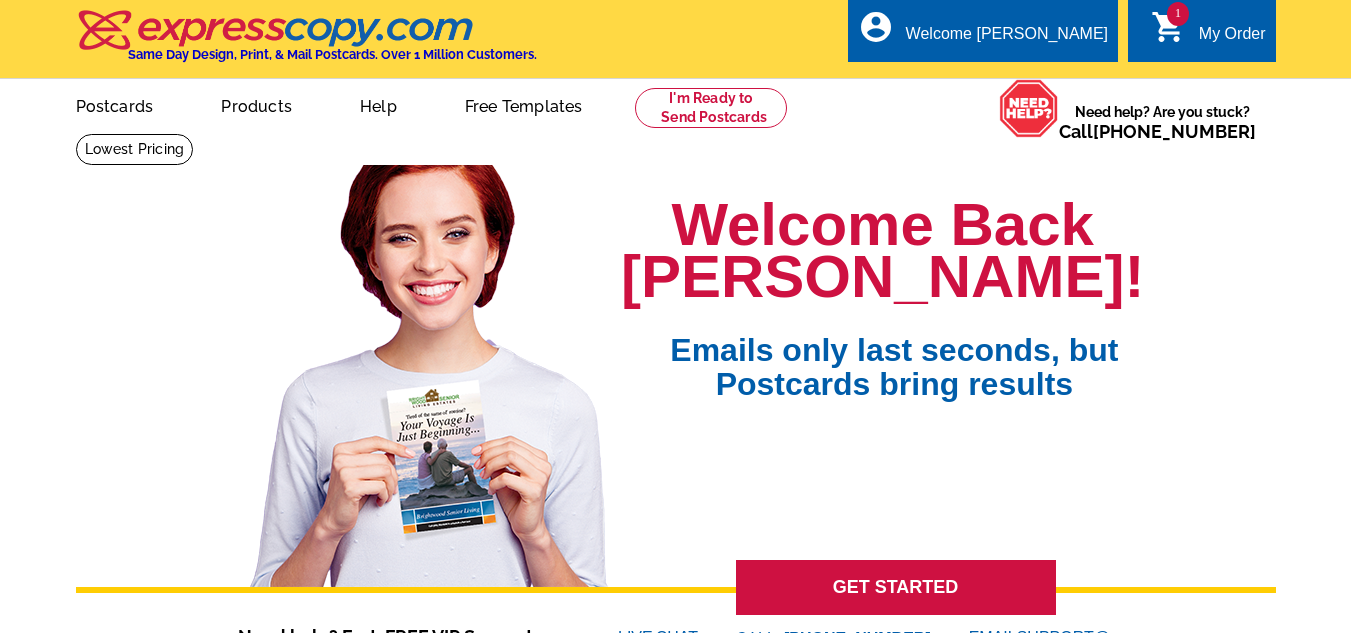 scroll, scrollTop: 0, scrollLeft: 0, axis: both 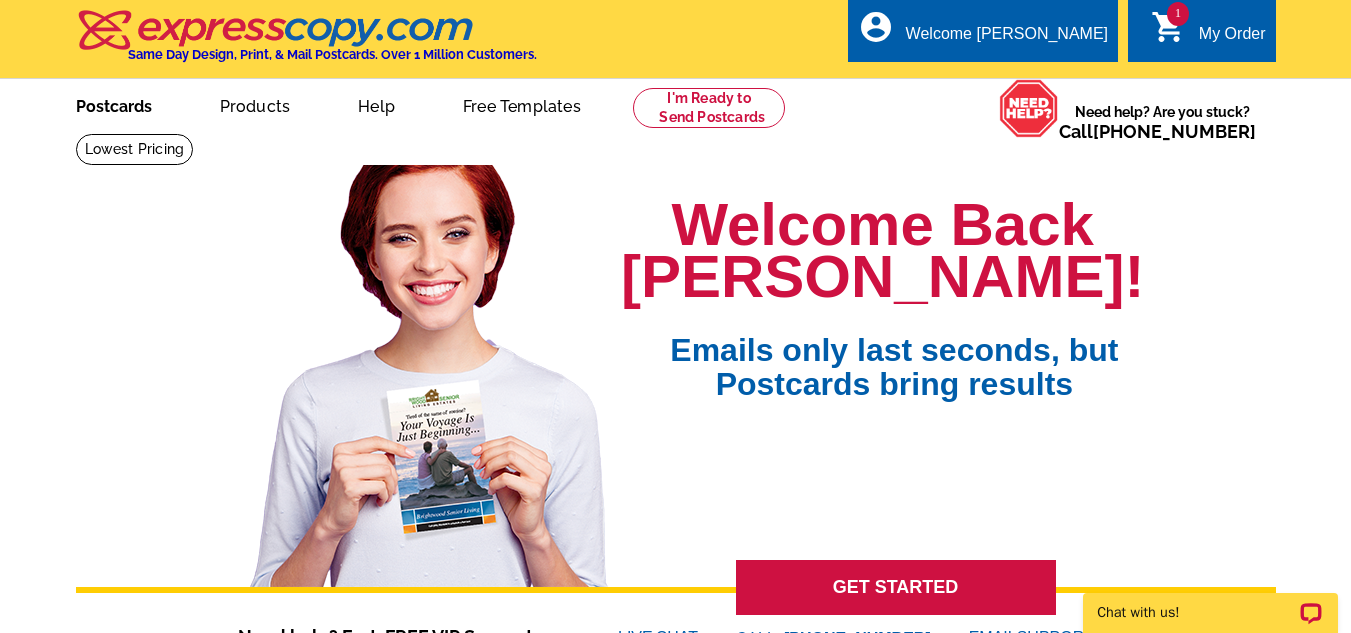 click on "Postcards" at bounding box center [114, 104] 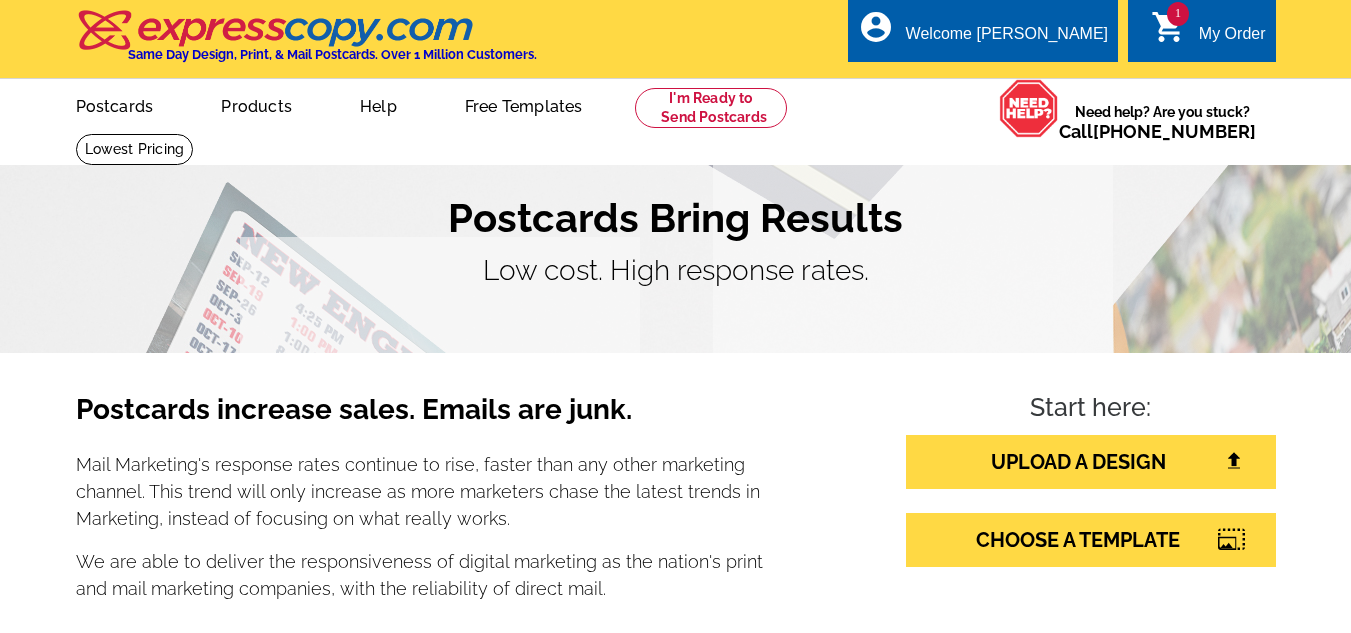 scroll, scrollTop: 0, scrollLeft: 0, axis: both 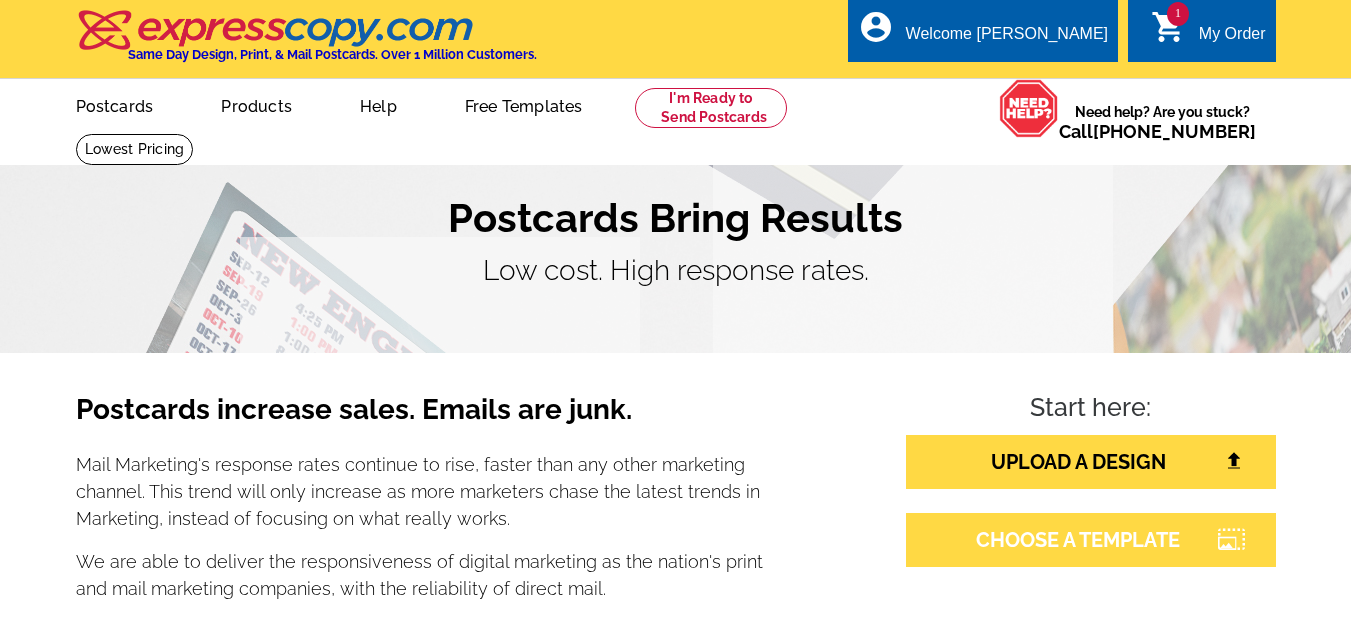 click on "CHOOSE
A TEMPLATE" at bounding box center (1091, 540) 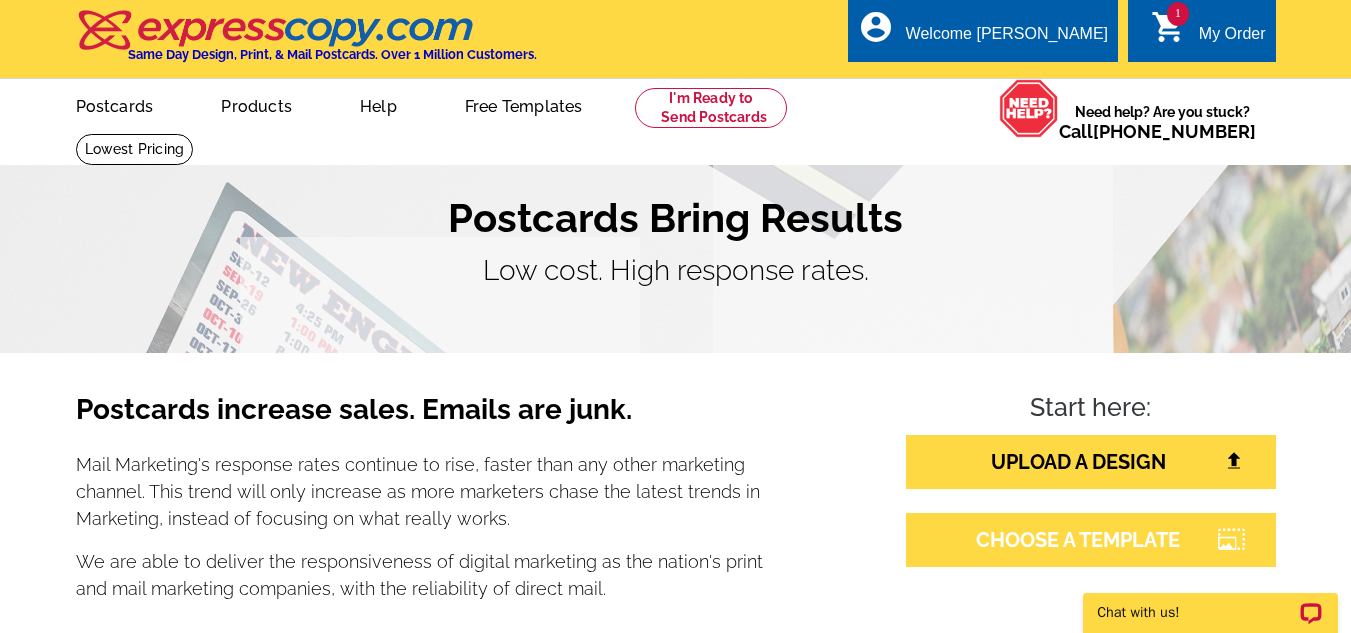 scroll, scrollTop: 0, scrollLeft: 0, axis: both 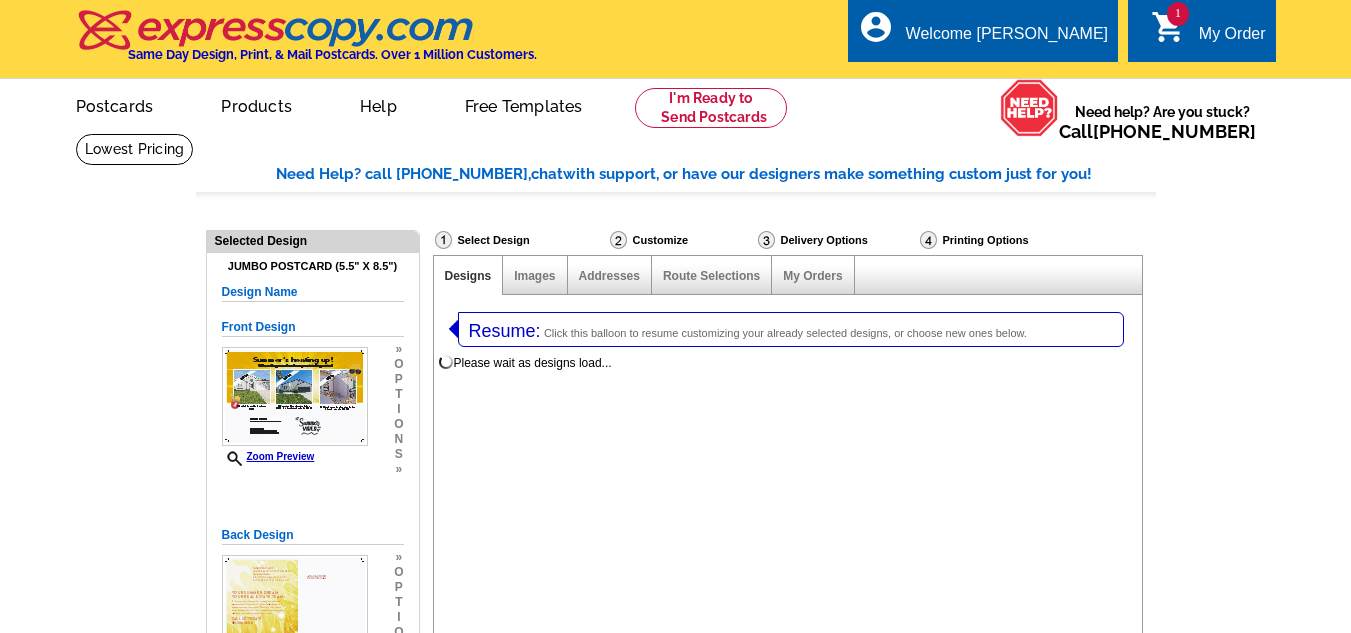 select on "1" 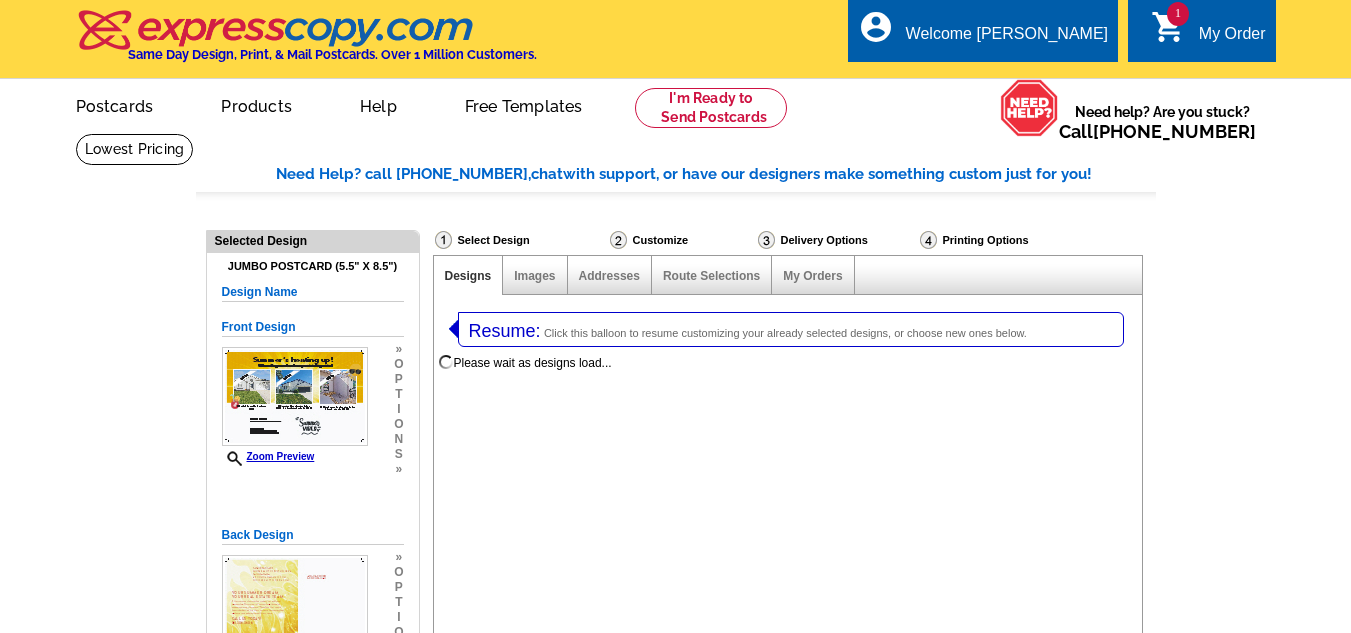 select on "2" 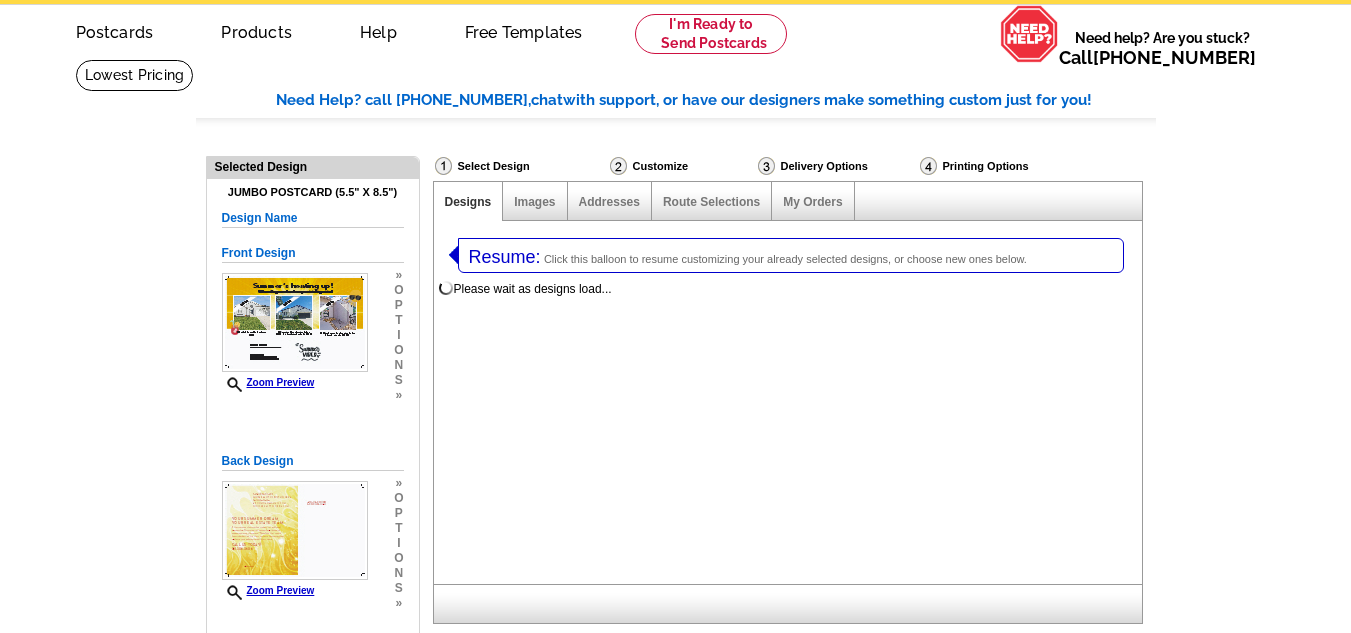 scroll, scrollTop: 78, scrollLeft: 0, axis: vertical 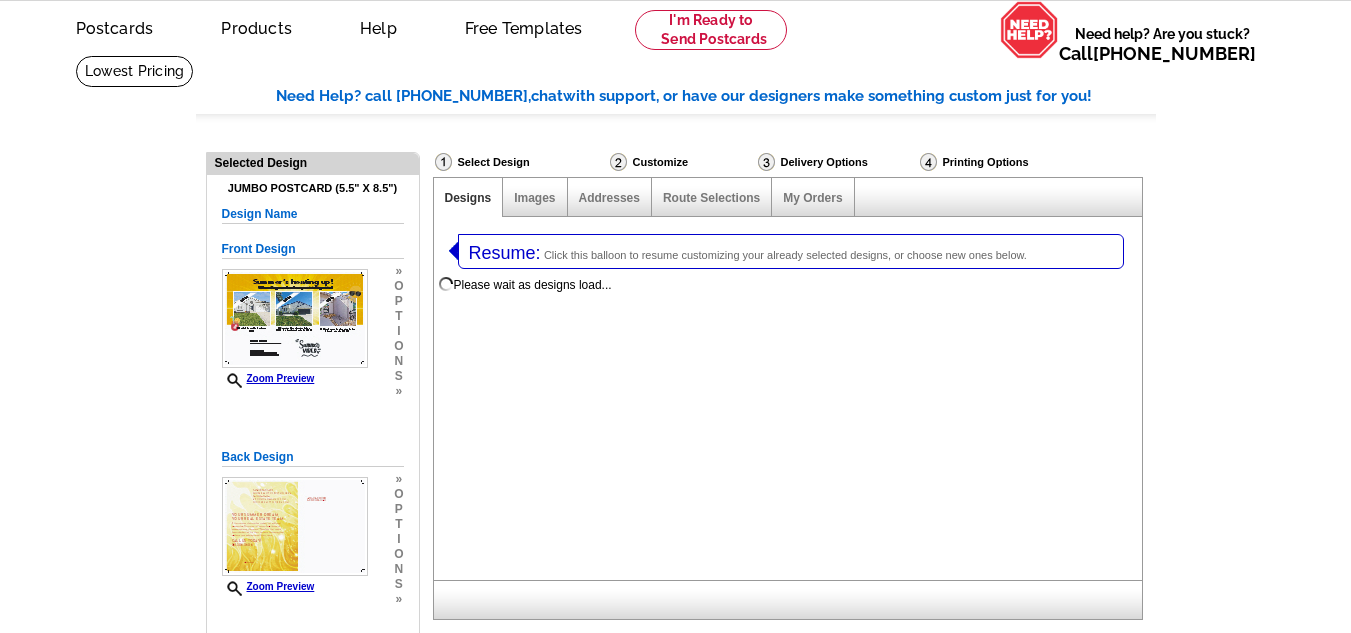 select on "785" 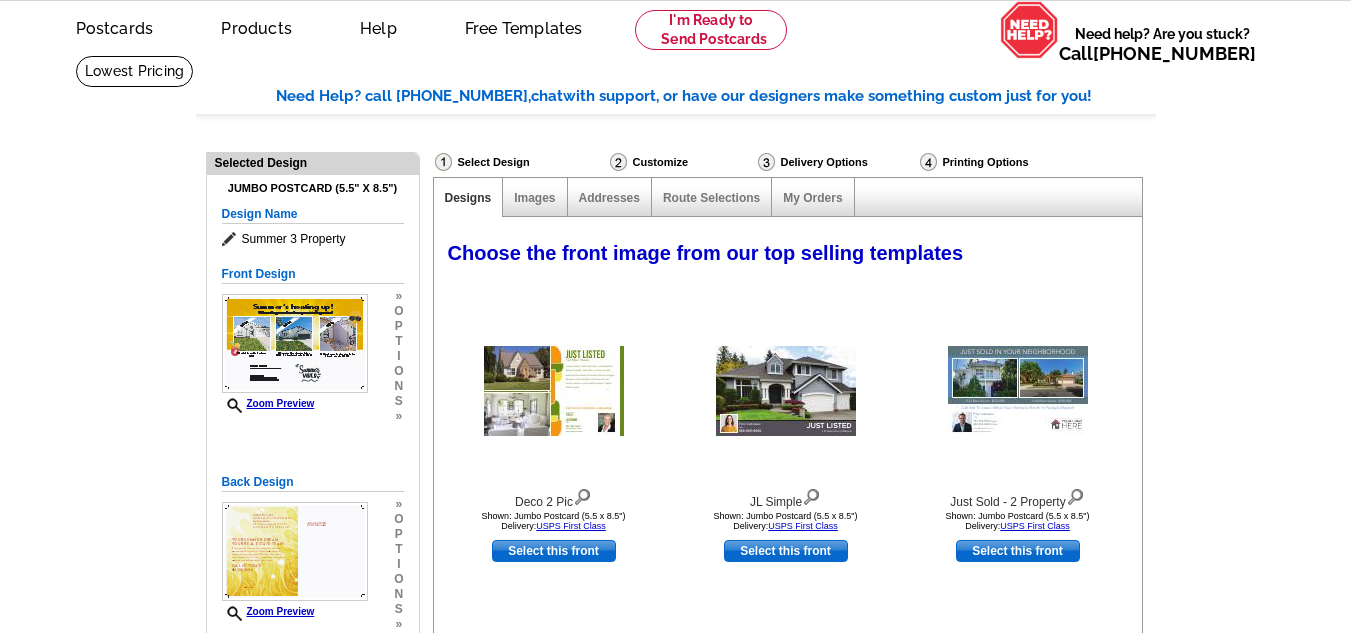 click on "Welcome back  jason
My Account
Logout
local_phone
Same Day Design, Print, & Mail Postcards. Over 1 Million Customers.
account_circle
Welcome jason
My Account Logout
1
shopping_cart
My Order
picture_in_picture
Postcards
store_mall_directory
Products
keyboard_arrow_down
Postcards
More Help" at bounding box center (675, 1170) 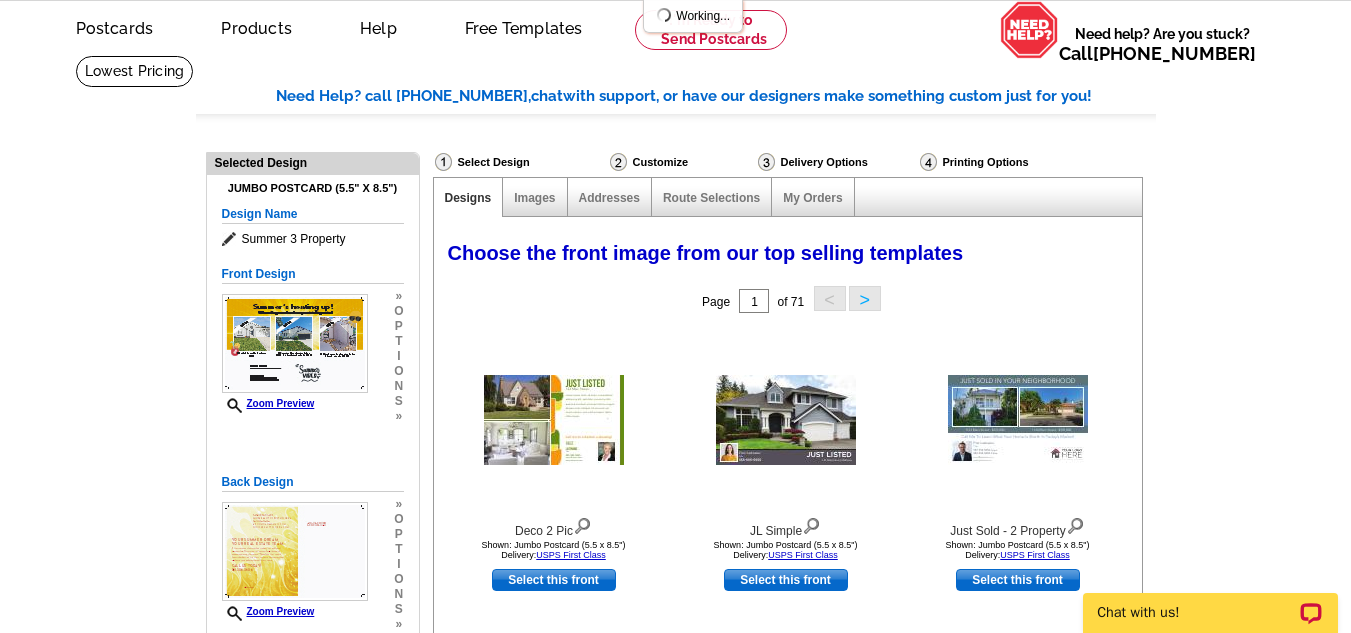 scroll, scrollTop: 0, scrollLeft: 0, axis: both 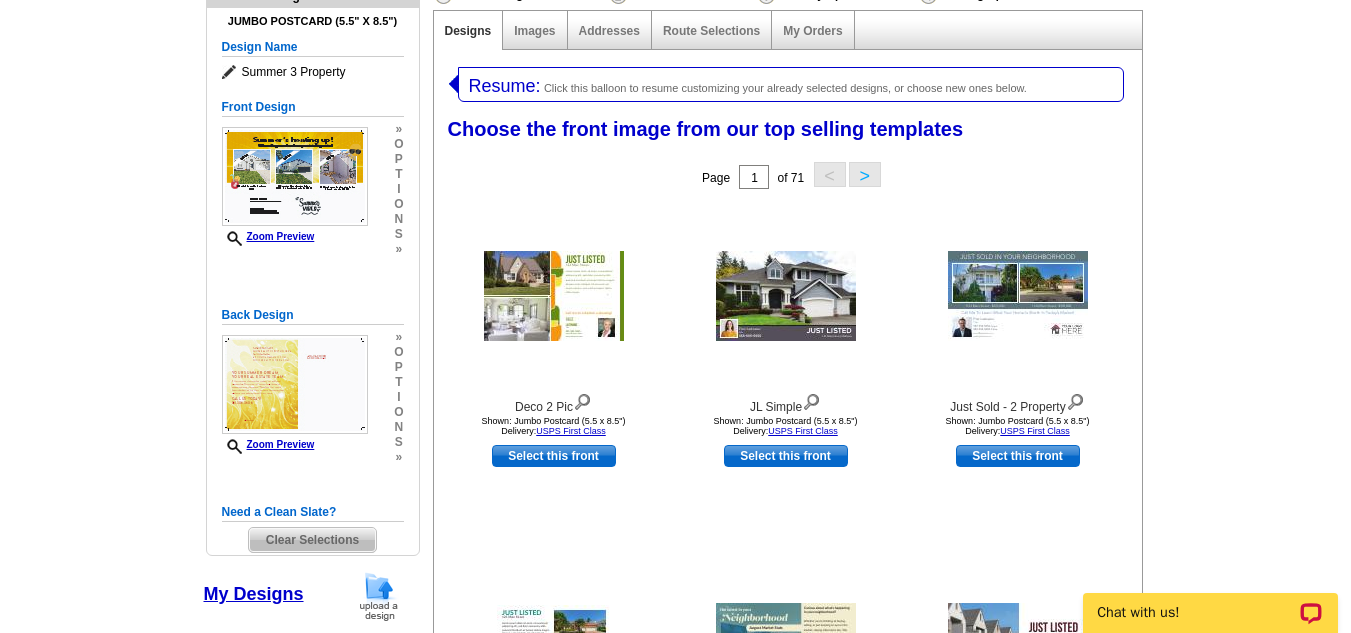 click on "Clear Selections" at bounding box center (312, 540) 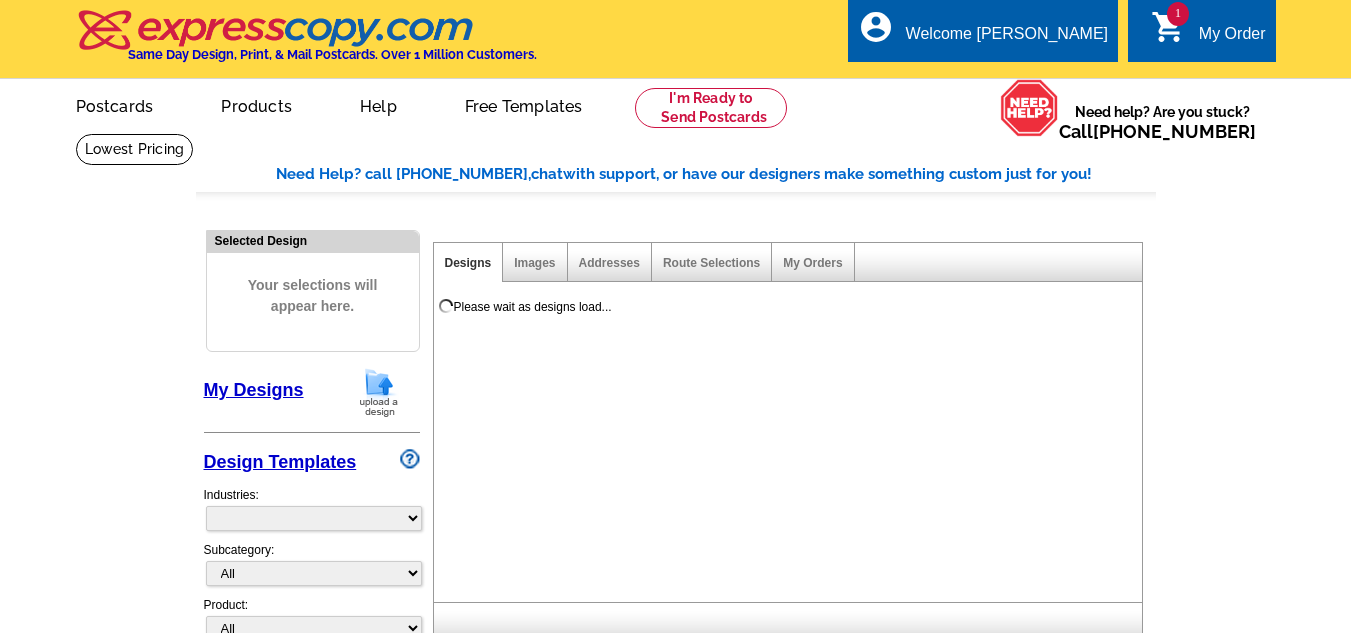 scroll, scrollTop: 0, scrollLeft: 0, axis: both 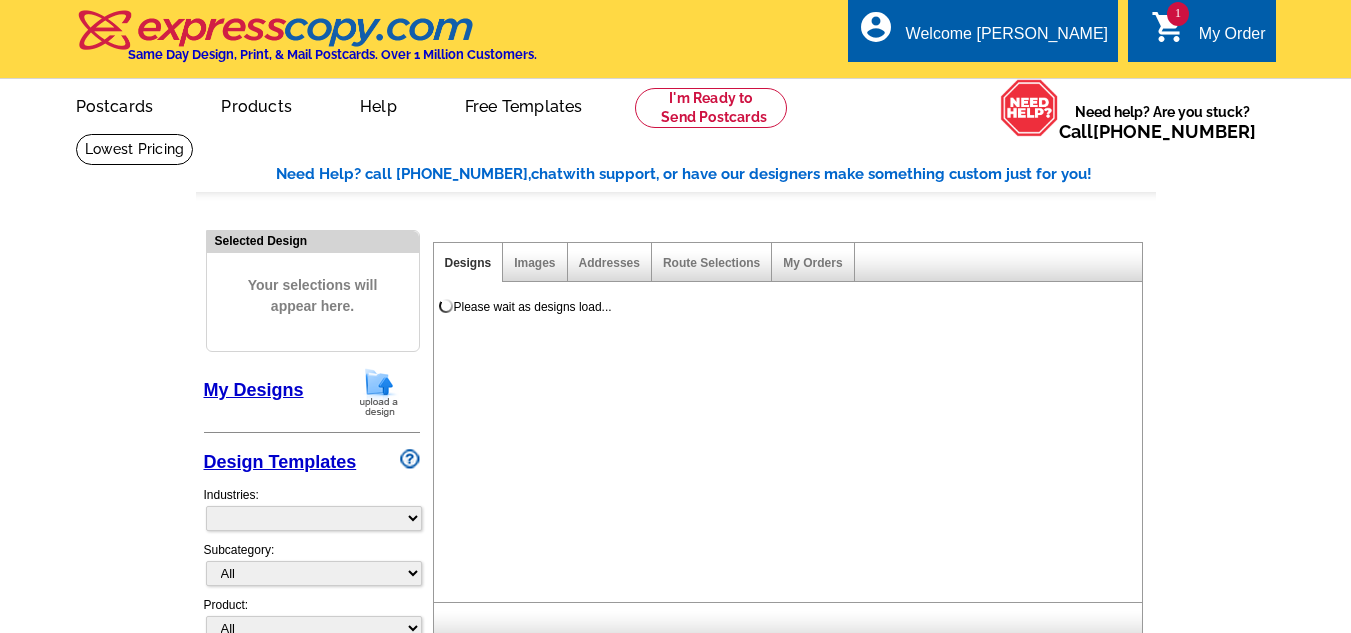select on "785" 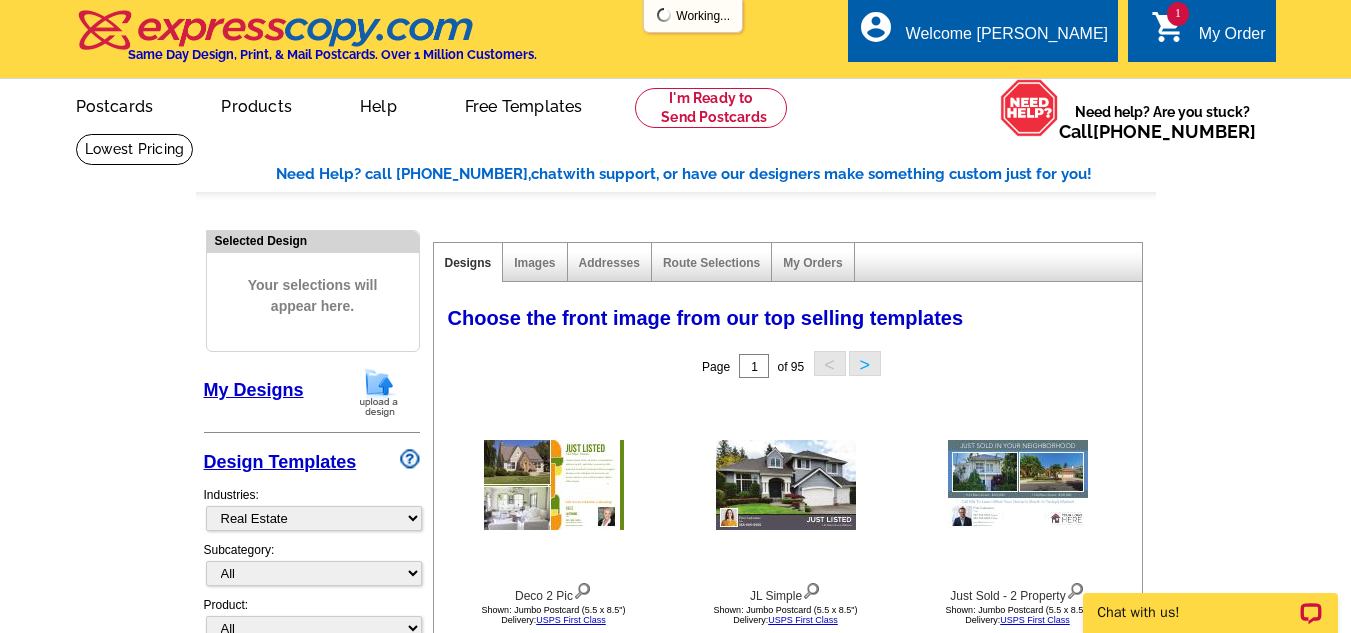 scroll, scrollTop: 0, scrollLeft: 0, axis: both 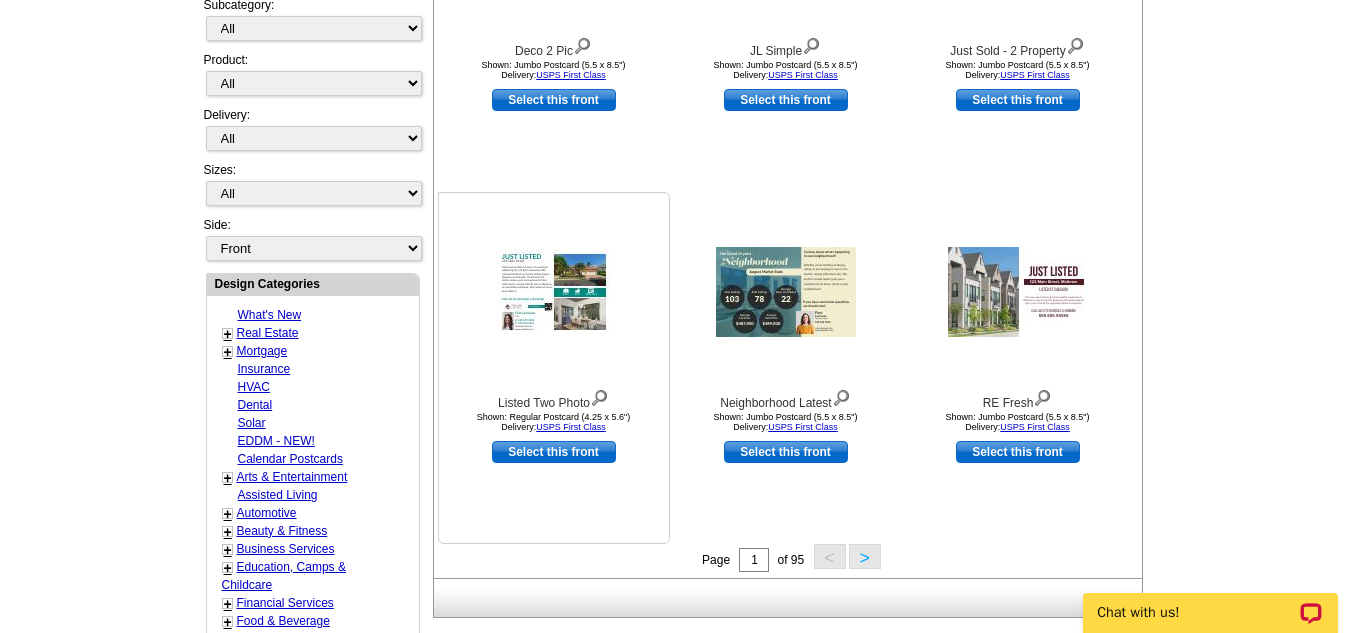 click at bounding box center (554, 292) 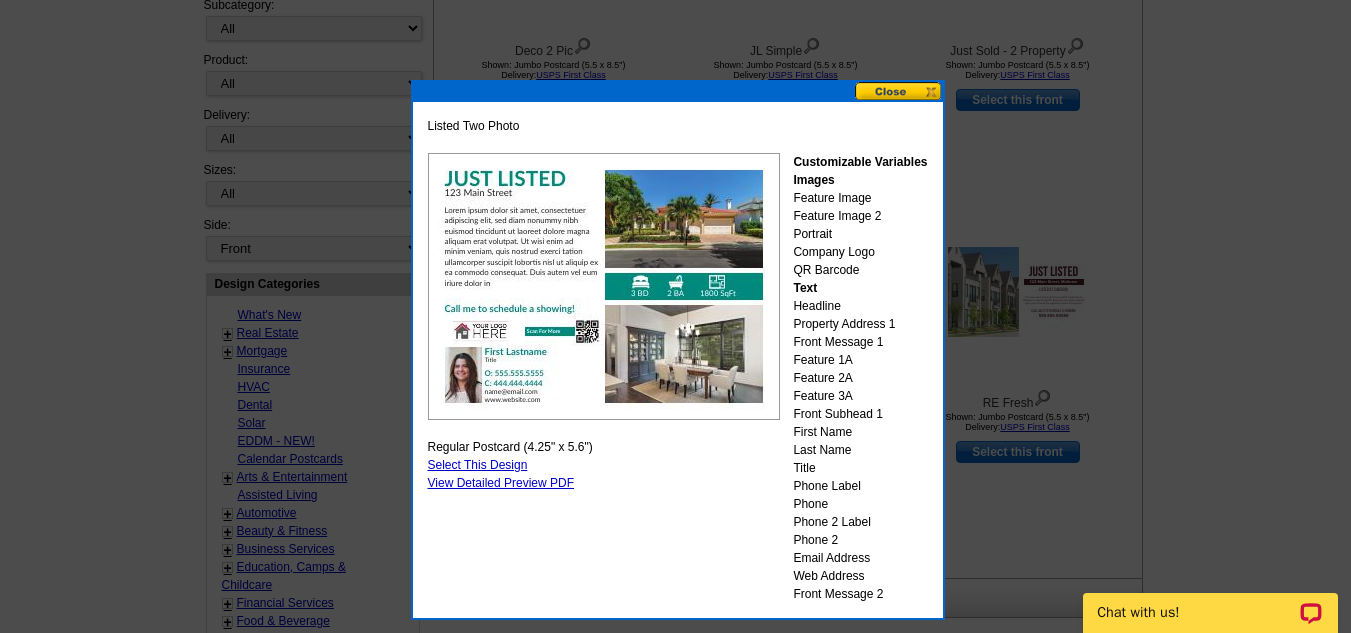click on "Select This Design" at bounding box center [478, 465] 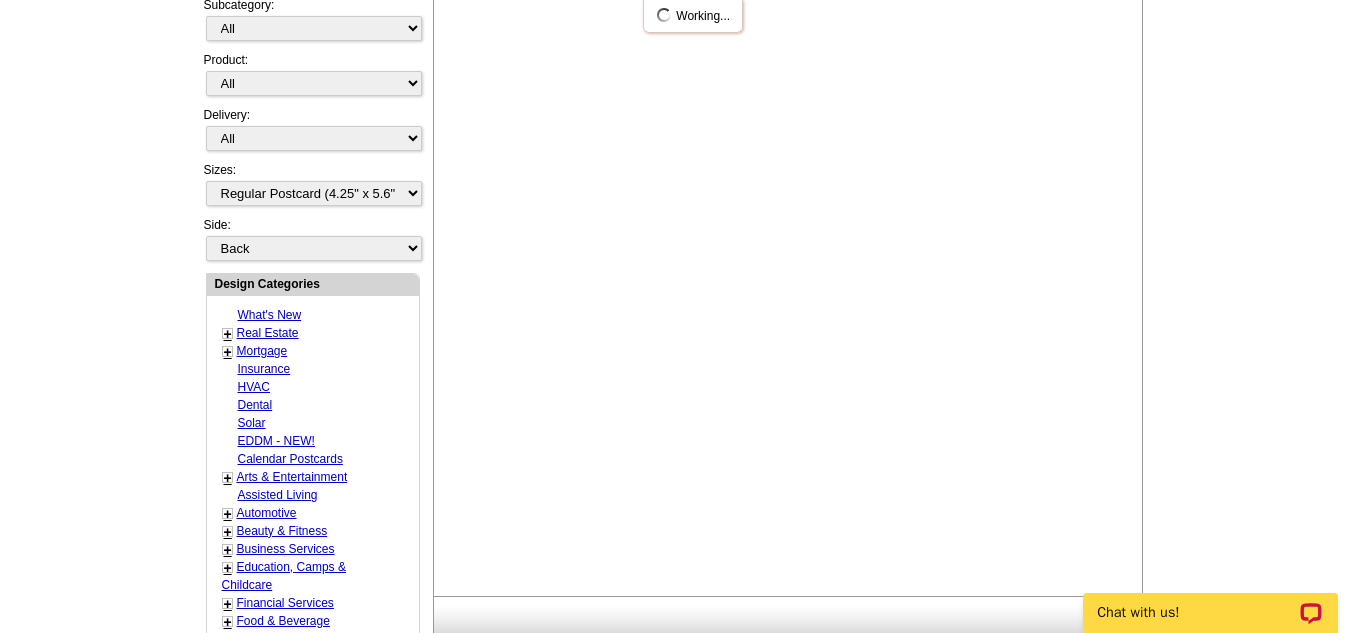 scroll, scrollTop: 0, scrollLeft: 0, axis: both 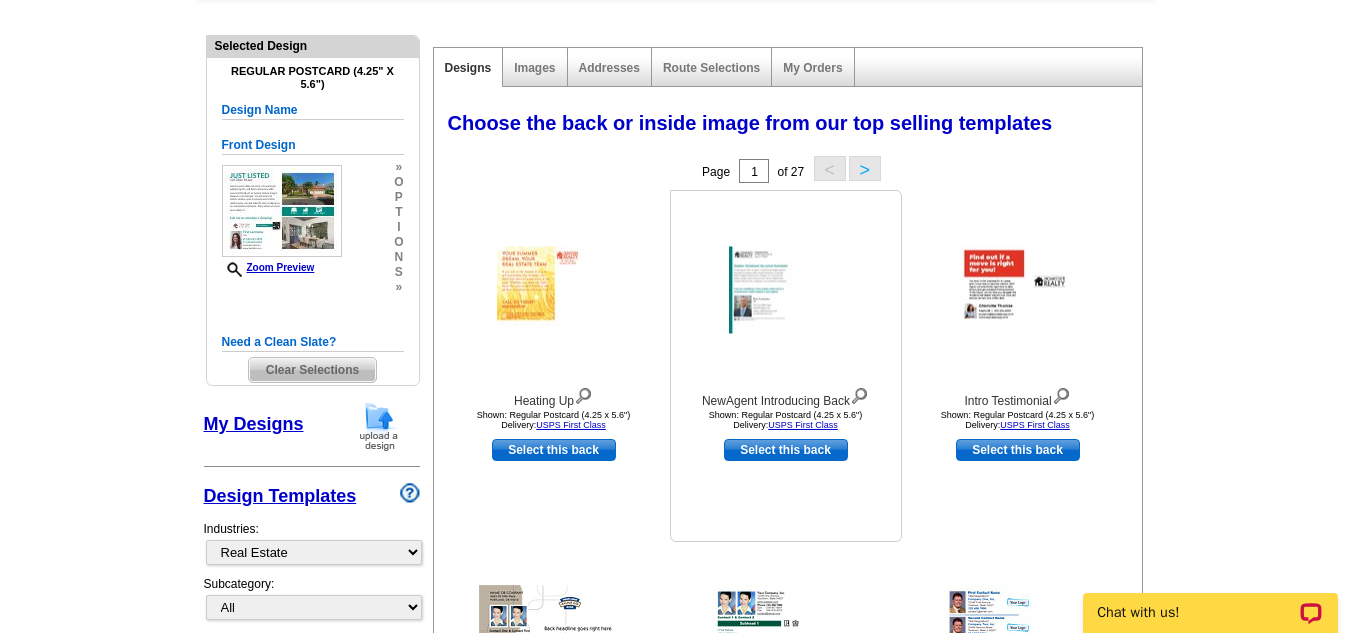 click at bounding box center [786, 290] 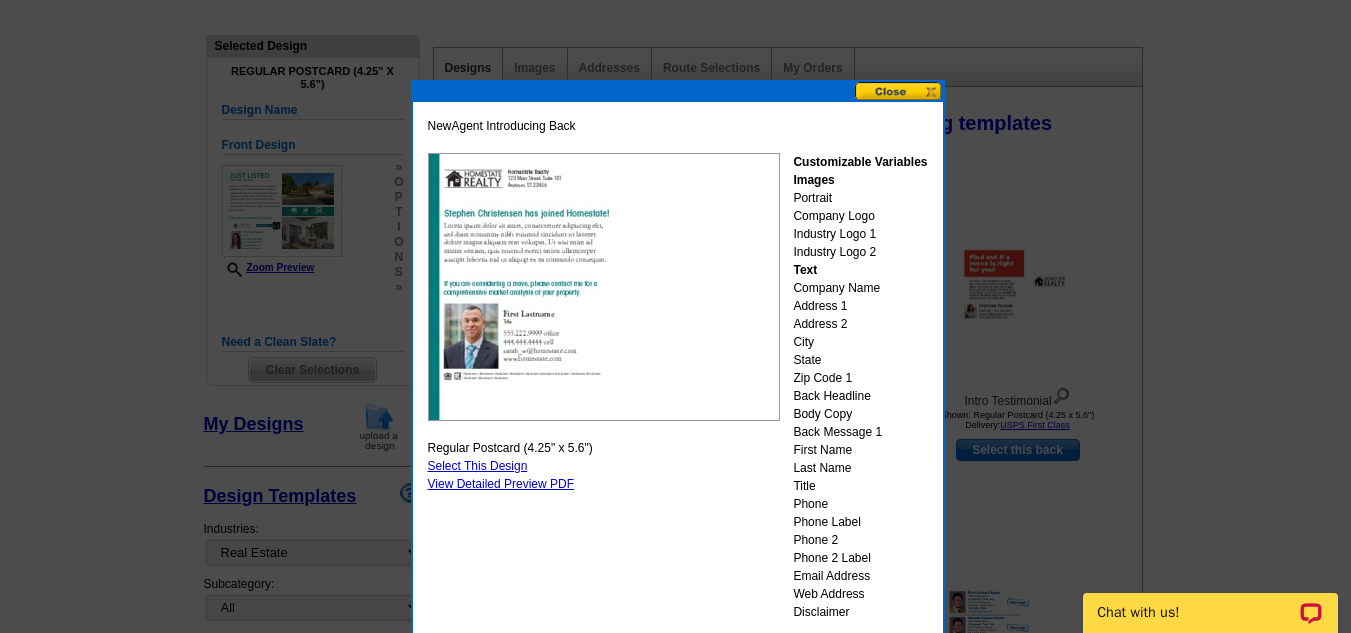 click at bounding box center [899, 91] 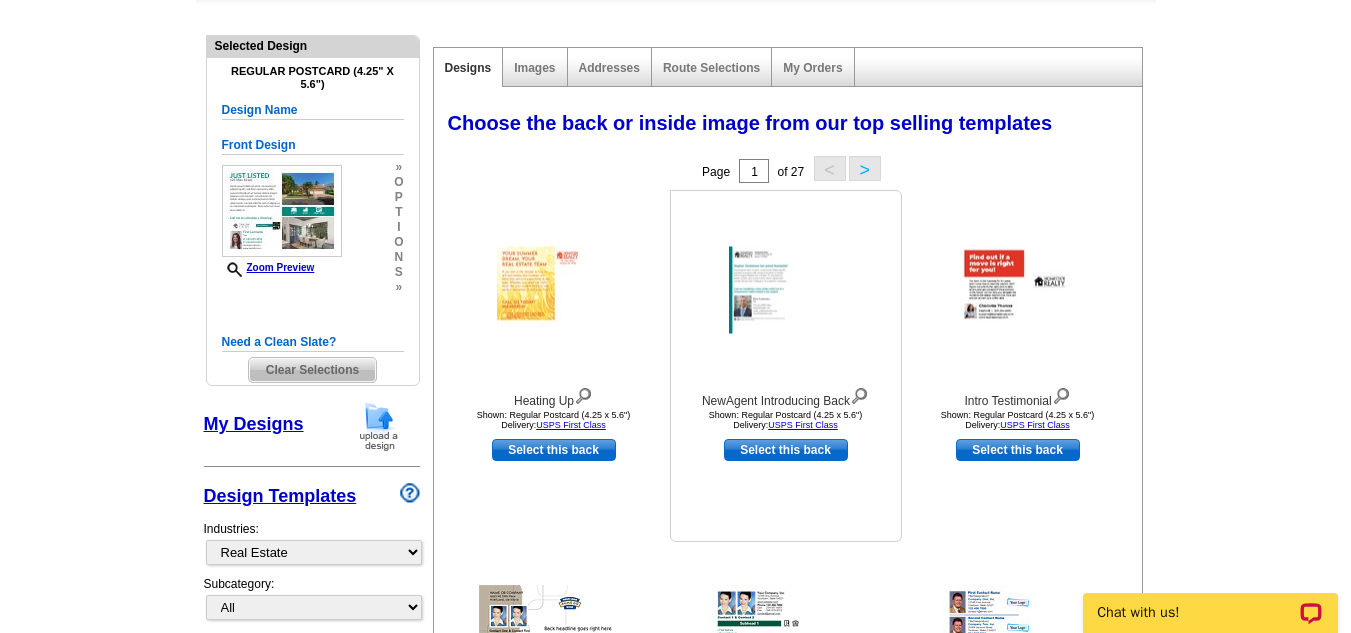 click on "Select this back" at bounding box center (786, 450) 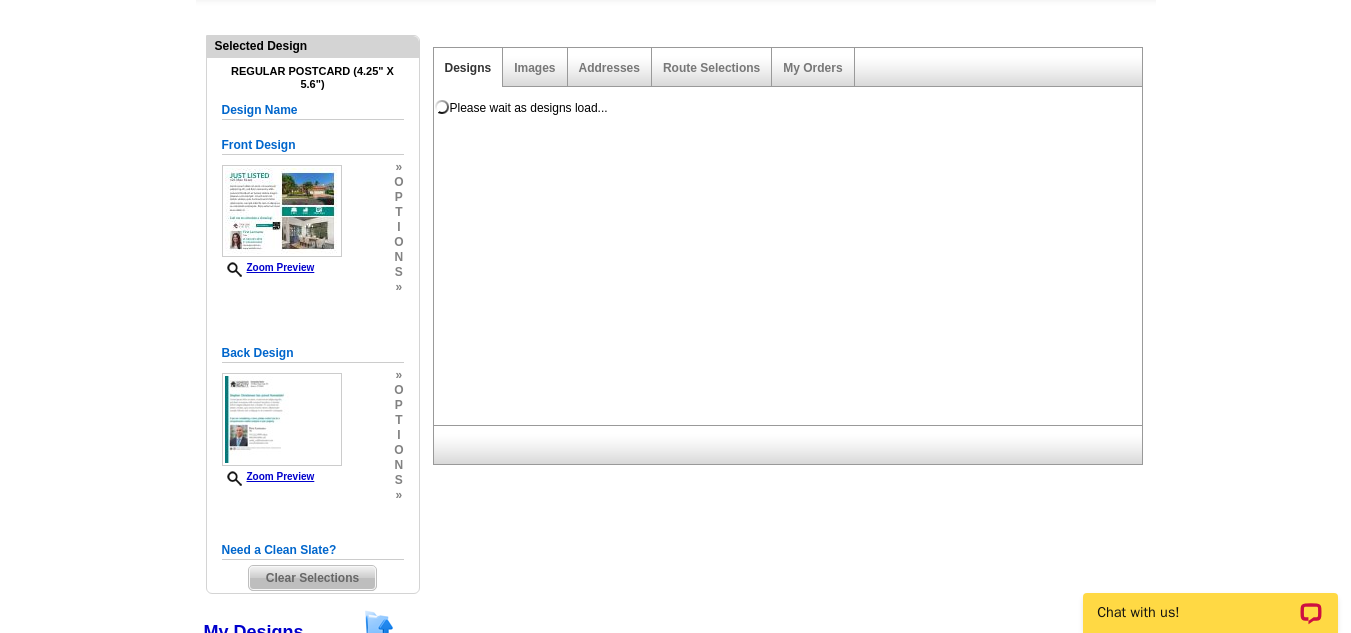 scroll, scrollTop: 0, scrollLeft: 0, axis: both 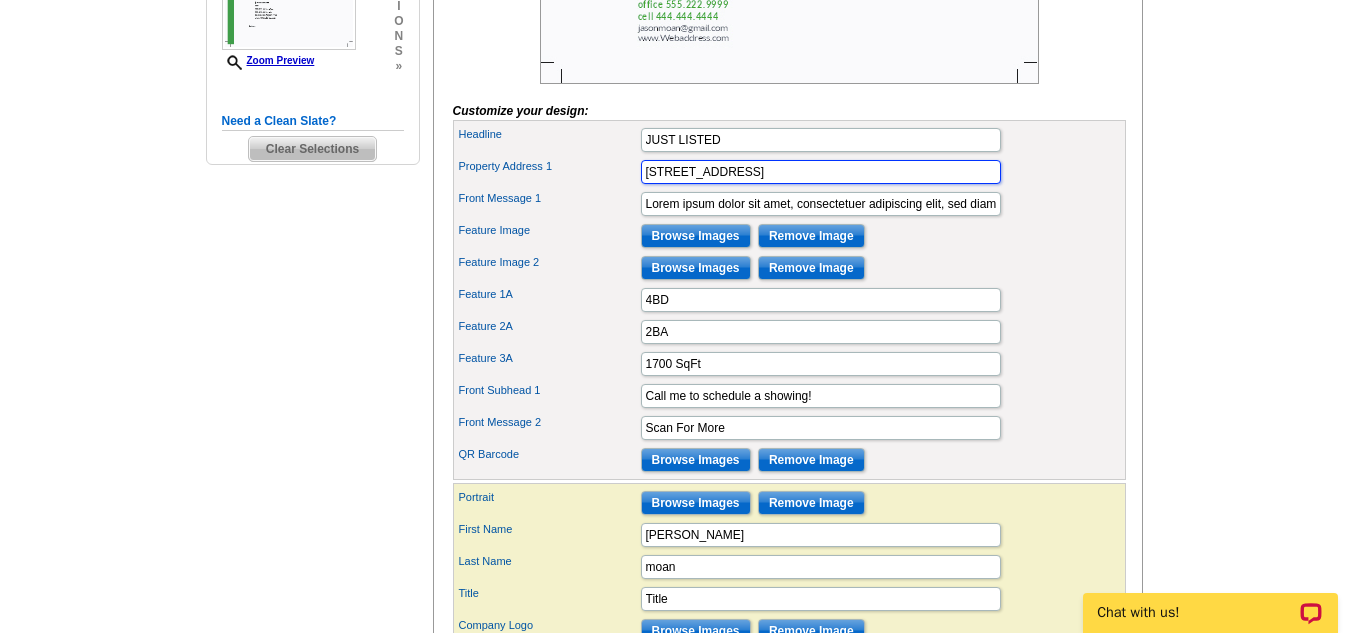 drag, startPoint x: 742, startPoint y: 203, endPoint x: 462, endPoint y: 150, distance: 284.97192 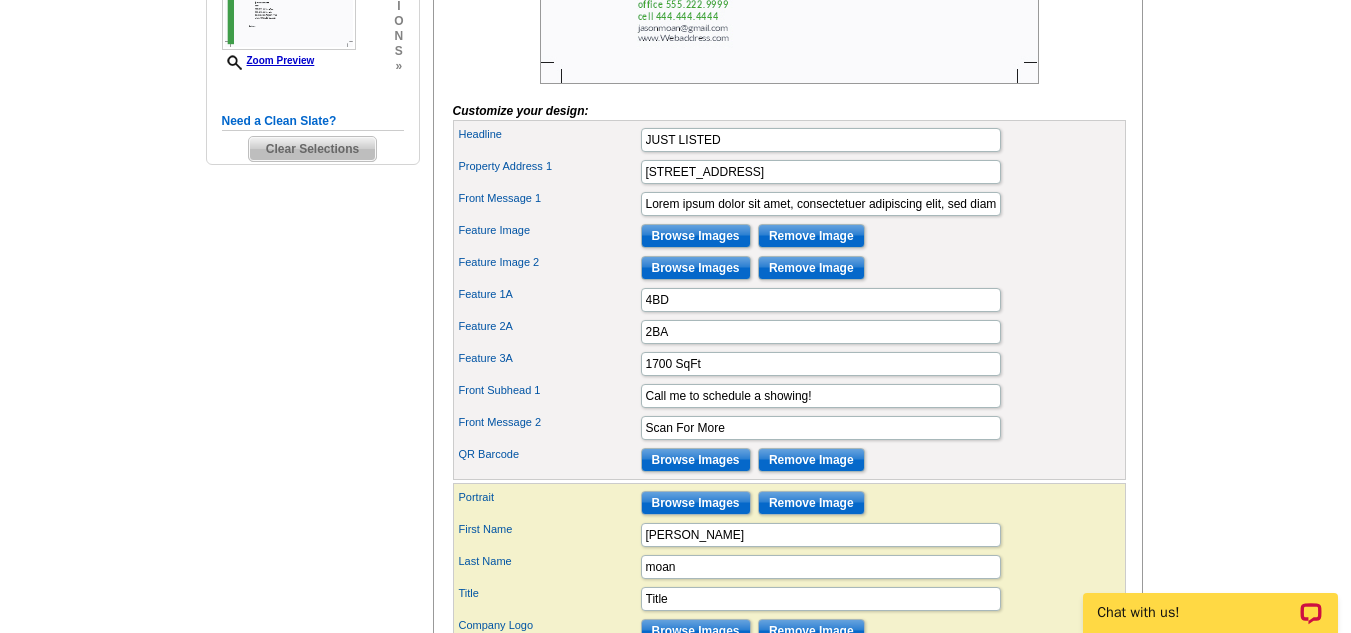 click on "Front Message 1
Lorem ipsum dolor sit amet, consectetuer adipiscing elit, sed diam nonummy nibh euismod tincidunt ut laoreet dolore magna aliquam erat volutpat. Ut wisi enim ad minim veniam, quis nostrud exerci tation ullamcorper suscipit lobortis nisl ut aliquip ex ea commodo consequat. Duis autem vel eum iriure dolor in" at bounding box center [789, 204] 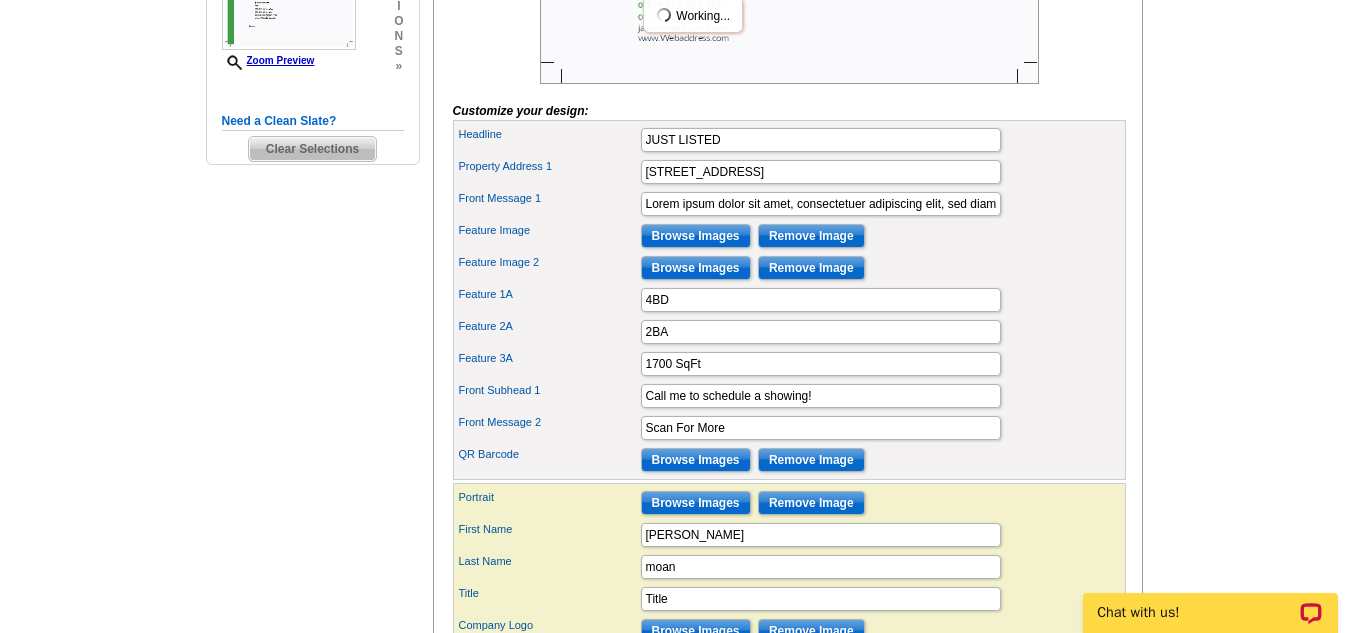 scroll, scrollTop: 0, scrollLeft: 0, axis: both 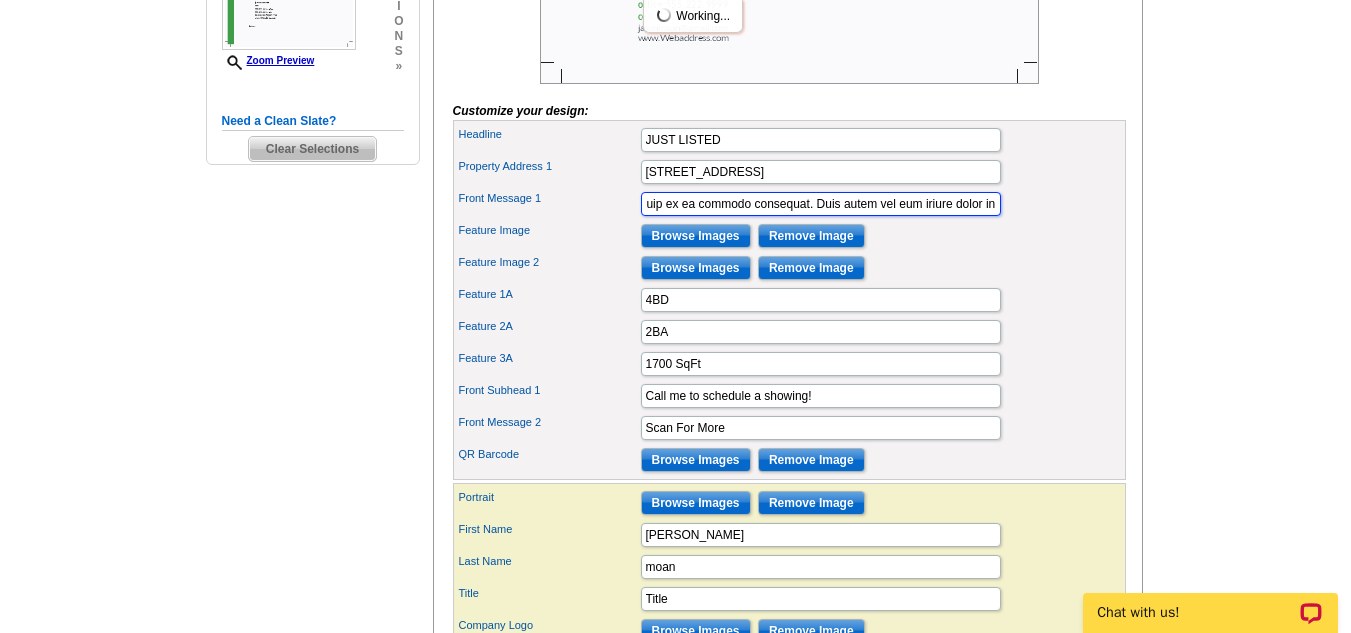 drag, startPoint x: 648, startPoint y: 234, endPoint x: 1179, endPoint y: 251, distance: 531.27203 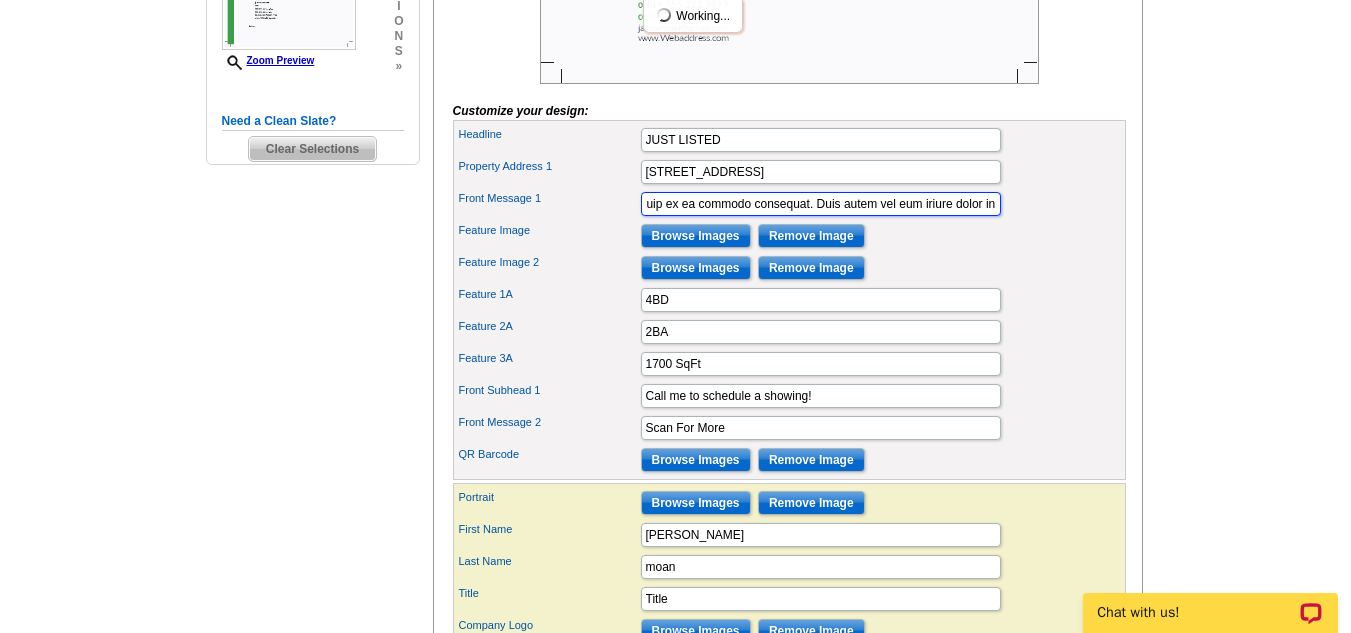 click on "Need Help? call 800-260-5887,  chat  with support, or have our designers make something custom just for you!
Got it, no need for the selection guide next time.
Show Results
Selected Design
Regular Postcard (4.25" x 5.6")
Design Name
Listed Two Photo
Front Design
Zoom Preview
»
o
p
t
i
o
n
s
»
o" at bounding box center [675, 244] 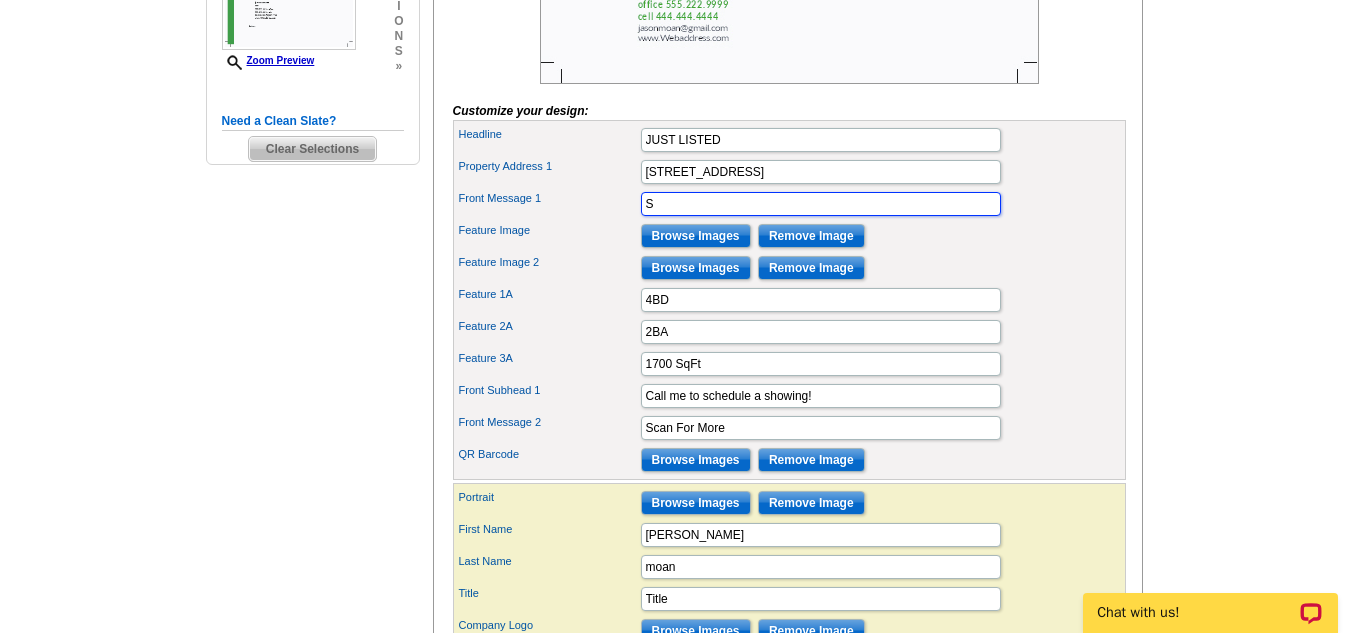 scroll, scrollTop: 0, scrollLeft: 0, axis: both 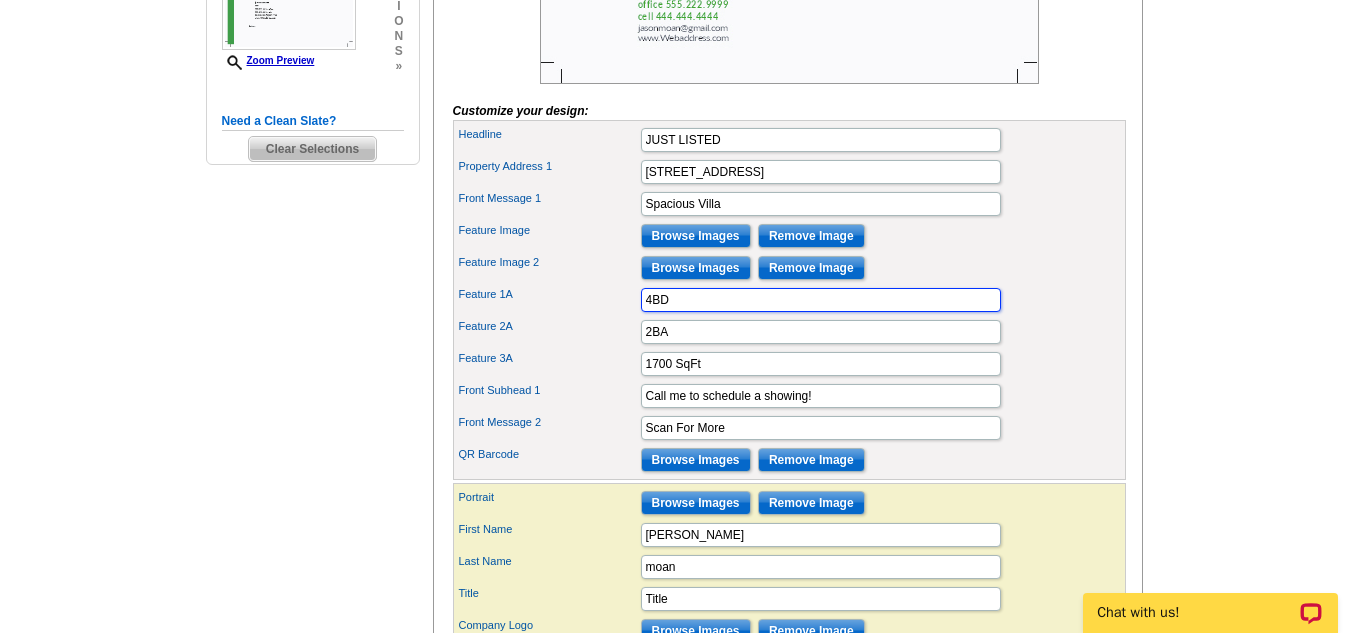click on "4BD" at bounding box center [821, 300] 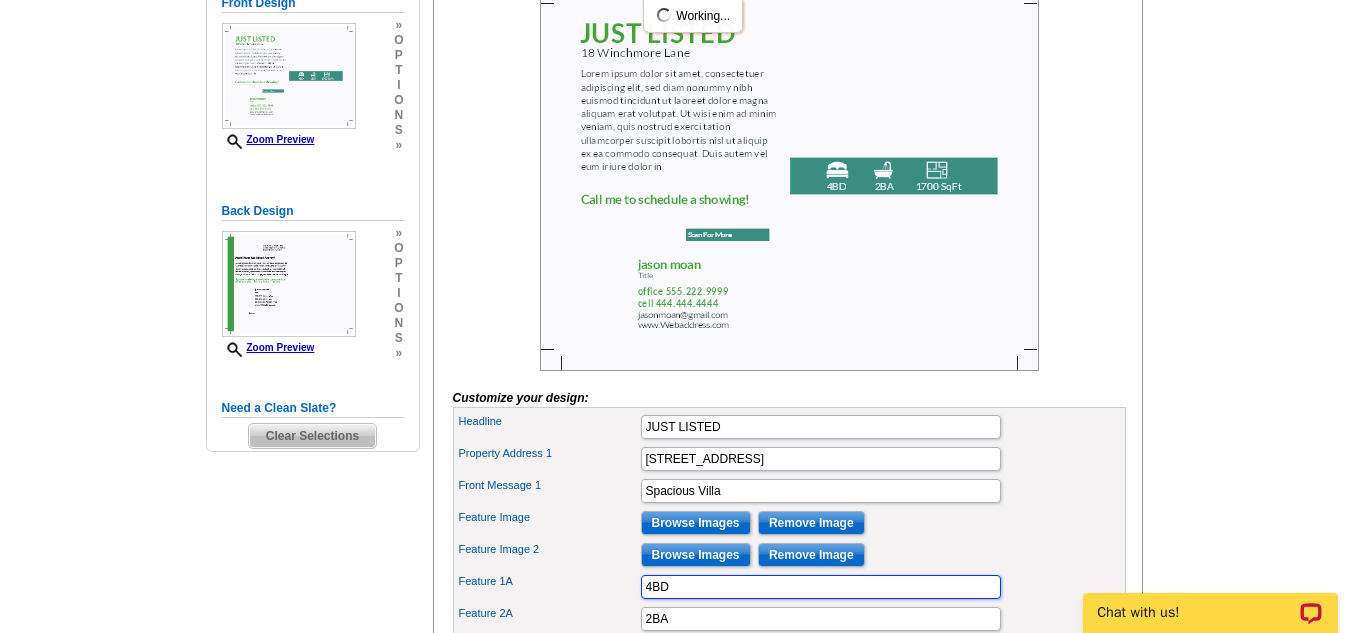 scroll, scrollTop: 344, scrollLeft: 0, axis: vertical 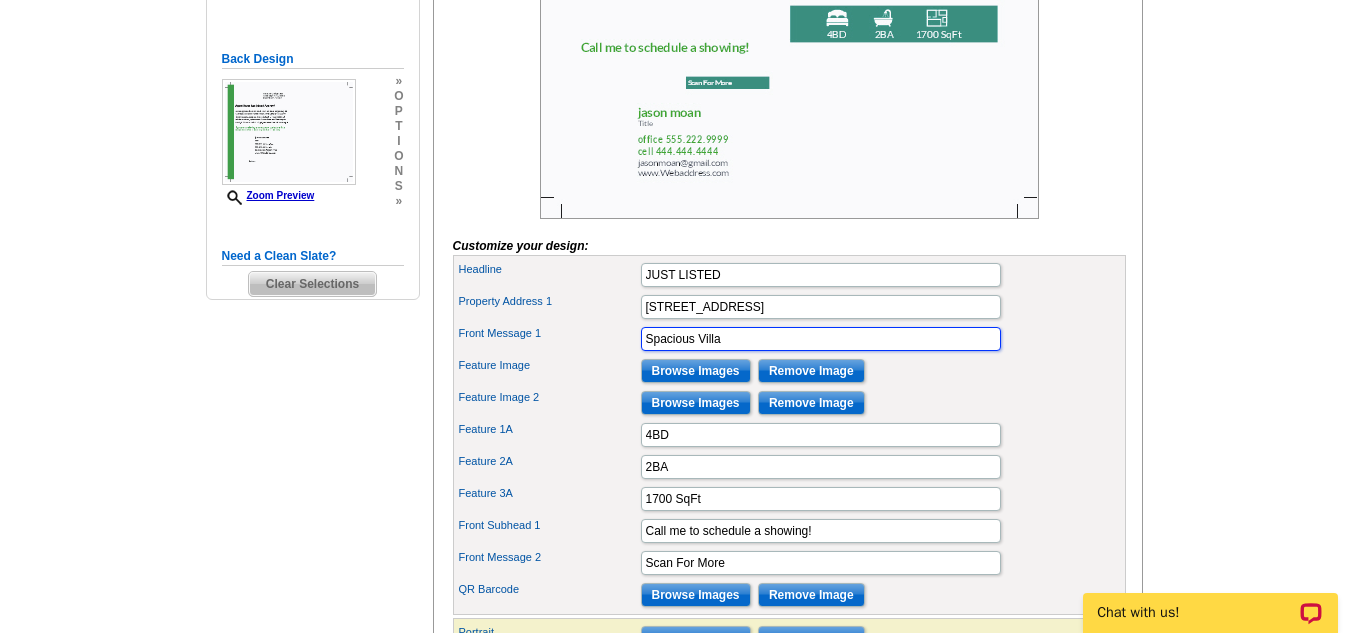 click on "Spacious Villa" at bounding box center [821, 339] 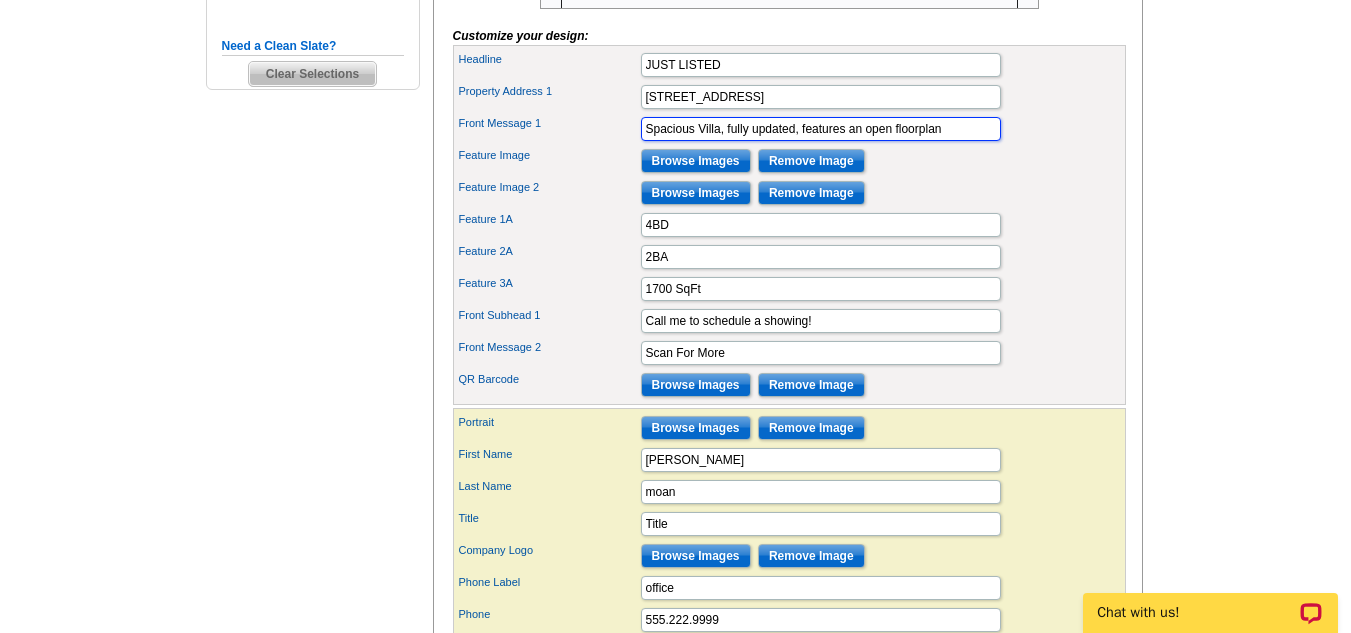 scroll, scrollTop: 727, scrollLeft: 0, axis: vertical 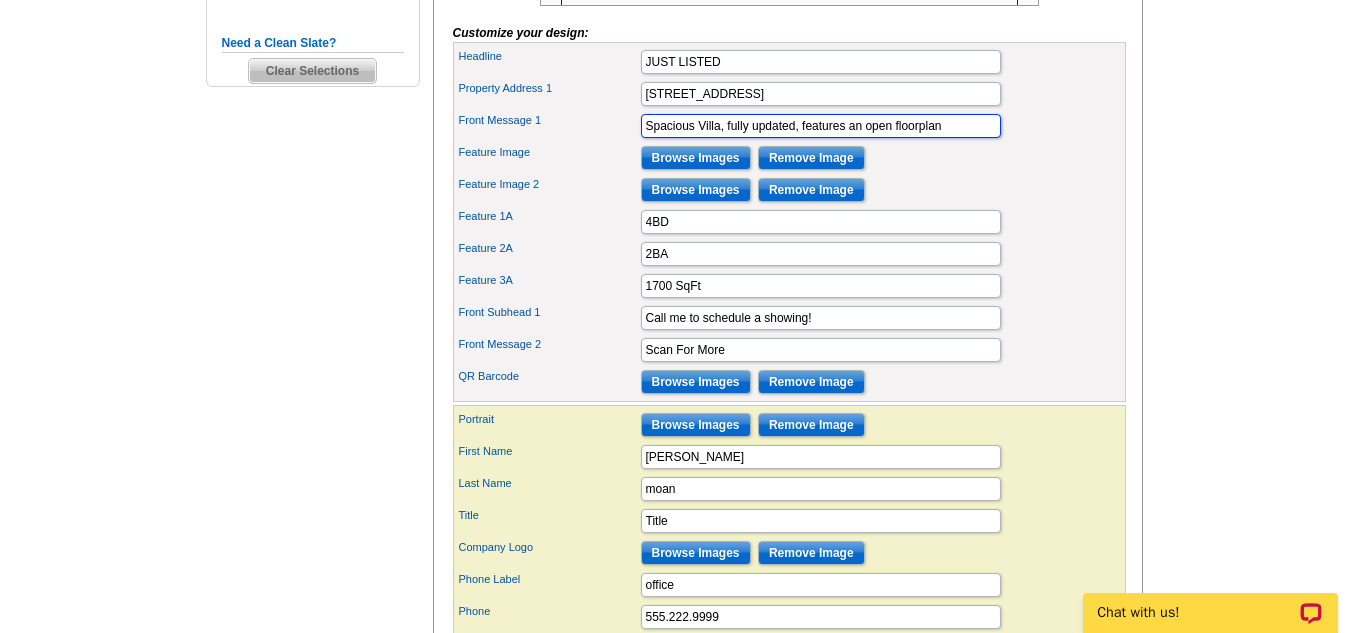 drag, startPoint x: 963, startPoint y: 157, endPoint x: 533, endPoint y: 156, distance: 430.00116 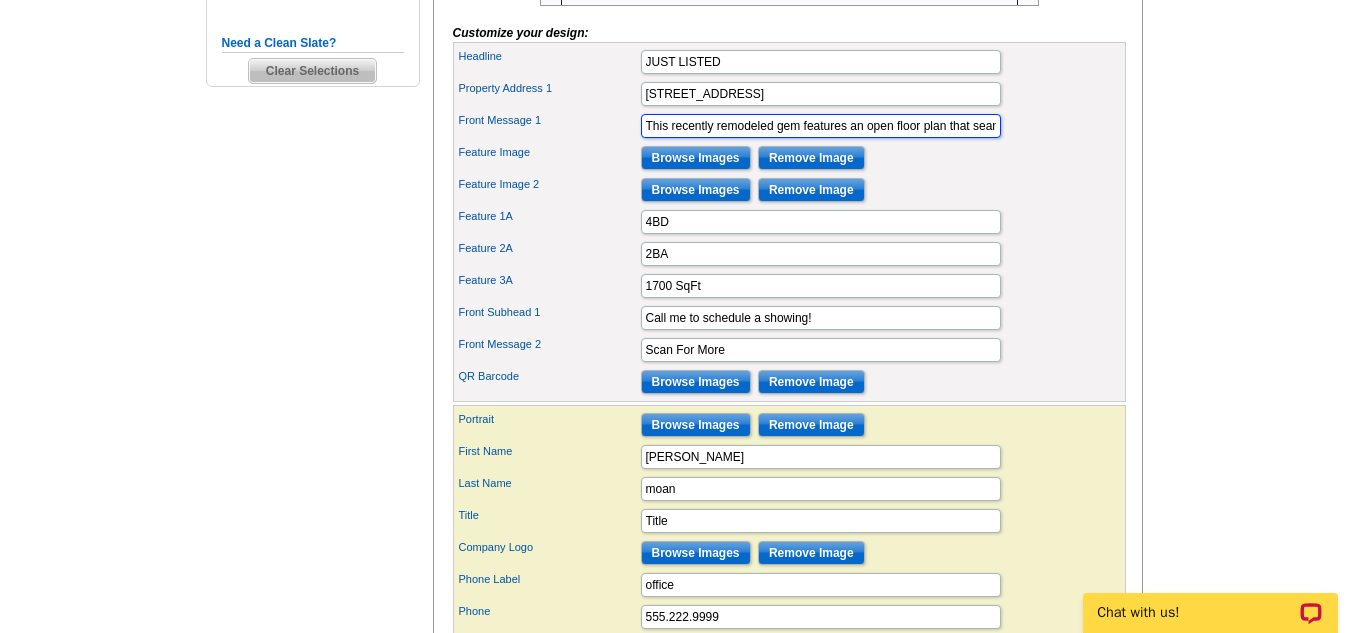 scroll, scrollTop: 0, scrollLeft: 3458, axis: horizontal 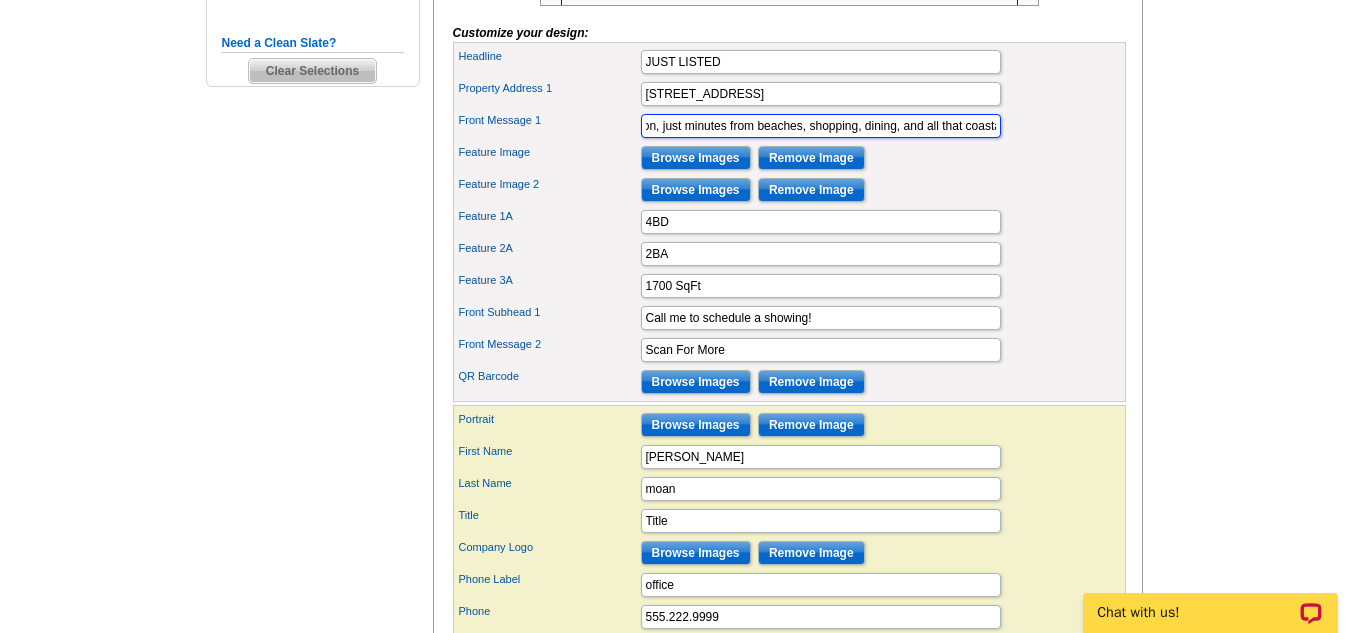 type on "This recently remodeled gem features an open floor plan that seamlessly blends modern living and comfort. The updated interior is bathed in natural light, offering an inviting space perfect for entertaining or relaxing. Impact windows and roof is just 7 years old, offering peace of mind for years to come, and the convenience of a one-car garage provides secure parking and extra storage. Step outside to discover a spacious backyard ideal for gatherings, gardening, or simply enjoying the Florida sunshine. Nestled in a friendly community with access to a sparkling pool and amenities, you'll love the lifestyle that comes with this location, just minutes from beaches, shopping, dining, and all that coastal living has to offer!" 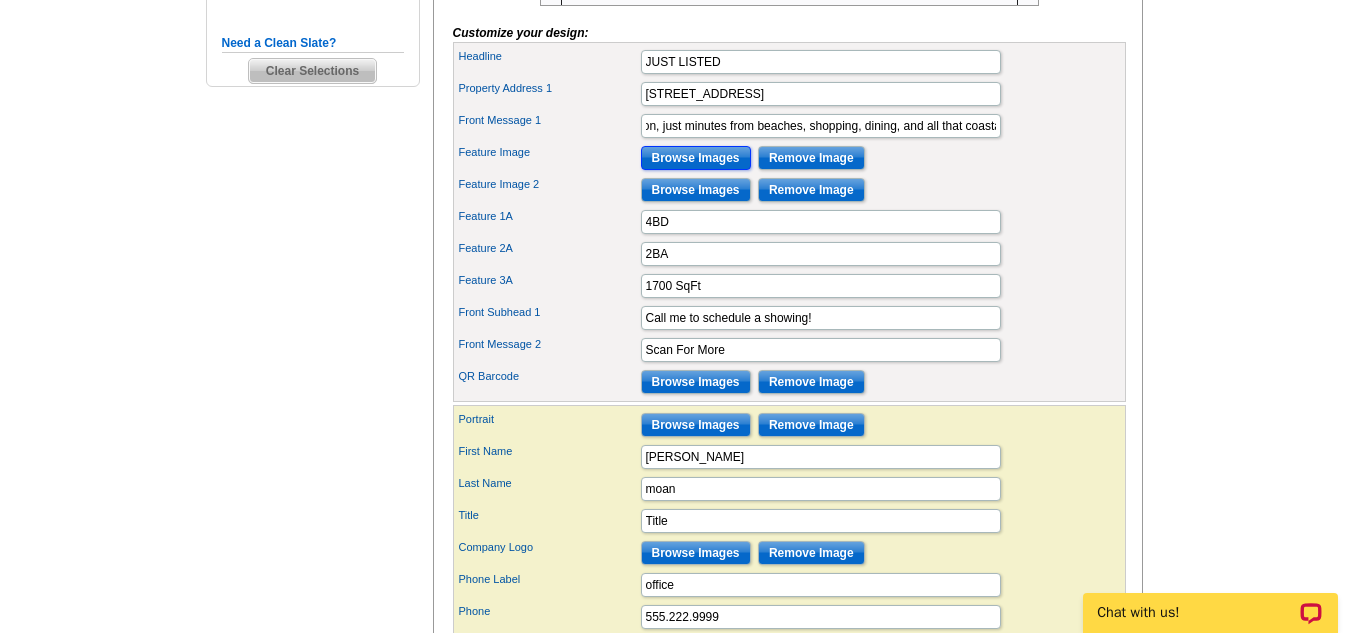click on "Browse Images" at bounding box center (696, 158) 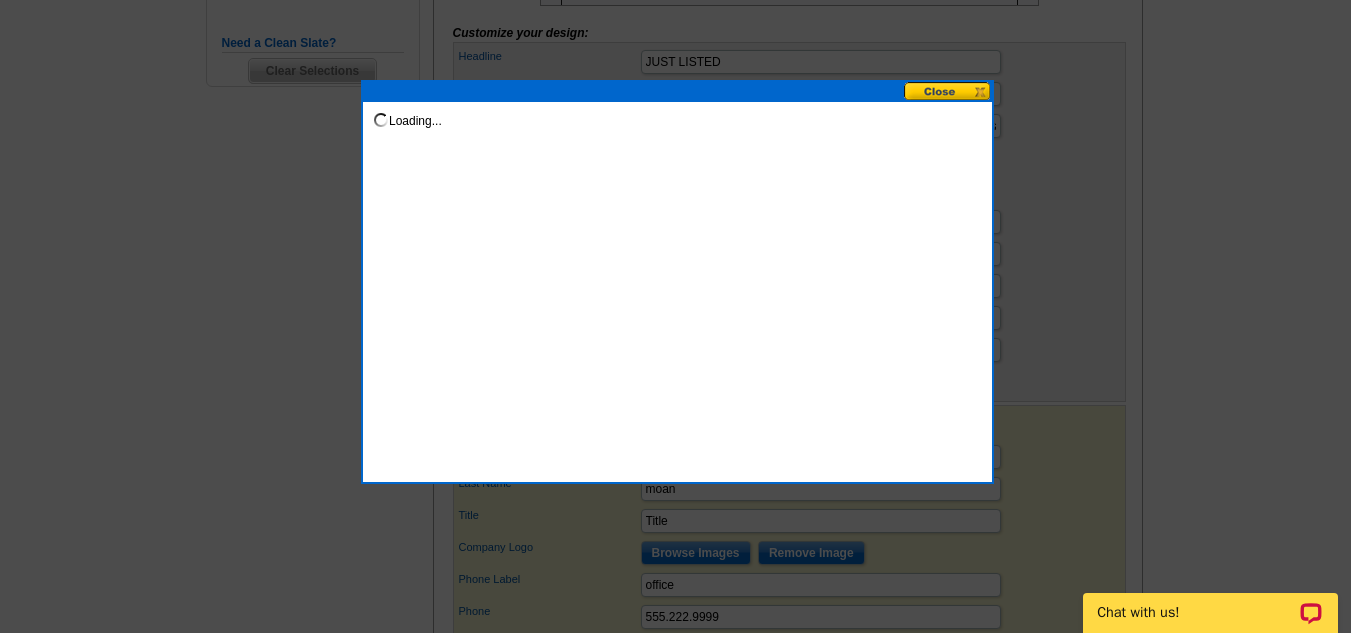 scroll, scrollTop: 0, scrollLeft: 0, axis: both 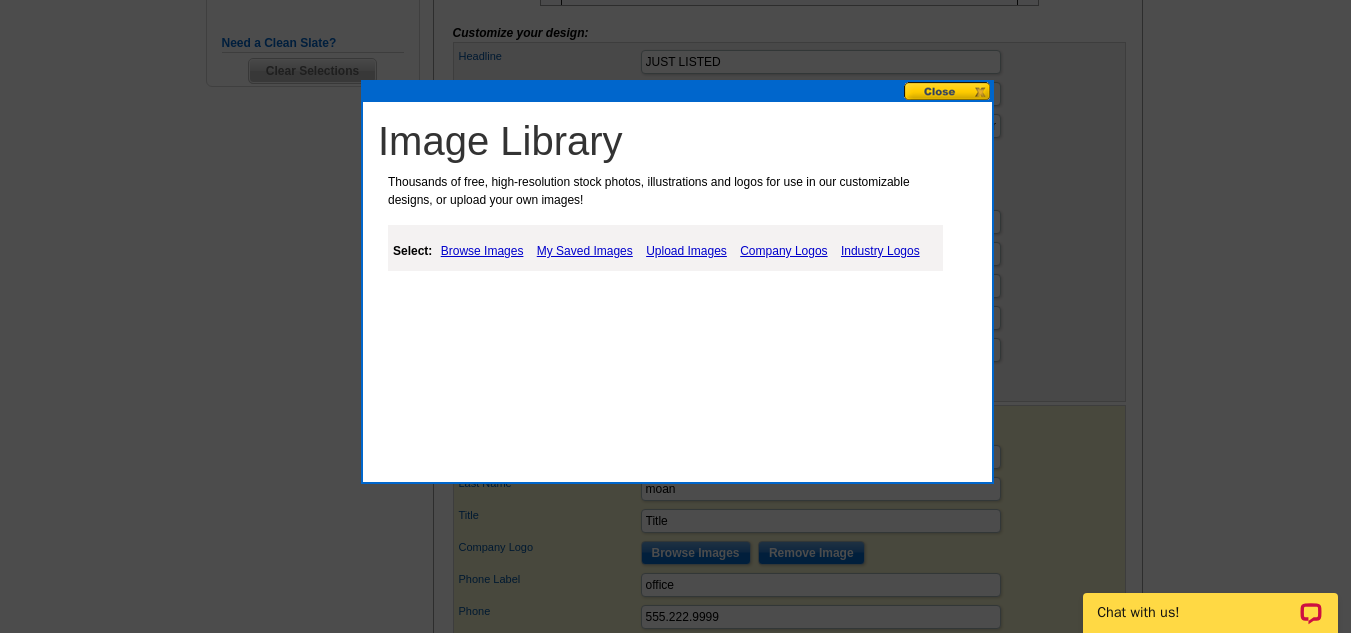 click on "My Saved Images" at bounding box center (585, 251) 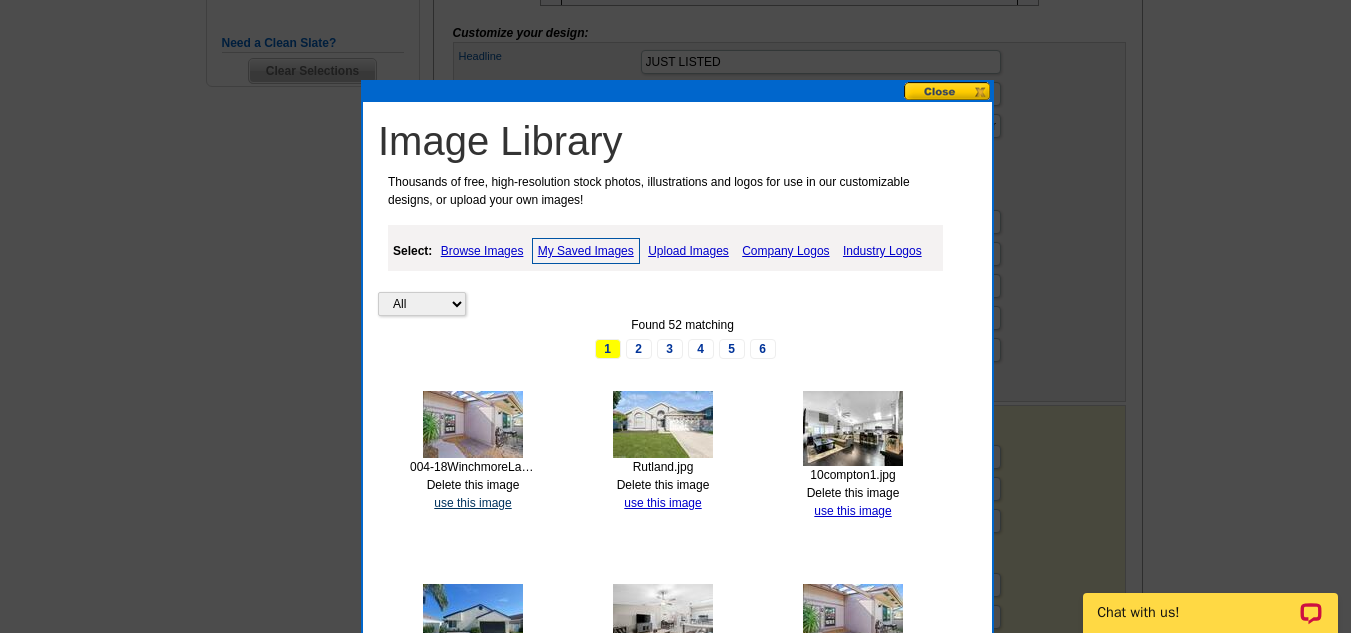click on "use this image" at bounding box center [472, 503] 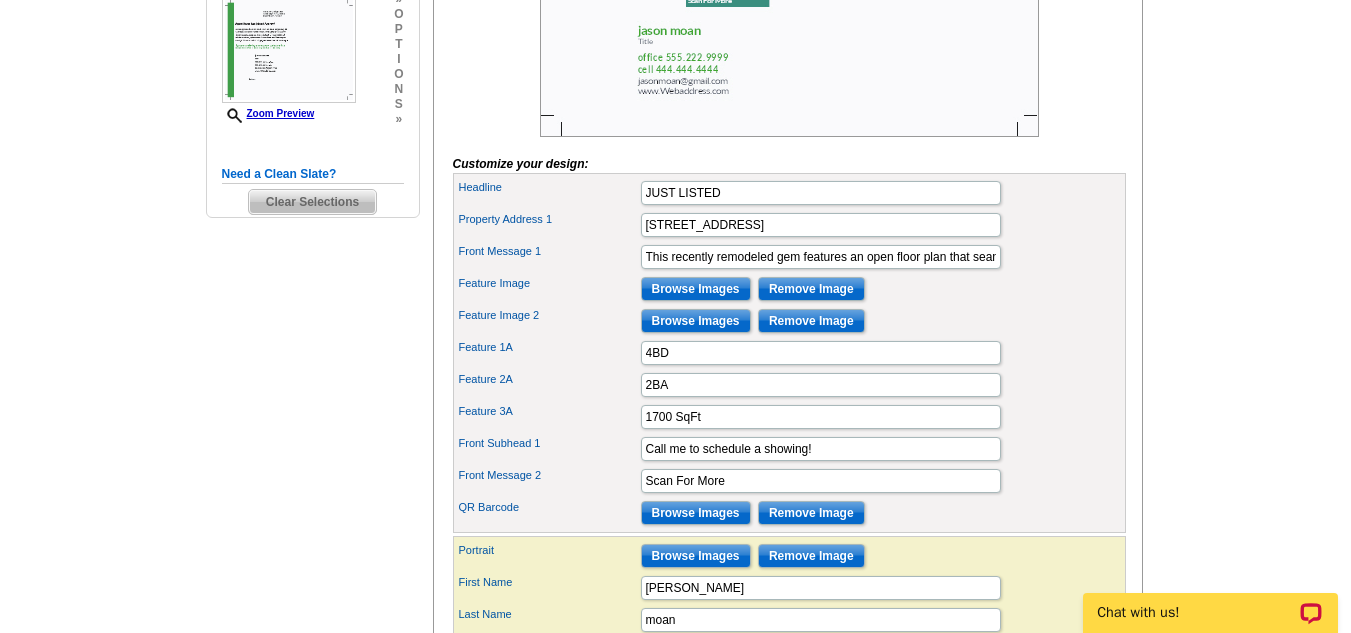 scroll, scrollTop: 614, scrollLeft: 0, axis: vertical 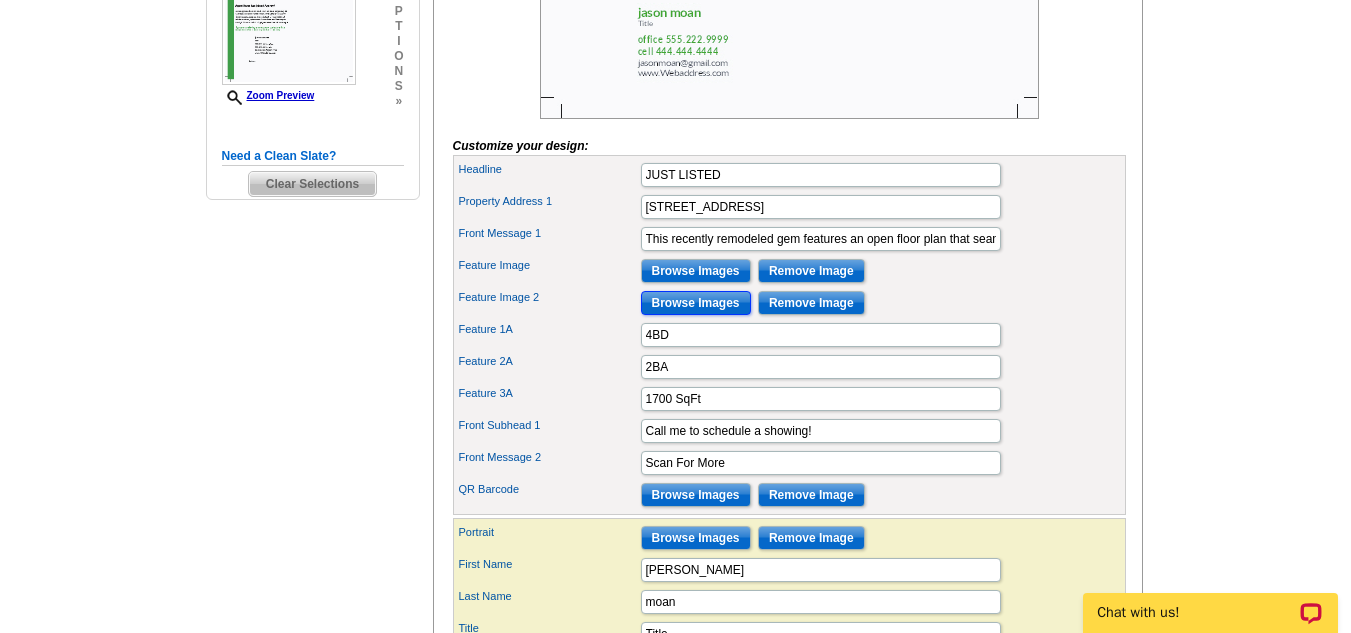 click on "Browse Images" at bounding box center (696, 303) 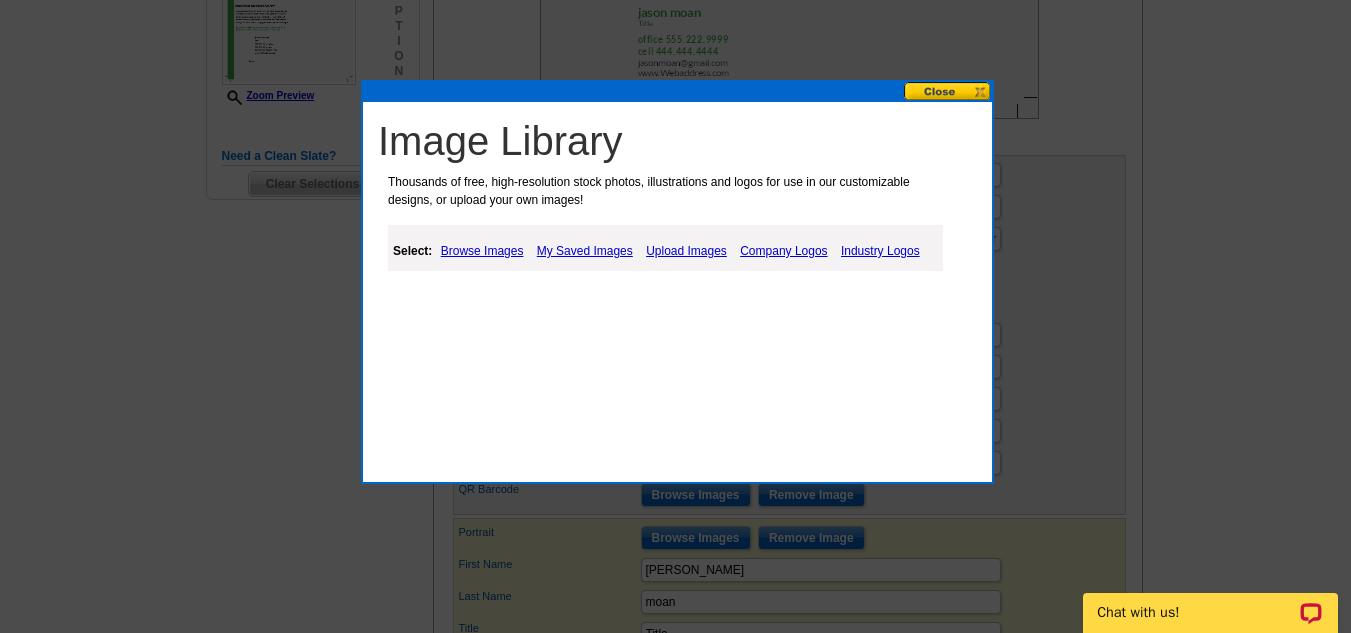 click on "My Saved Images" at bounding box center [585, 251] 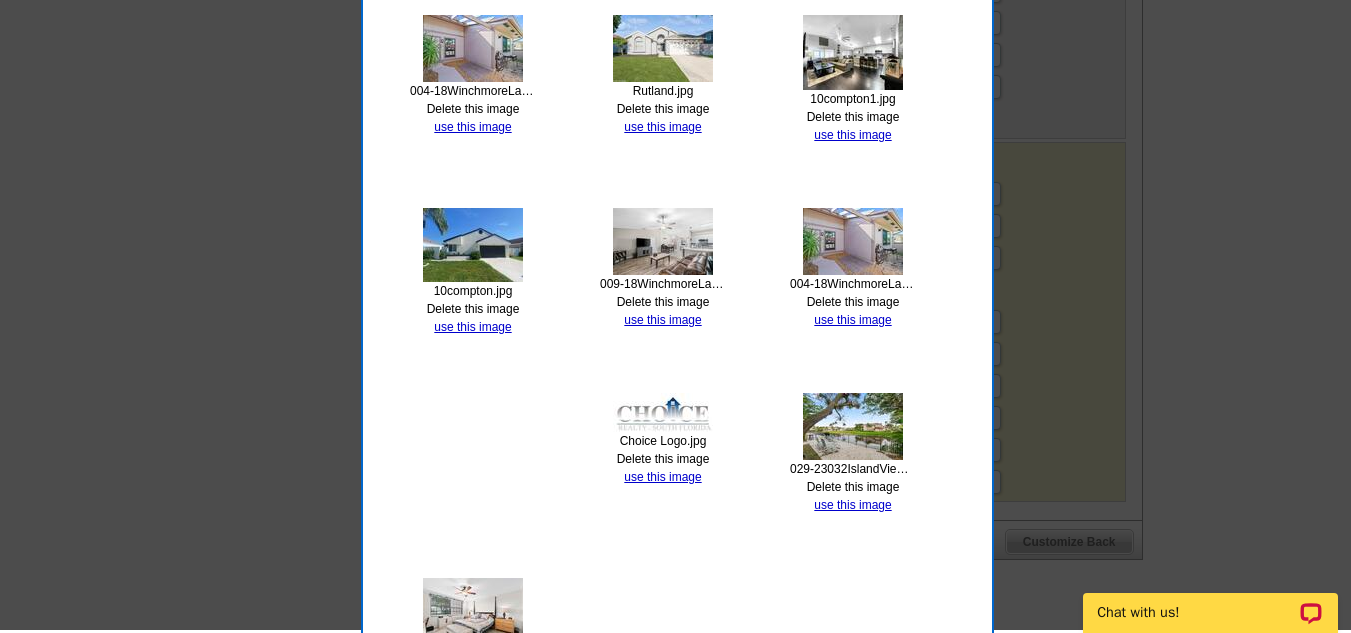 scroll, scrollTop: 987, scrollLeft: 0, axis: vertical 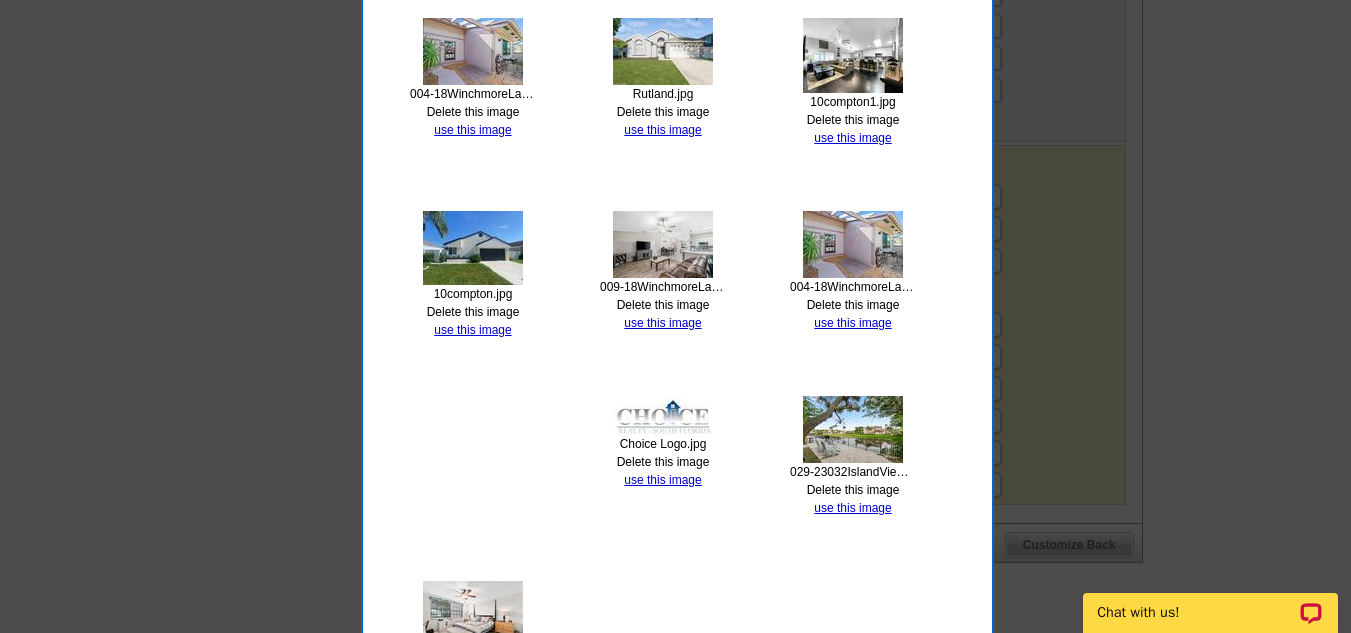 click on "use this image" at bounding box center (662, 323) 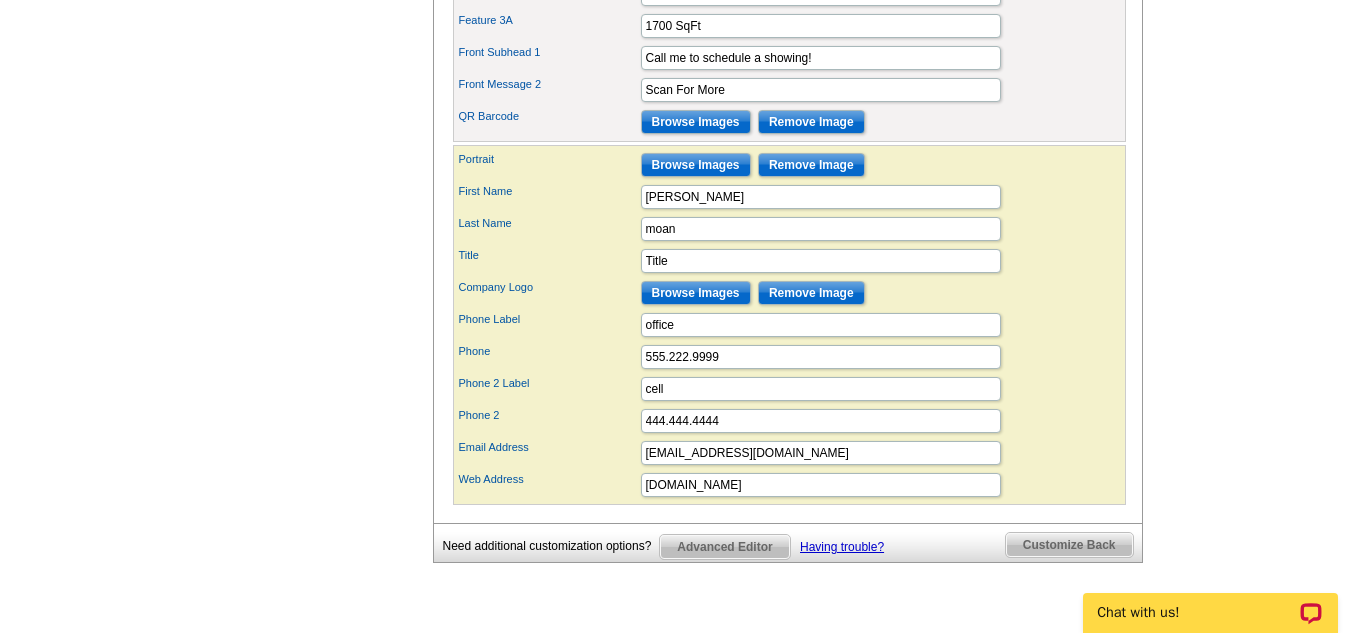 scroll, scrollTop: 0, scrollLeft: 0, axis: both 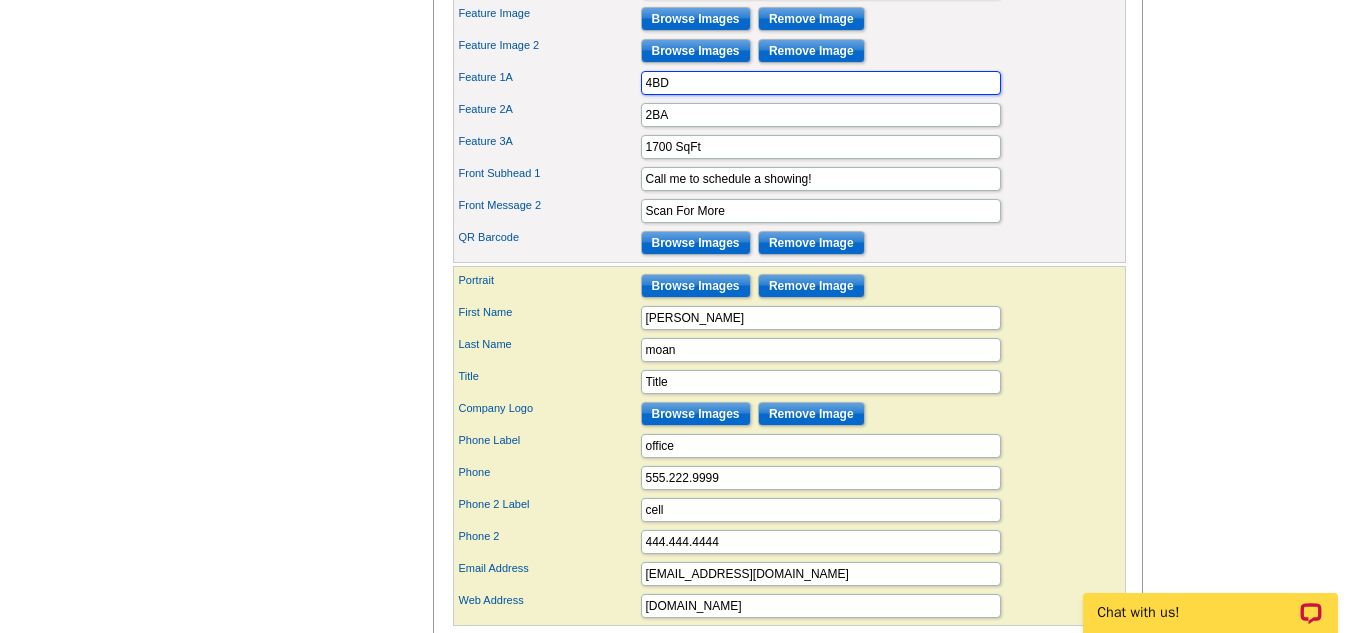 click on "4BD" at bounding box center (821, 83) 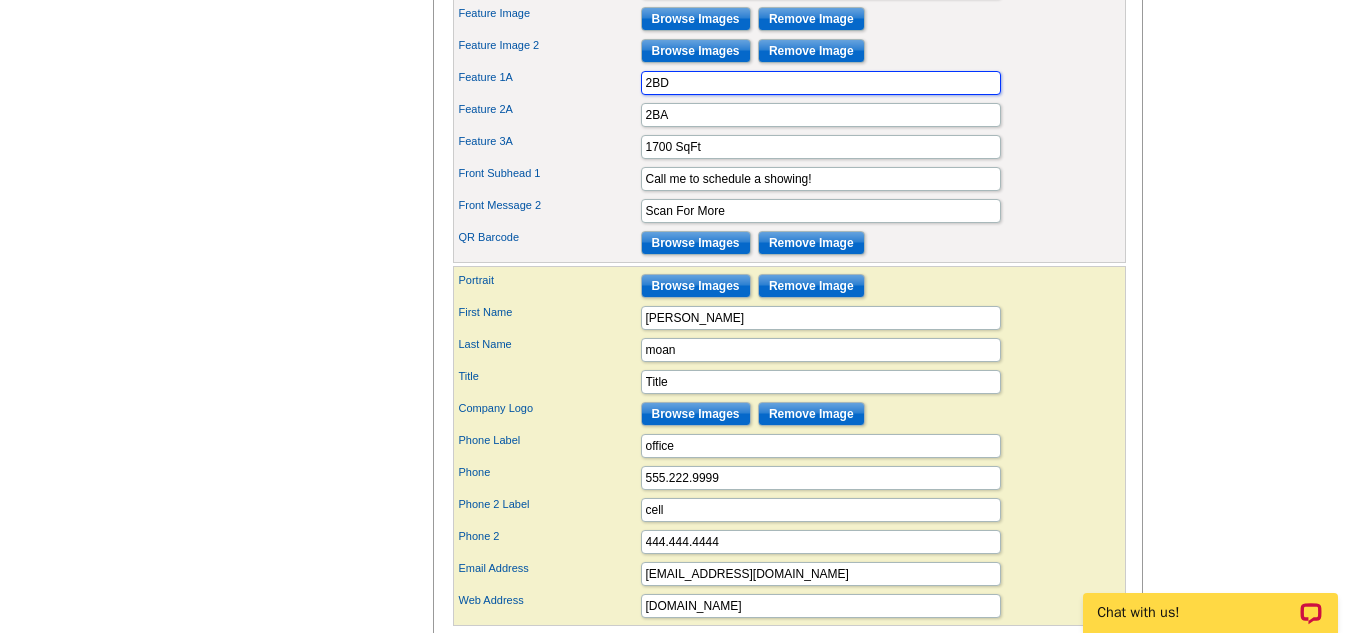 type on "2BD" 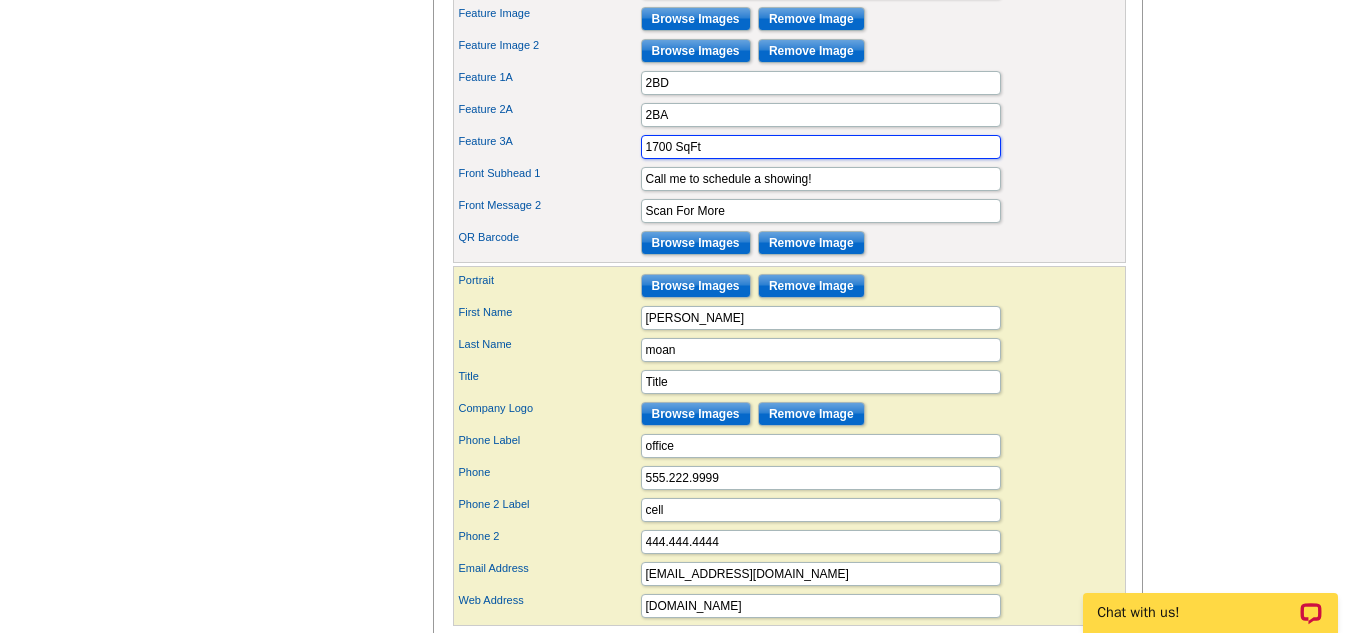 click on "1700 SqFt" at bounding box center [821, 147] 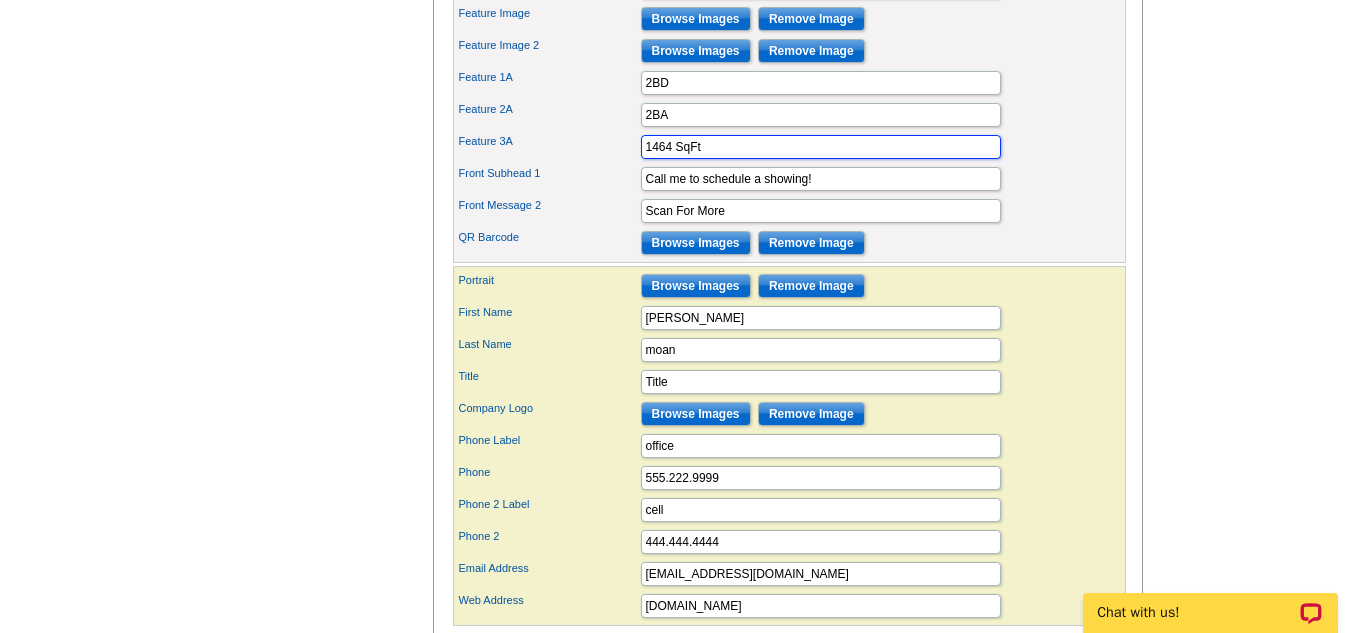 type on "1464 SqFt" 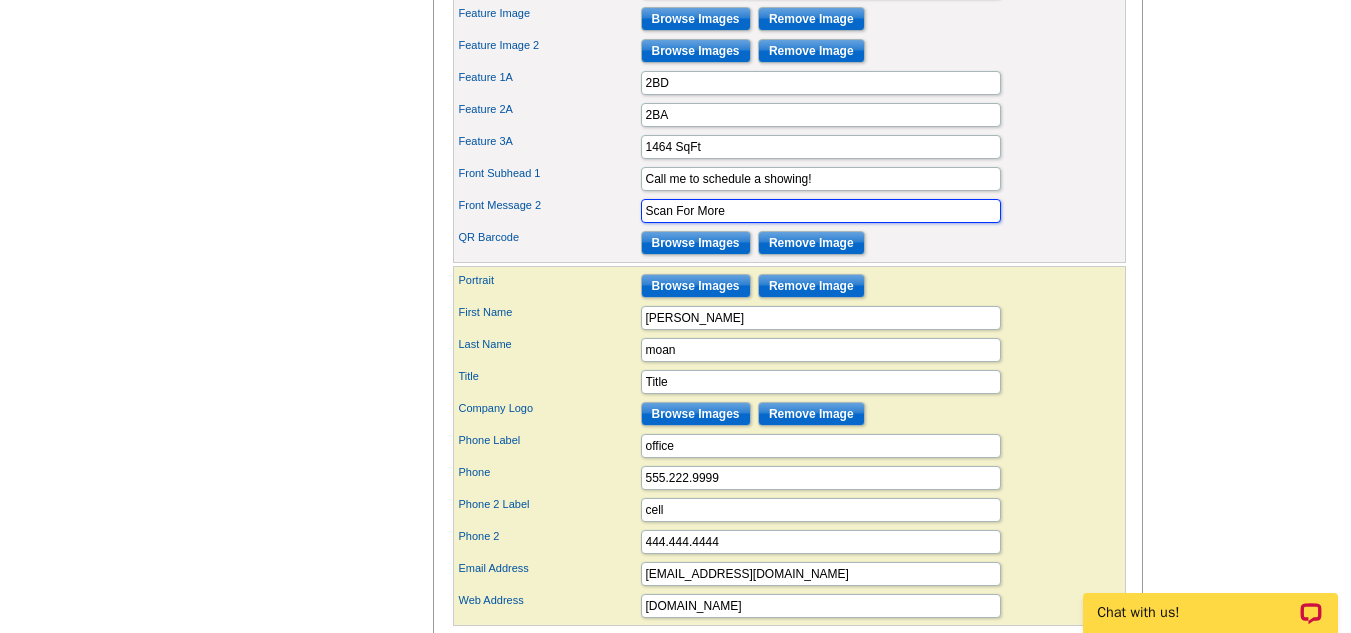 click on "Scan For More" at bounding box center (821, 211) 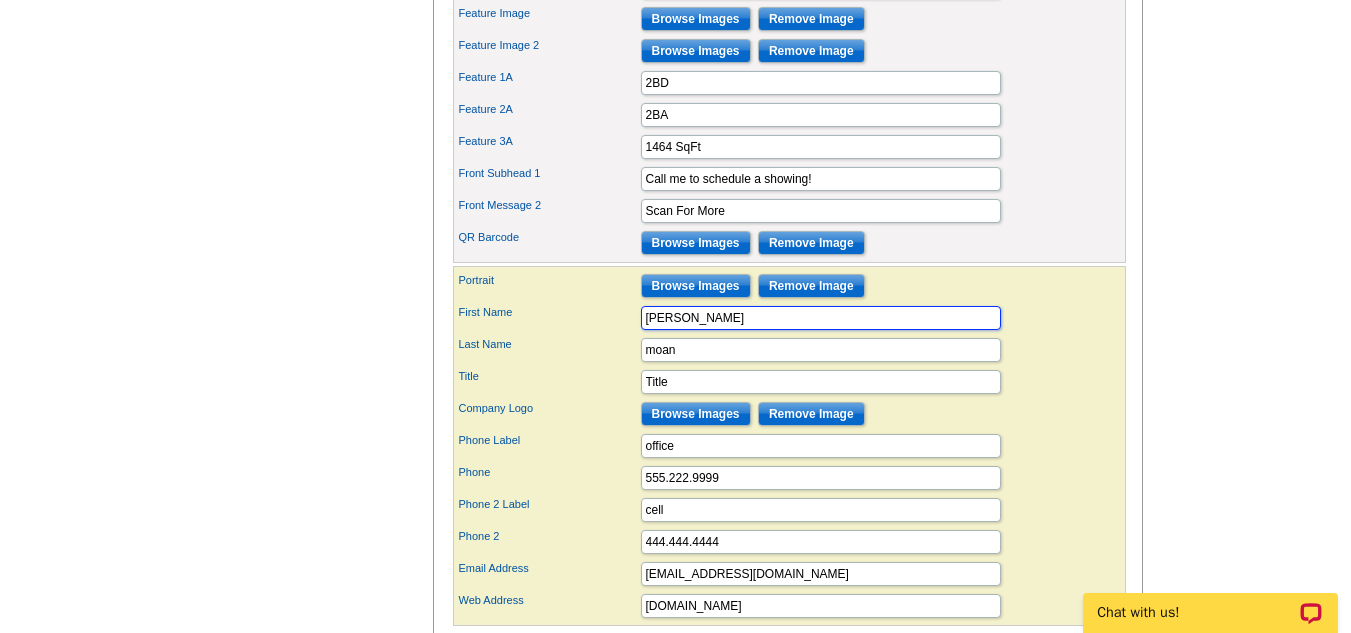 drag, startPoint x: 761, startPoint y: 349, endPoint x: 459, endPoint y: 337, distance: 302.2383 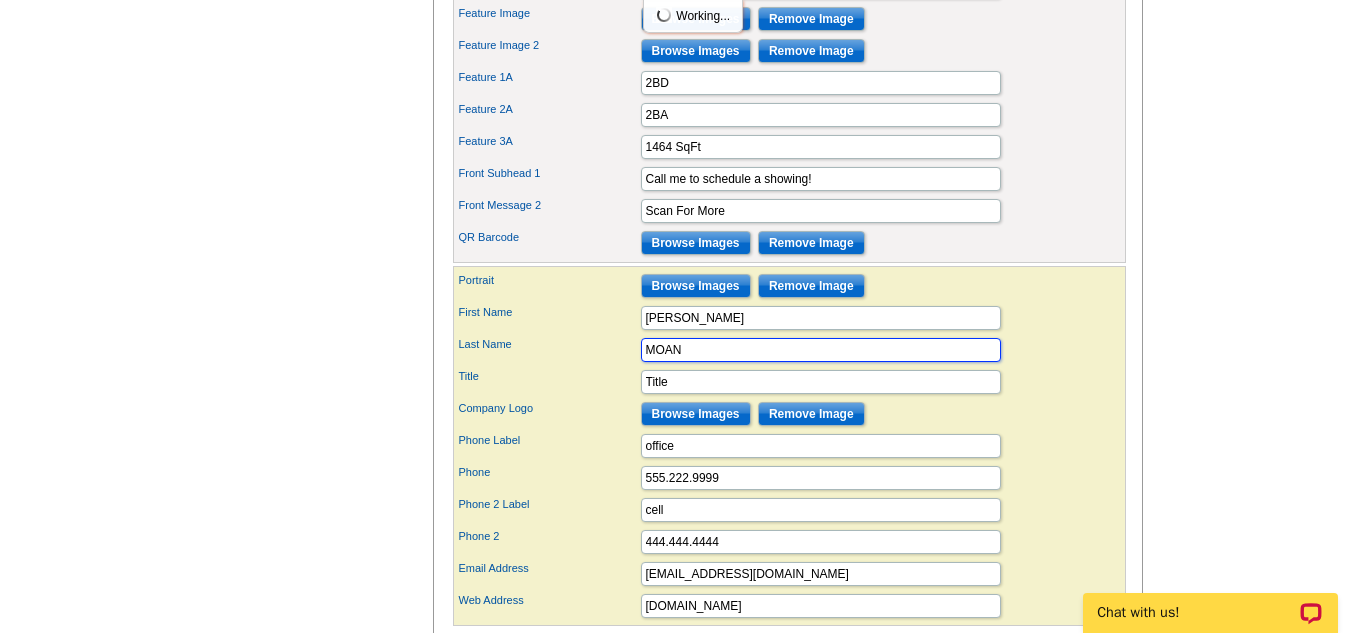 type on "MOAN" 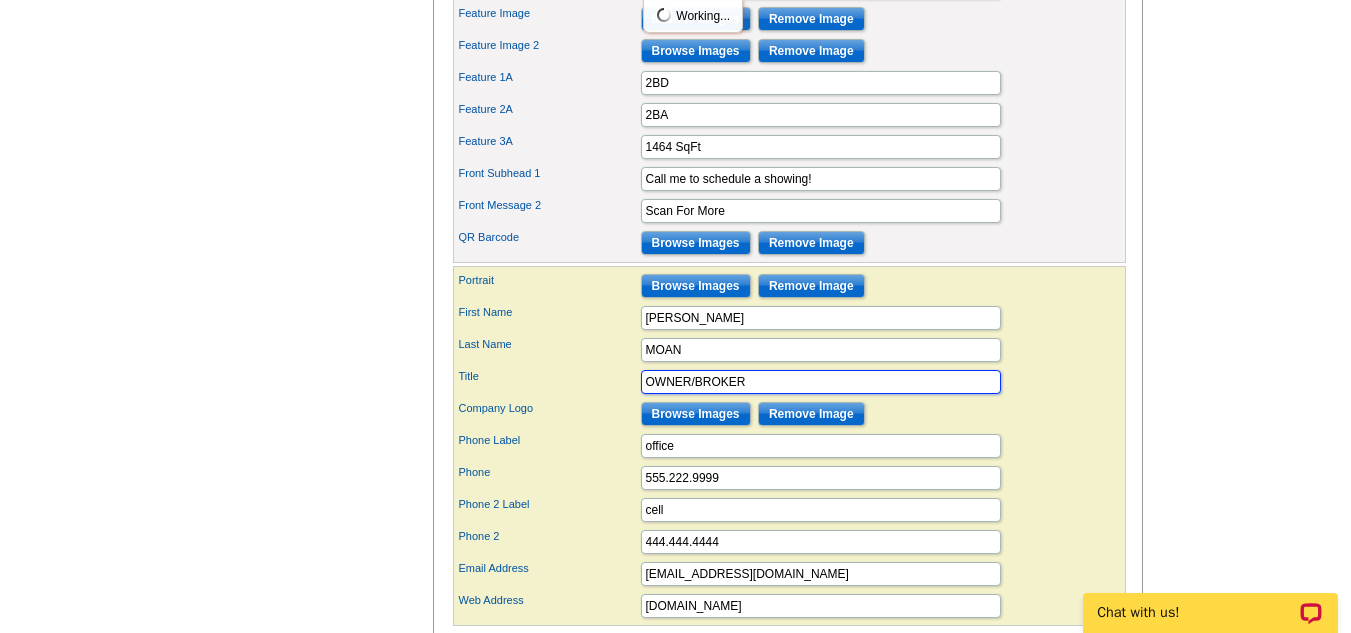 type on "OWNER/BROKER" 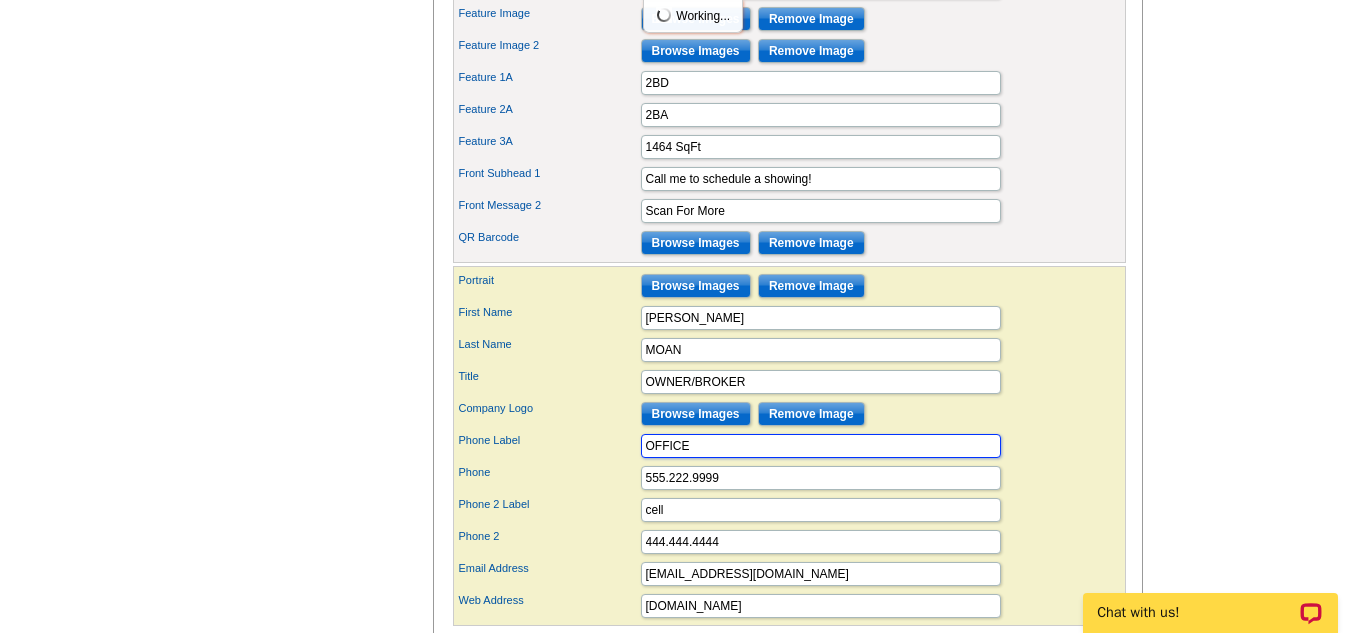 type on "OFFICE" 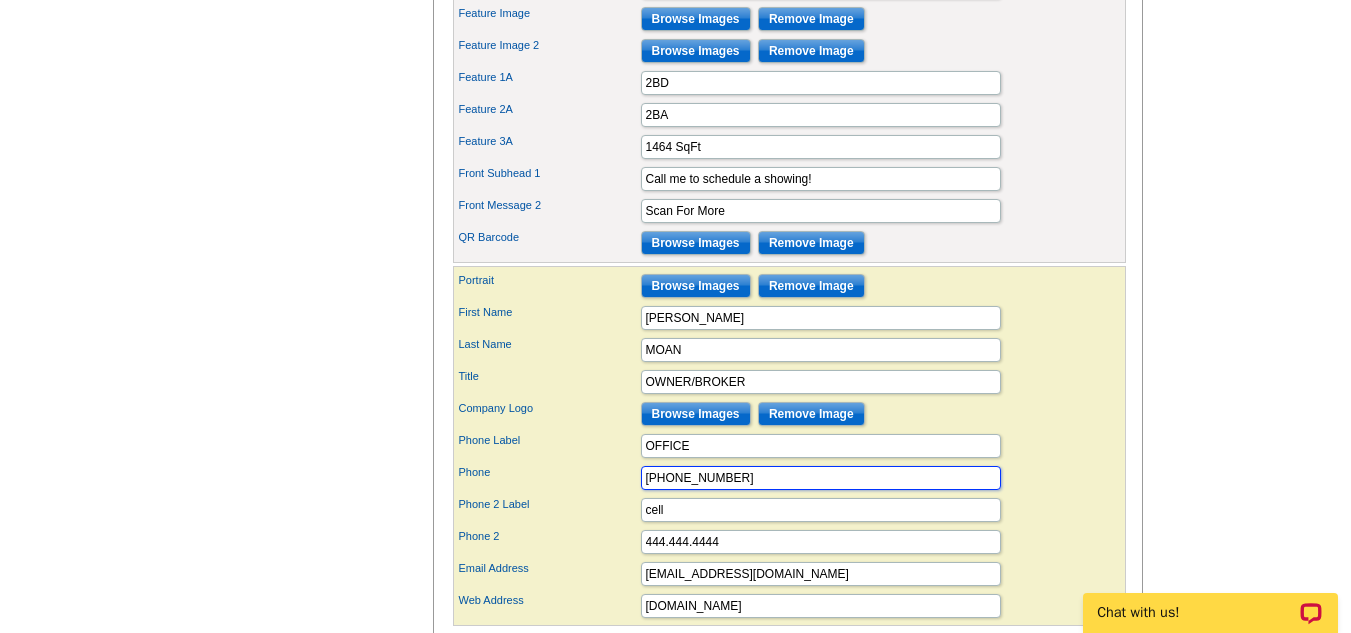 type on "561-292-3059" 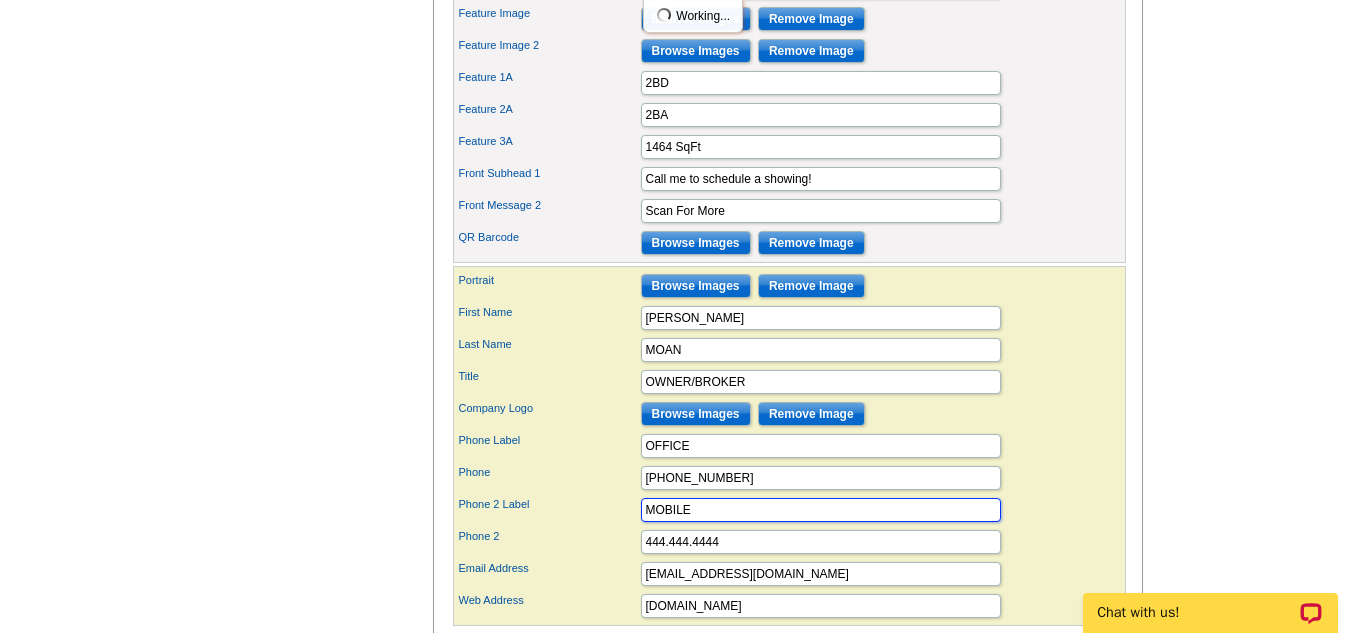 type on "MOBILE" 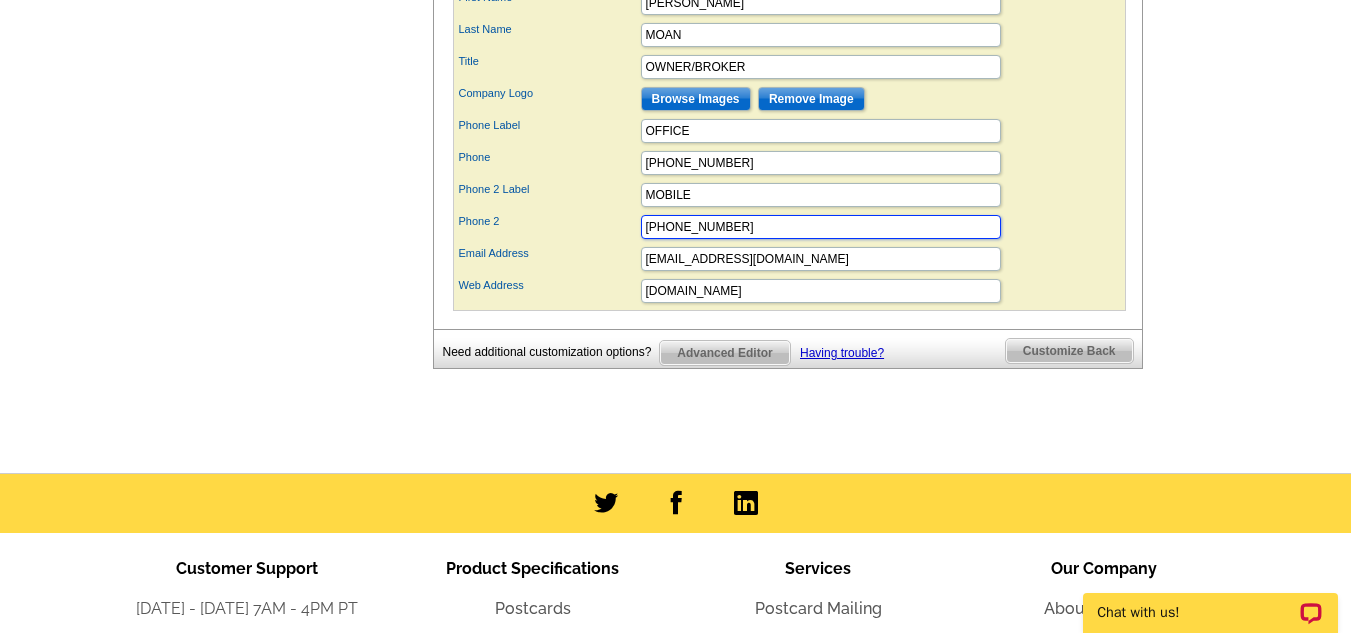 scroll, scrollTop: 1189, scrollLeft: 0, axis: vertical 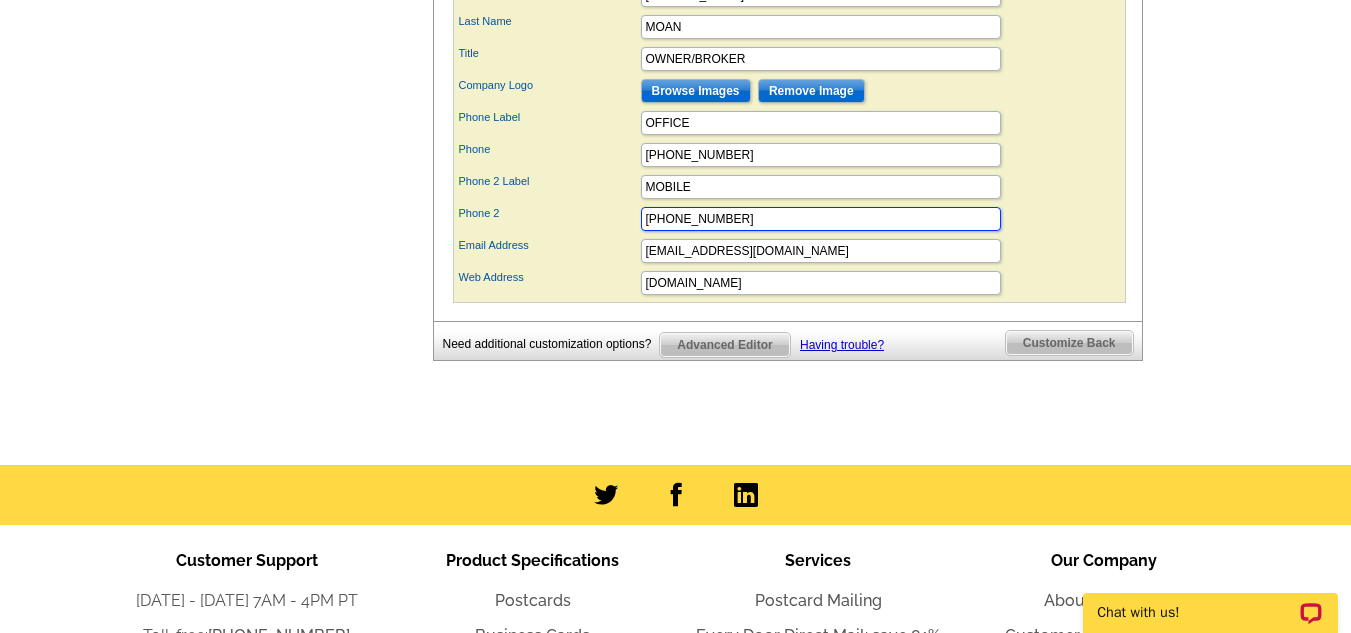 type on "561-306-2606" 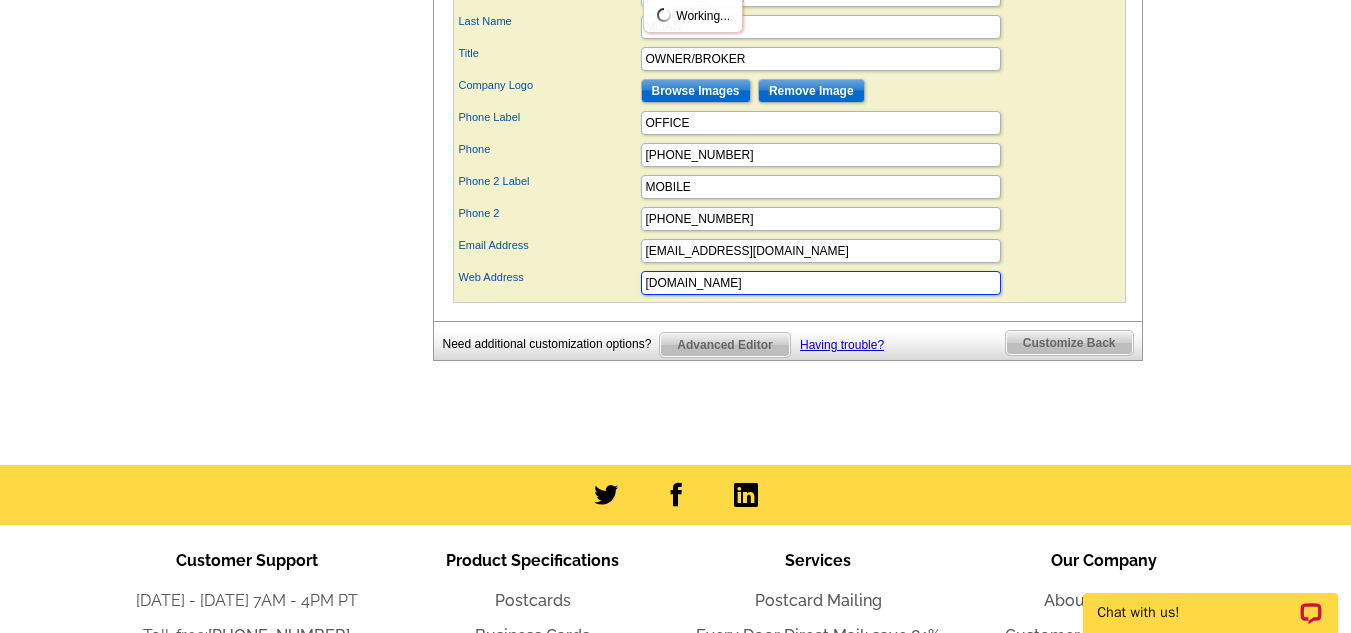 drag, startPoint x: 815, startPoint y: 311, endPoint x: 417, endPoint y: 335, distance: 398.72296 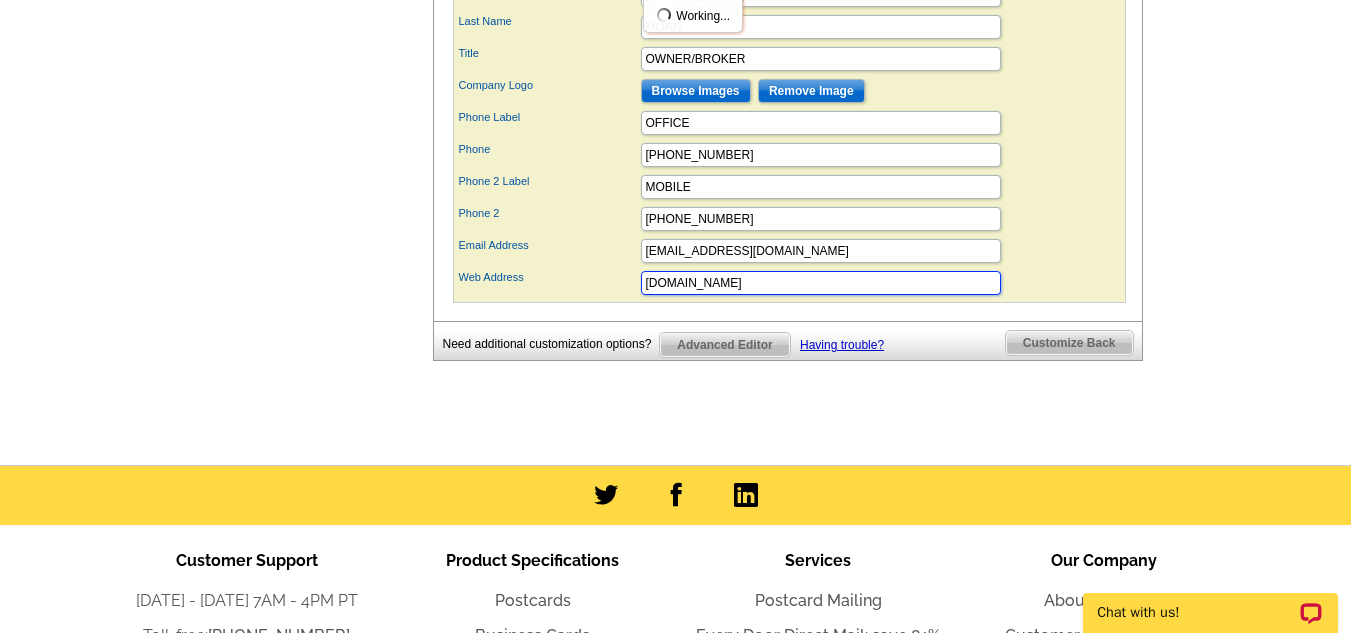 click on "Need Help? call 800-260-5887,  chat  with support, or have our designers make something custom just for you!
Got it, no need for the selection guide next time.
Show Results
Selected Design
Regular Postcard (4.25" x 5.6")
Design Name
Listed Two Photo
Front Design
Zoom Preview
»
o
p
t
i
o
n
s
»
o" at bounding box center (676, -290) 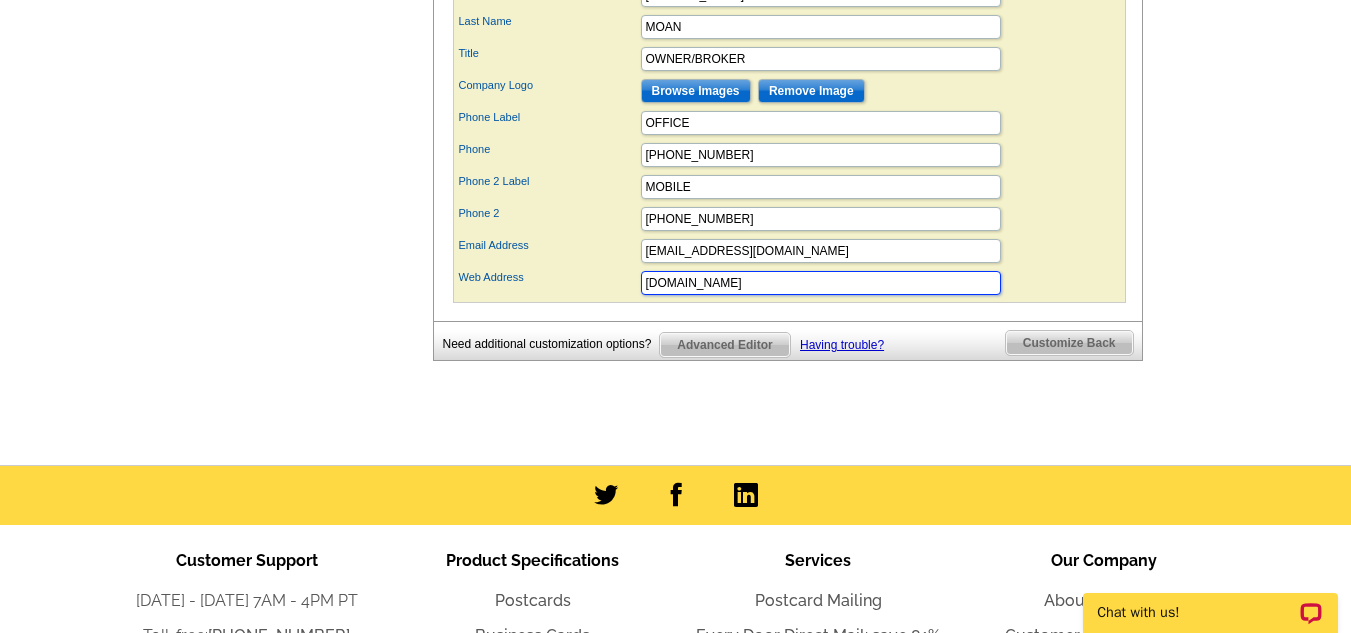 type on "CHOICEREALTYFLORIDA.COM" 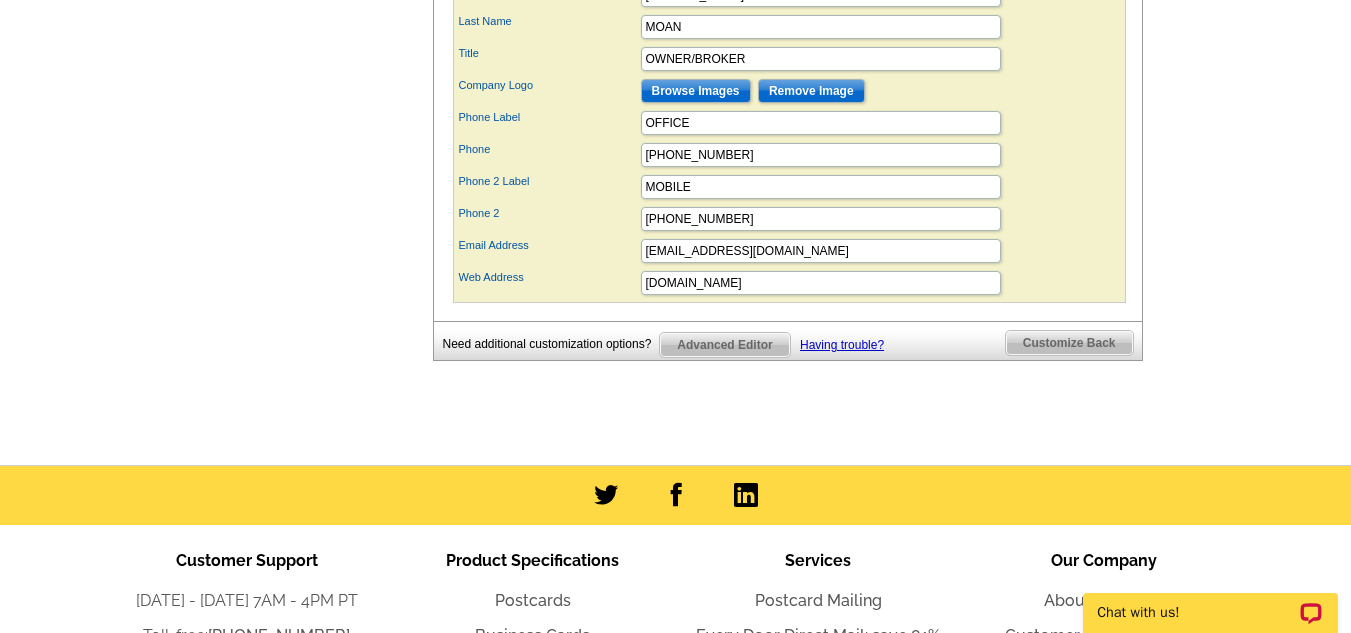 click on "Need Help? call 800-260-5887,  chat  with support, or have our designers make something custom just for you!
Got it, no need for the selection guide next time.
Show Results
Selected Design
Regular Postcard (4.25" x 5.6")
Design Name
Listed Two Photo
Front Design
Zoom Preview
»
o
p
t
i
o
n
s
»
o" at bounding box center [676, -290] 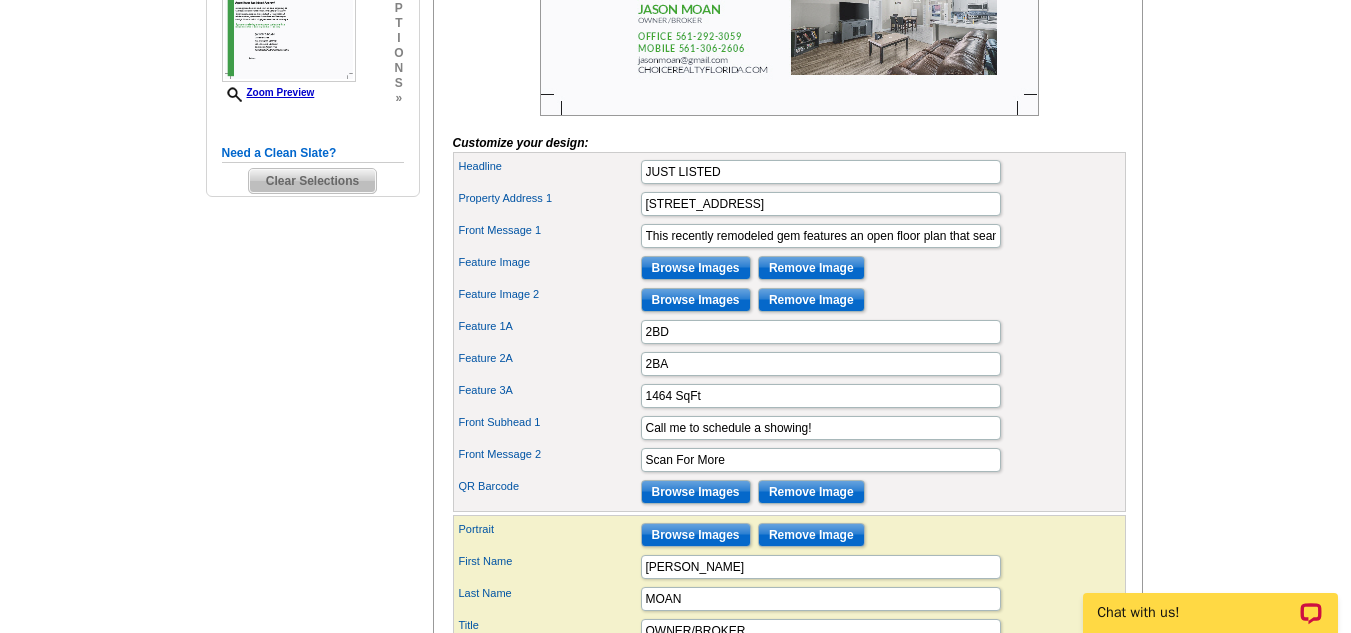 scroll, scrollTop: 610, scrollLeft: 0, axis: vertical 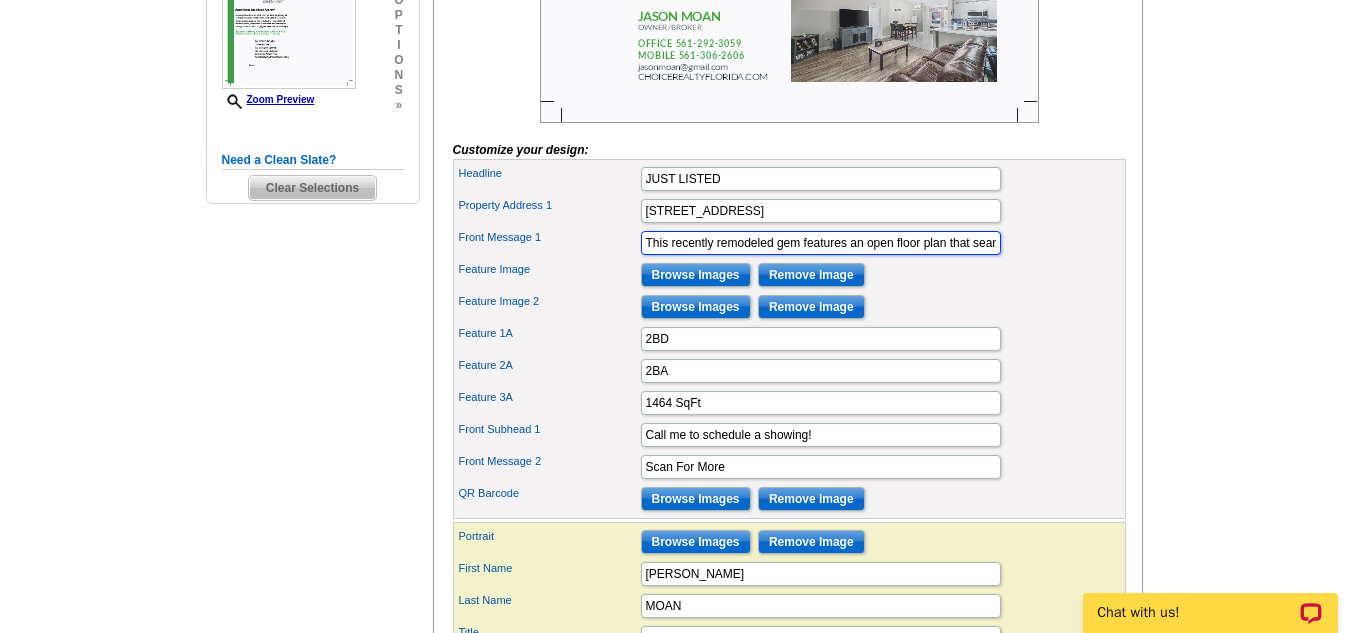 click on "This recently remodeled gem features an open floor plan that seamlessly blends modern living and comfort. The updated interior is bathed in natural light, offering an inviting space perfect for entertaining or relaxing. Impact windows and roof is just 7 years old, offering peace of mind for years to come, and the convenience of a one-car garage provides secure parking and extra storage. Step outside to discover a spacious backyard ideal for gatherings, gardening, or simply enjoying the Florida sunshine. Nestled in a friendly community with access to a sparkling pool and amenities, you'll love the lifestyle that comes with this location, just minutes from beaches, shopping, dining, and all that coastal living has to offer!" at bounding box center (821, 243) 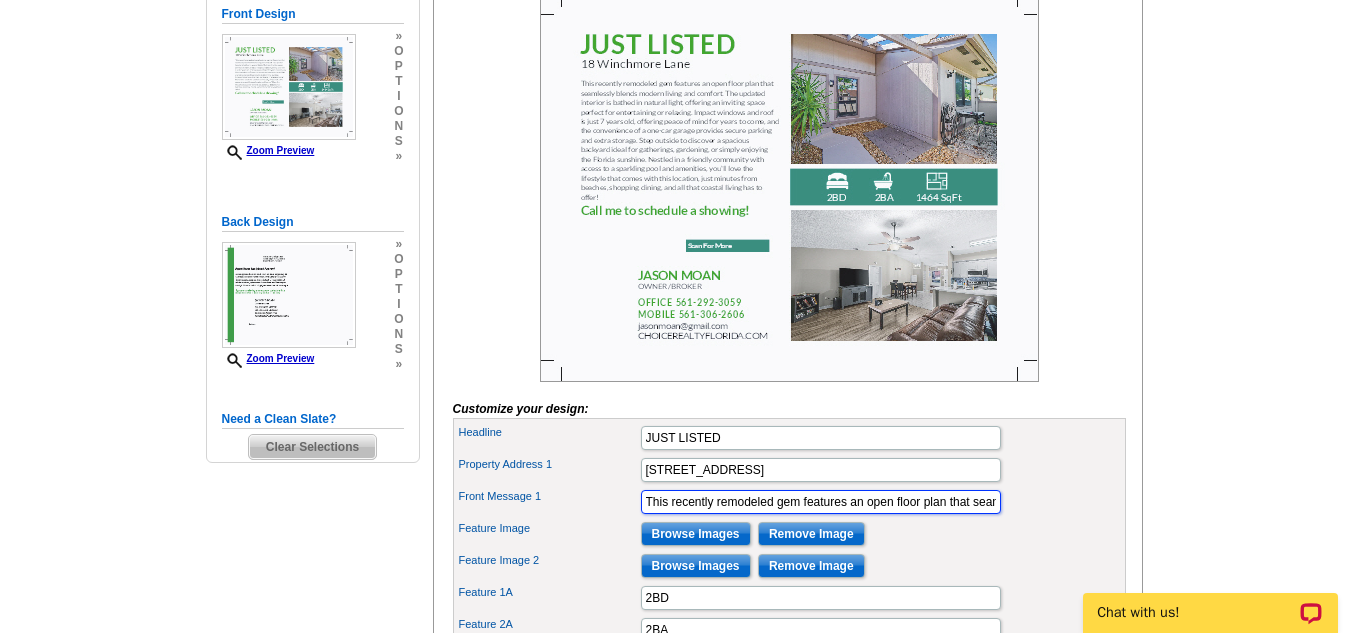 scroll, scrollTop: 344, scrollLeft: 0, axis: vertical 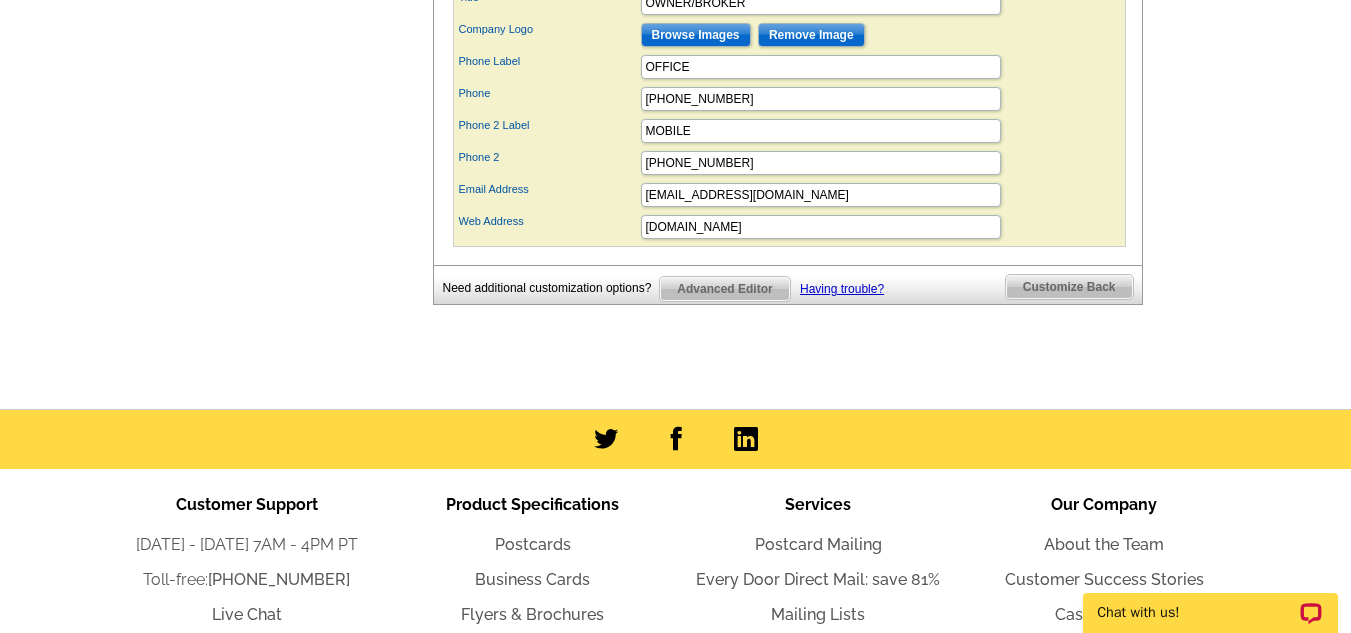 click on "Customize Back" at bounding box center (1069, 287) 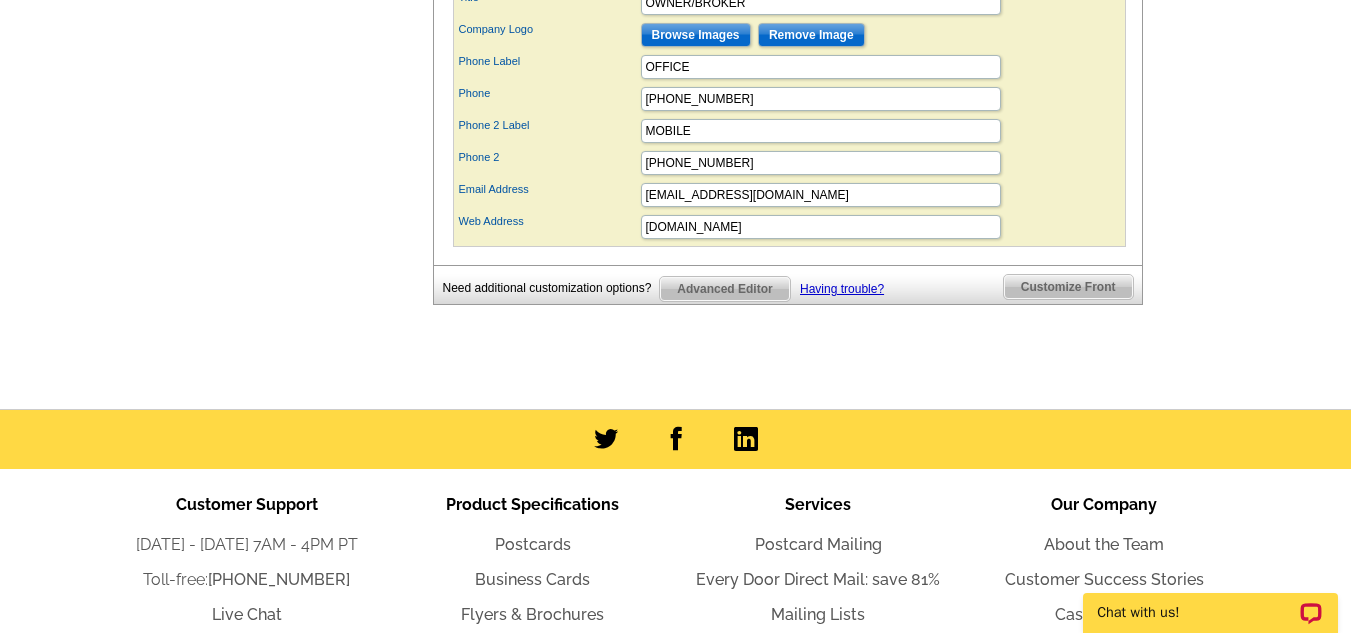scroll, scrollTop: 1317, scrollLeft: 0, axis: vertical 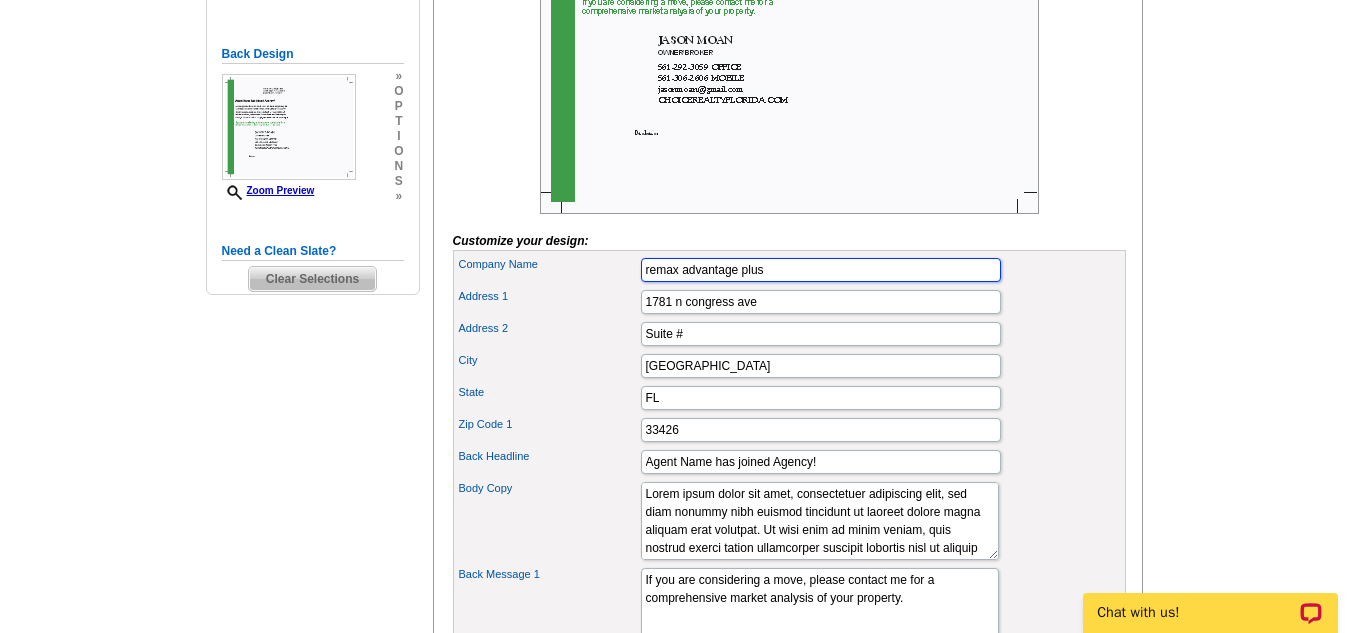 drag, startPoint x: 873, startPoint y: 310, endPoint x: 454, endPoint y: 275, distance: 420.45926 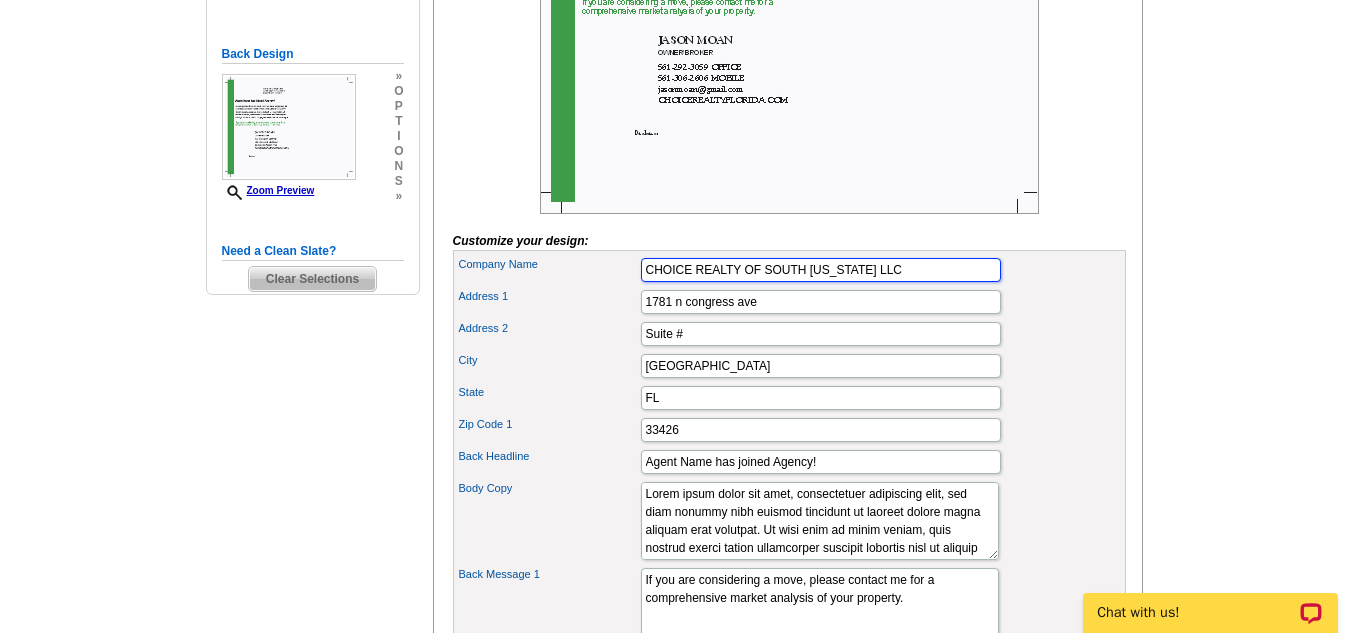 type on "CHOICE REALTY OF SOUTH FLORIDA LLC" 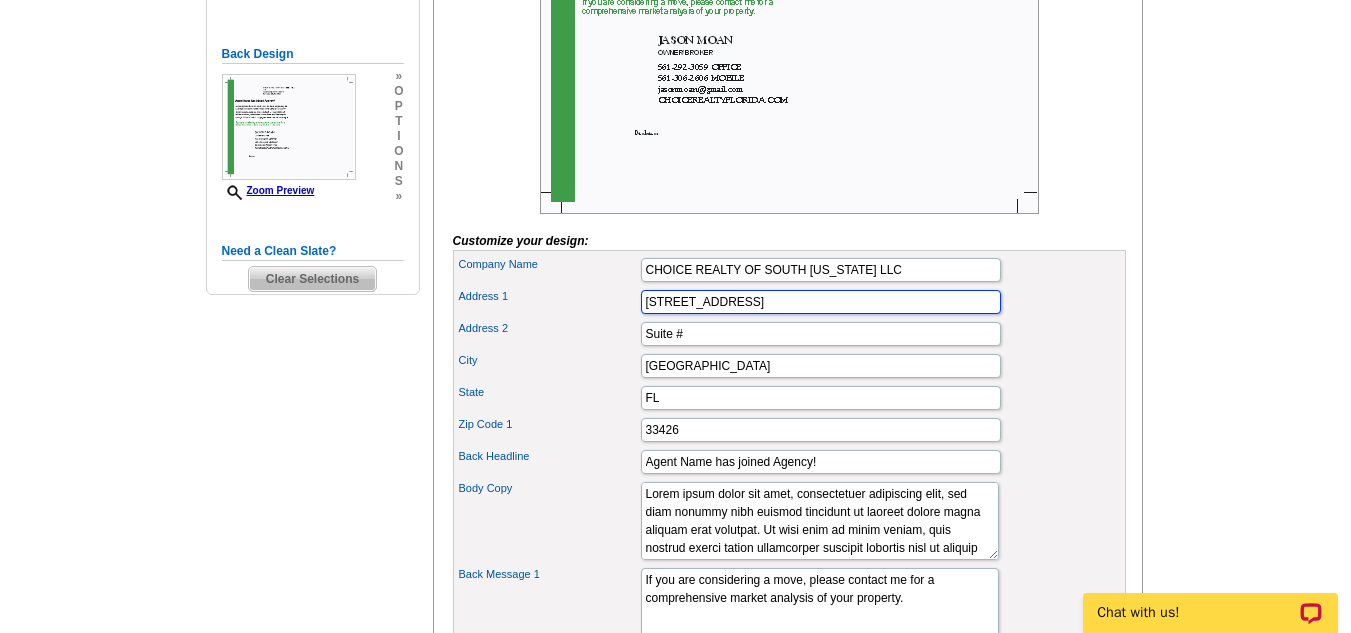 type on "402 S ATLANTIC DR" 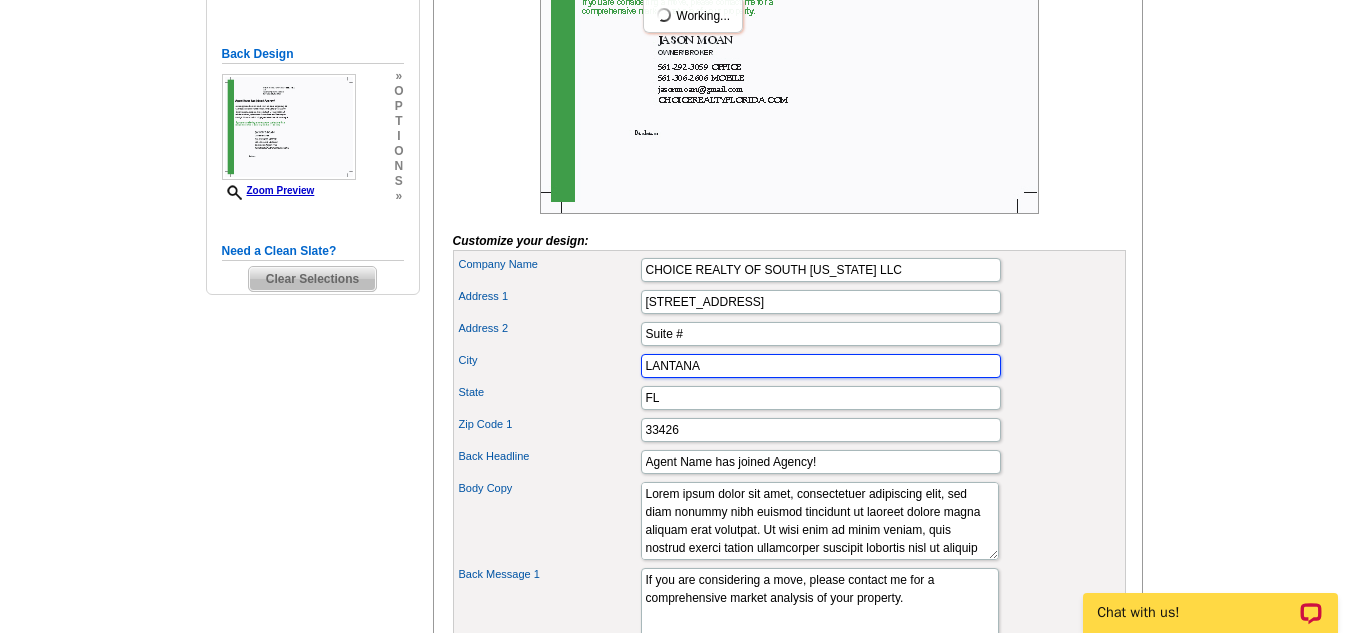 type on "LANTANA" 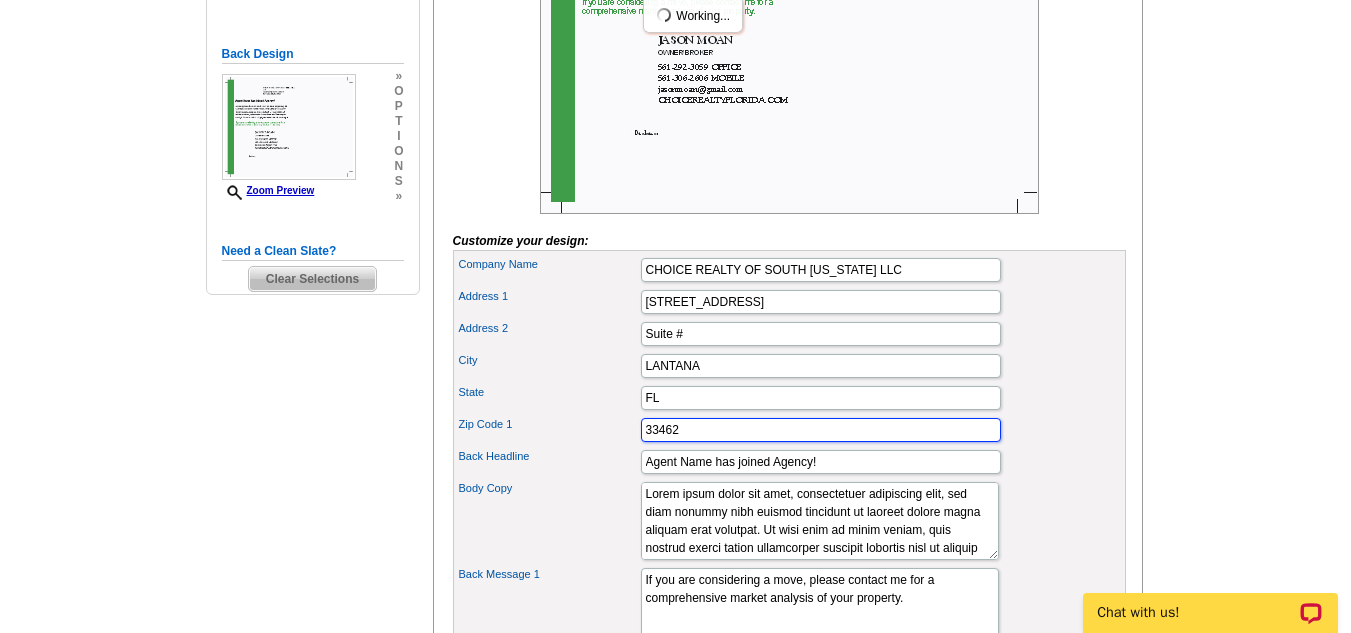 type on "33462" 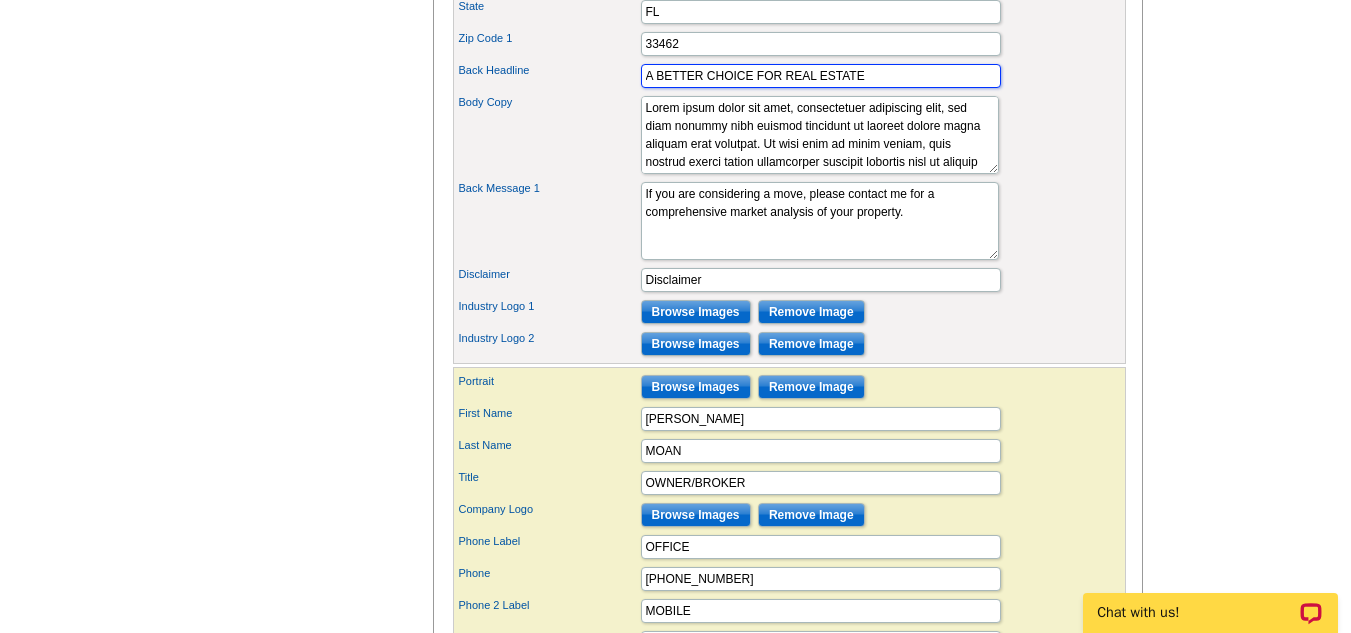 scroll, scrollTop: 901, scrollLeft: 0, axis: vertical 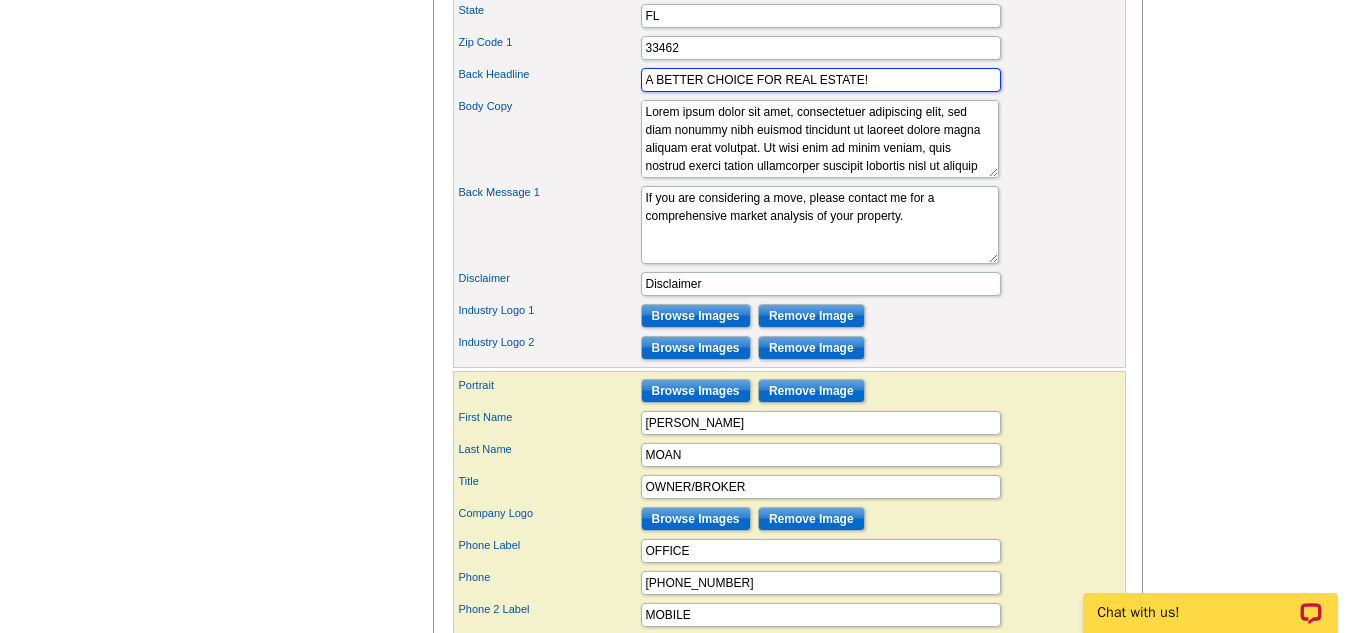 type on "A BETTER CHOICE FOR REAL ESTATE!" 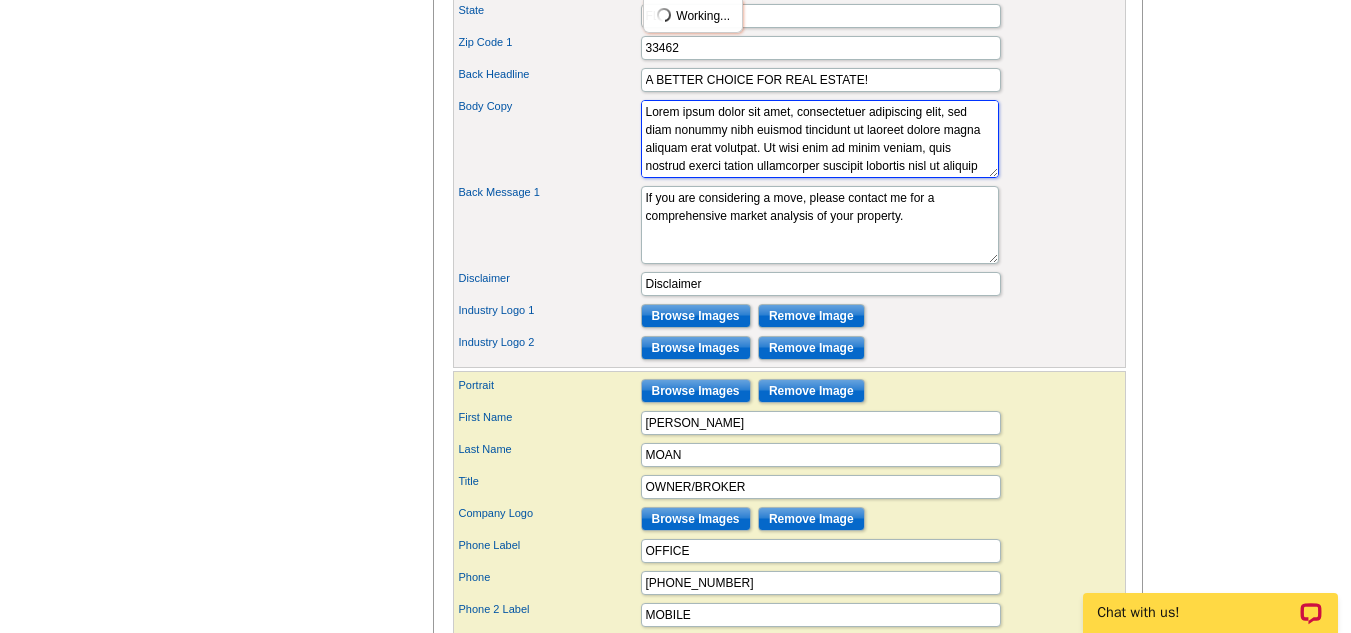 scroll, scrollTop: 36, scrollLeft: 0, axis: vertical 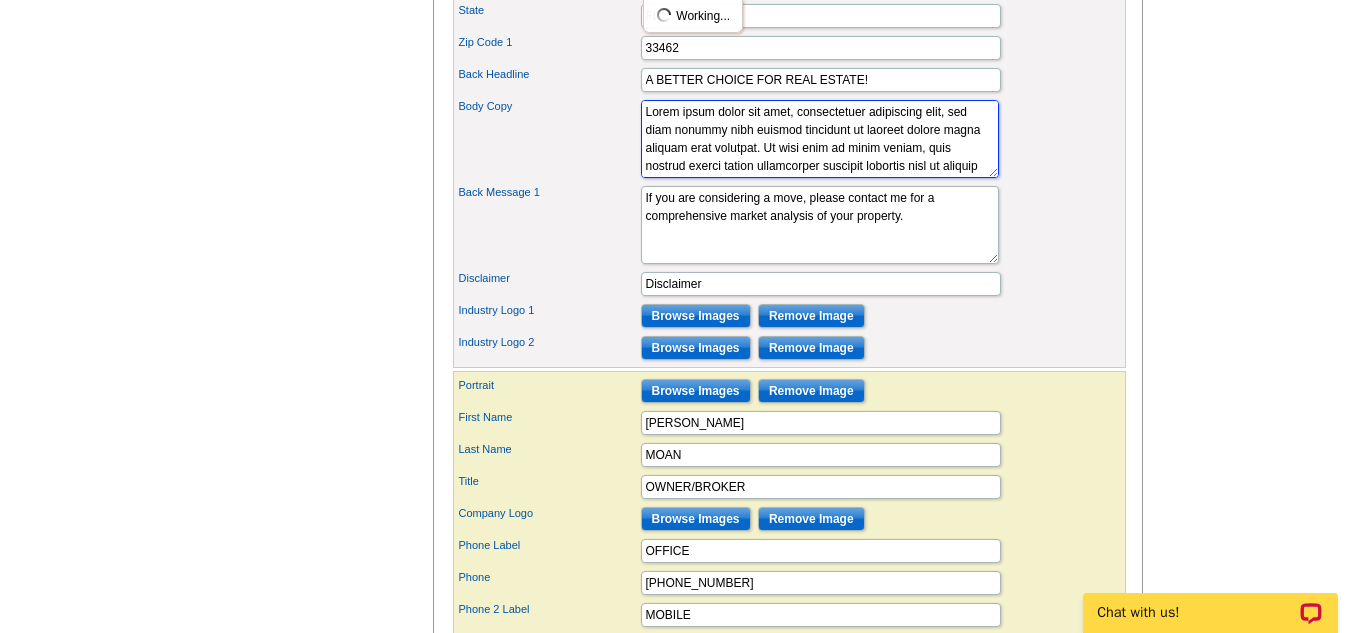 drag, startPoint x: 776, startPoint y: 197, endPoint x: 561, endPoint y: 119, distance: 228.71161 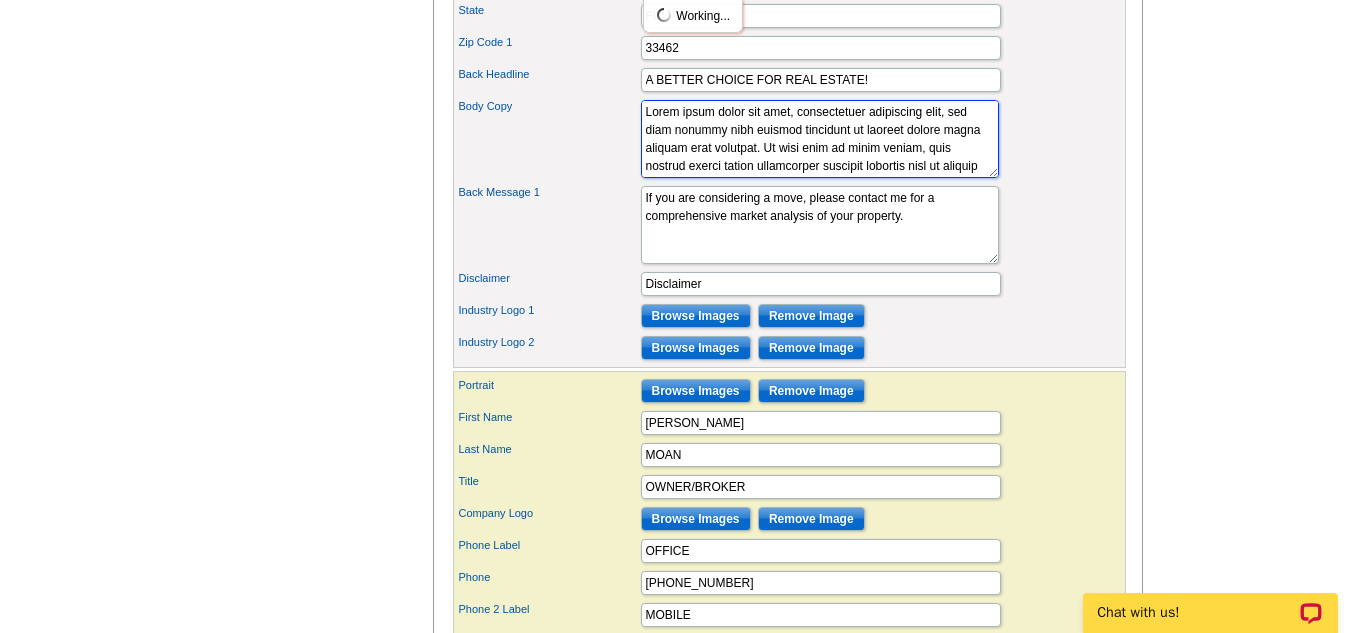 click on "Company Name
CHOICE REALTY OF SOUTH FLORIDA LLC
Address 1
402 S ATLANTIC DR
Address 2
Suite #
FL" at bounding box center (789, 118) 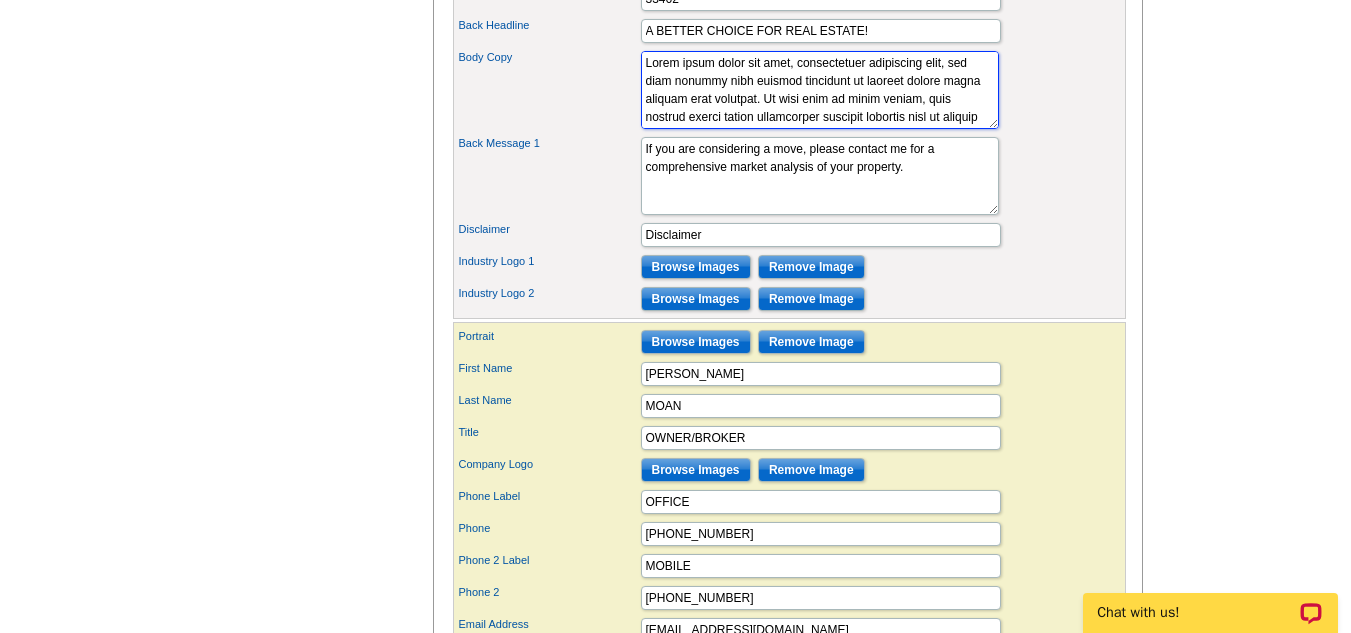 scroll, scrollTop: 954, scrollLeft: 0, axis: vertical 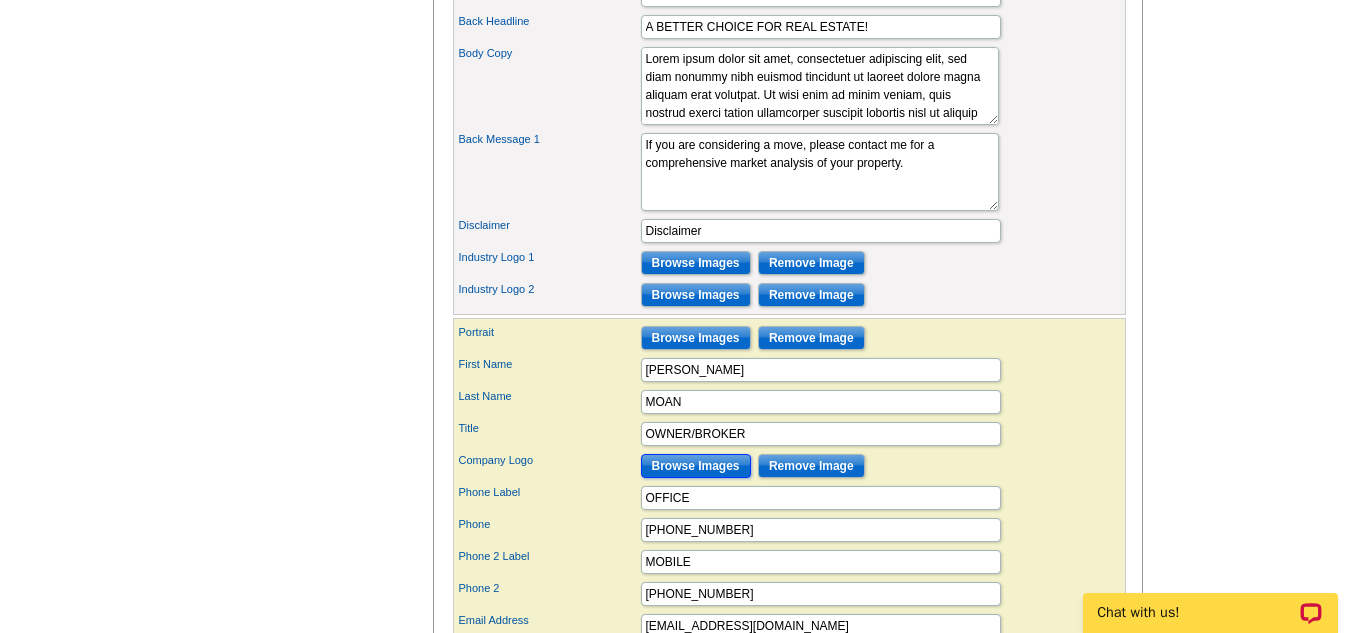 click on "Browse Images" at bounding box center [696, 466] 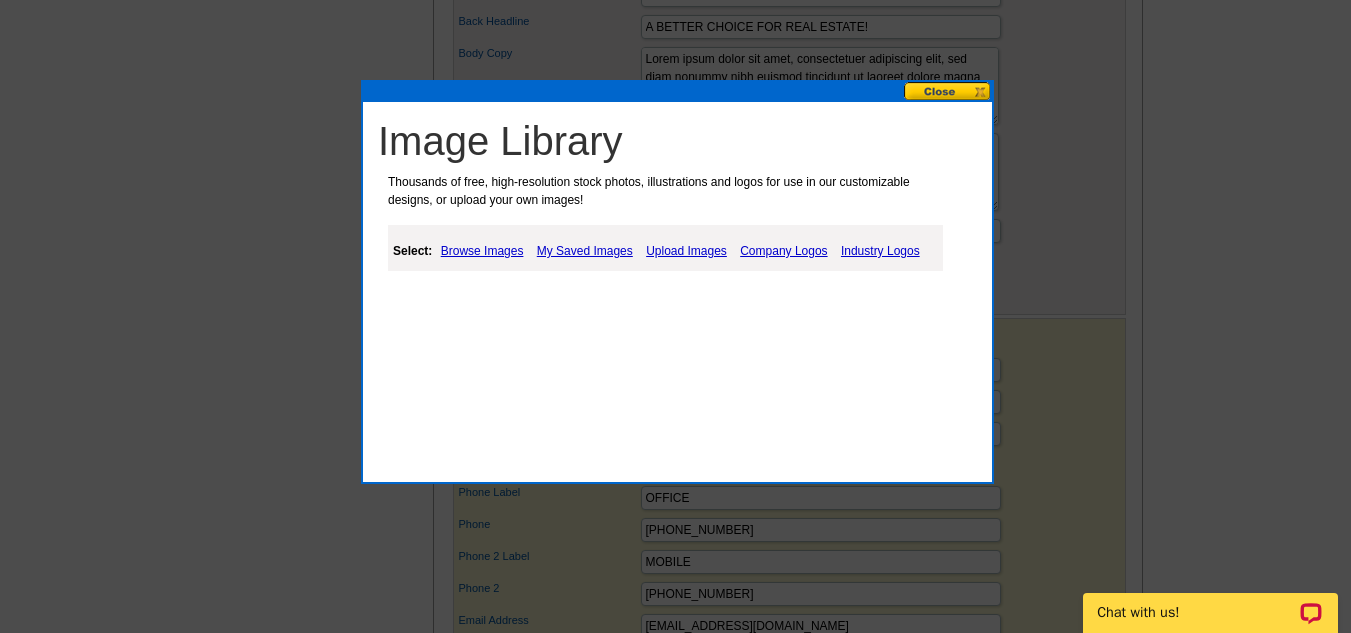 click on "My Saved Images" at bounding box center [585, 251] 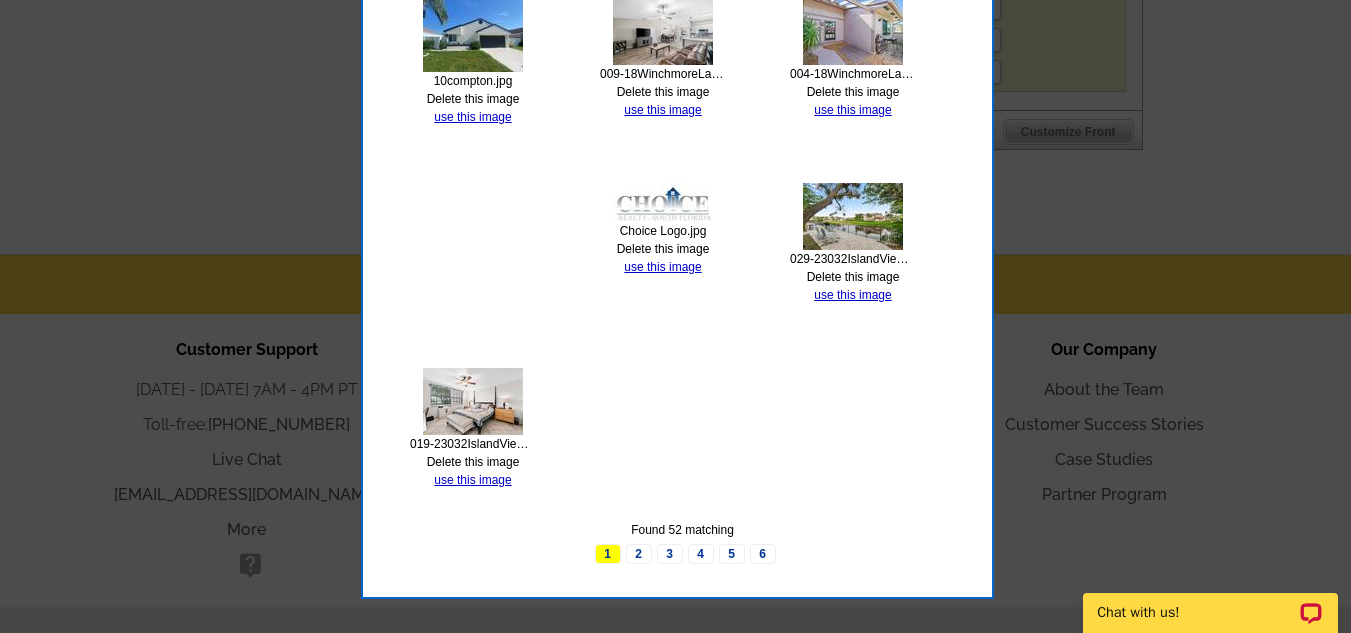 scroll, scrollTop: 1548, scrollLeft: 0, axis: vertical 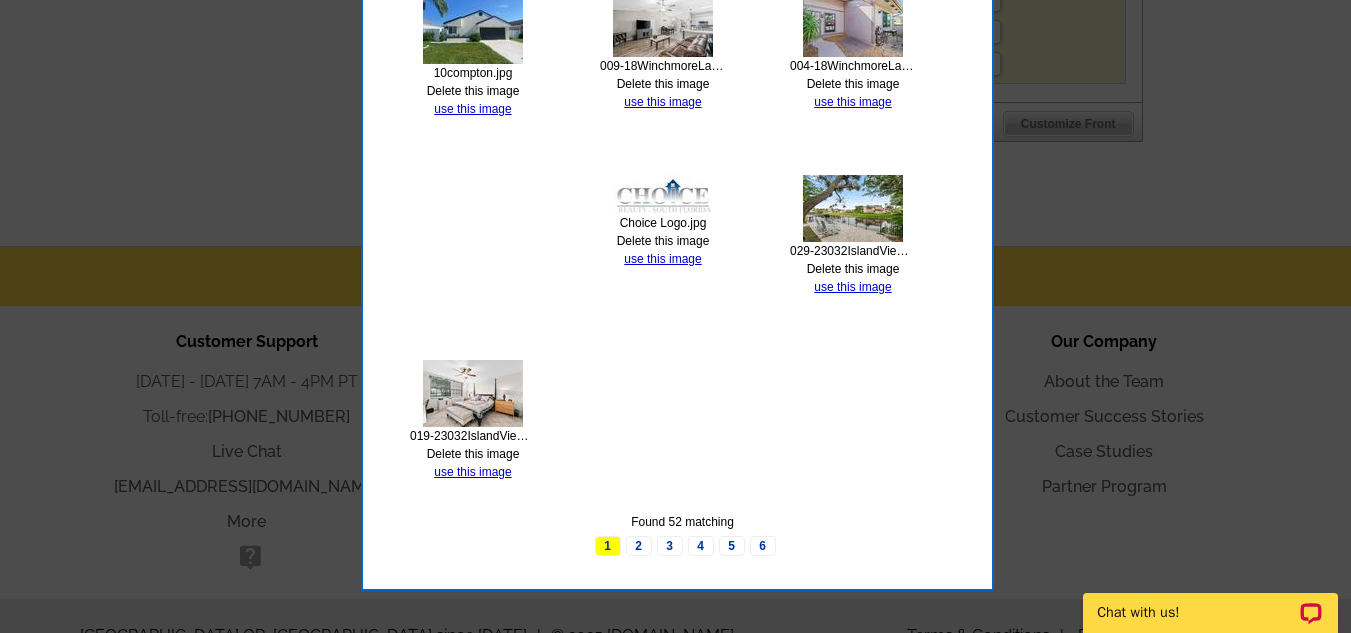 click at bounding box center (663, 194) 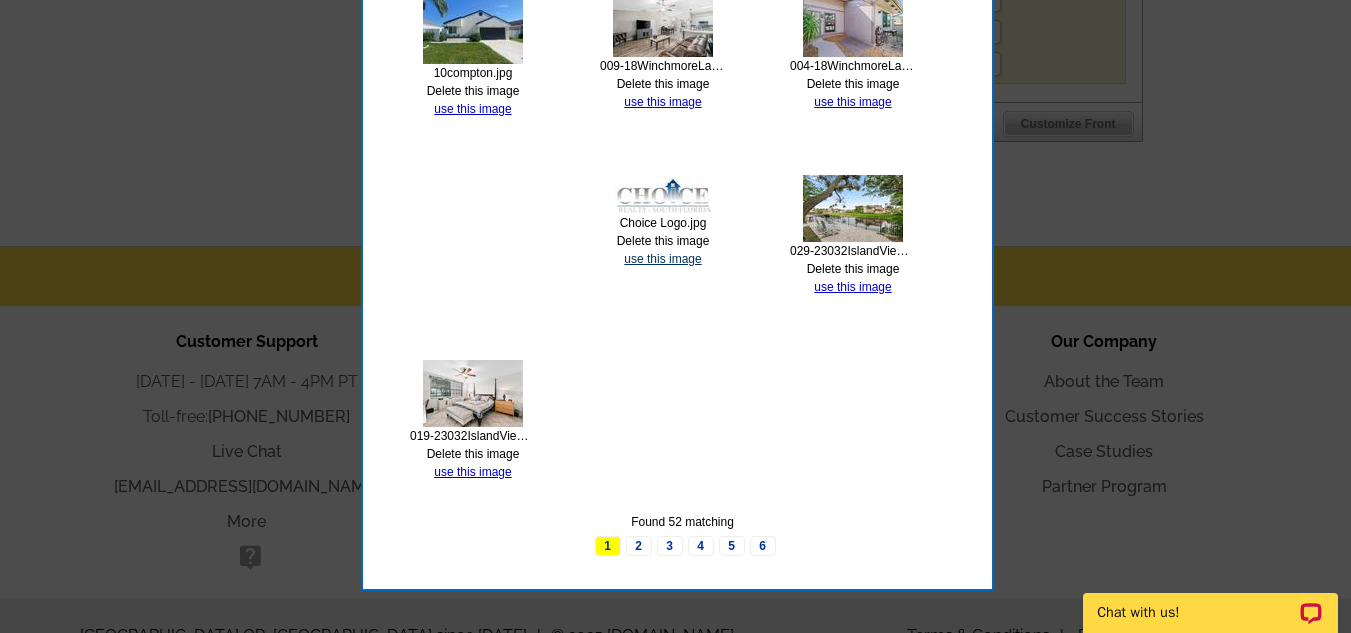 click on "use this image" at bounding box center (662, 259) 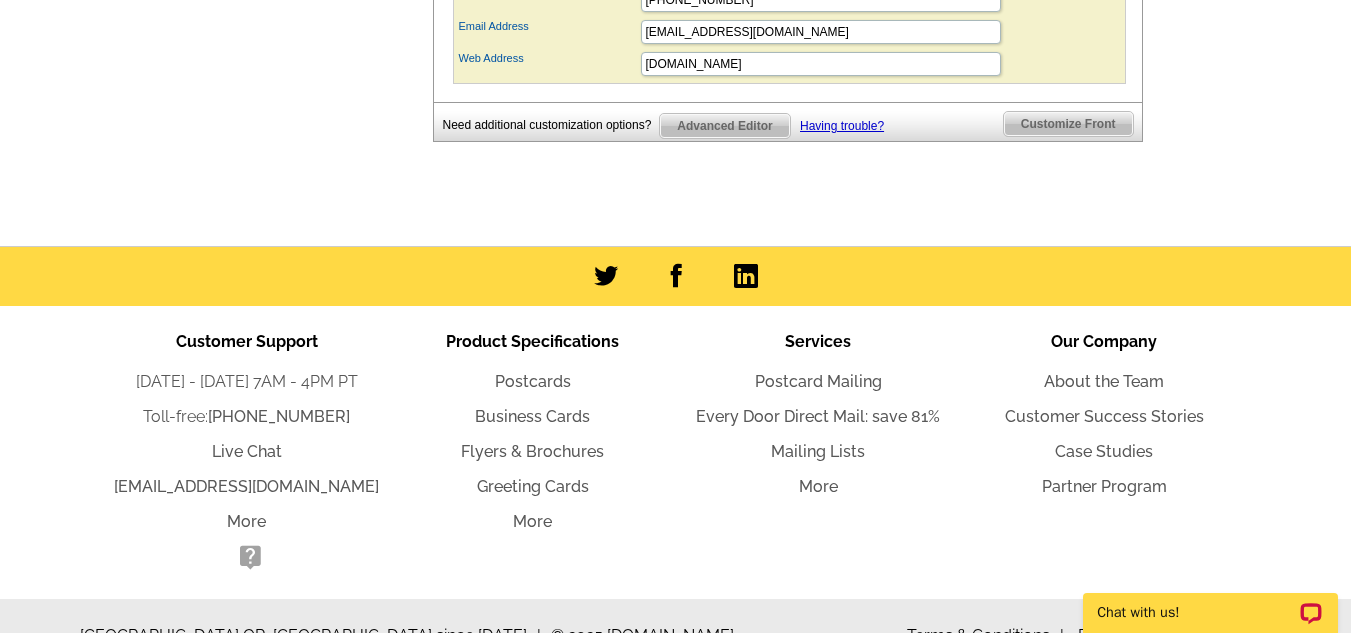 scroll, scrollTop: 0, scrollLeft: 0, axis: both 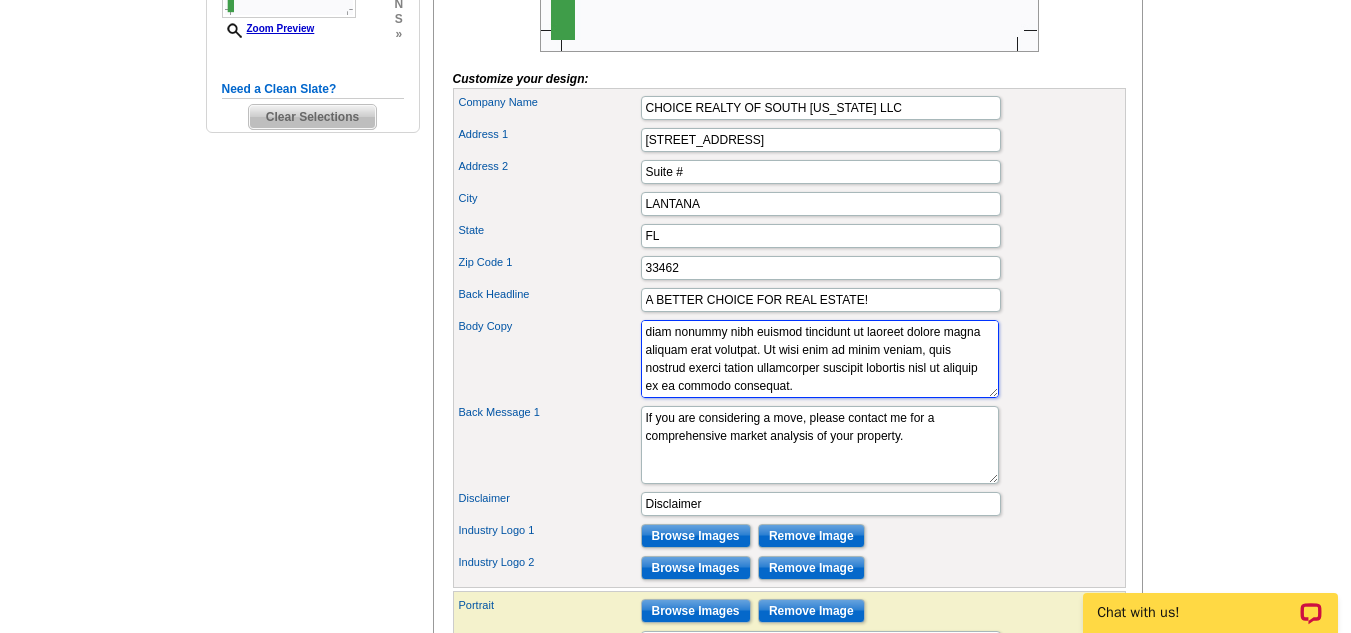 click on "Lorem ipsum dolor sit amet, consectetuer adipiscing elit, sed diam nonummy nibh euismod tincidunt ut laoreet dolore magna aliquam erat volutpat. Ut wisi enim ad minim veniam, quis nostrud exerci tation ullamcorper suscipit lobortis nisl ut aliquip ex ea commodo consequat." at bounding box center (820, 359) 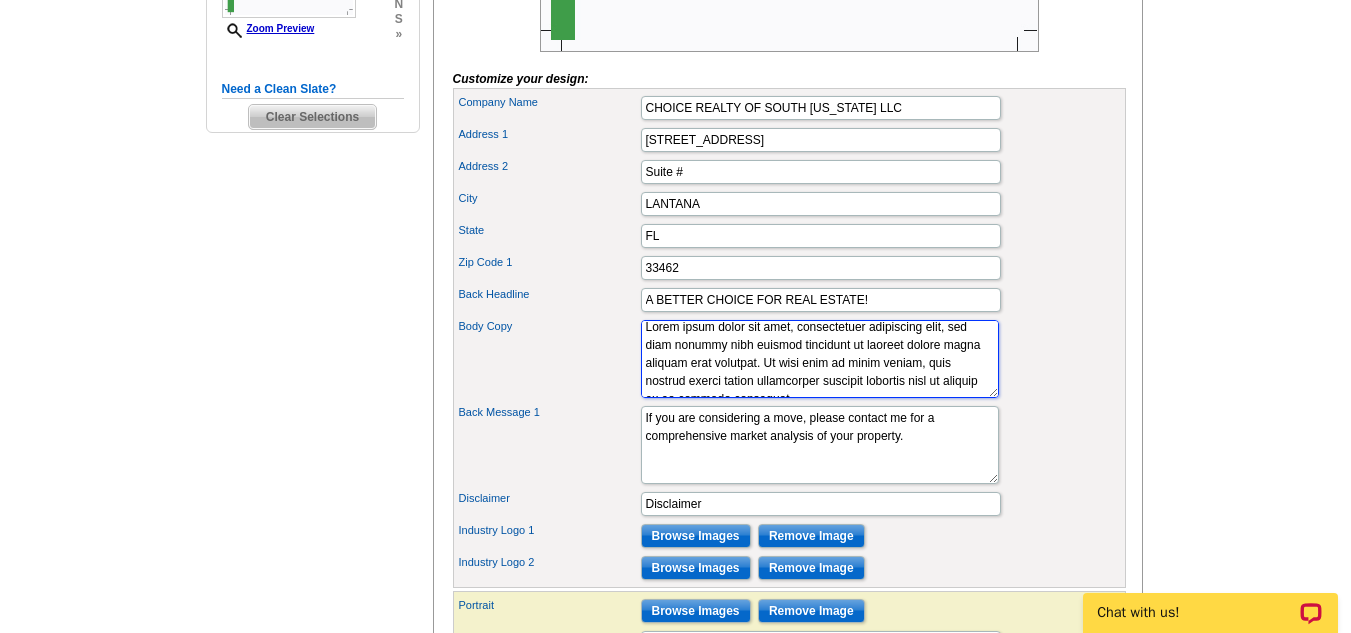 scroll, scrollTop: 0, scrollLeft: 0, axis: both 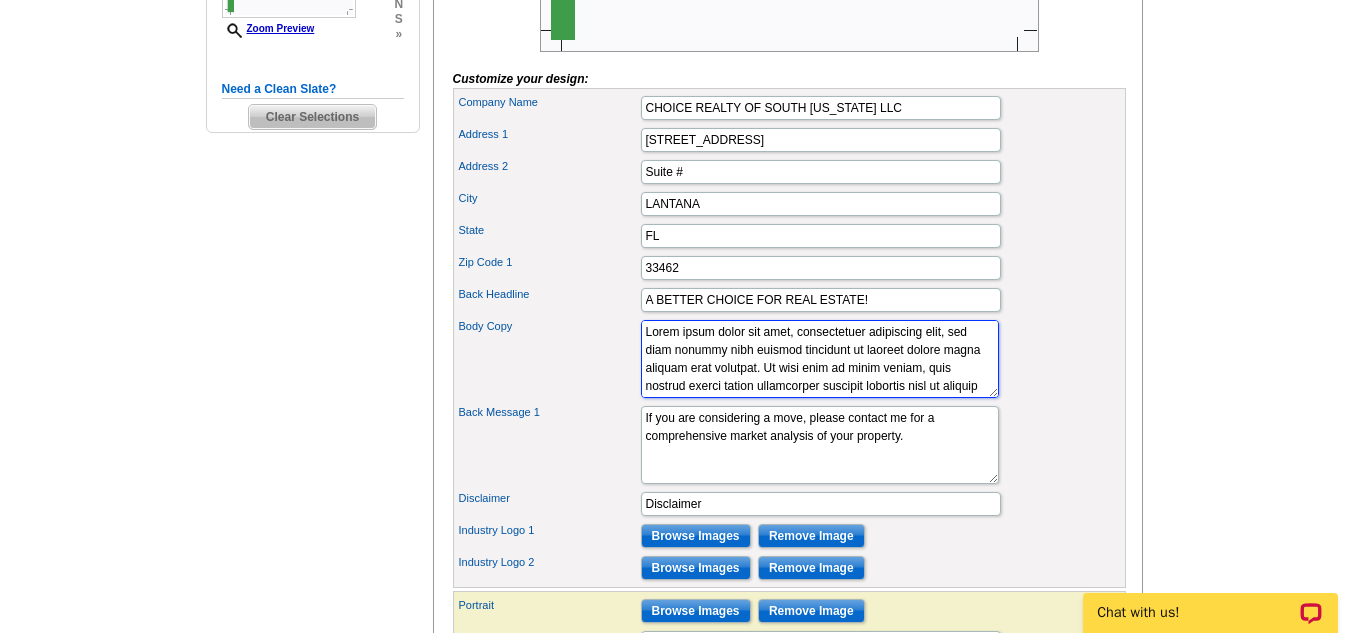 drag, startPoint x: 810, startPoint y: 420, endPoint x: 513, endPoint y: 303, distance: 319.21466 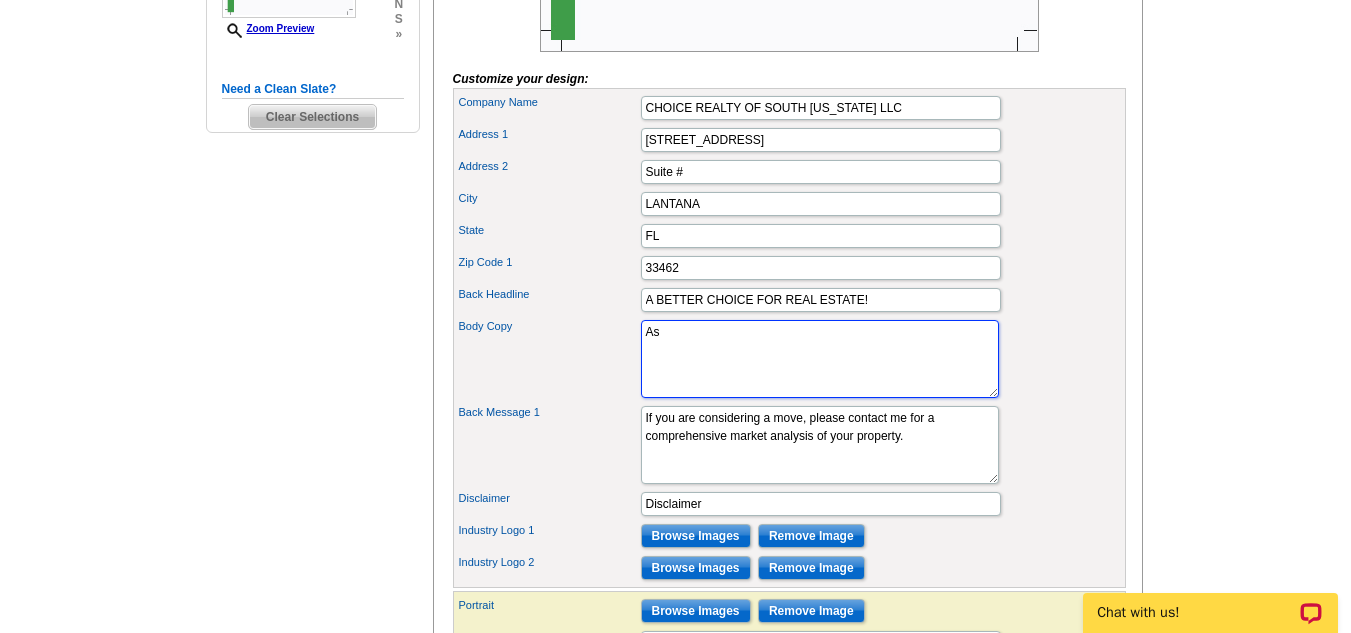 type on "A" 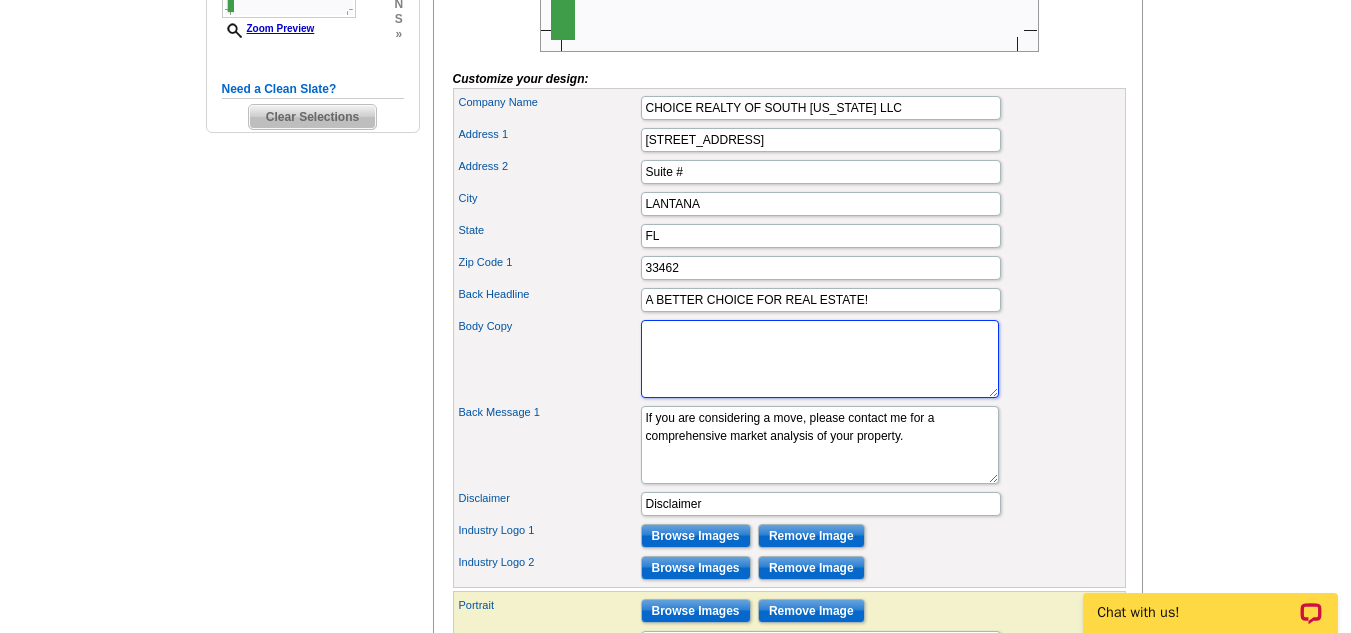 type 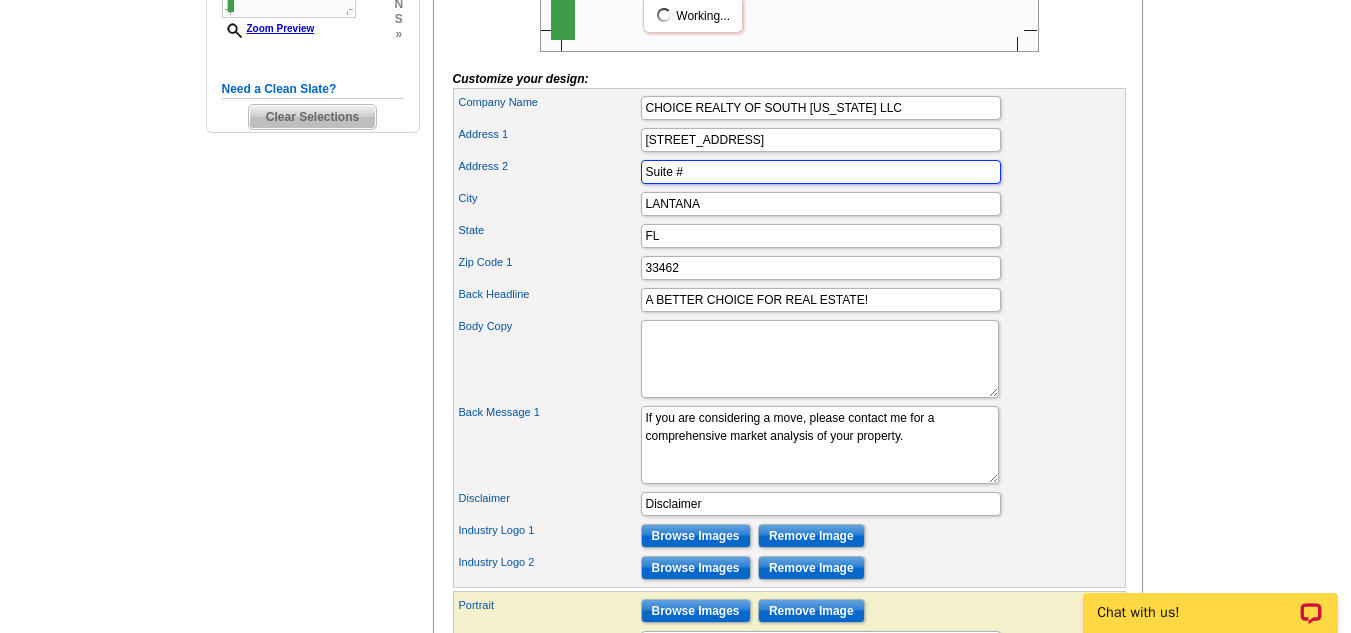 drag, startPoint x: 721, startPoint y: 213, endPoint x: 455, endPoint y: 235, distance: 266.90823 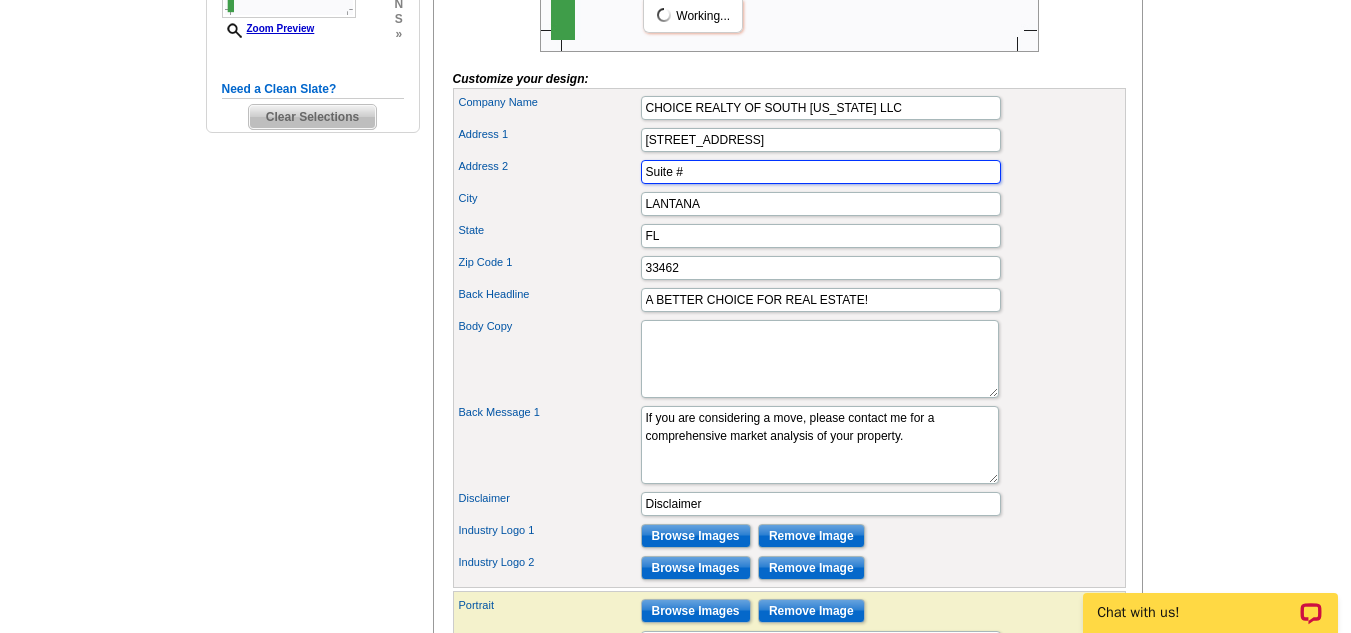 click on "Company Name
CHOICE REALTY OF SOUTH FLORIDA LLC
Address 1
402 S ATLANTIC DR
Address 2
Suite #
FL" at bounding box center (789, 338) 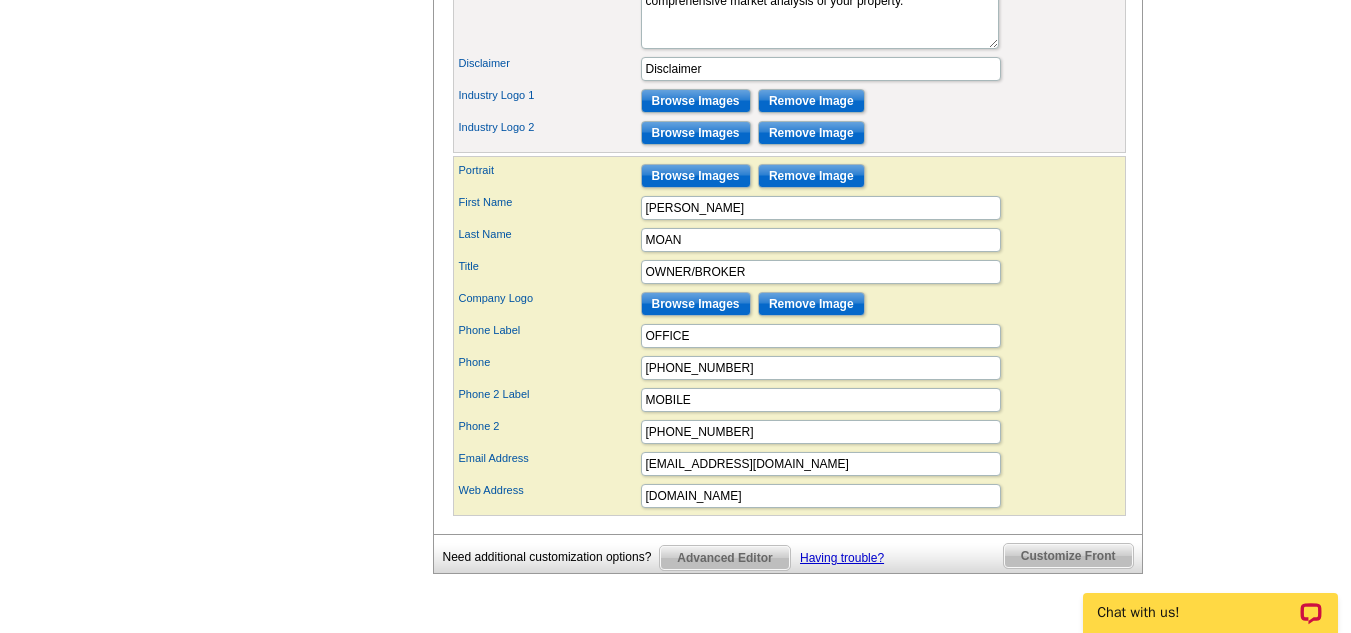 scroll, scrollTop: 1112, scrollLeft: 0, axis: vertical 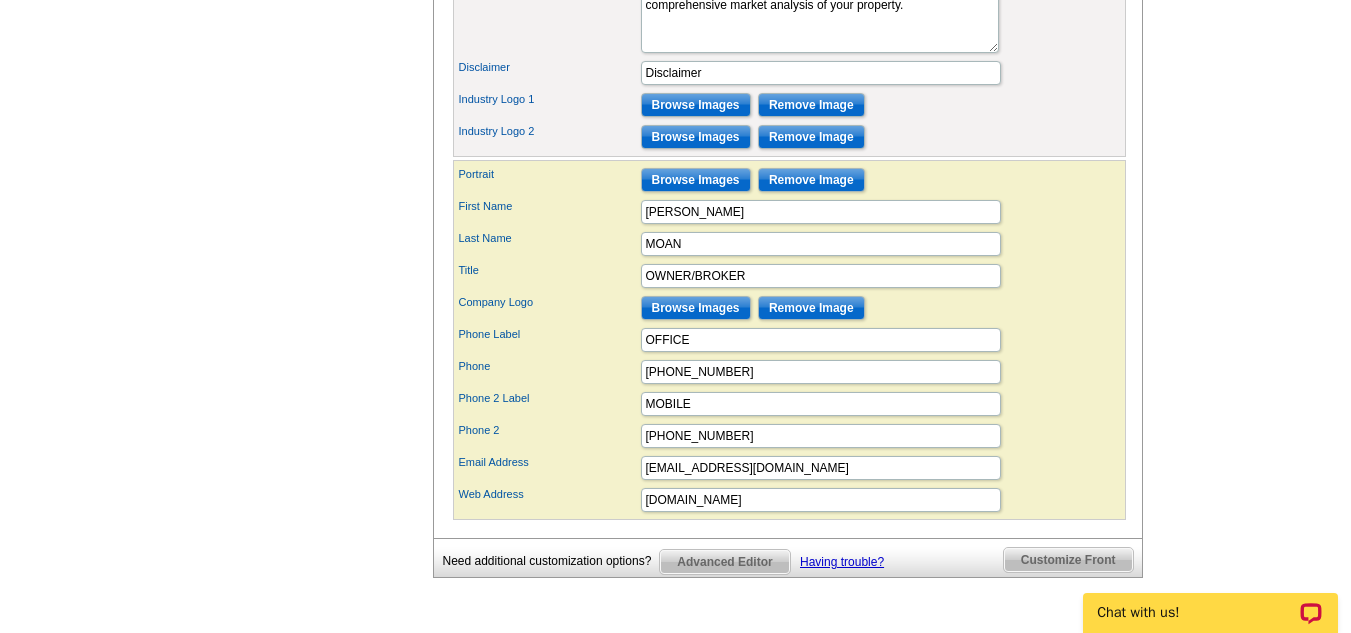 type 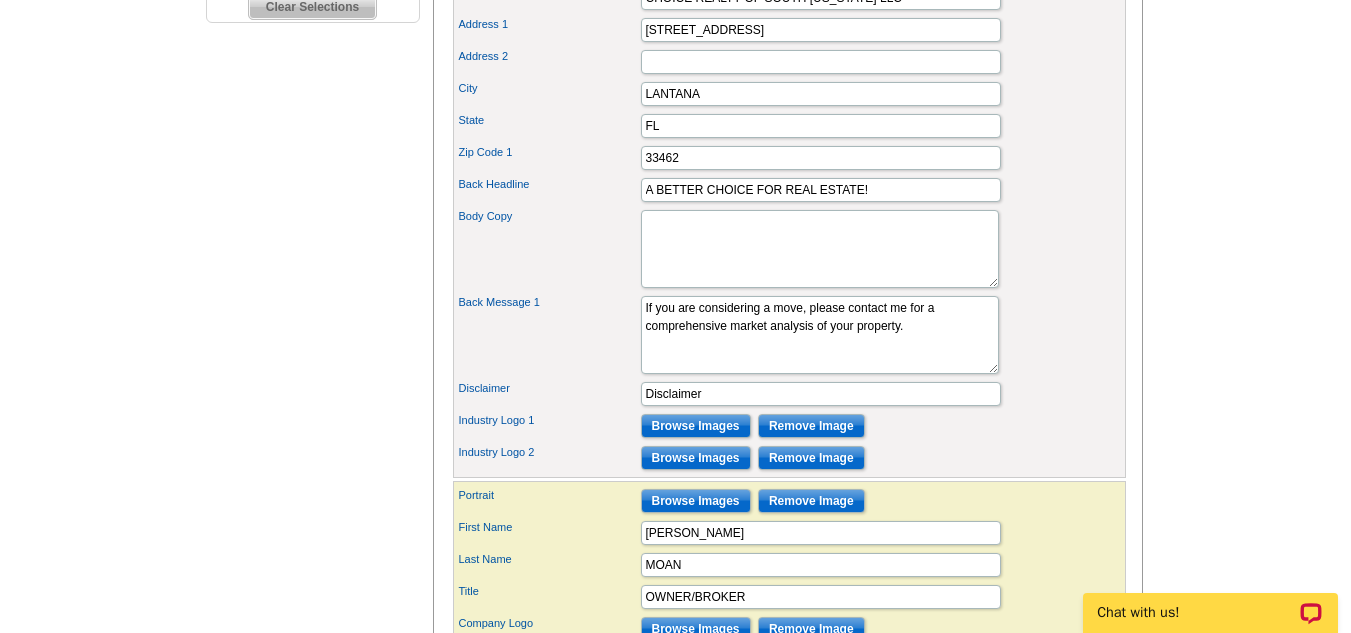 scroll, scrollTop: 787, scrollLeft: 0, axis: vertical 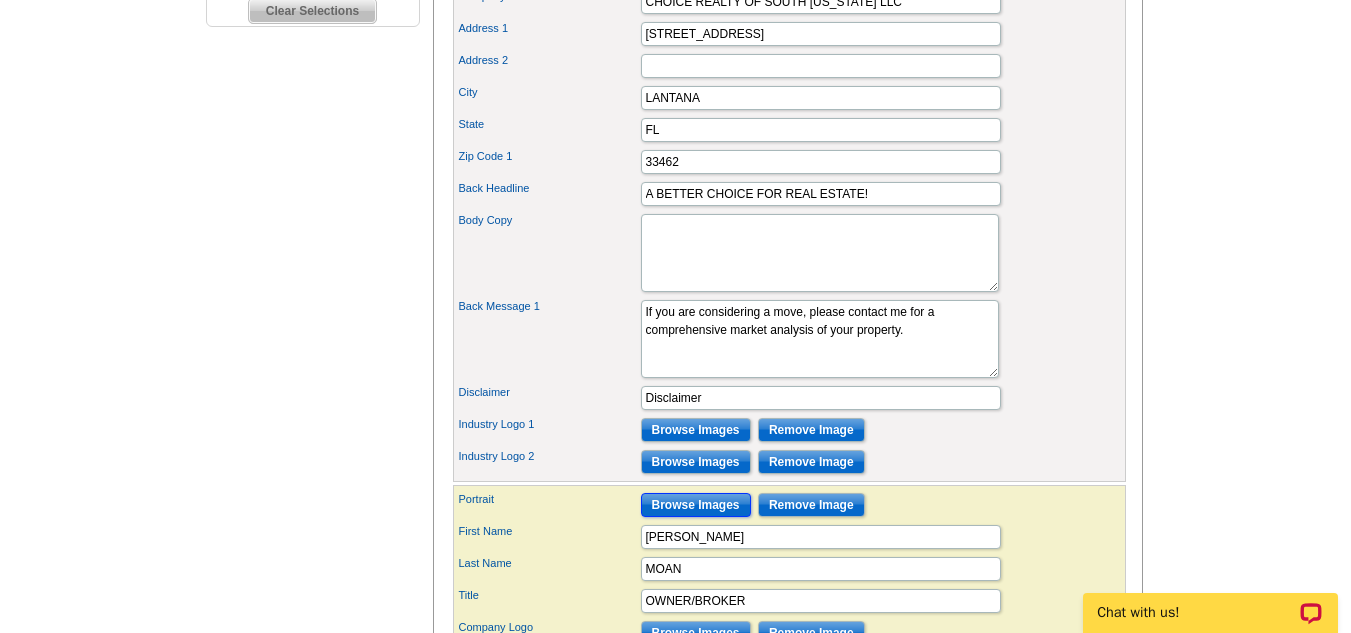 click on "Browse Images" at bounding box center [696, 505] 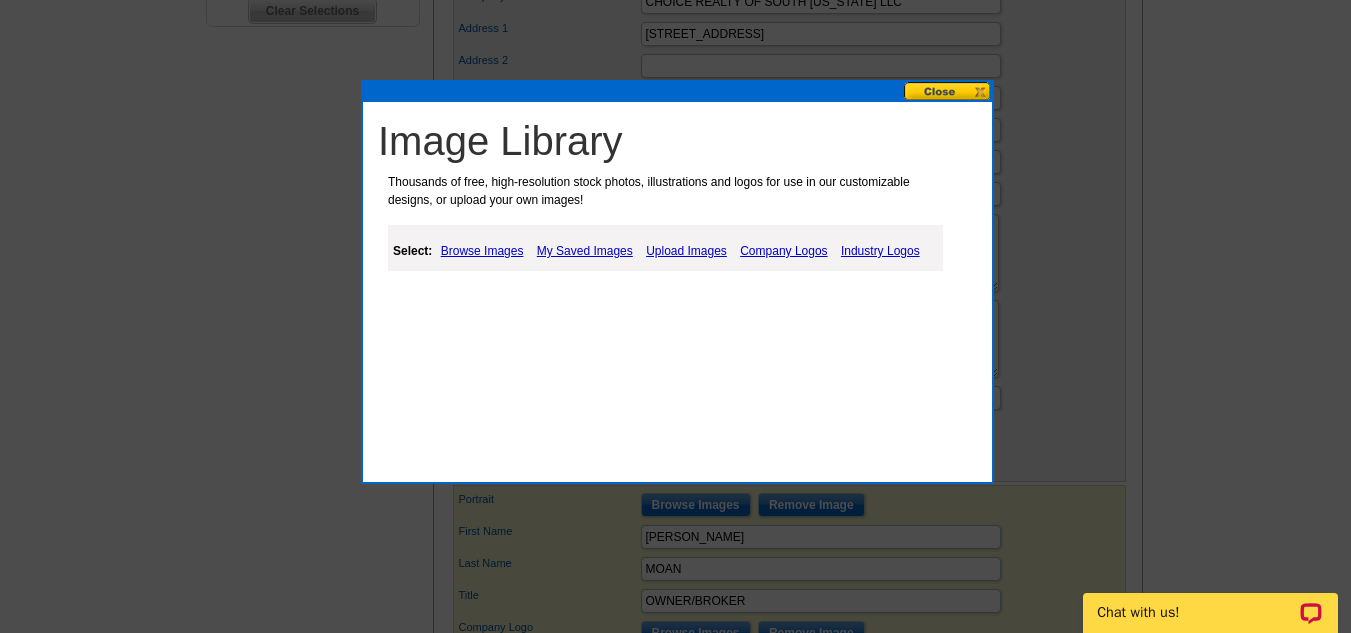 click on "My Saved Images" at bounding box center (585, 251) 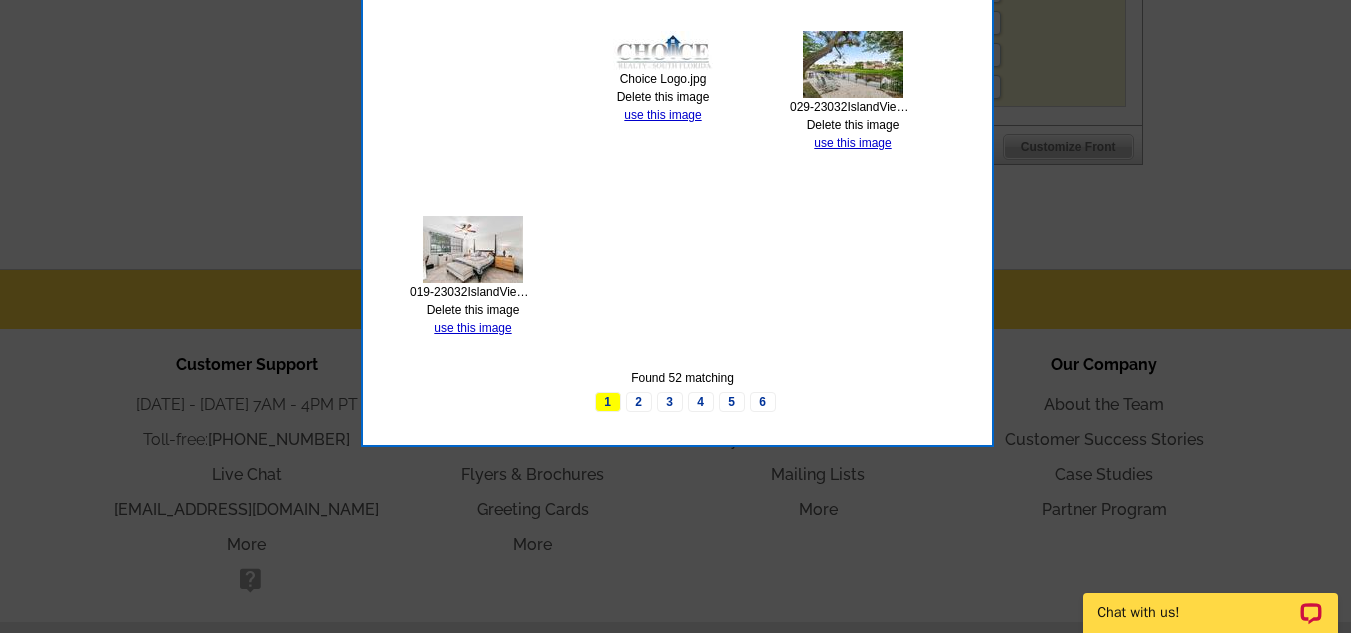 scroll, scrollTop: 1521, scrollLeft: 0, axis: vertical 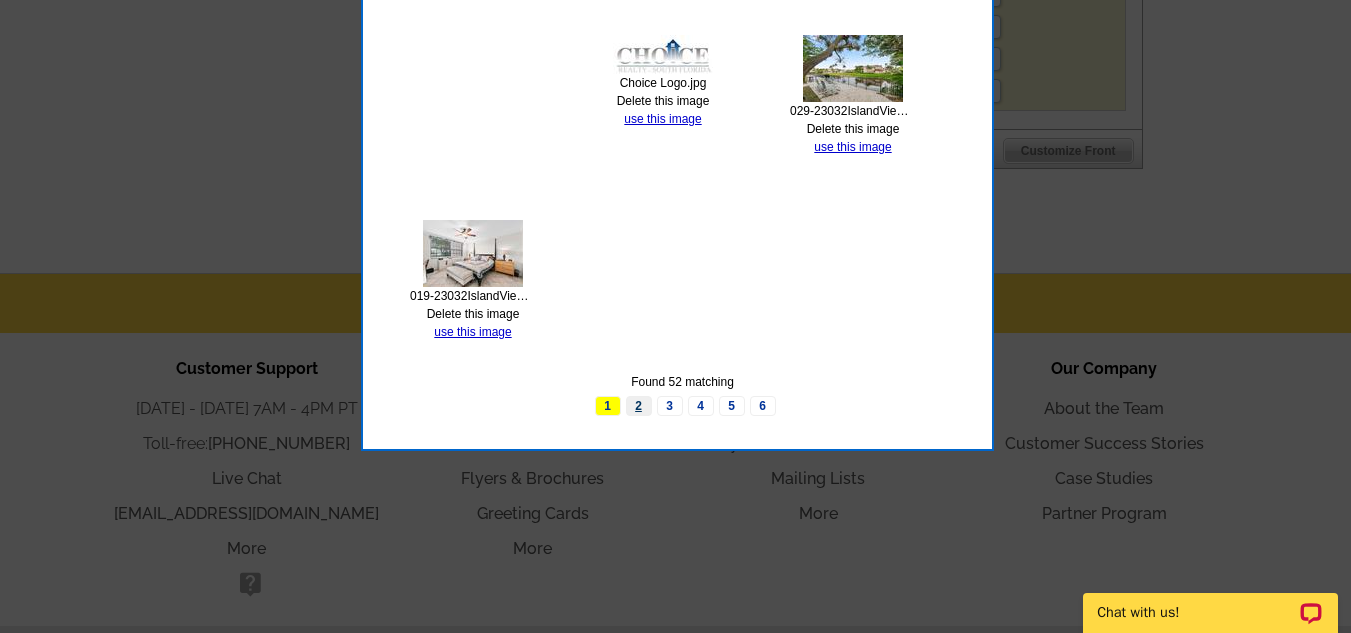 click on "2" at bounding box center (639, 406) 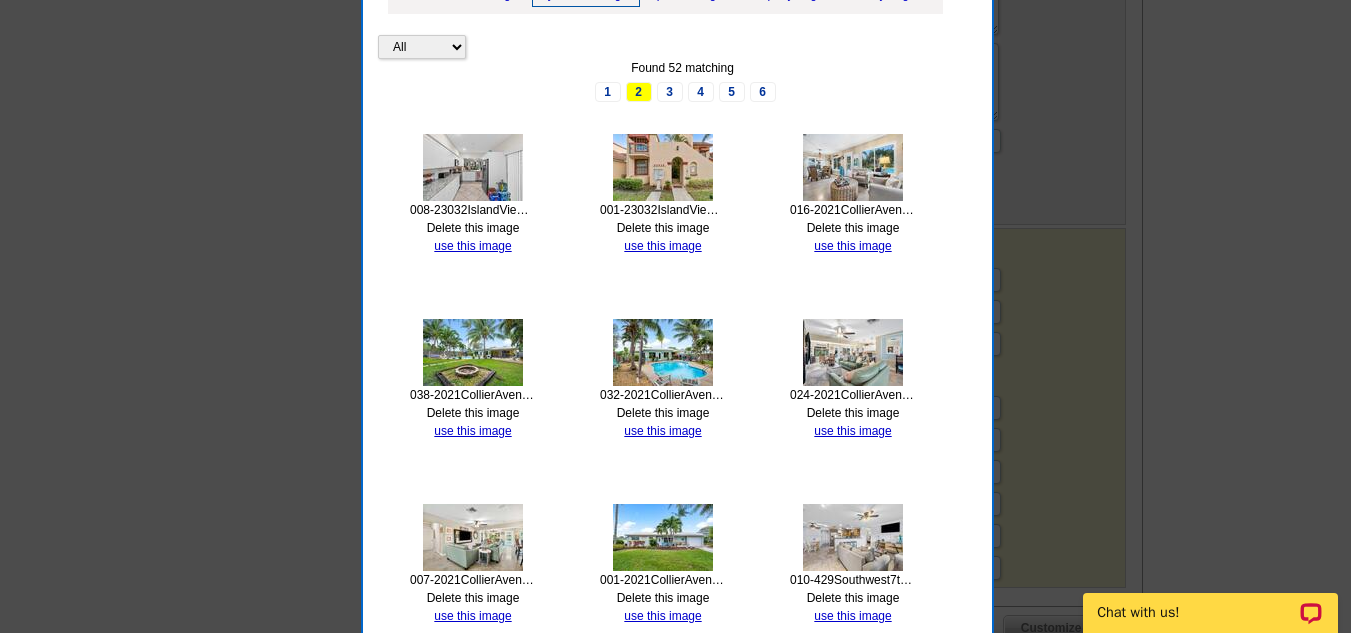 scroll, scrollTop: 1086, scrollLeft: 0, axis: vertical 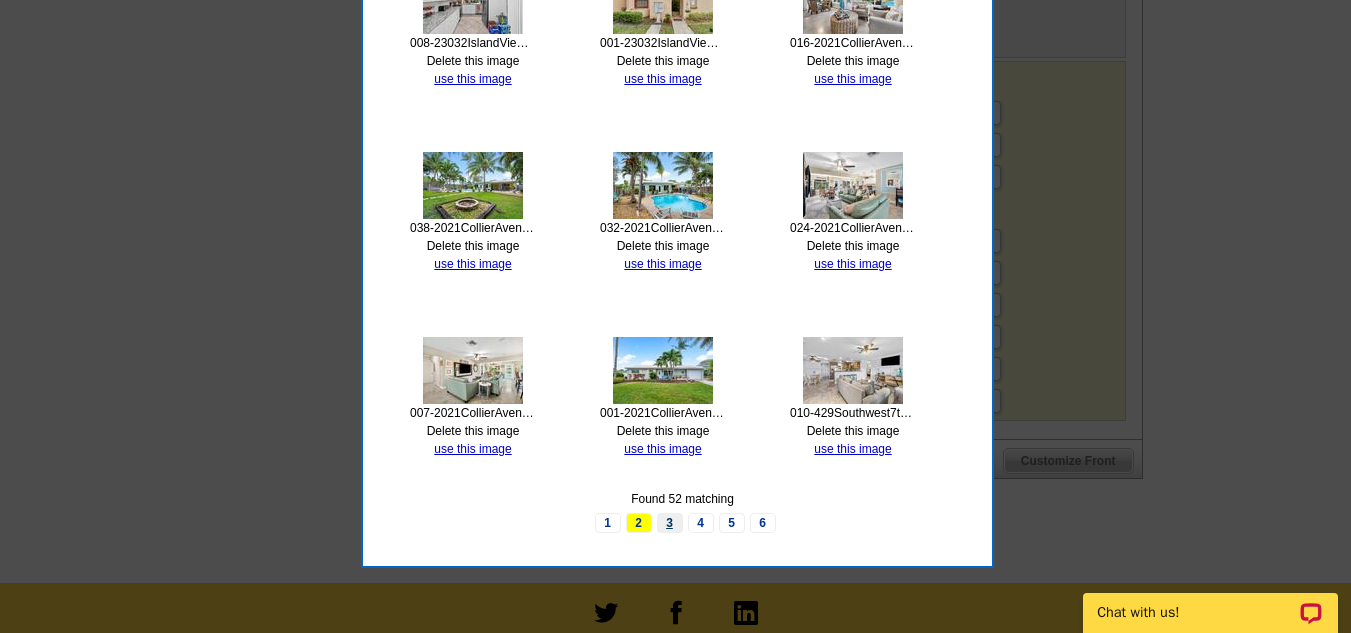 click on "3" at bounding box center (670, 523) 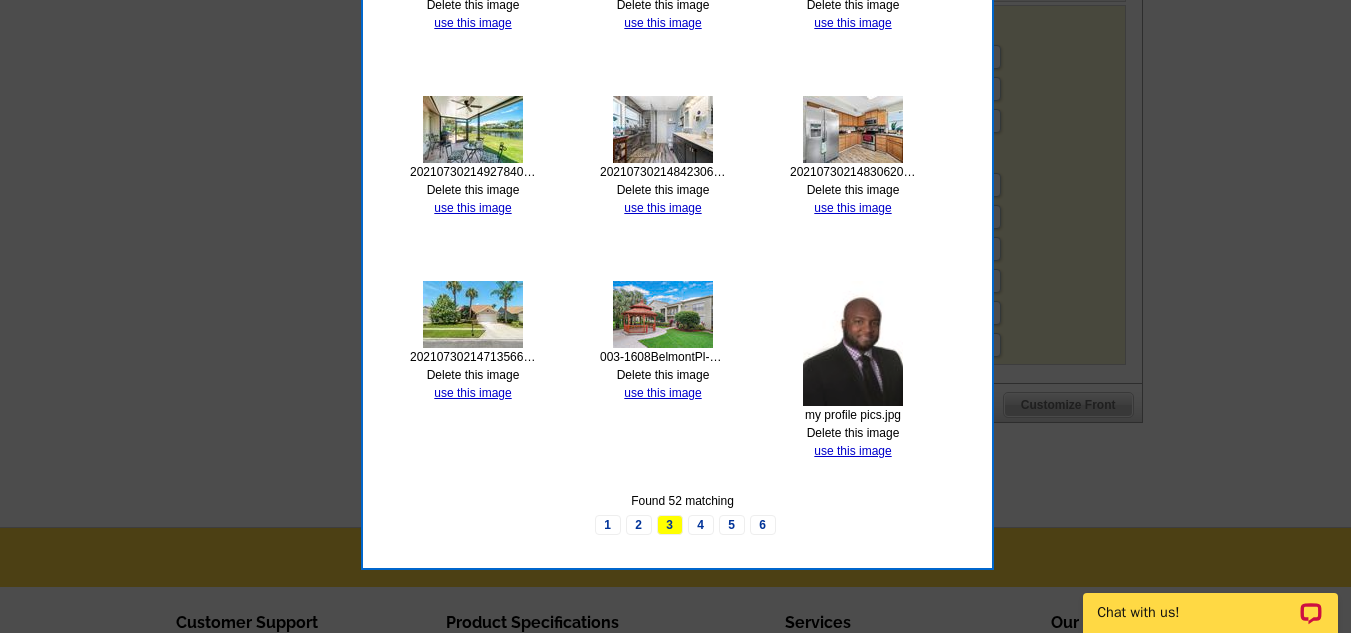 scroll, scrollTop: 1335, scrollLeft: 0, axis: vertical 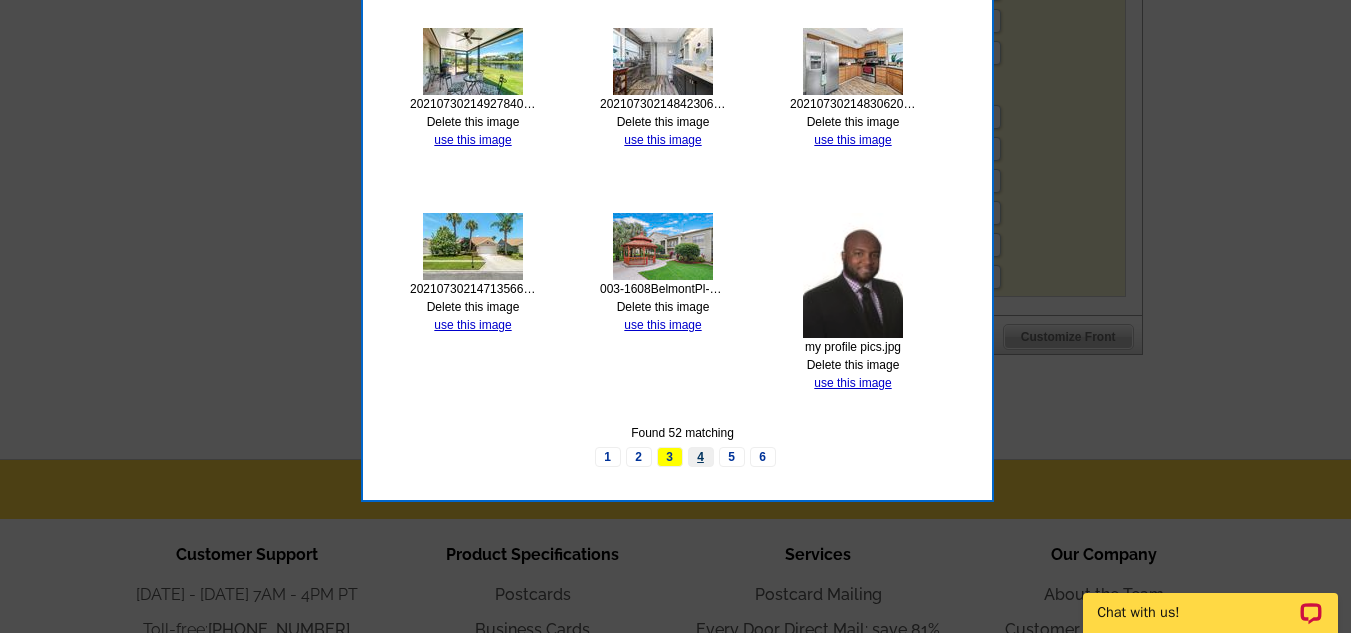 click on "4" at bounding box center [701, 457] 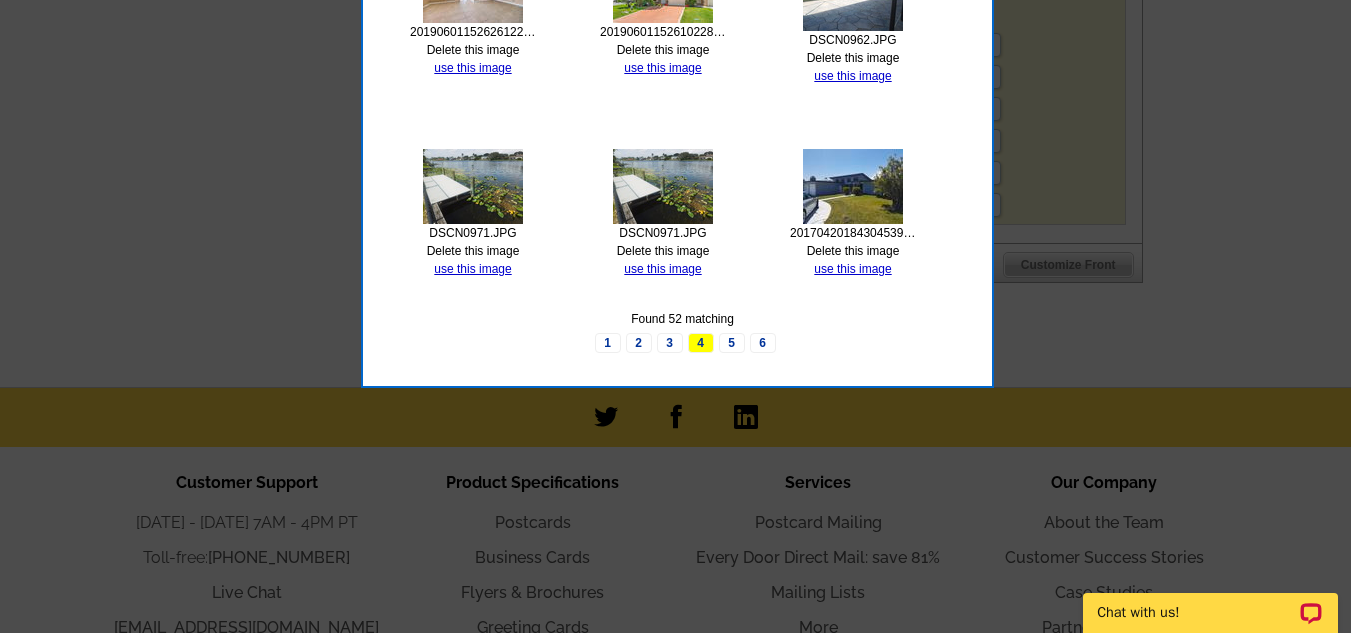 scroll, scrollTop: 1457, scrollLeft: 0, axis: vertical 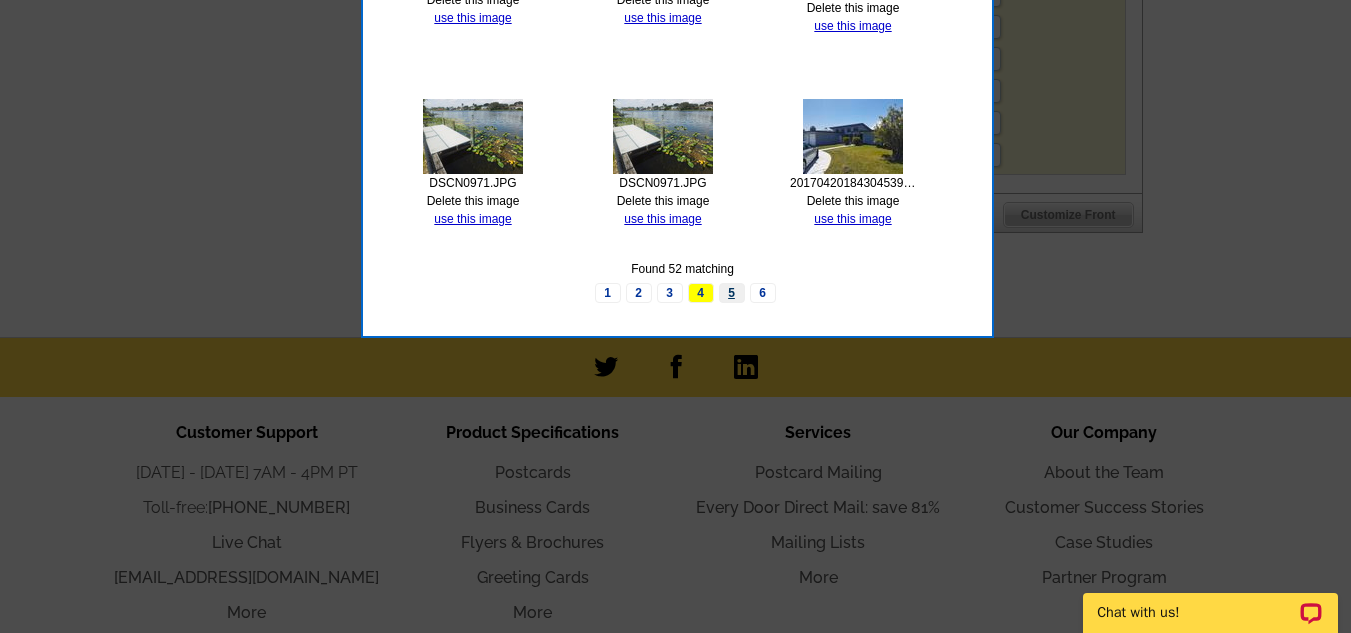 click on "5" at bounding box center (732, 293) 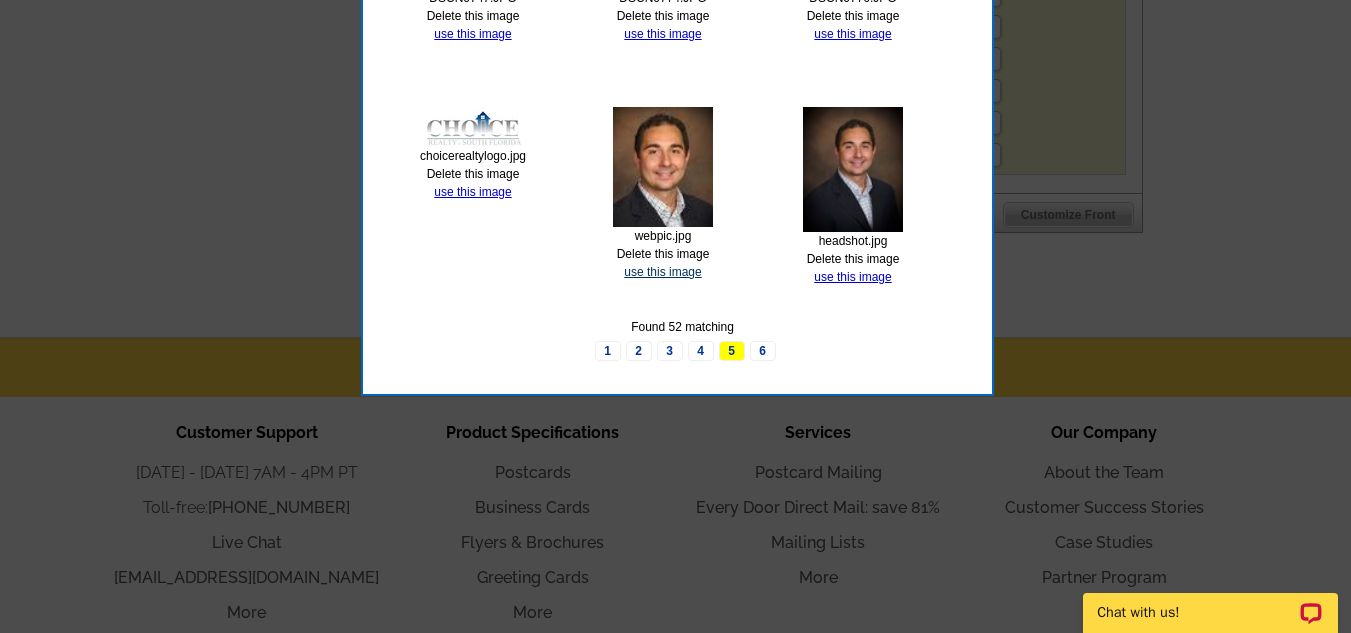 click on "use this image" at bounding box center (662, 272) 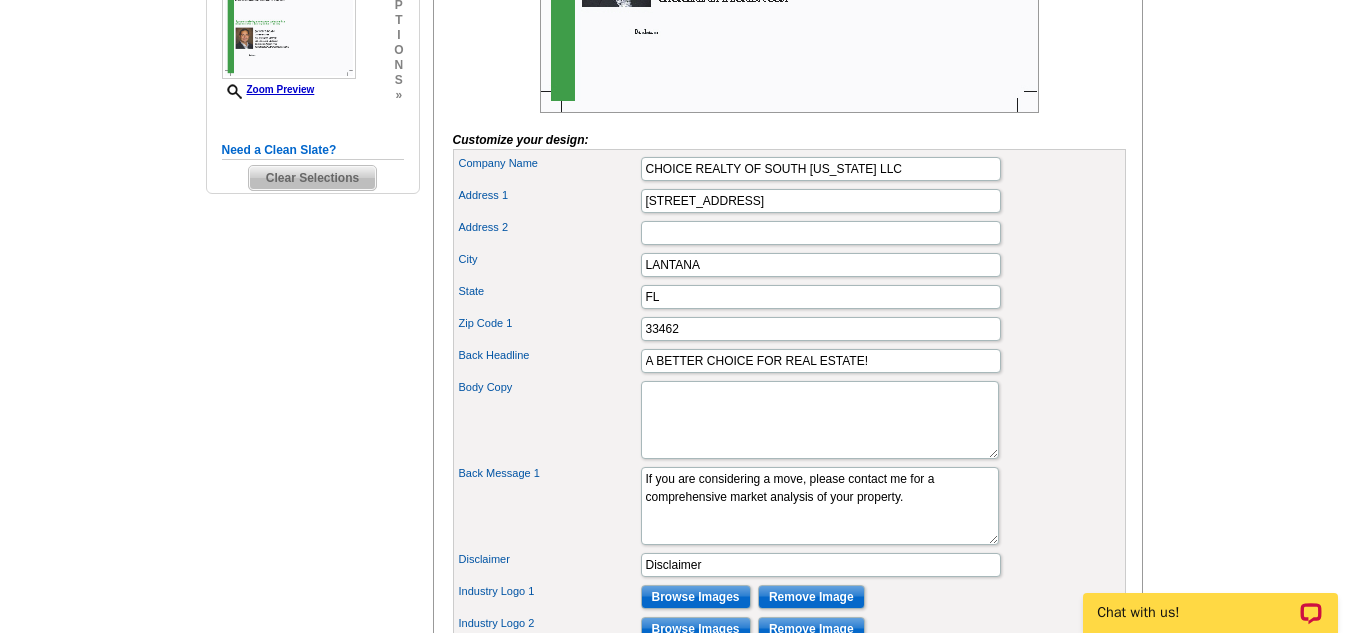 scroll, scrollTop: 628, scrollLeft: 0, axis: vertical 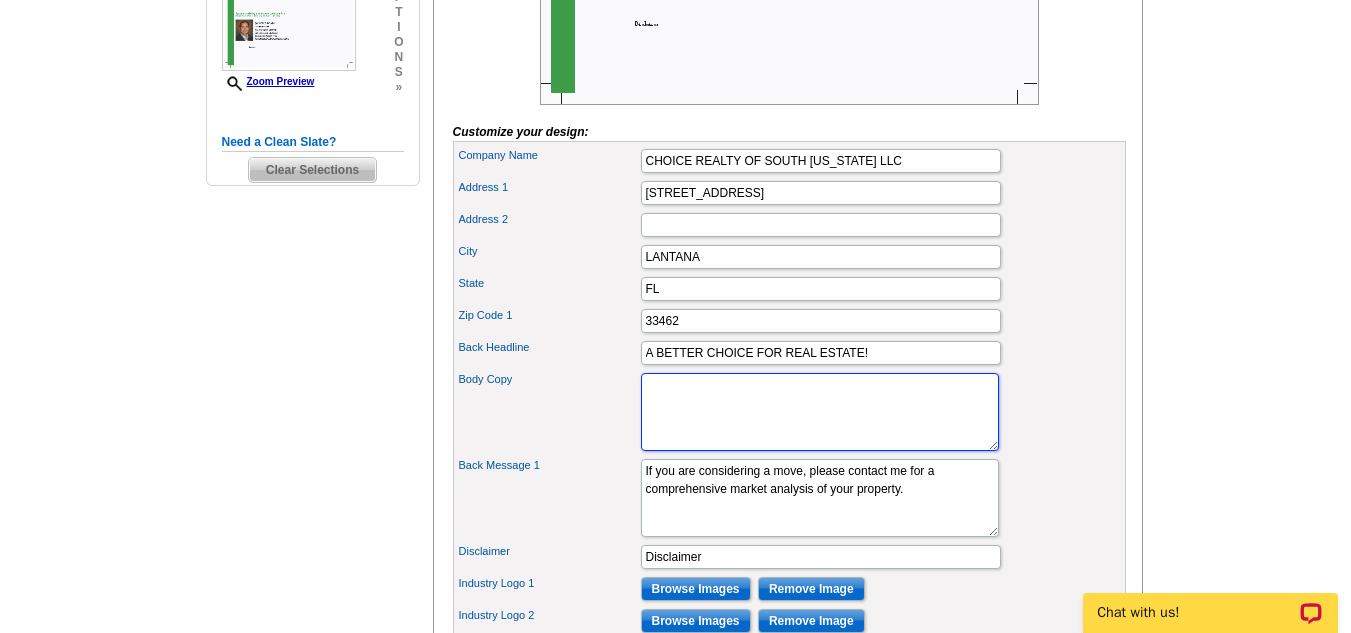 click on "Lorem ipsum dolor sit amet, consectetuer adipiscing elit, sed diam nonummy nibh euismod tincidunt ut laoreet dolore magna aliquam erat volutpat. Ut wisi enim ad minim veniam, quis nostrud exerci tation ullamcorper suscipit lobortis nisl ut aliquip ex ea commodo consequat." at bounding box center (820, 412) 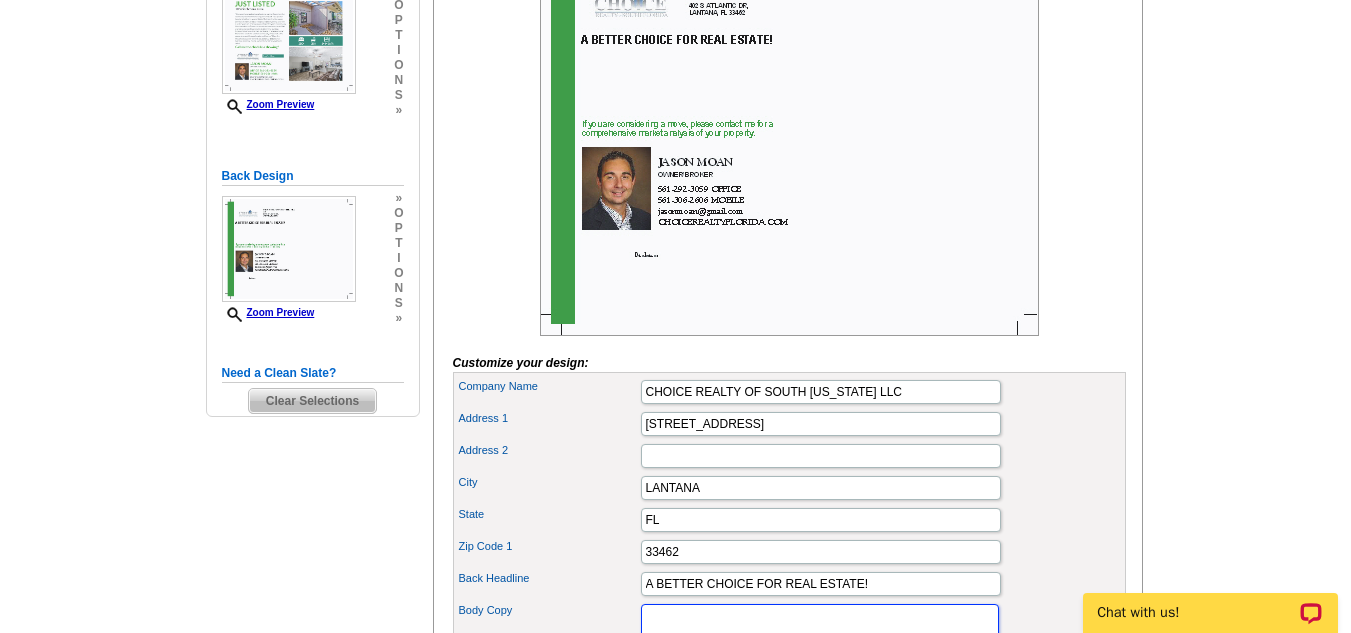 scroll, scrollTop: 405, scrollLeft: 0, axis: vertical 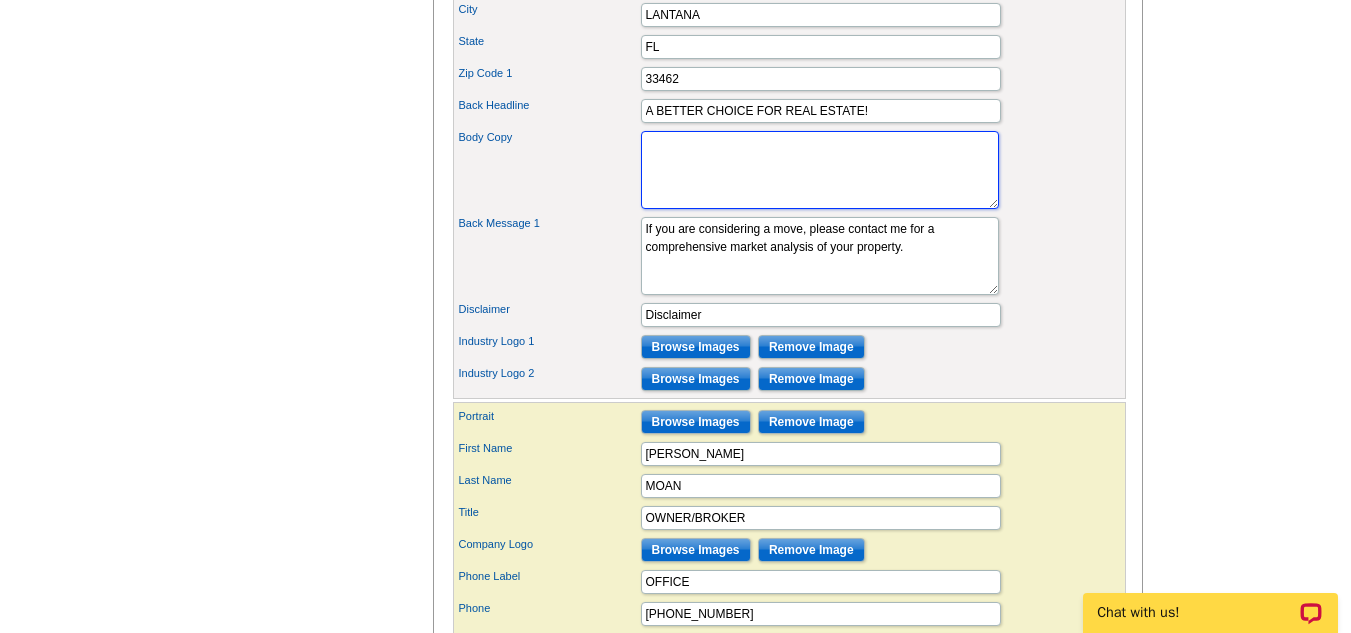 paste on "I truly believe in knowing the needs and wants of my clients and implementing my skills to accomplish their real estate goals. Whether a new real estate customer or professional investor, I relate to each customer like they are my only customer and feature much of my success to the commitment I provide to every customer. My viewpoint of valuing people over commission, building trust, and offering excellent service has assisted me to become a top producer for Innovative. Most of my business is being produced through recommendations and repeat clients and my current clients are my friends of my real estate business." 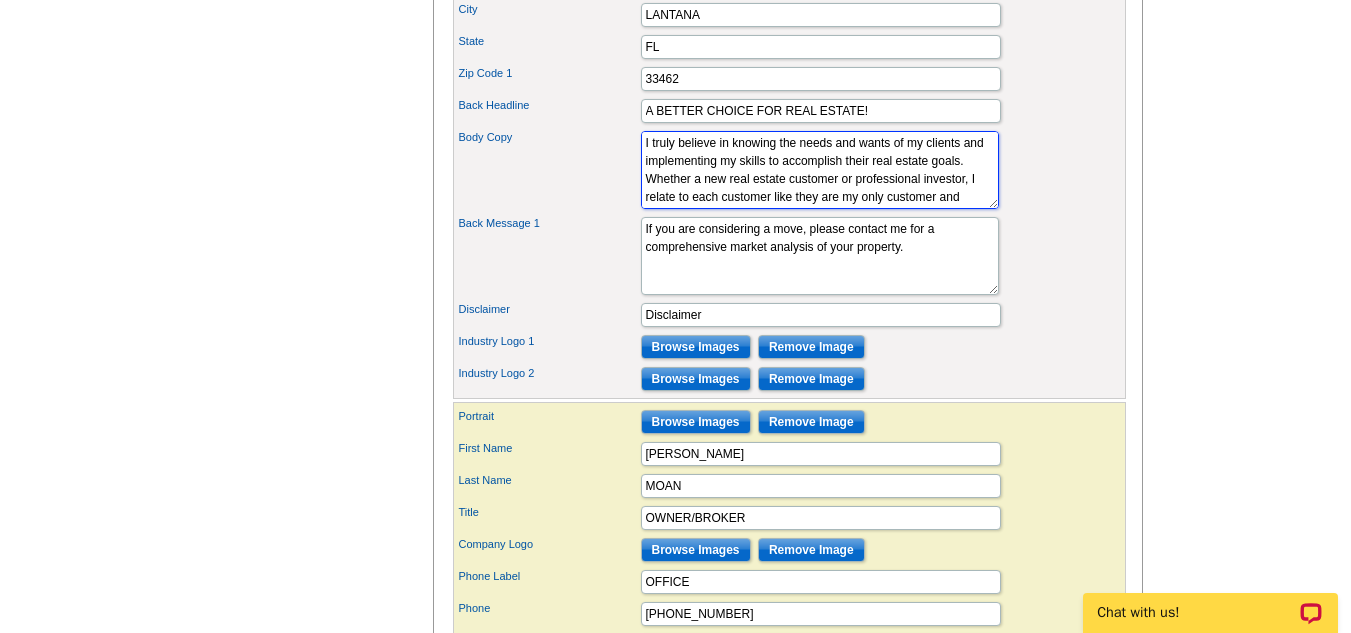 scroll, scrollTop: 158, scrollLeft: 0, axis: vertical 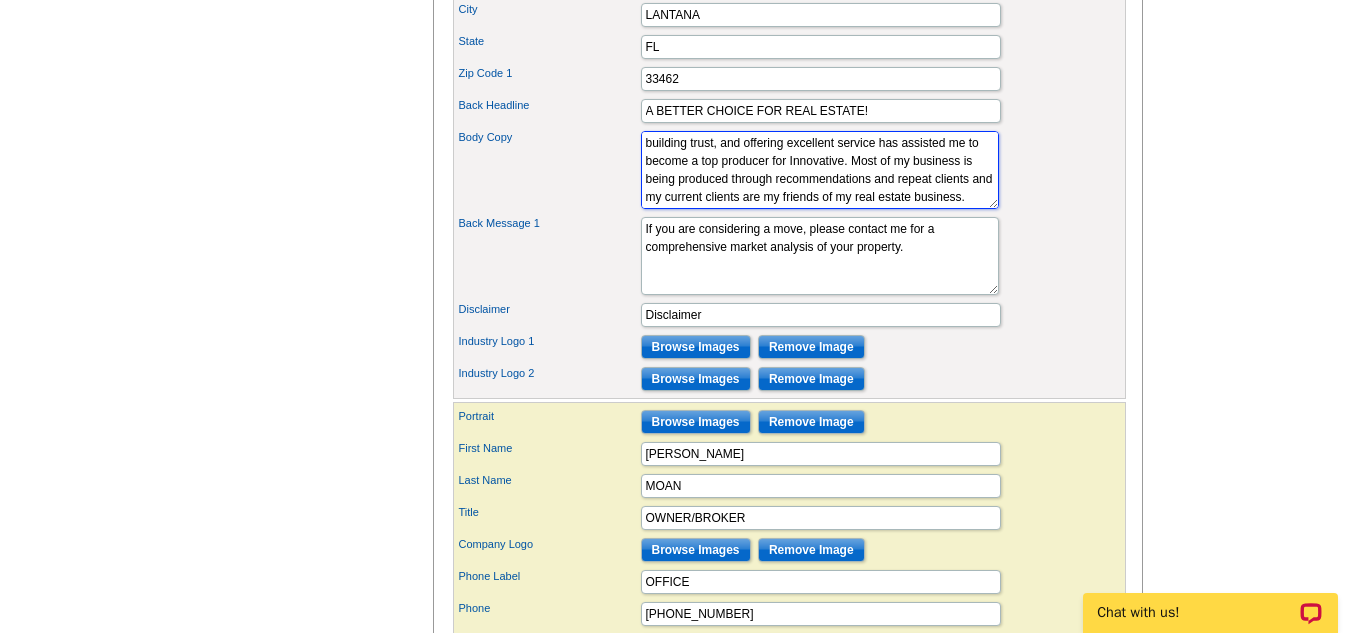 drag, startPoint x: 715, startPoint y: 216, endPoint x: 630, endPoint y: 222, distance: 85.2115 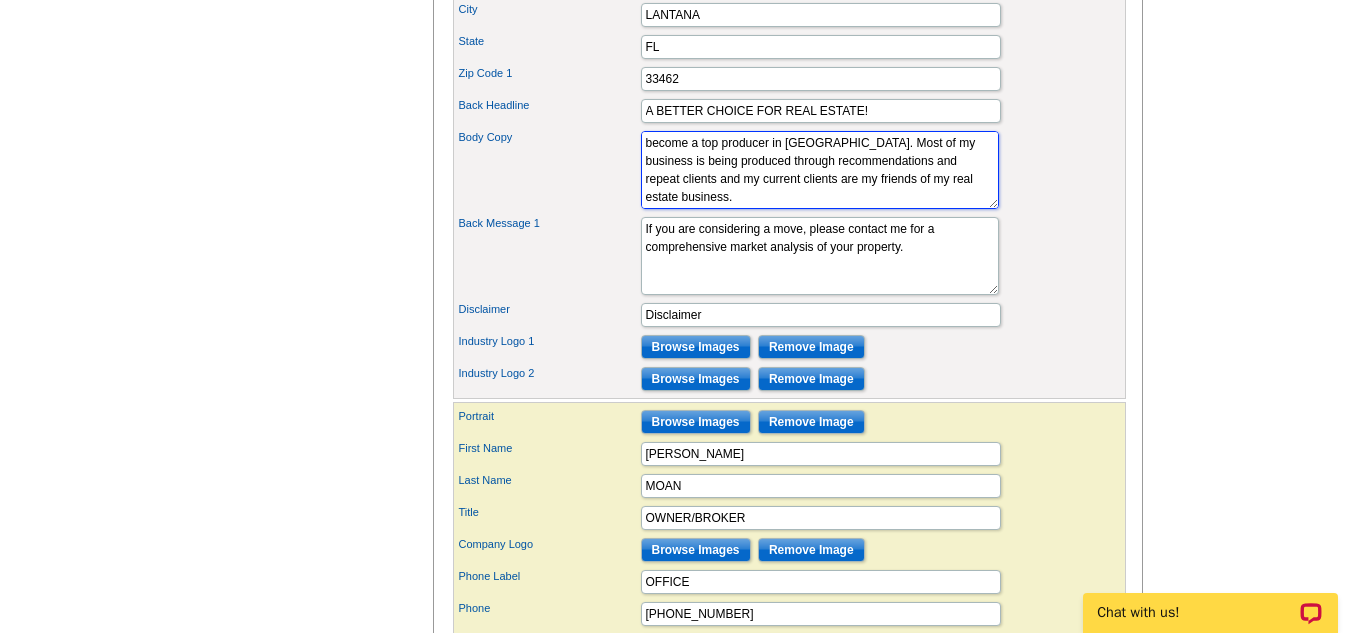 scroll, scrollTop: 162, scrollLeft: 0, axis: vertical 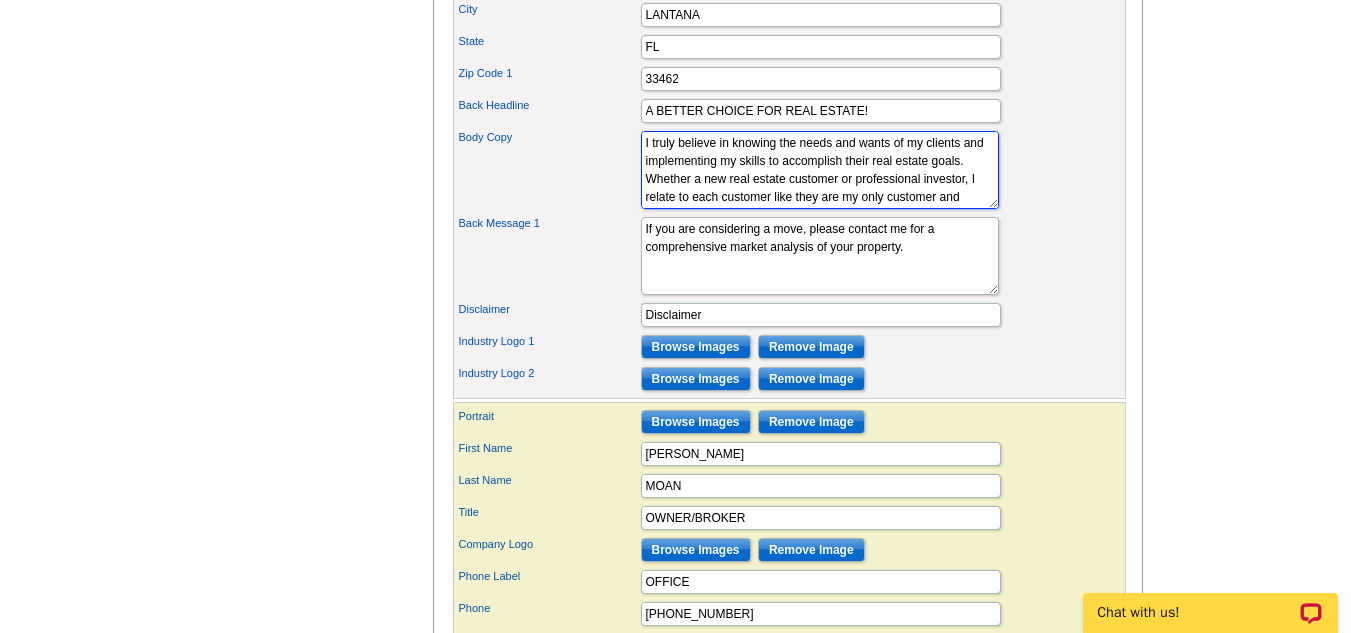 type on "I truly believe in knowing the needs and wants of my clients and implementing my skills to accomplish their real estate goals. Whether a new real estate customer or professional investor, I relate to each customer like they are my only customer and feature much of my success to the commitment I provide to every customer. My viewpoint of valuing people over commission, building trust, and offering excellent service has assisted me to become a top producer in Palm Beach County. Most of my business is being produced through recommendations and repeat clients and my current clients are my friends of my real estate business." 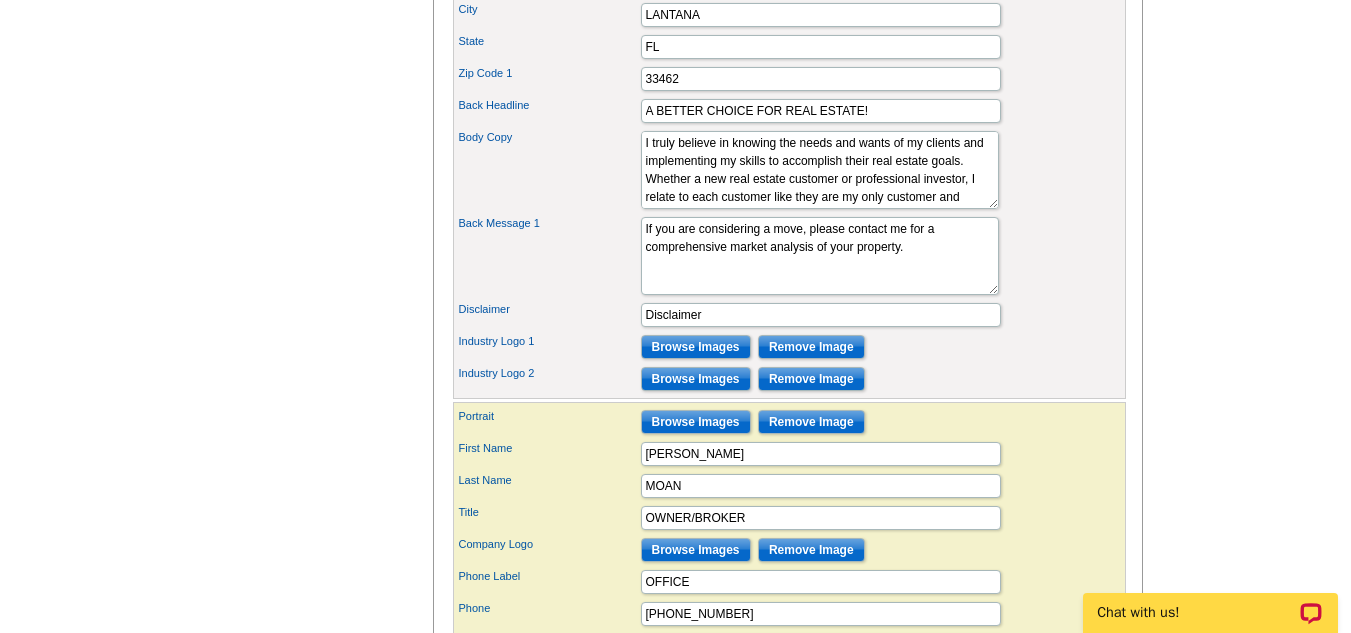 click on "Body Copy
Lorem ipsum dolor sit amet, consectetuer adipiscing elit, sed diam nonummy nibh euismod tincidunt ut laoreet dolore magna aliquam erat volutpat. Ut wisi enim ad minim veniam, quis nostrud exerci tation ullamcorper suscipit lobortis nisl ut aliquip ex ea commodo consequat." at bounding box center [789, 170] 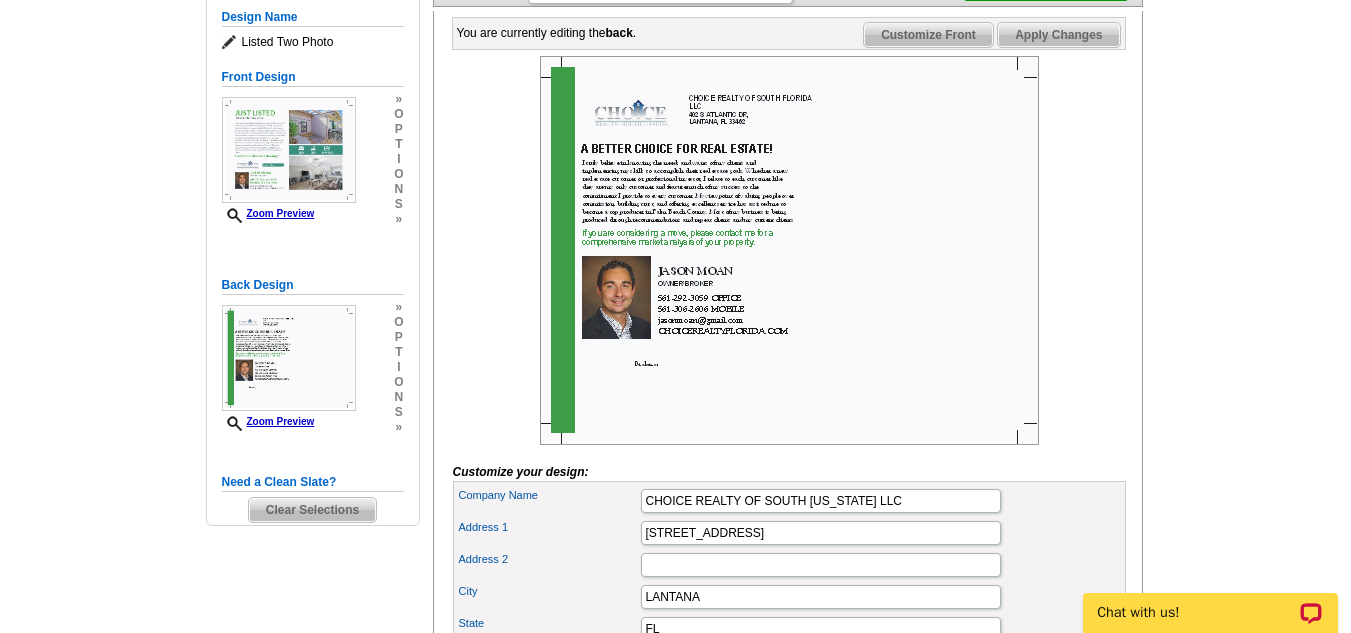 scroll, scrollTop: 284, scrollLeft: 0, axis: vertical 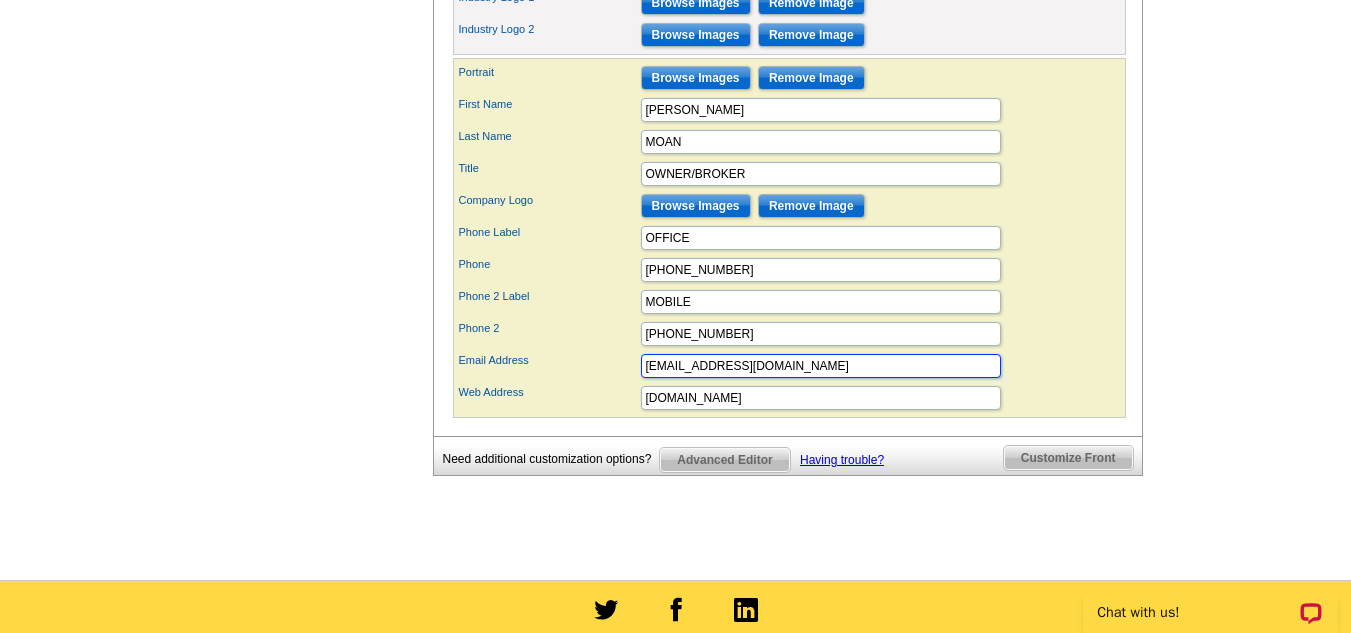 drag, startPoint x: 819, startPoint y: 398, endPoint x: 349, endPoint y: 420, distance: 470.51462 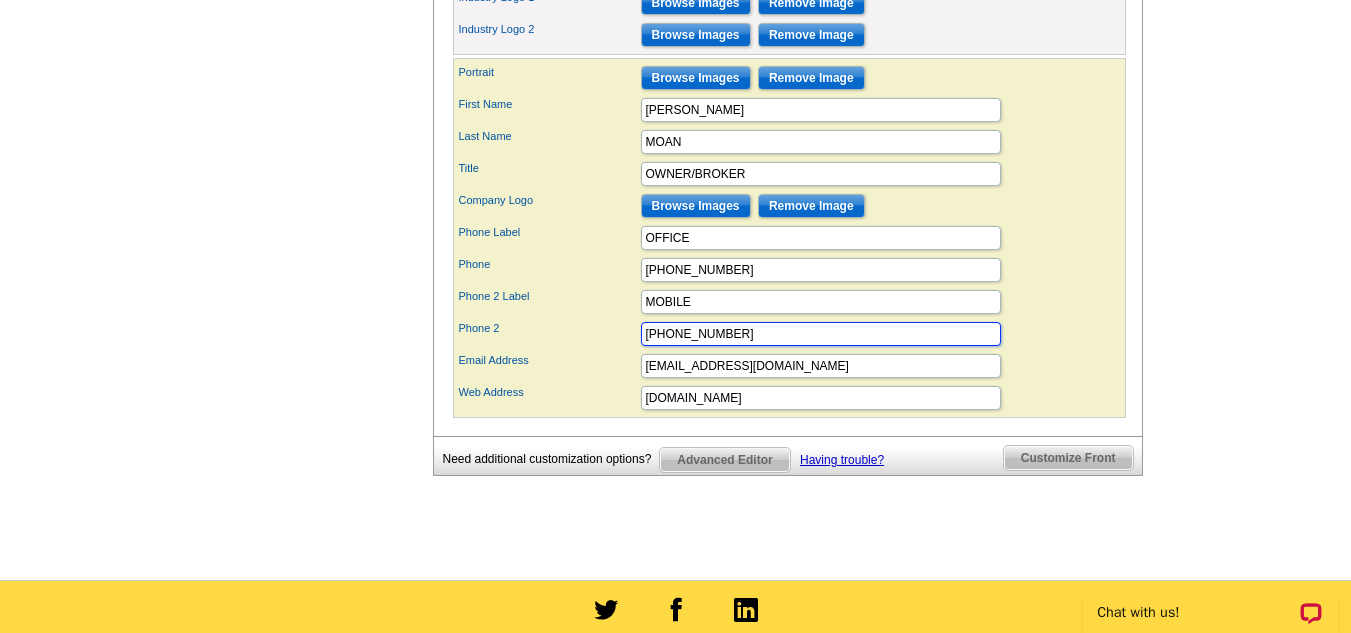 click on "561-306-2606" at bounding box center (821, 334) 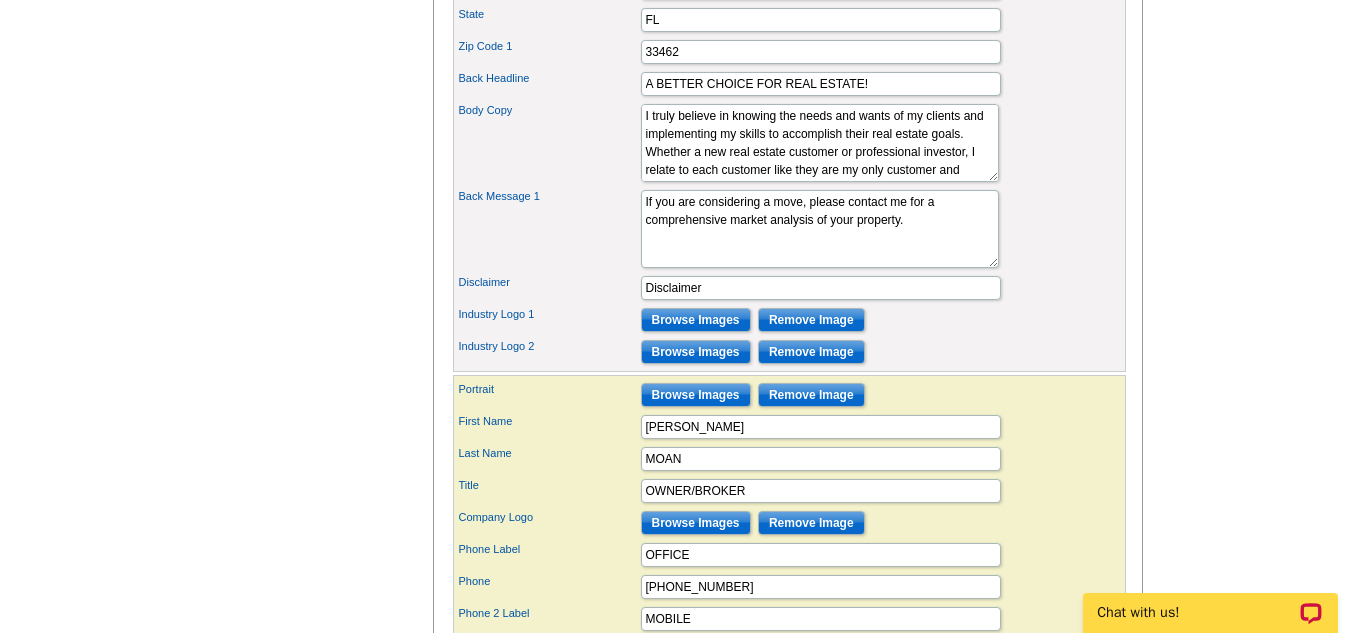 scroll, scrollTop: 874, scrollLeft: 0, axis: vertical 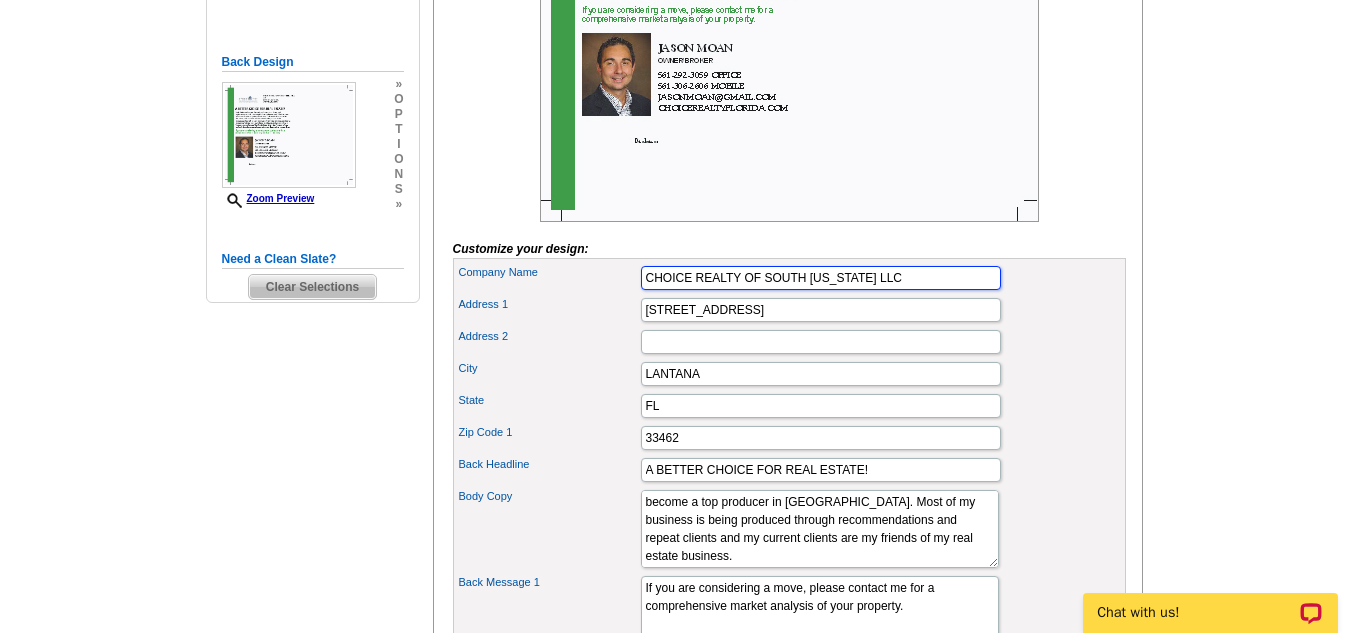 click on "CHOICE REALTY OF SOUTH FLORIDA LLC" at bounding box center [821, 278] 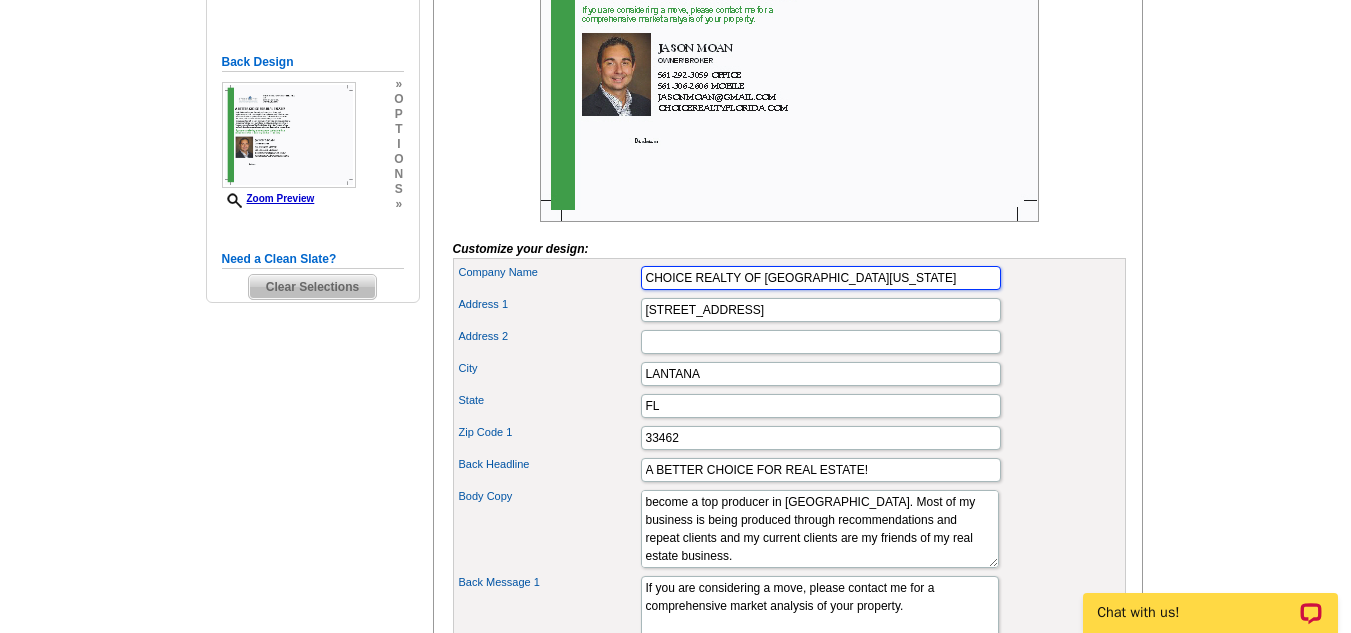 type on "CHOICE REALTY OF SOUTH FLORIDA" 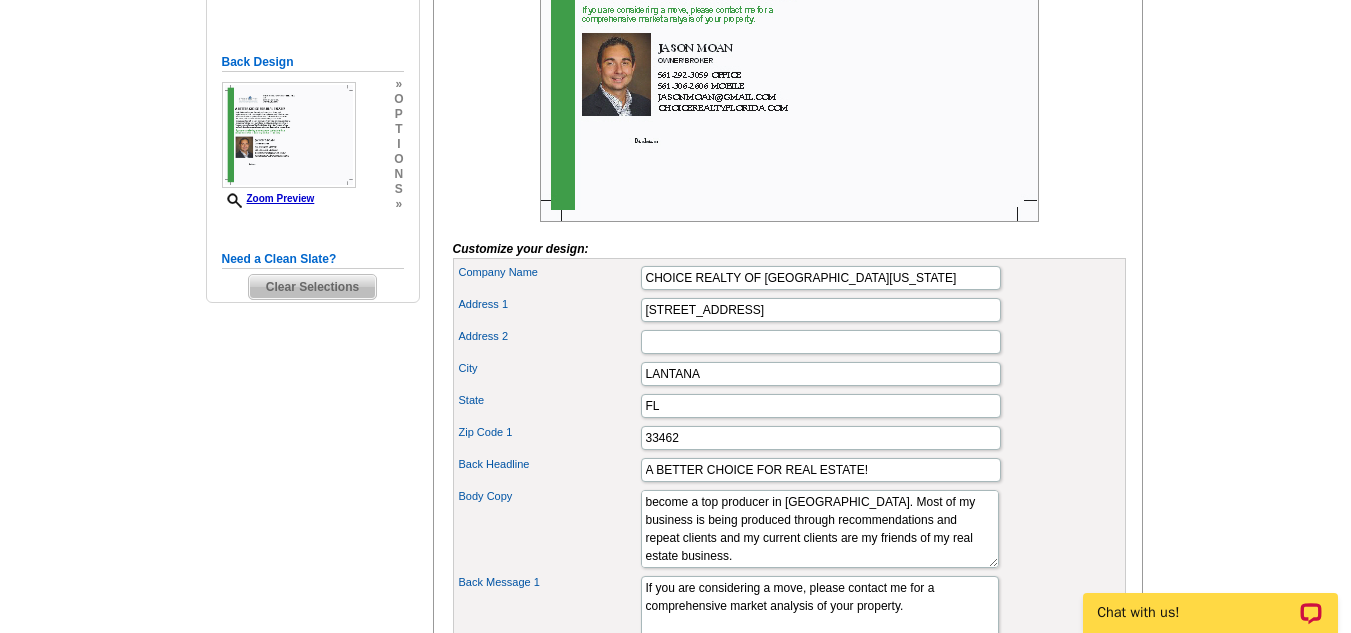 click on "You are currently editing the  back .
Customize Front
Customize Back
Apply Changes
Customize your design:
Headline
JUST LISTED
Property Address 1" at bounding box center (788, 463) 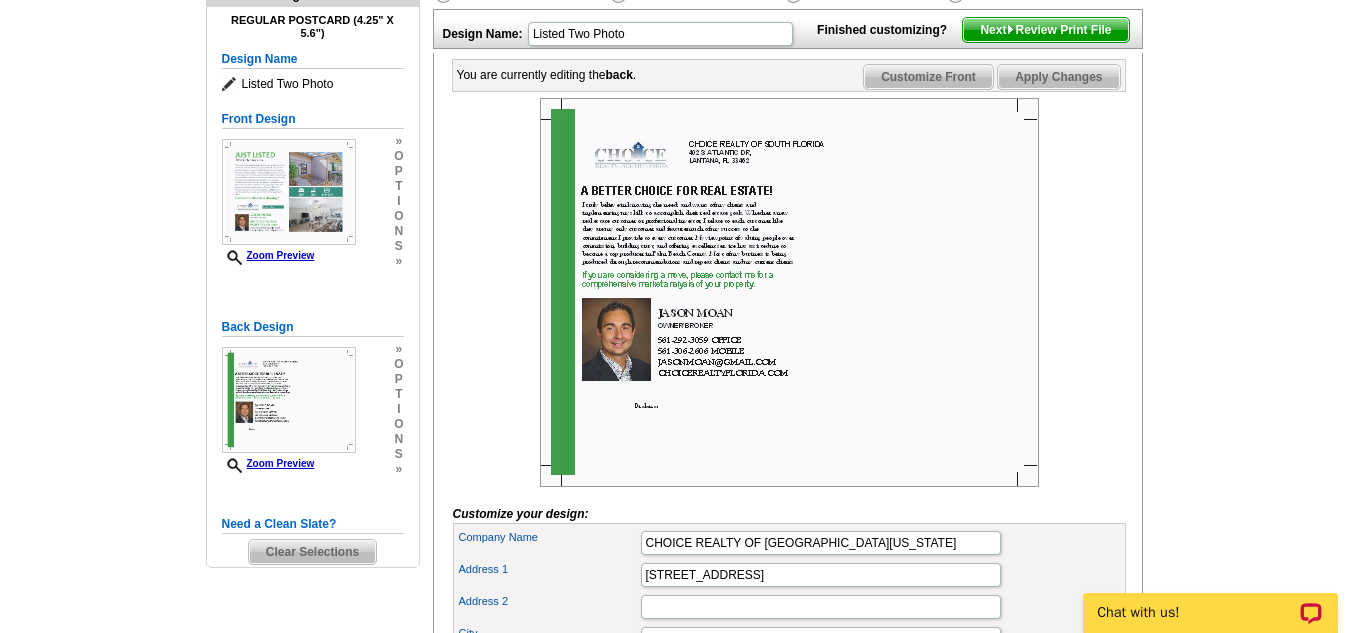 scroll, scrollTop: 231, scrollLeft: 0, axis: vertical 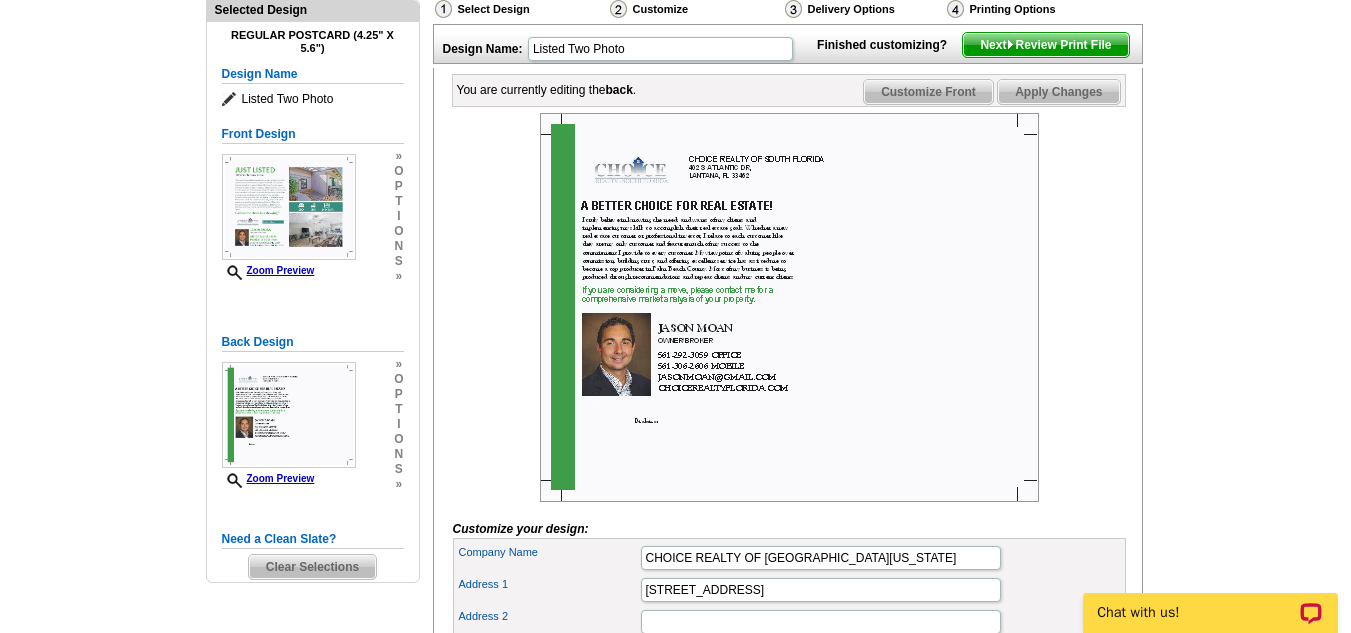 click on "Next   Review Print File" at bounding box center (1045, 45) 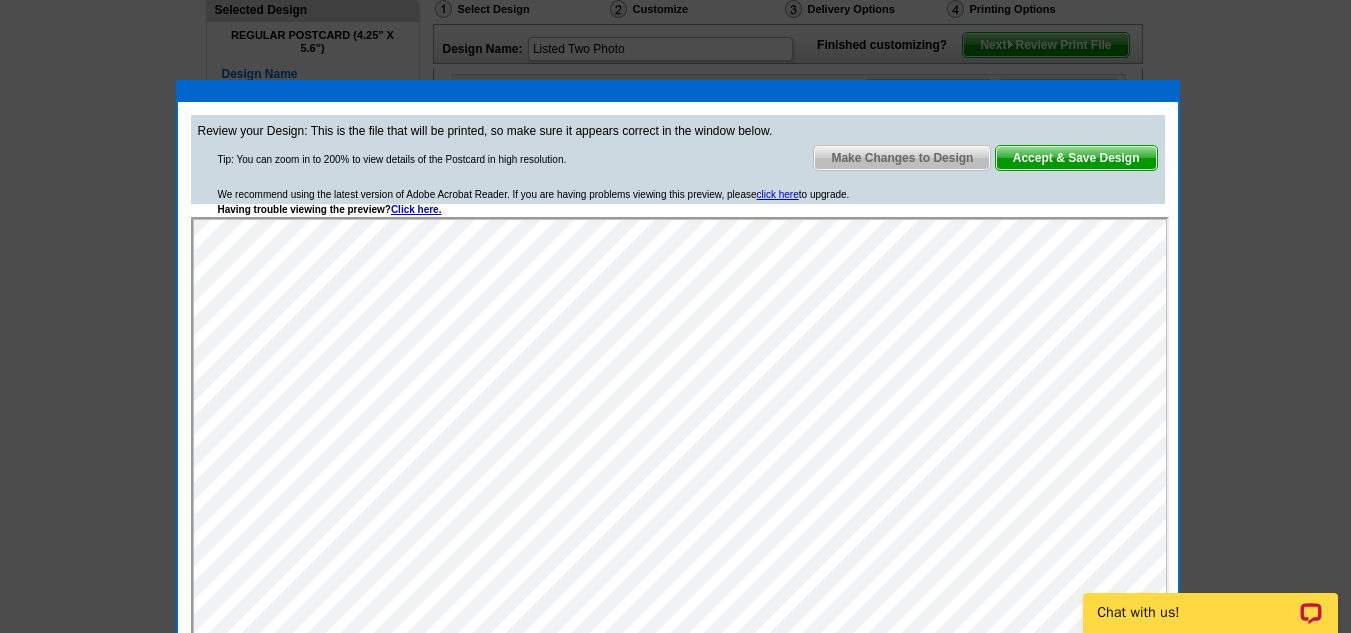 scroll, scrollTop: 0, scrollLeft: 0, axis: both 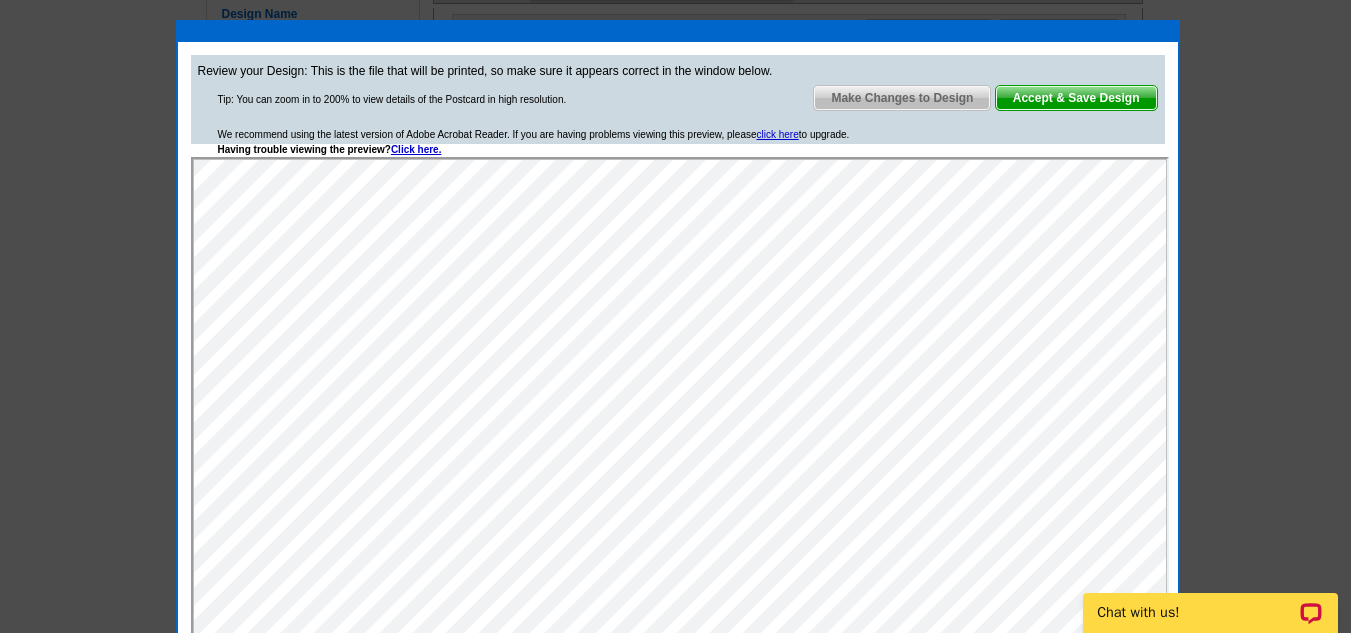 click on "Review your Design: This is the file that will be printed, so make sure it appears correct in the window below.
Tip: You can zoom in to 200% to view details of the Postcard in high resolution.
Make Changes to Design
Accept & Save Design
We recommend using the latest version of Adobe Acrobat Reader. If you are having problems viewing this preview, please
click here
to upgrade.
Having trouble viewing the preview?
Click here." at bounding box center (678, 99) 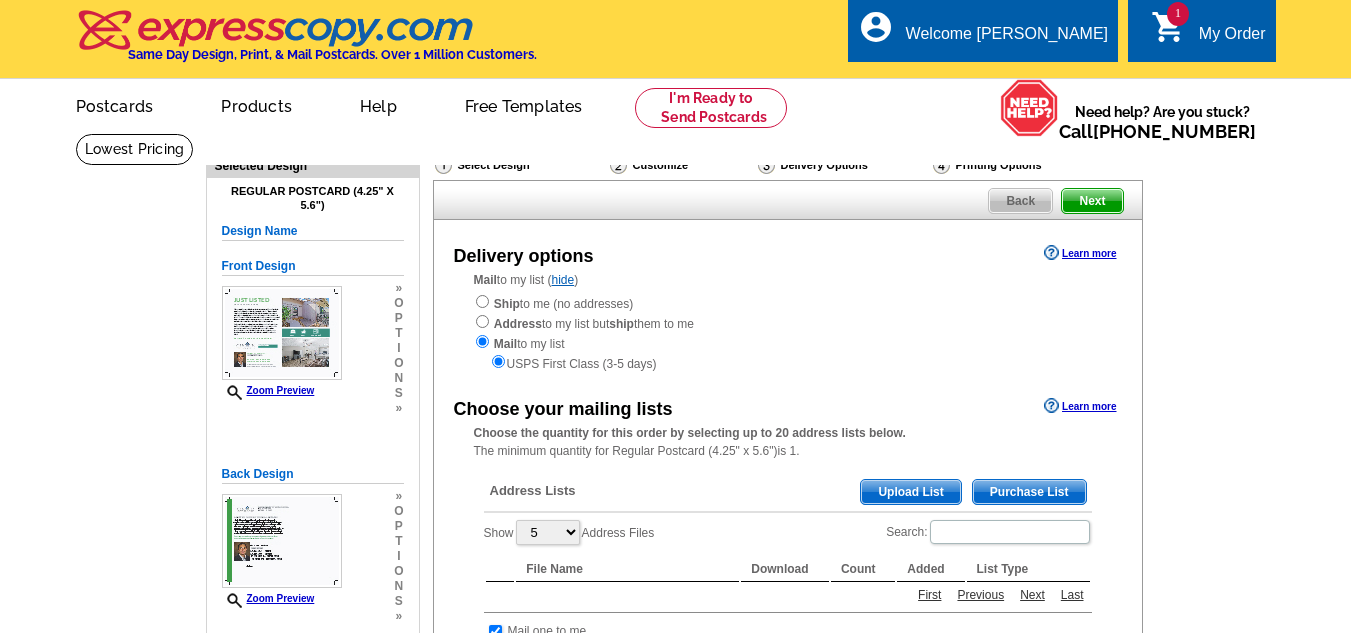 scroll, scrollTop: 0, scrollLeft: 0, axis: both 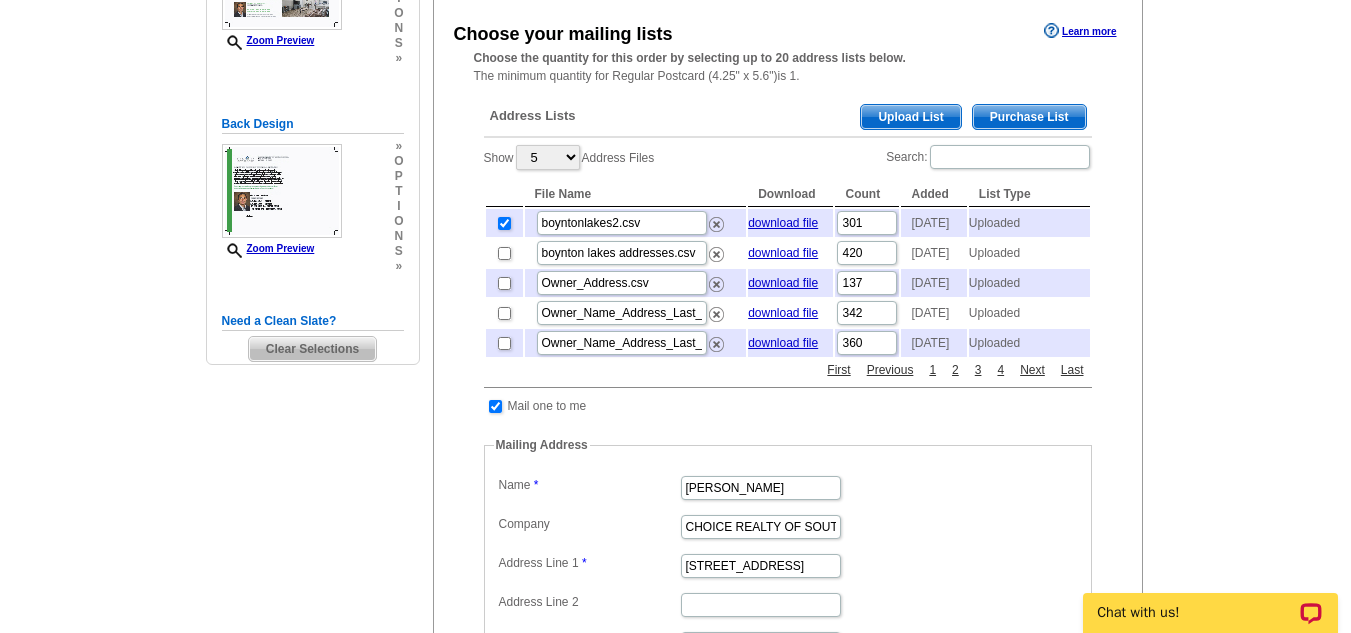 click on "Upload List" at bounding box center [910, 117] 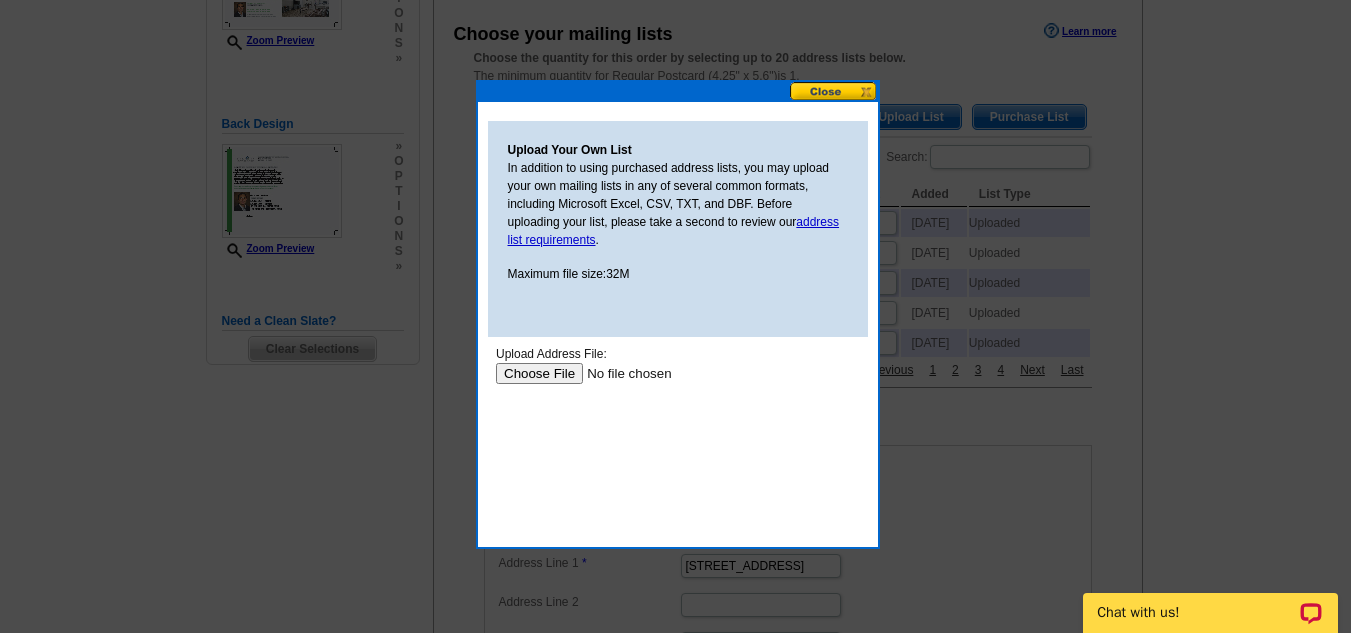 scroll, scrollTop: 0, scrollLeft: 0, axis: both 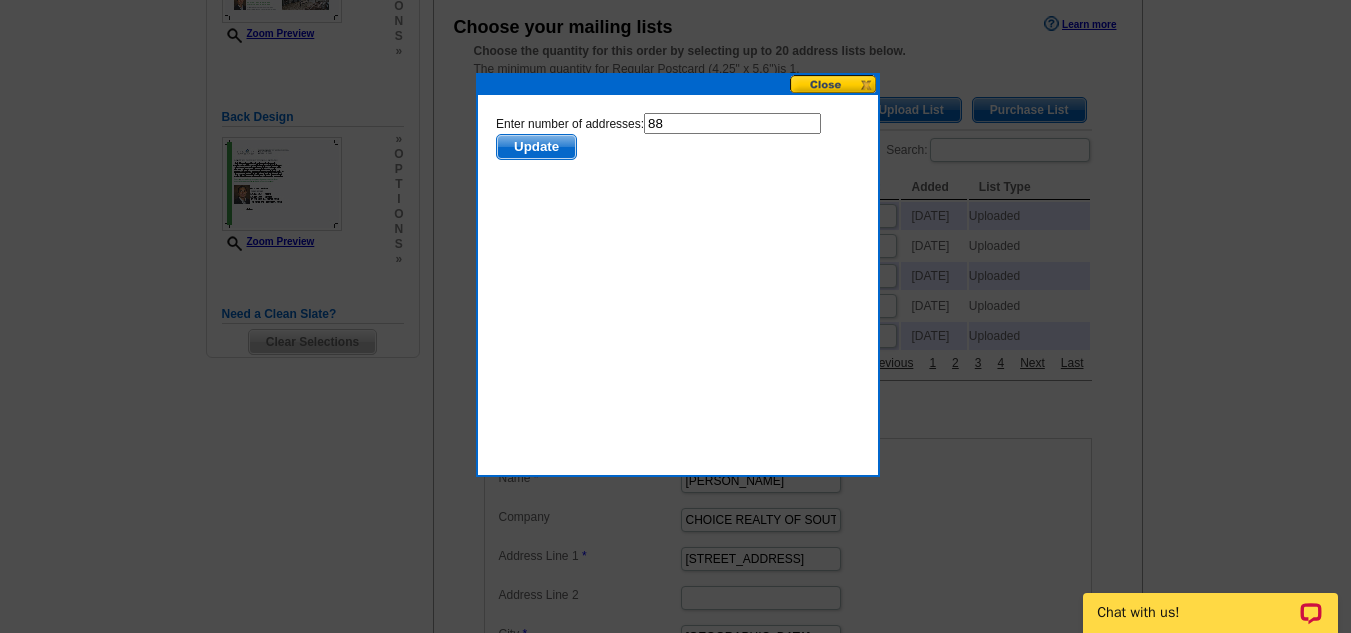 click on "Update" at bounding box center (535, 147) 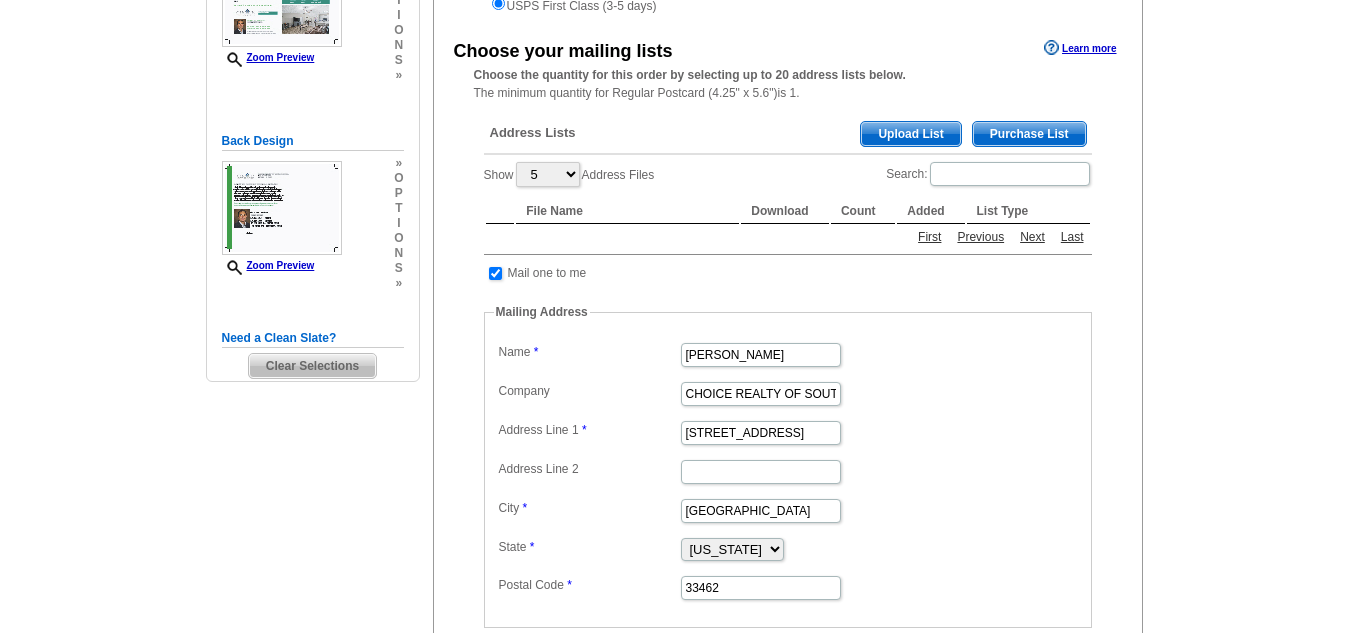 scroll, scrollTop: 382, scrollLeft: 0, axis: vertical 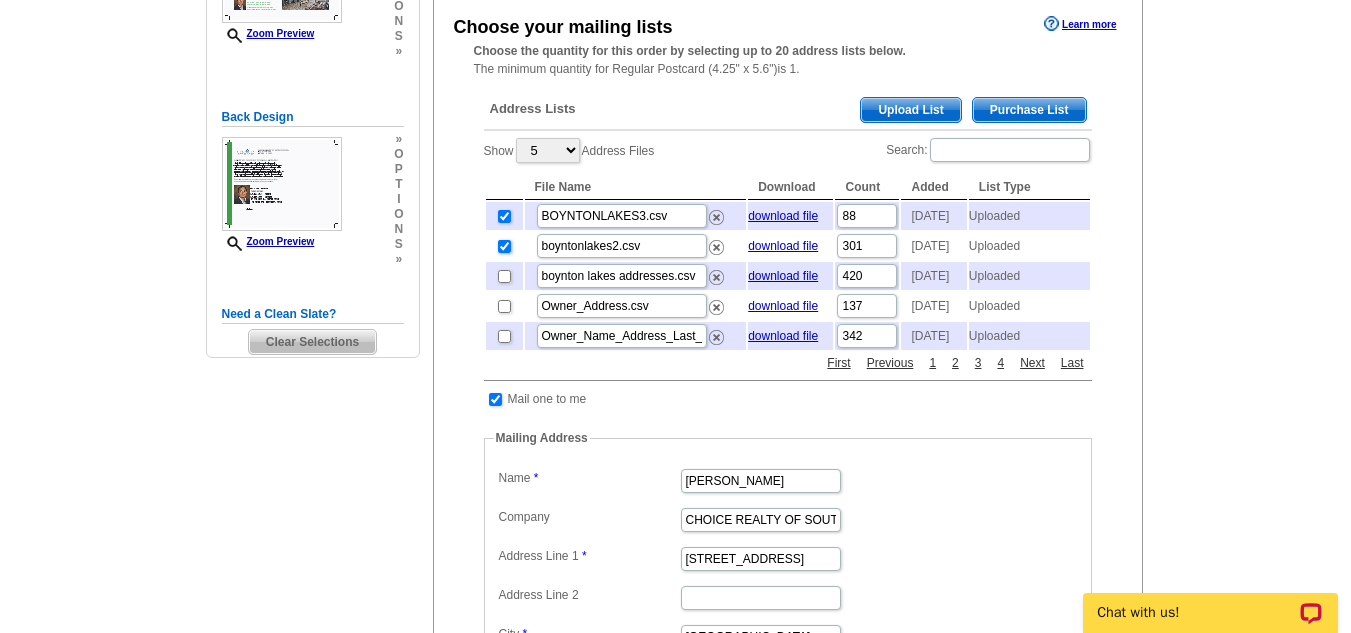 click at bounding box center [504, 246] 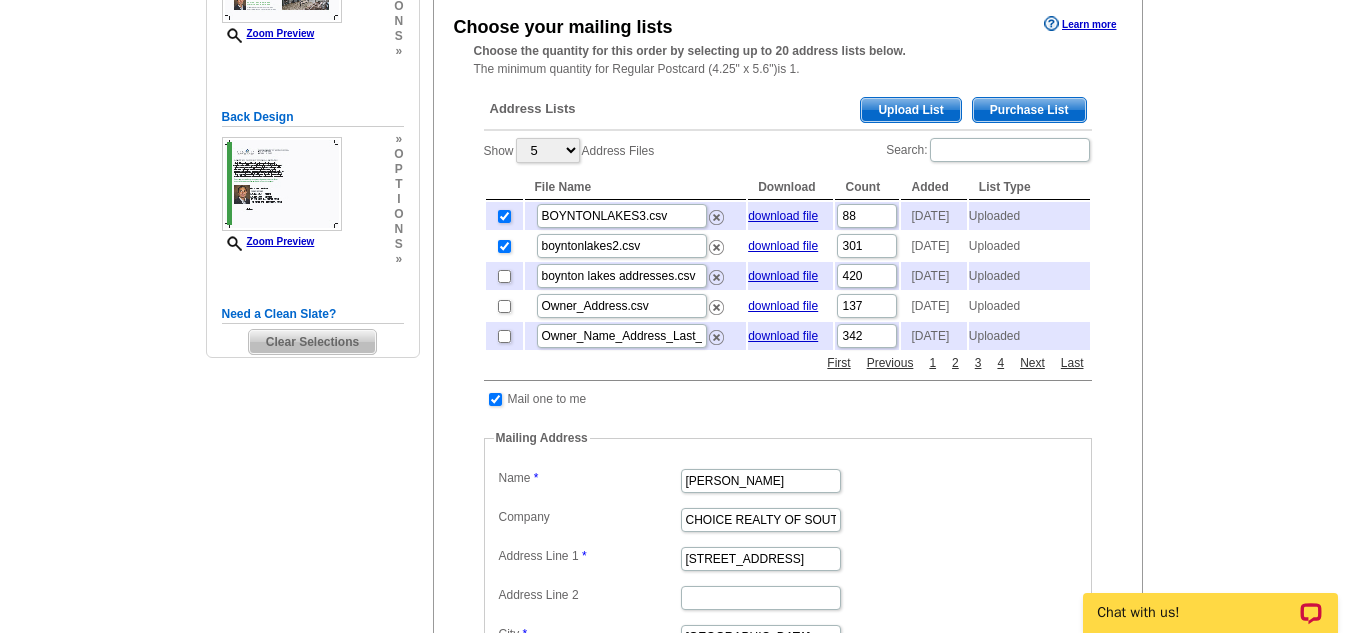 checkbox on "false" 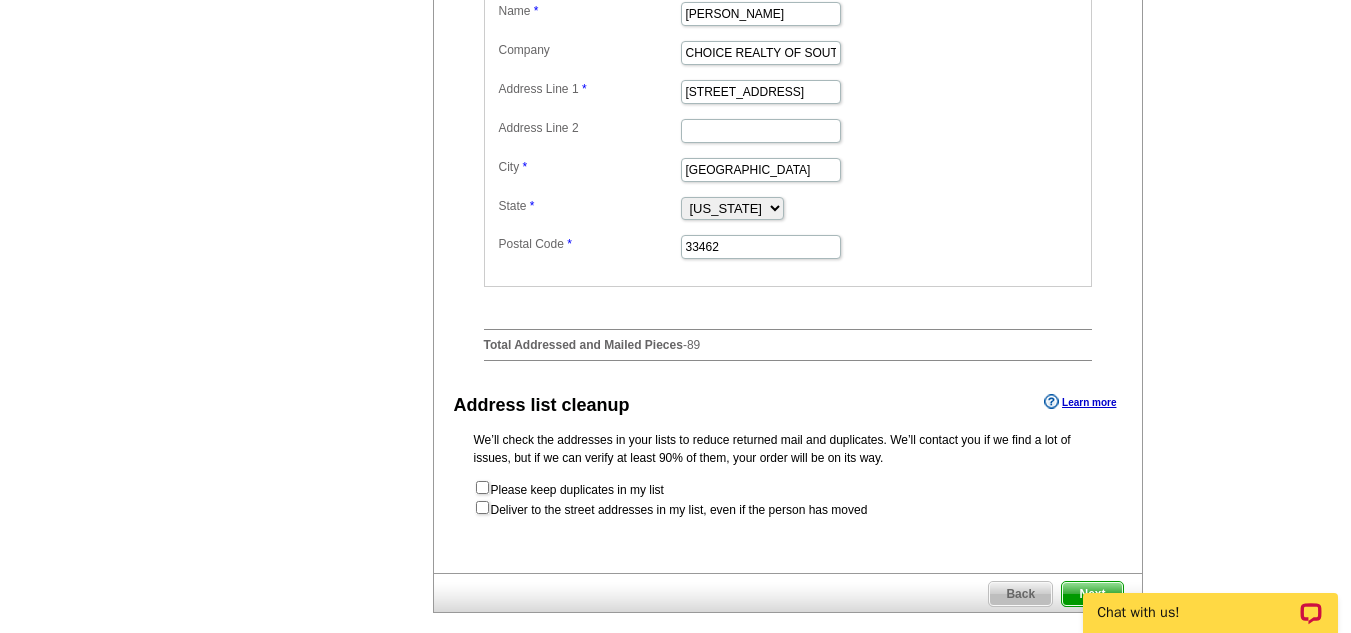 scroll, scrollTop: 952, scrollLeft: 0, axis: vertical 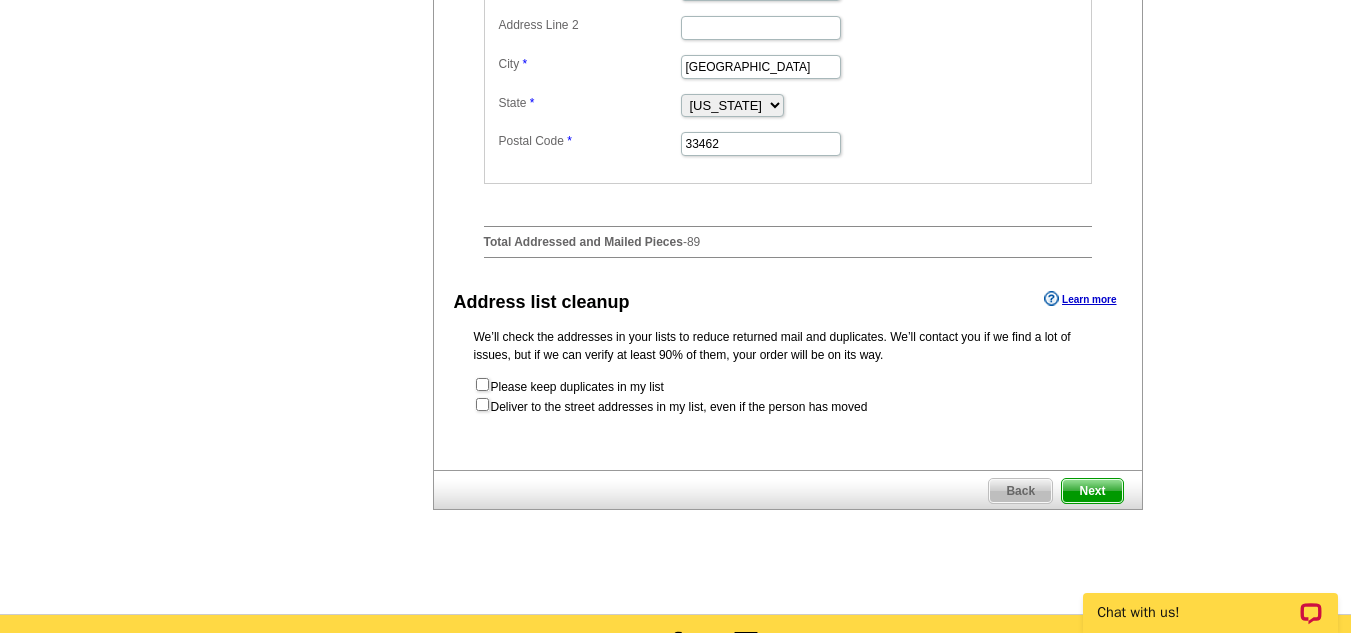 click on "Next" at bounding box center [1092, 491] 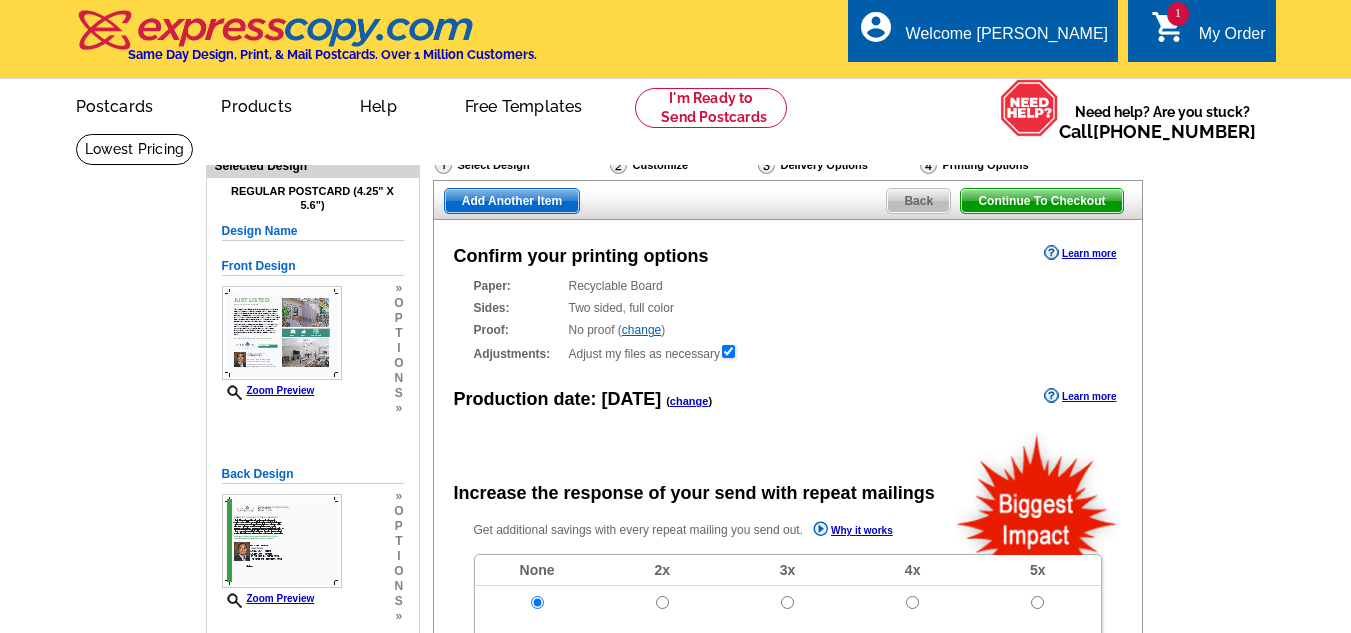scroll, scrollTop: 0, scrollLeft: 0, axis: both 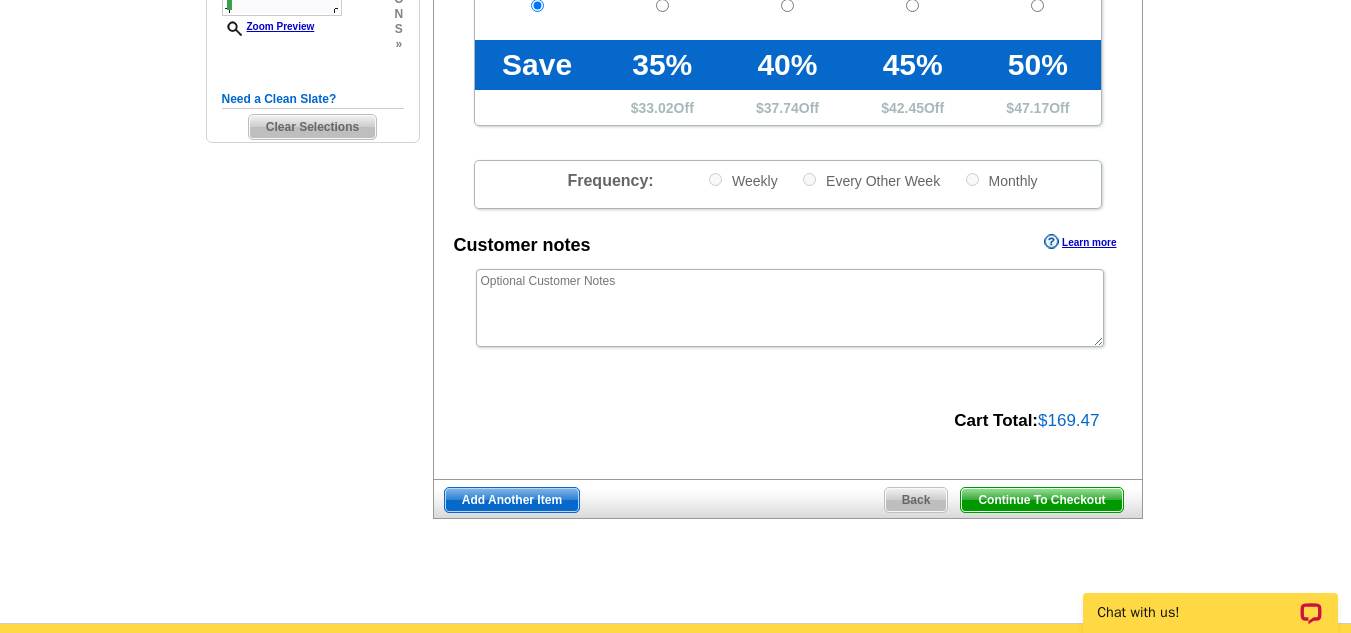 click on "Continue To Checkout" at bounding box center (1041, 500) 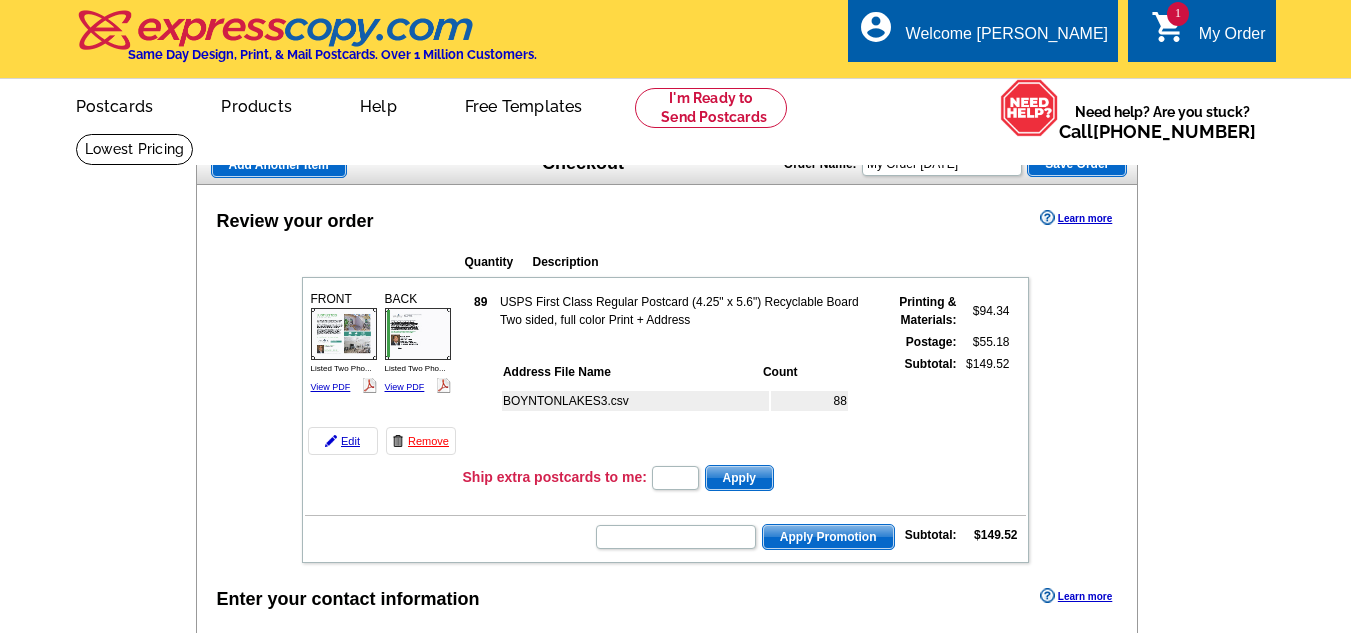 scroll, scrollTop: 0, scrollLeft: 0, axis: both 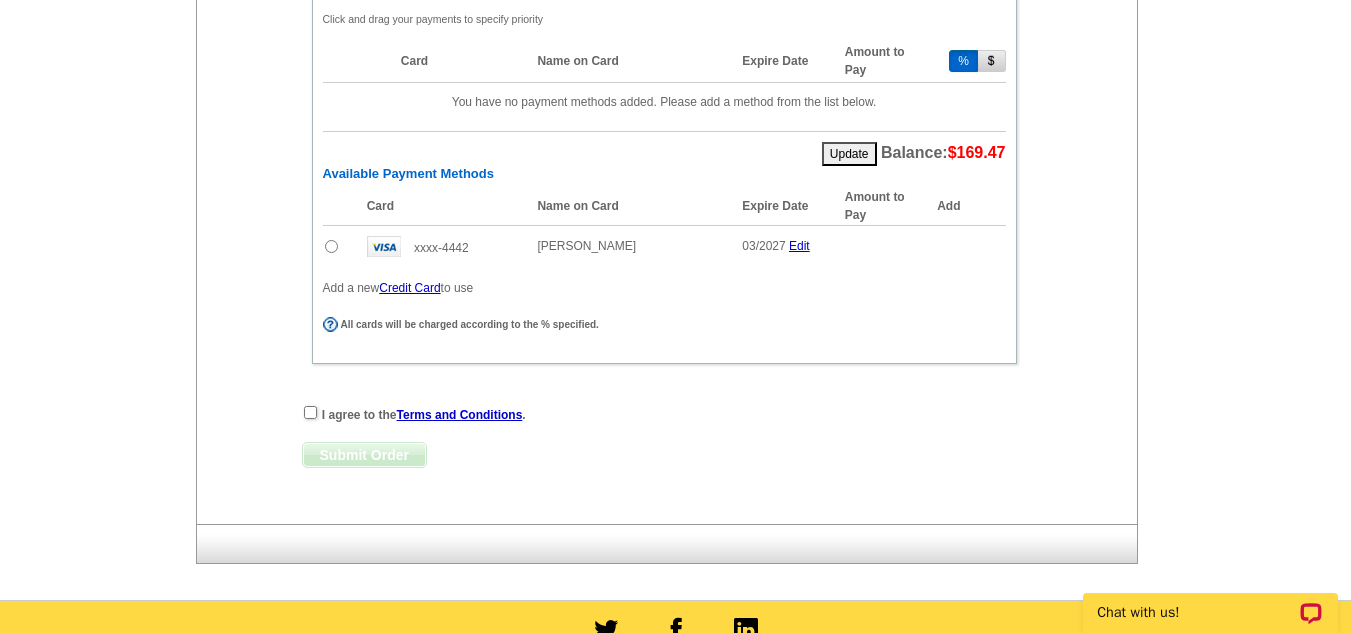 click at bounding box center (331, 246) 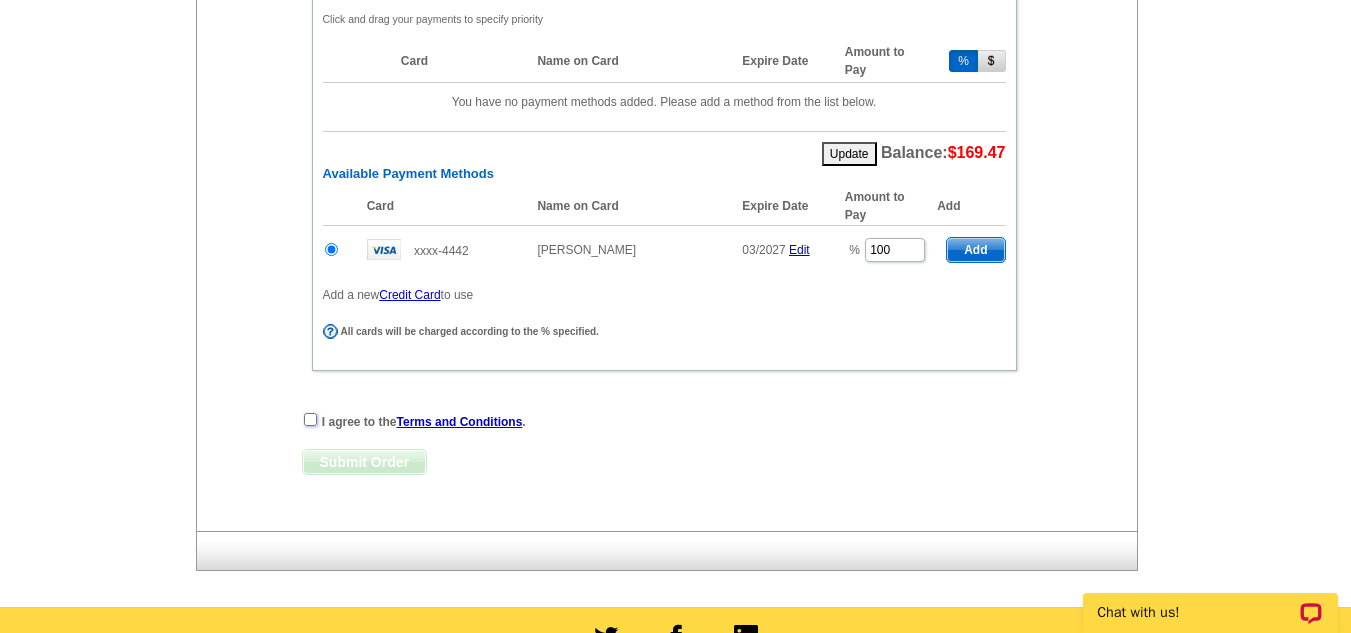 click at bounding box center [310, 419] 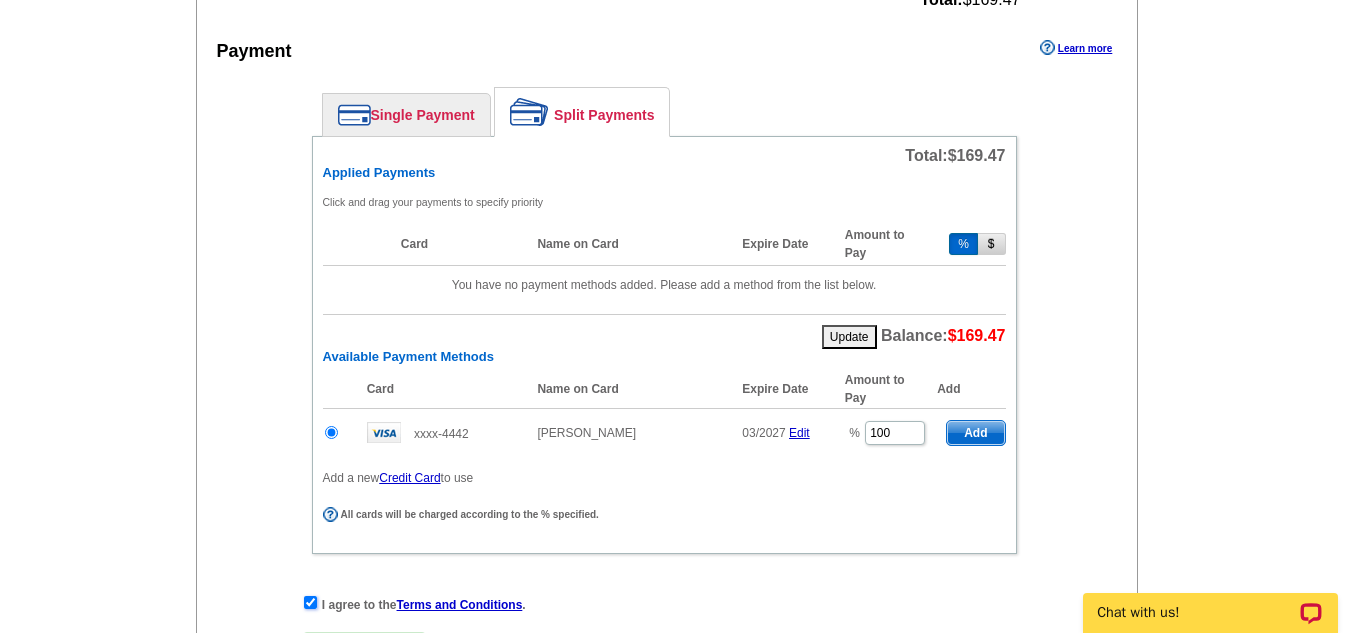 scroll, scrollTop: 887, scrollLeft: 0, axis: vertical 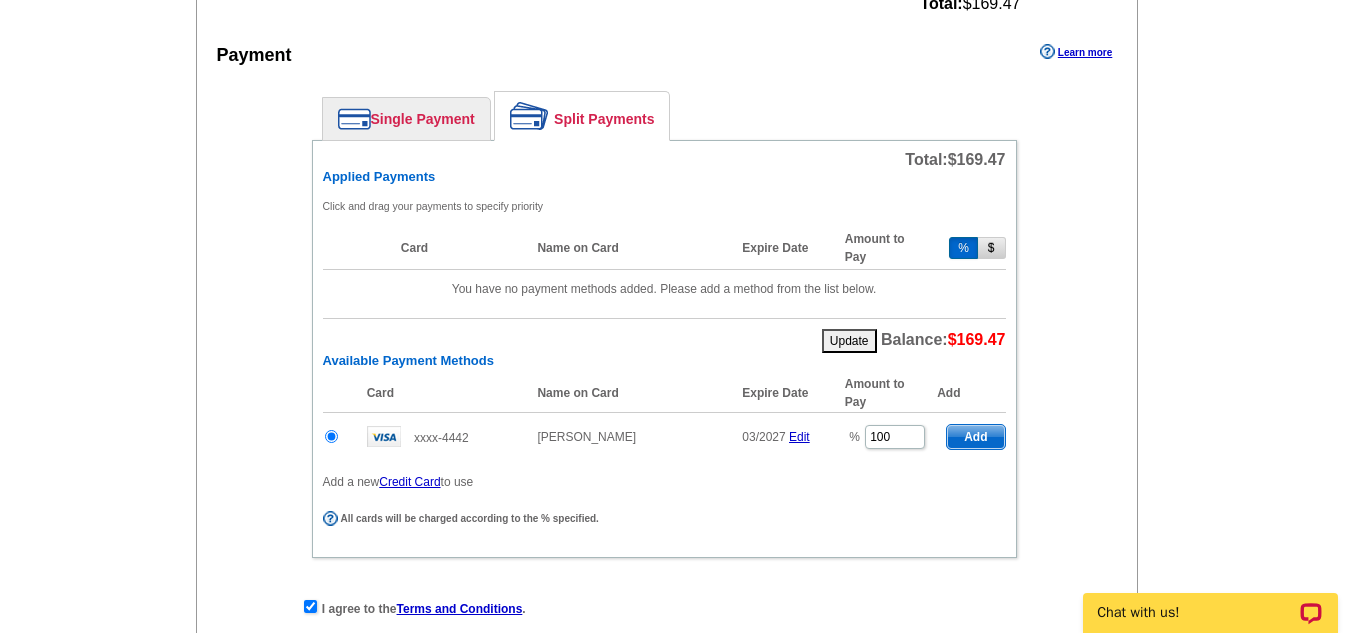 click on "Single Payment" at bounding box center (406, 119) 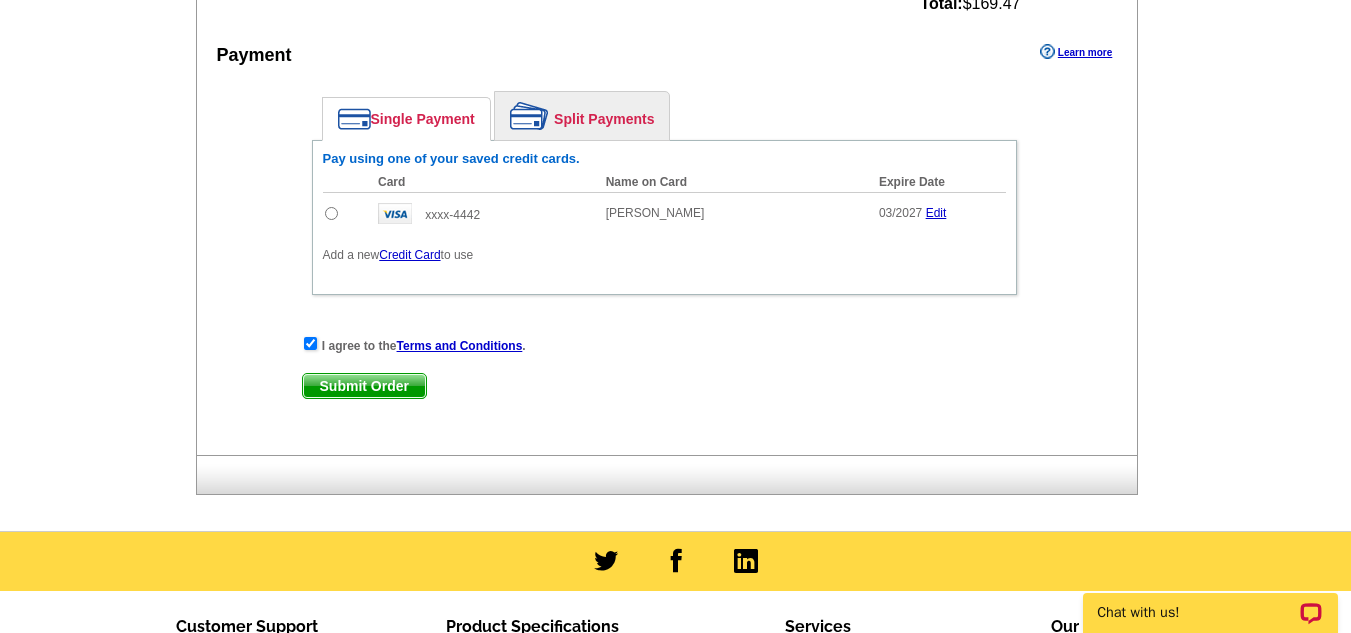 click at bounding box center [331, 213] 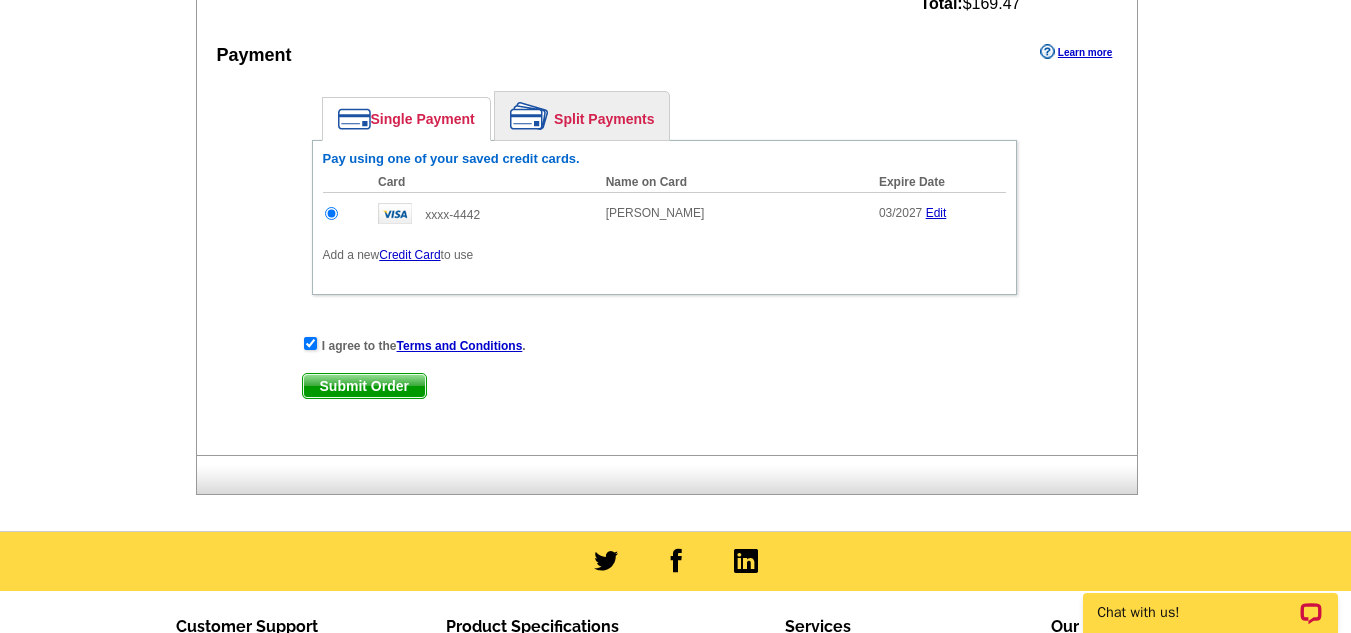 scroll, scrollTop: 0, scrollLeft: 0, axis: both 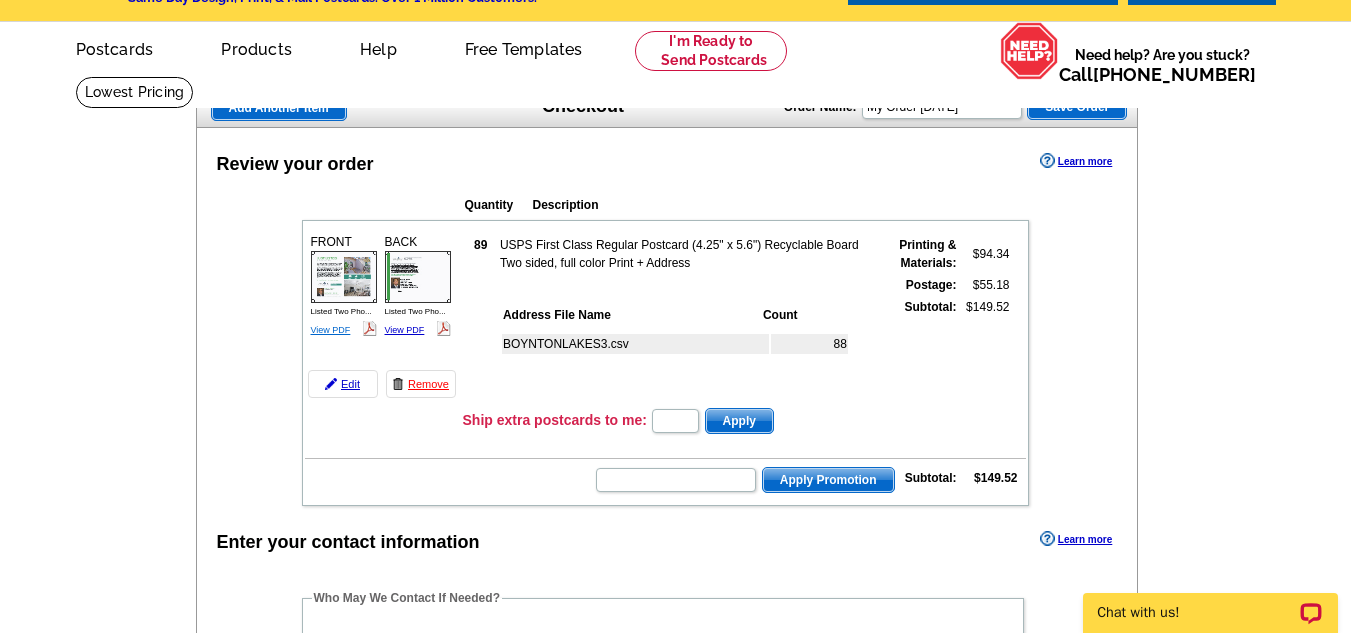 click on "View PDF" at bounding box center [331, 330] 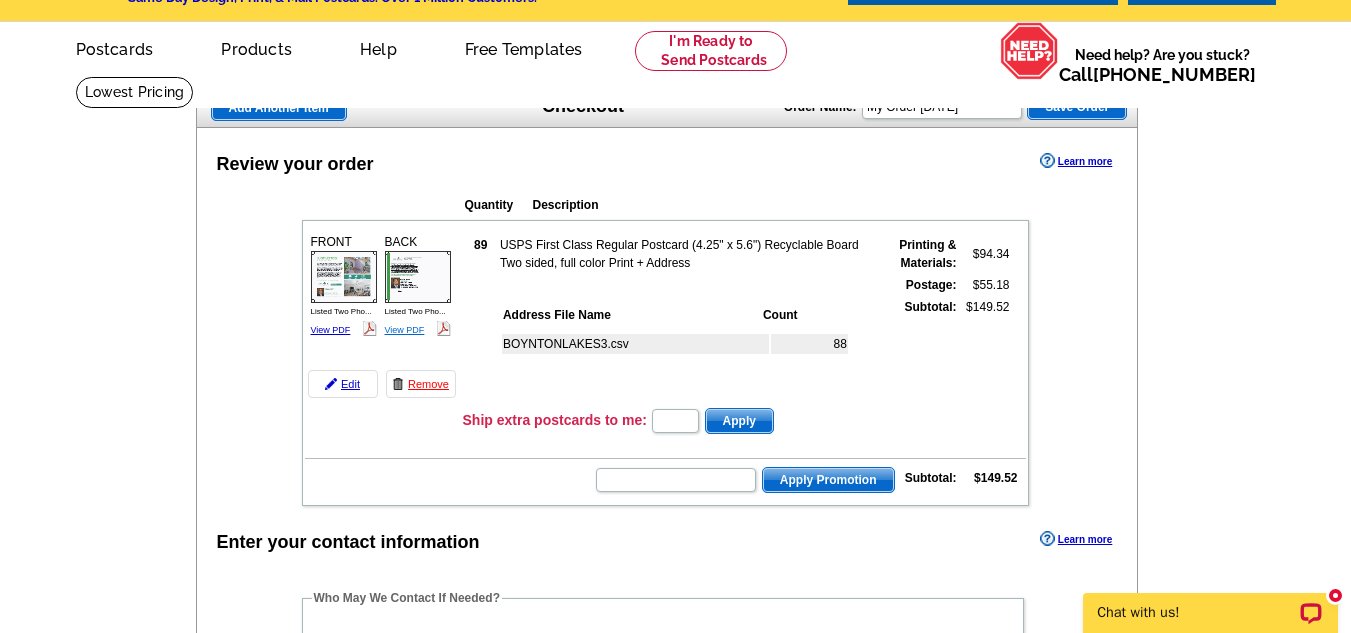 click on "View PDF" at bounding box center (405, 330) 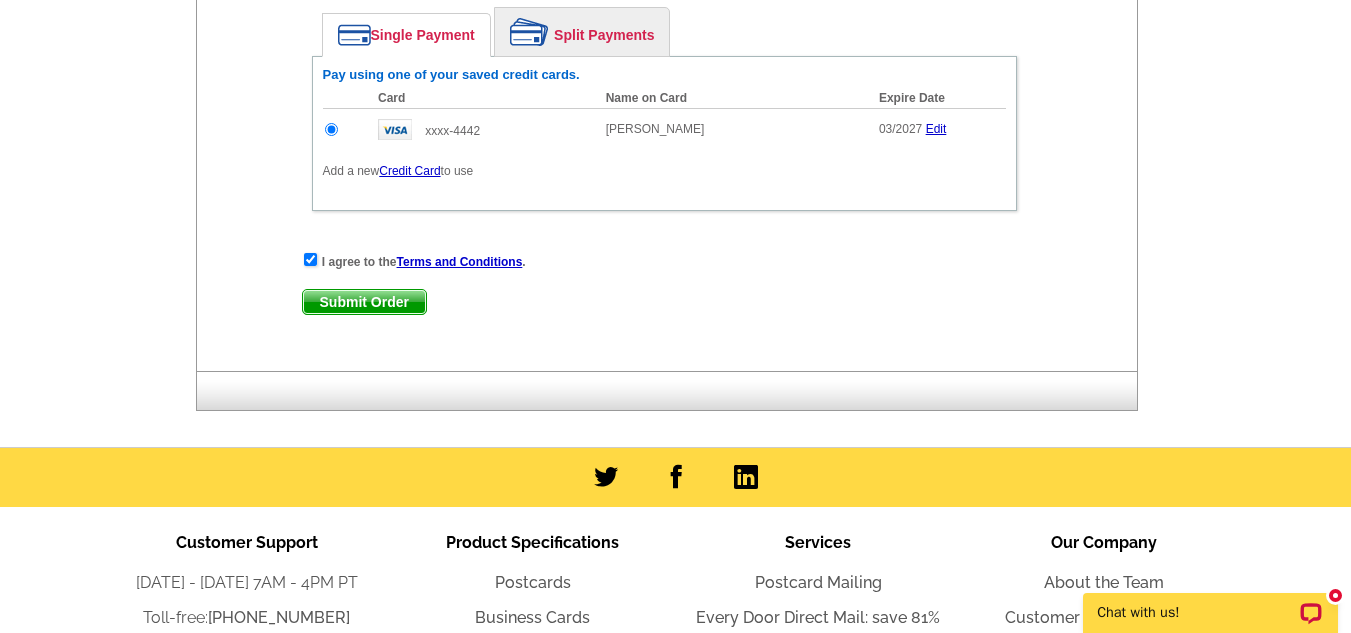 scroll, scrollTop: 974, scrollLeft: 0, axis: vertical 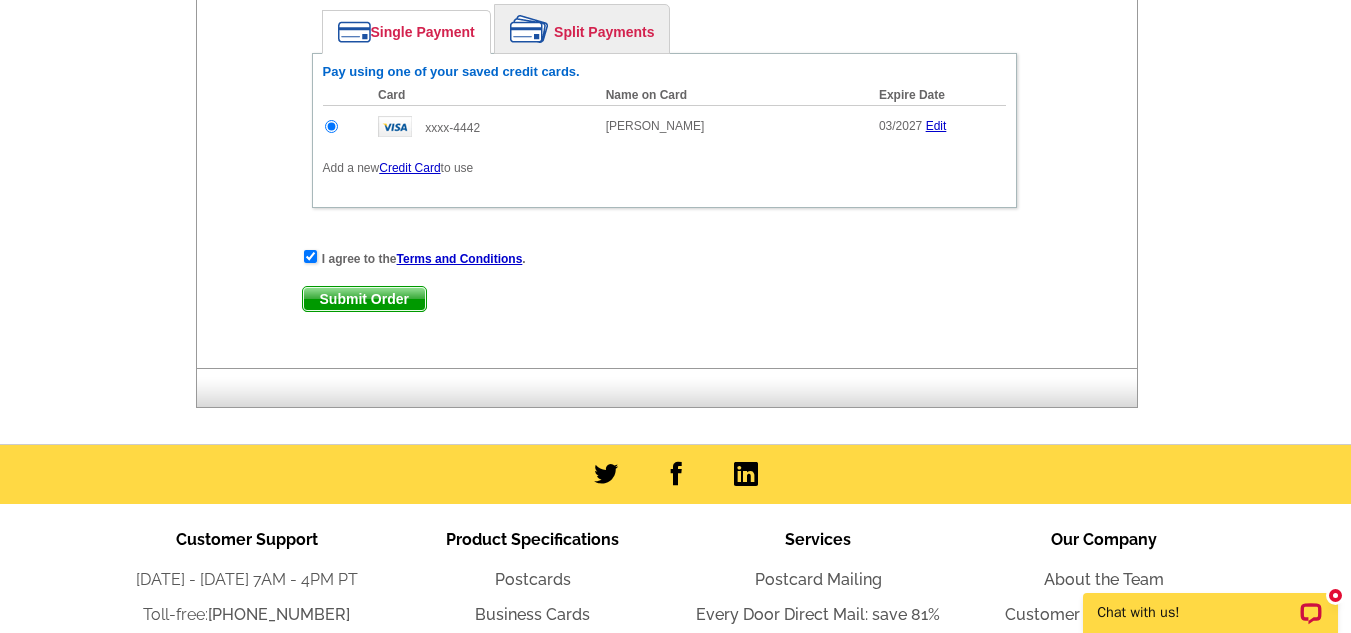 click on "Submit Order" at bounding box center [364, 299] 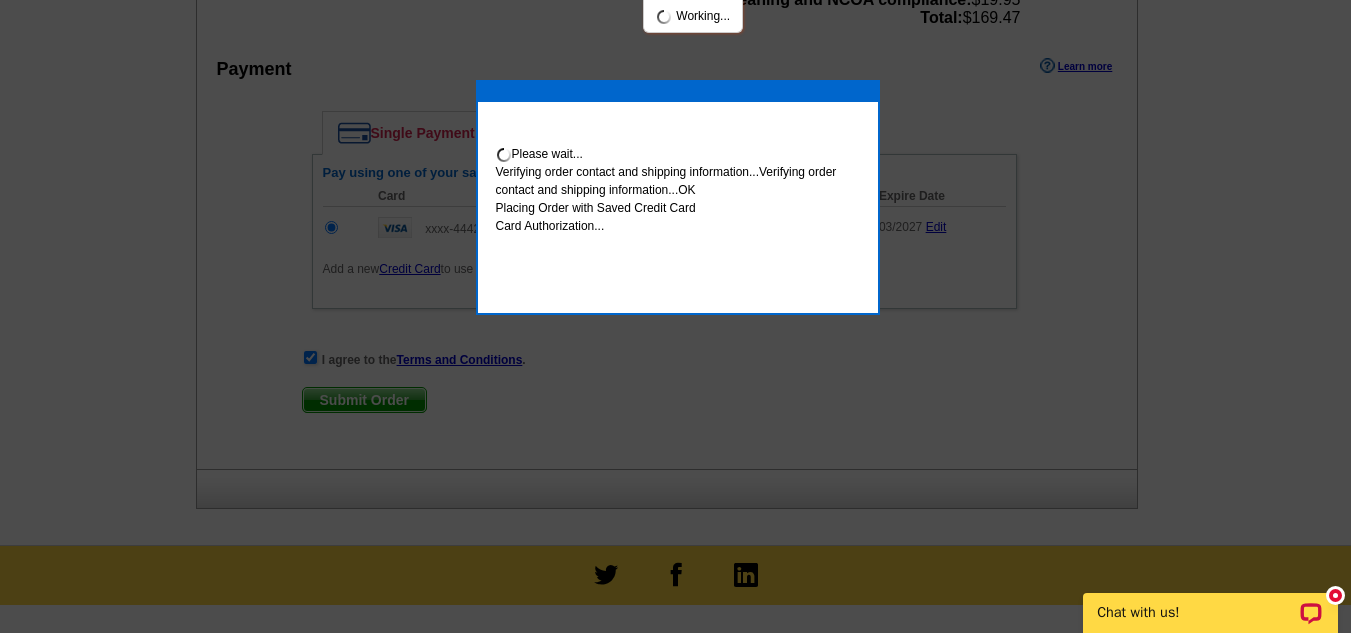 scroll, scrollTop: 1075, scrollLeft: 0, axis: vertical 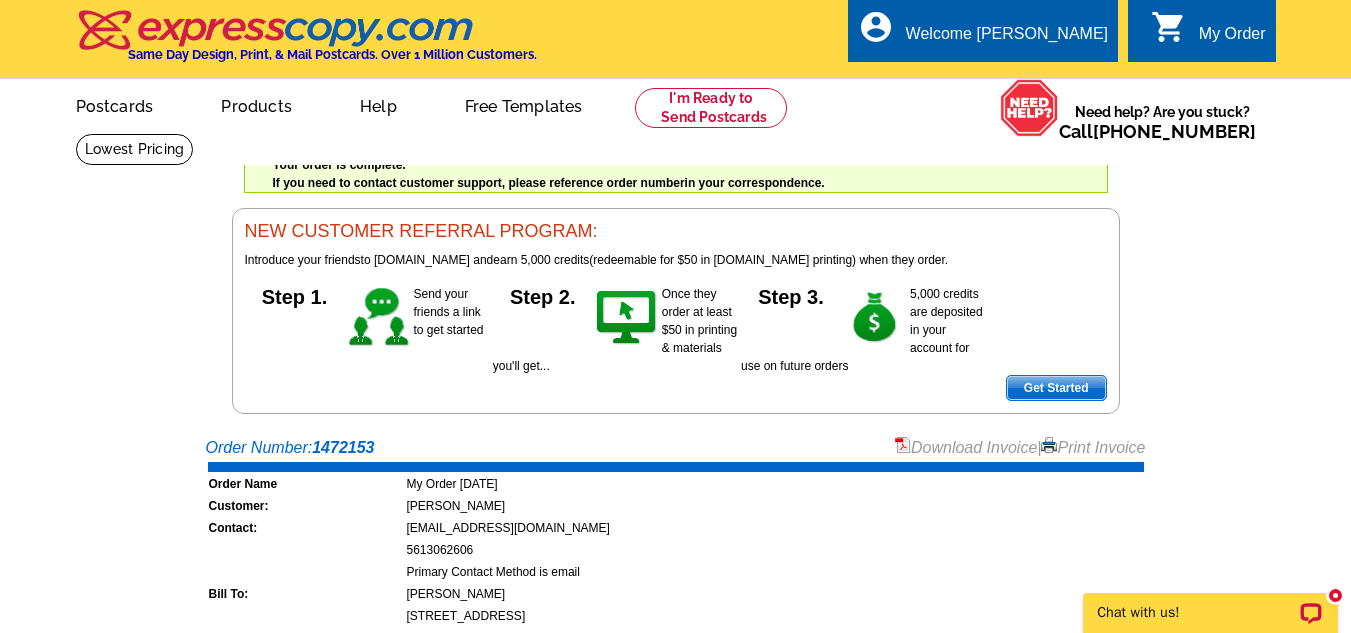 click on "My Order" at bounding box center (1232, 39) 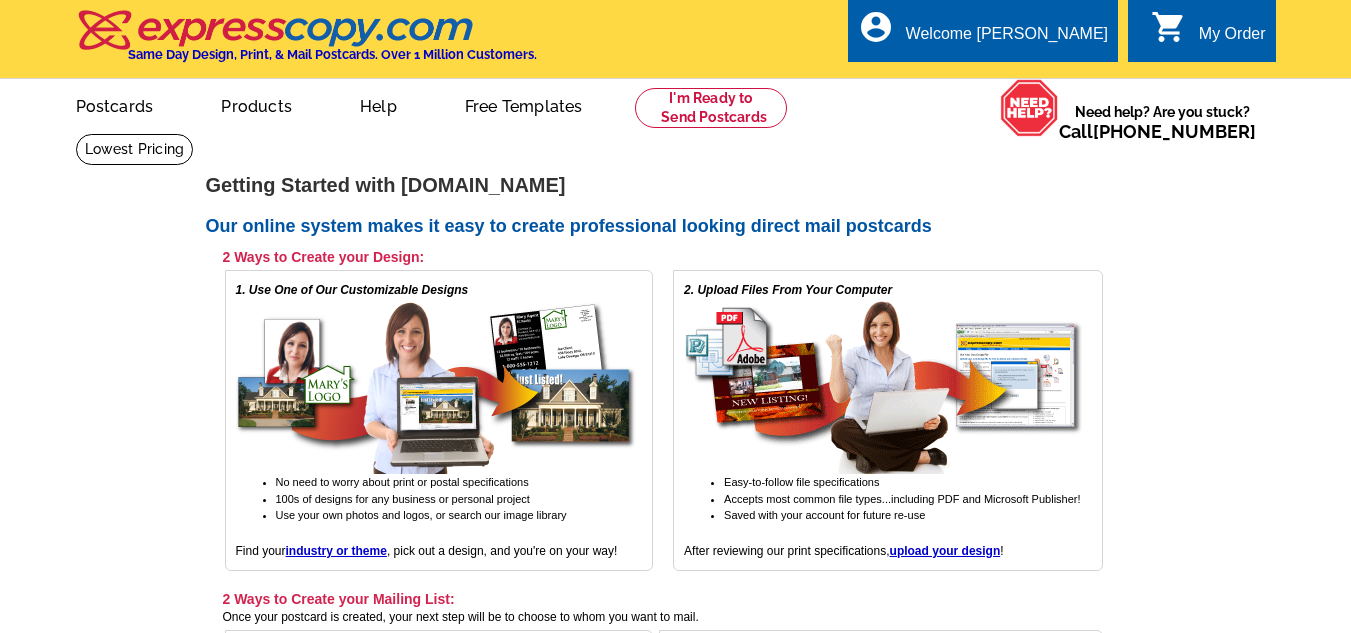 scroll, scrollTop: 0, scrollLeft: 0, axis: both 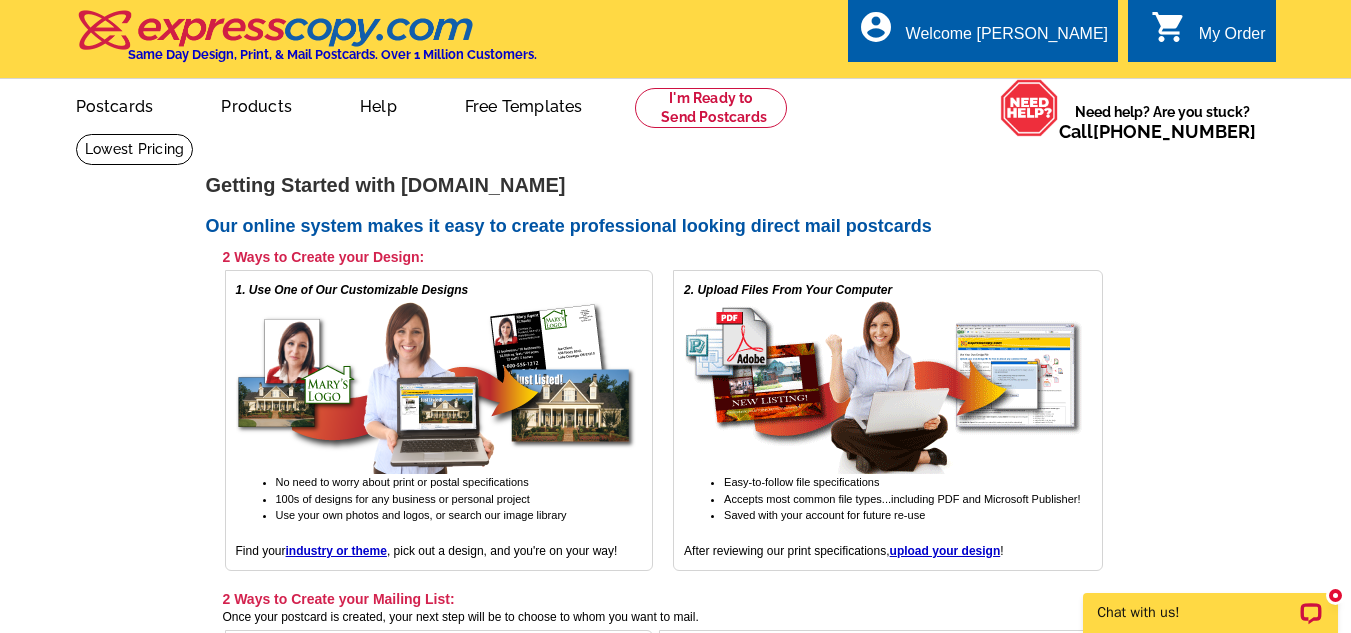drag, startPoint x: 1356, startPoint y: 106, endPoint x: 1348, endPoint y: 17, distance: 89.358826 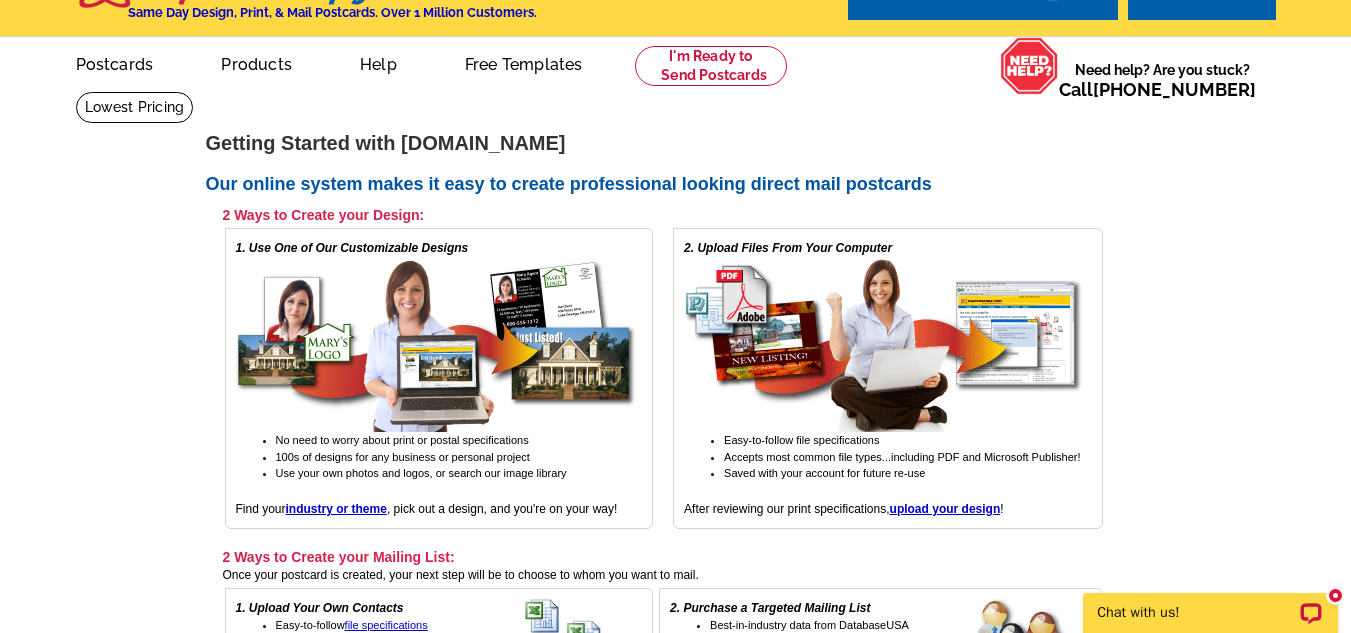 scroll, scrollTop: 0, scrollLeft: 0, axis: both 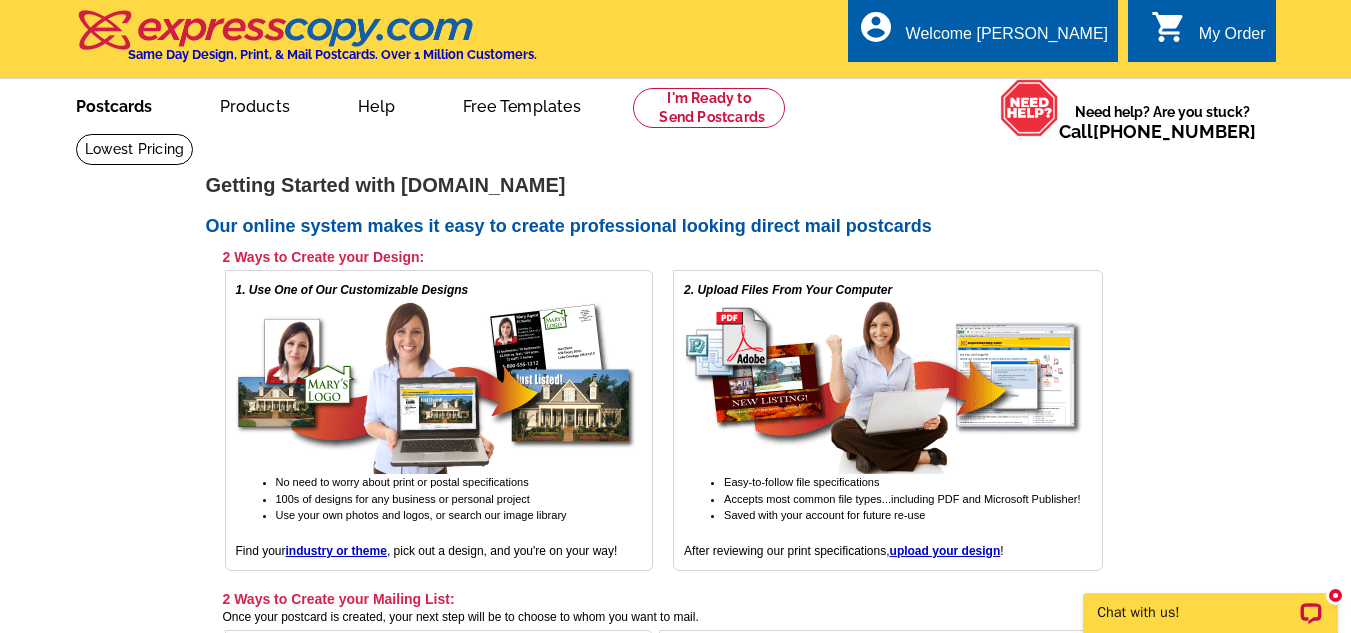 click on "Postcards" at bounding box center [114, 104] 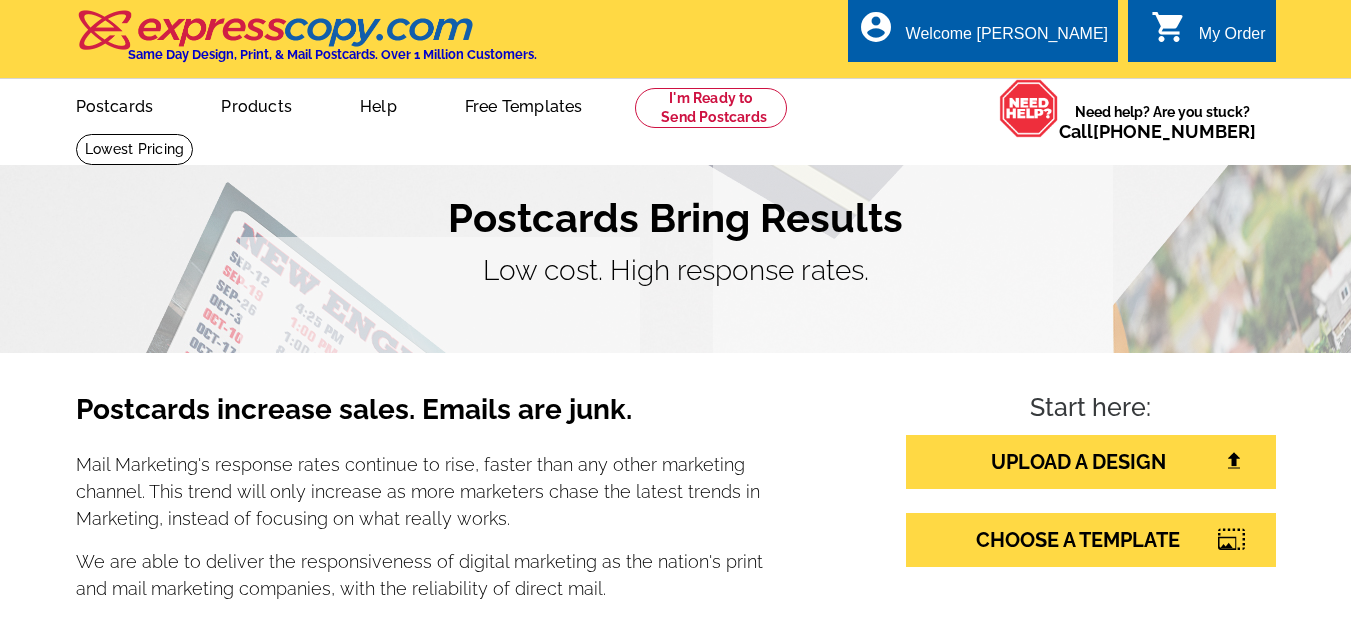 scroll, scrollTop: 0, scrollLeft: 0, axis: both 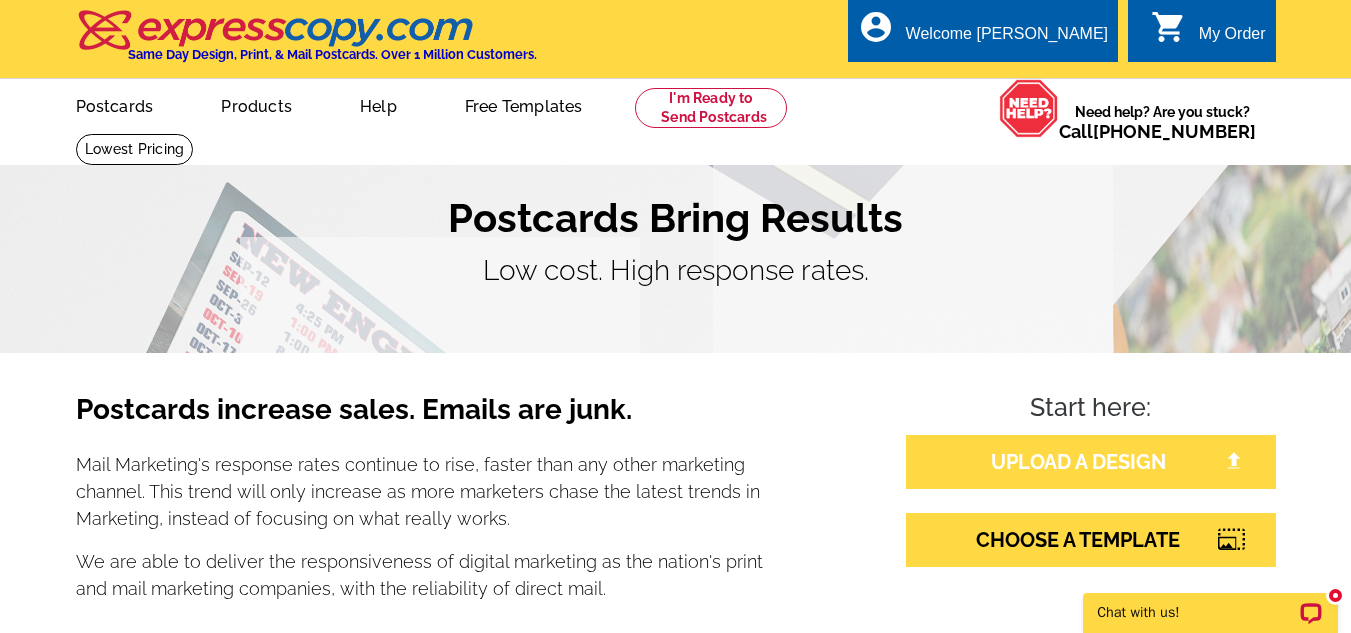 click on "UPLOAD A DESIGN" at bounding box center (1091, 462) 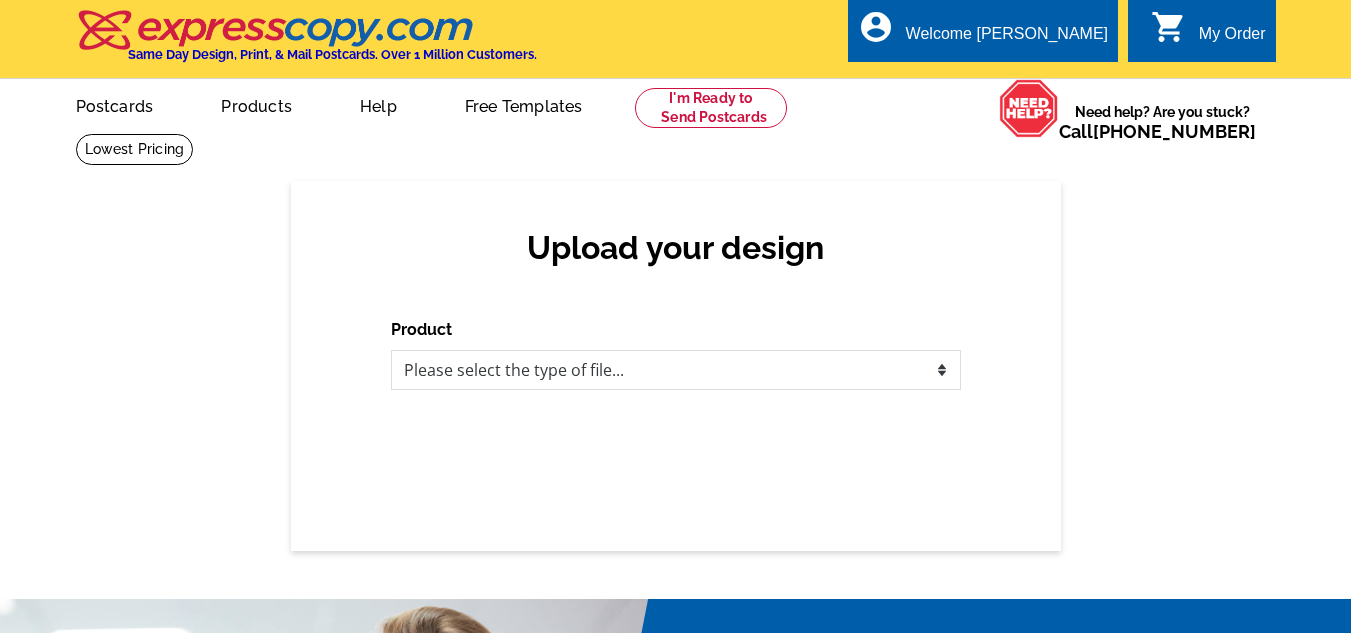 scroll, scrollTop: 0, scrollLeft: 0, axis: both 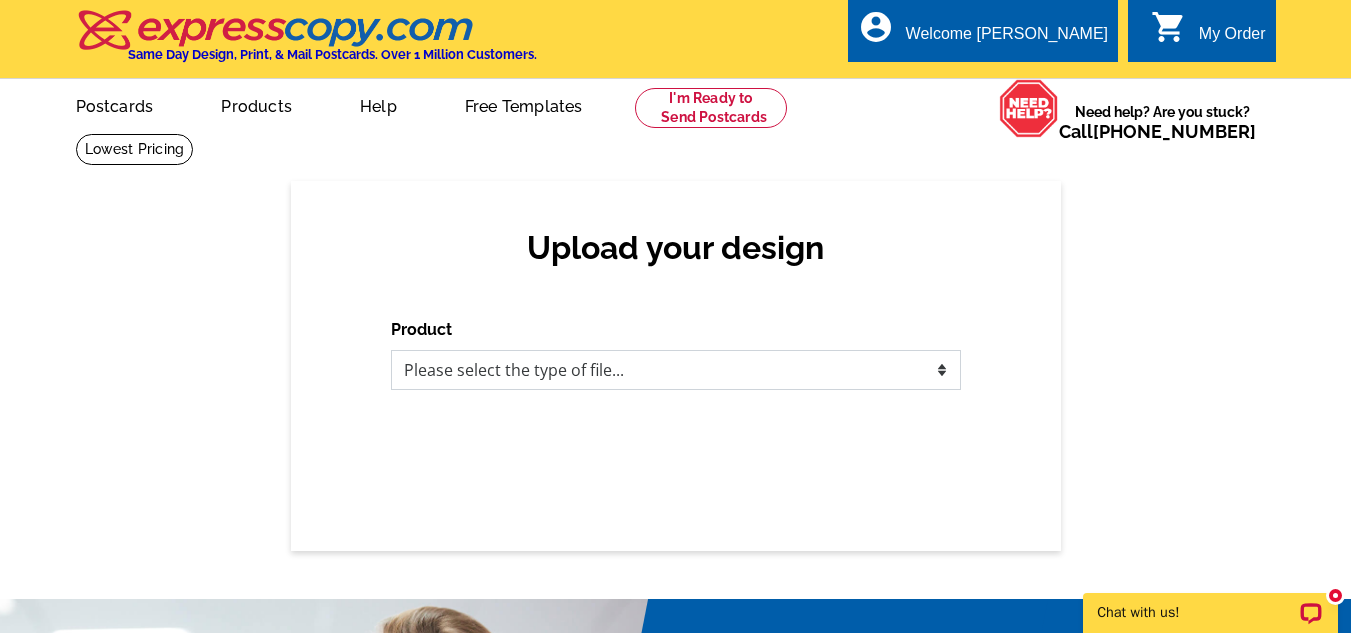 click on "Please select the type of file...
Postcards
Business Cards
Letters and flyers
Greeting Cards
Door Hangers" at bounding box center [676, 370] 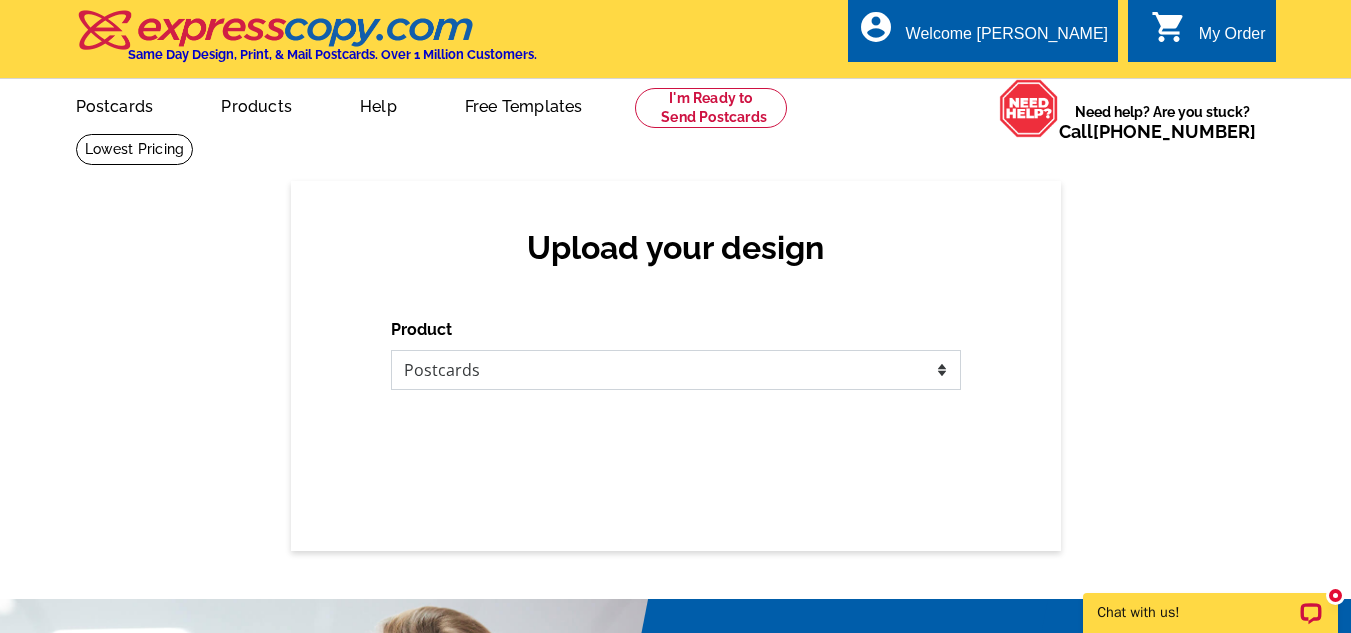 click on "Please select the type of file...
Postcards
Business Cards
Letters and flyers
Greeting Cards
Door Hangers" at bounding box center [676, 370] 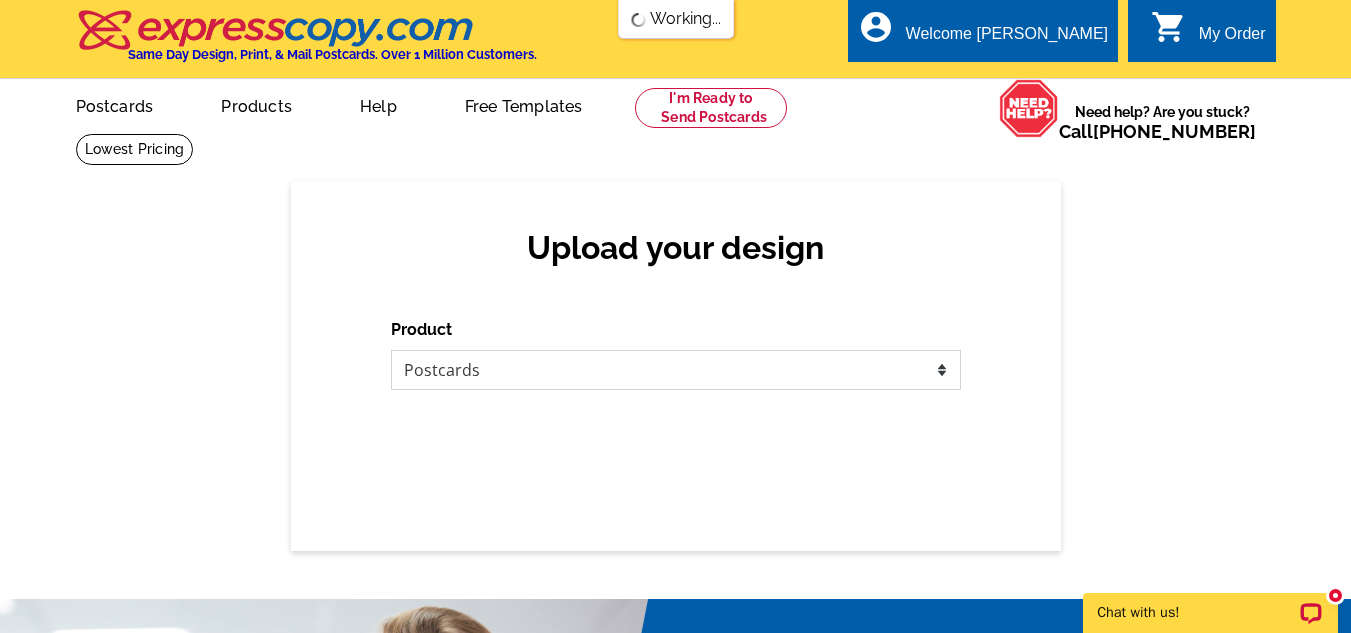 scroll, scrollTop: 0, scrollLeft: 0, axis: both 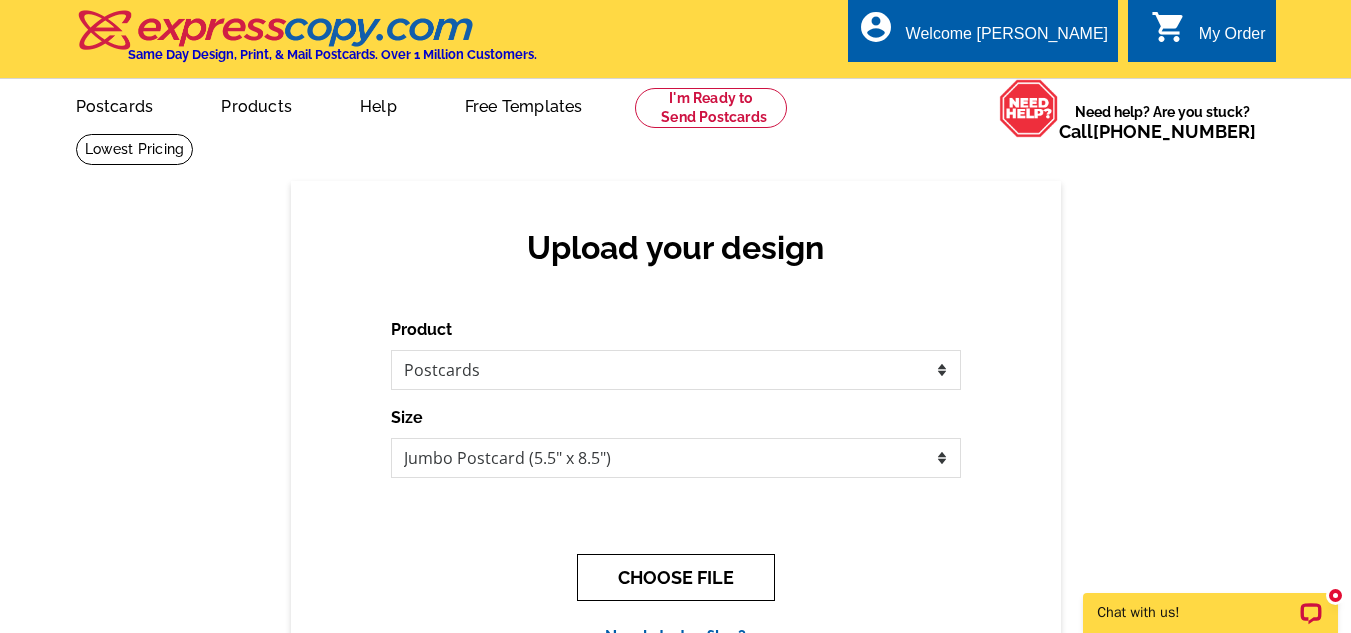 click on "CHOOSE FILE" at bounding box center (676, 577) 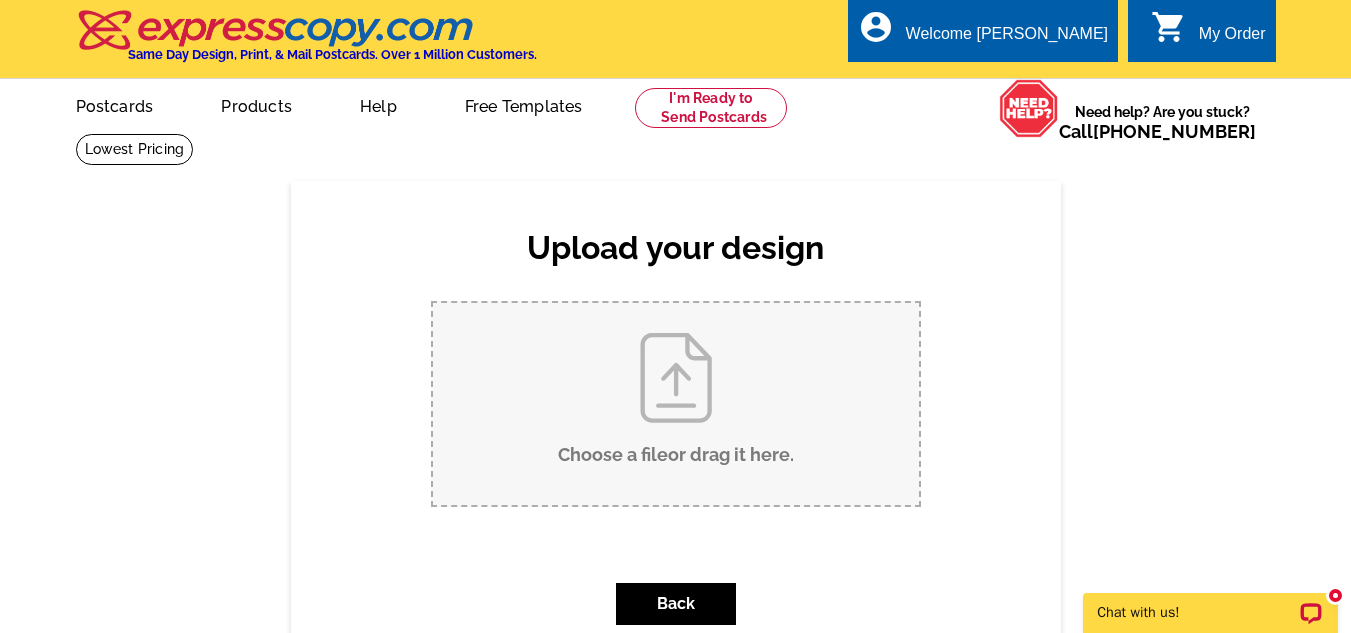 click on "Choose a file  or drag it here ." at bounding box center [676, 404] 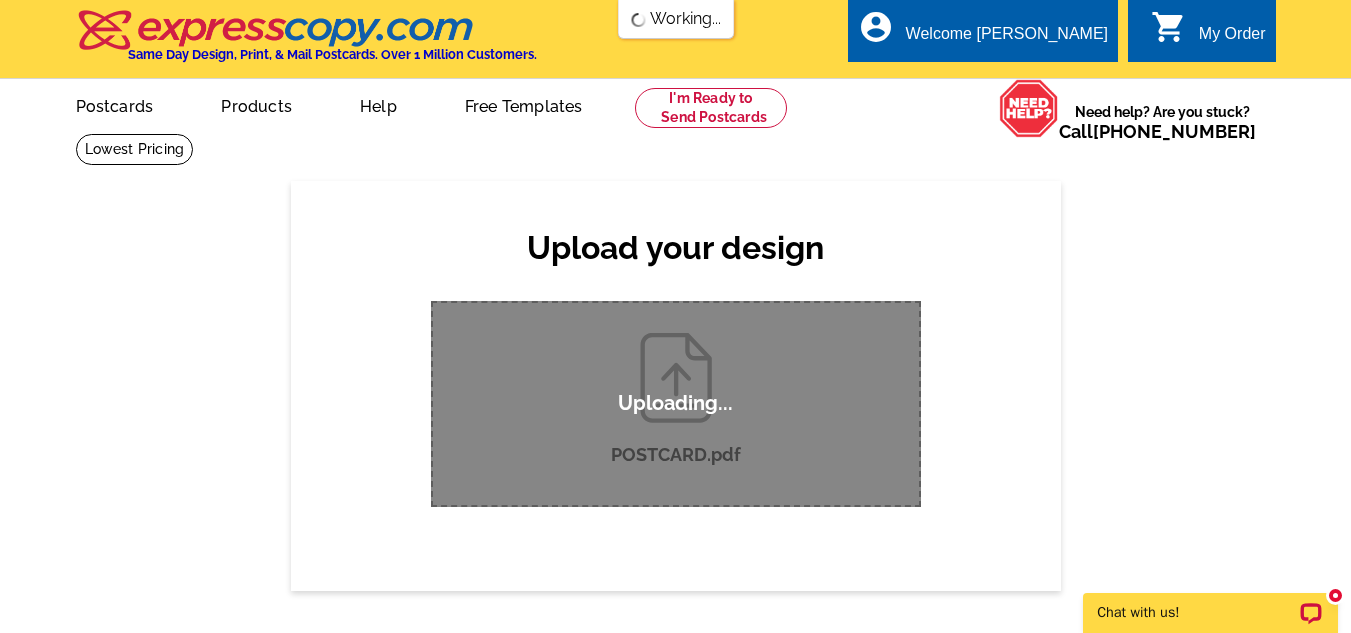 type 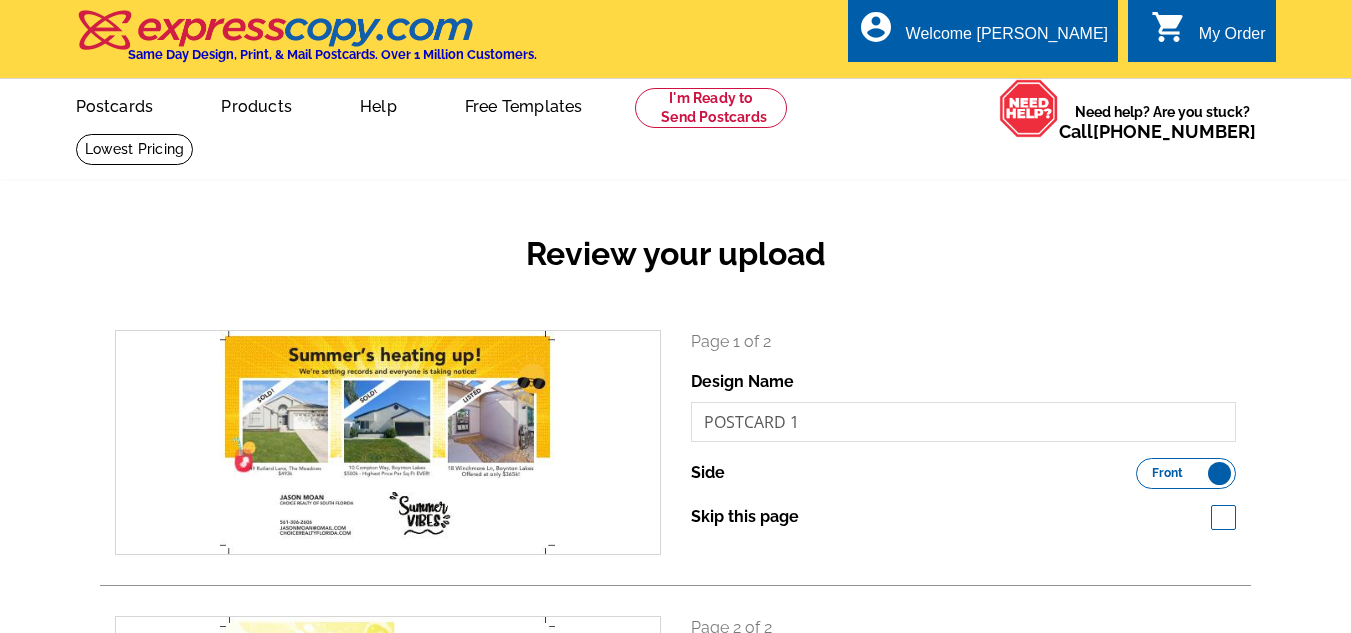 scroll, scrollTop: 0, scrollLeft: 0, axis: both 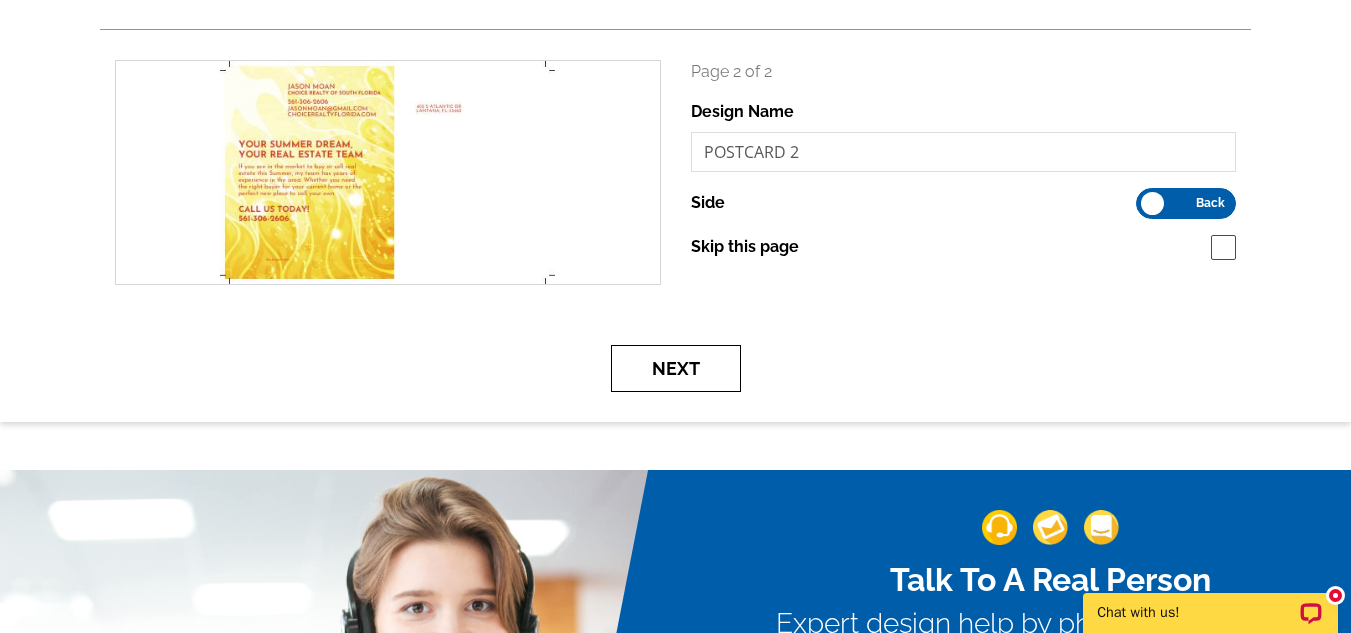 click on "Next" at bounding box center [676, 368] 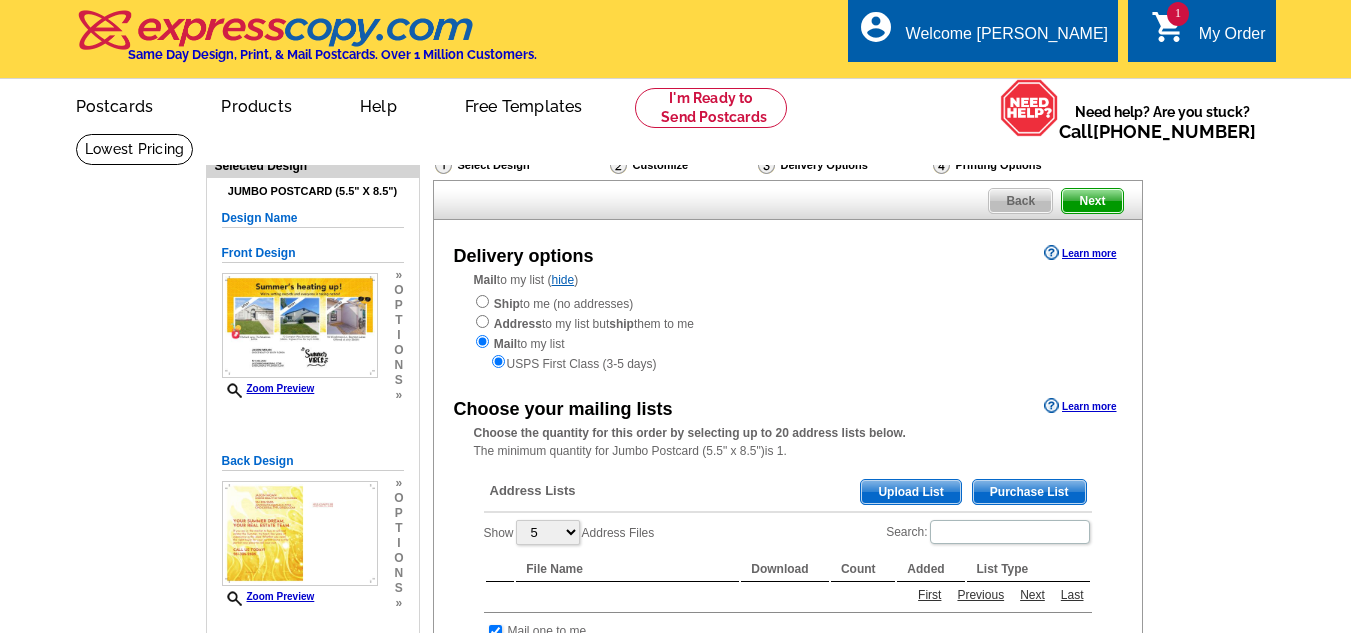 scroll, scrollTop: 0, scrollLeft: 0, axis: both 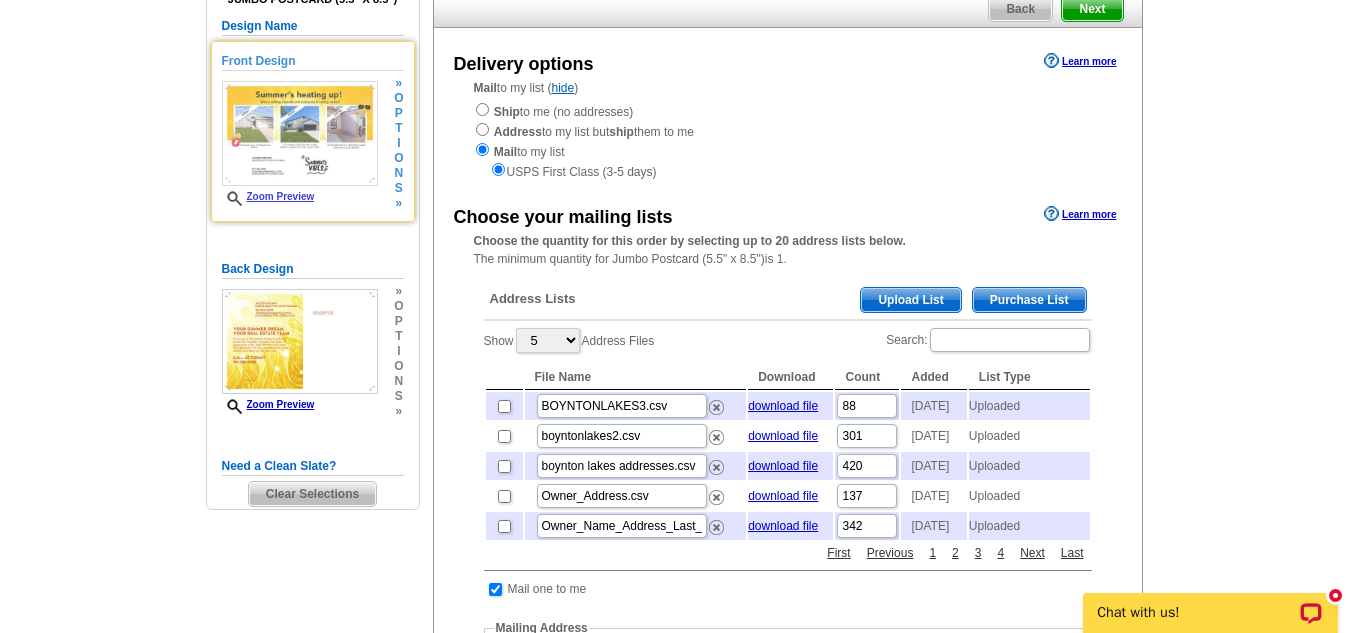 click on "Zoom Preview" at bounding box center [268, 196] 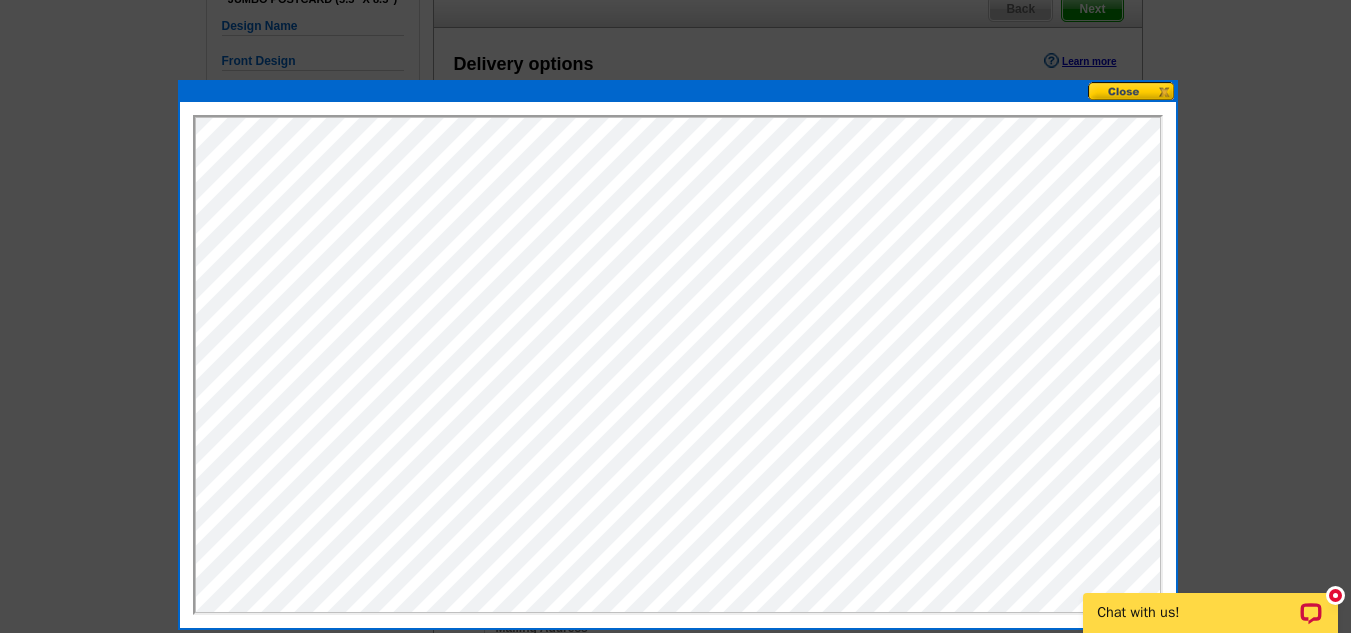 scroll, scrollTop: 0, scrollLeft: 0, axis: both 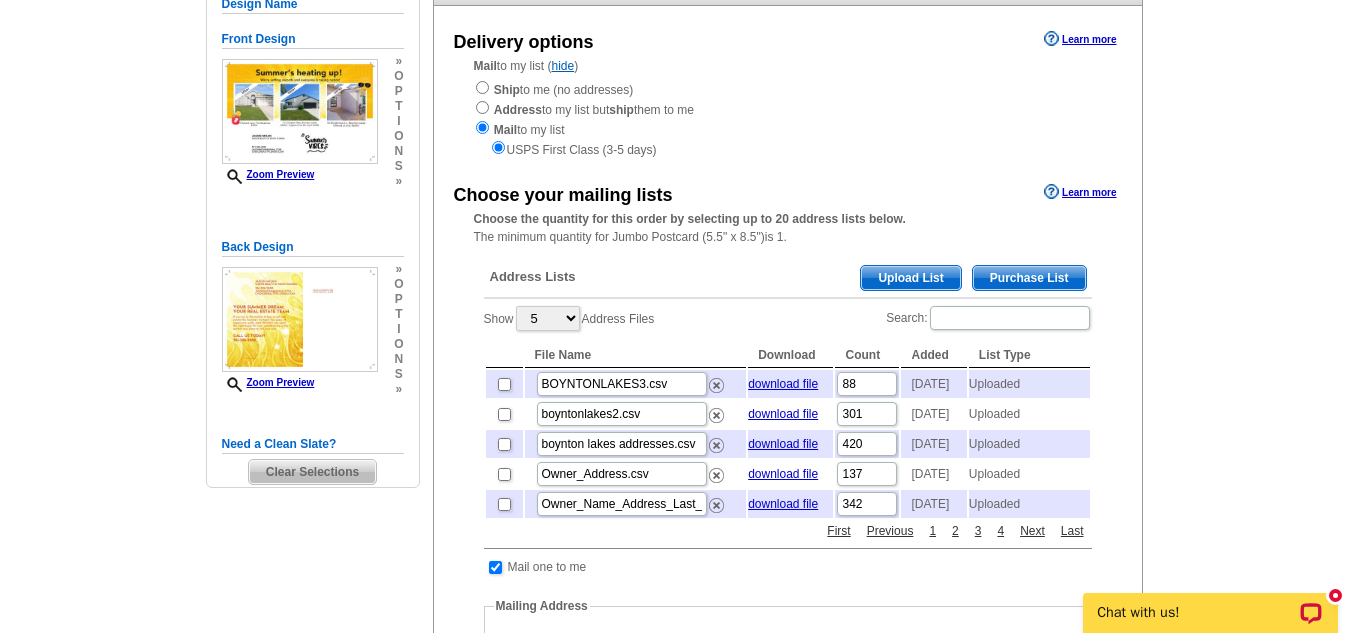 click on "Clear Selections" at bounding box center (312, 472) 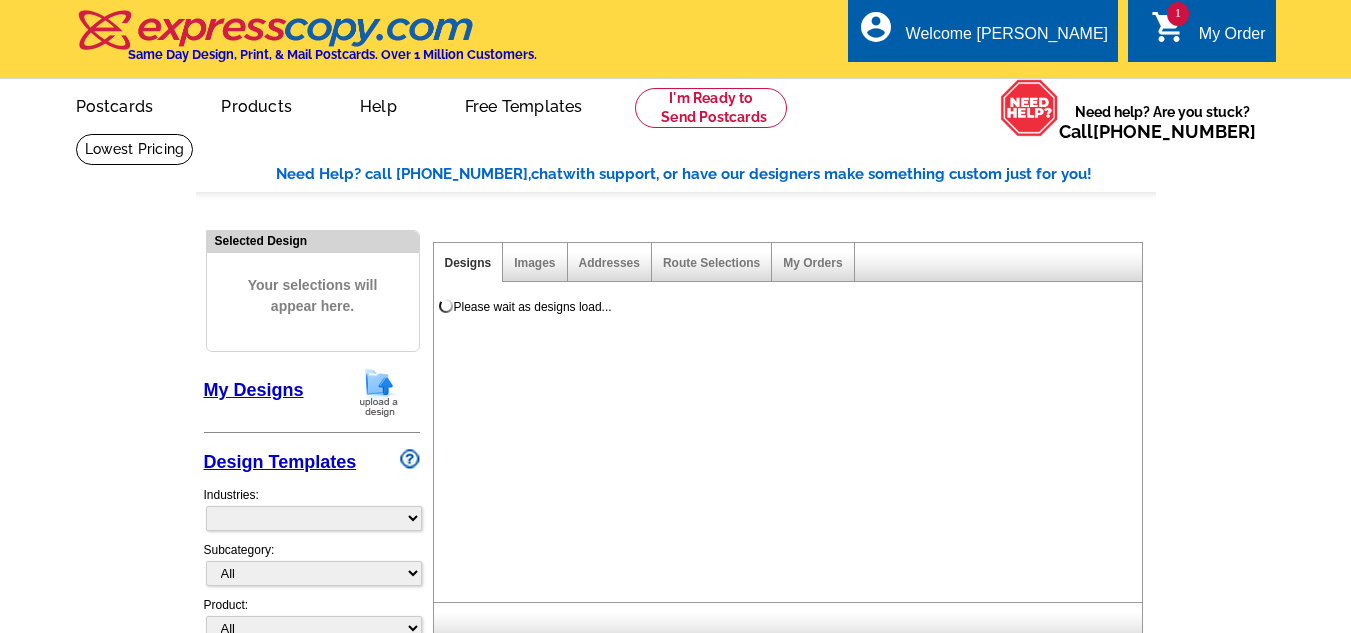 scroll, scrollTop: 0, scrollLeft: 0, axis: both 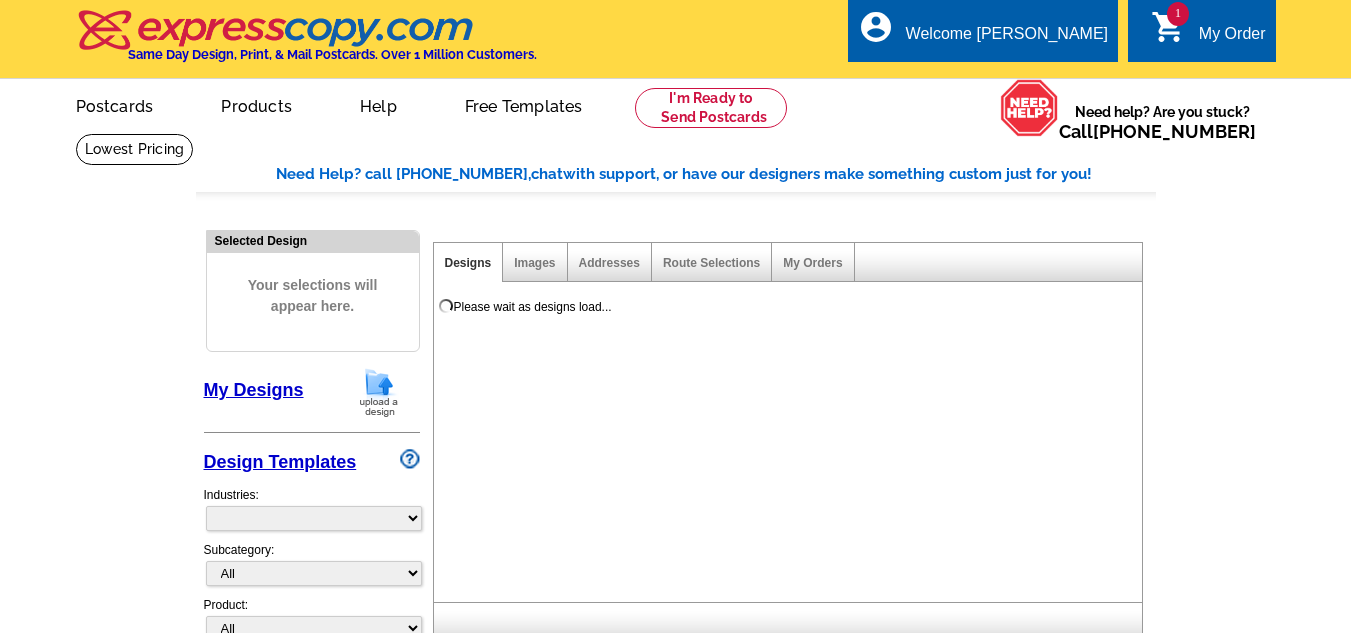 select on "785" 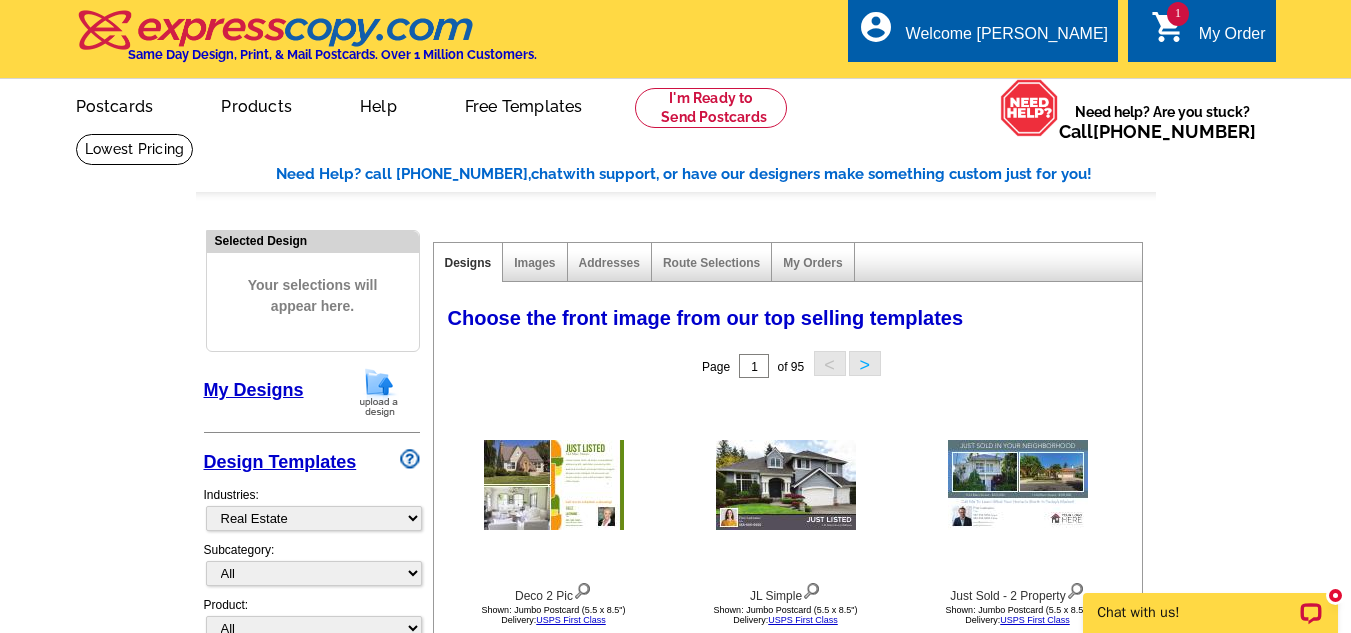 scroll, scrollTop: 0, scrollLeft: 0, axis: both 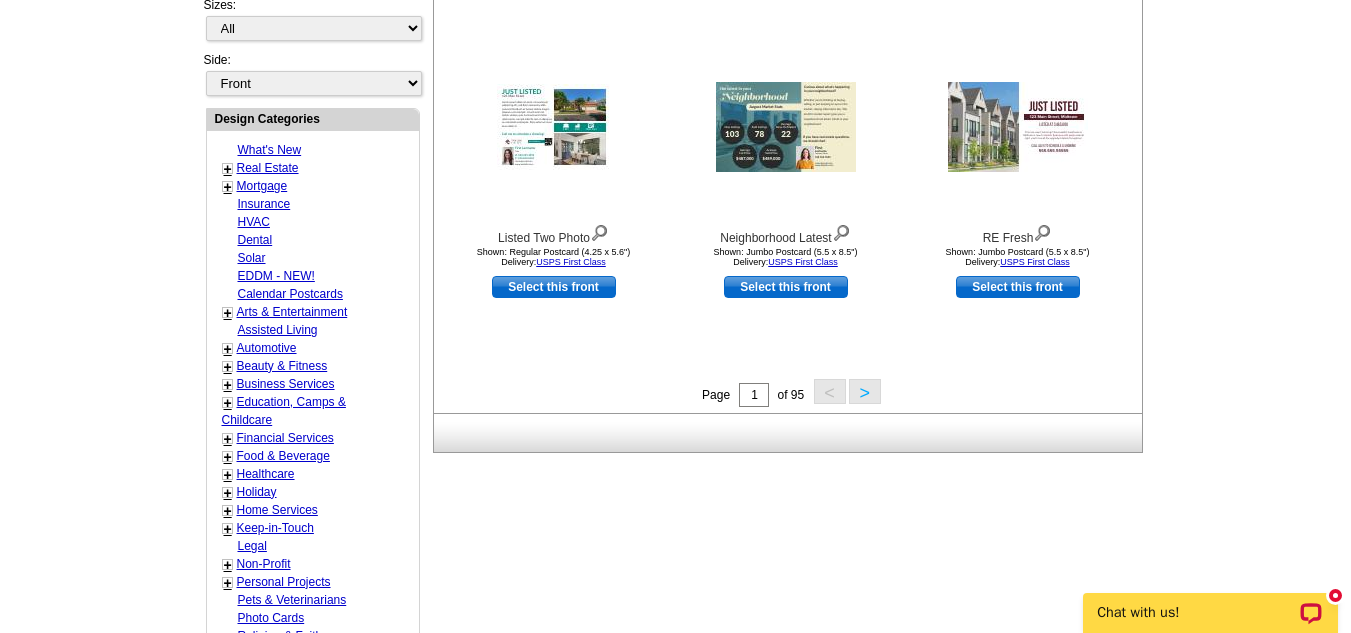 click on ">" at bounding box center [865, 391] 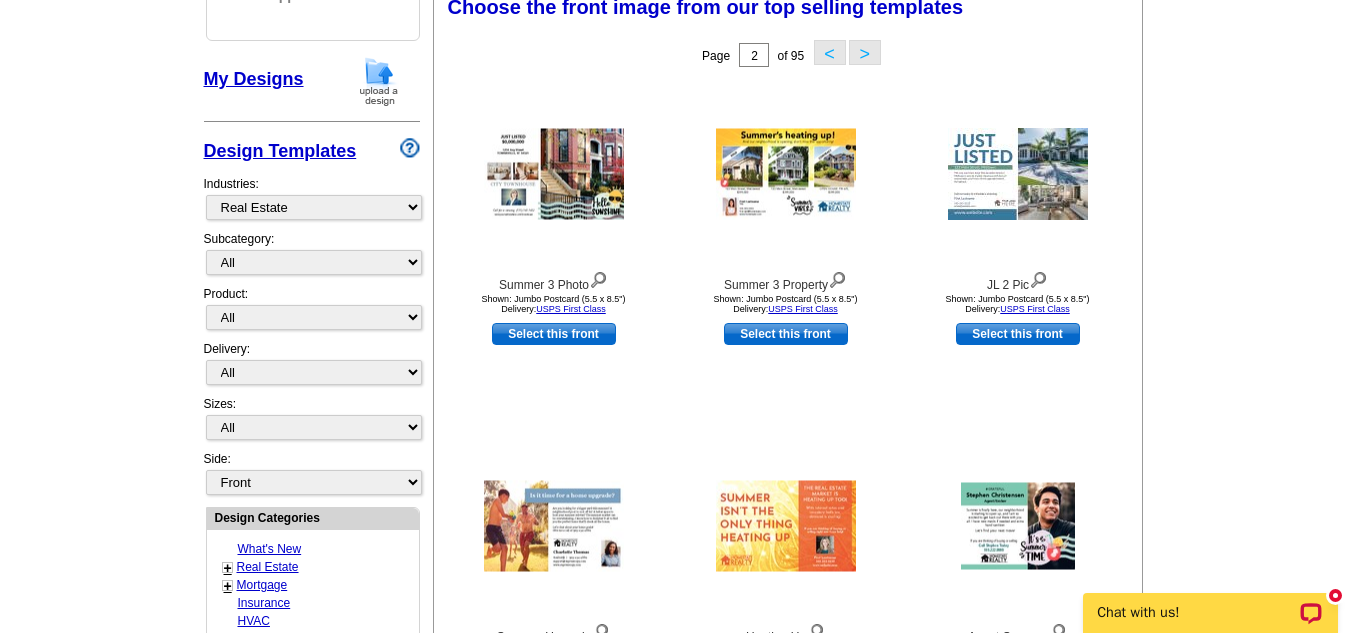 scroll, scrollTop: 296, scrollLeft: 0, axis: vertical 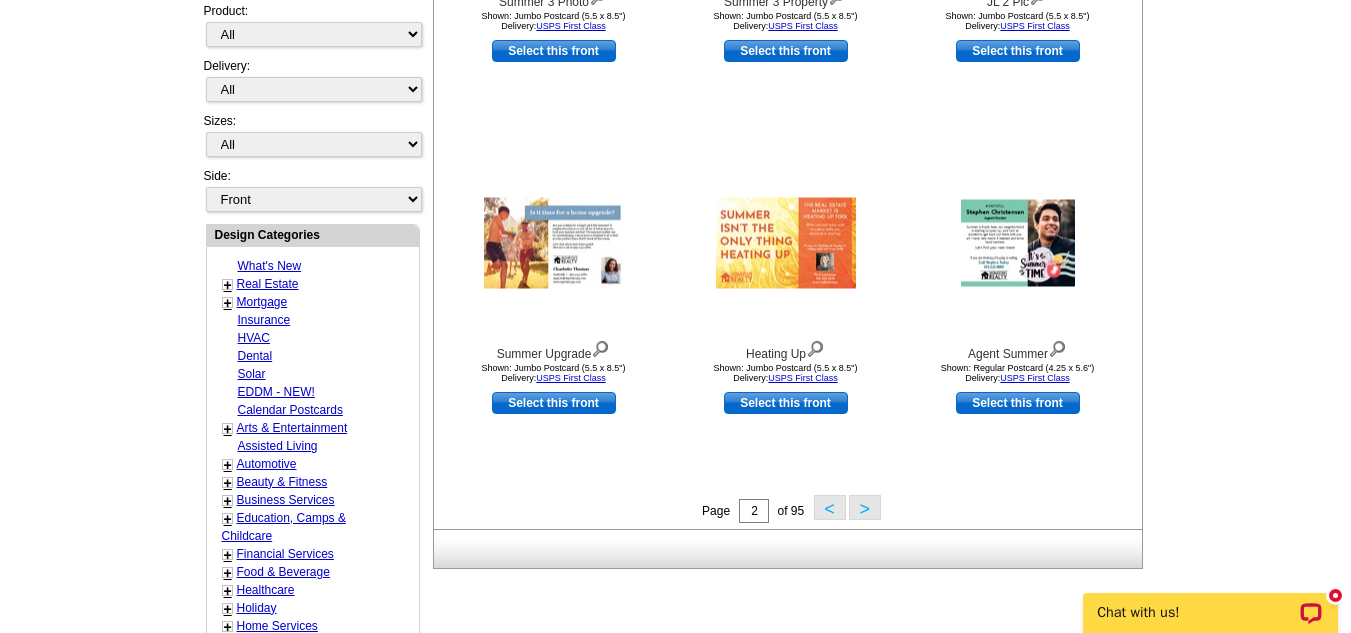 click on ">" at bounding box center [865, 507] 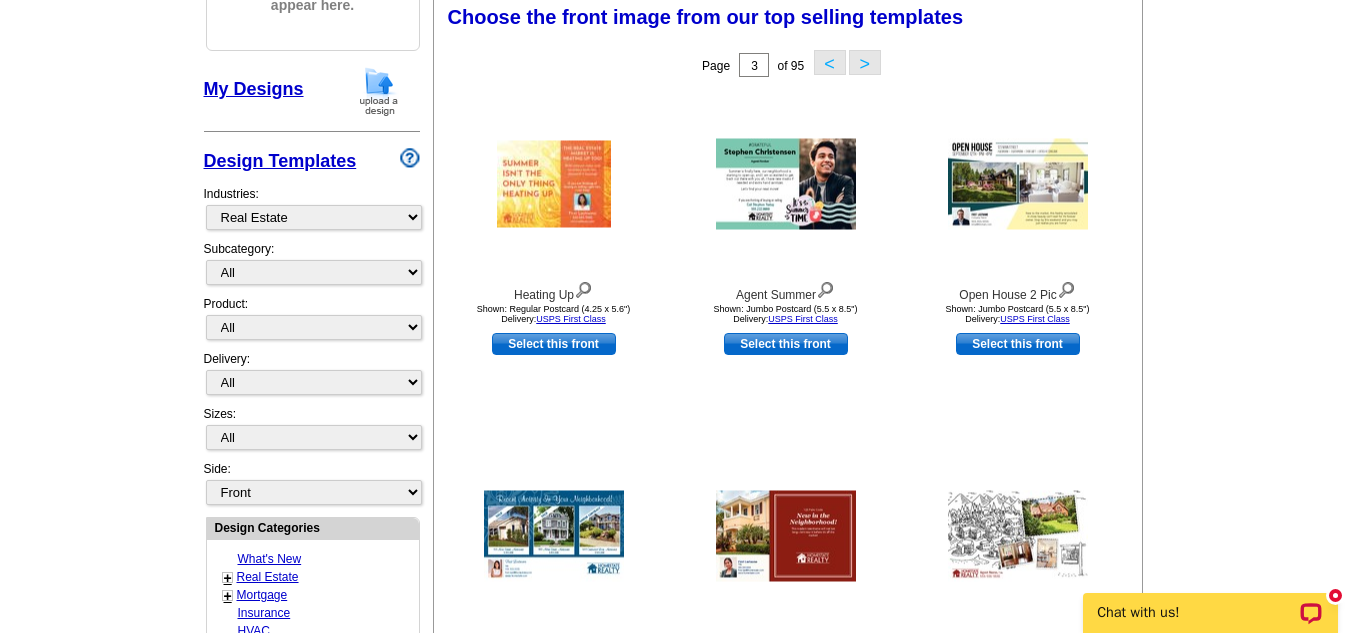 scroll, scrollTop: 296, scrollLeft: 0, axis: vertical 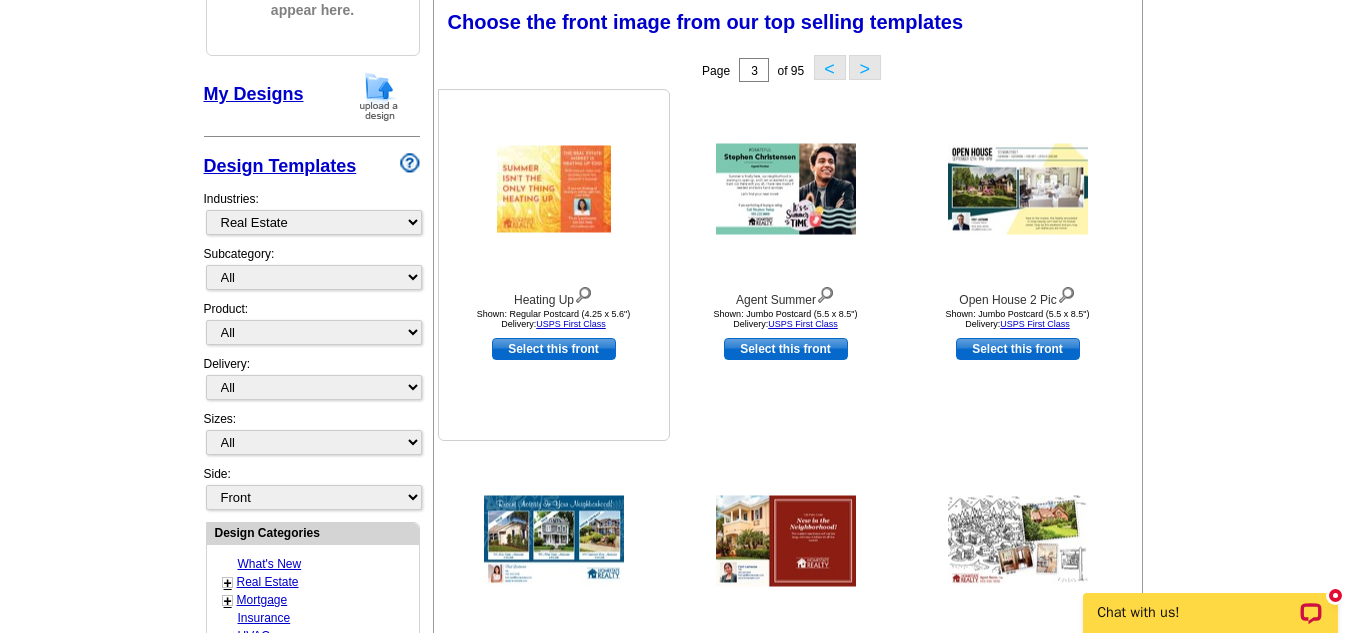 click at bounding box center [554, 189] 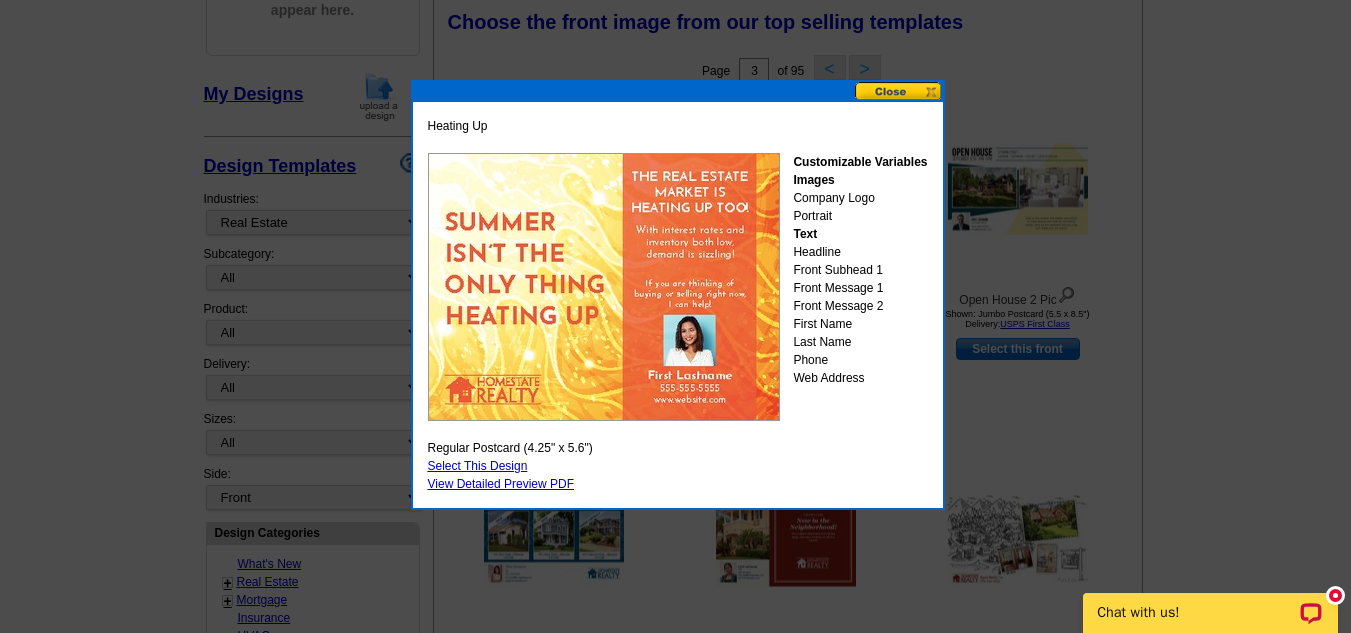 click at bounding box center [899, 91] 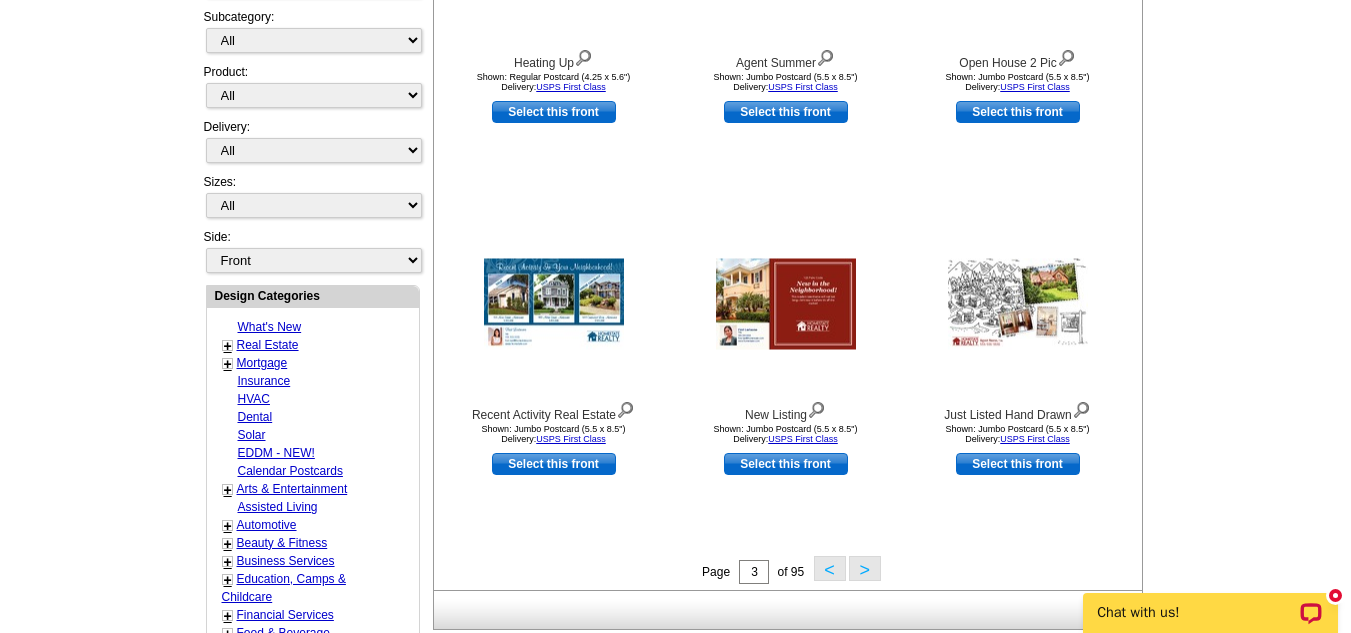 scroll, scrollTop: 546, scrollLeft: 0, axis: vertical 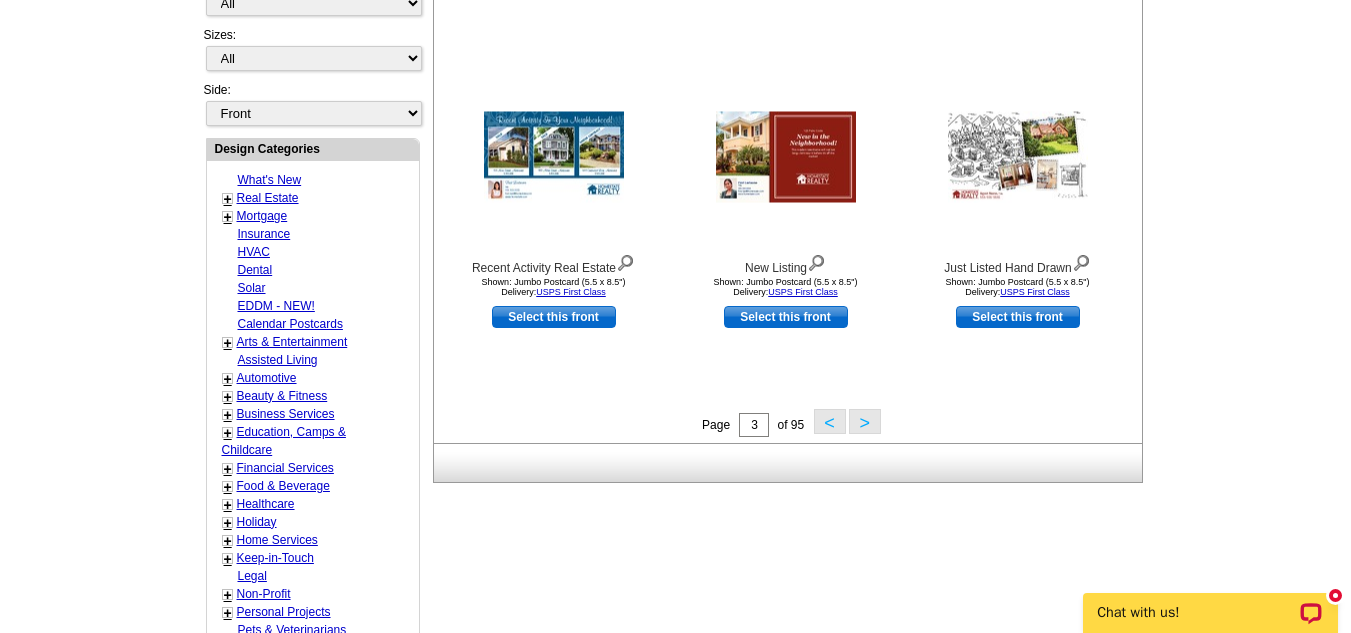 click on ">" at bounding box center (865, 421) 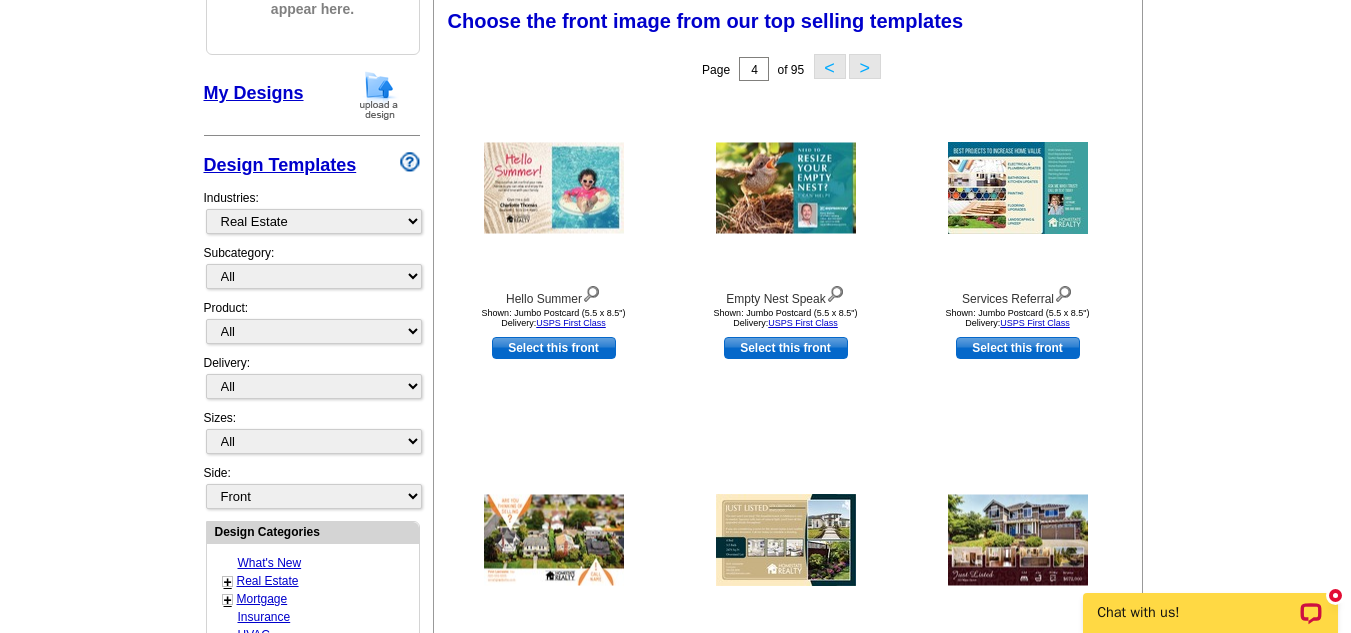 scroll, scrollTop: 296, scrollLeft: 0, axis: vertical 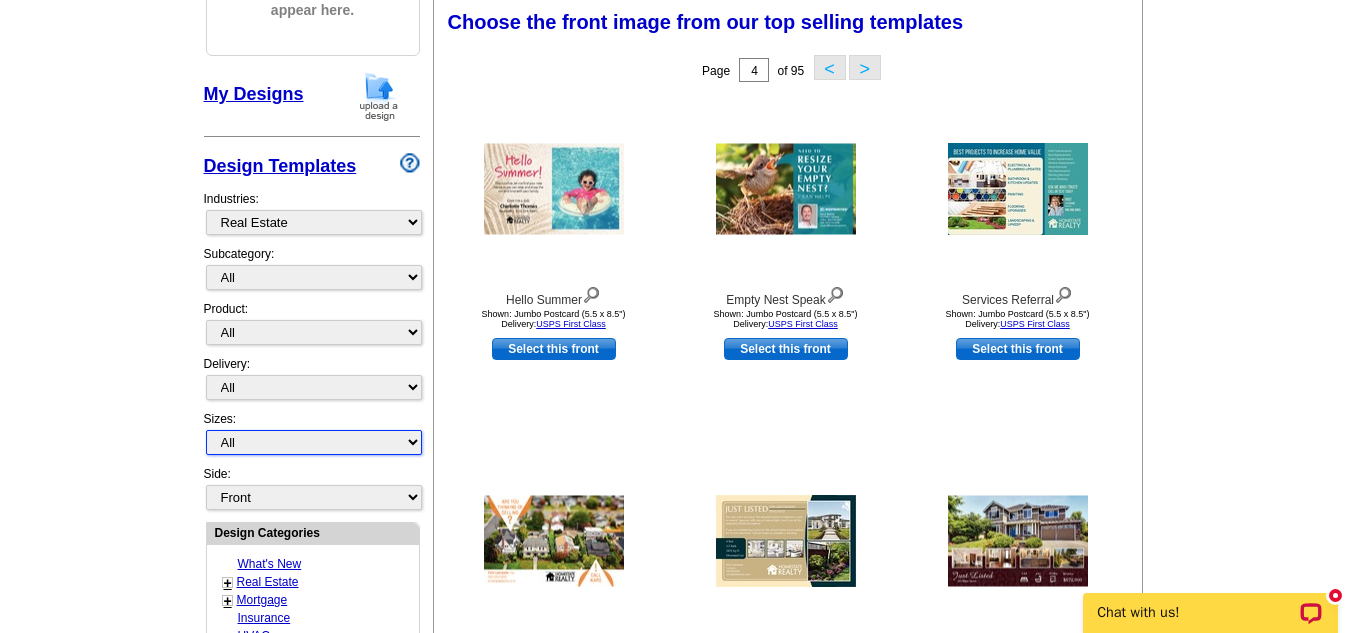 click on "All Jumbo Postcard (5.5" x 8.5") Regular Postcard (4.25" x 5.6") Panoramic Postcard (5.75" x 11.25") Giant Postcard (8.5" x 11") EDDM Postcard (6.125" x 8.25") Business Card (3.5" x 2") Letter Flyer (8.5" x 11") Tabloid Flyer (11" x 17") Greeting Card (4.5" x 6") Greeting Card - Large (8.5" x 5.5") Door Hanger (4" x 11")" at bounding box center [314, 442] 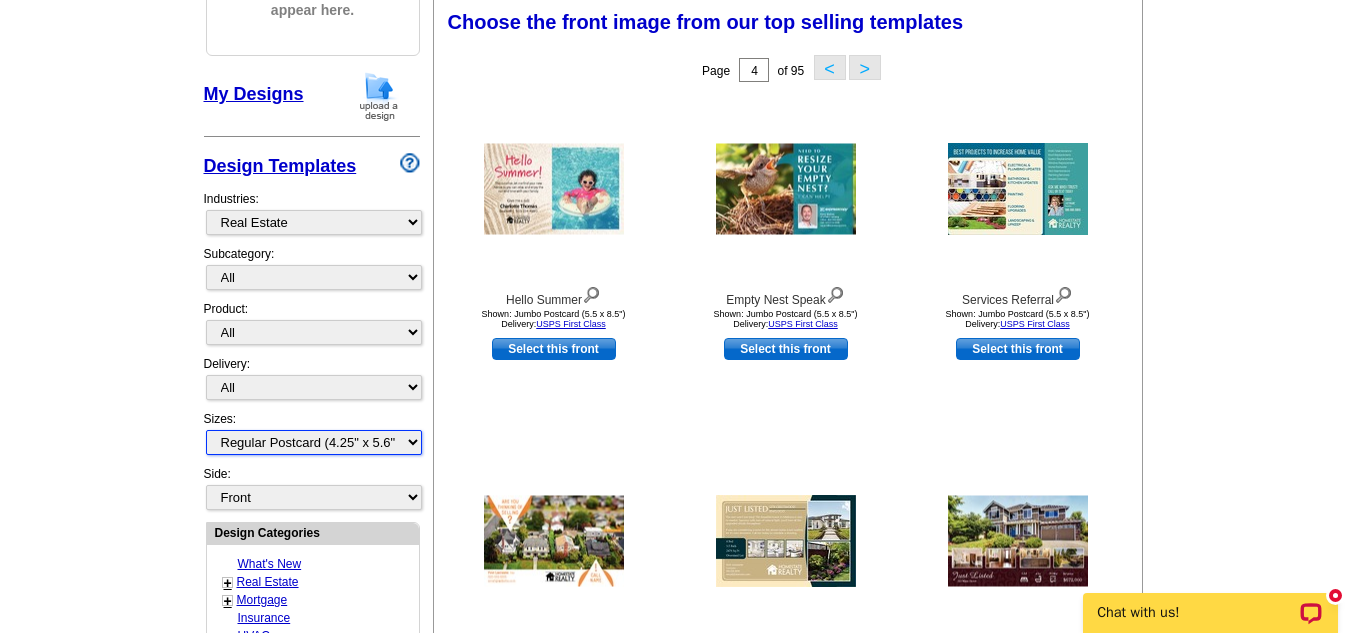 click on "All Jumbo Postcard (5.5" x 8.5") Regular Postcard (4.25" x 5.6") Panoramic Postcard (5.75" x 11.25") Giant Postcard (8.5" x 11") EDDM Postcard (6.125" x 8.25") Business Card (3.5" x 2") Letter Flyer (8.5" x 11") Tabloid Flyer (11" x 17") Greeting Card (4.5" x 6") Greeting Card - Large (8.5" x 5.5") Door Hanger (4" x 11")" at bounding box center [314, 442] 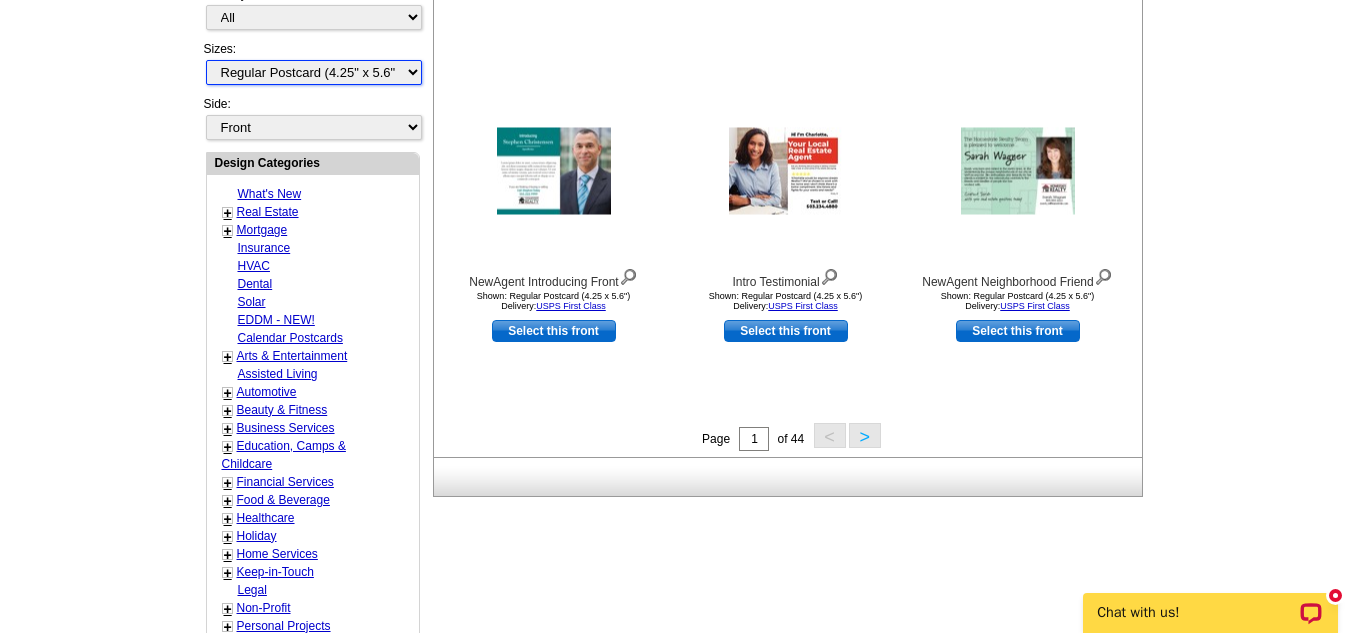 scroll, scrollTop: 677, scrollLeft: 0, axis: vertical 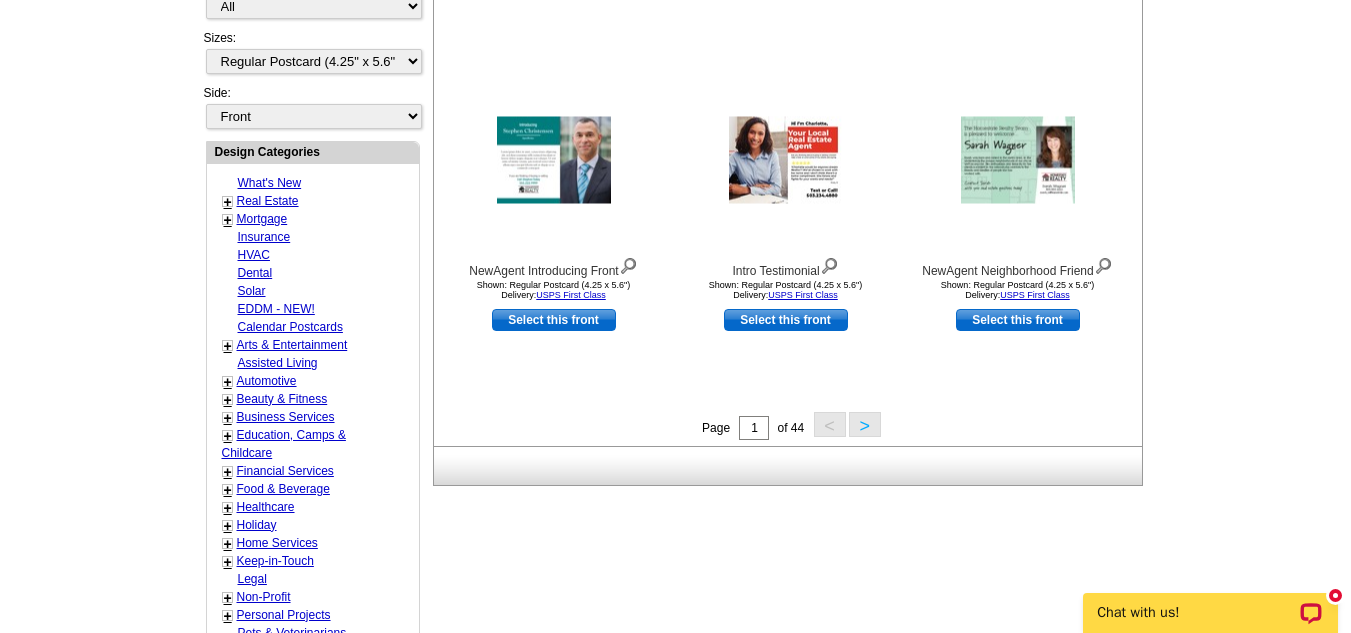 click on ">" at bounding box center (865, 424) 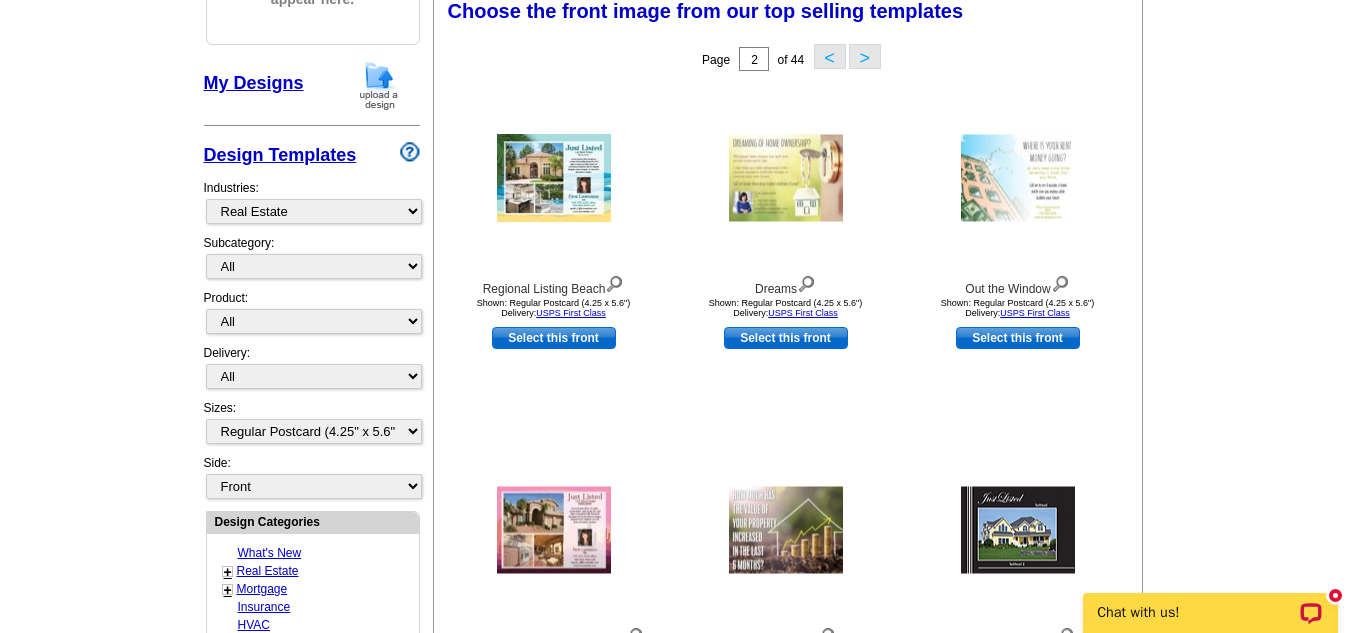 scroll, scrollTop: 296, scrollLeft: 0, axis: vertical 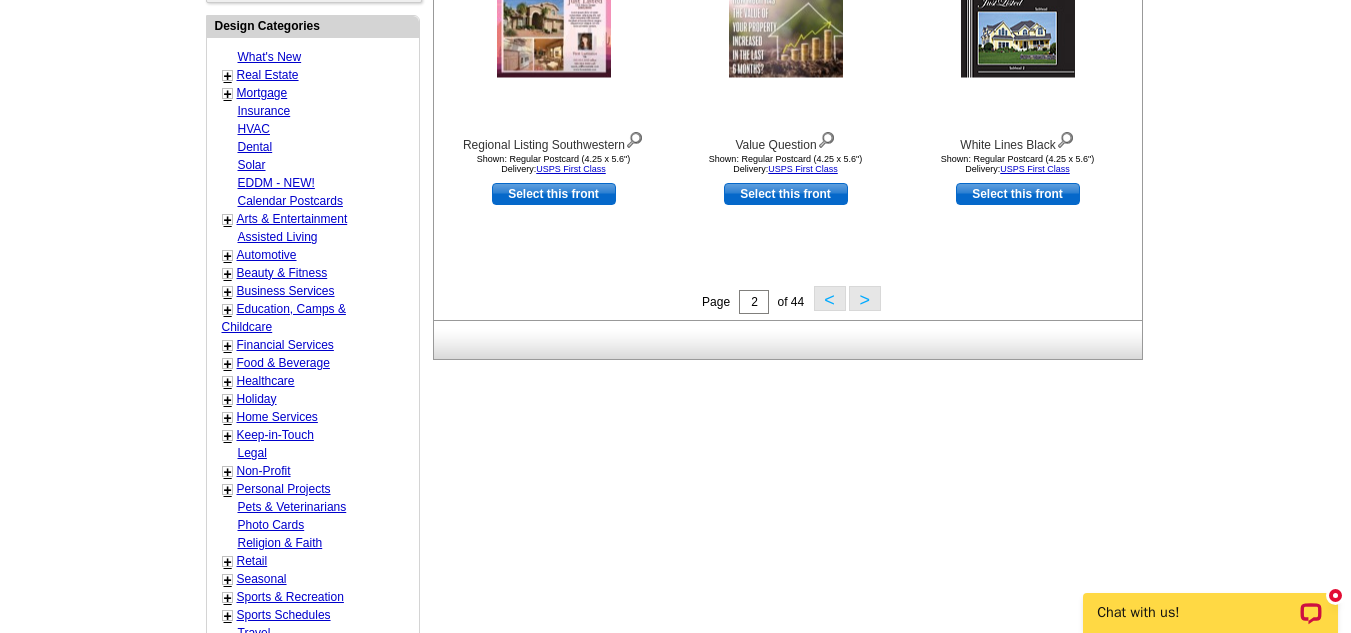 click on ">" at bounding box center (865, 298) 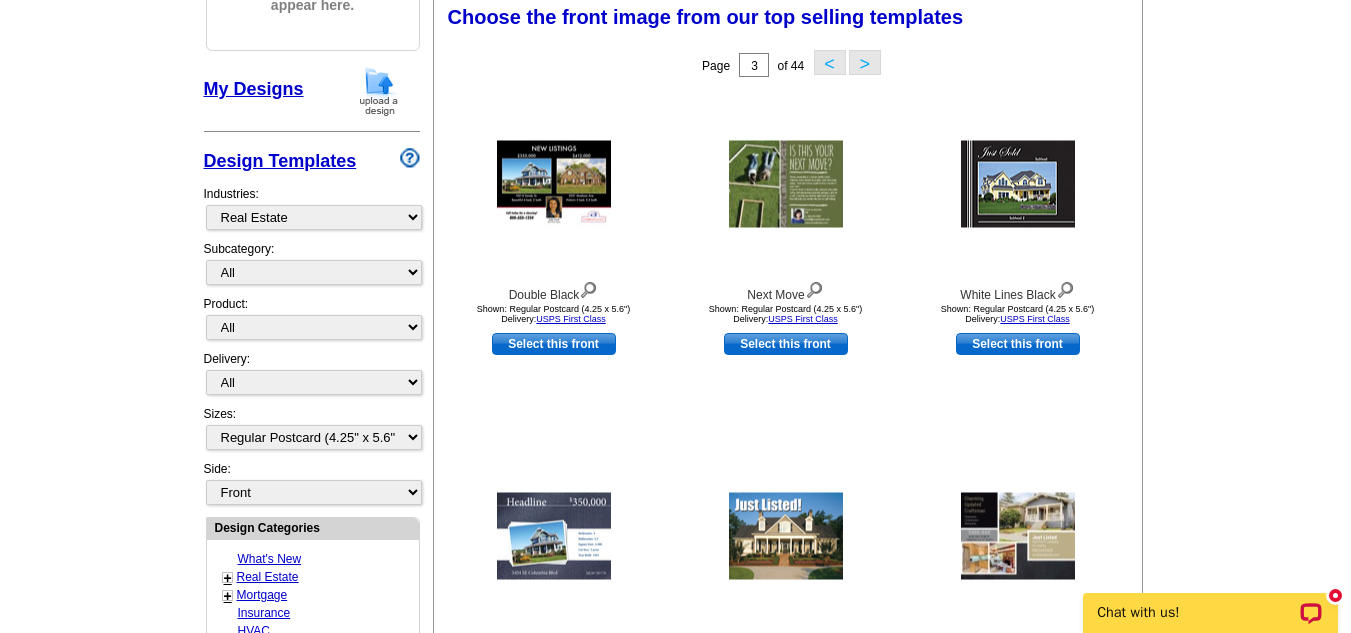 scroll, scrollTop: 296, scrollLeft: 0, axis: vertical 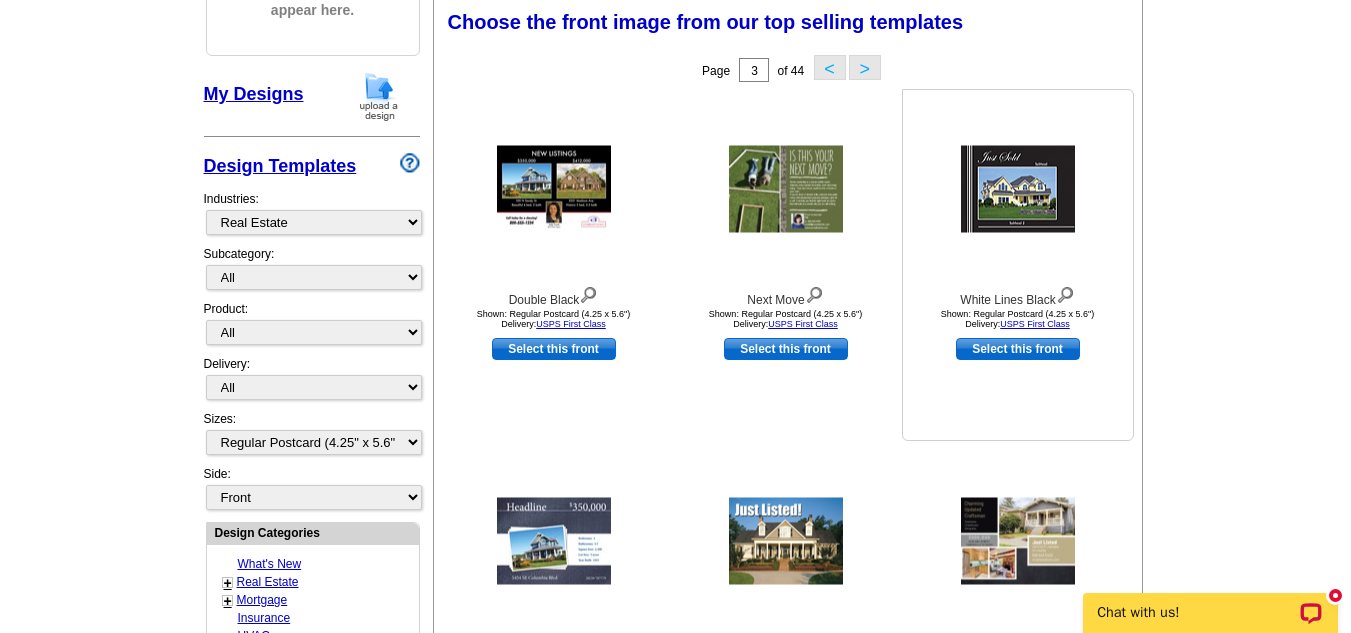 click on "Select this front" at bounding box center [1018, 349] 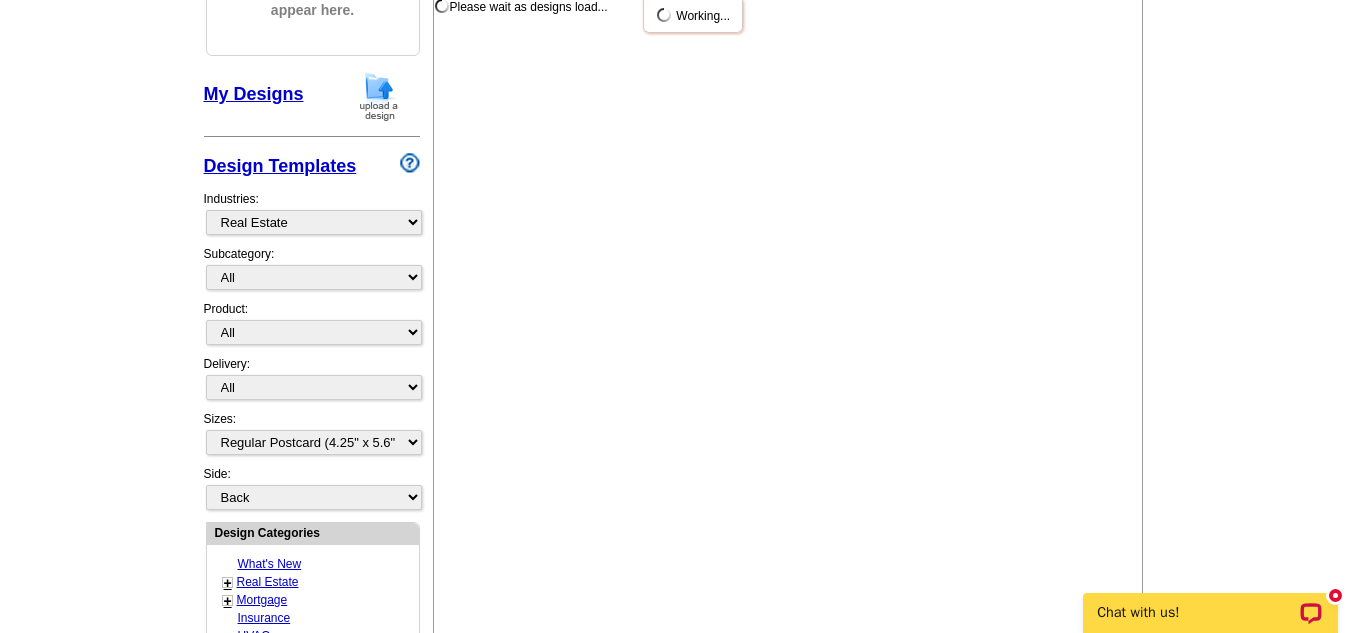 scroll, scrollTop: 0, scrollLeft: 0, axis: both 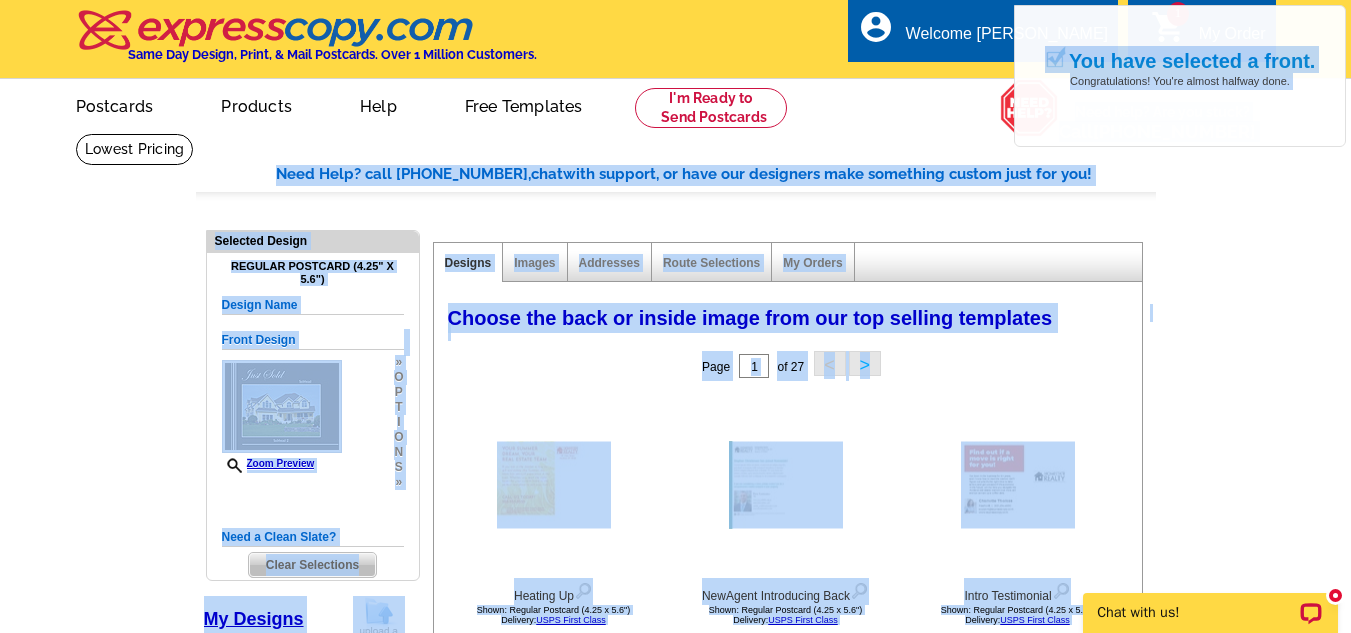 drag, startPoint x: 1350, startPoint y: 107, endPoint x: 1365, endPoint y: 225, distance: 118.94957 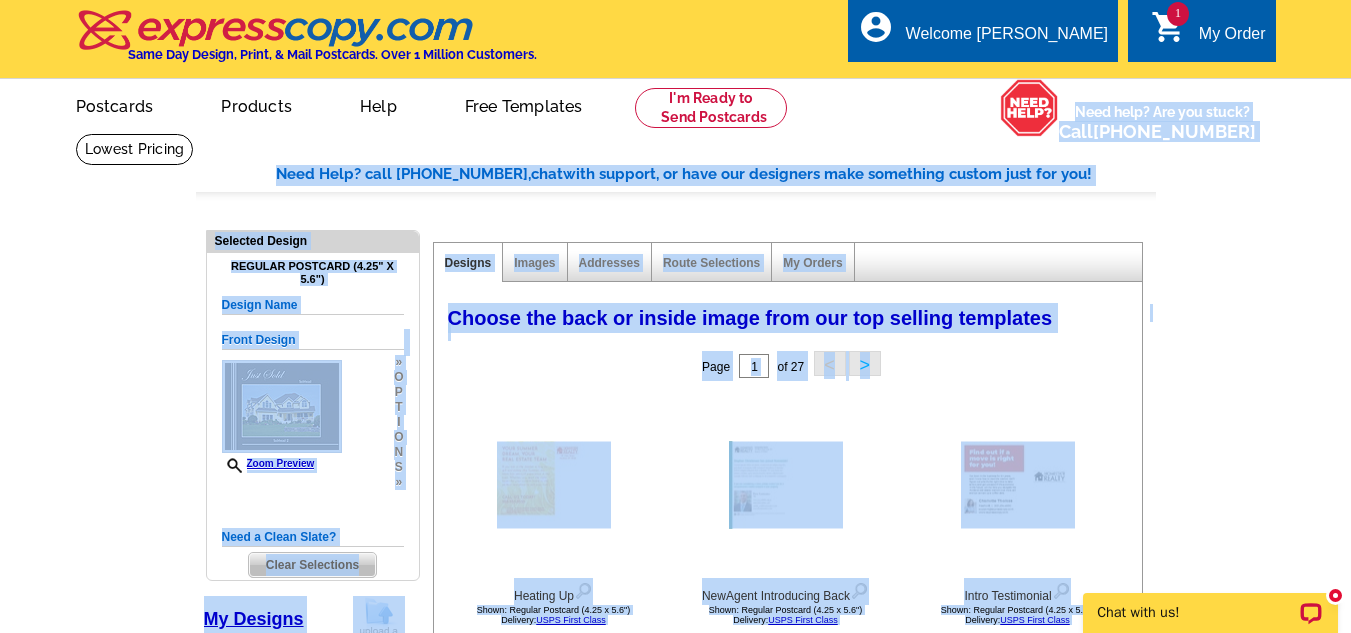 click on "Need Help? call 800-260-5887,  chat  with support, or have our designers make something custom just for you!
Got it, no need for the selection guide next time.
Show Results
Selected Design
Regular Postcard (4.25" x 5.6")
Design Name
Front Design
Zoom Preview
»
o
p
t
i
o
n
s
»" at bounding box center [675, 991] 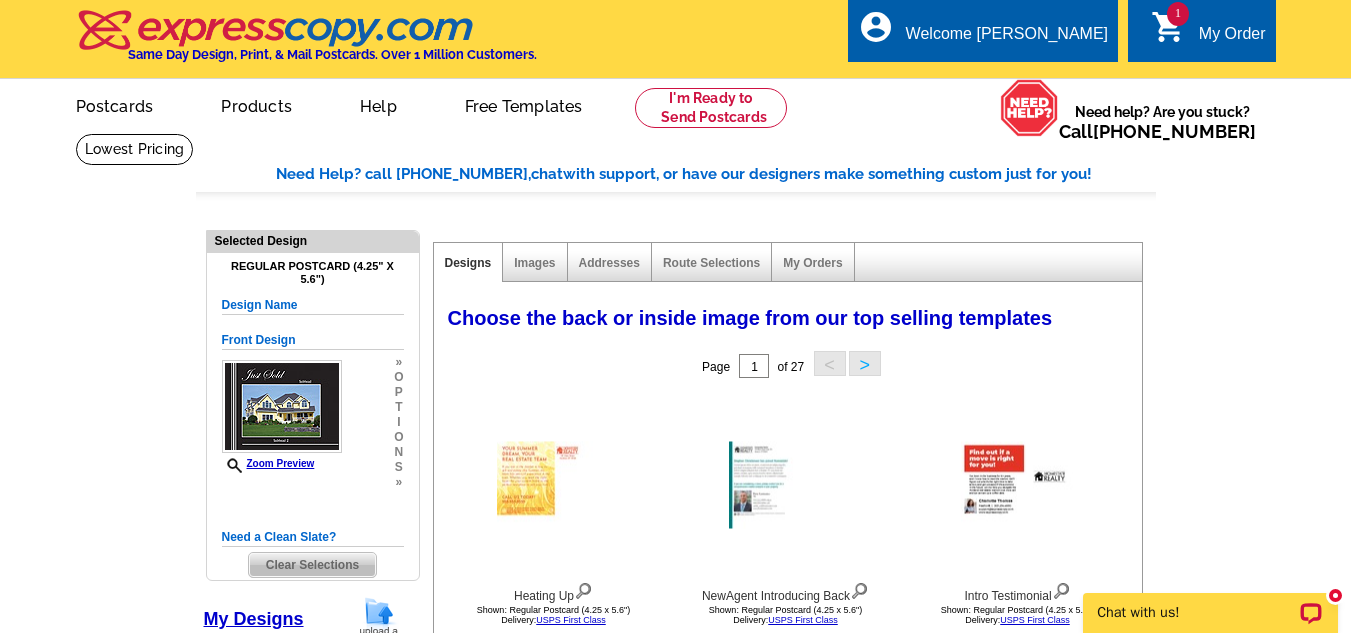 click on "Need Help? call 800-260-5887,  chat  with support, or have our designers make something custom just for you!
Got it, no need for the selection guide next time.
Show Results
Selected Design
Regular Postcard (4.25" x 5.6")
Design Name
Front Design
Zoom Preview
»
o
p
t
i
o
n
s
»" at bounding box center (675, 991) 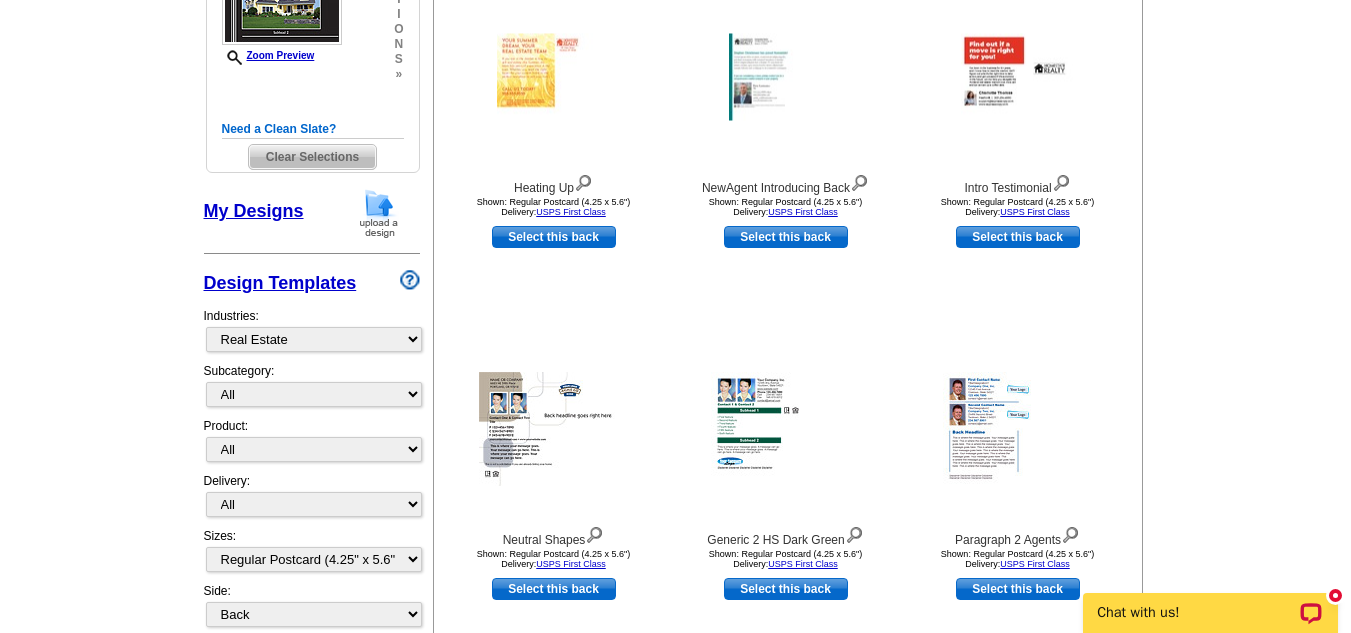 scroll, scrollTop: 412, scrollLeft: 0, axis: vertical 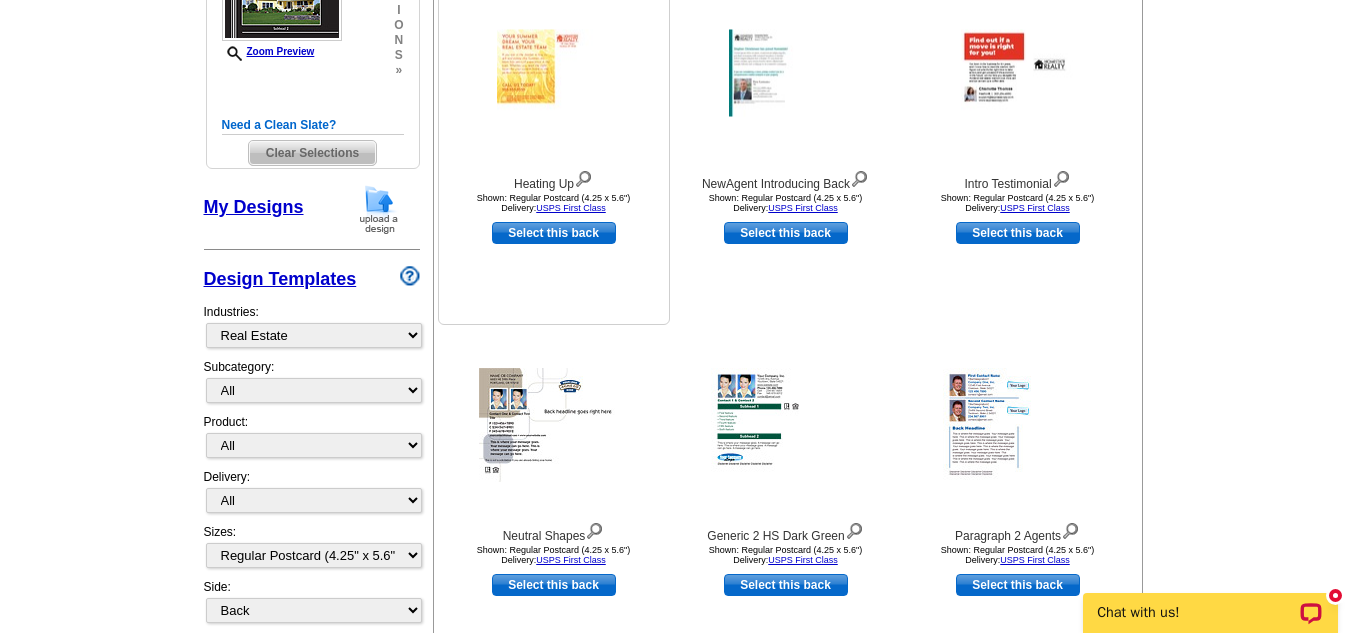 click on "Select this back" at bounding box center [554, 233] 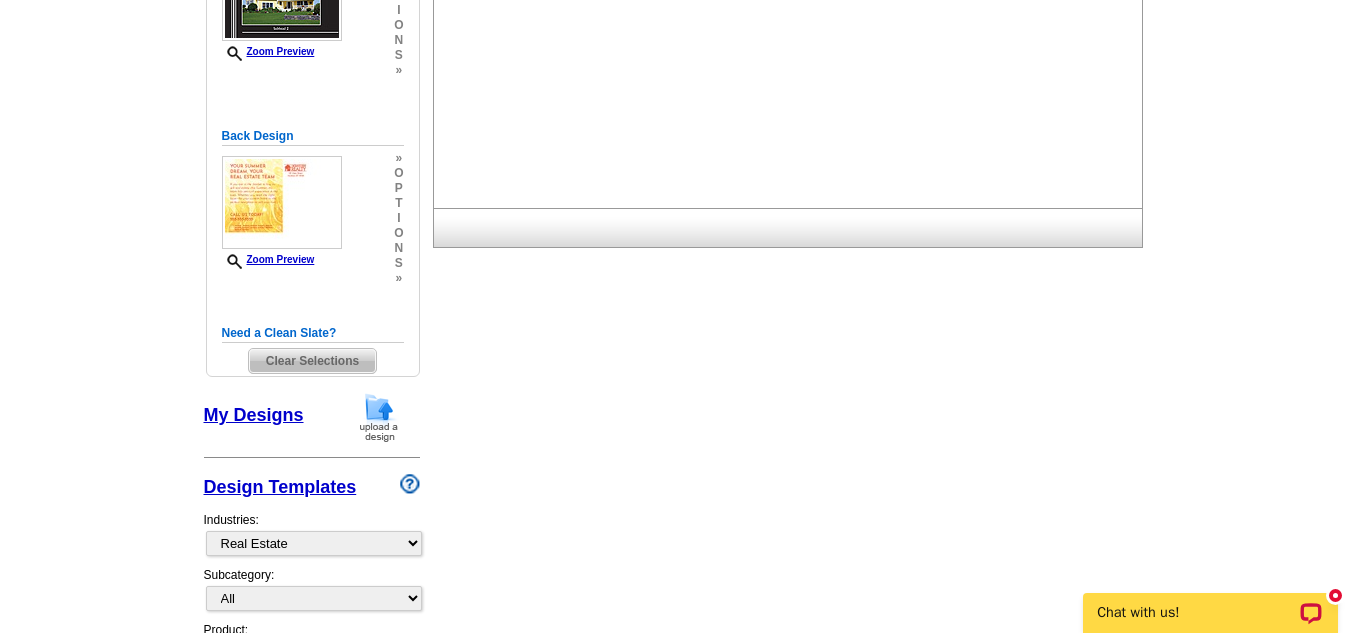scroll, scrollTop: 0, scrollLeft: 0, axis: both 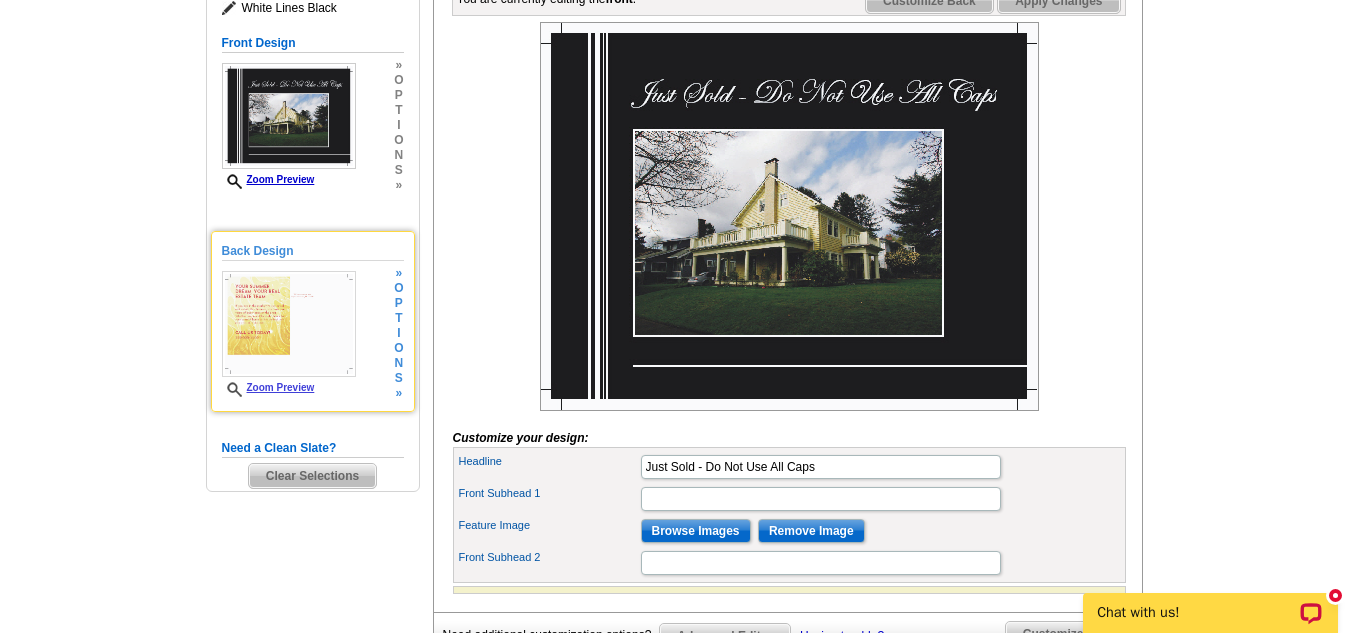 click at bounding box center [289, 324] 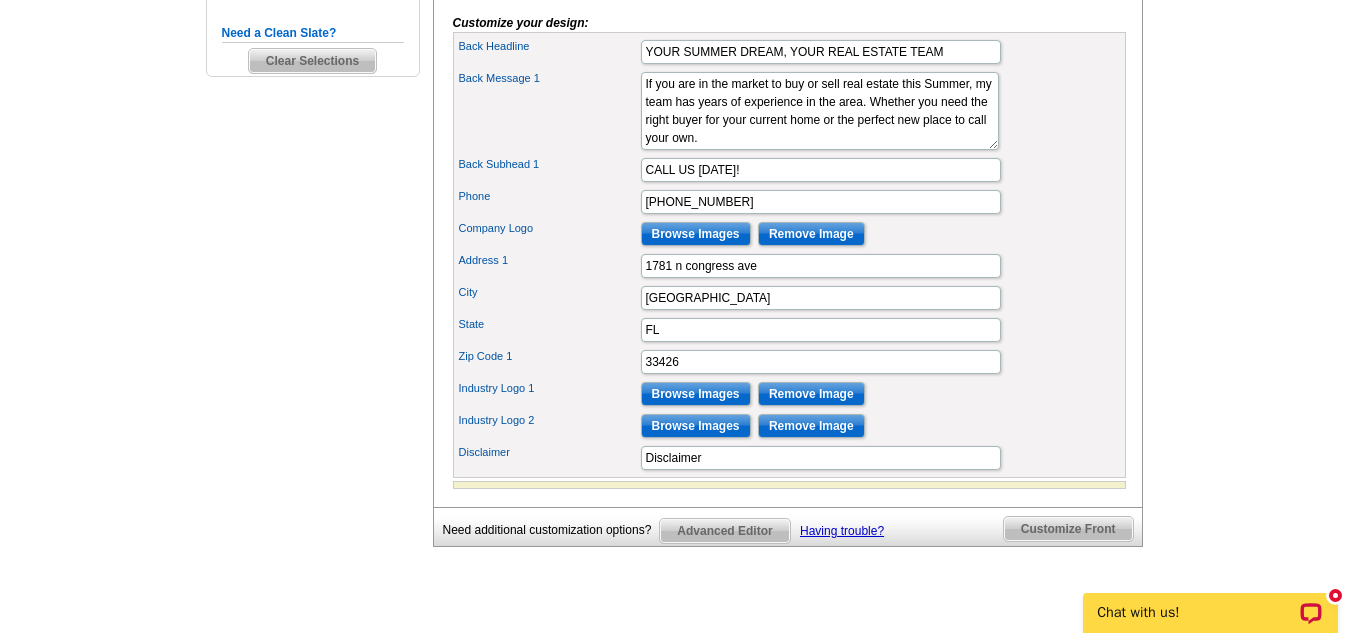 scroll, scrollTop: 749, scrollLeft: 0, axis: vertical 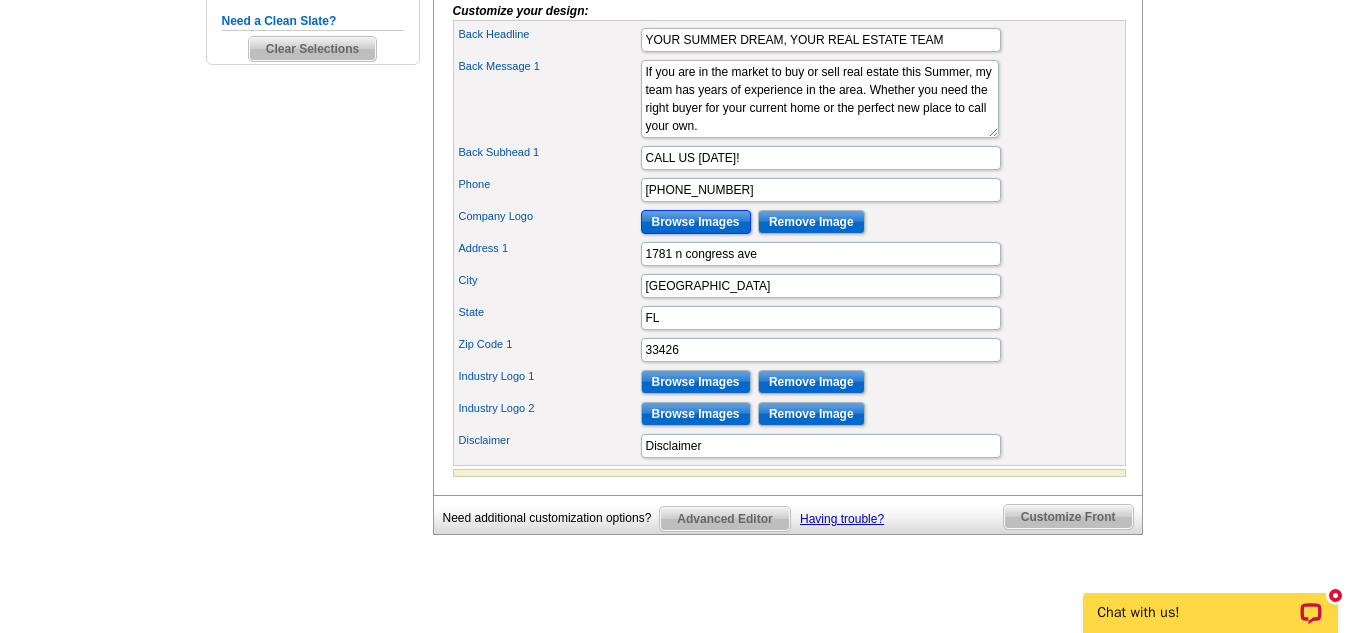click on "Browse Images" at bounding box center [696, 222] 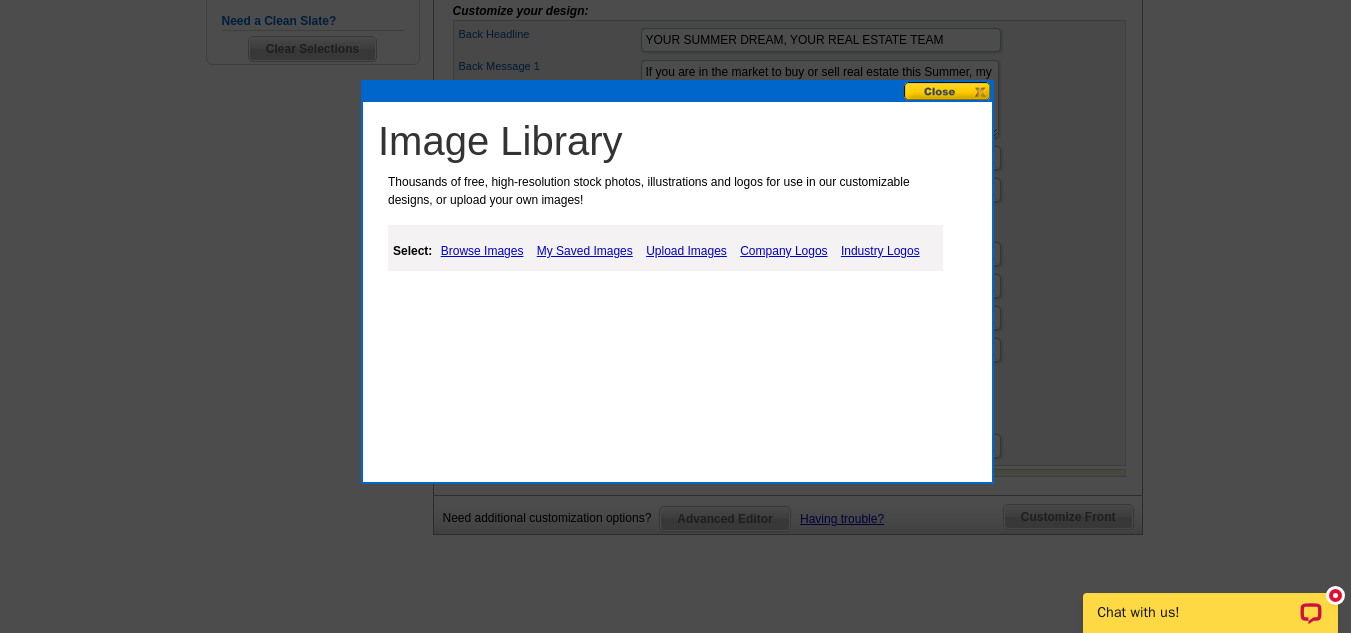 click on "My Saved Images" at bounding box center (585, 251) 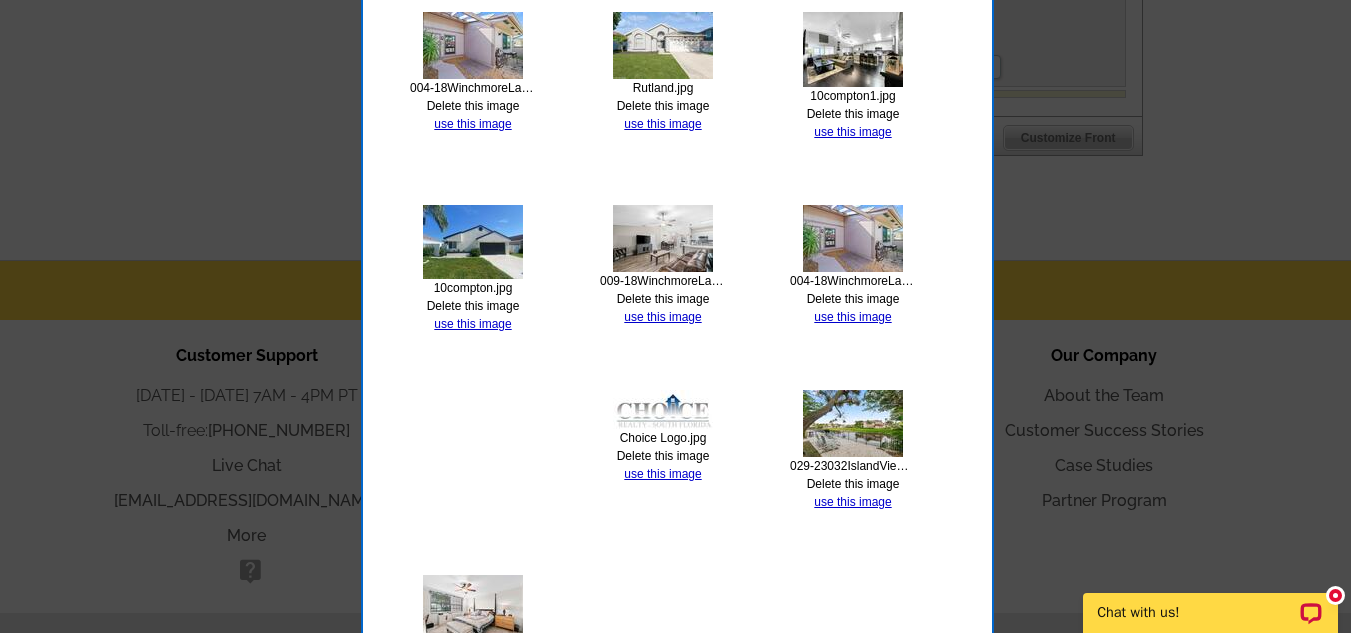 scroll, scrollTop: 1301, scrollLeft: 0, axis: vertical 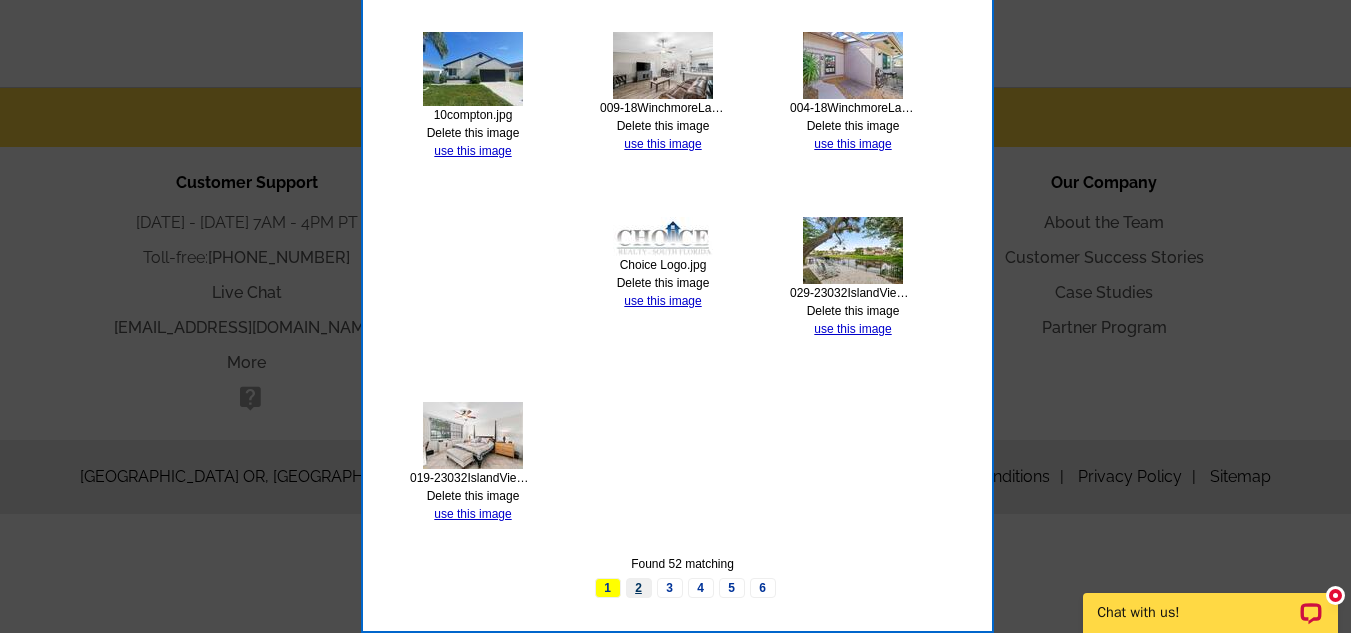 click on "2" at bounding box center [639, 588] 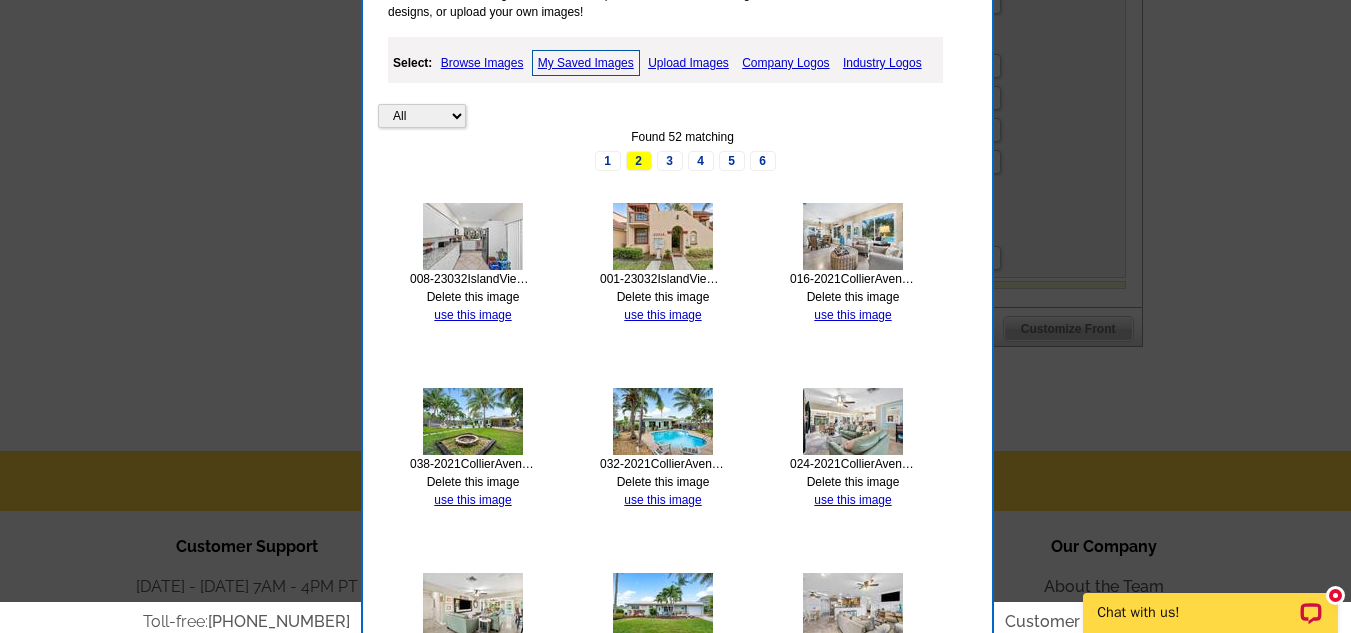 scroll, scrollTop: 1217, scrollLeft: 0, axis: vertical 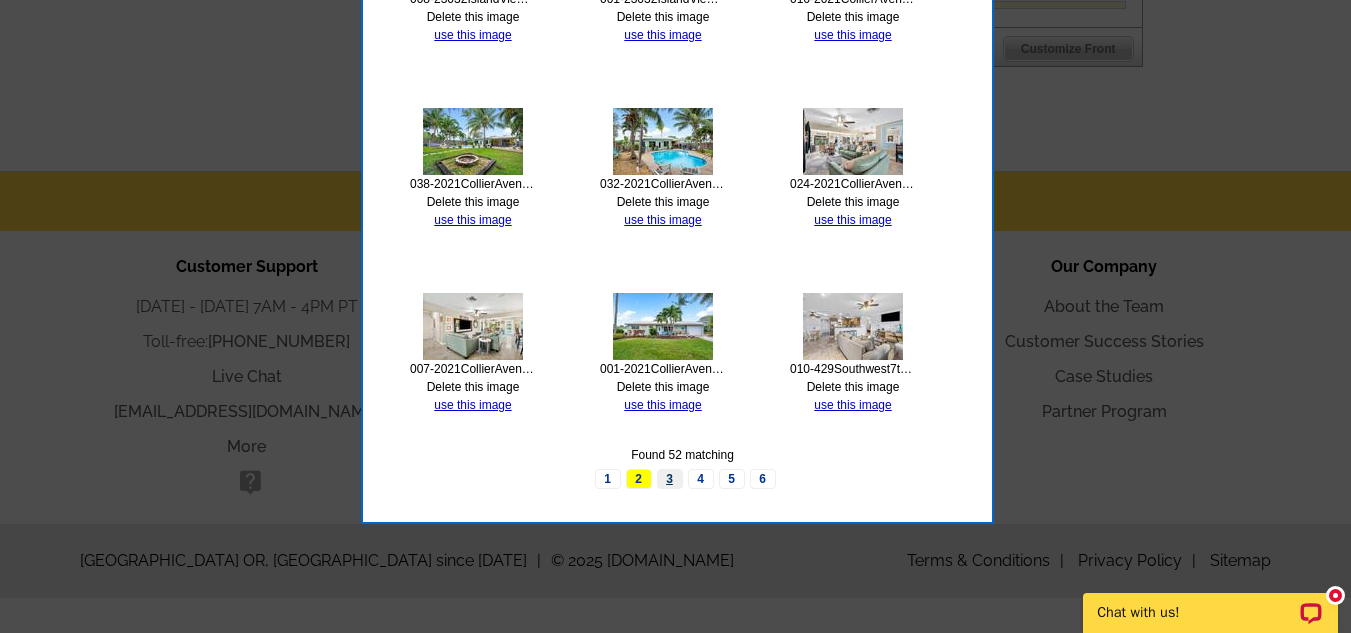 click on "3" at bounding box center (670, 479) 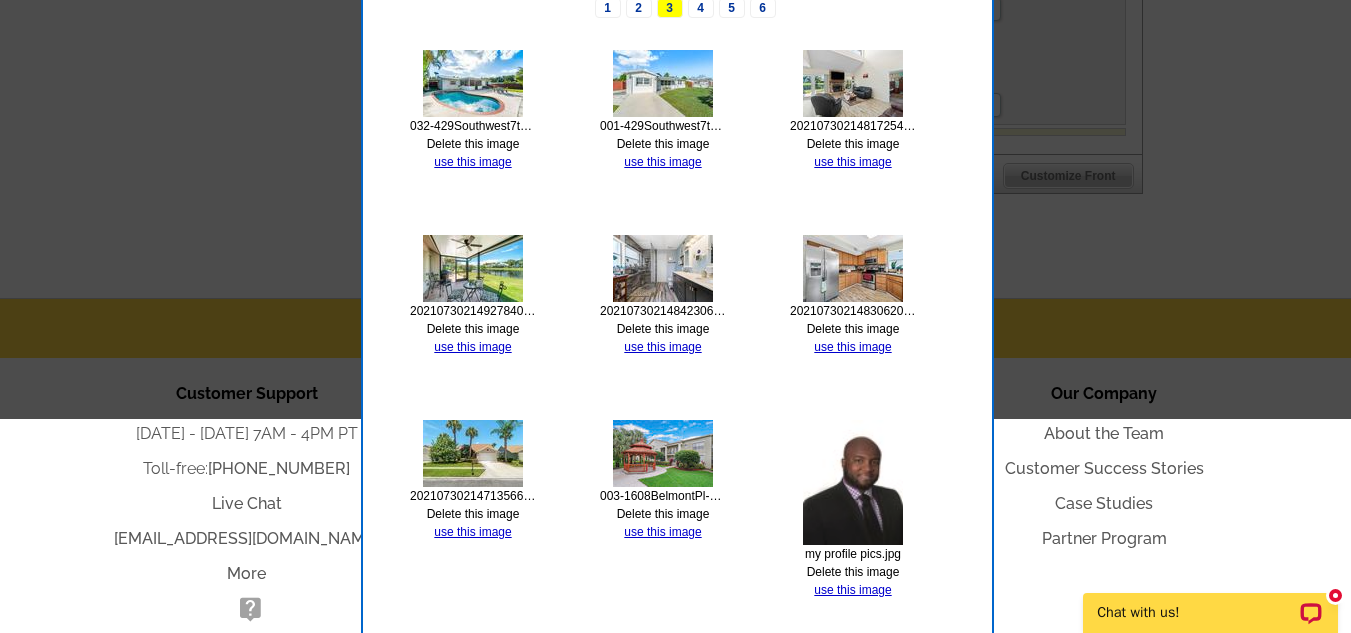 scroll, scrollTop: 1217, scrollLeft: 0, axis: vertical 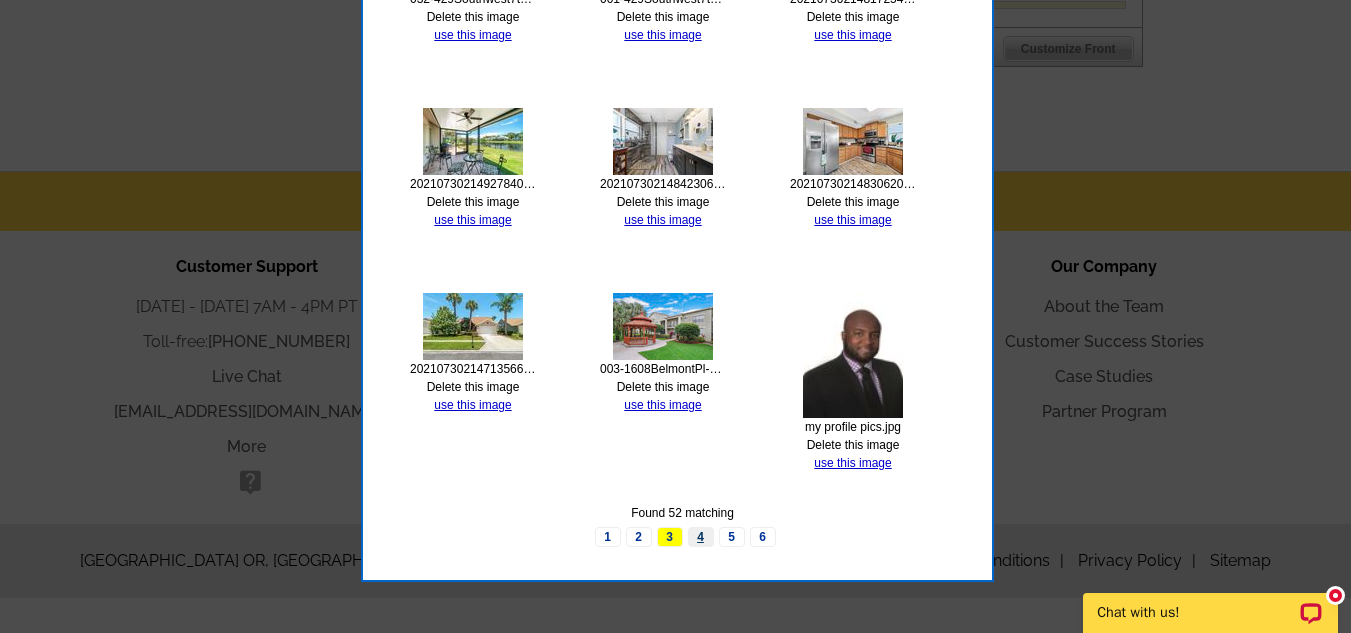 click on "4" at bounding box center (701, 537) 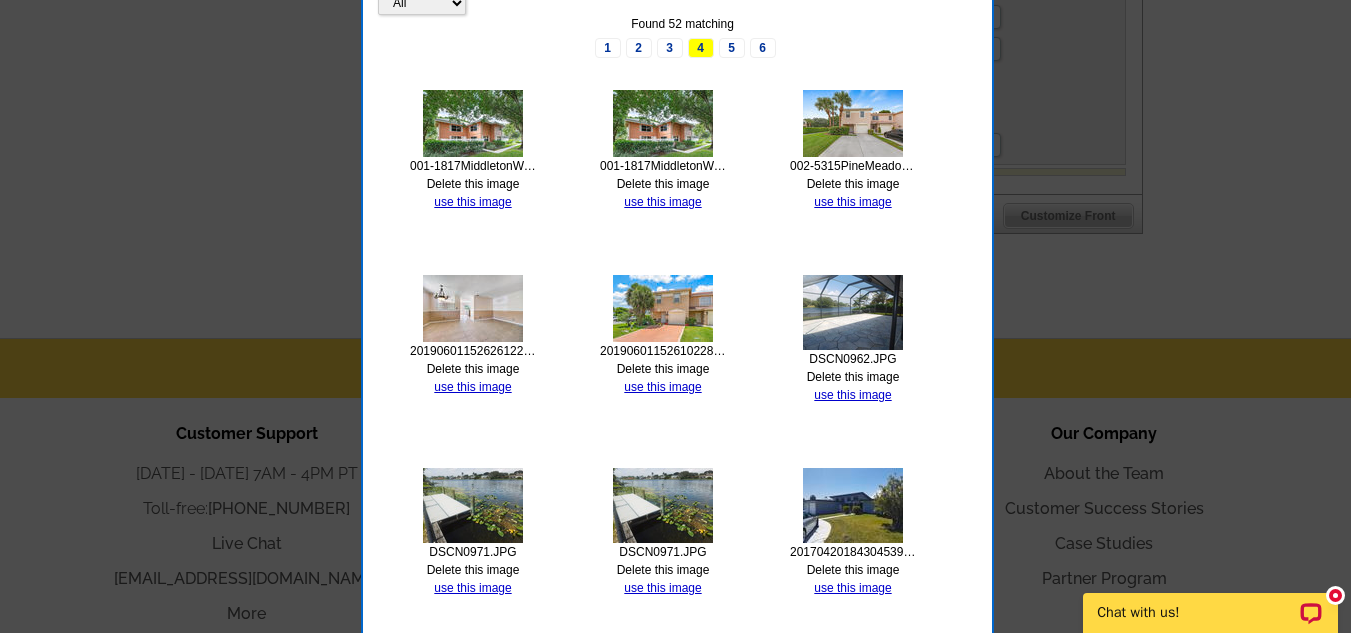 scroll, scrollTop: 1217, scrollLeft: 0, axis: vertical 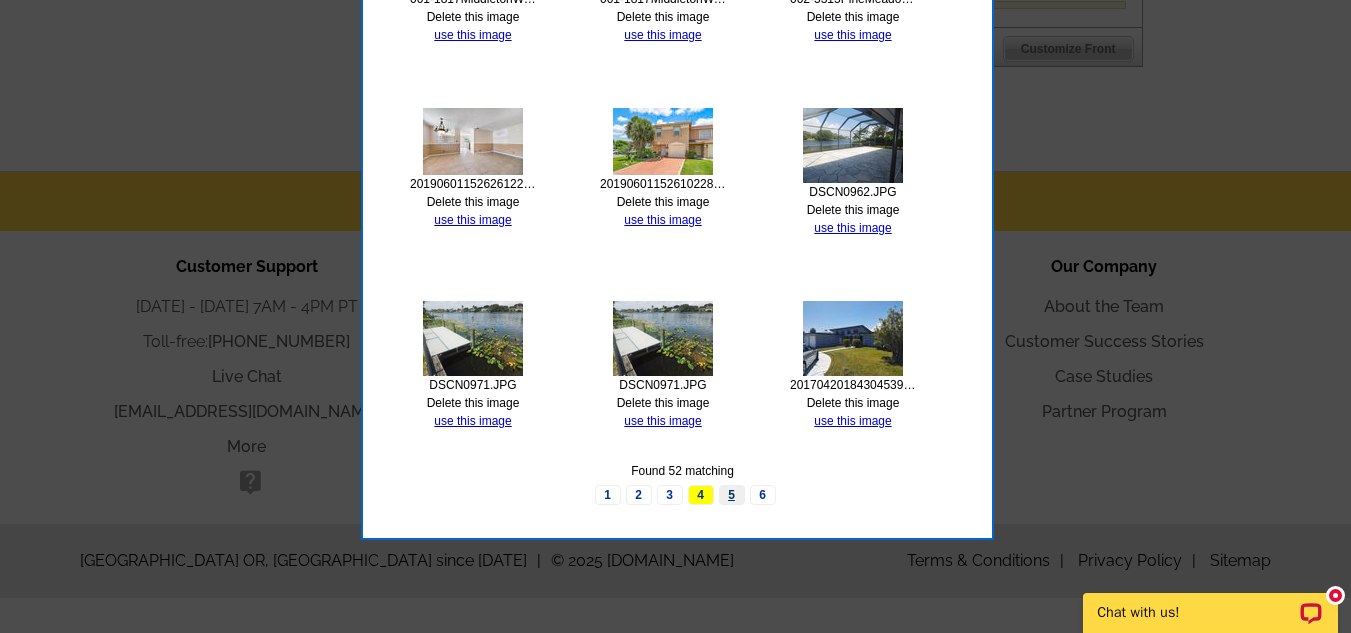 click on "5" at bounding box center [732, 495] 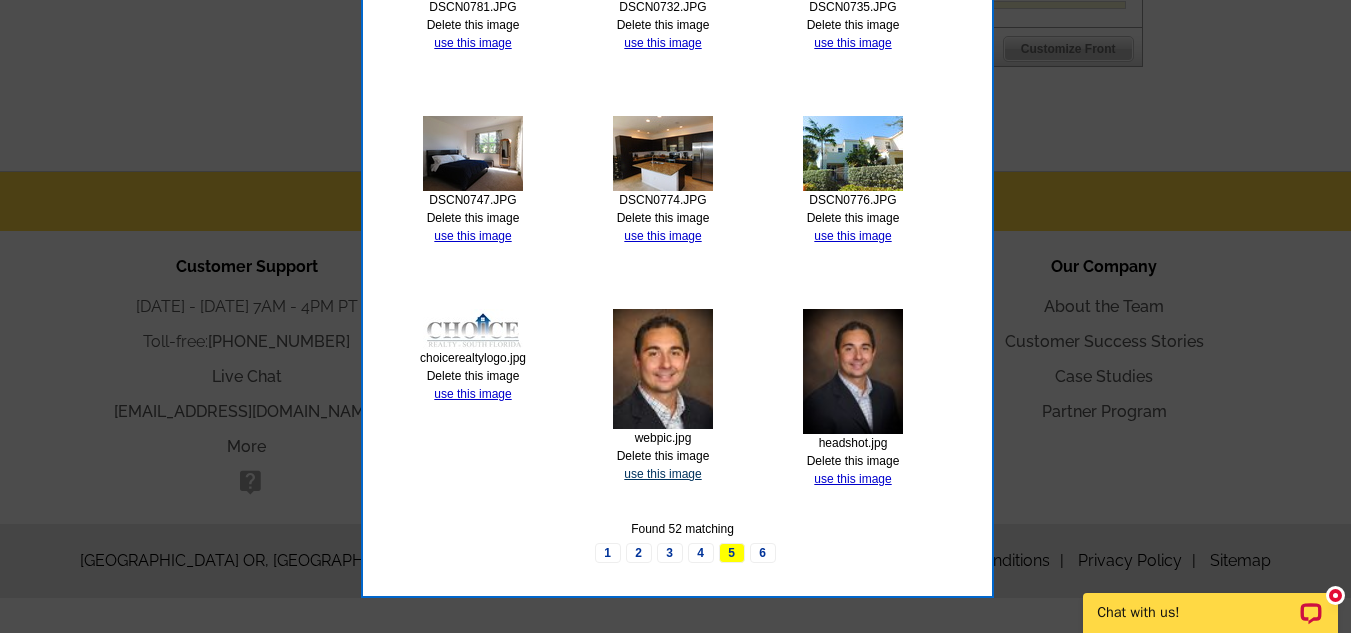 click on "use this image" at bounding box center [662, 474] 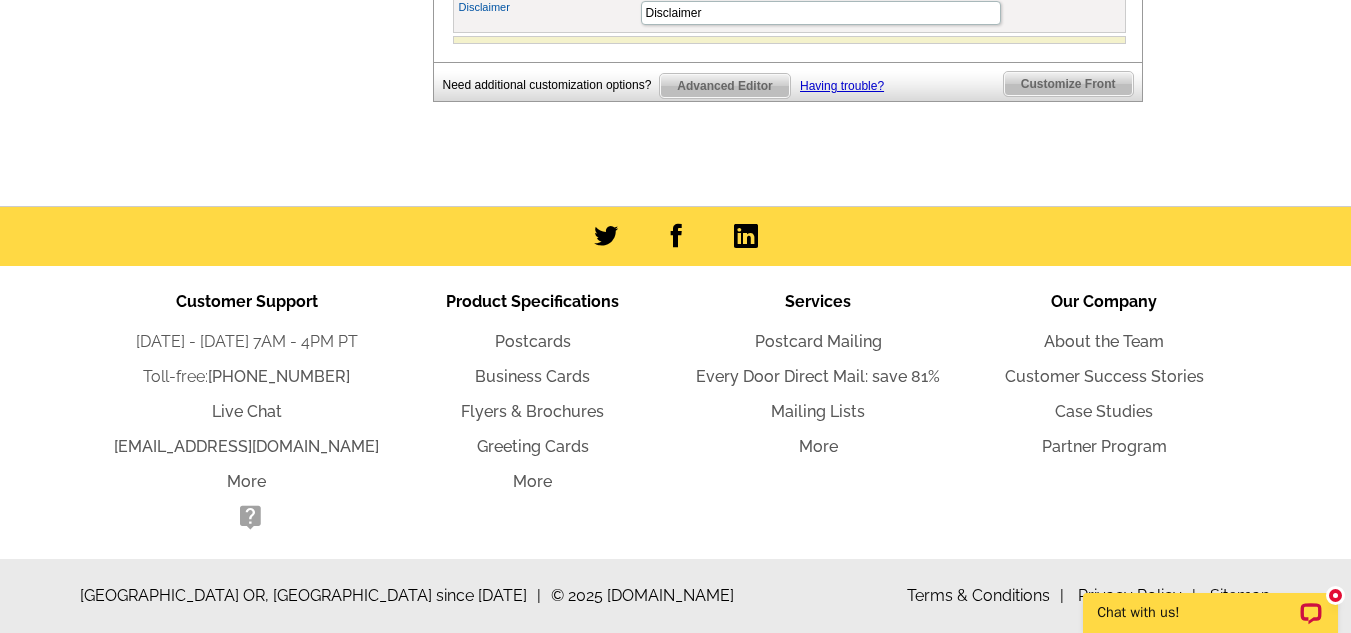 scroll, scrollTop: 0, scrollLeft: 0, axis: both 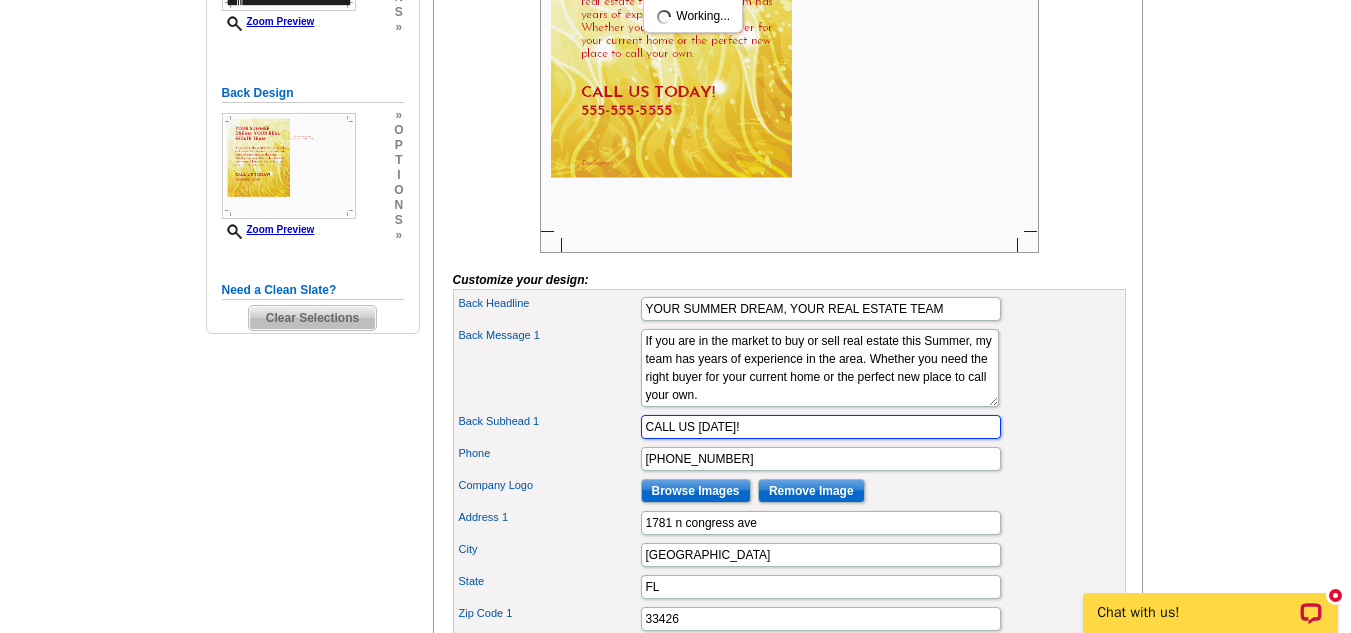 click on "CALL US TODAY!" at bounding box center (821, 427) 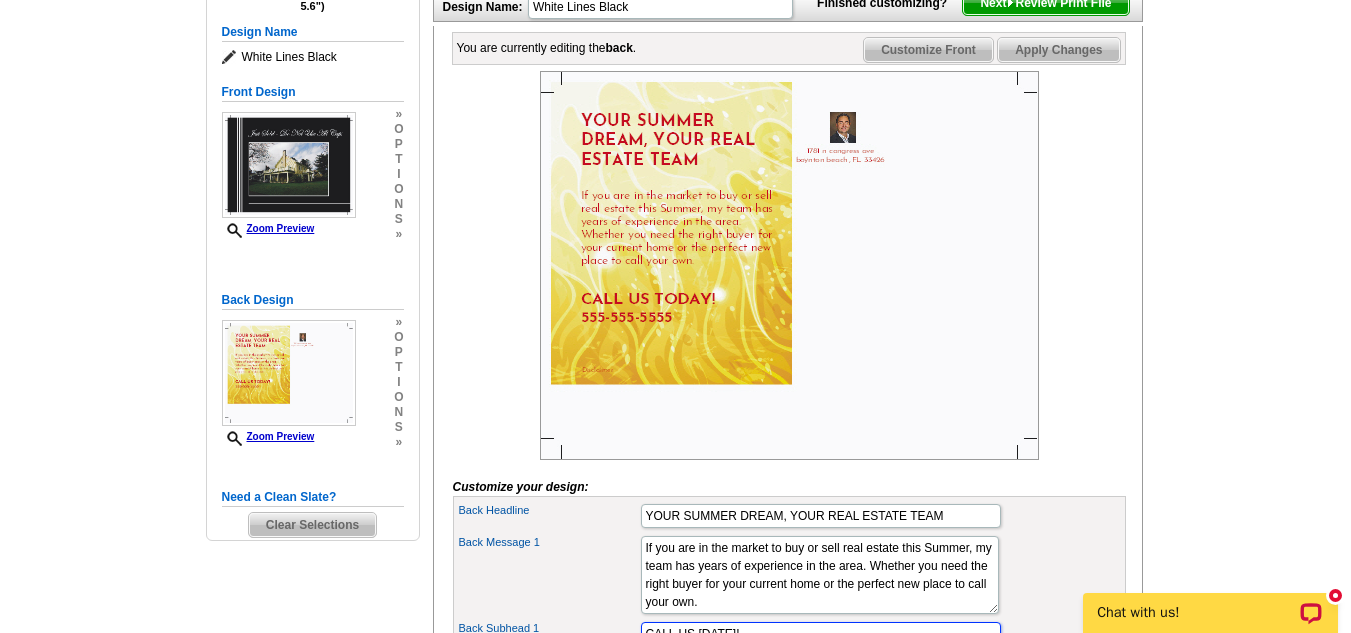 scroll, scrollTop: 266, scrollLeft: 0, axis: vertical 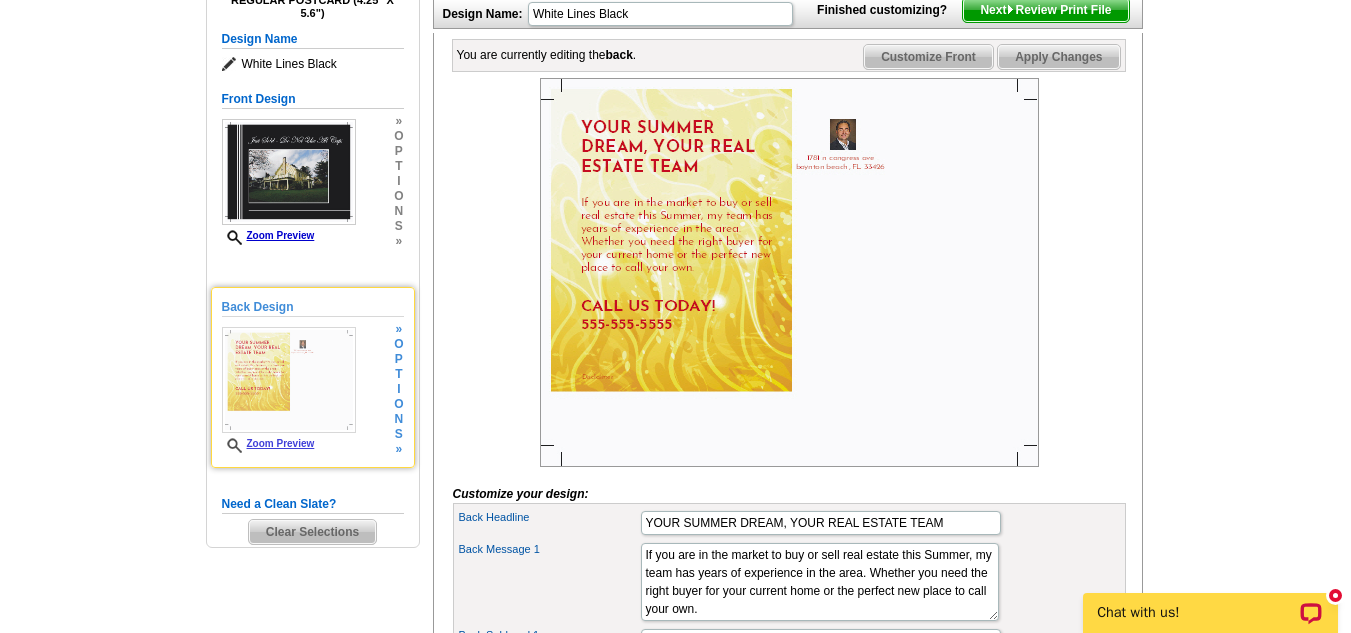 click on "i" at bounding box center [398, 389] 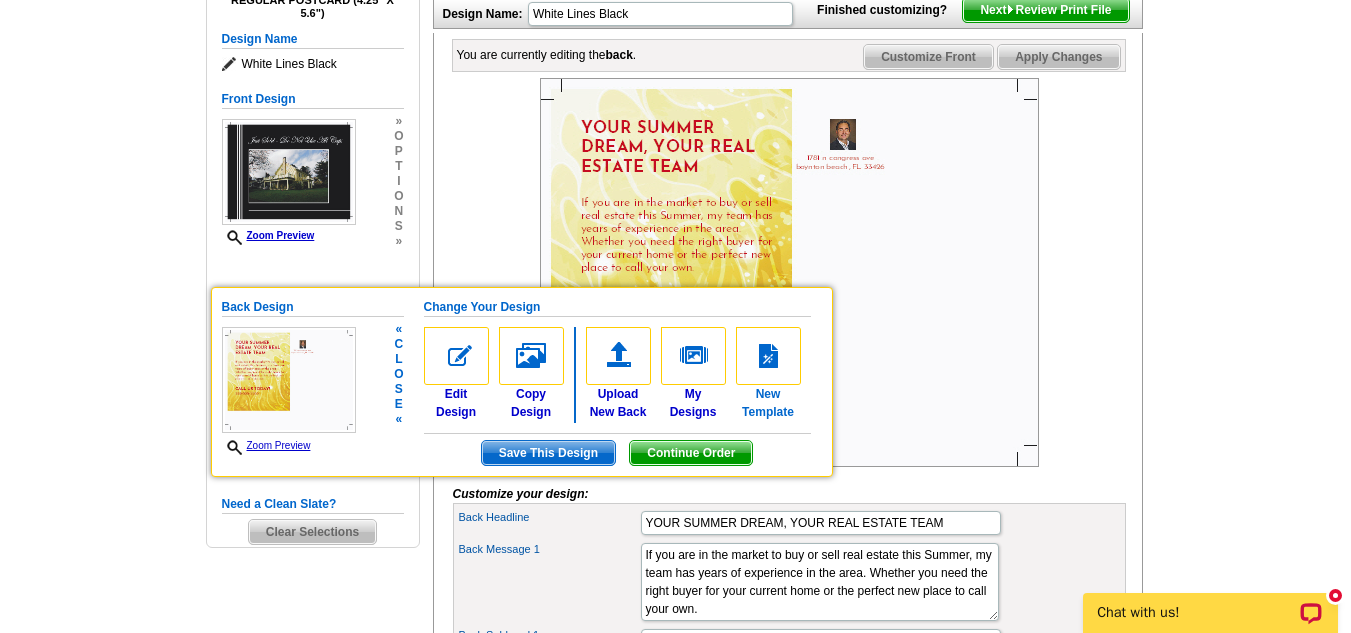 click at bounding box center [768, 356] 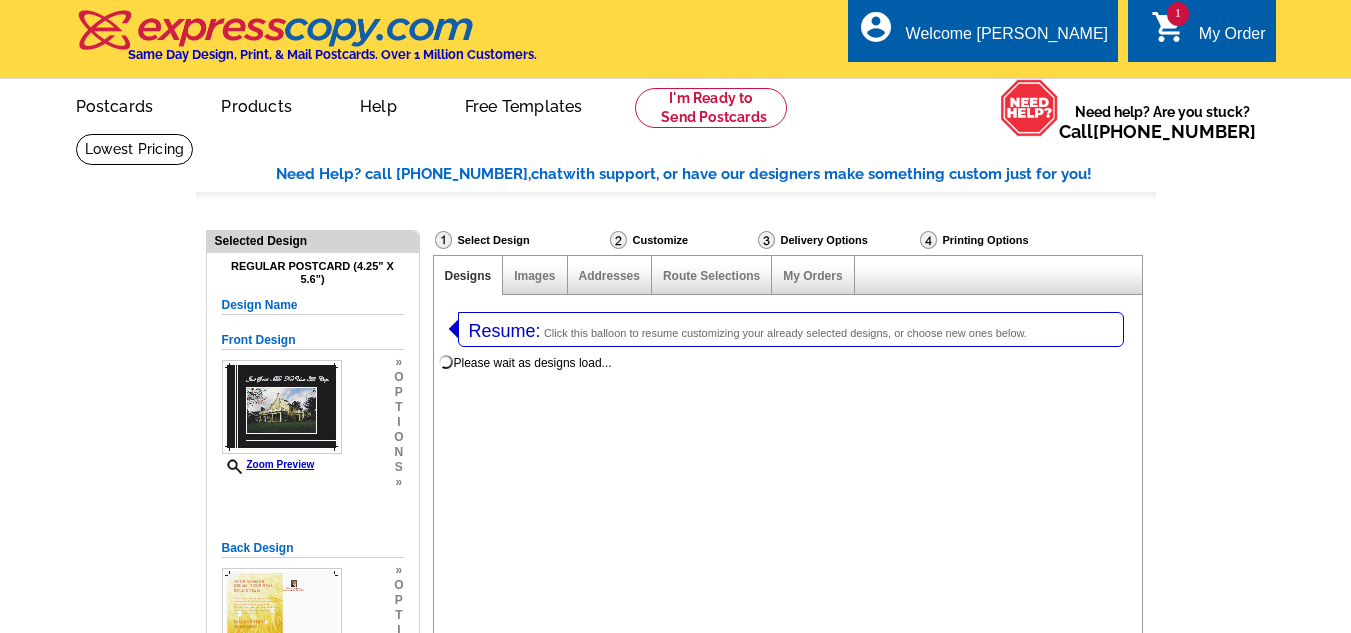 select on "1" 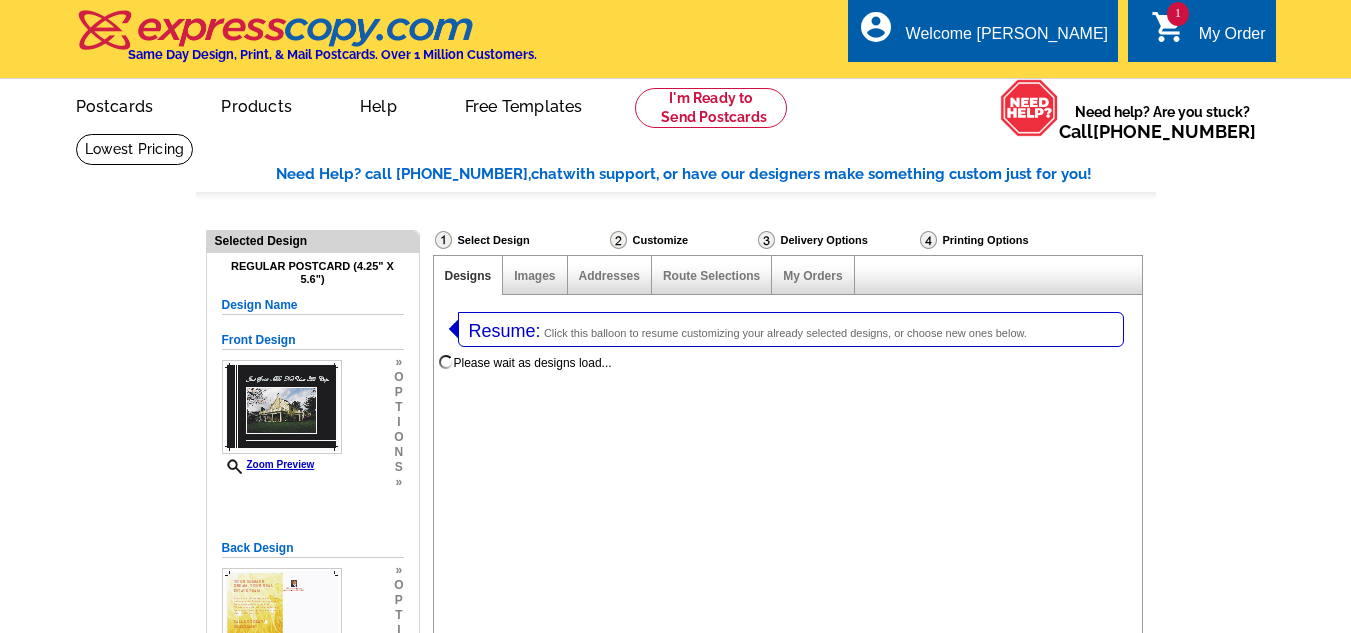 select on "1" 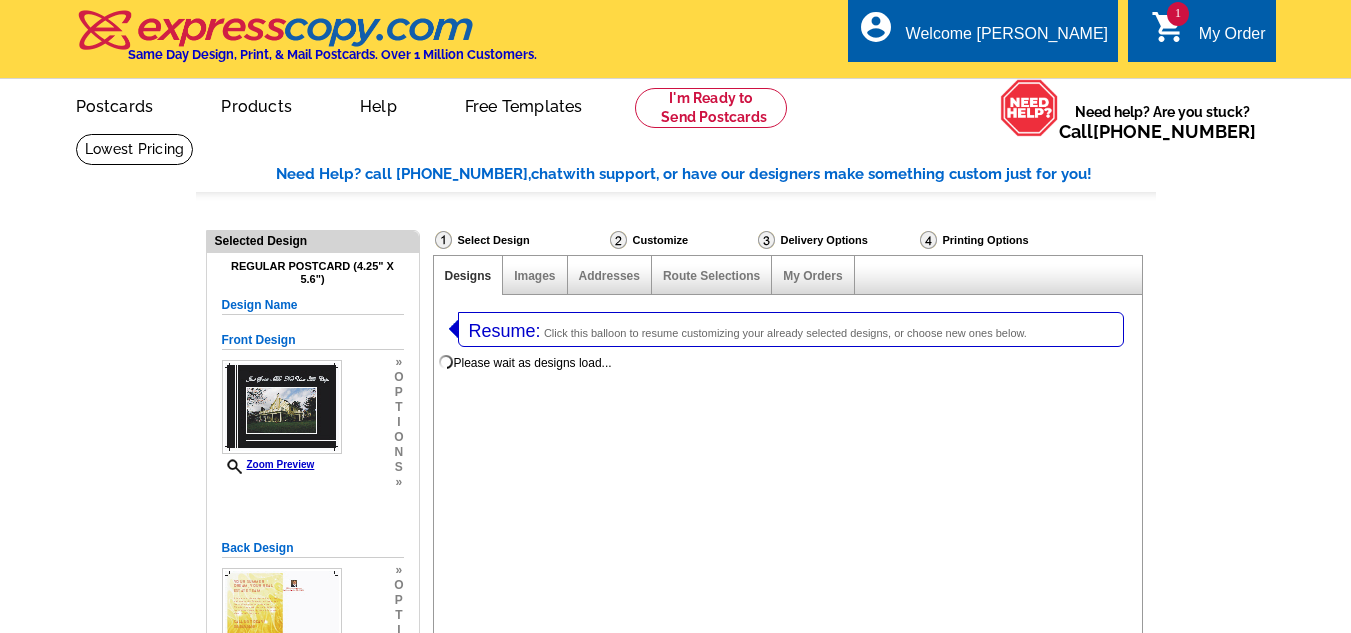 select on "back" 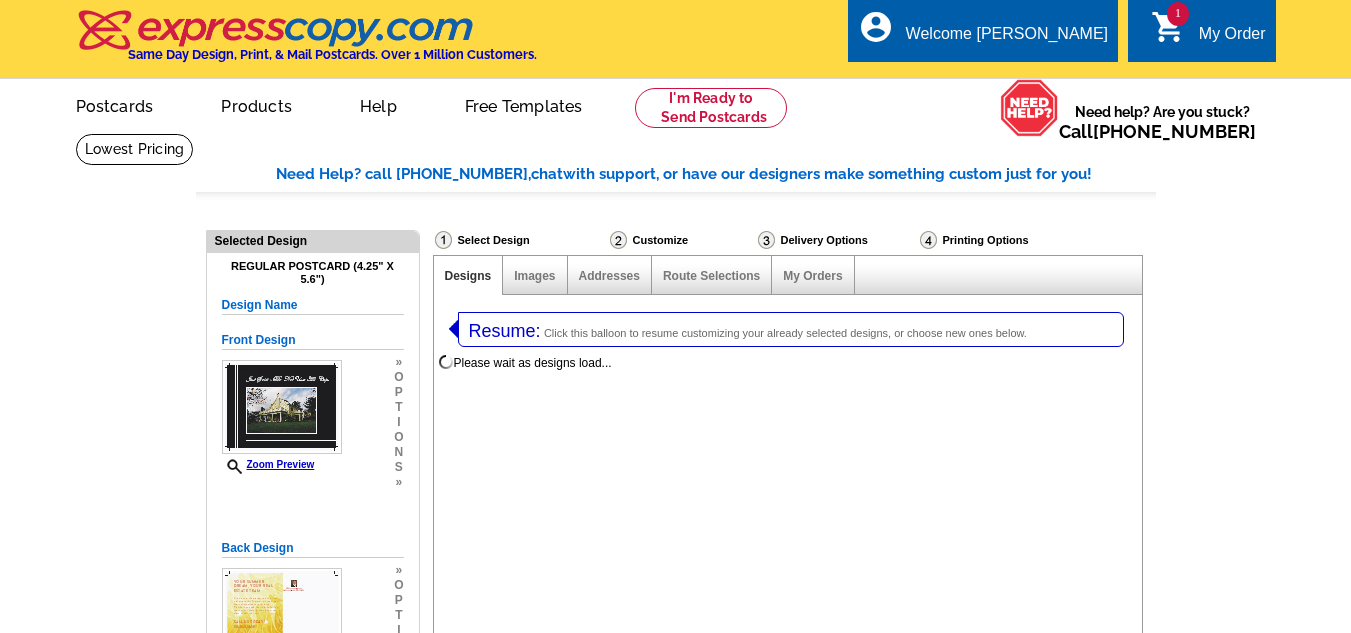 scroll, scrollTop: 0, scrollLeft: 0, axis: both 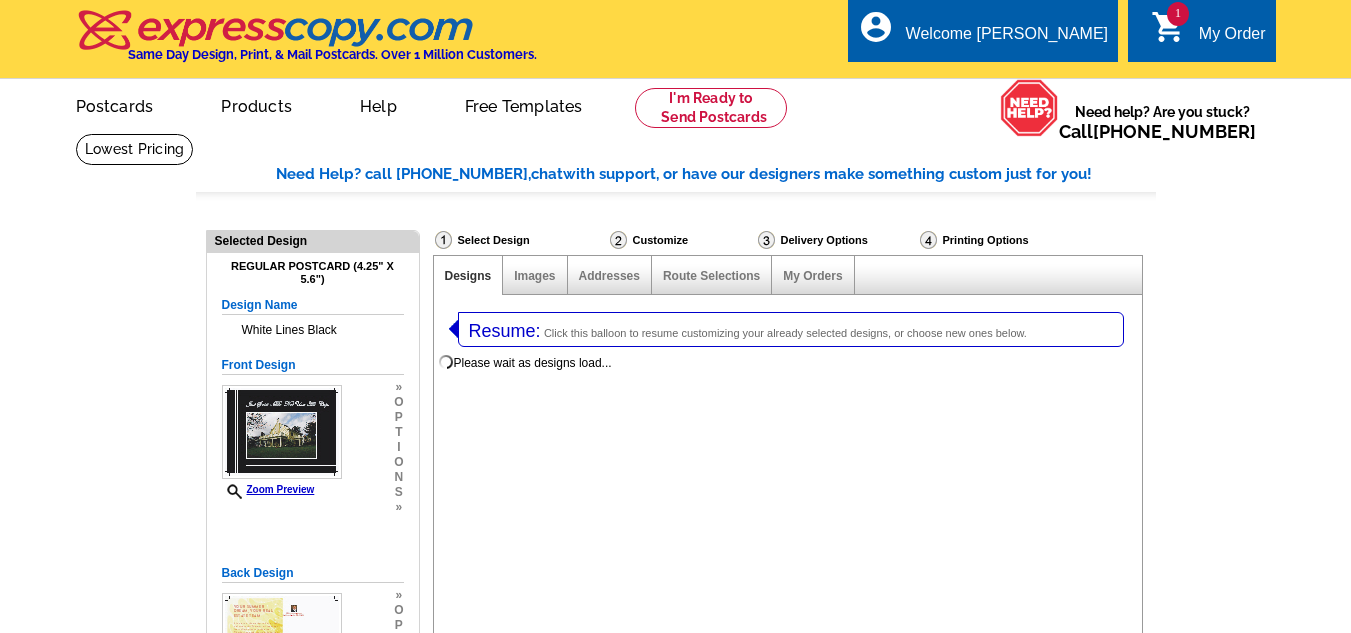 select on "785" 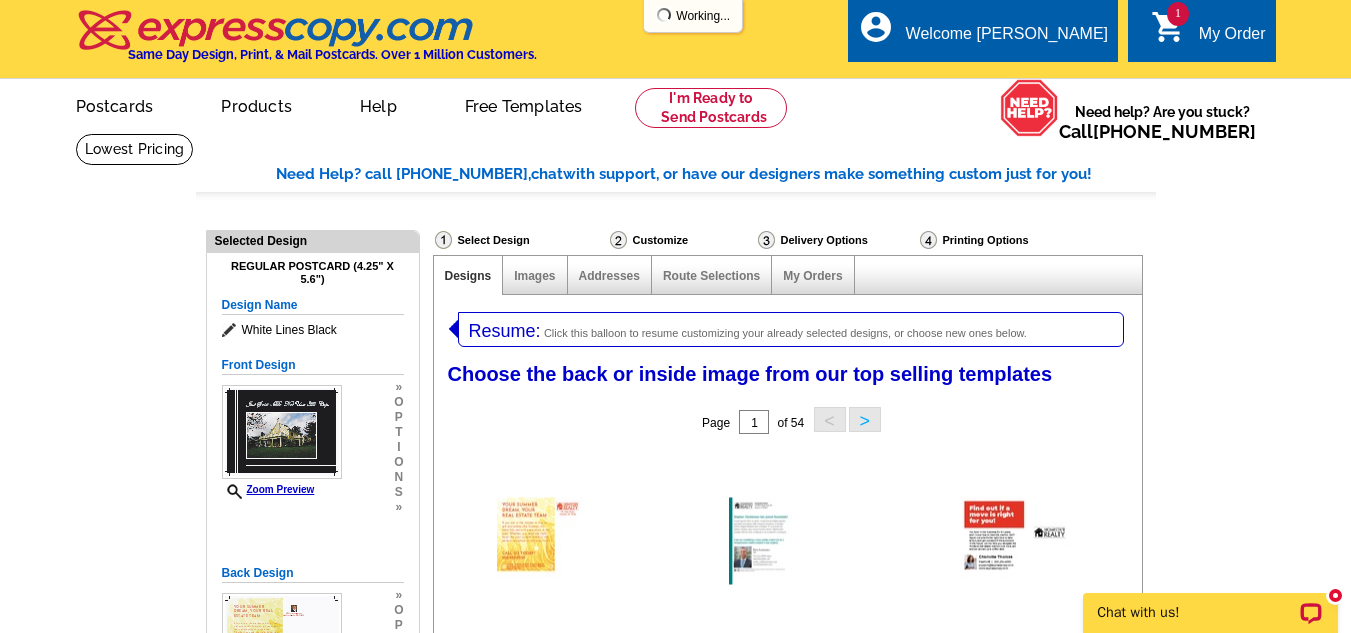 scroll, scrollTop: 0, scrollLeft: 0, axis: both 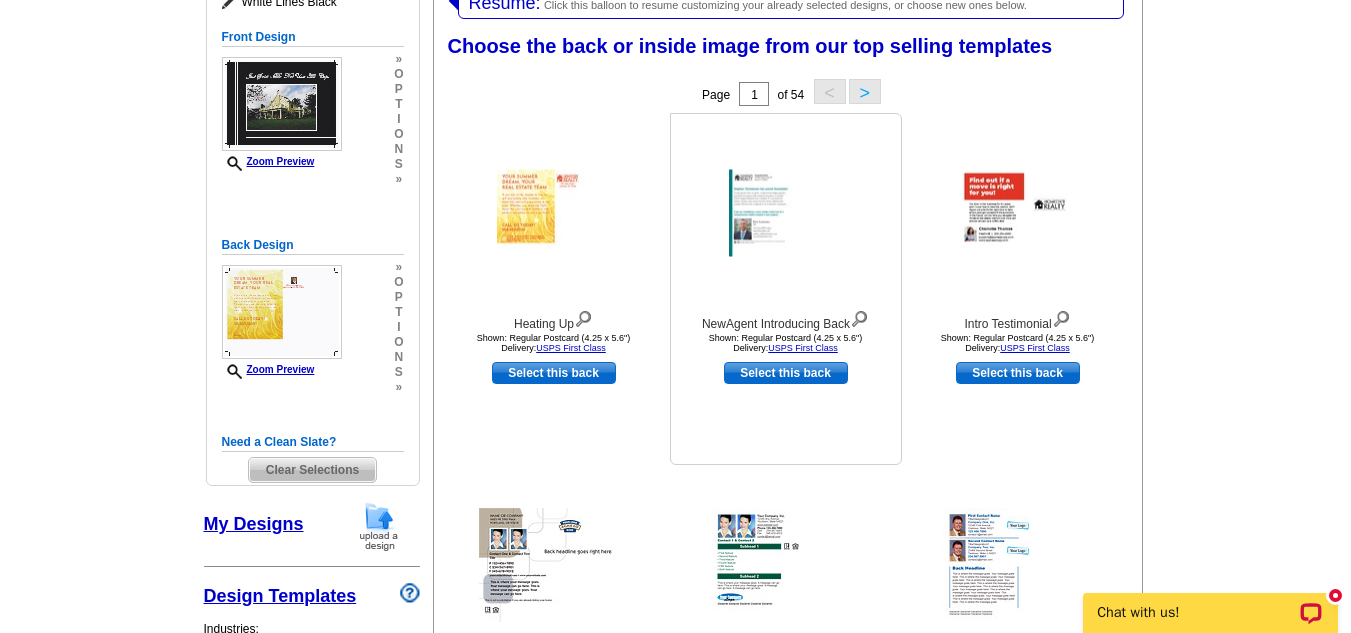 click at bounding box center (786, 213) 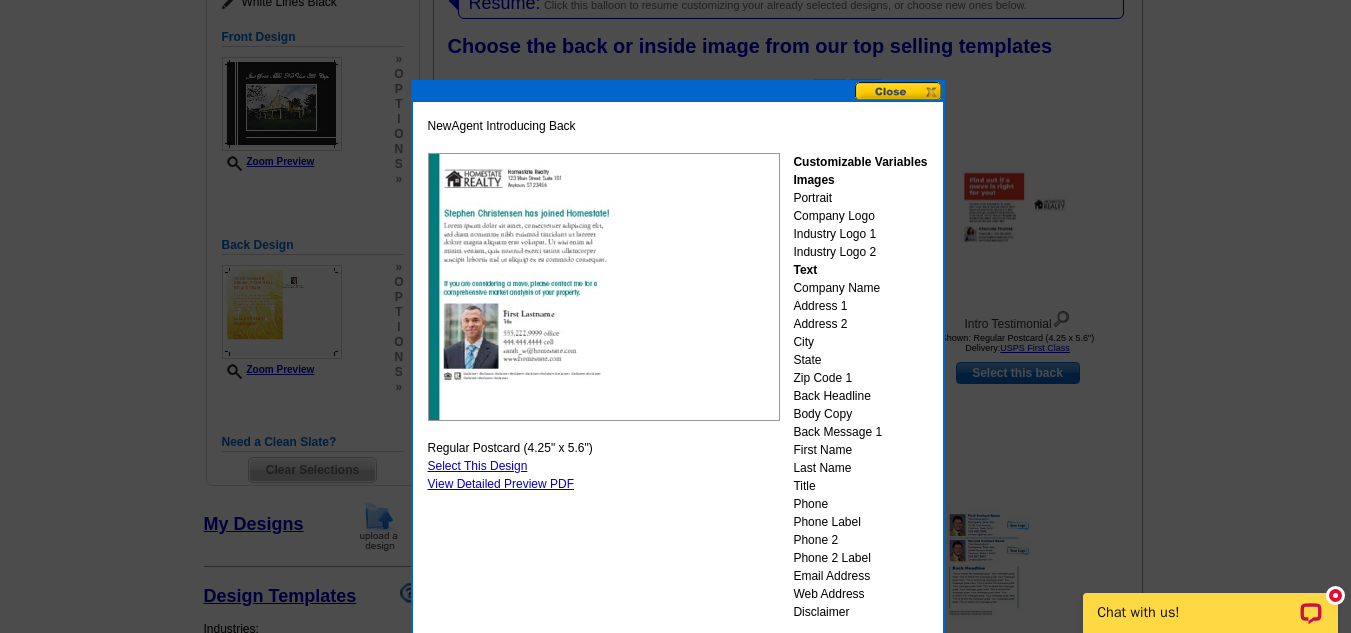 click on "NewAgent Introducing Back
Customizable Variables
Images
Portrait
Company Logo
Industry Logo 1
Industry Logo 2
Text
Company Name
Address 1
Address 2
City
State
Zip Code 1
Back Headline
Body Copy
Back Message 1
First Name
Last Name
Title
Phone
Phone Label
Phone 2
Phone 2 Label
Email Address" at bounding box center [678, 369] 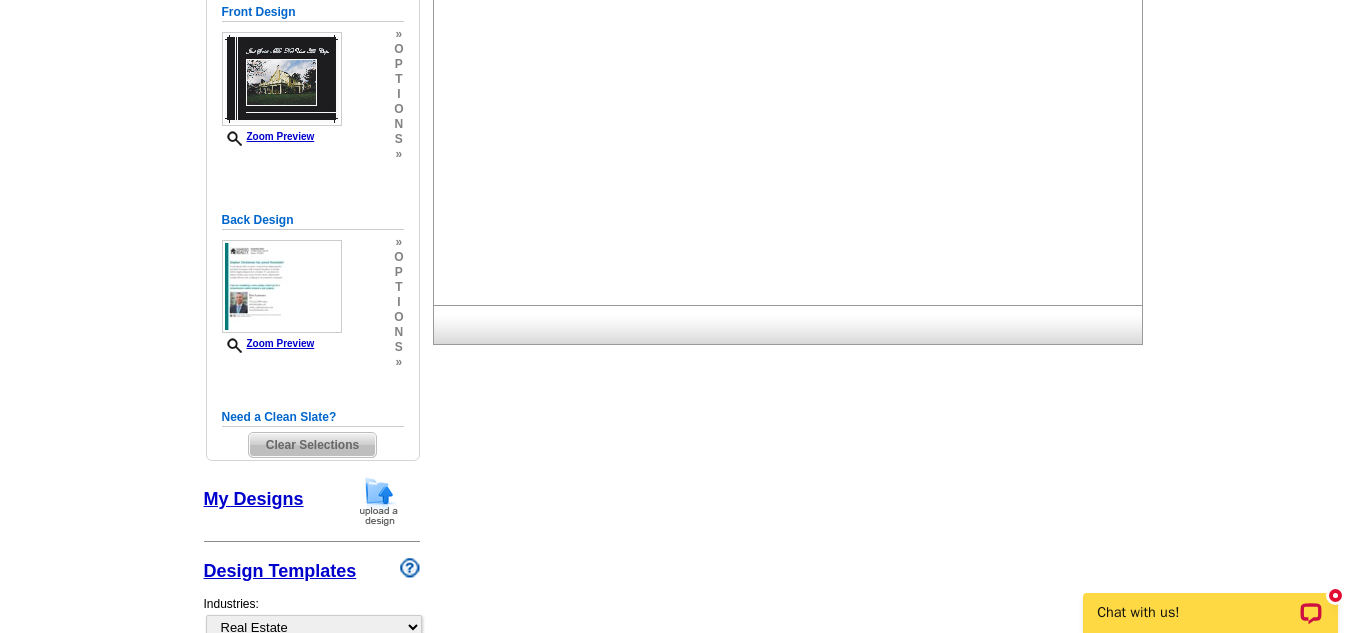 scroll, scrollTop: 0, scrollLeft: 0, axis: both 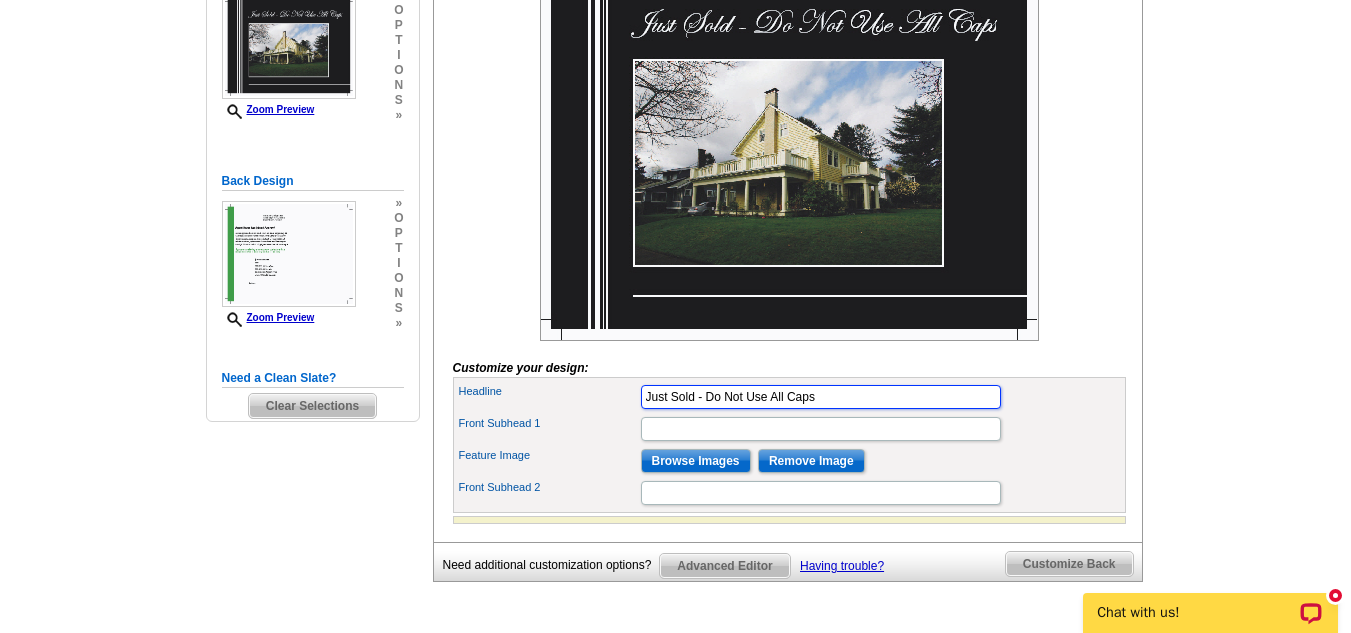 drag, startPoint x: 706, startPoint y: 428, endPoint x: 1040, endPoint y: 430, distance: 334.00598 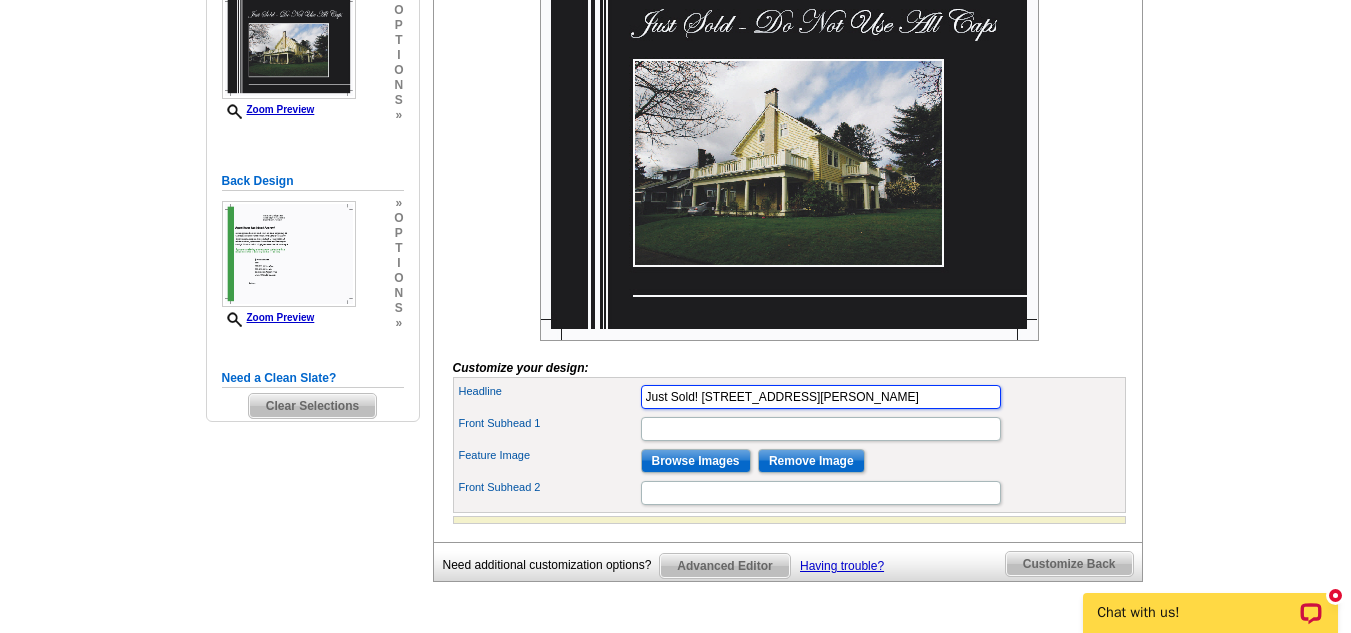 type on "Just Sold! 10 Compton Way" 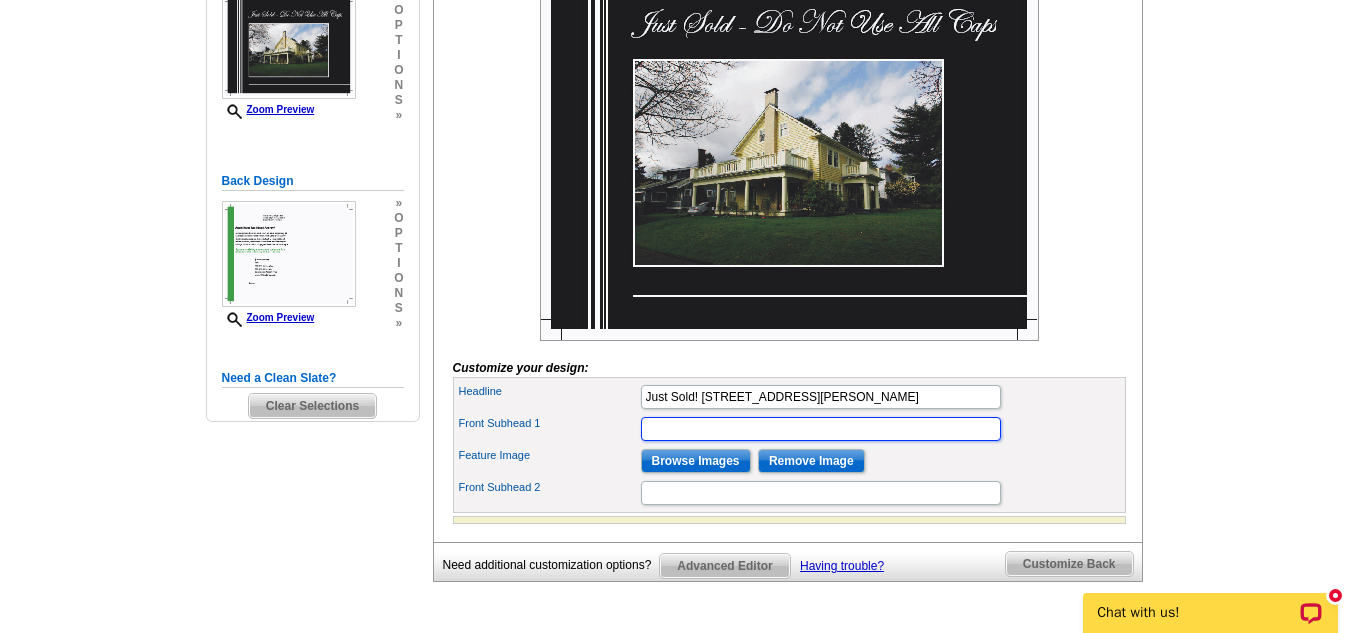 click on "Front Subhead 1" at bounding box center (821, 429) 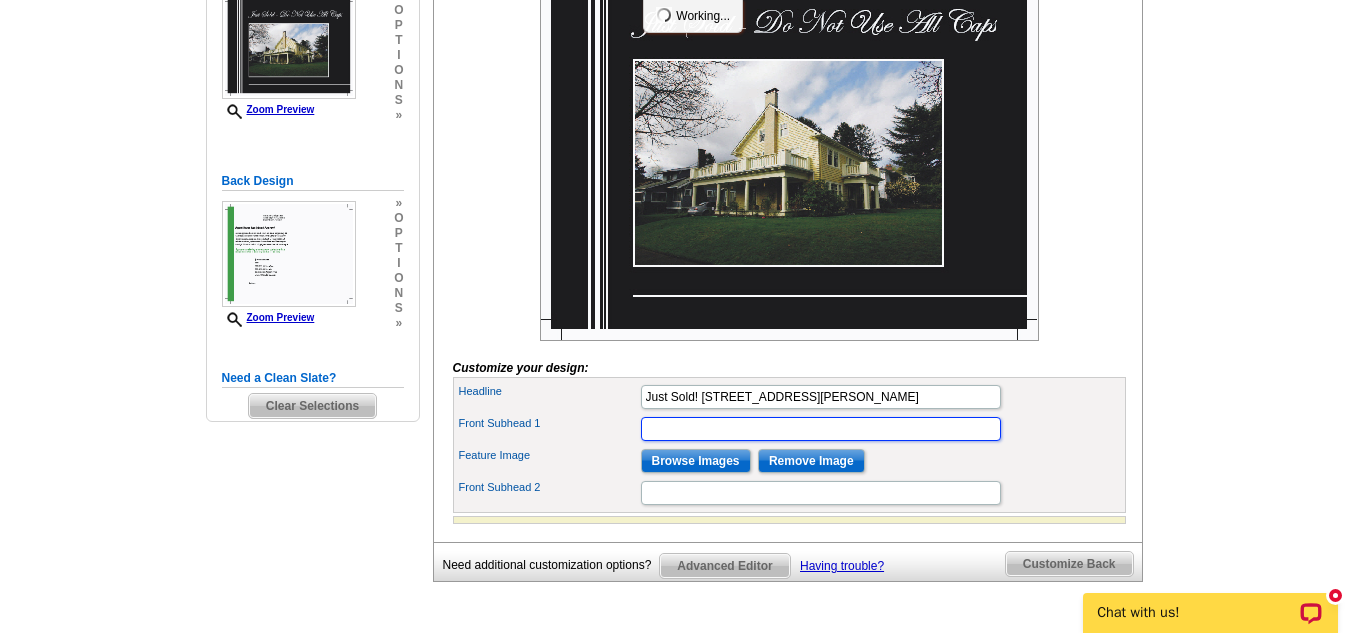 scroll, scrollTop: 0, scrollLeft: 0, axis: both 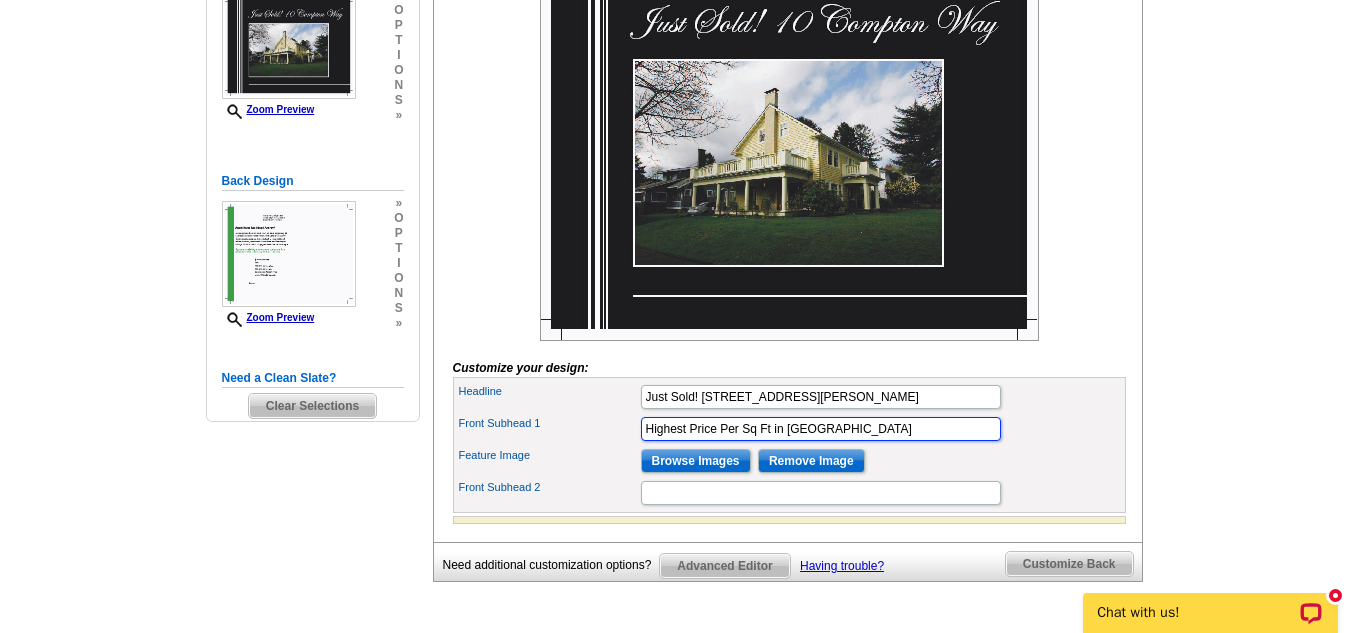 type on "Highest Price Per Sq Ft in Boynton Lakes" 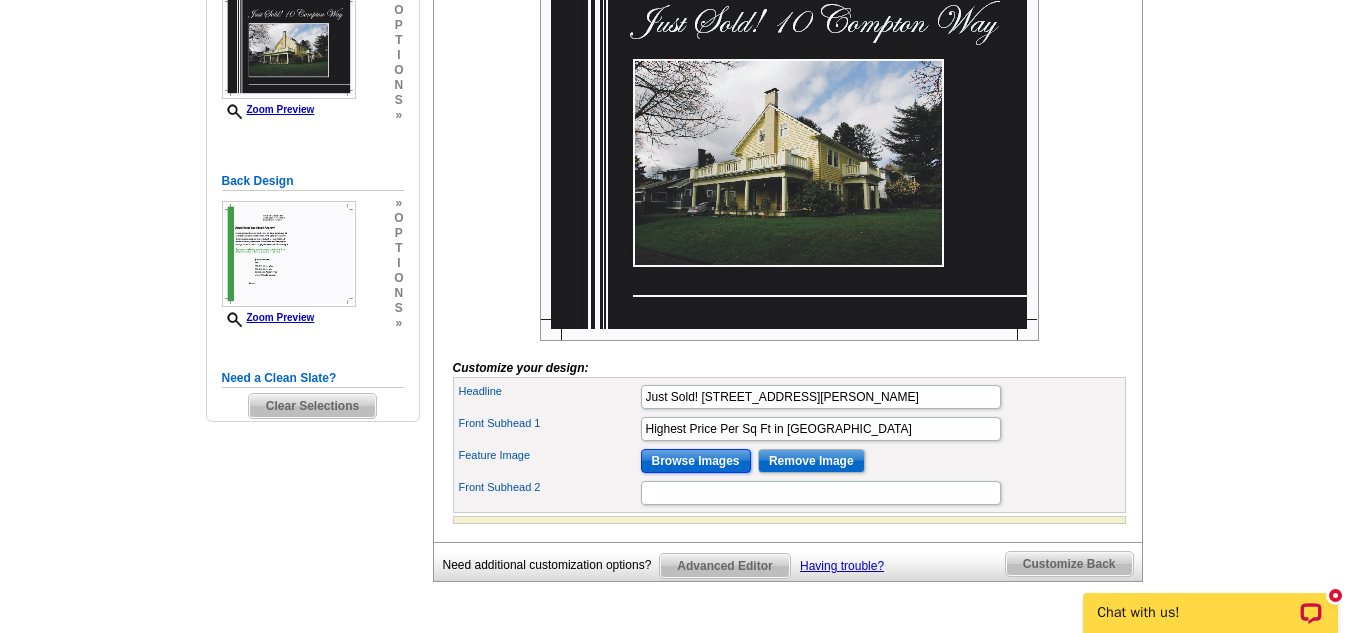 click on "Browse Images" at bounding box center (696, 461) 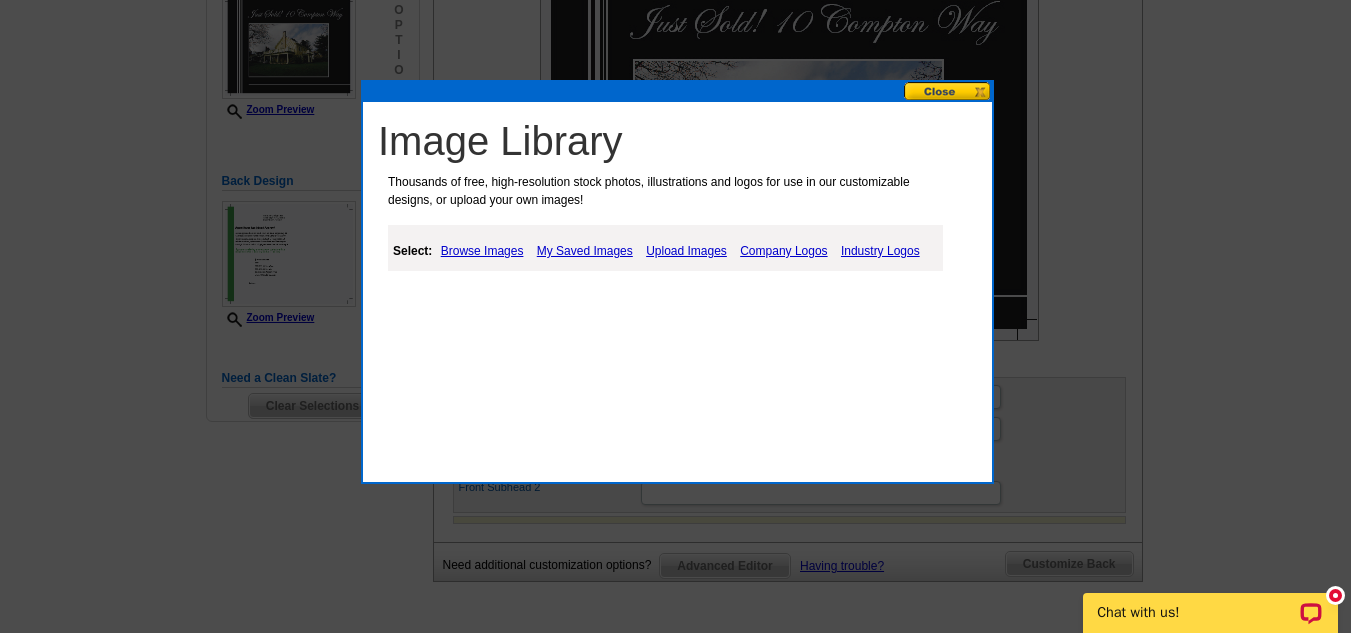 click on "Browse Images" at bounding box center [482, 251] 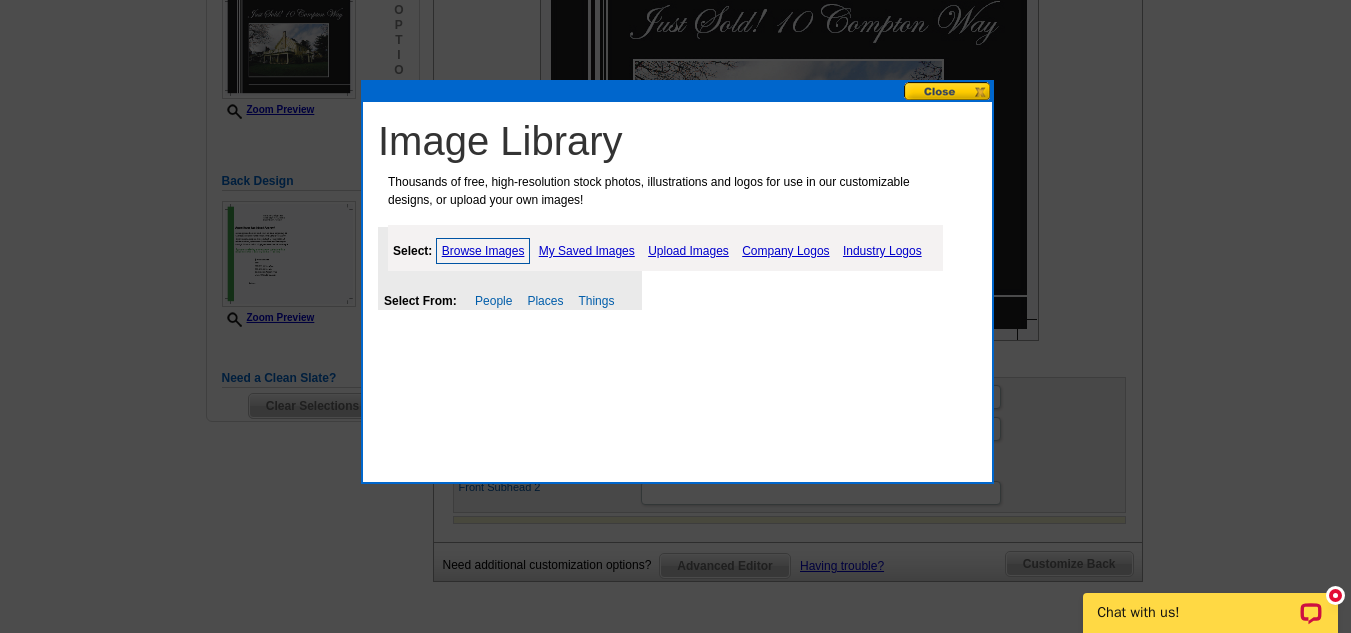 click on "Browse Images" at bounding box center (483, 251) 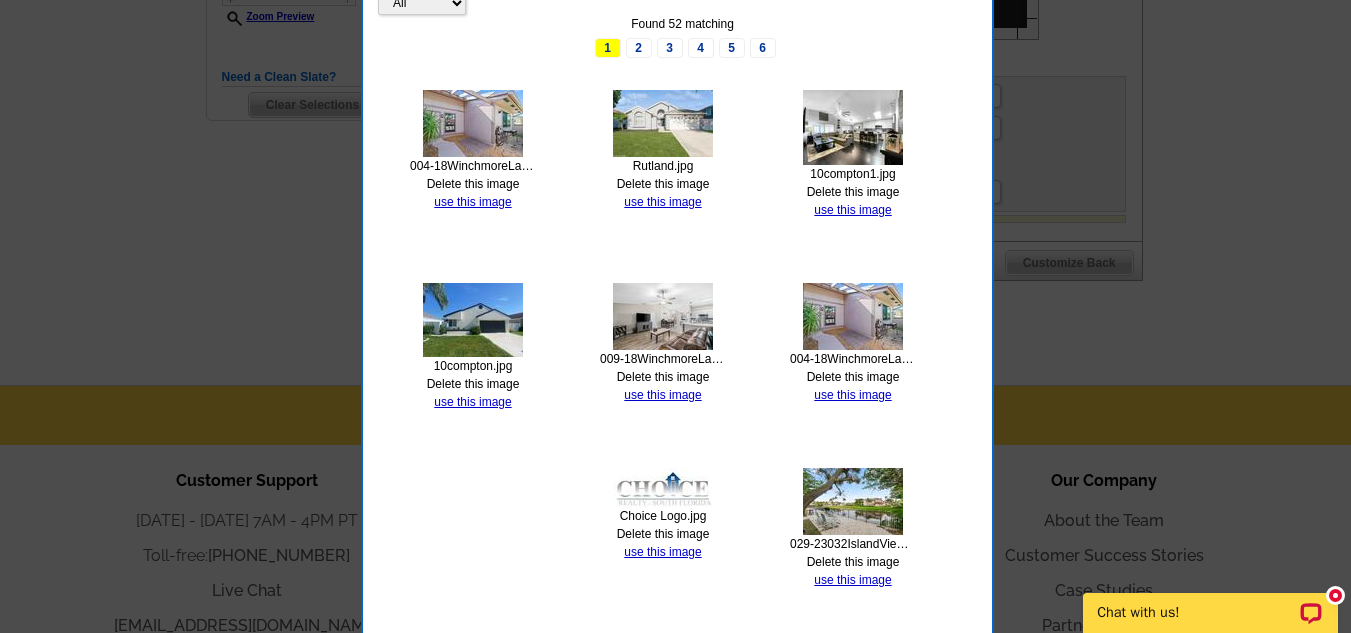 scroll, scrollTop: 701, scrollLeft: 0, axis: vertical 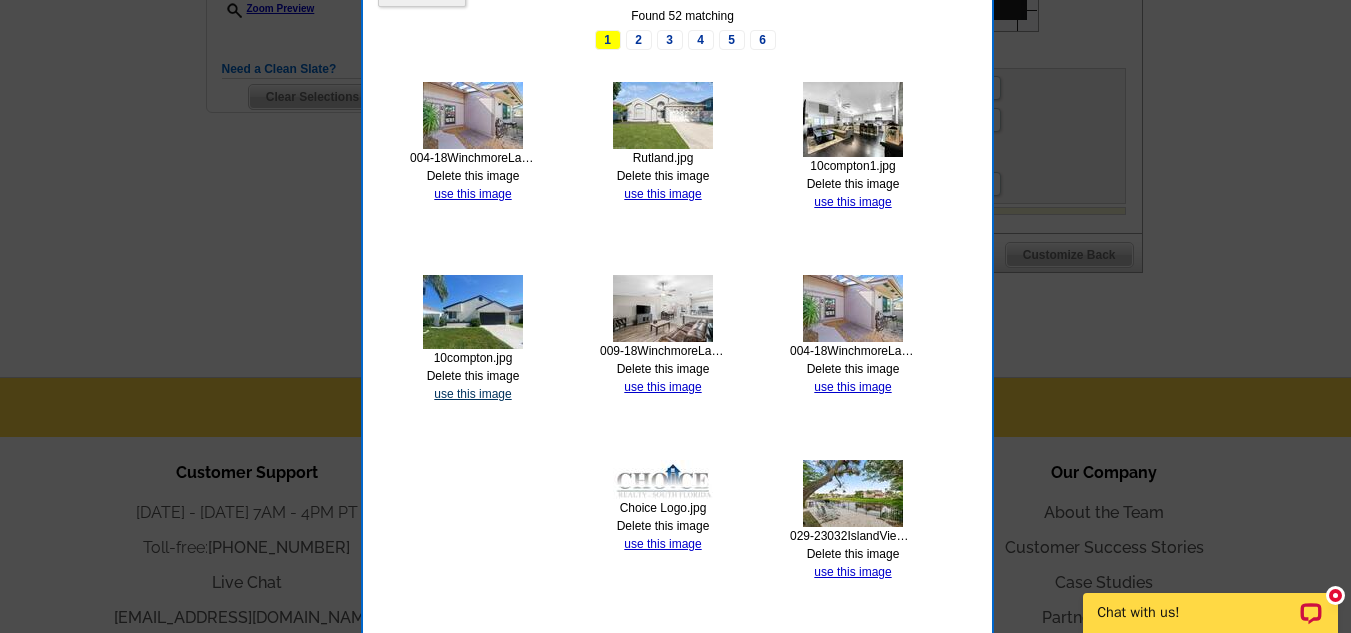 click on "use this image" at bounding box center (472, 394) 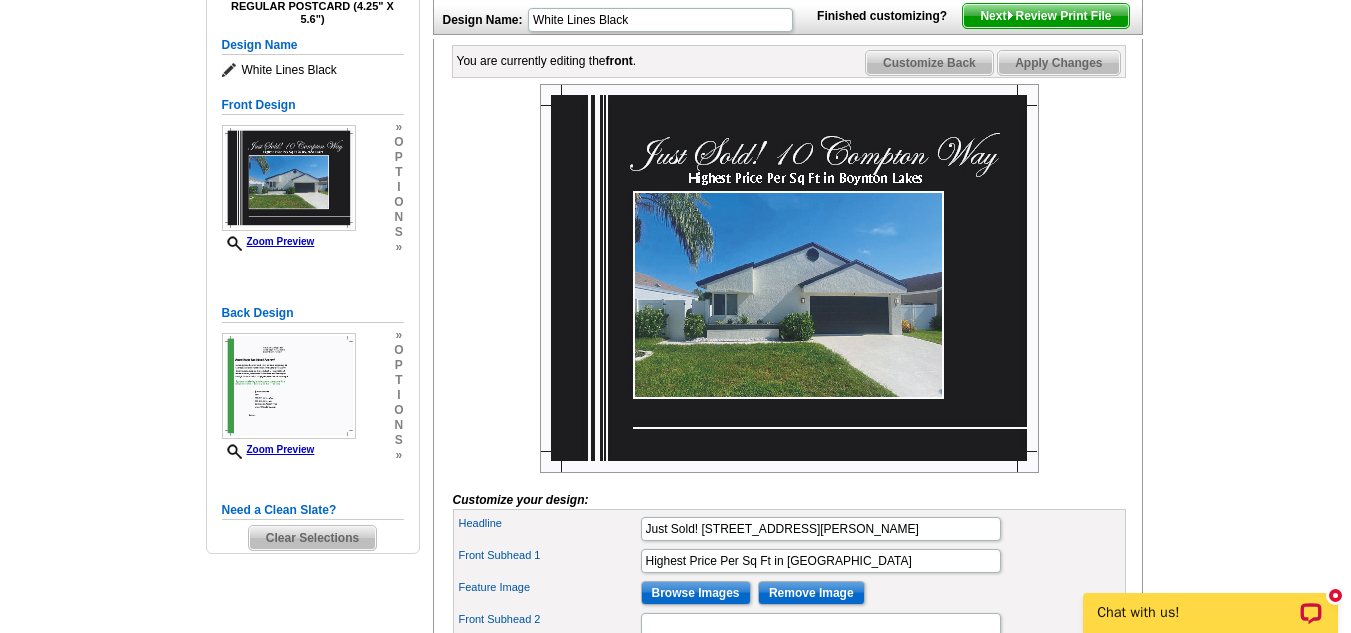scroll, scrollTop: 263, scrollLeft: 0, axis: vertical 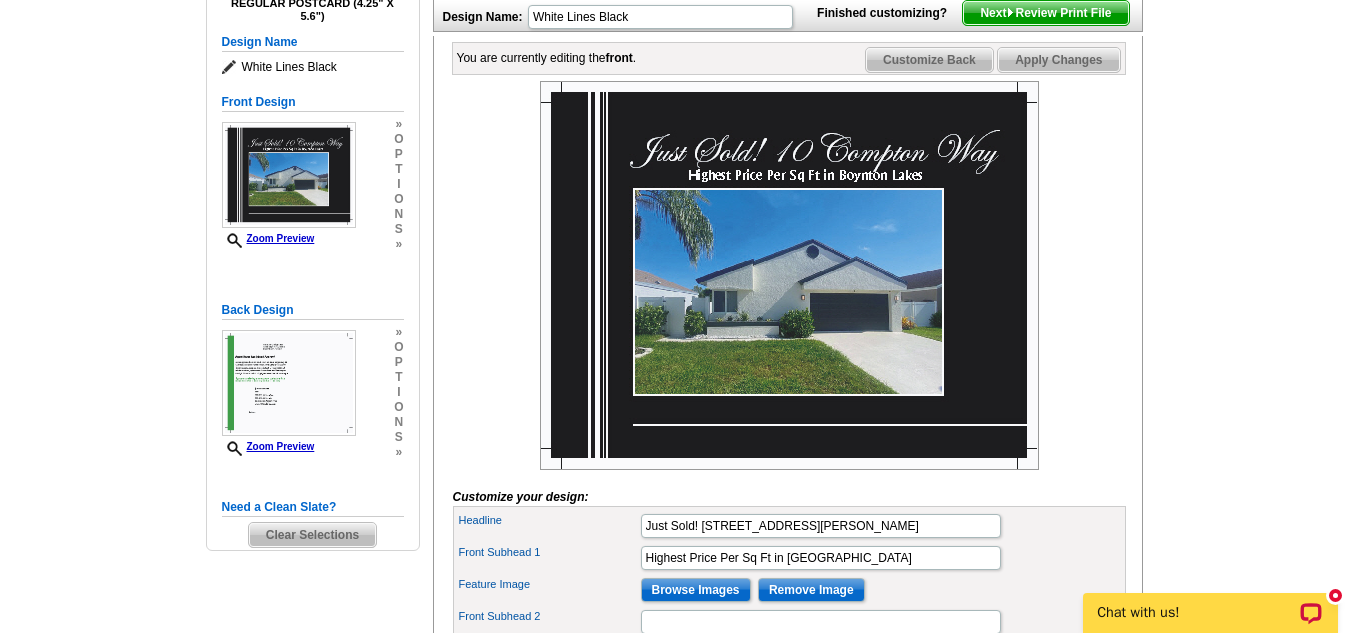 drag, startPoint x: 1349, startPoint y: 211, endPoint x: 1353, endPoint y: 88, distance: 123.065025 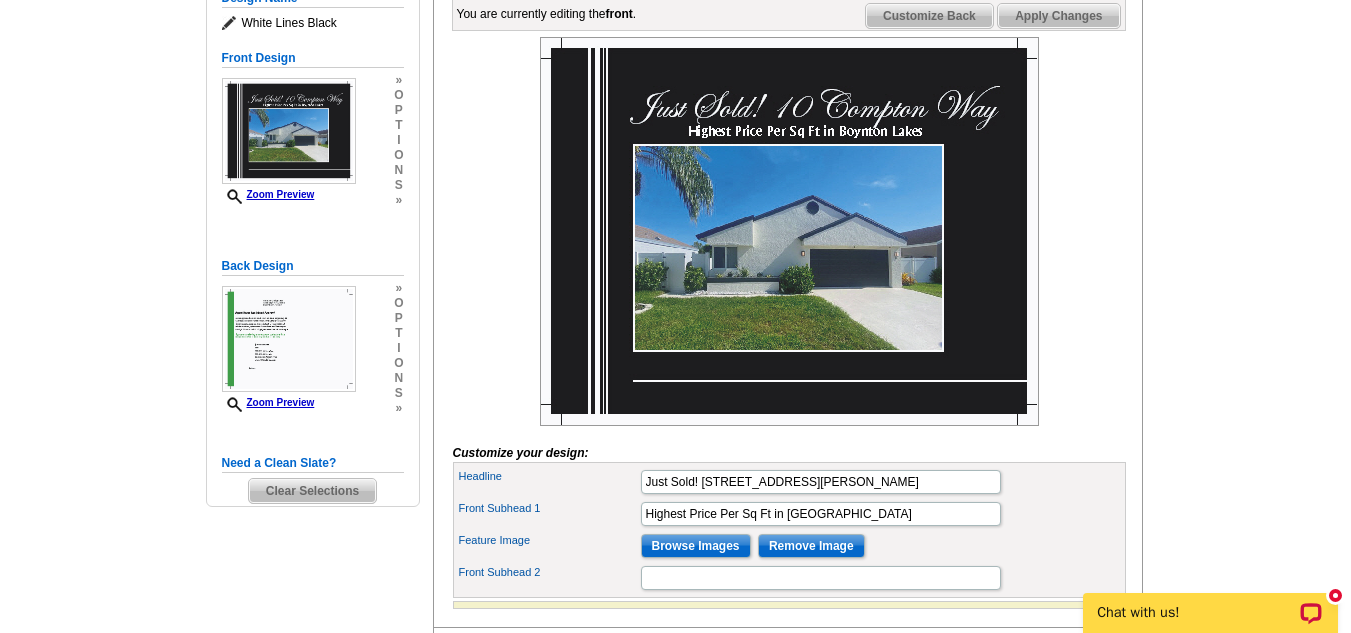 scroll, scrollTop: 381, scrollLeft: 0, axis: vertical 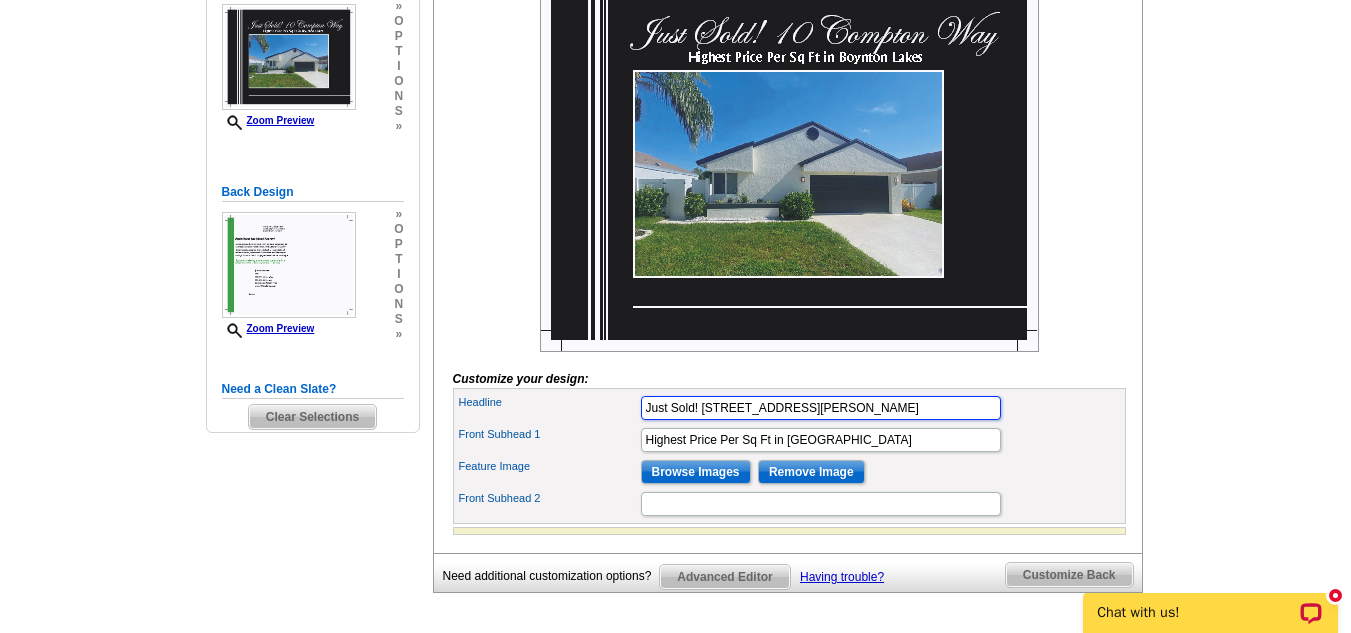 click on "Just Sold! 10 Compton Way" at bounding box center [821, 408] 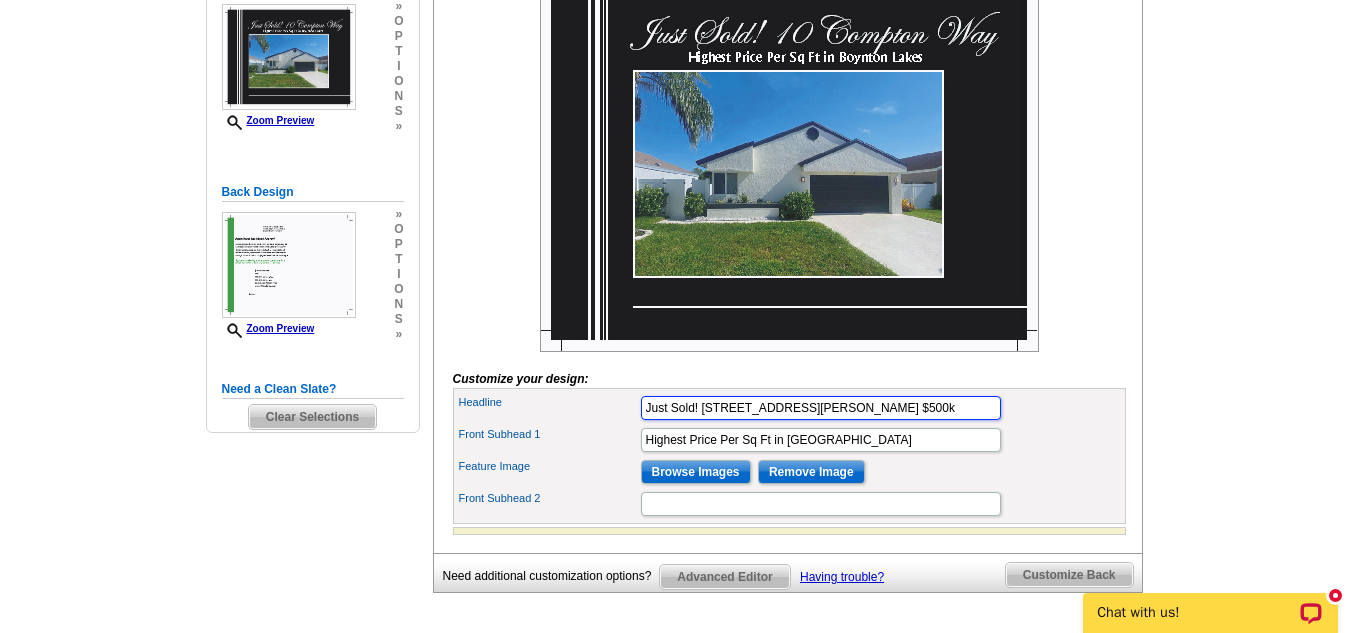 type on "Just Sold! 10 Compton Way $500k" 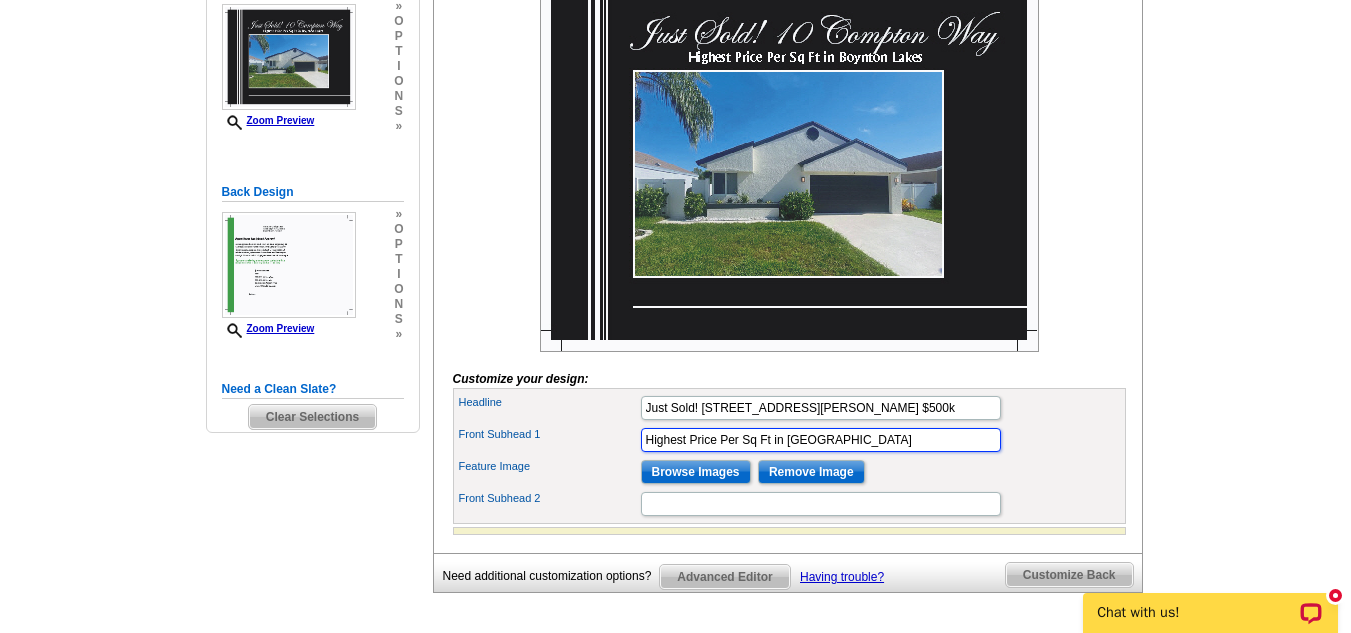 click on "Highest Price Per Sq Ft in Boynton Lakes" at bounding box center (821, 440) 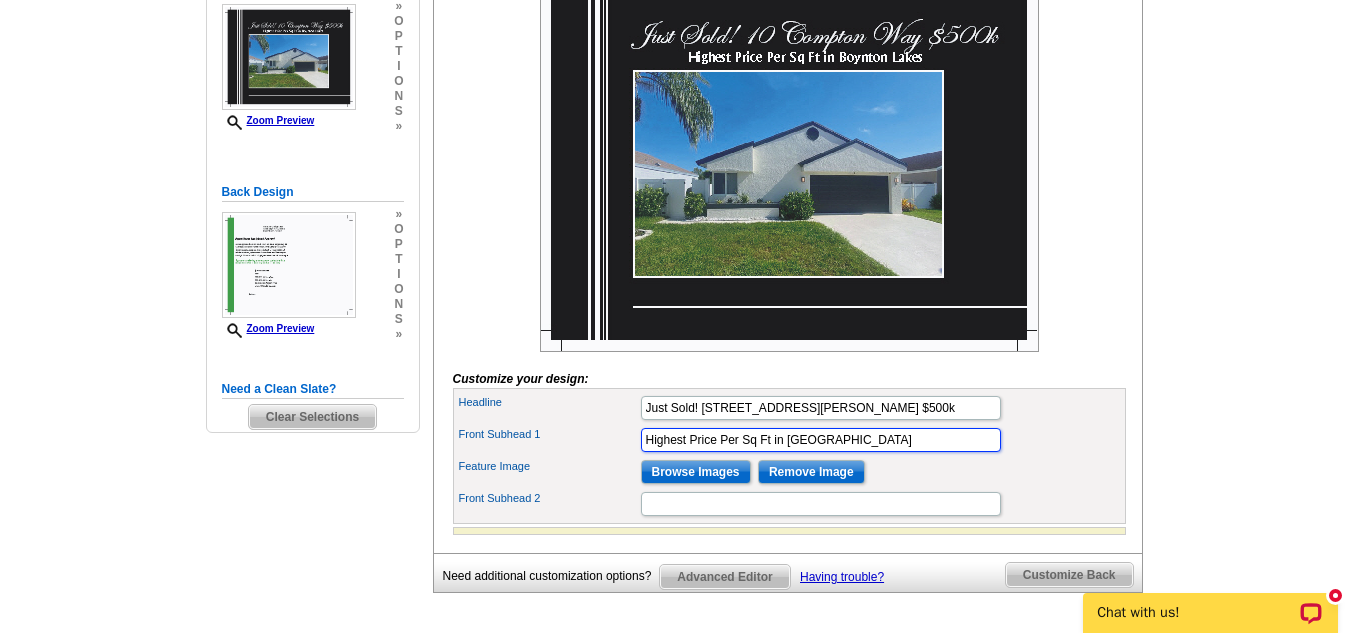 click on "Highest Price Per Sq Ft in Boynton Lakes" at bounding box center [821, 440] 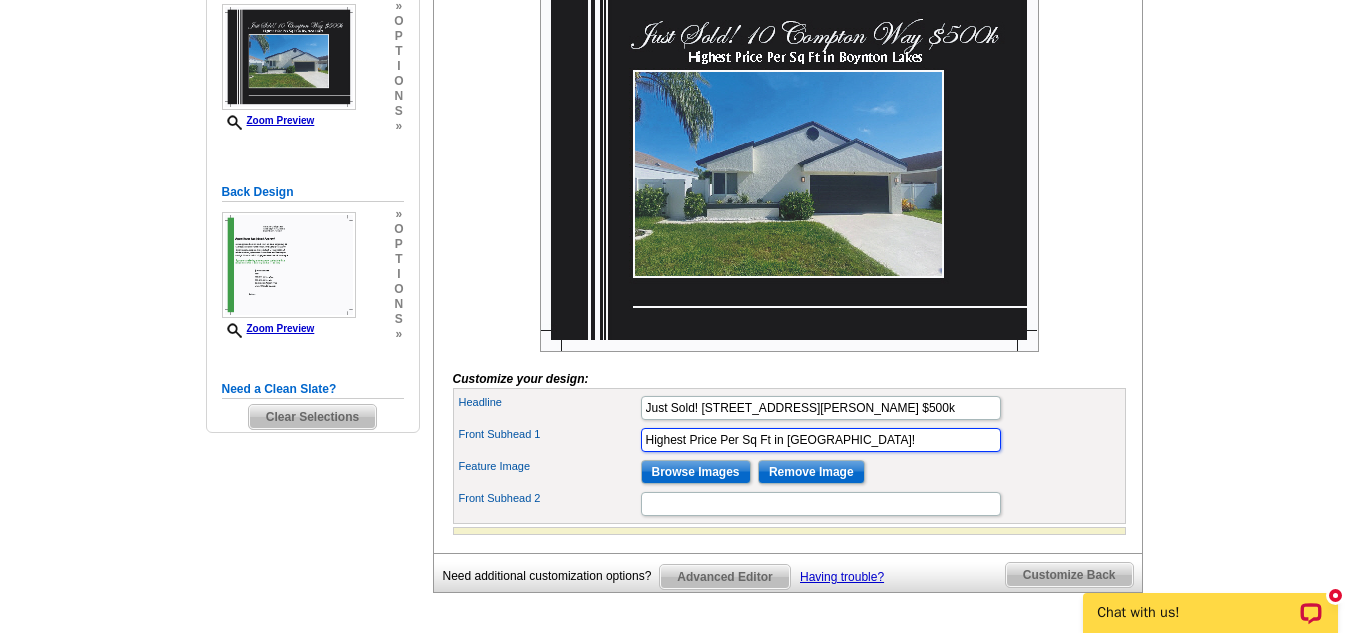 type on "Highest Price Per Sq Ft in Boynton Lakes!" 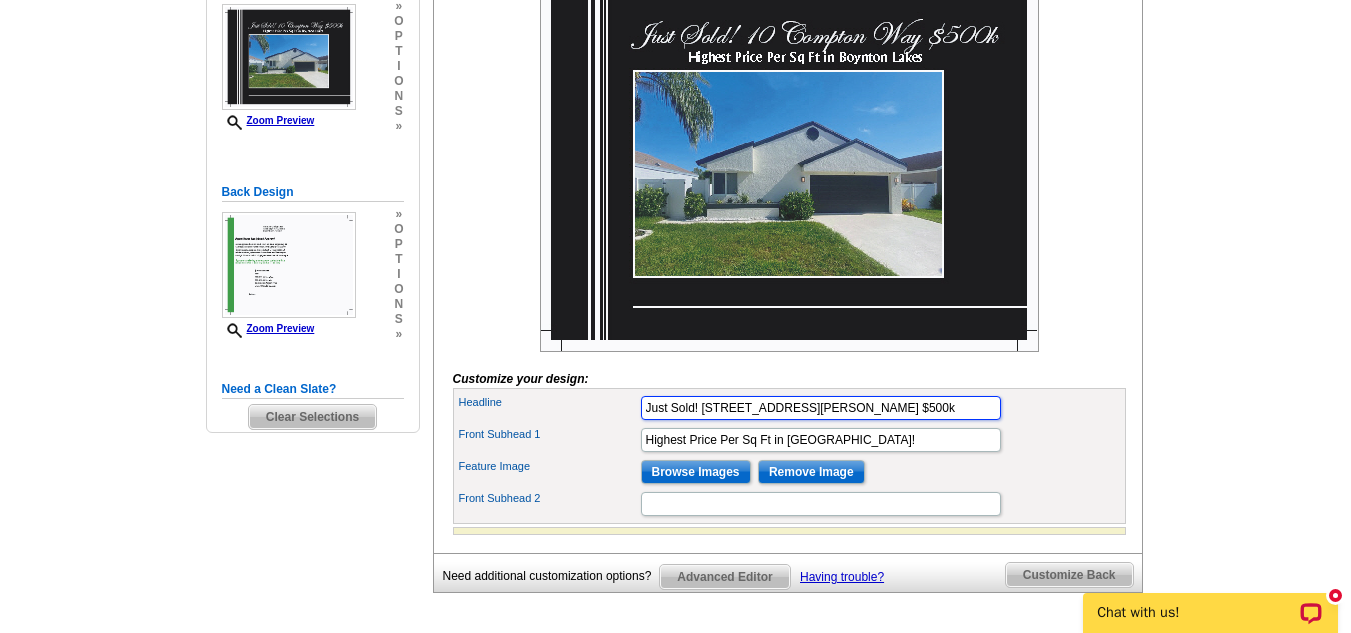 click on "Just Sold! 10 Compton Way $500k" at bounding box center [821, 408] 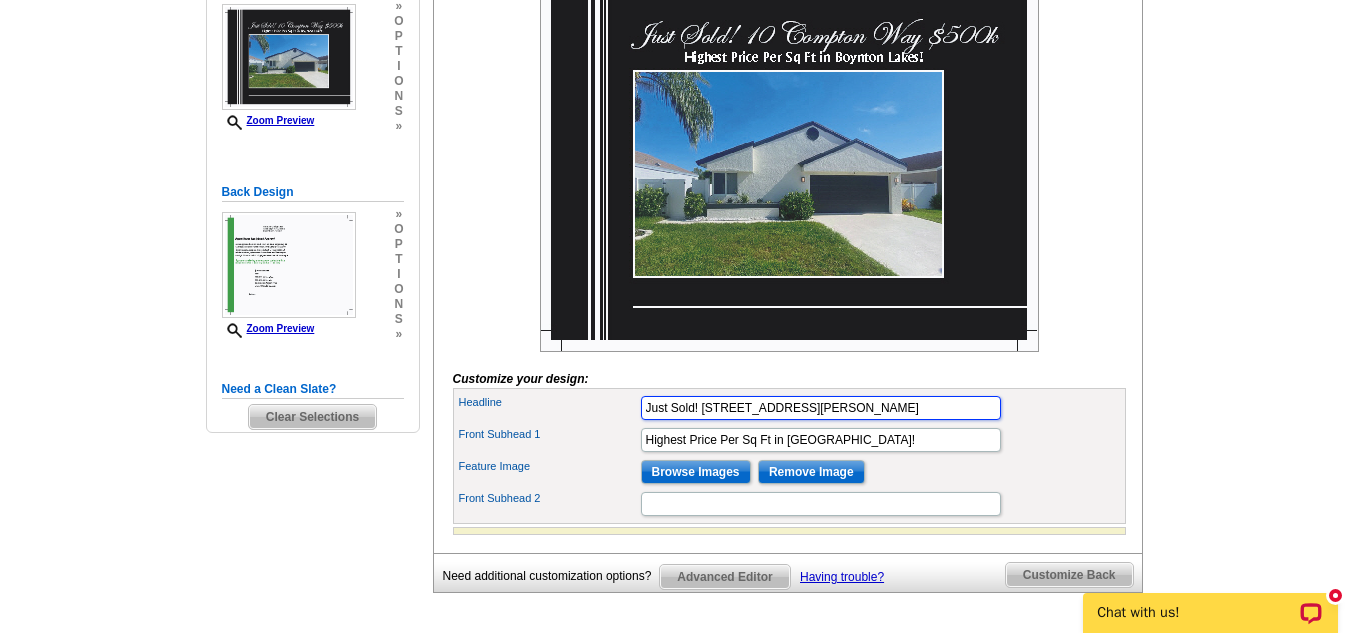 type on "Just Sold! 10 Compton Way" 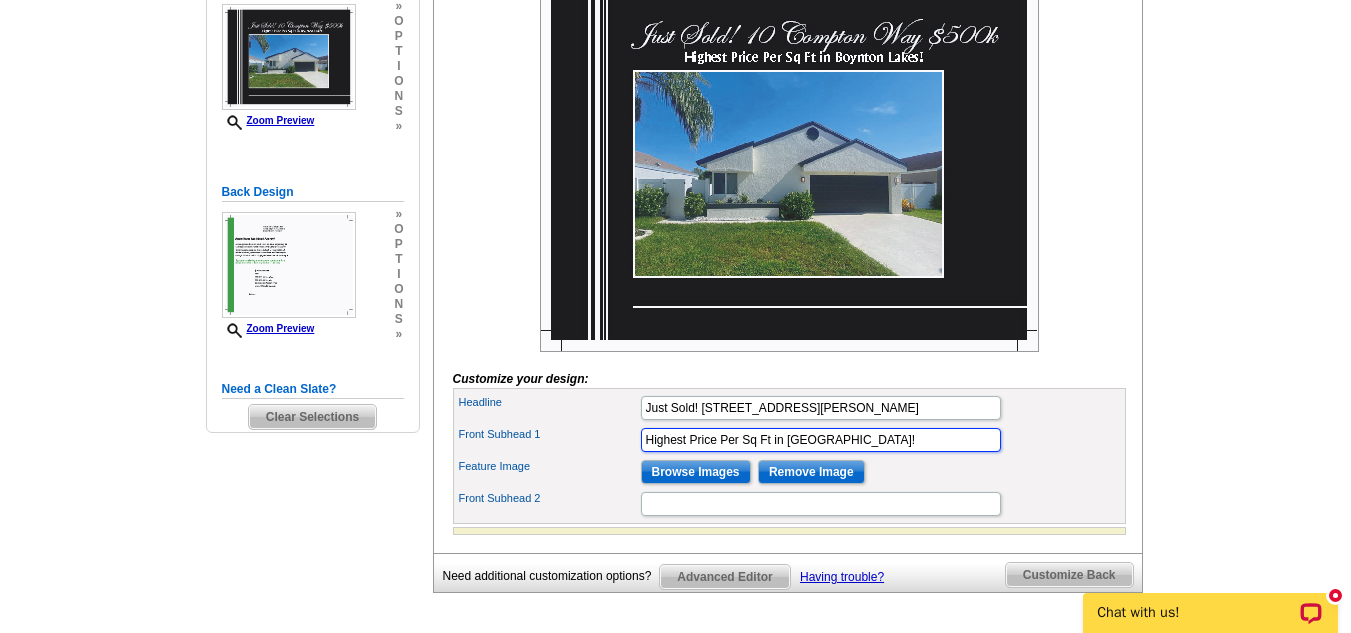 click on "Highest Price Per Sq Ft in Boynton Lakes!" at bounding box center (821, 440) 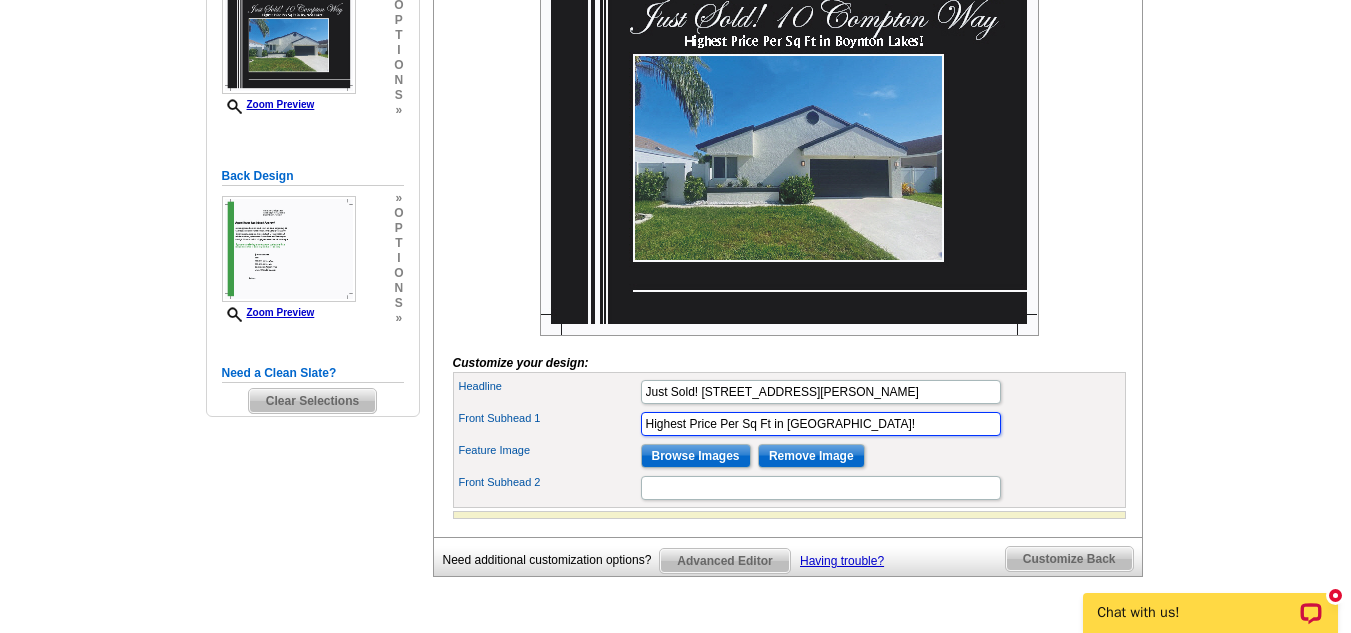scroll, scrollTop: 394, scrollLeft: 0, axis: vertical 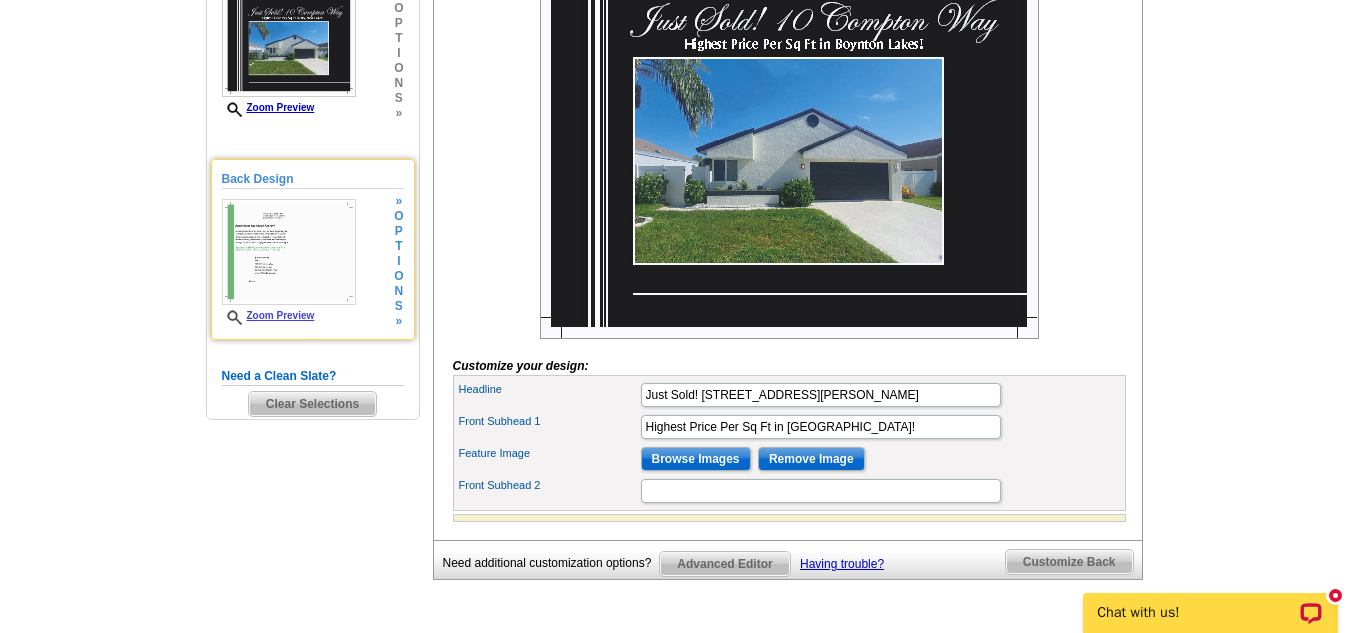 click at bounding box center [289, 252] 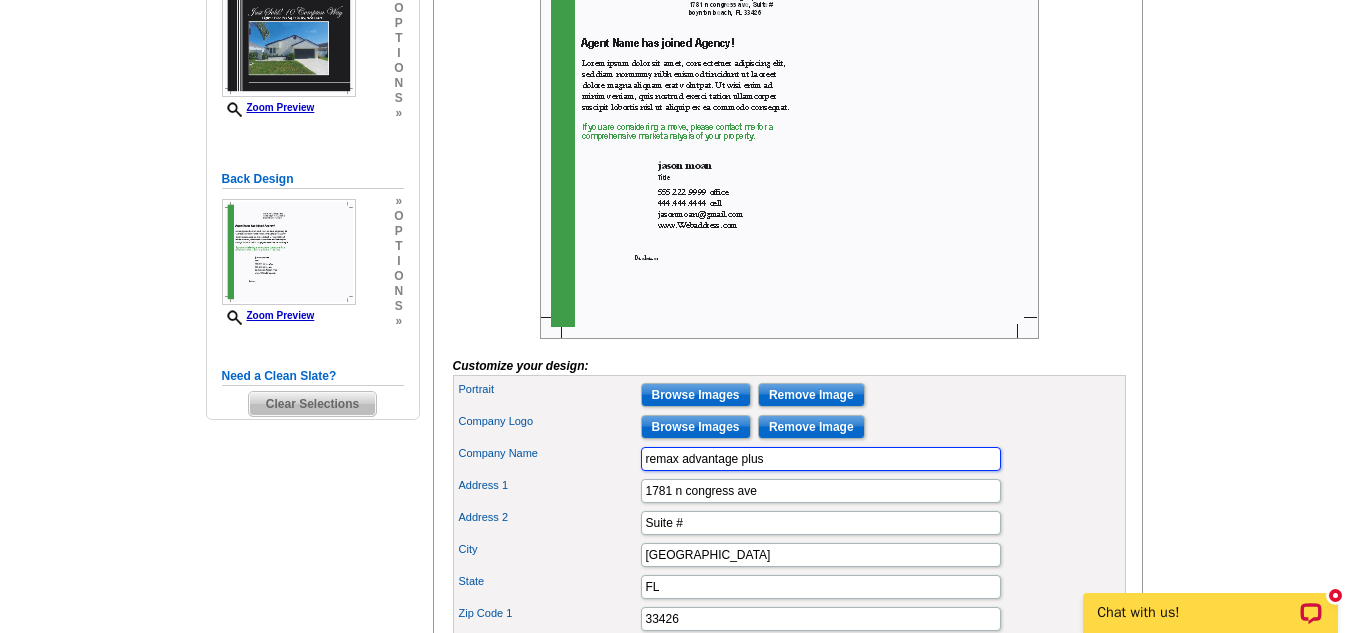 click on "remax advantage plus" at bounding box center (821, 459) 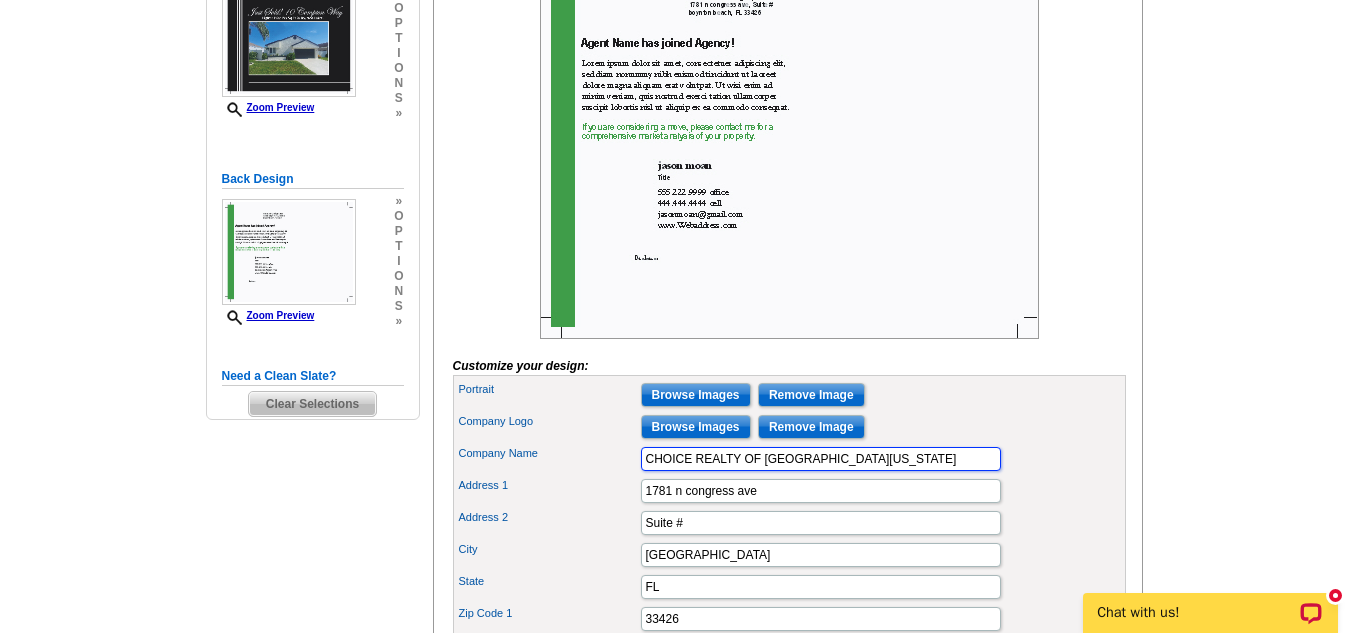 type on "CHOICE REALTY OF SOUTH FLORIDA" 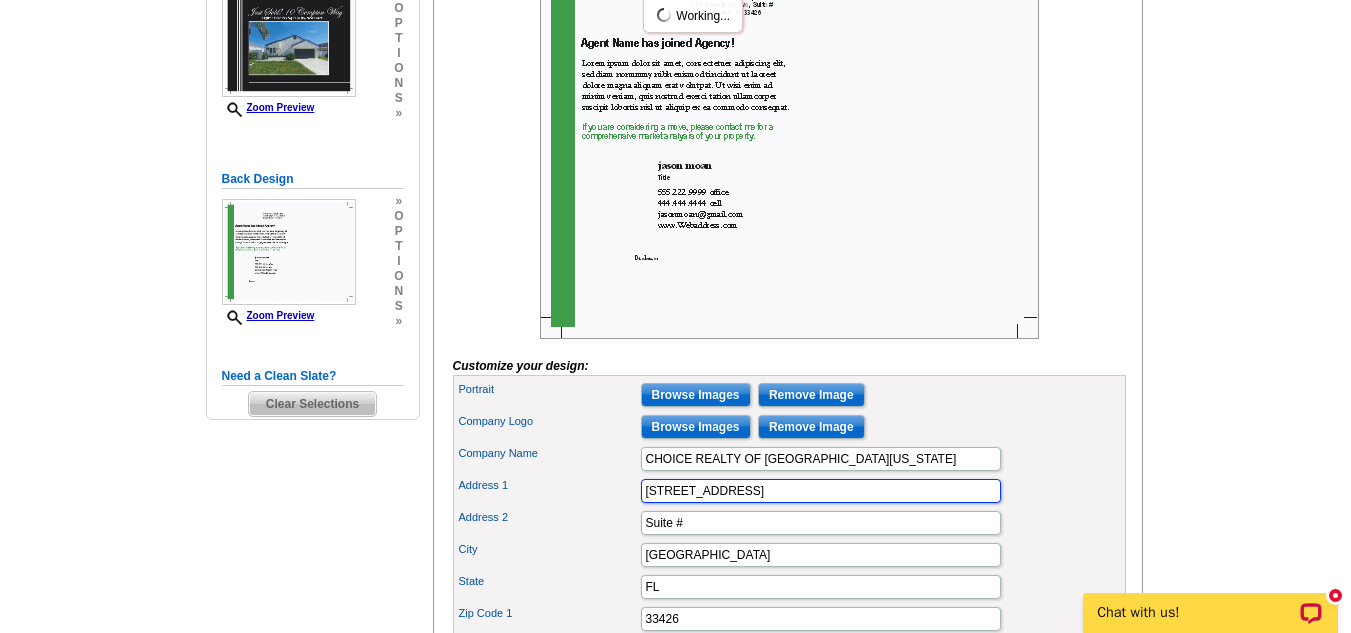 type on "402 S ATLANTIC DR" 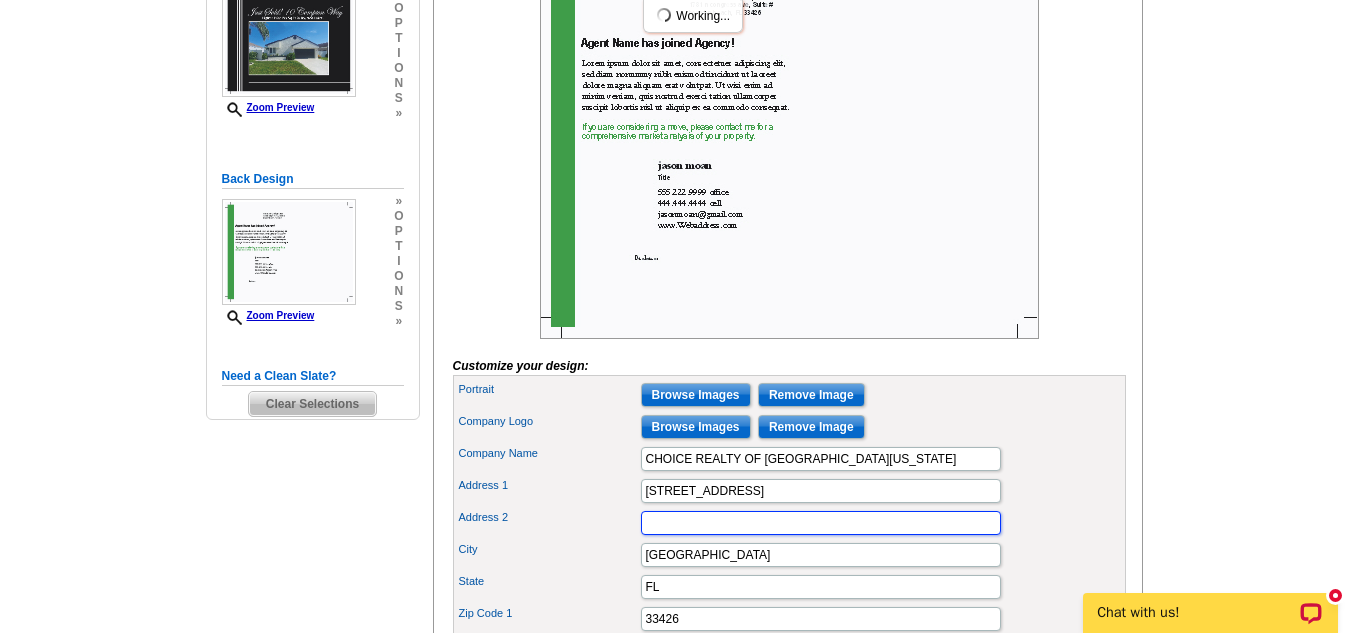 type 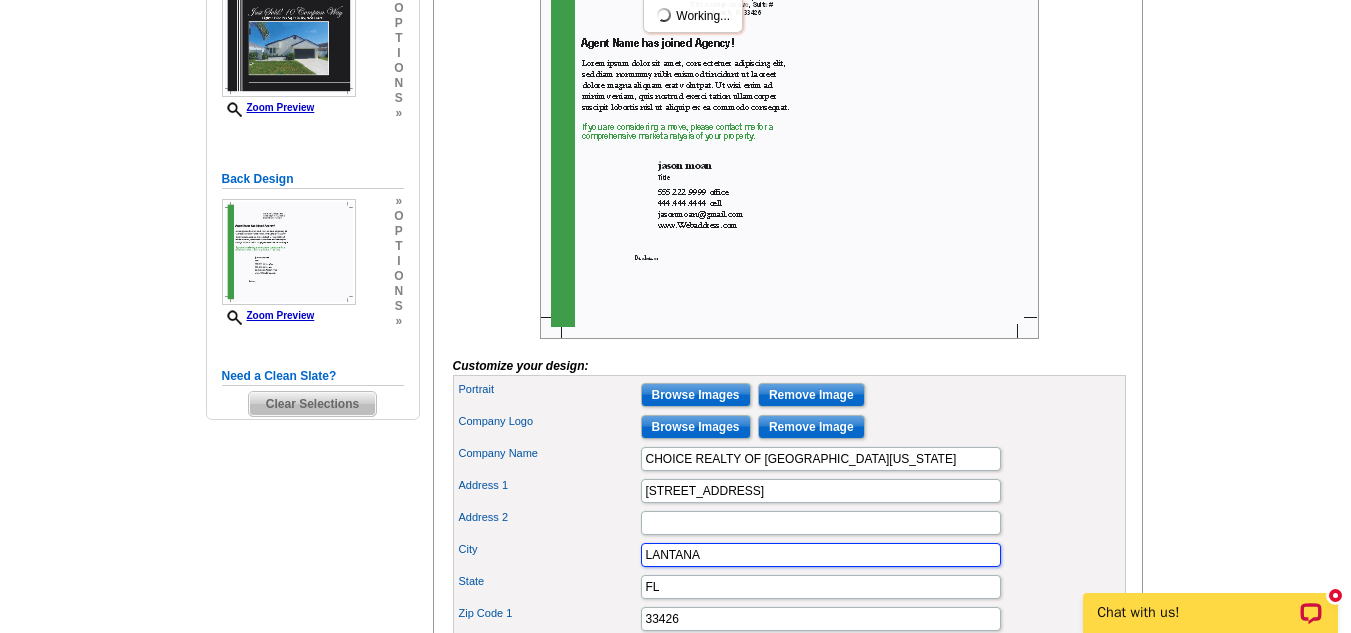 type on "LANTANA" 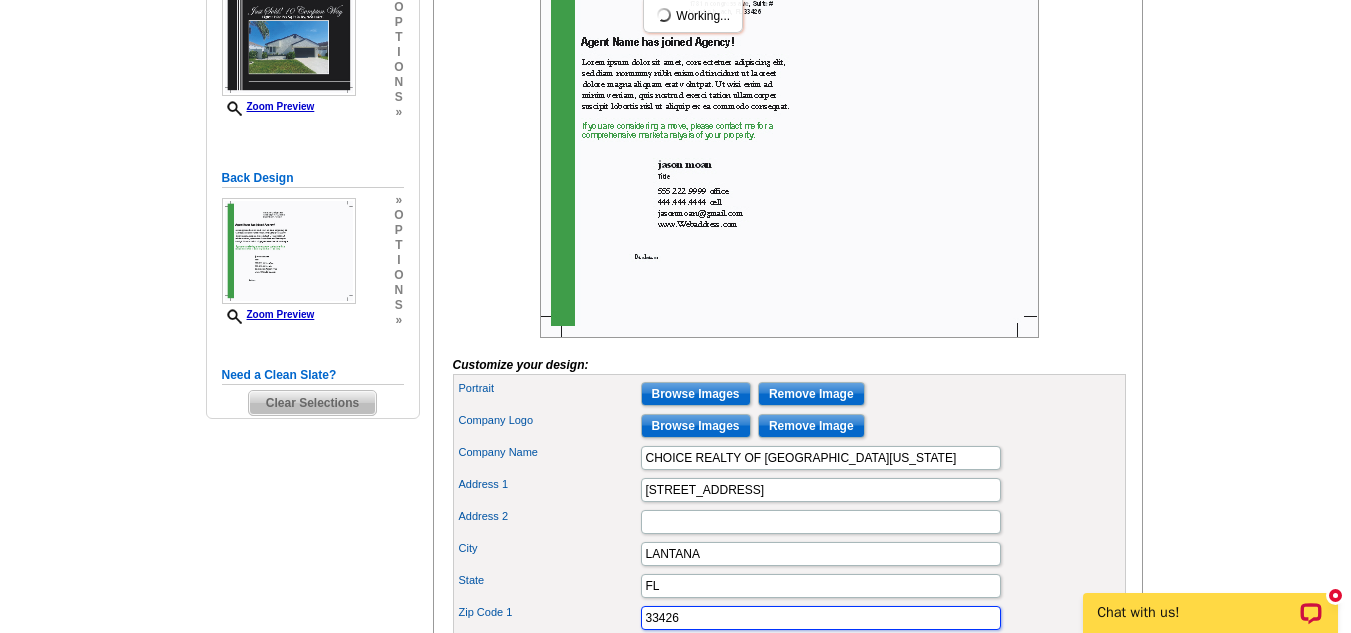 scroll, scrollTop: 731, scrollLeft: 0, axis: vertical 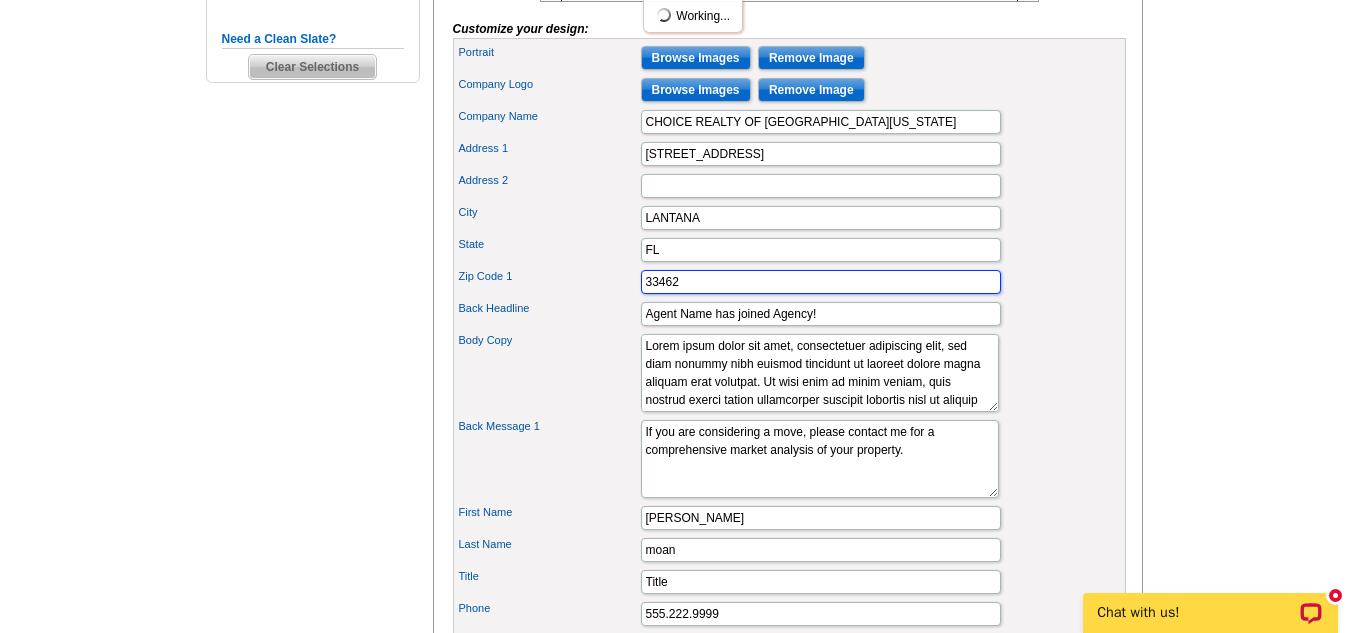 type on "33462" 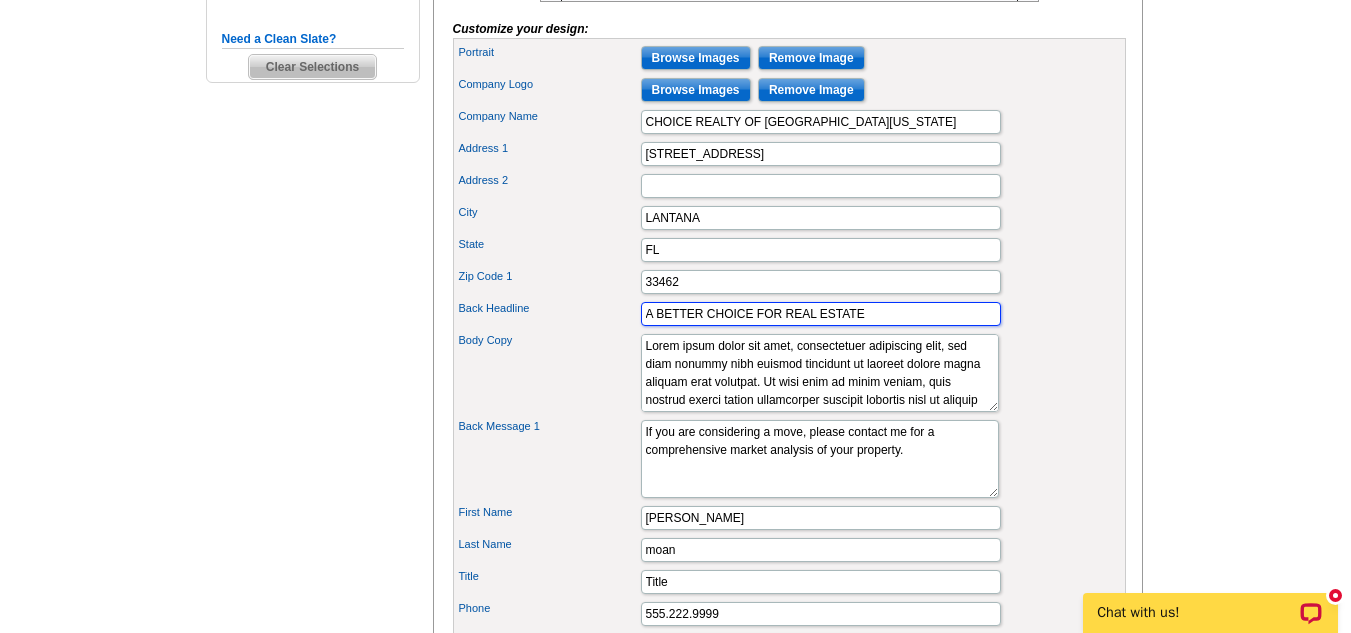 type on "A BETTER CHOICE FOR REAL ESTATE" 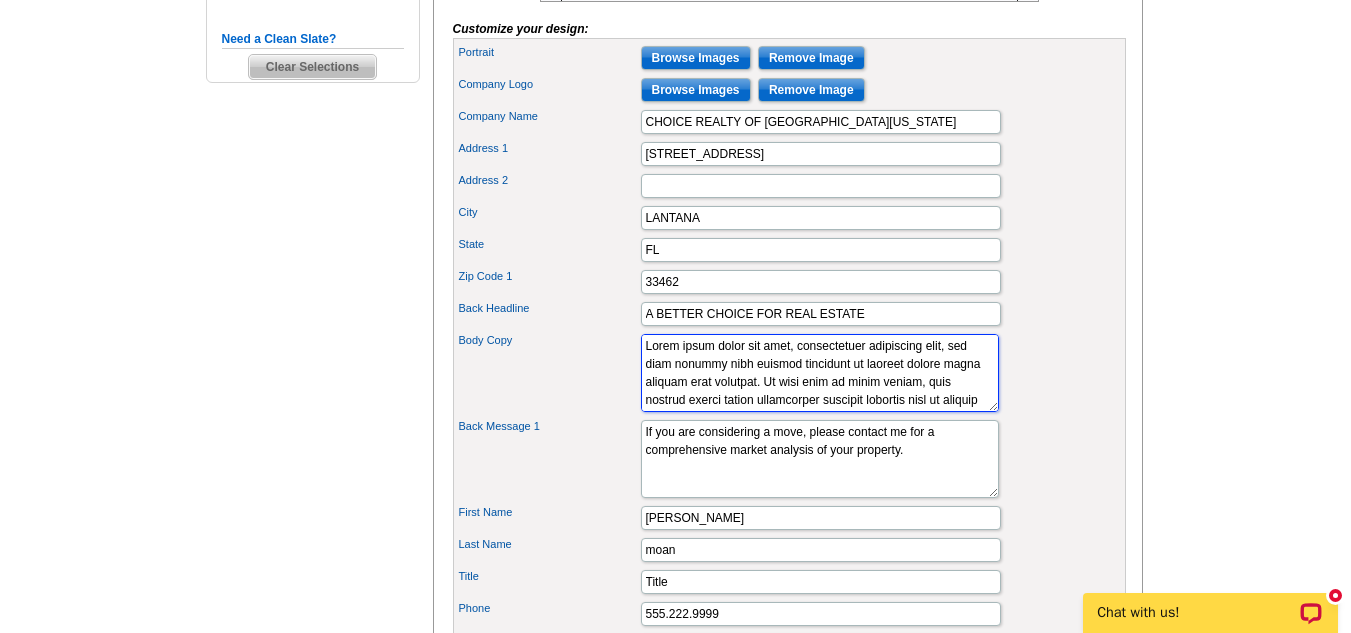click on "Lorem ipsum dolor sit amet, consectetuer adipiscing elit, sed diam nonummy nibh euismod tincidunt ut laoreet dolore magna aliquam erat volutpat. Ut wisi enim ad minim veniam, quis nostrud exerci tation ullamcorper suscipit lobortis nisl ut aliquip ex ea commodo consequat." at bounding box center (820, 373) 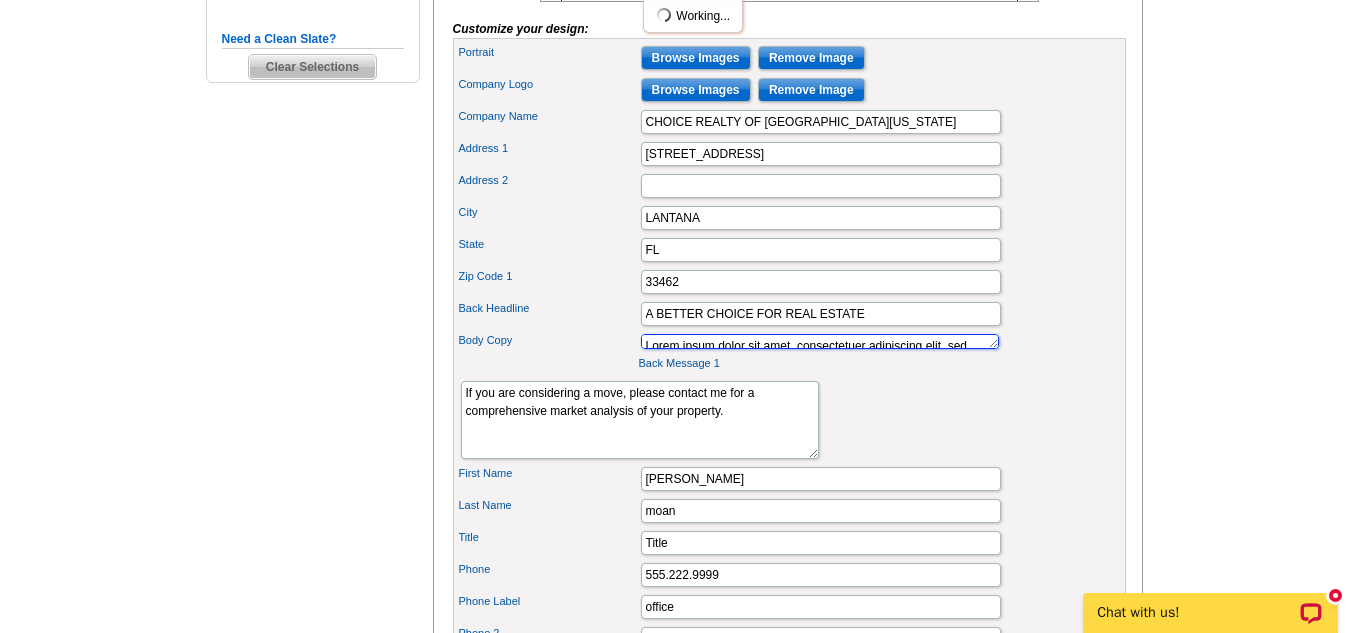 drag, startPoint x: 932, startPoint y: 437, endPoint x: 660, endPoint y: 364, distance: 281.62564 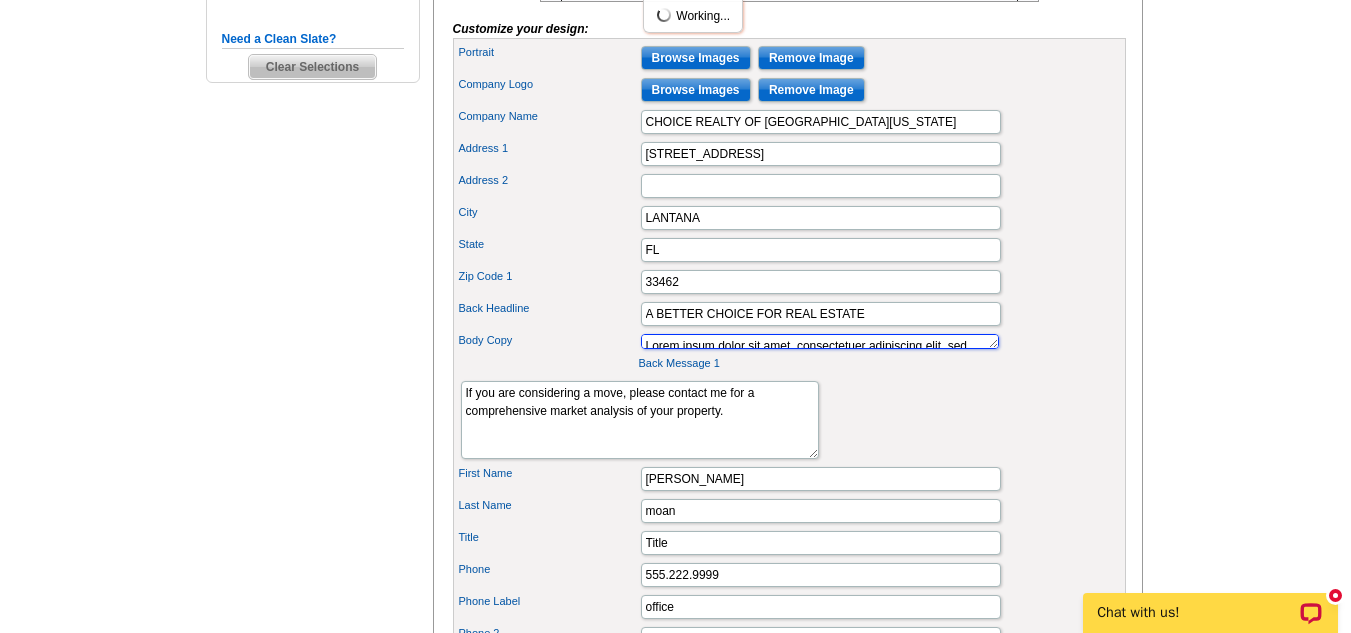 click on "Body Copy
Lorem ipsum dolor sit amet, consectetuer adipiscing elit, sed diam nonummy nibh euismod tincidunt ut laoreet dolore magna aliquam erat volutpat. Ut wisi enim ad minim veniam, quis nostrud exerci tation ullamcorper suscipit lobortis nisl ut aliquip ex ea commodo consequat." at bounding box center [789, 341] 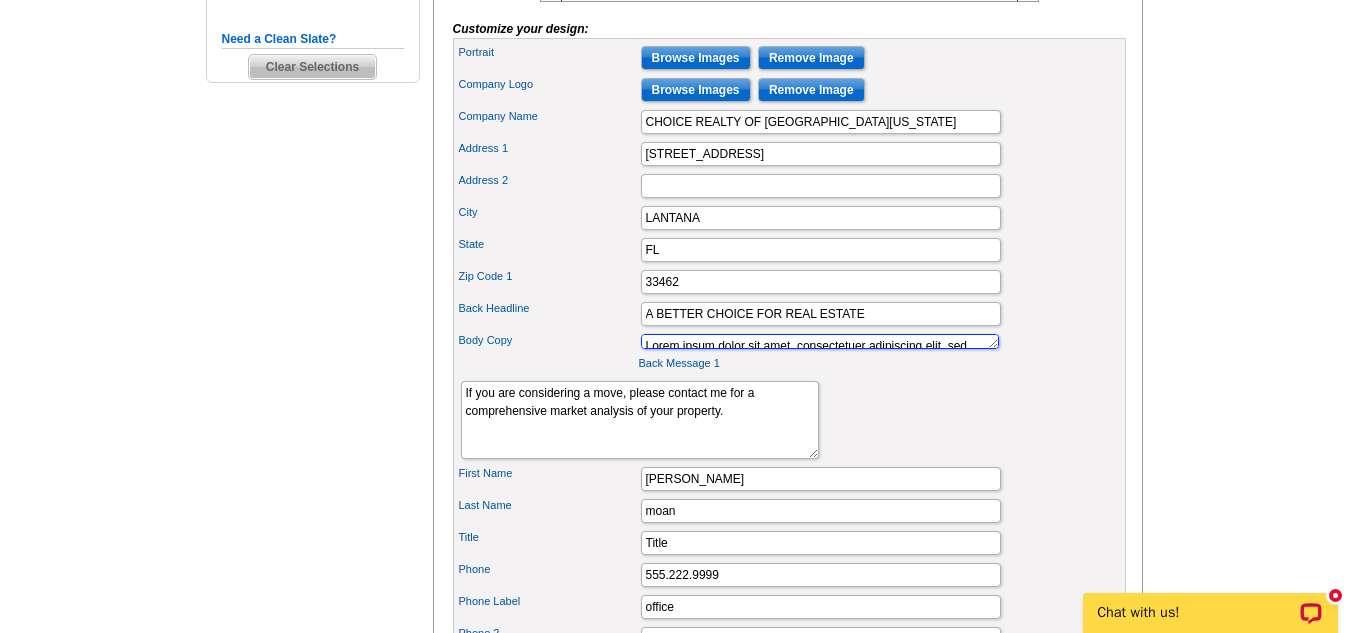 drag, startPoint x: 842, startPoint y: 382, endPoint x: 842, endPoint y: 410, distance: 28 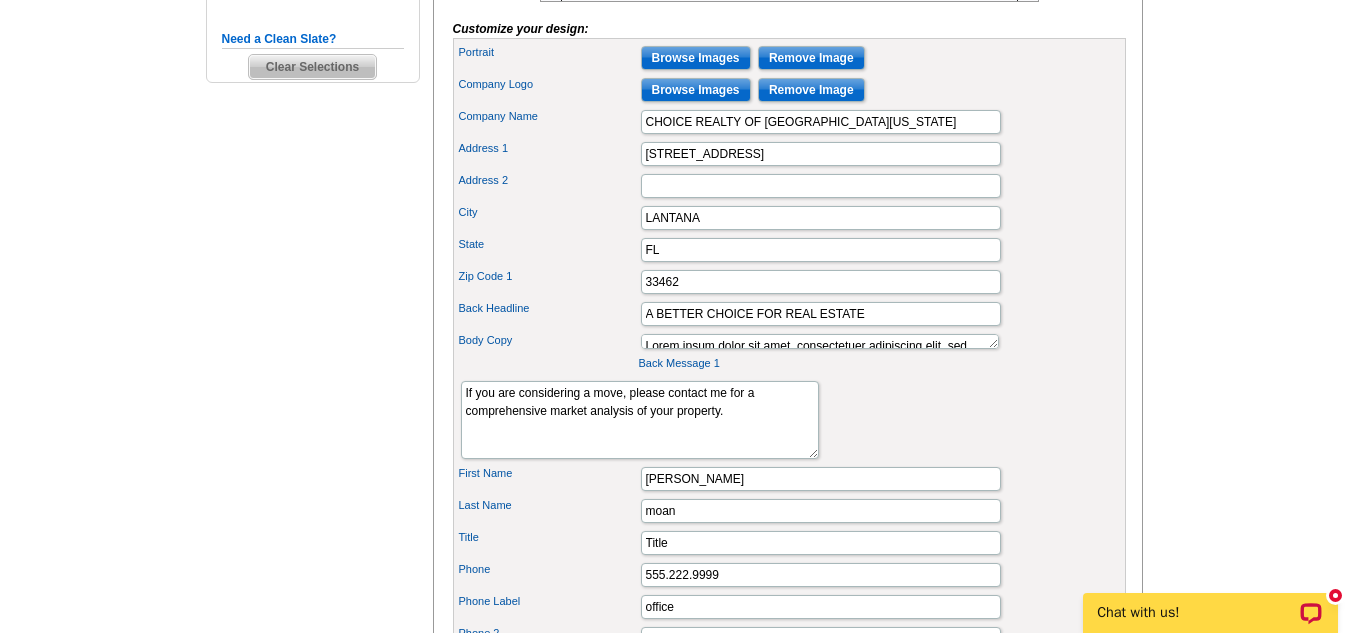 click on "Body Copy
Lorem ipsum dolor sit amet, consectetuer adipiscing elit, sed diam nonummy nibh euismod tincidunt ut laoreet dolore magna aliquam erat volutpat. Ut wisi enim ad minim veniam, quis nostrud exerci tation ullamcorper suscipit lobortis nisl ut aliquip ex ea commodo consequat." at bounding box center [789, 341] 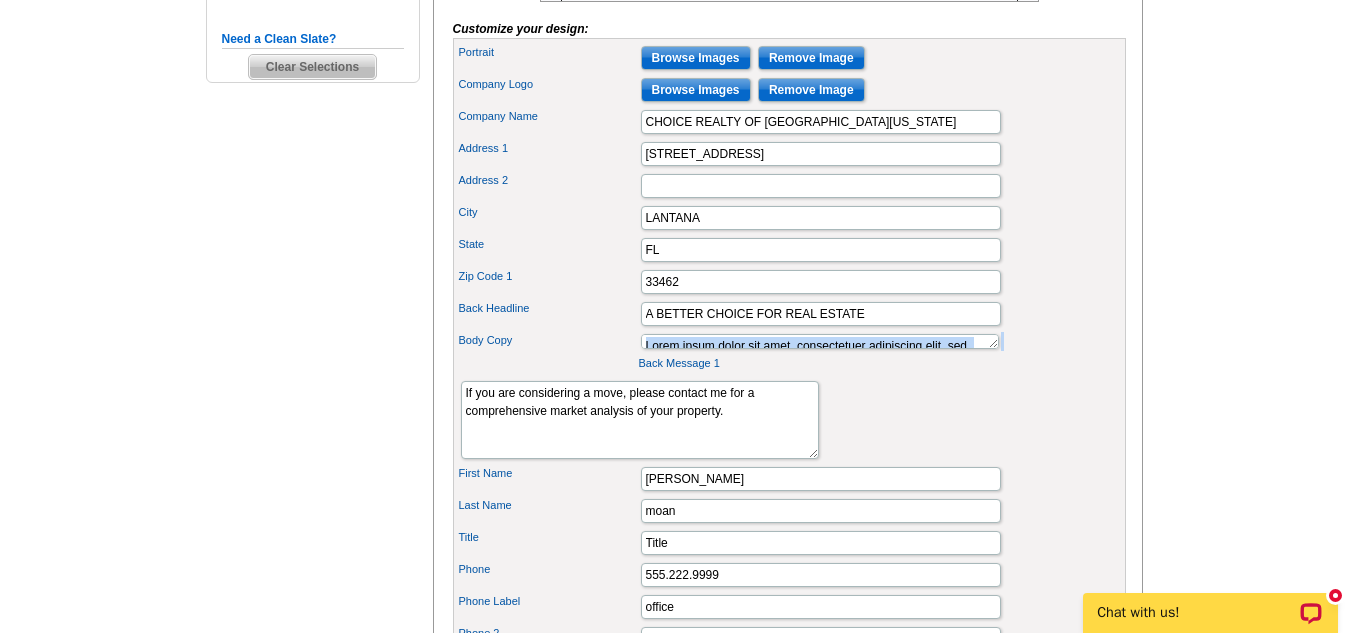 click on "Body Copy
Lorem ipsum dolor sit amet, consectetuer adipiscing elit, sed diam nonummy nibh euismod tincidunt ut laoreet dolore magna aliquam erat volutpat. Ut wisi enim ad minim veniam, quis nostrud exerci tation ullamcorper suscipit lobortis nisl ut aliquip ex ea commodo consequat." at bounding box center (789, 341) 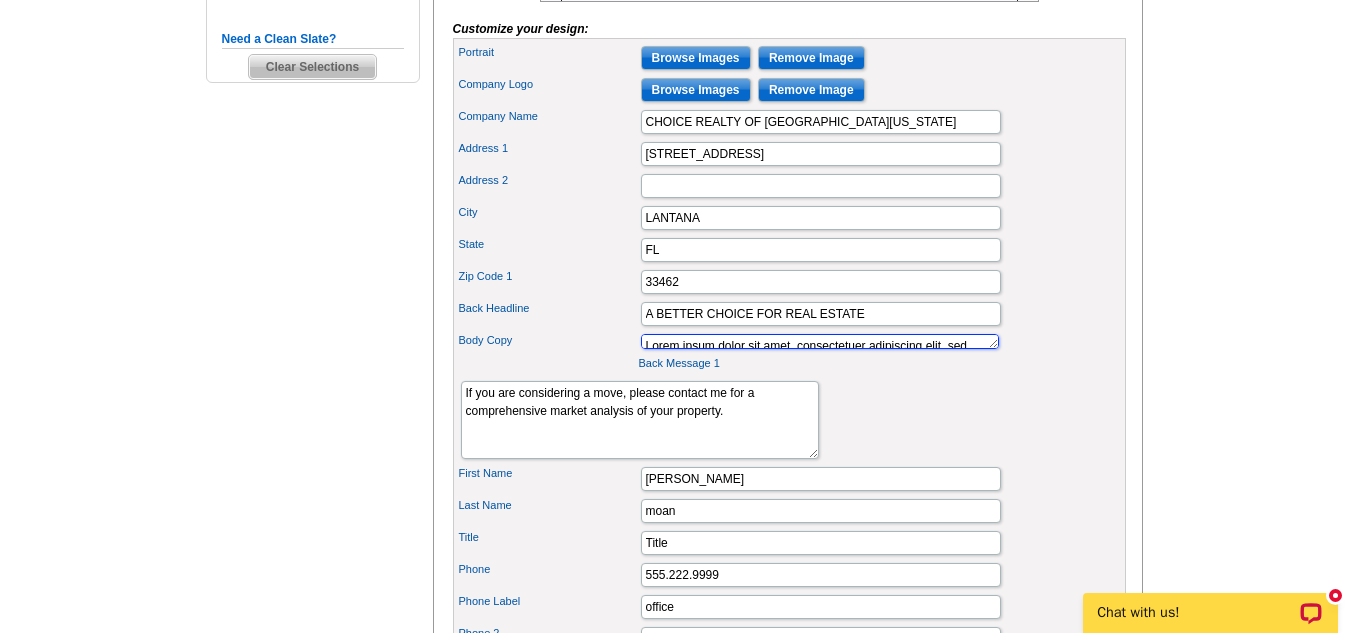 click on "Lorem ipsum dolor sit amet, consectetuer adipiscing elit, sed diam nonummy nibh euismod tincidunt ut laoreet dolore magna aliquam erat volutpat. Ut wisi enim ad minim veniam, quis nostrud exerci tation ullamcorper suscipit lobortis nisl ut aliquip ex ea commodo consequat." at bounding box center [820, 341] 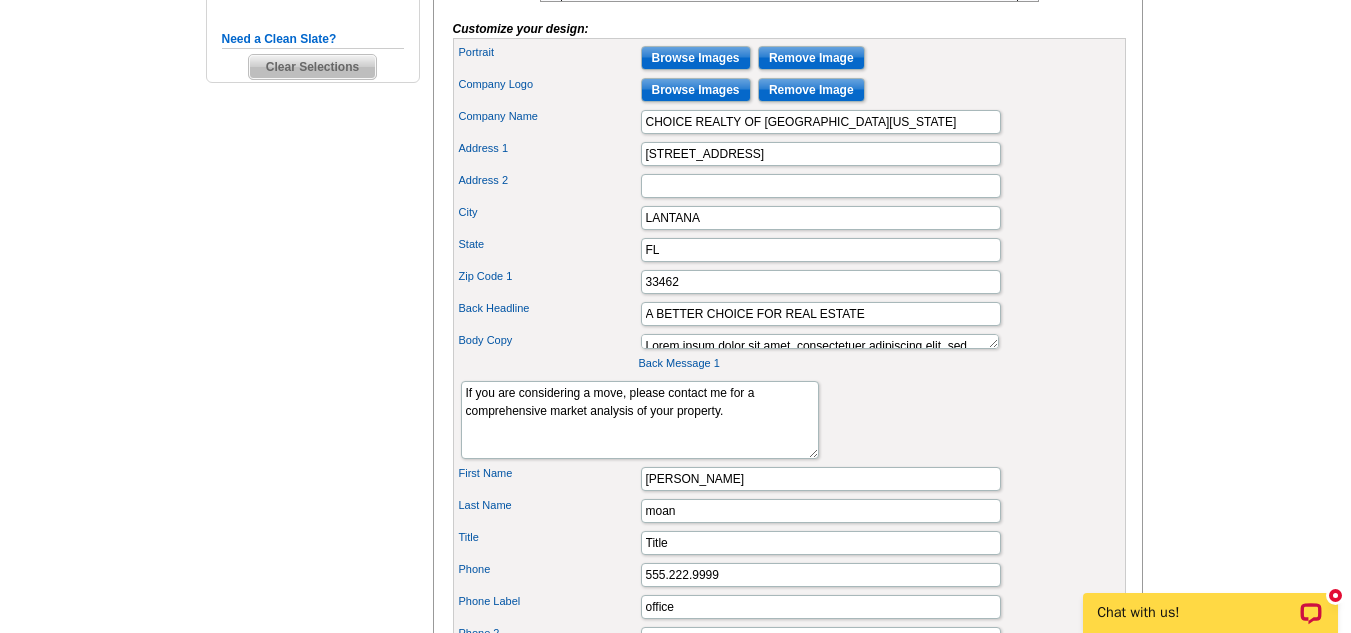 click on "Back Message 1" at bounding box center [729, 363] 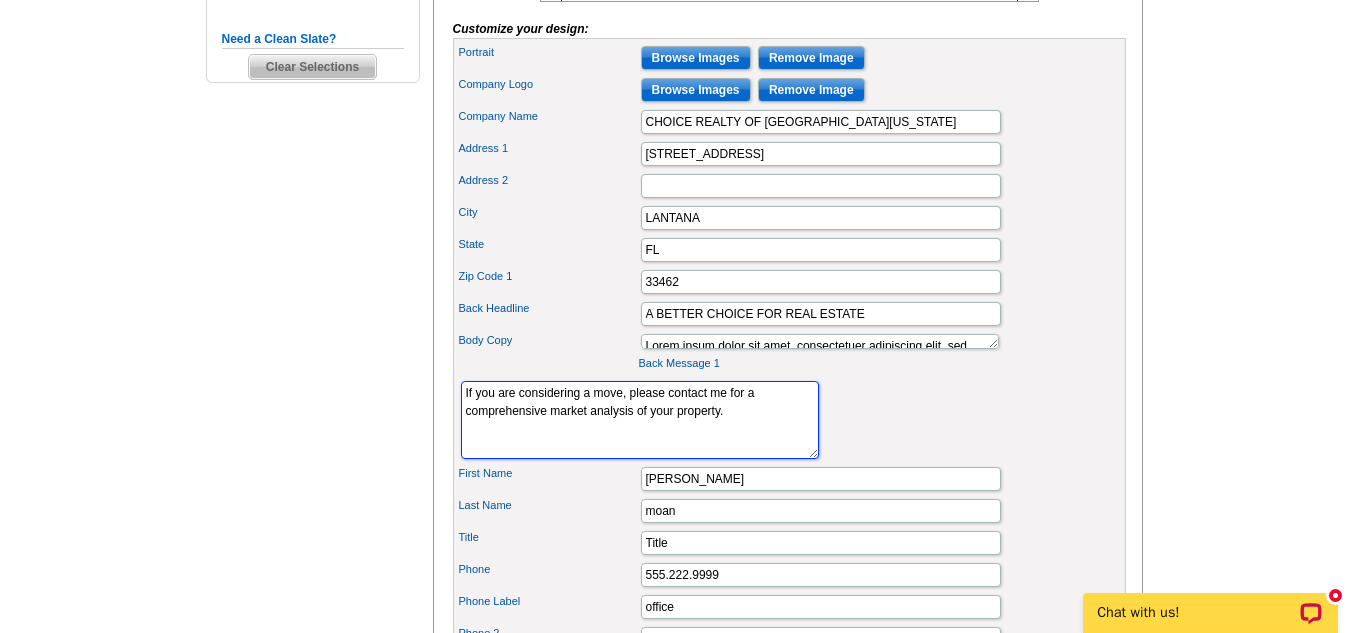 click on "If you are considering a move, please contact me for a comprehensive market analysis of your property." at bounding box center [640, 420] 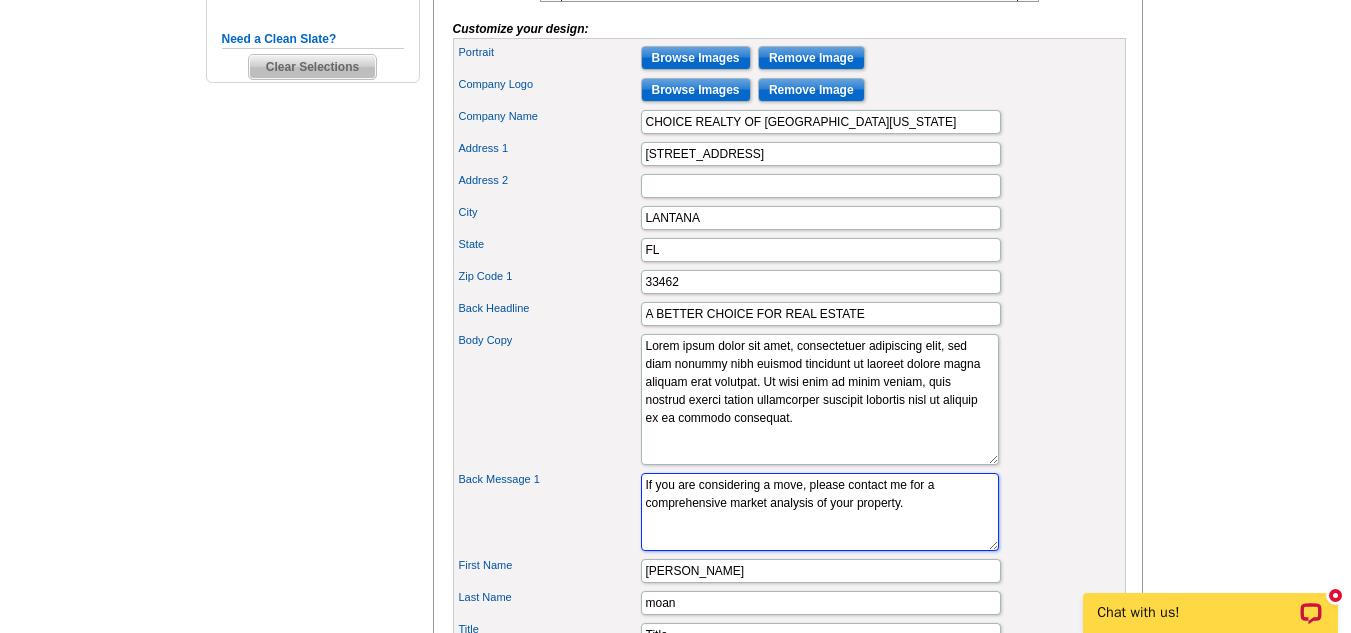 drag, startPoint x: 940, startPoint y: 372, endPoint x: 952, endPoint y: 491, distance: 119.60351 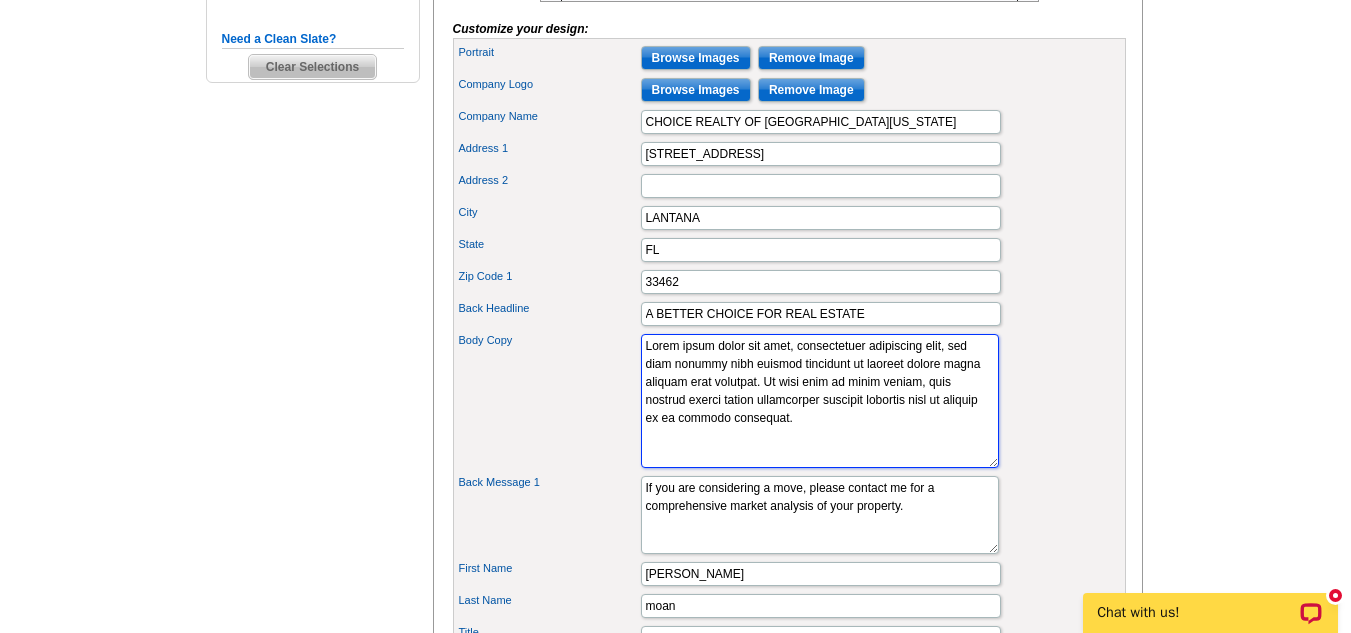 drag, startPoint x: 829, startPoint y: 480, endPoint x: 587, endPoint y: 368, distance: 266.66083 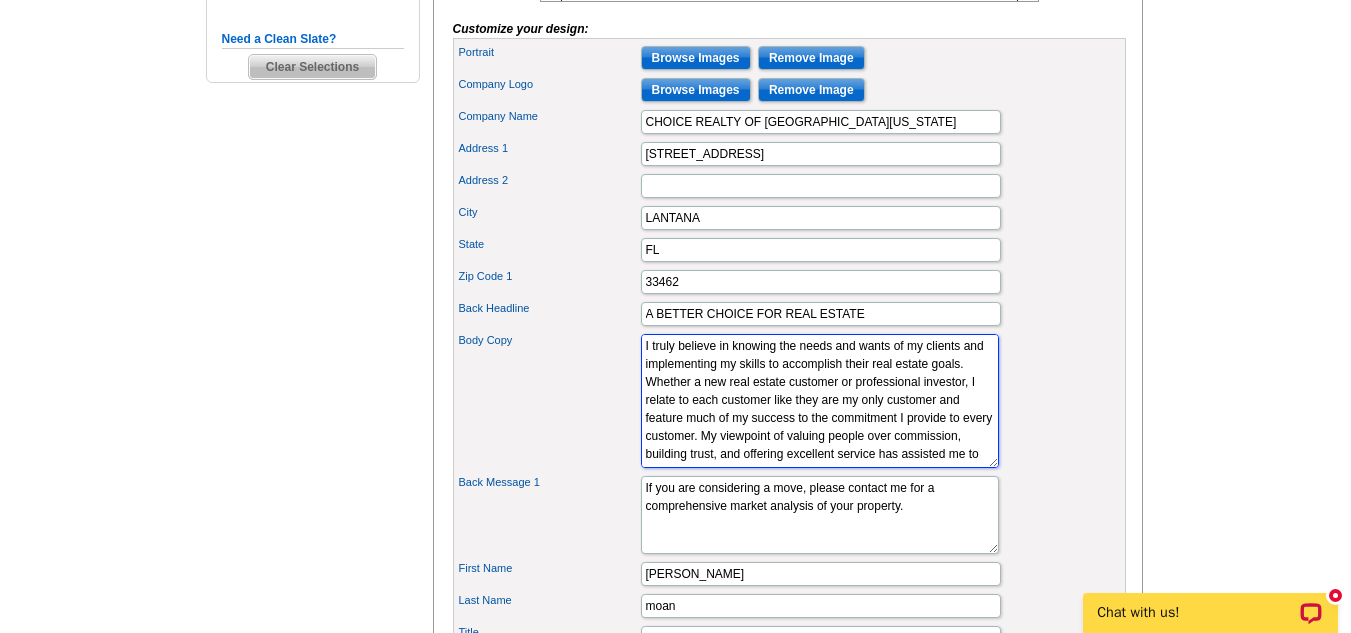 scroll, scrollTop: 106, scrollLeft: 0, axis: vertical 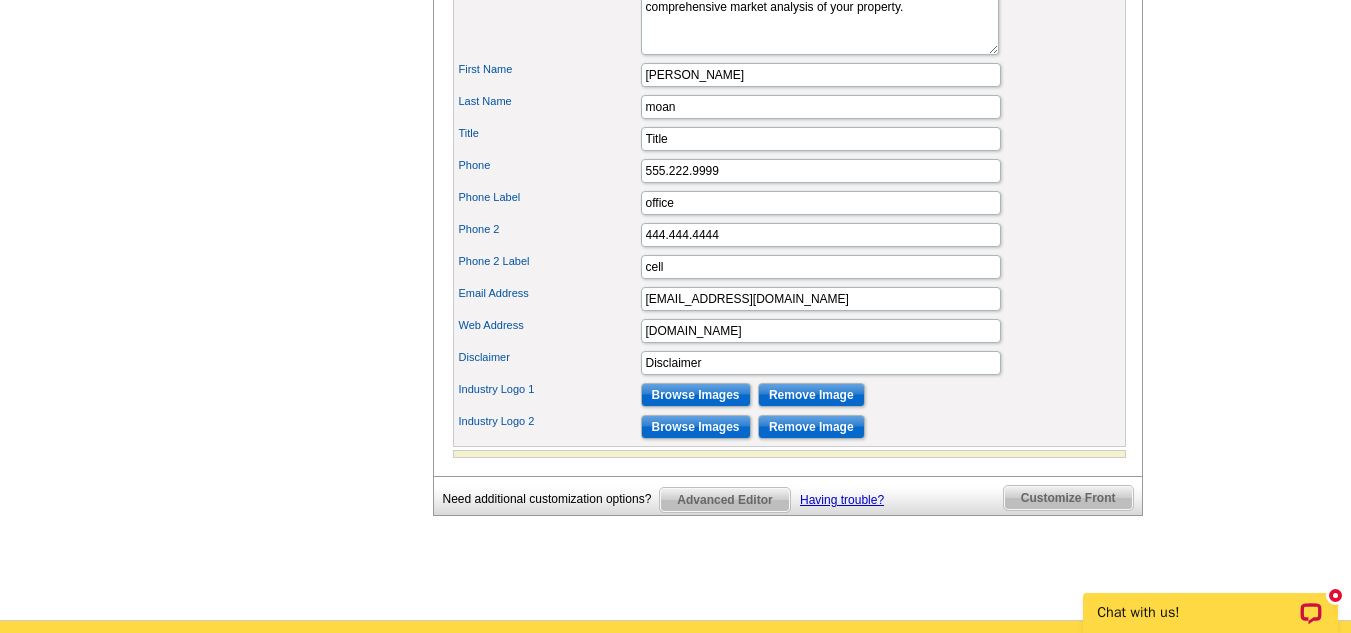 type on "I truly believe in knowing the needs and wants of my clients and implementing my skills to accomplish their real estate goals. Whether a new real estate customer or professional investor, I relate to each customer like they are my only customer and feature much of my success to the commitment I provide to every customer. My viewpoint of valuing people over commission, building trust, and offering excellent service has assisted me to become a top producer for Innovative. Most of my business is being produced through recommendations and repeat clients and my current clients are my friends of my real estate business." 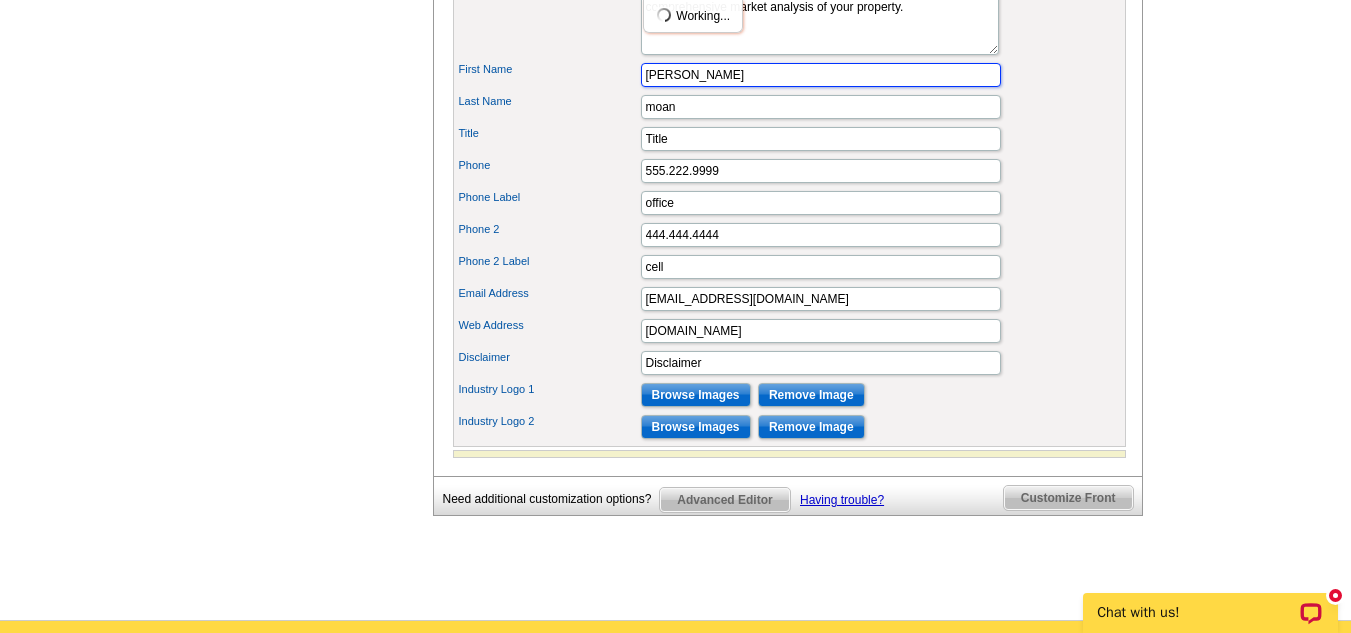 click on "[PERSON_NAME]" at bounding box center [821, 75] 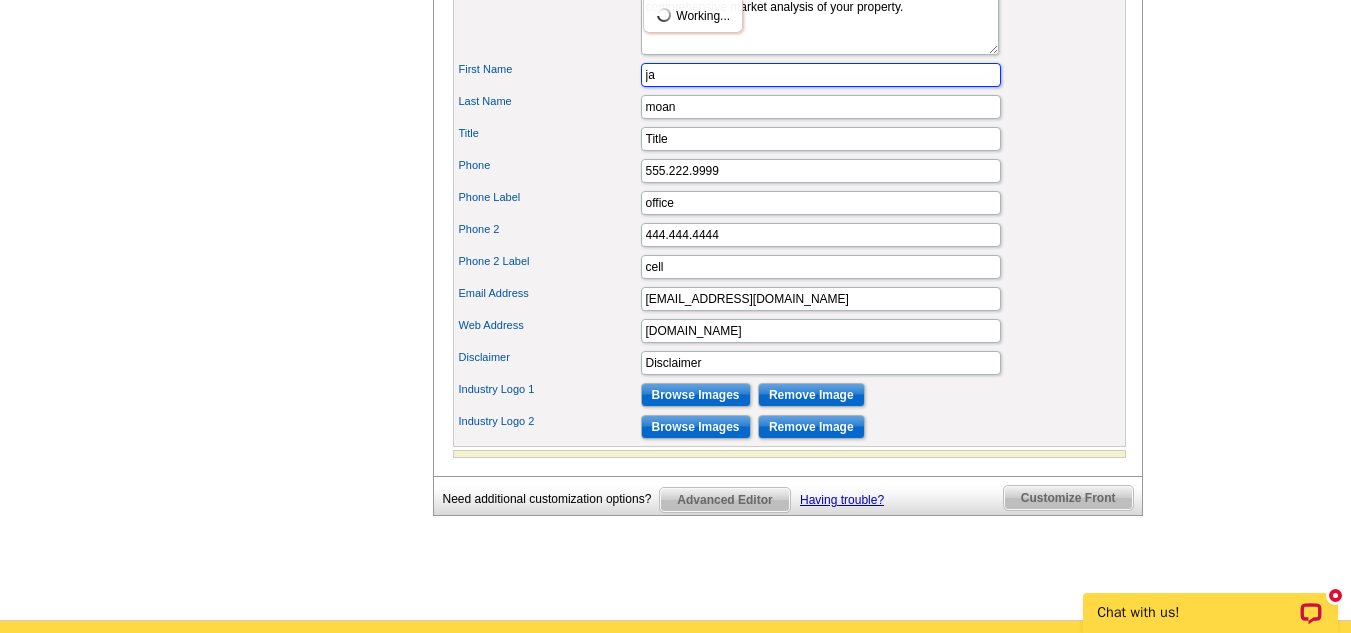 type on "j" 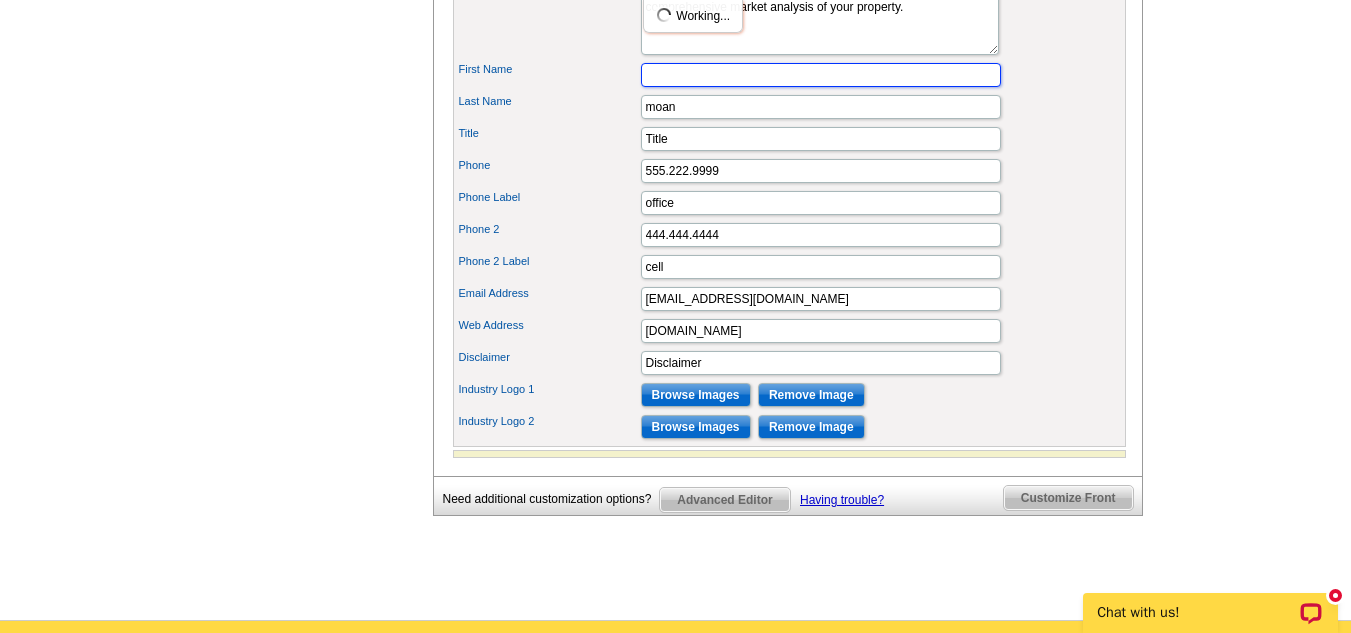 type 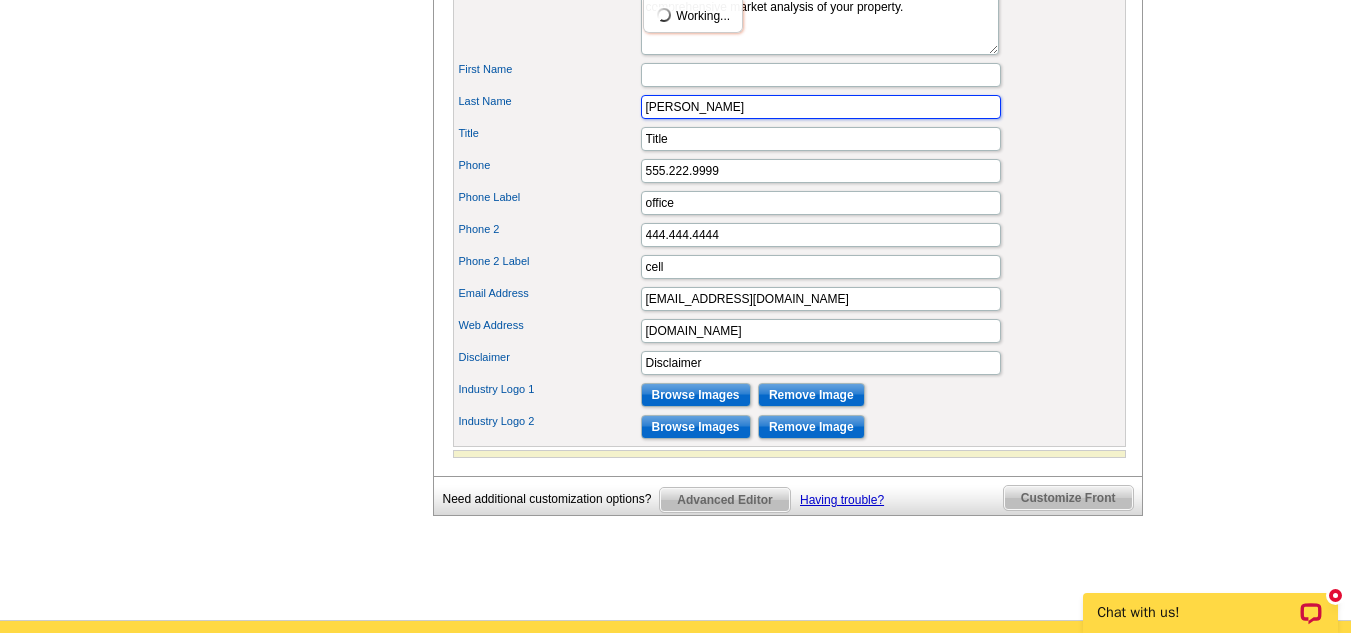 type on "JASON" 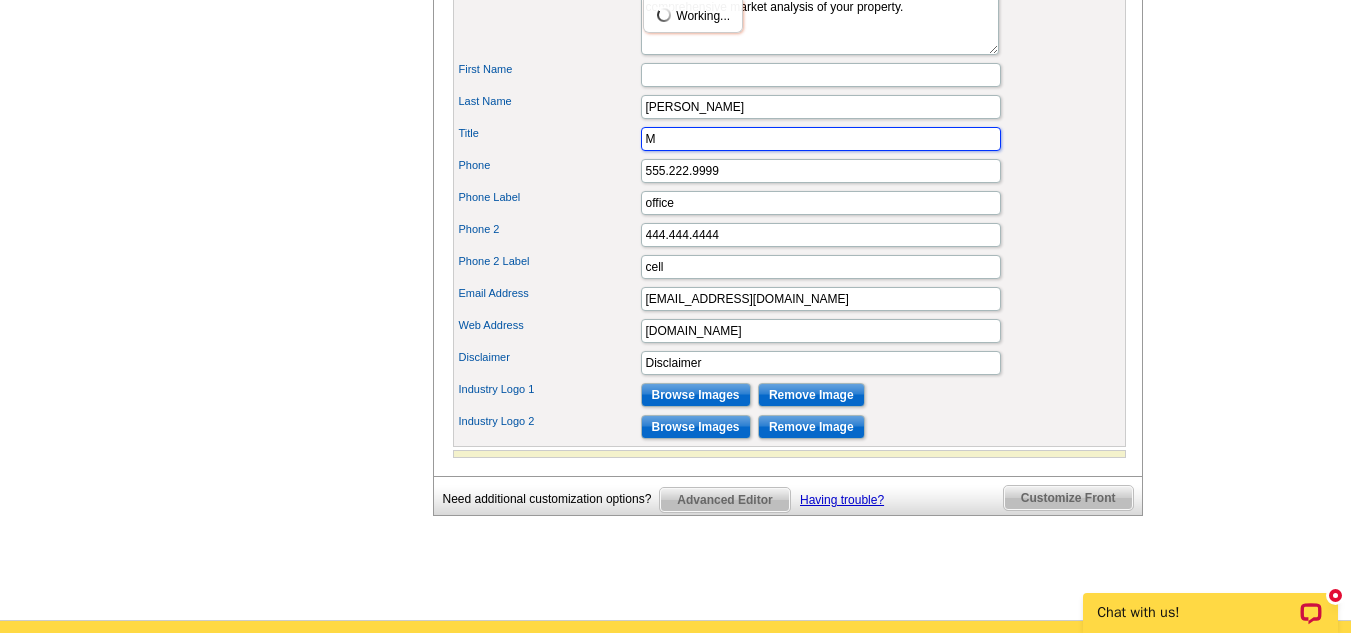 type on "M" 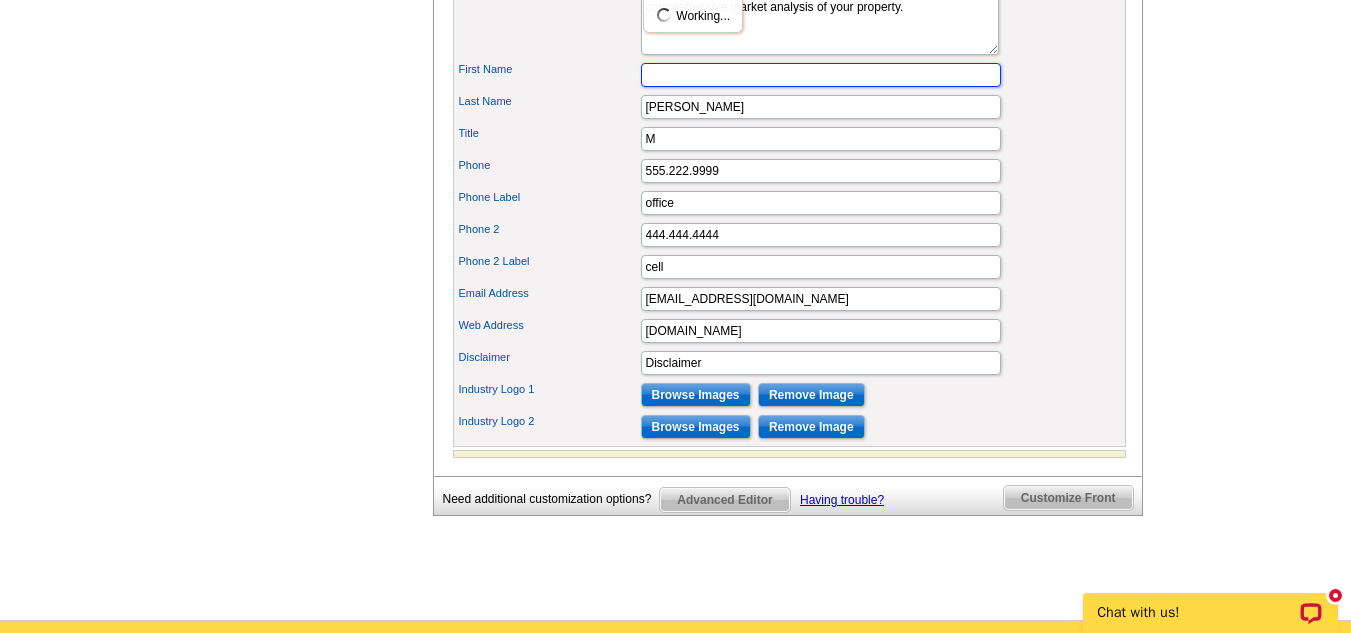 click on "First Name" at bounding box center [821, 75] 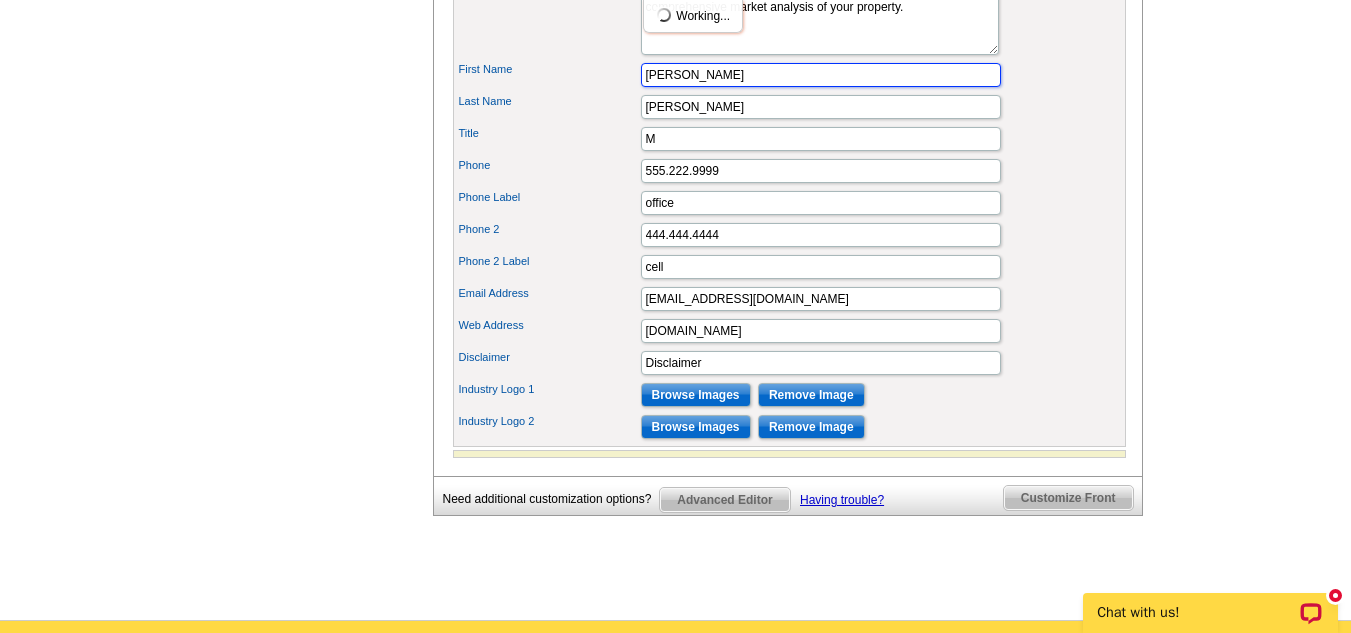 type on "JASON" 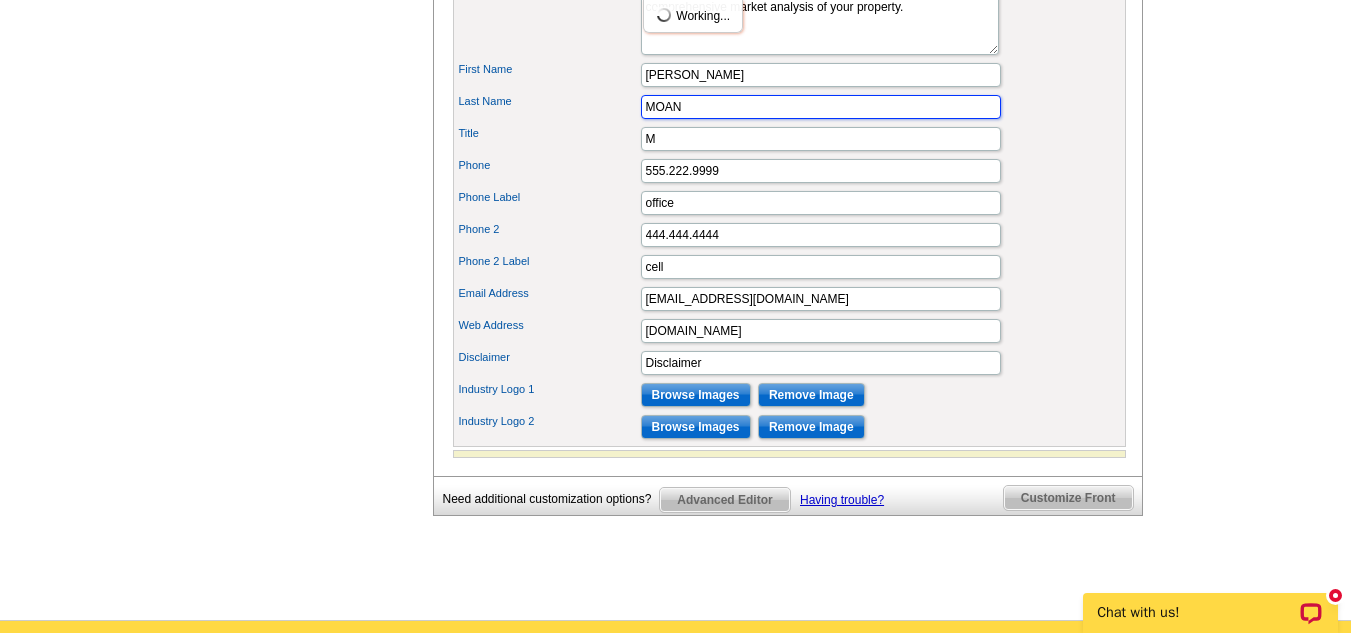 type on "MOAN" 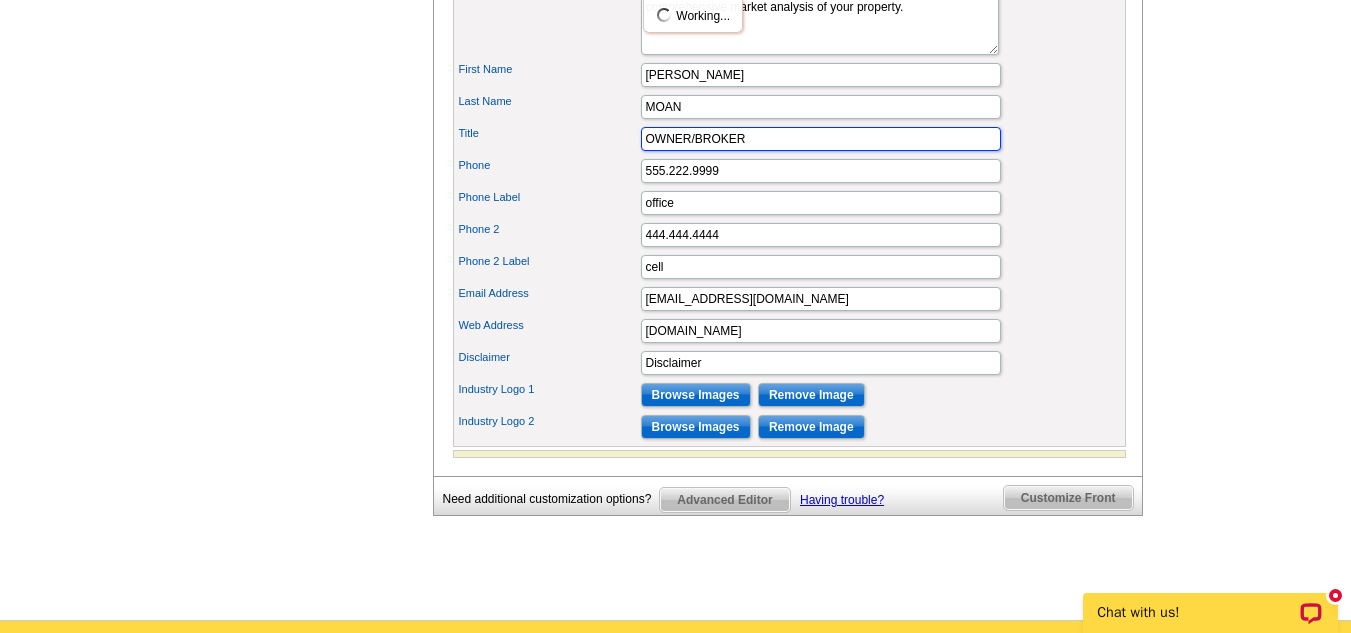 type on "OWNER/BROKER" 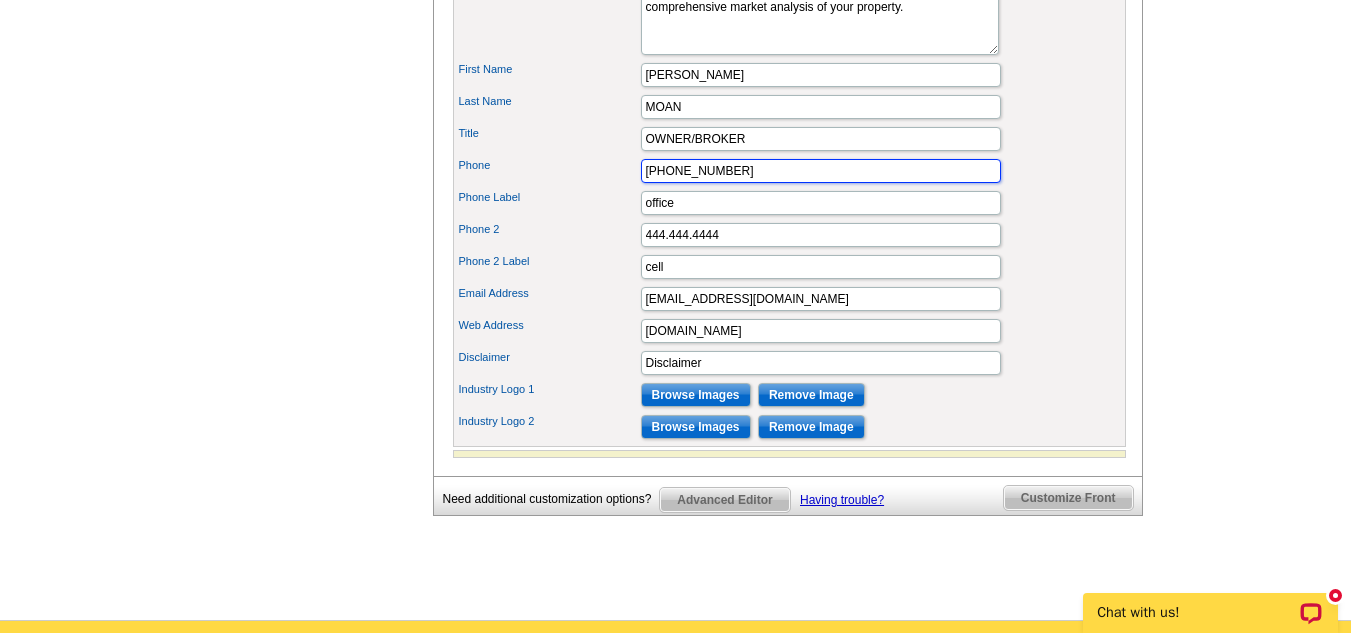 type on "561-292-3059" 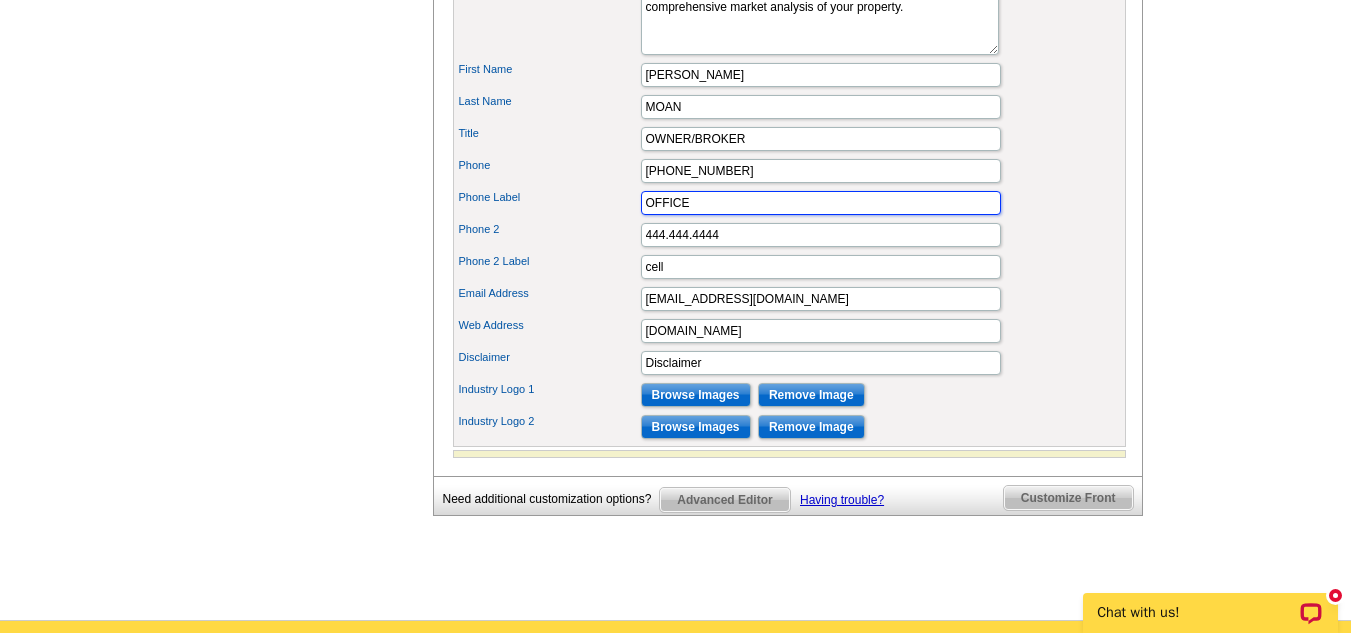 type on "OFFICE" 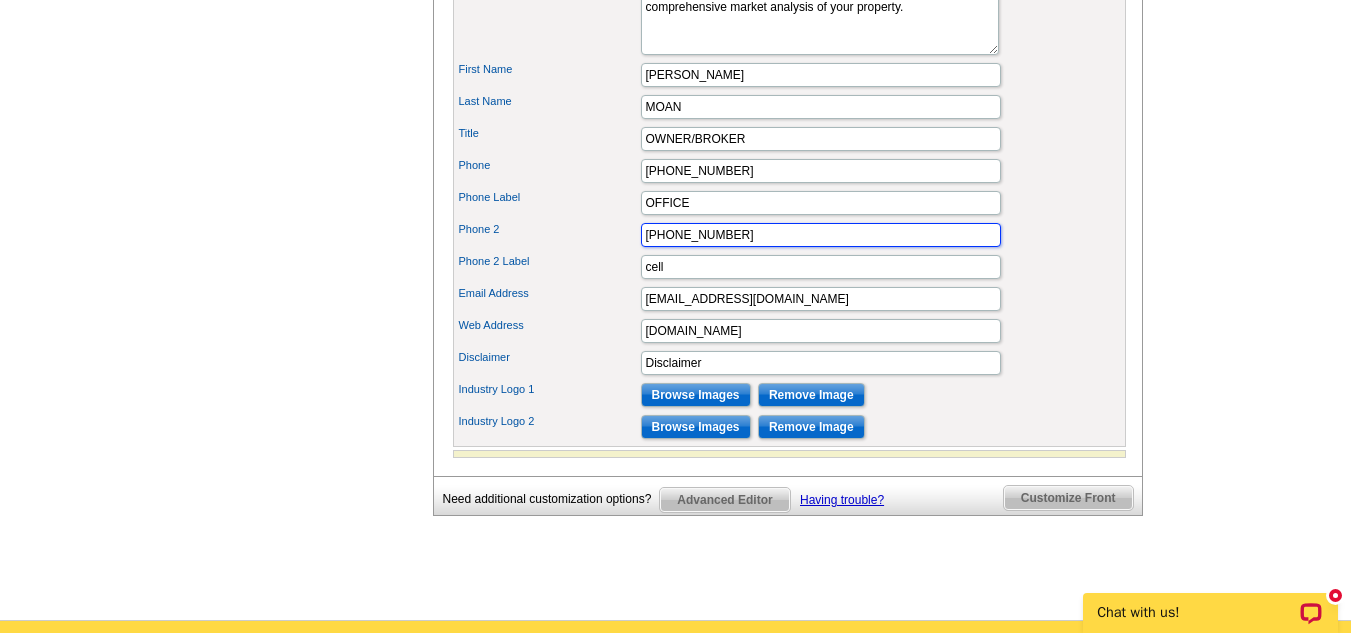 type on "561-306-2606" 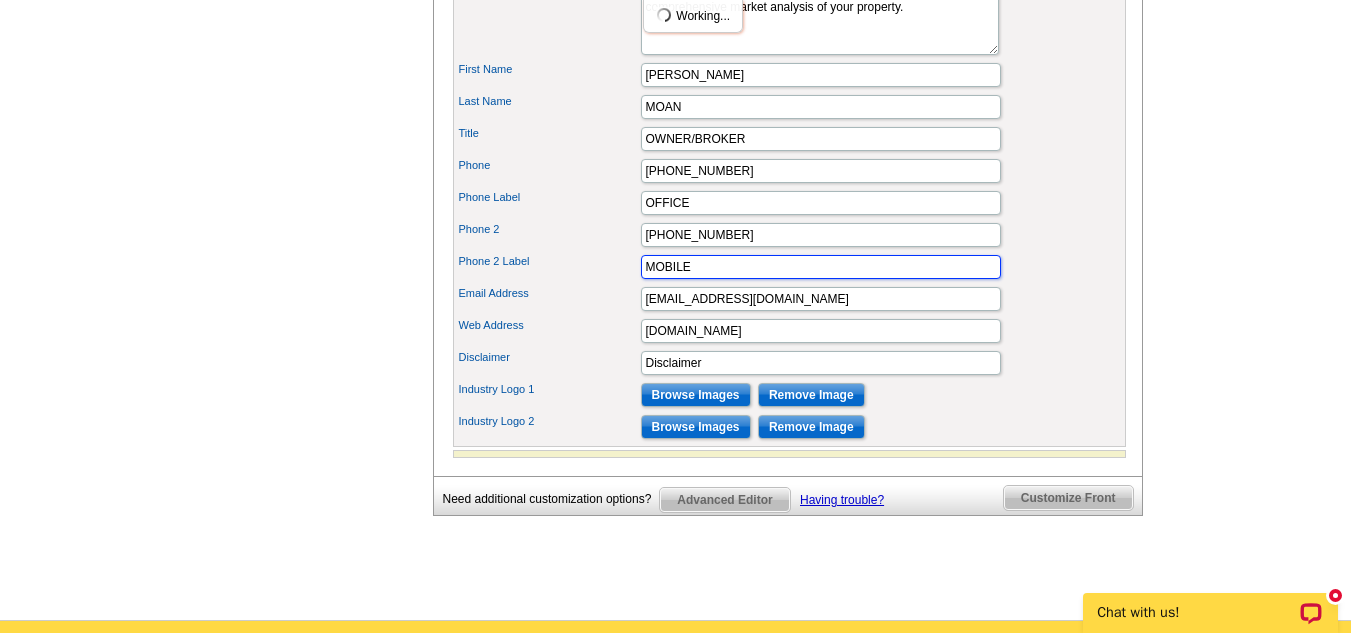type on "MOBILE" 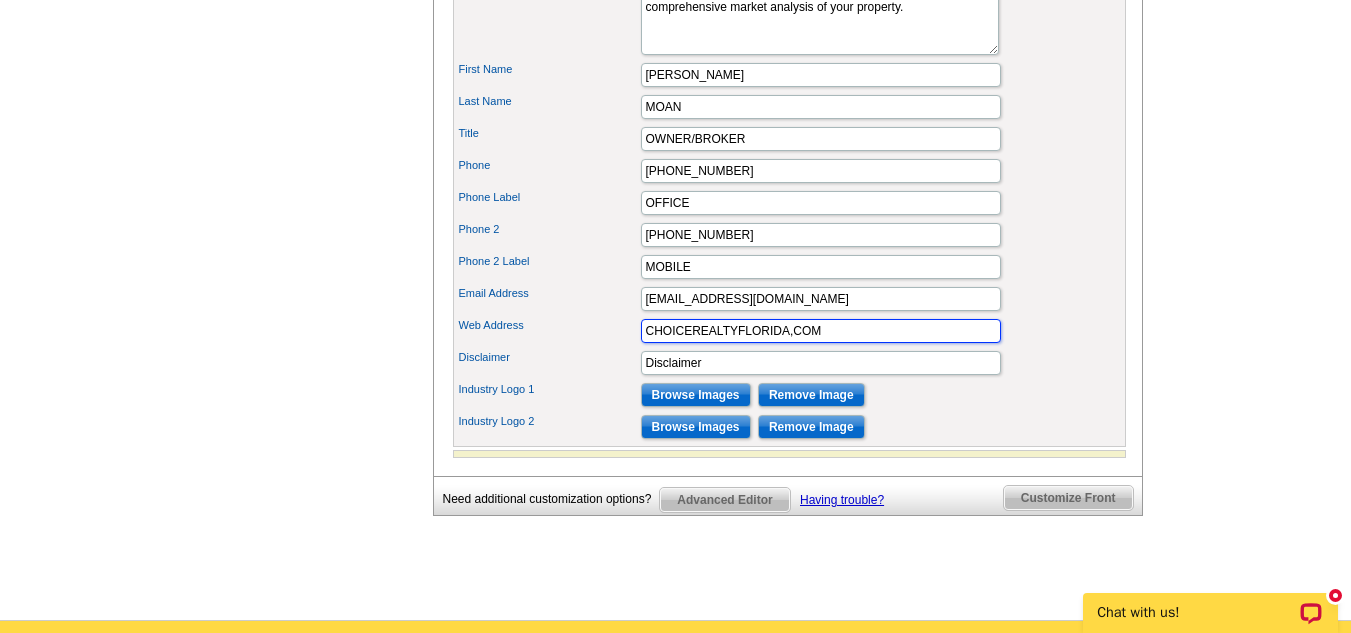 type on "CHOICEREALTYFLORIDA,COM" 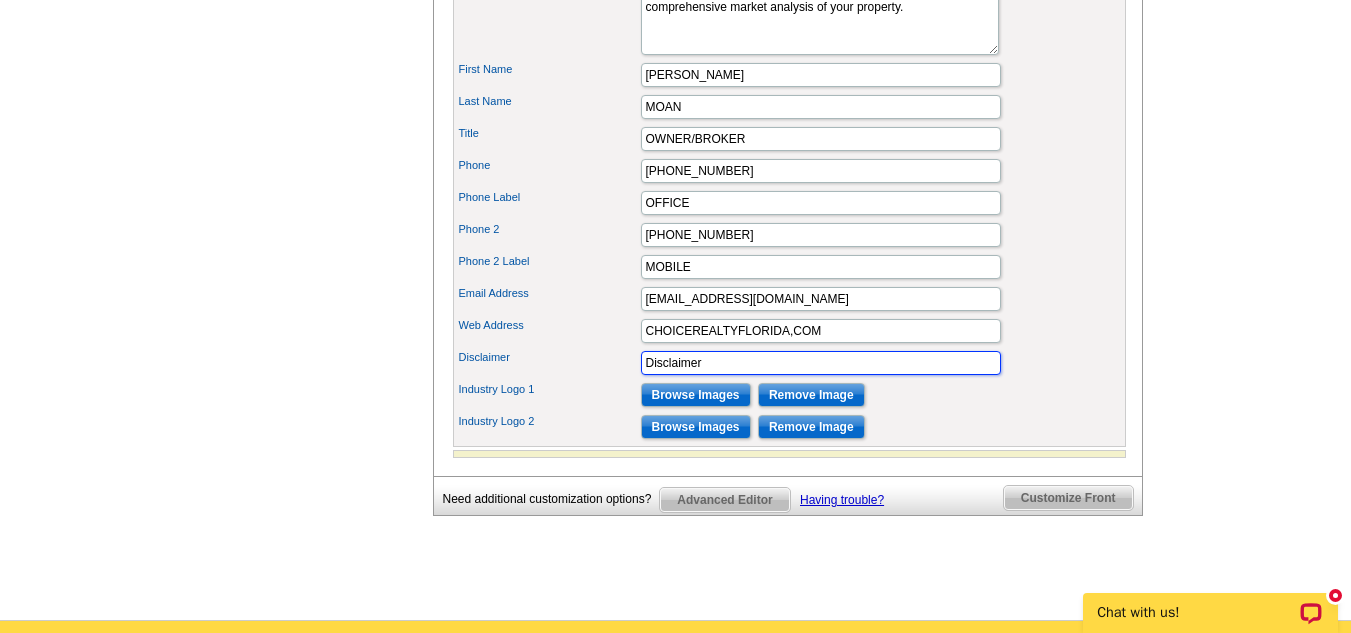 click on "Disclaimer" at bounding box center [821, 363] 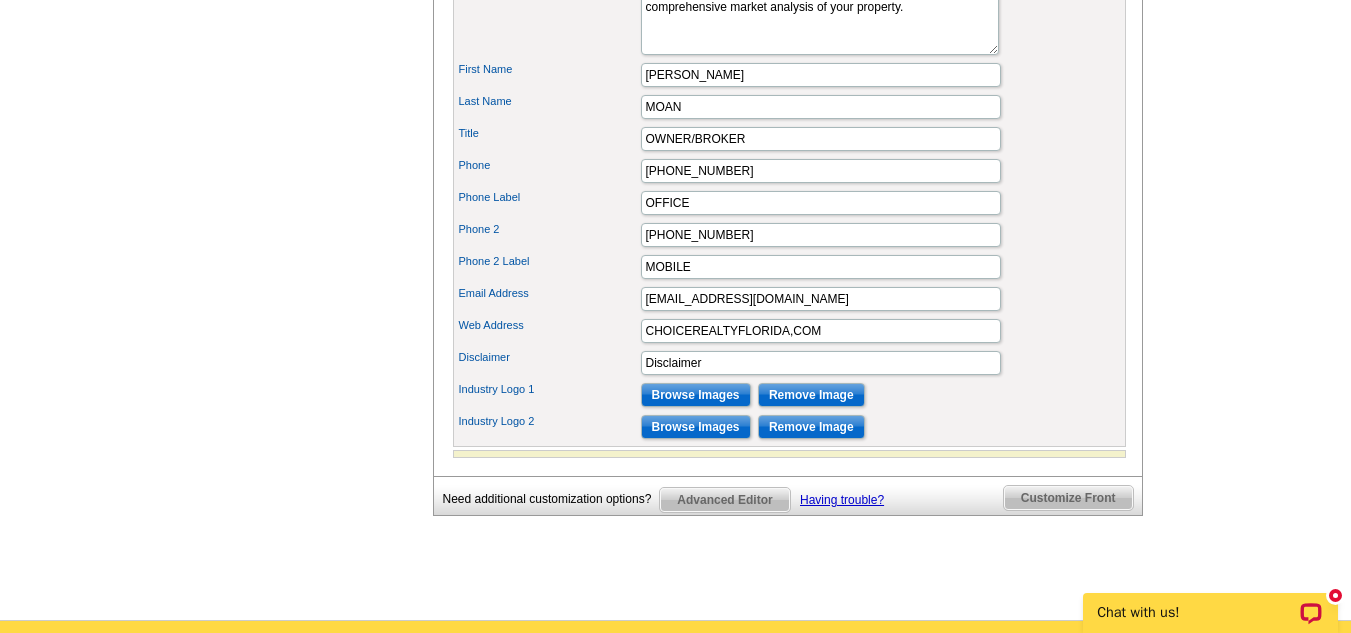 click on "Industry Logo 1
Browse Images
Remove Image" at bounding box center (789, 395) 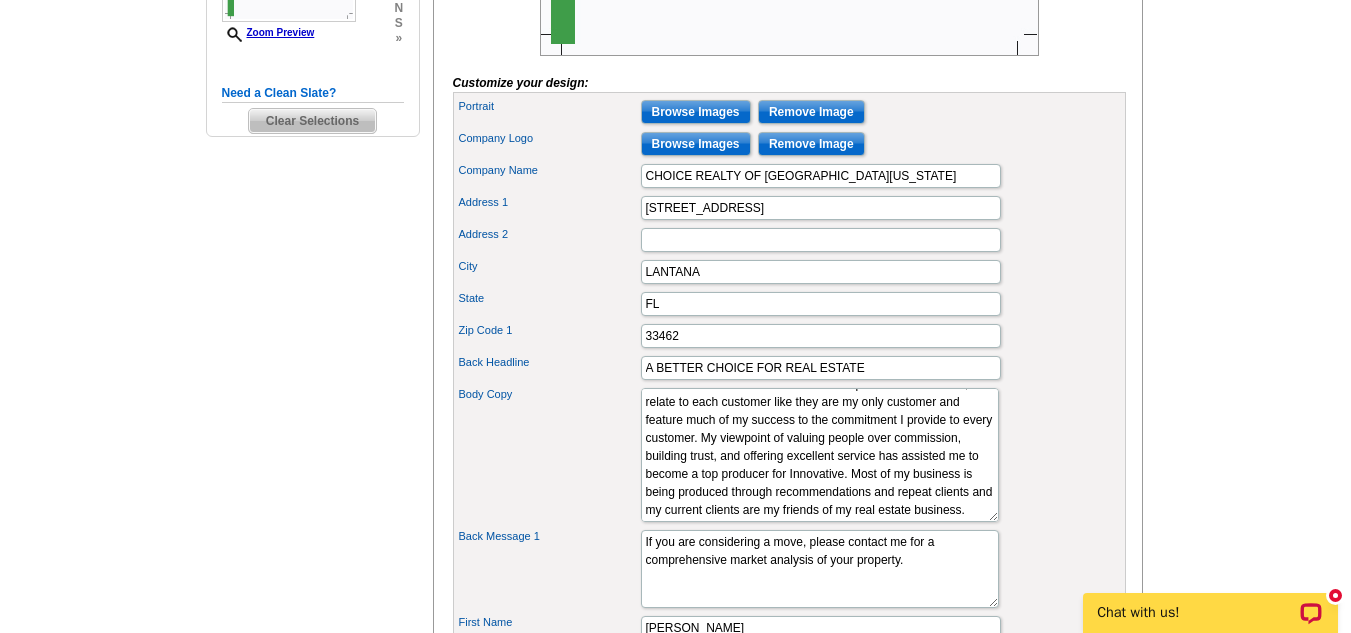 scroll, scrollTop: 658, scrollLeft: 0, axis: vertical 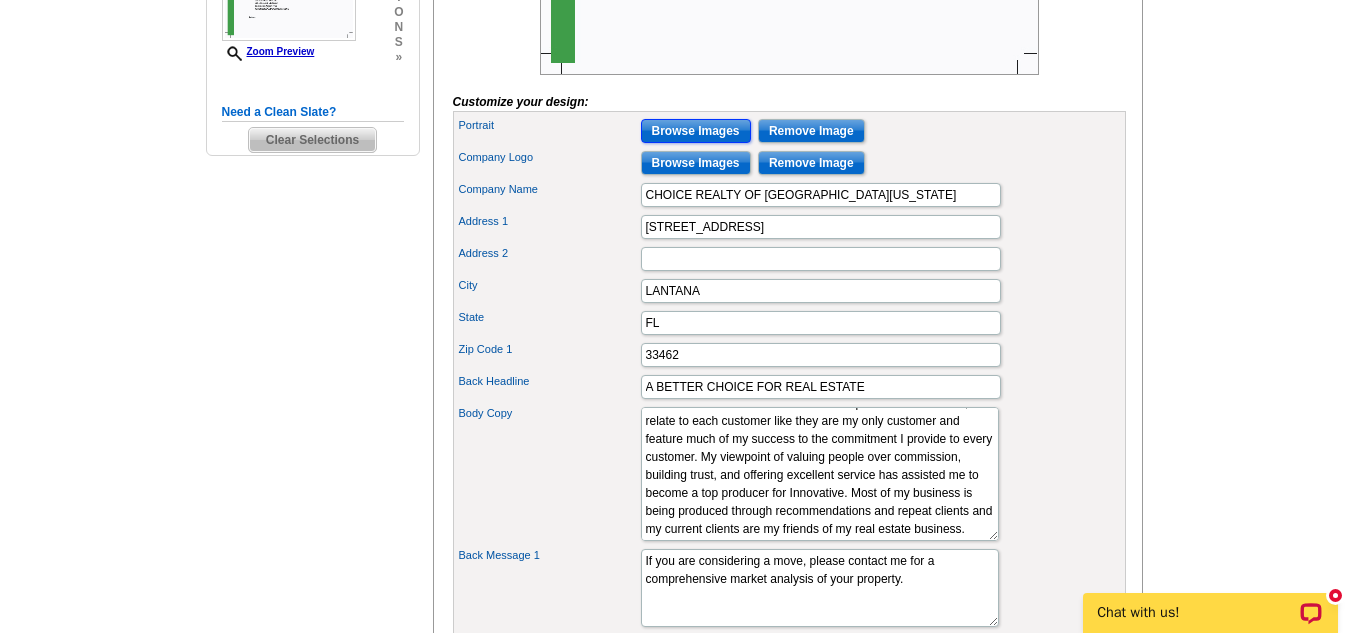 click on "Browse Images" at bounding box center (696, 131) 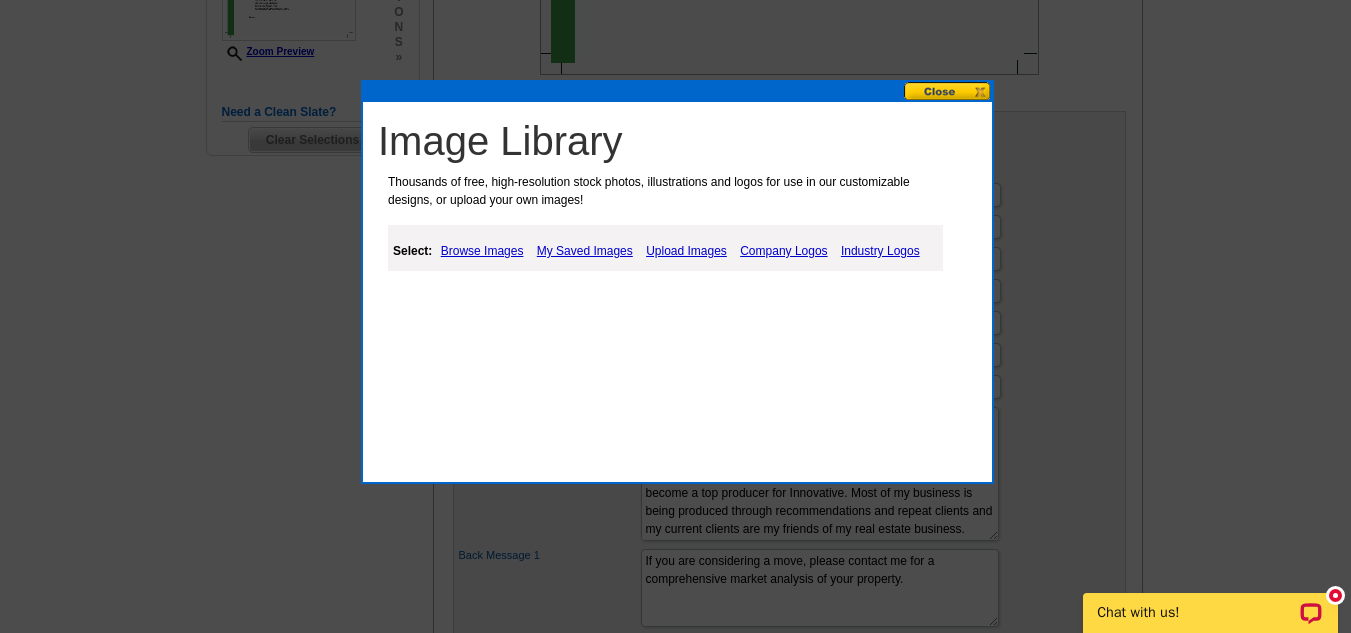 click on "My Saved Images" at bounding box center [585, 251] 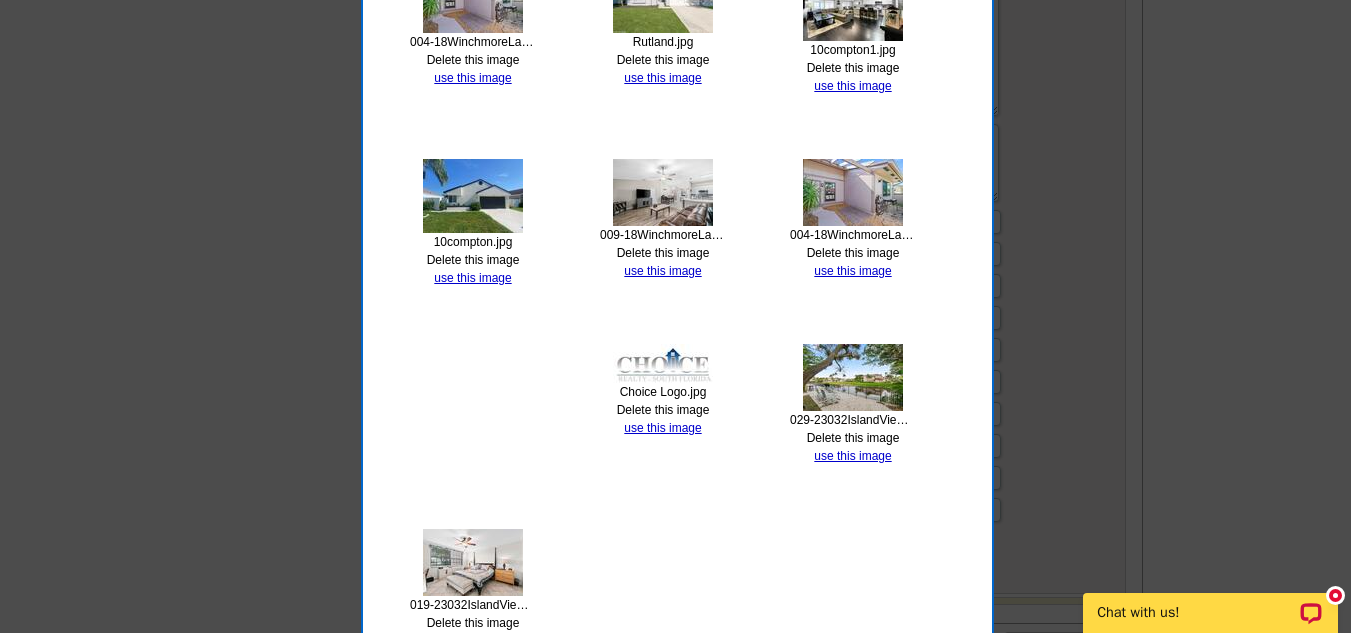 scroll, scrollTop: 1308, scrollLeft: 0, axis: vertical 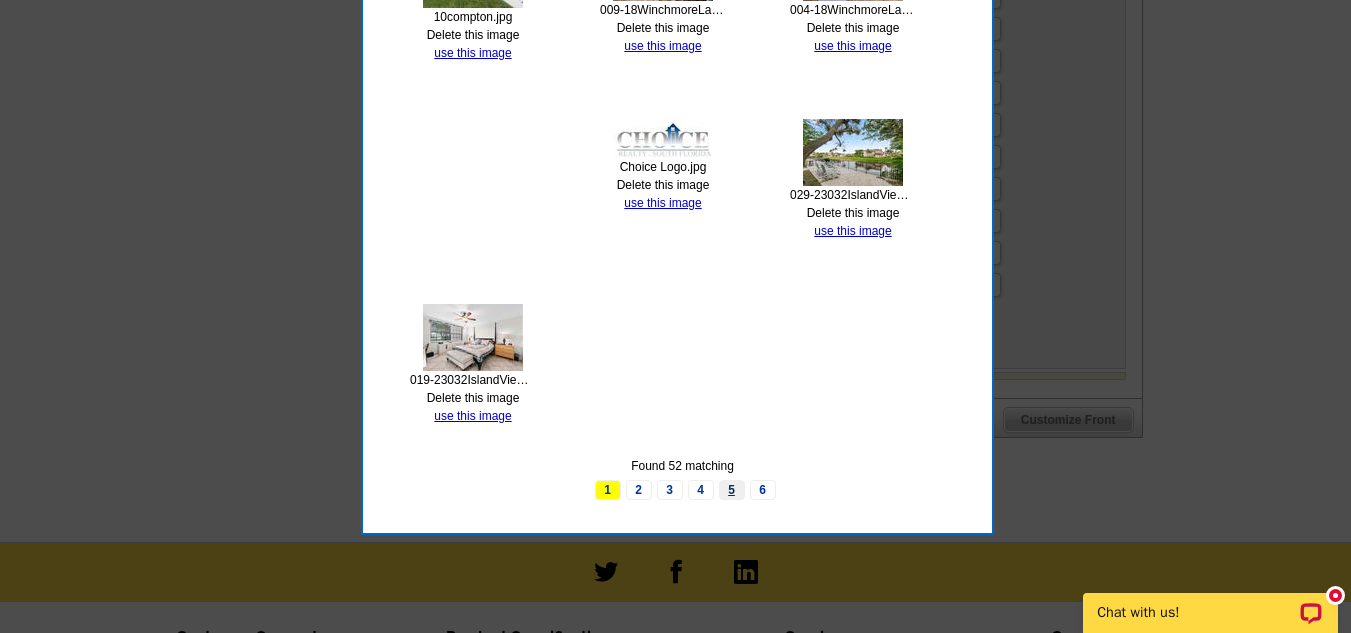 click on "5" at bounding box center [732, 490] 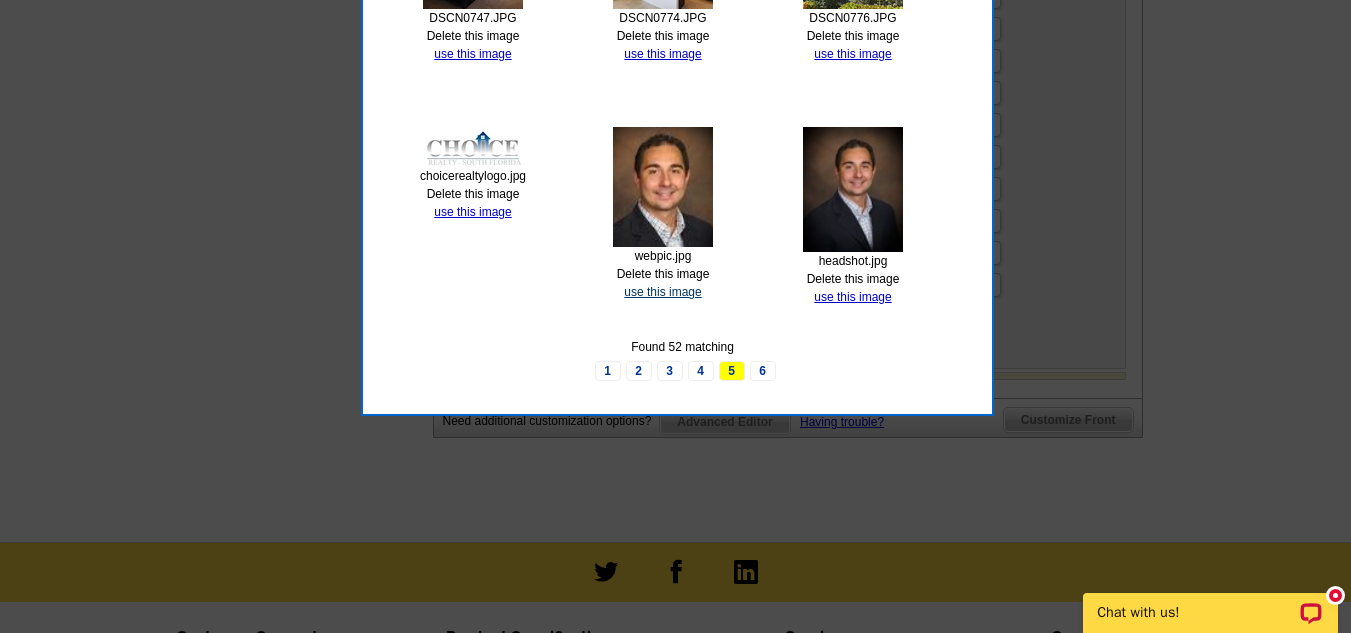 click on "use this image" at bounding box center (662, 292) 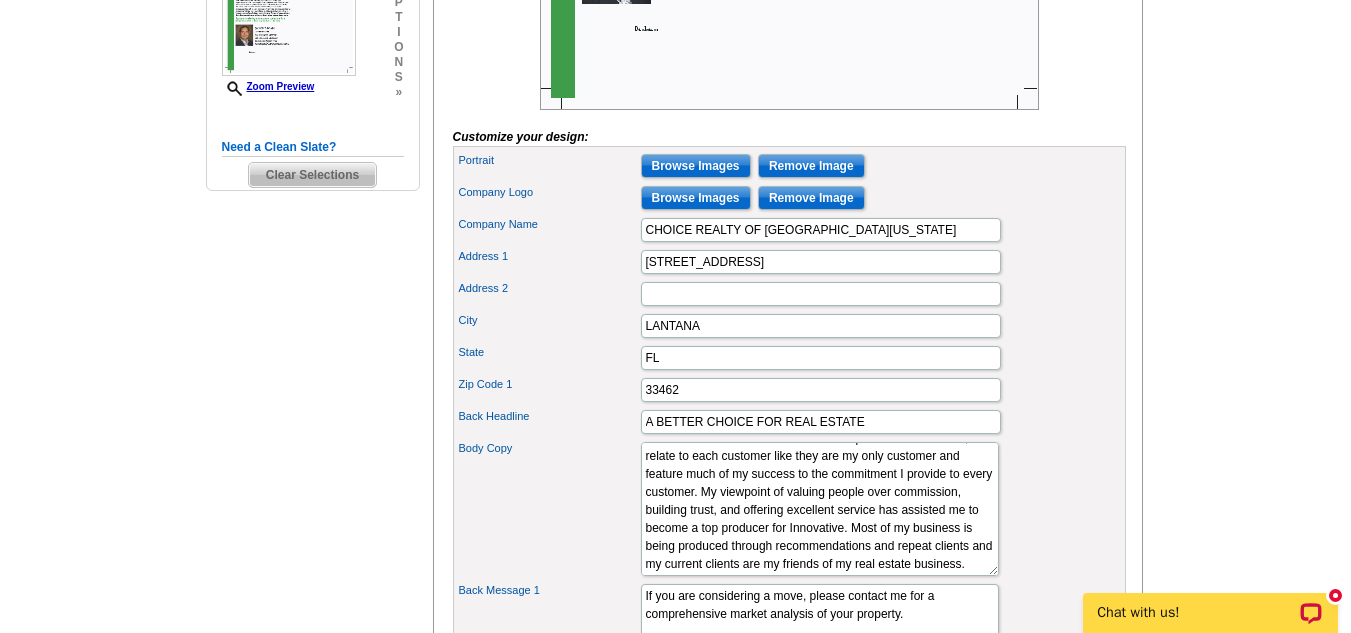 scroll, scrollTop: 627, scrollLeft: 0, axis: vertical 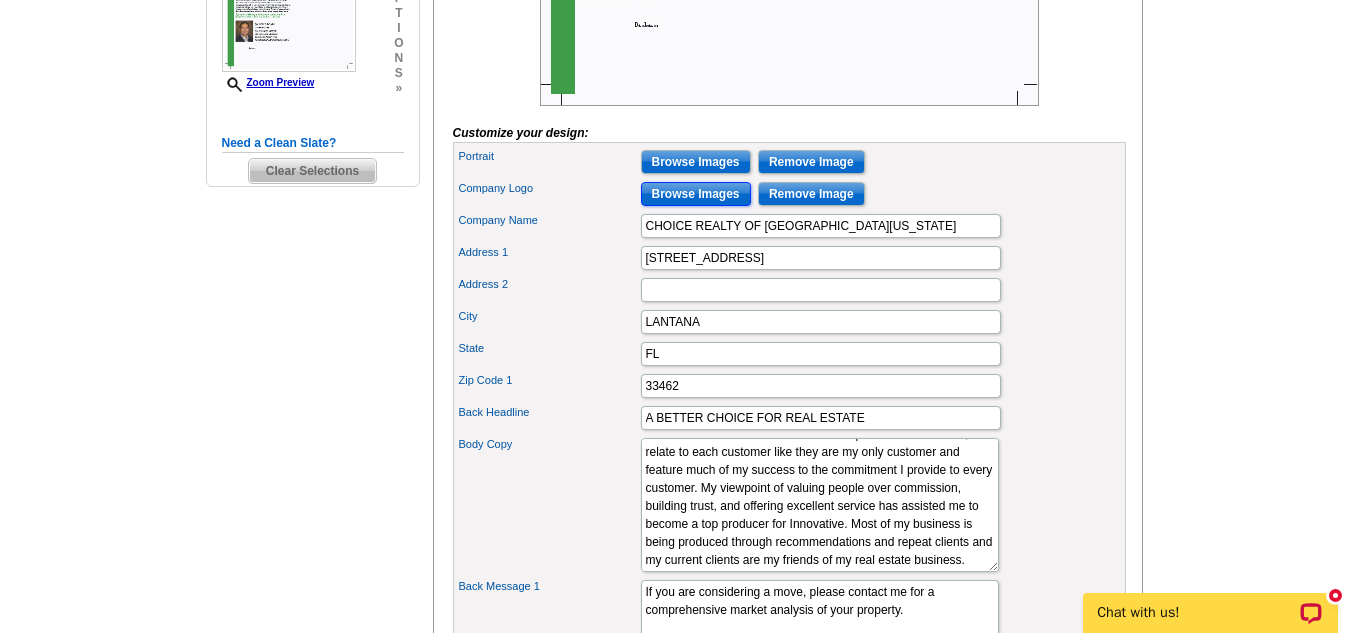 click on "Browse Images" at bounding box center (696, 194) 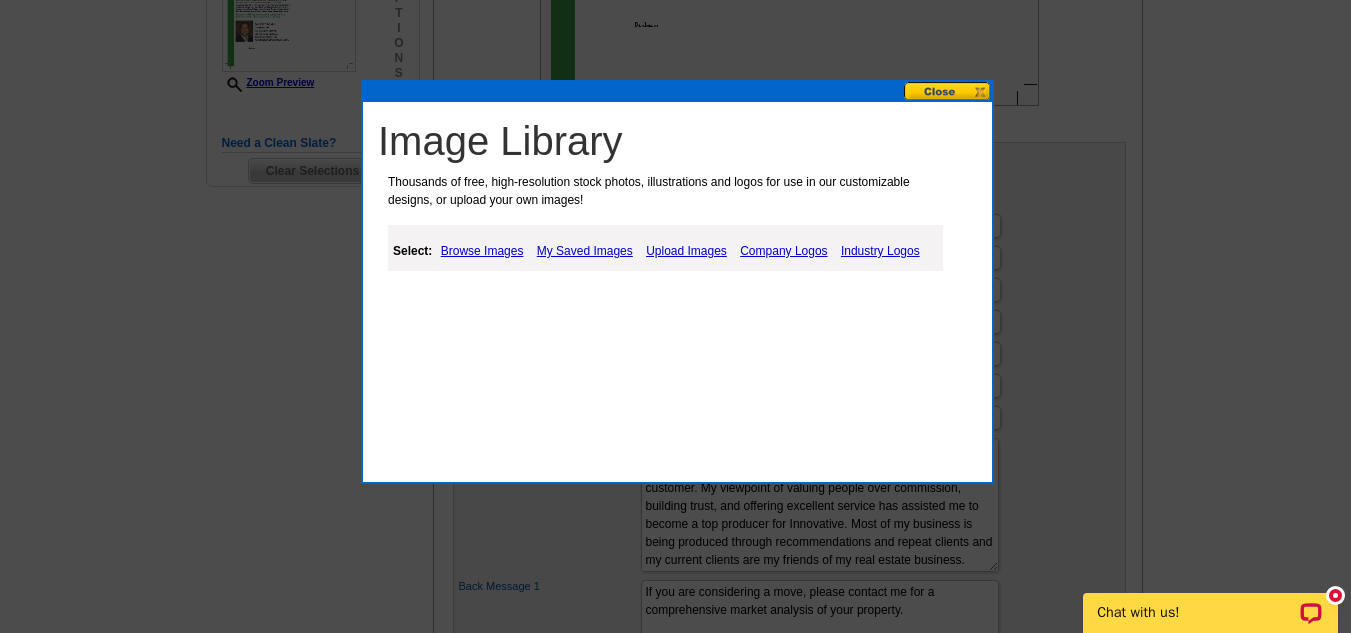 click on "Company Logos" at bounding box center (783, 251) 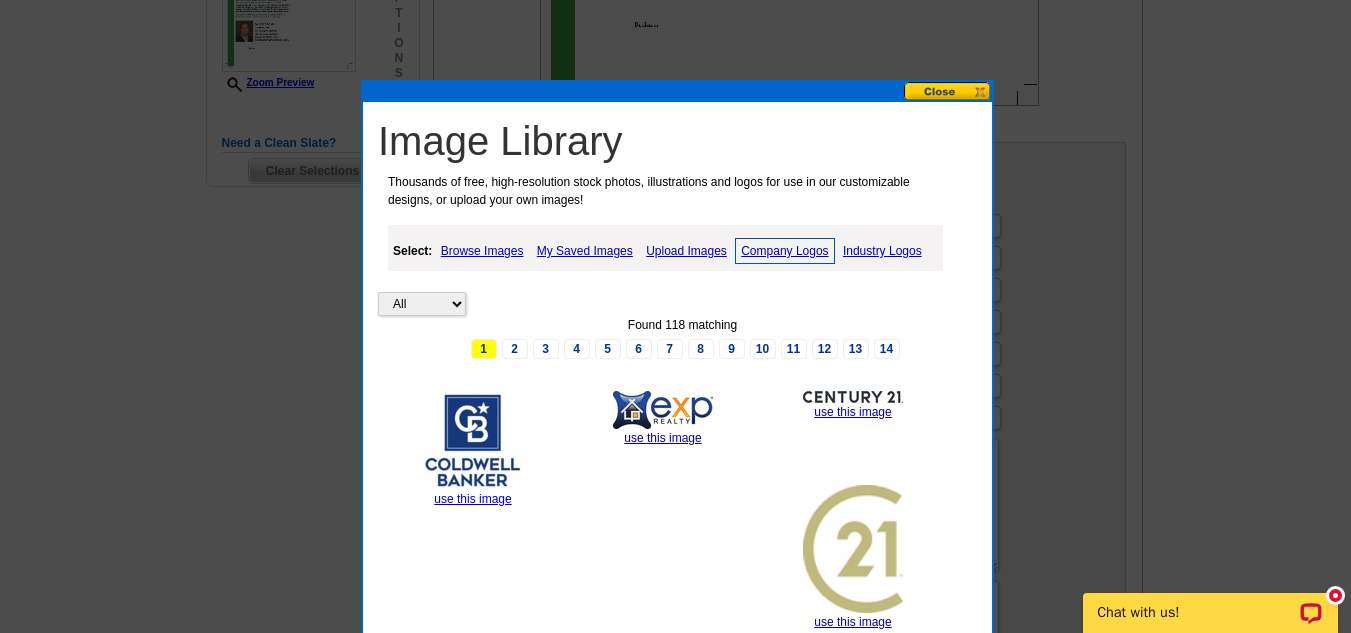 click on "Upload Images" at bounding box center [686, 251] 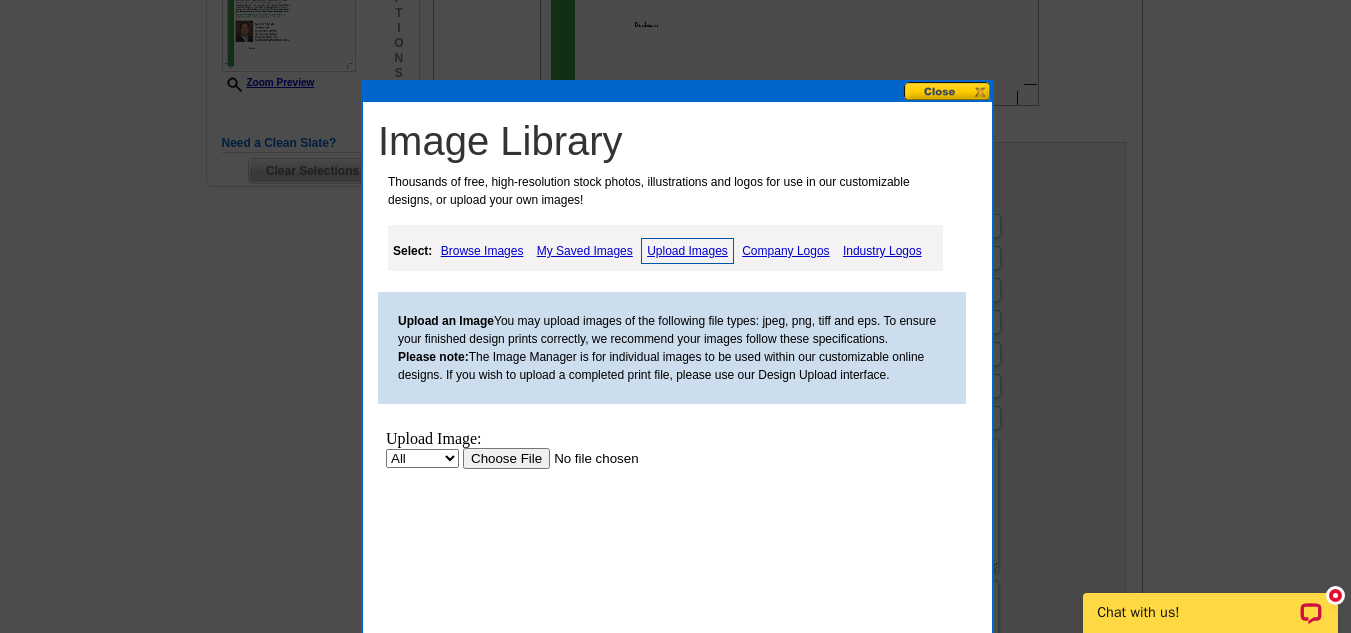 scroll, scrollTop: 0, scrollLeft: 0, axis: both 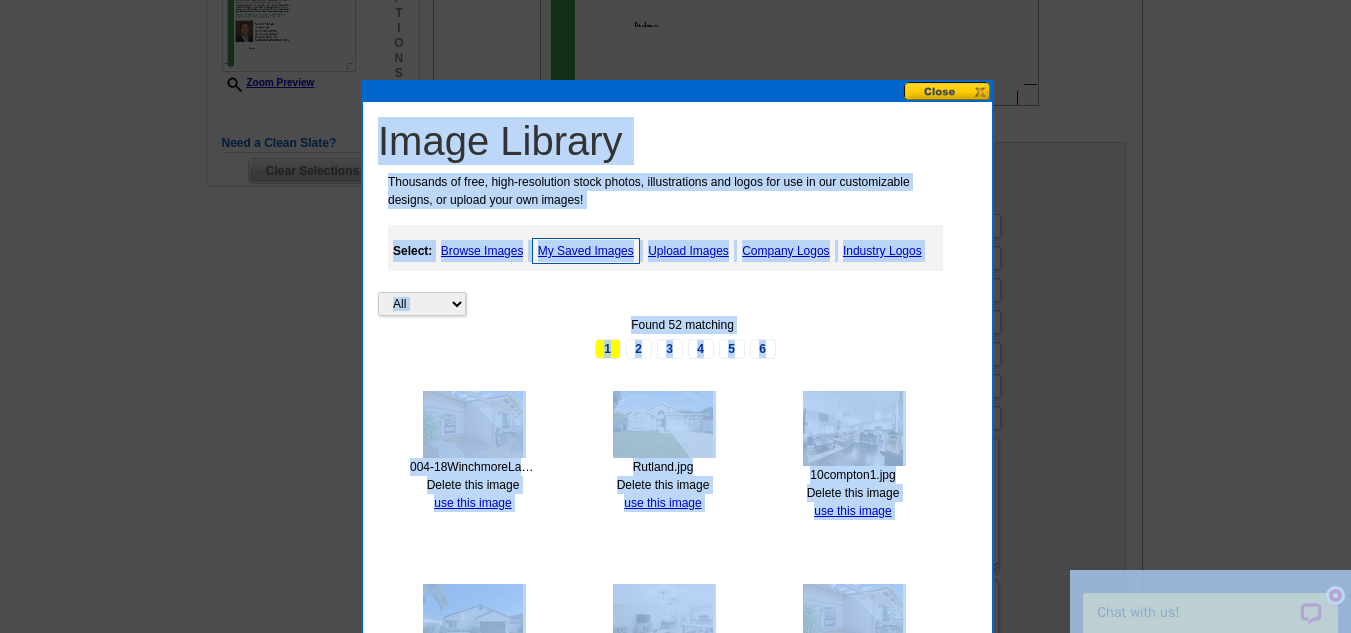 drag, startPoint x: 1348, startPoint y: 210, endPoint x: 1365, endPoint y: 408, distance: 198.72845 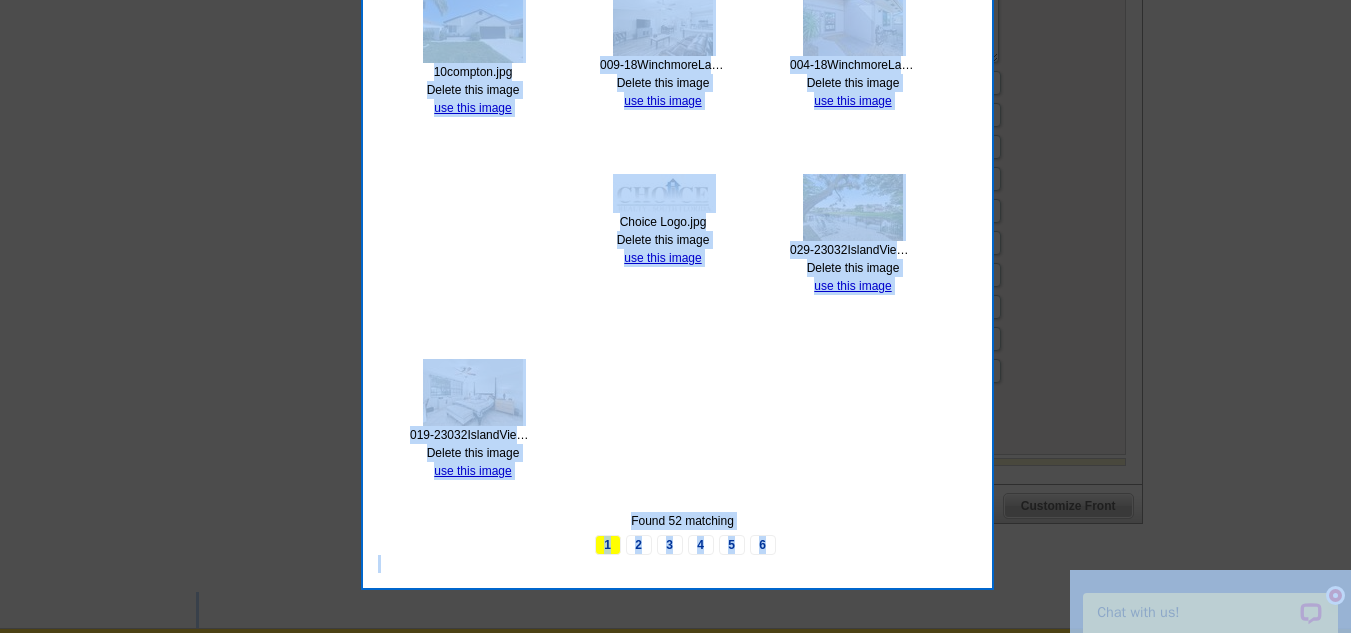 scroll, scrollTop: 627, scrollLeft: 0, axis: vertical 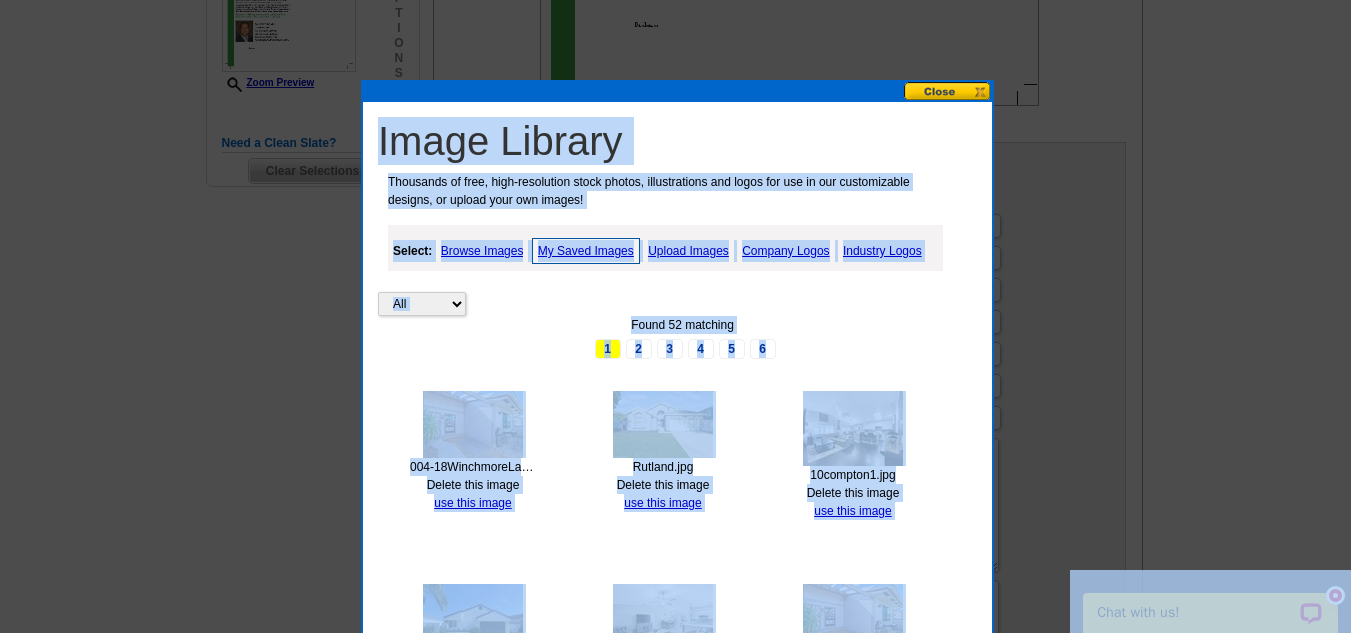 click at bounding box center [675, 3] 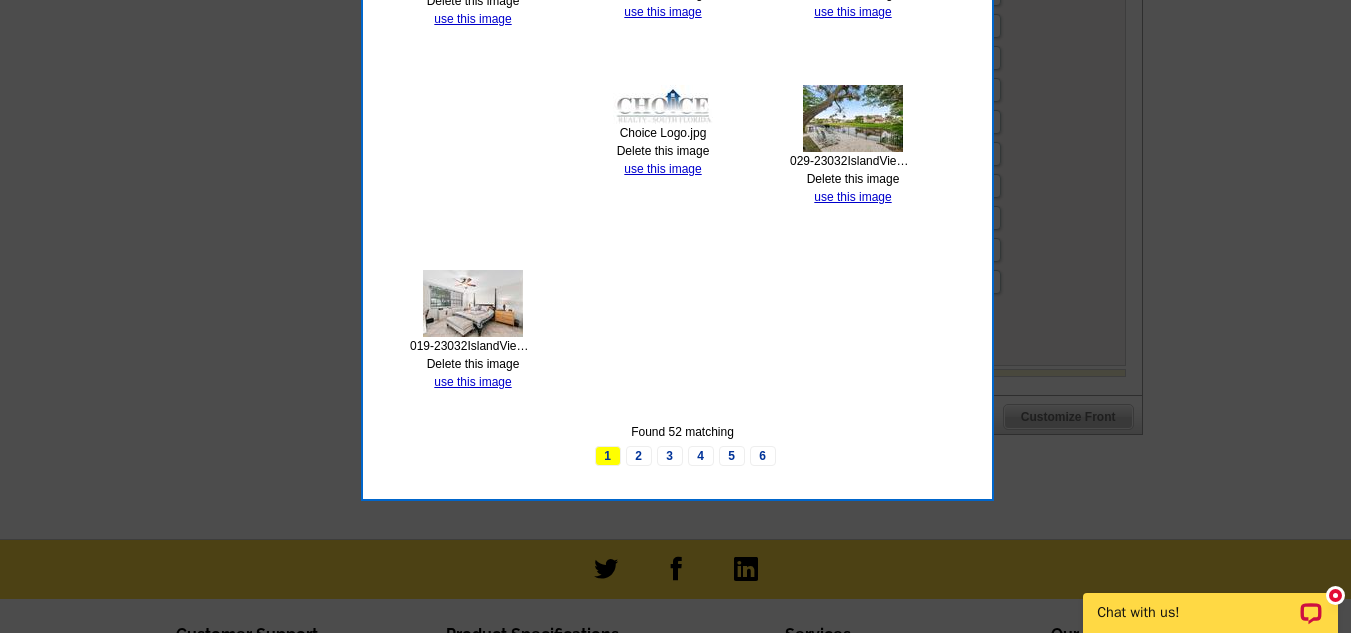 scroll, scrollTop: 1304, scrollLeft: 0, axis: vertical 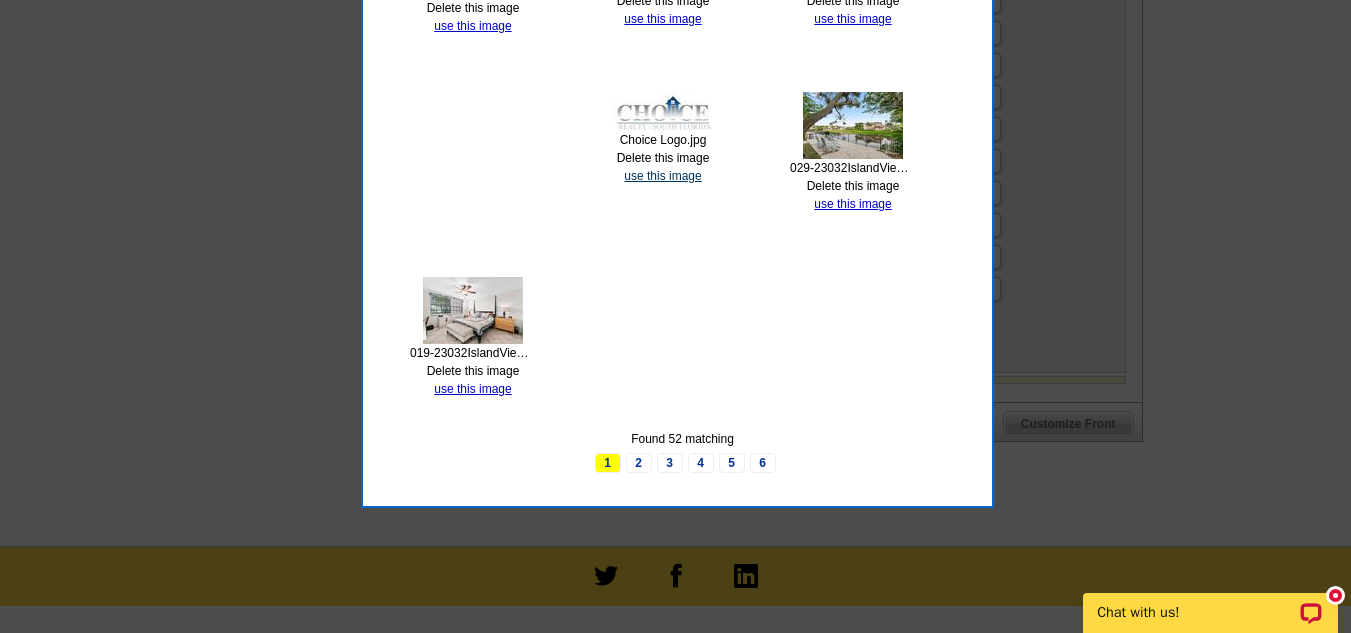click on "use this image" at bounding box center (662, 176) 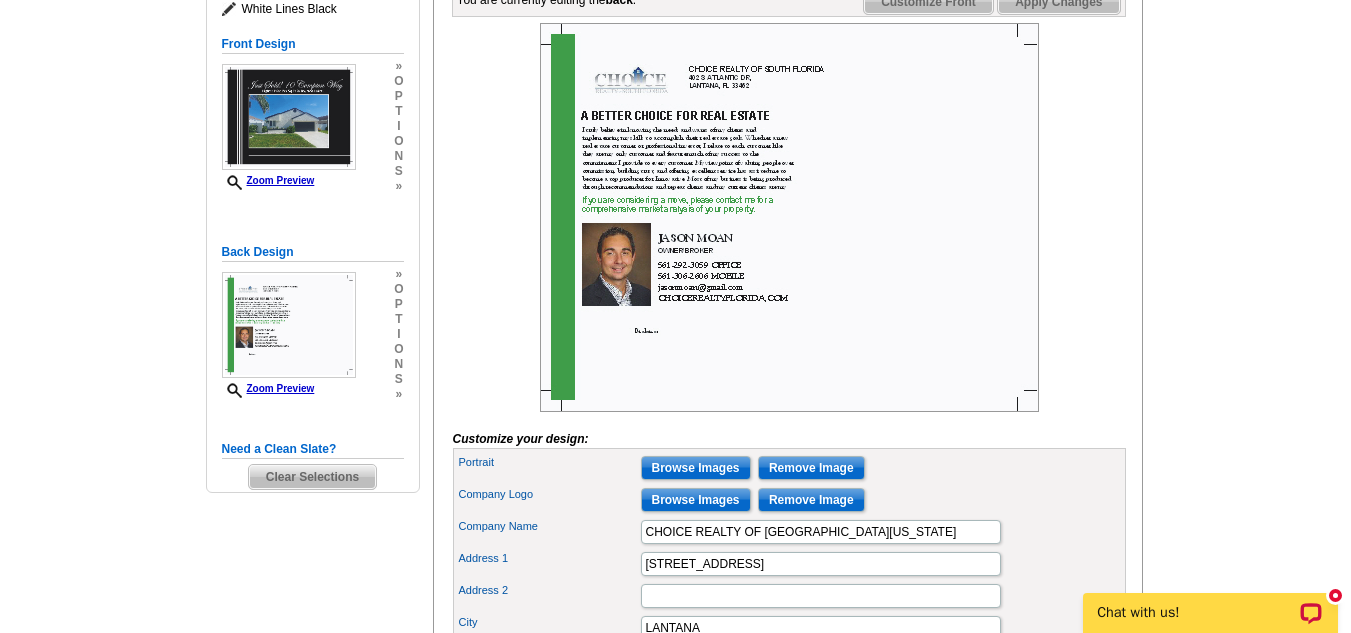 scroll, scrollTop: 317, scrollLeft: 0, axis: vertical 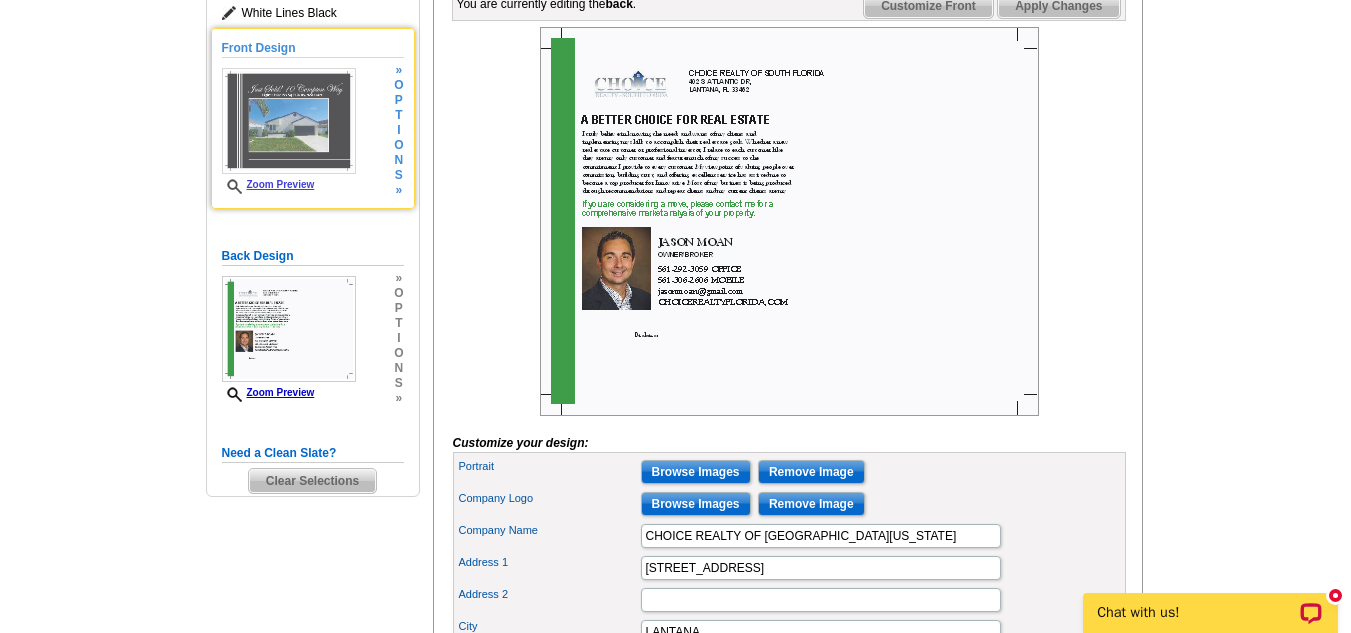 click at bounding box center [289, 121] 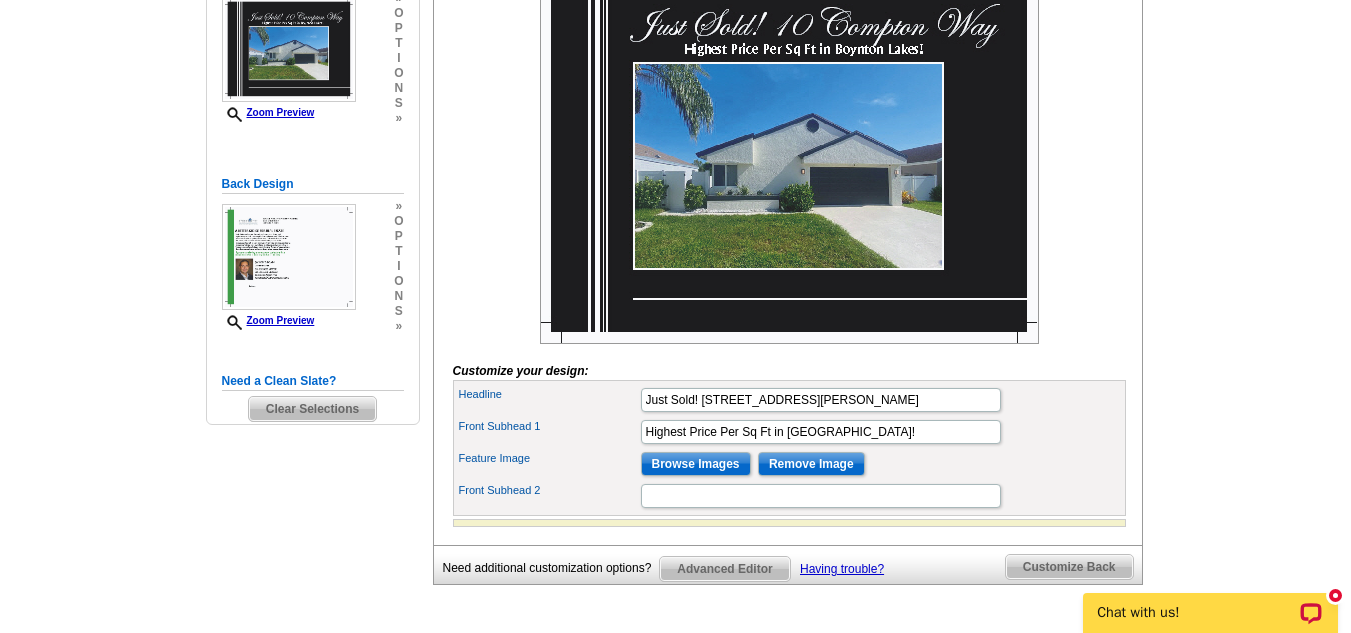 scroll, scrollTop: 384, scrollLeft: 0, axis: vertical 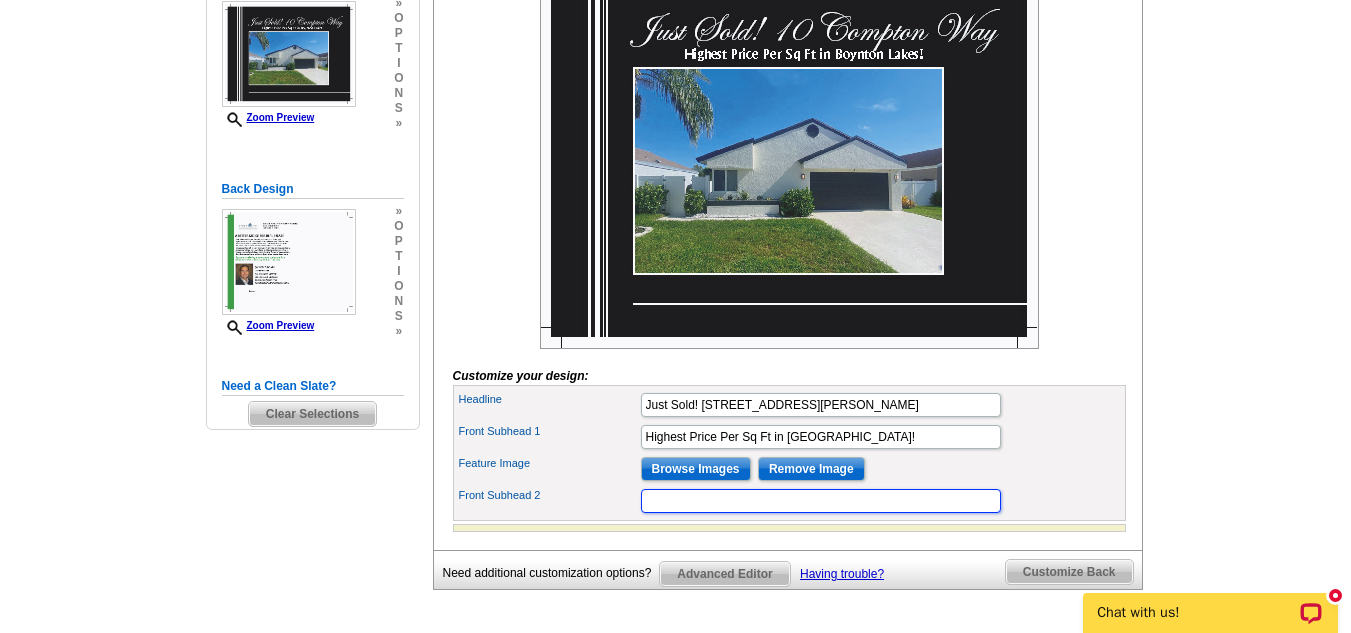 click on "Front Subhead 2" at bounding box center (821, 501) 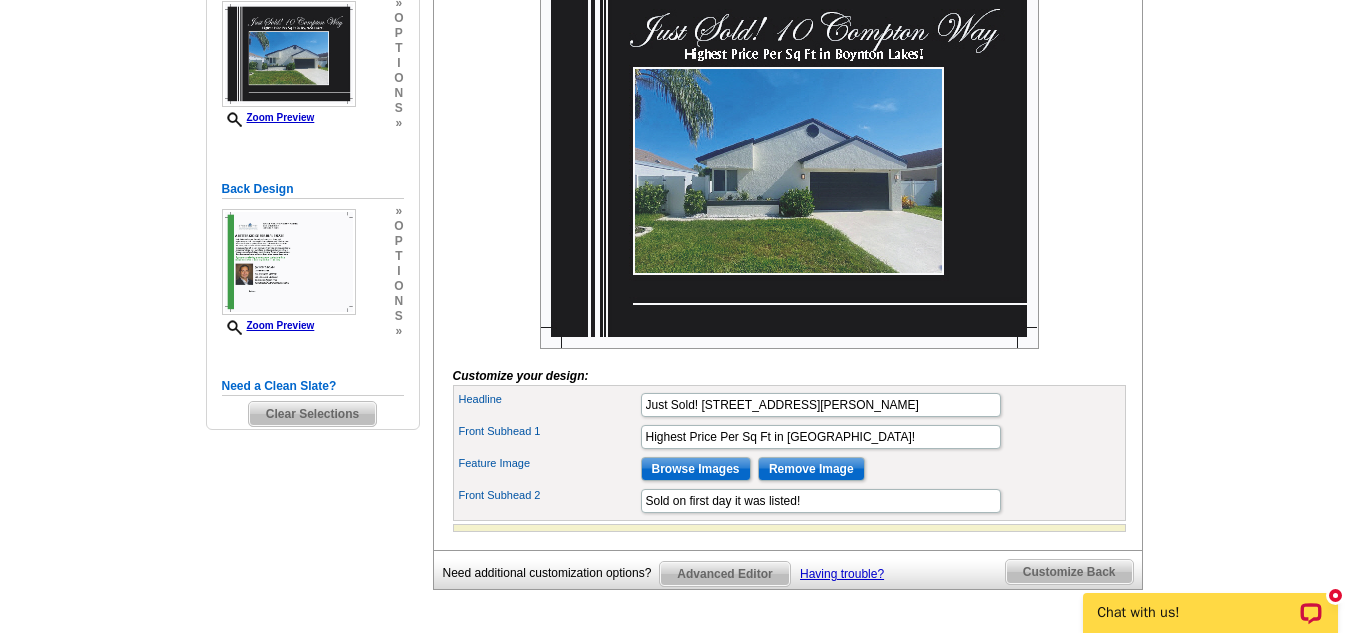 click on "Need Help? call 800-260-5887,  chat  with support, or have our designers make something custom just for you!
Got it, no need for the selection guide next time.
Show Results
Selected Design
Regular Postcard (4.25" x 5.6")
Design Name
White Lines Black
Front Design
Zoom Preview
»
o
p
t
i
o
n
s
»" at bounding box center (675, 221) 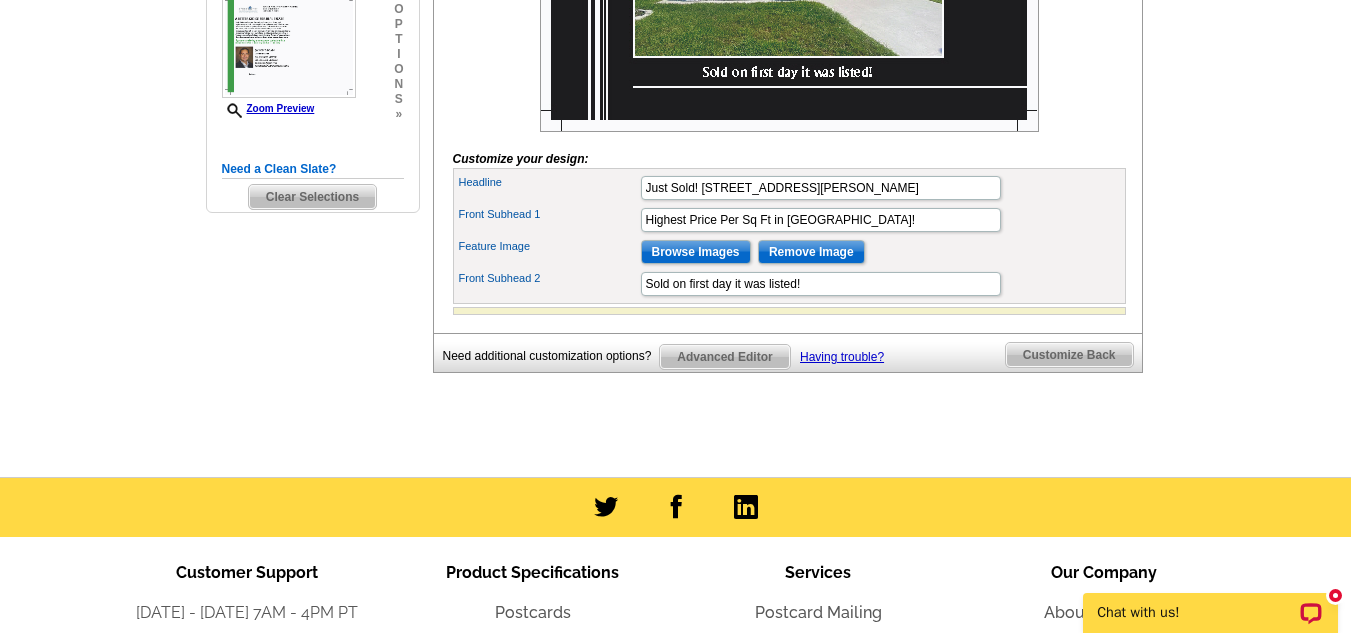 scroll, scrollTop: 603, scrollLeft: 0, axis: vertical 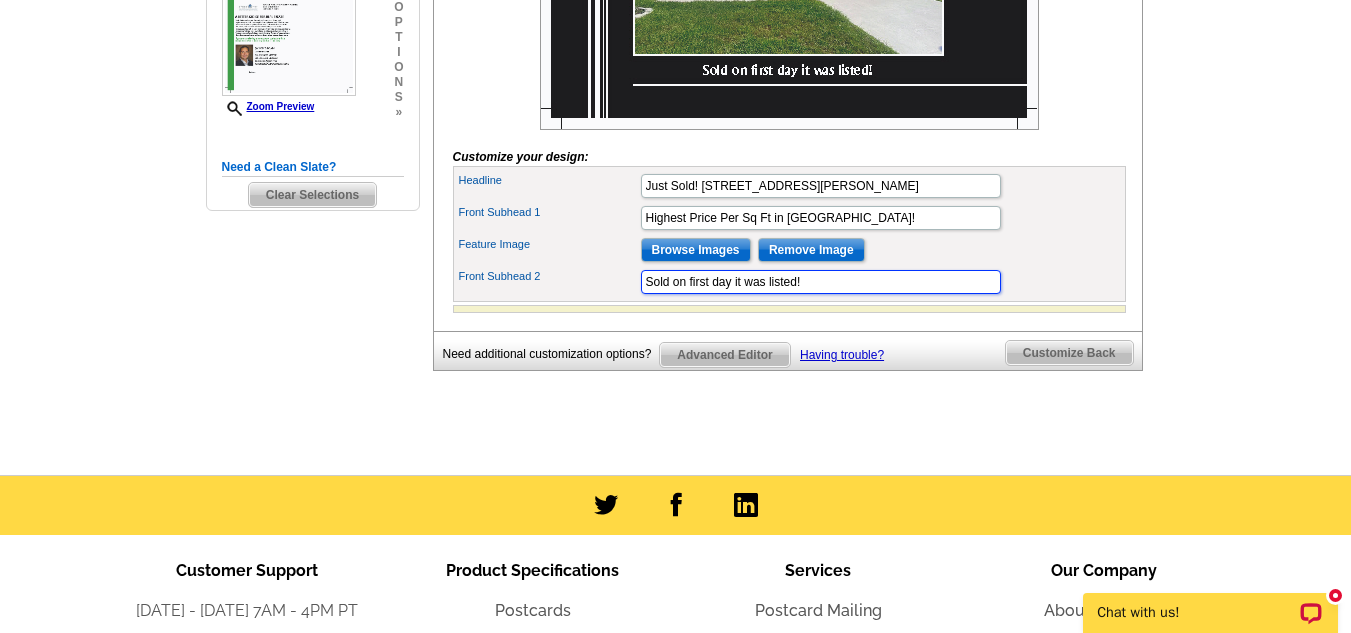 click on "Sold on first day it was listed!" at bounding box center [821, 282] 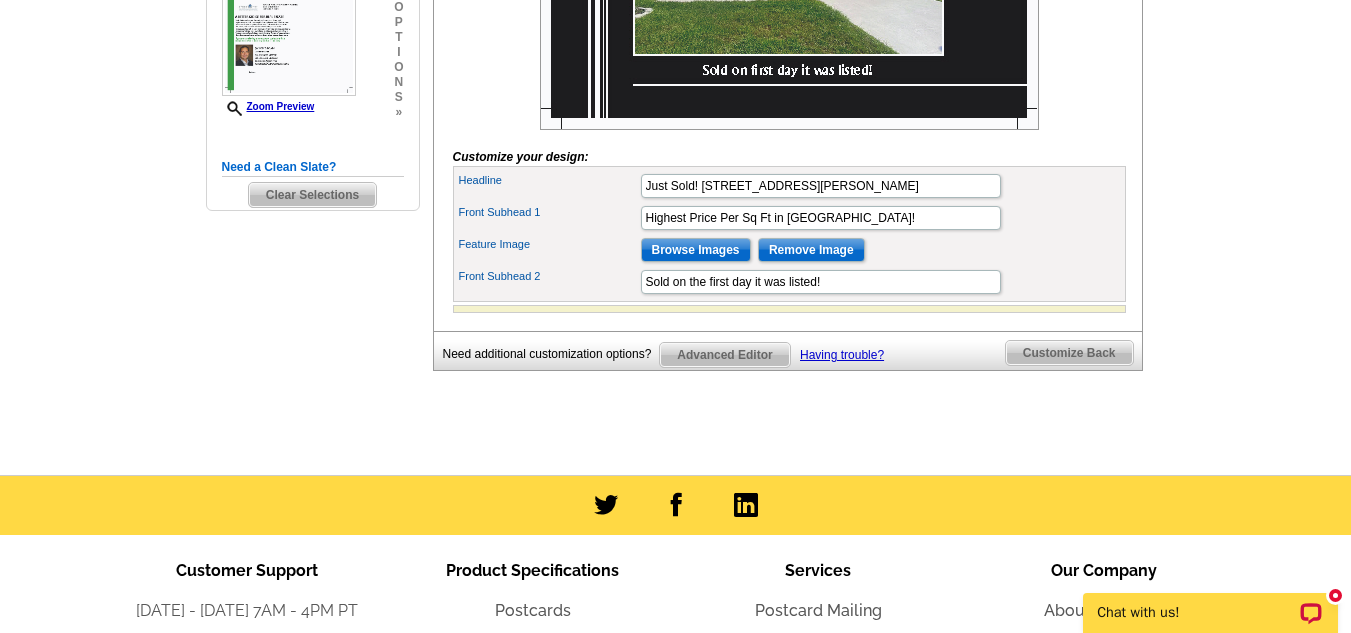 click on "Need Help? call 800-260-5887,  chat  with support, or have our designers make something custom just for you!
Got it, no need for the selection guide next time.
Show Results
Selected Design
Regular Postcard (4.25" x 5.6")
Design Name
White Lines Black
Front Design
Zoom Preview
»
o
p
t
i
o
n
s
»" at bounding box center [675, 2] 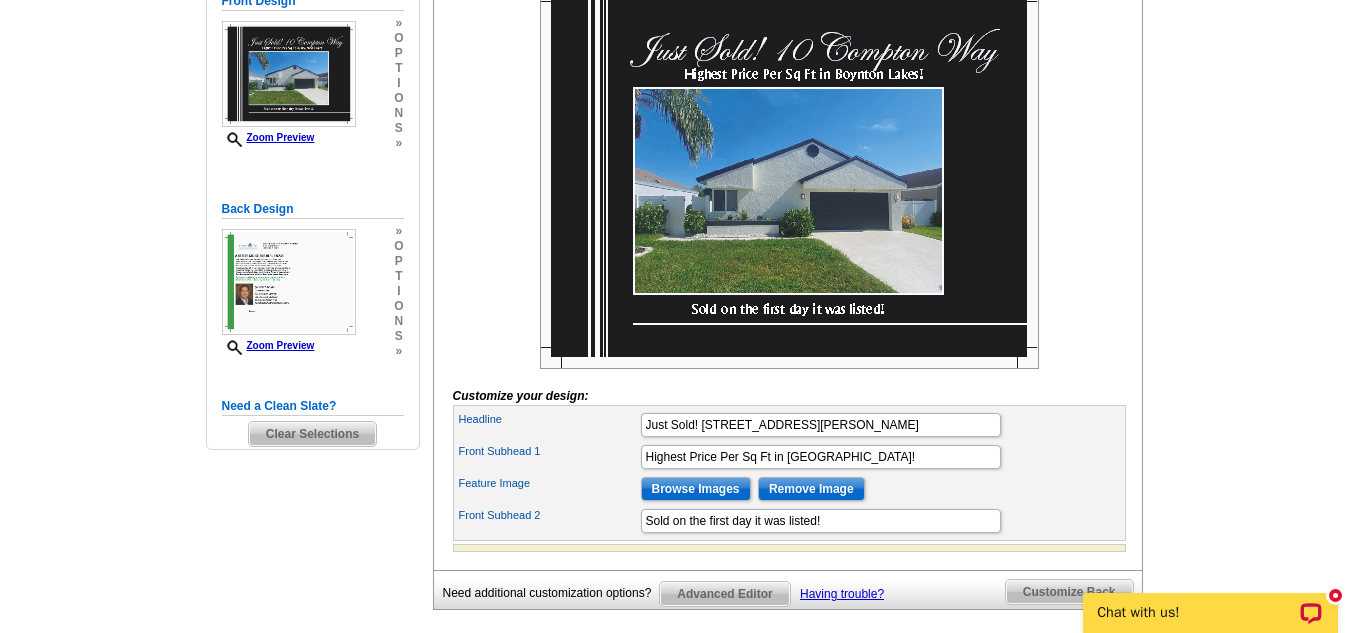 scroll, scrollTop: 358, scrollLeft: 0, axis: vertical 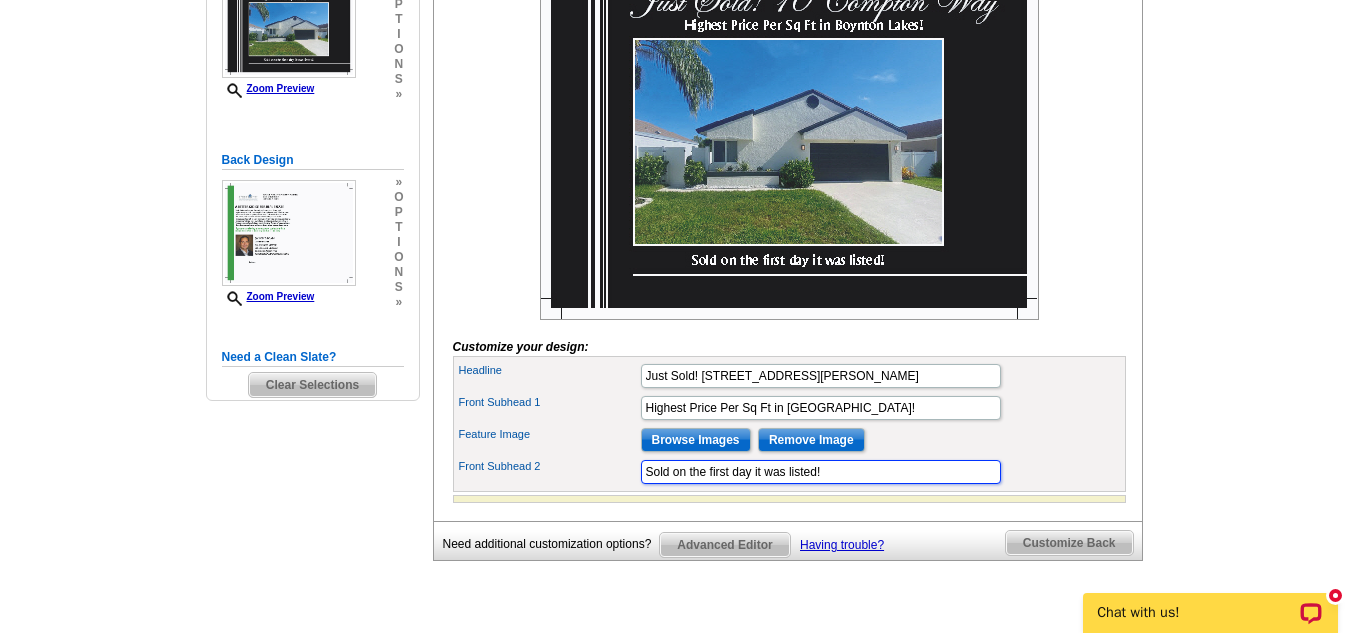 drag, startPoint x: 921, startPoint y: 505, endPoint x: 672, endPoint y: 524, distance: 249.72385 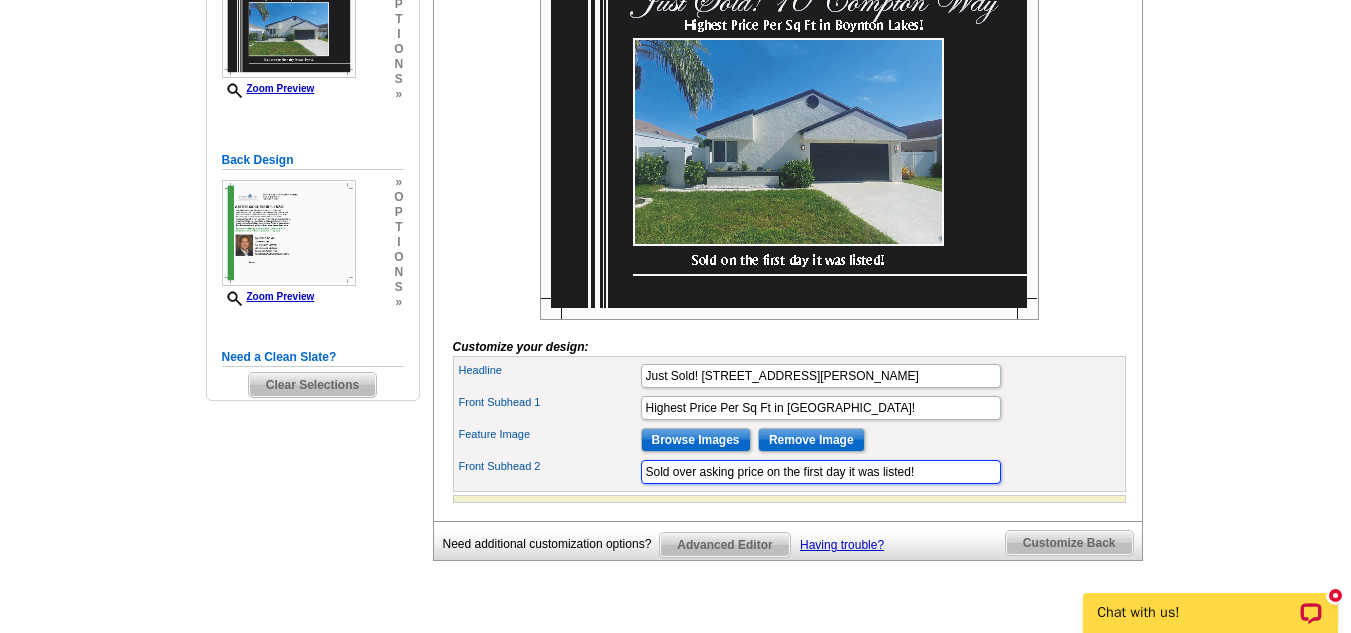type on "Sold over asking price on the first day it was listed!" 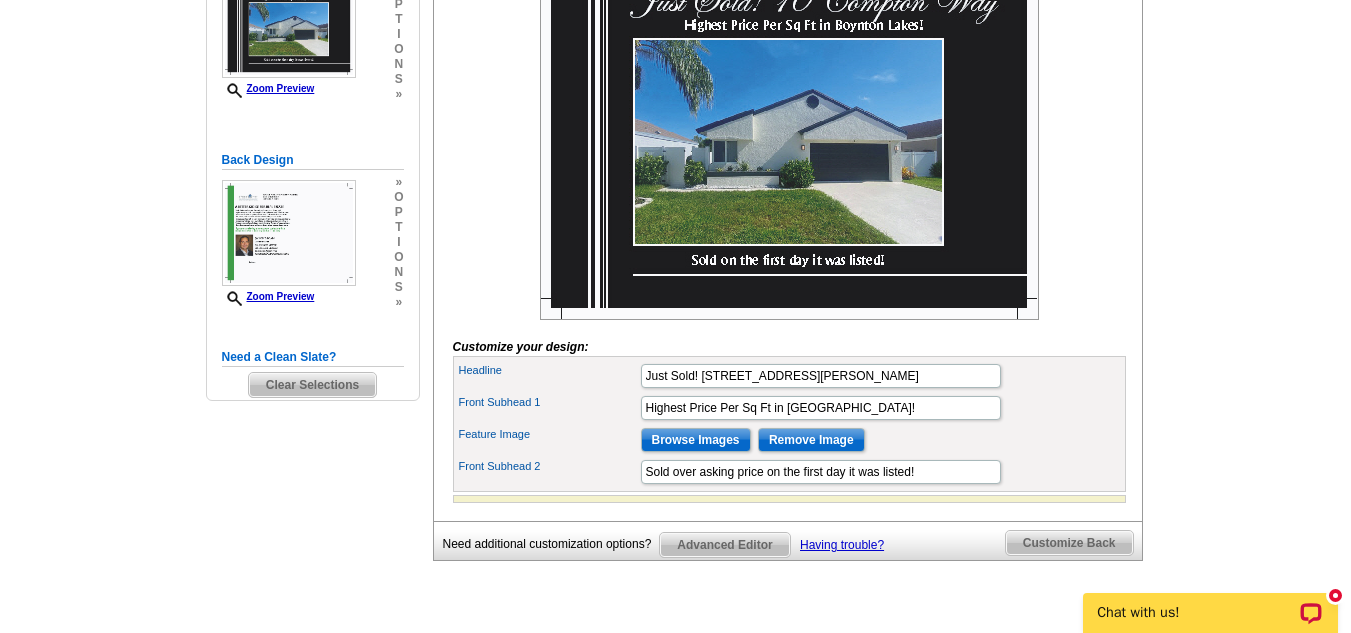 click on "Need Help? call 800-260-5887,  chat  with support, or have our designers make something custom just for you!
Got it, no need for the selection guide next time.
Show Results
Selected Design
Regular Postcard (4.25" x 5.6")
Design Name
White Lines Black
Front Design
Zoom Preview
»
o
p
t
i
o
n
s
»" at bounding box center [675, 192] 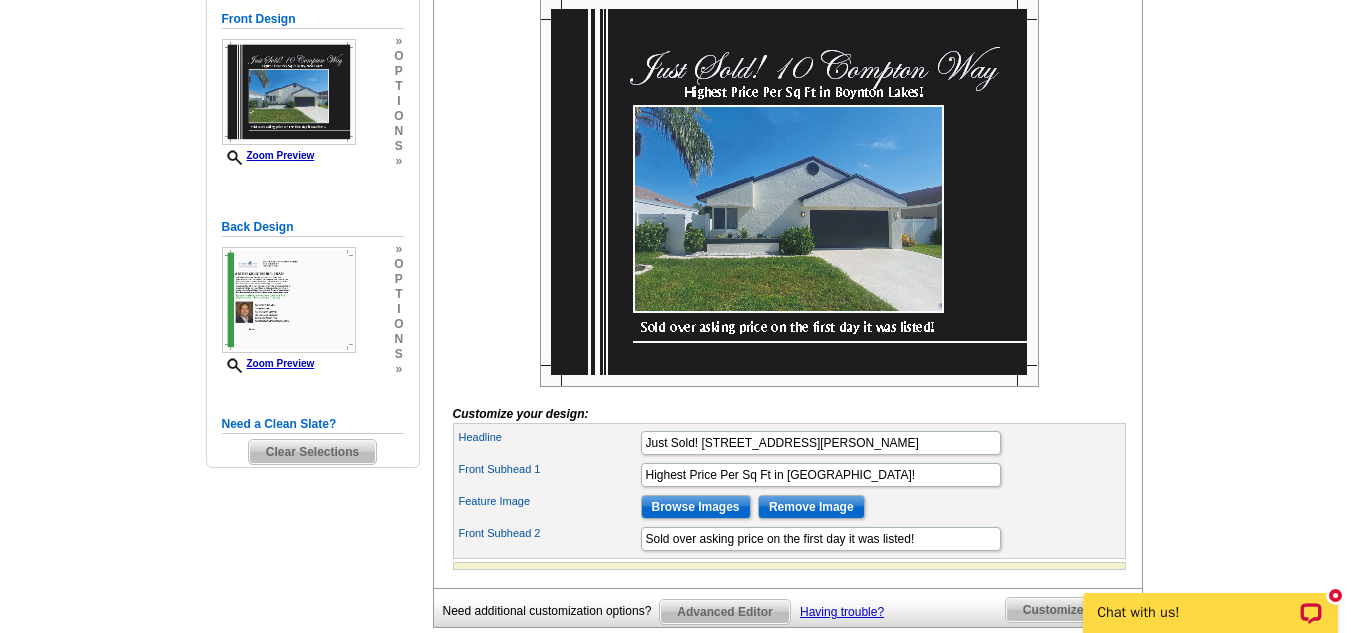 scroll, scrollTop: 348, scrollLeft: 0, axis: vertical 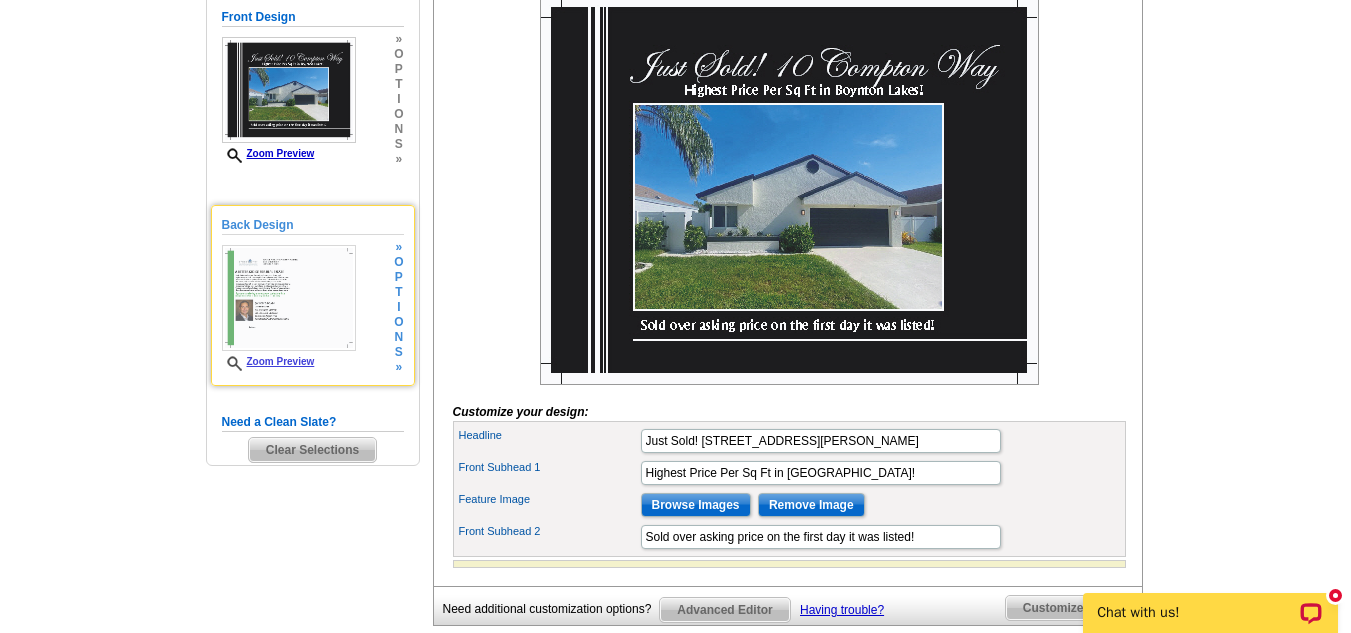 click at bounding box center (289, 298) 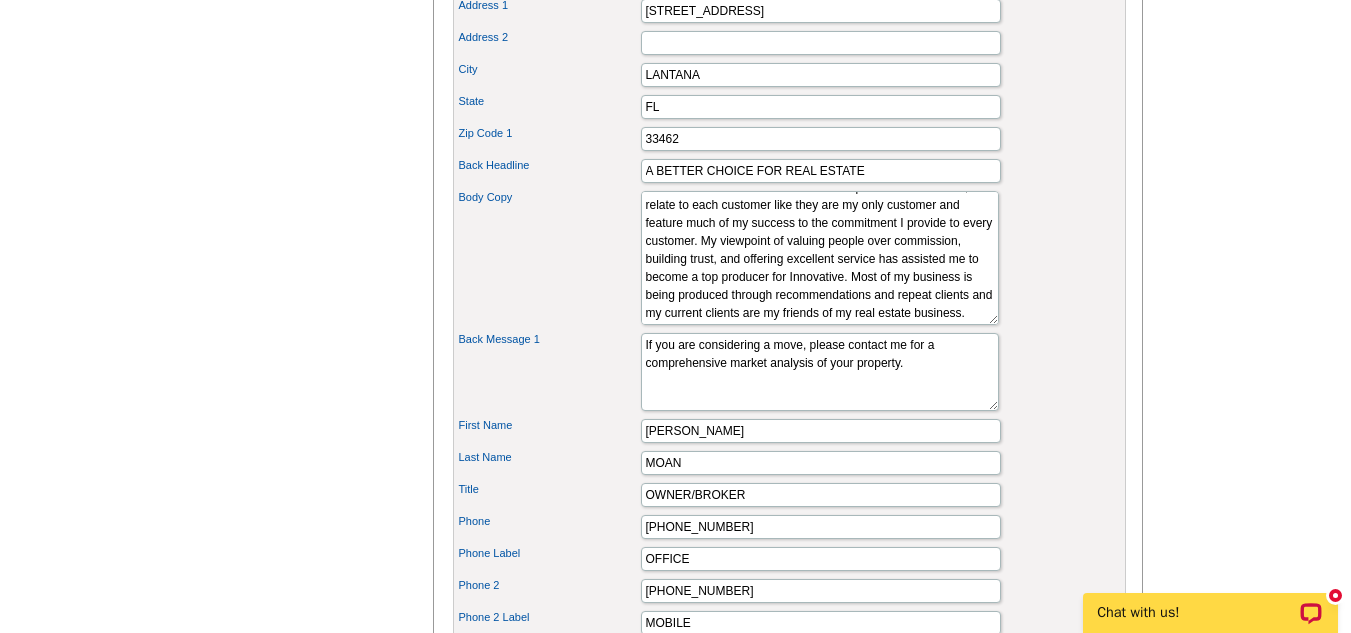 scroll, scrollTop: 878, scrollLeft: 0, axis: vertical 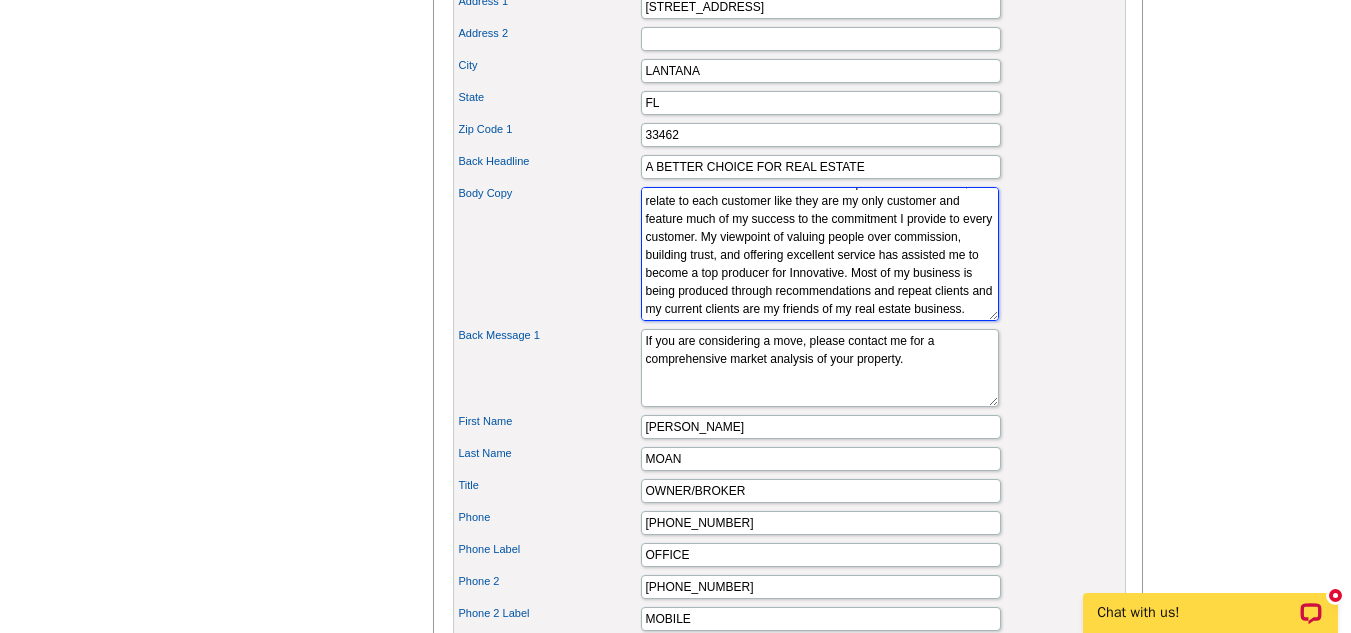 drag, startPoint x: 646, startPoint y: 290, endPoint x: 718, endPoint y: 286, distance: 72.11102 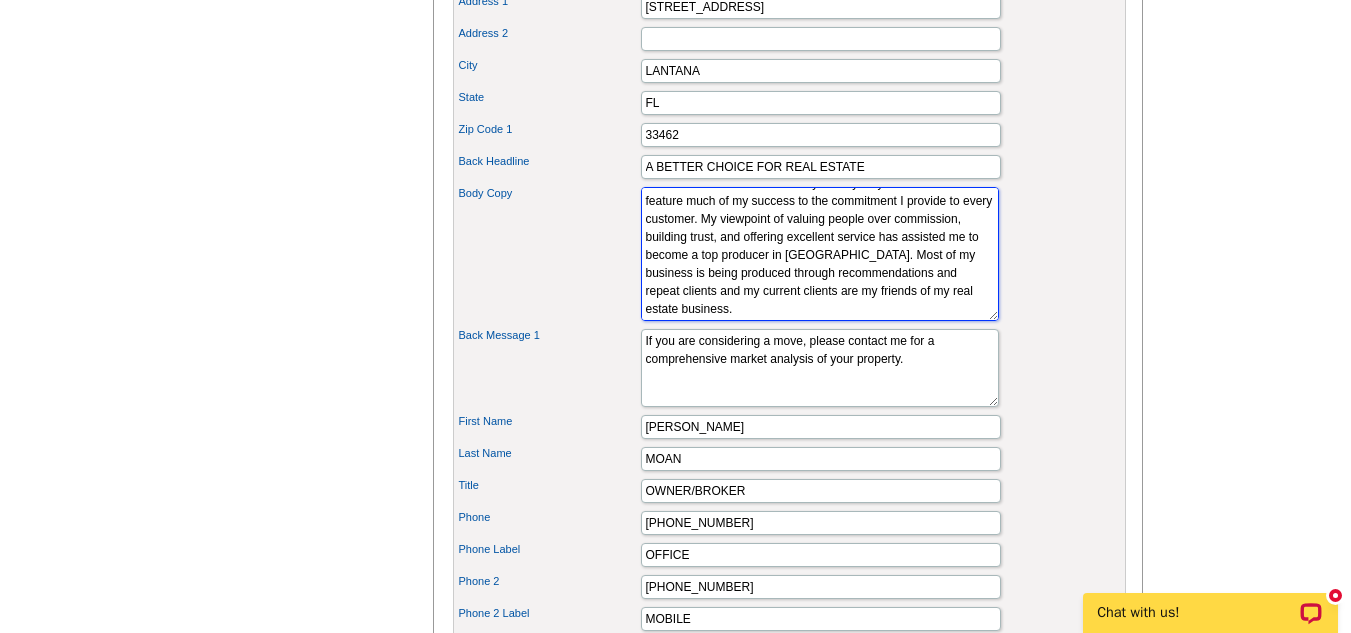 scroll, scrollTop: 106, scrollLeft: 0, axis: vertical 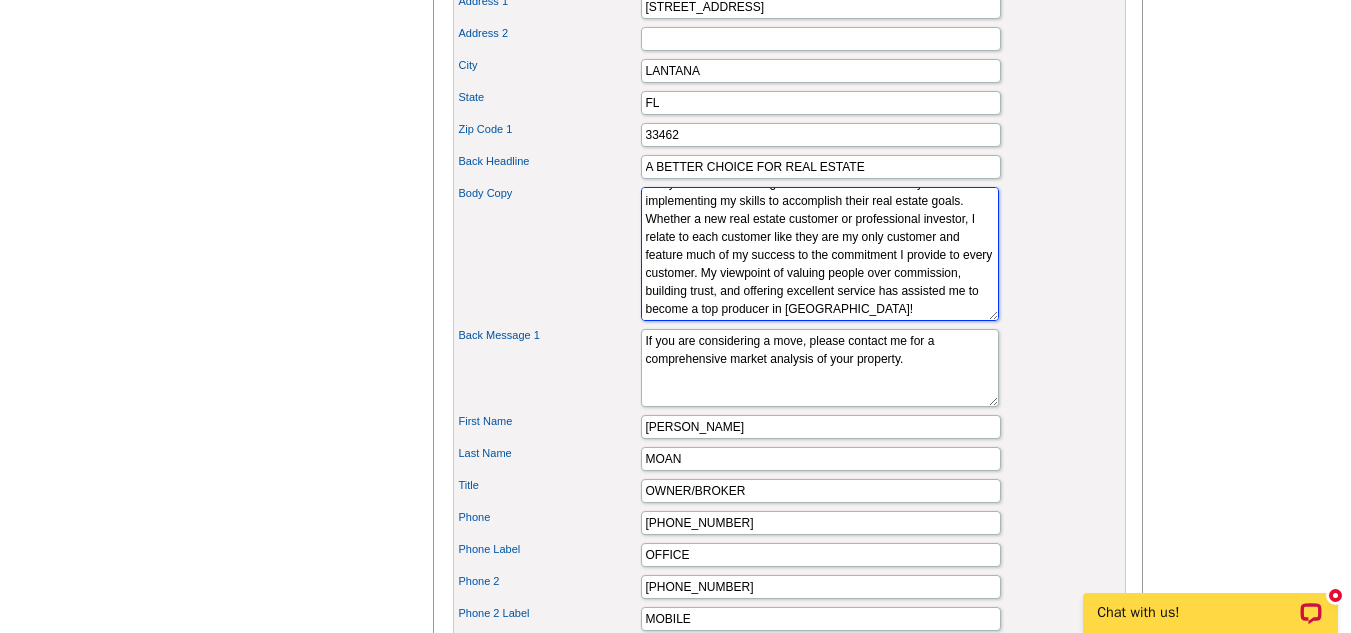 drag, startPoint x: 886, startPoint y: 279, endPoint x: 933, endPoint y: 270, distance: 47.853943 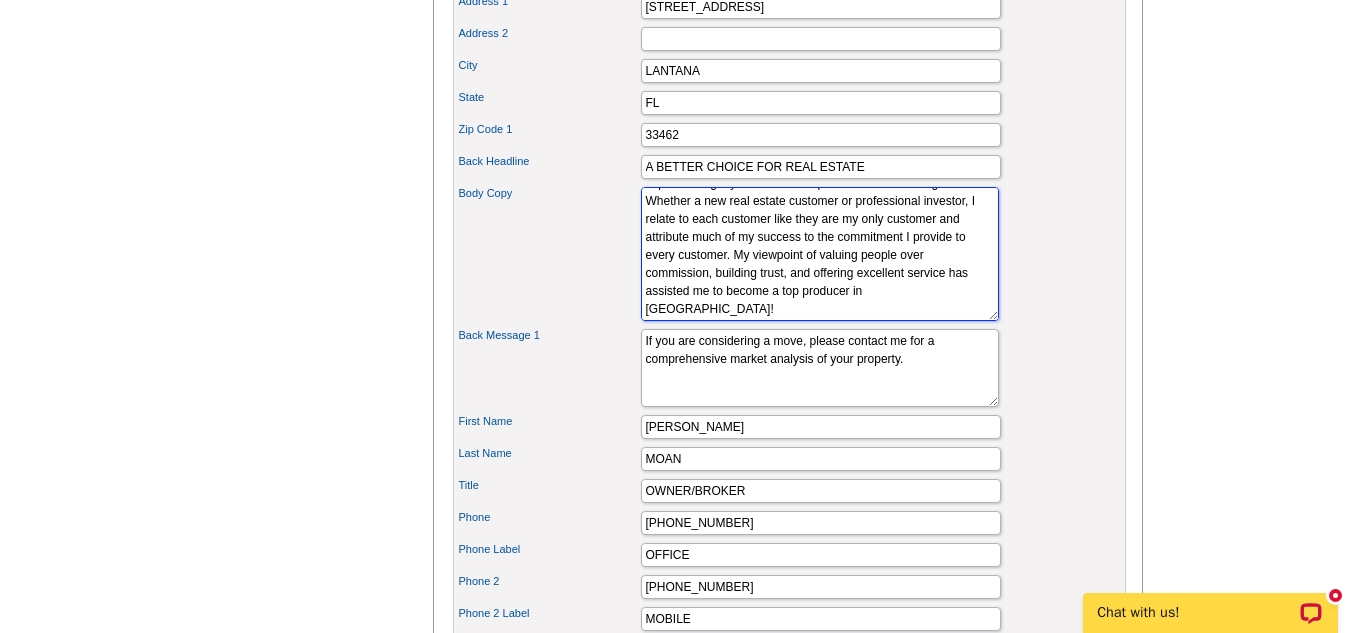 click on "Lorem ipsum dolor sit amet, consectetuer adipiscing elit, sed diam nonummy nibh euismod tincidunt ut laoreet dolore magna aliquam erat volutpat. Ut wisi enim ad minim veniam, quis nostrud exerci tation ullamcorper suscipit lobortis nisl ut aliquip ex ea commodo consequat." at bounding box center (820, 254) 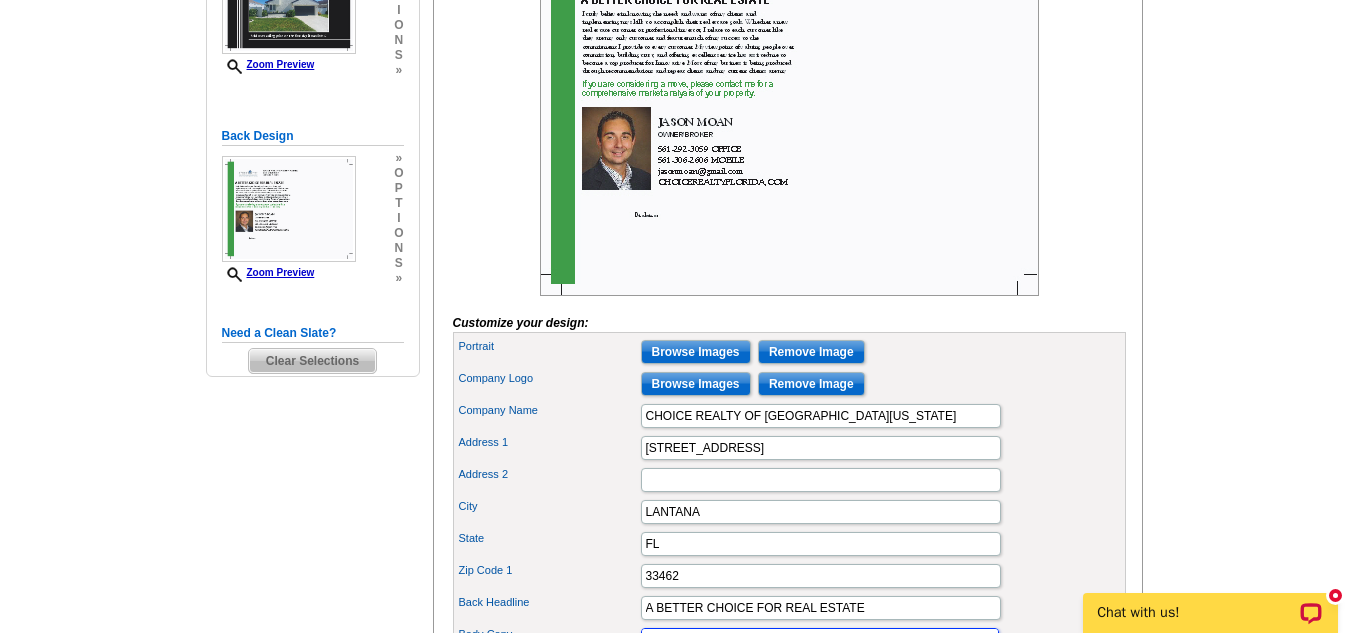 scroll, scrollTop: 441, scrollLeft: 0, axis: vertical 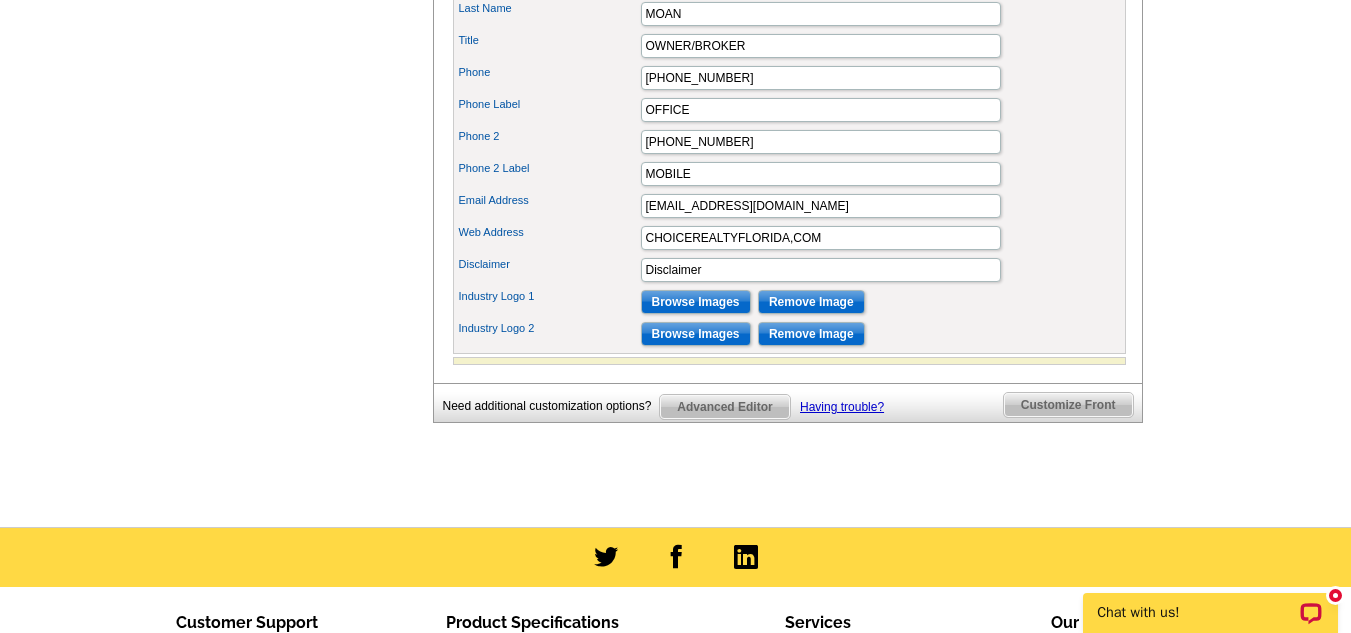 type on "I truly believe in knowing the needs and wants of my clients and implementing my skills to accomplish their real estate goals. Whether a new real estate customer or professional investor, I relate to each customer like they are my only customer and attribute much of my success to the commitment I provide to every customer. My viewpoint of valuing people over commission, building trust, and offering excellent service has assisted me to become a top producer in Palm Beach County!" 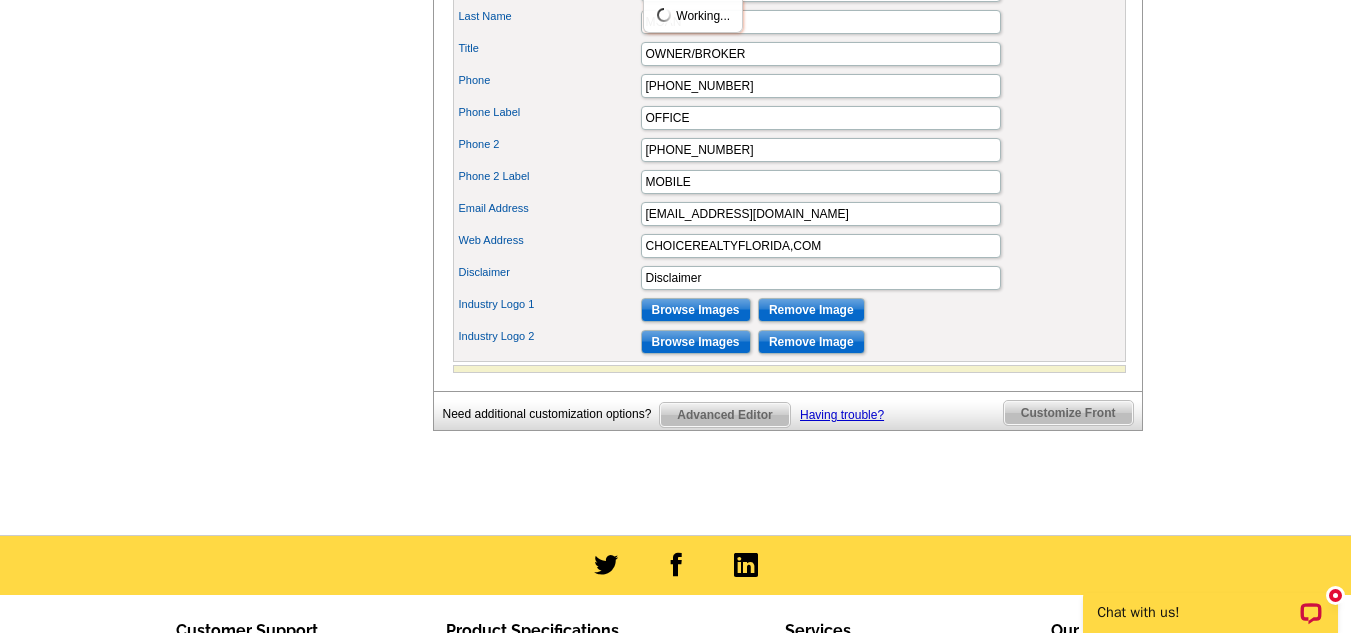 scroll, scrollTop: 1300, scrollLeft: 0, axis: vertical 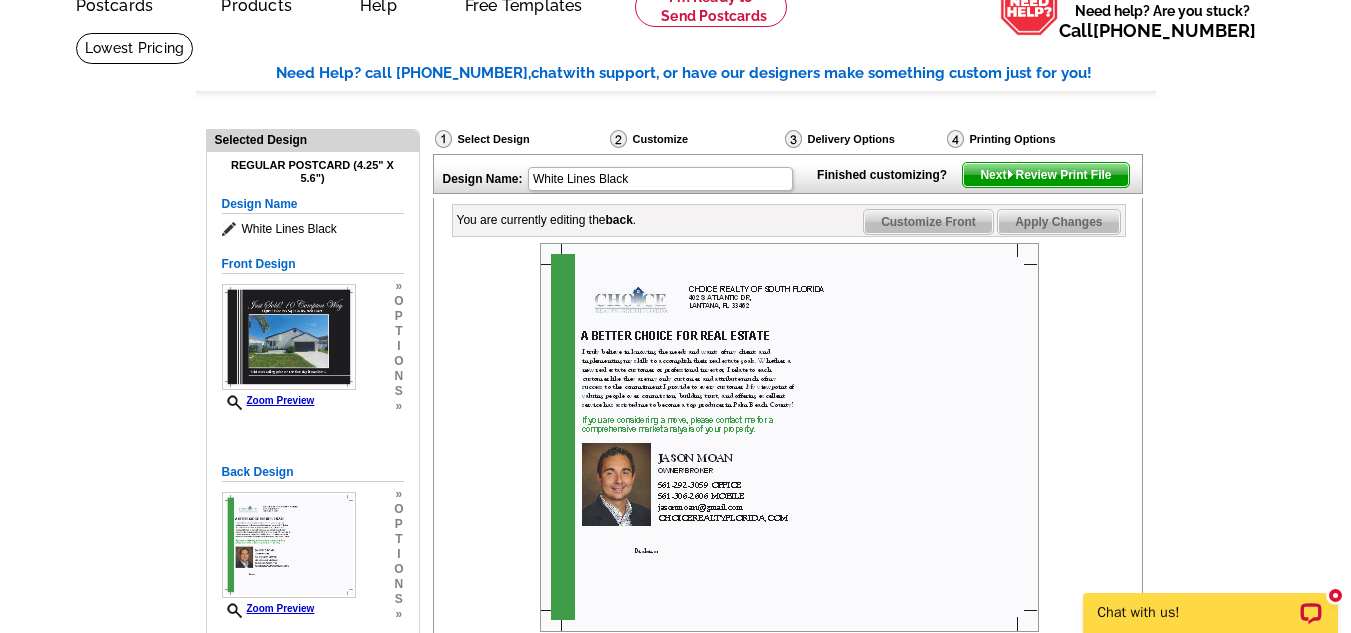 click on "Next   Review Print File" at bounding box center [1045, 175] 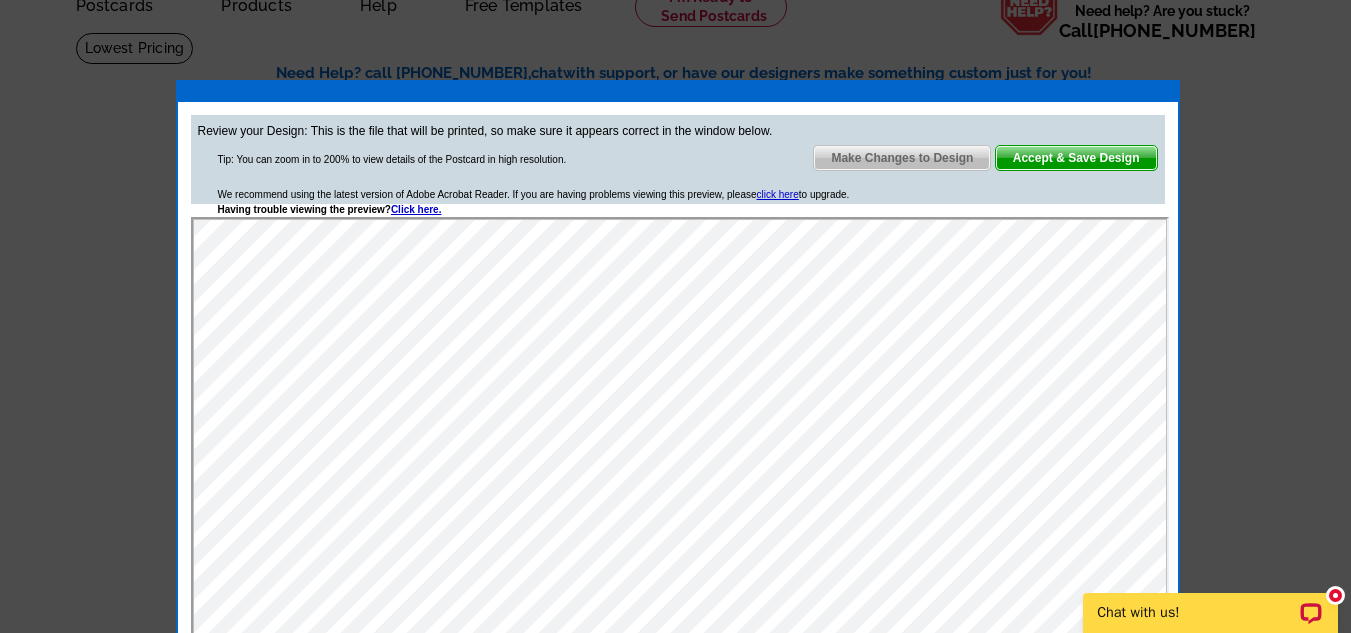 scroll, scrollTop: 0, scrollLeft: 0, axis: both 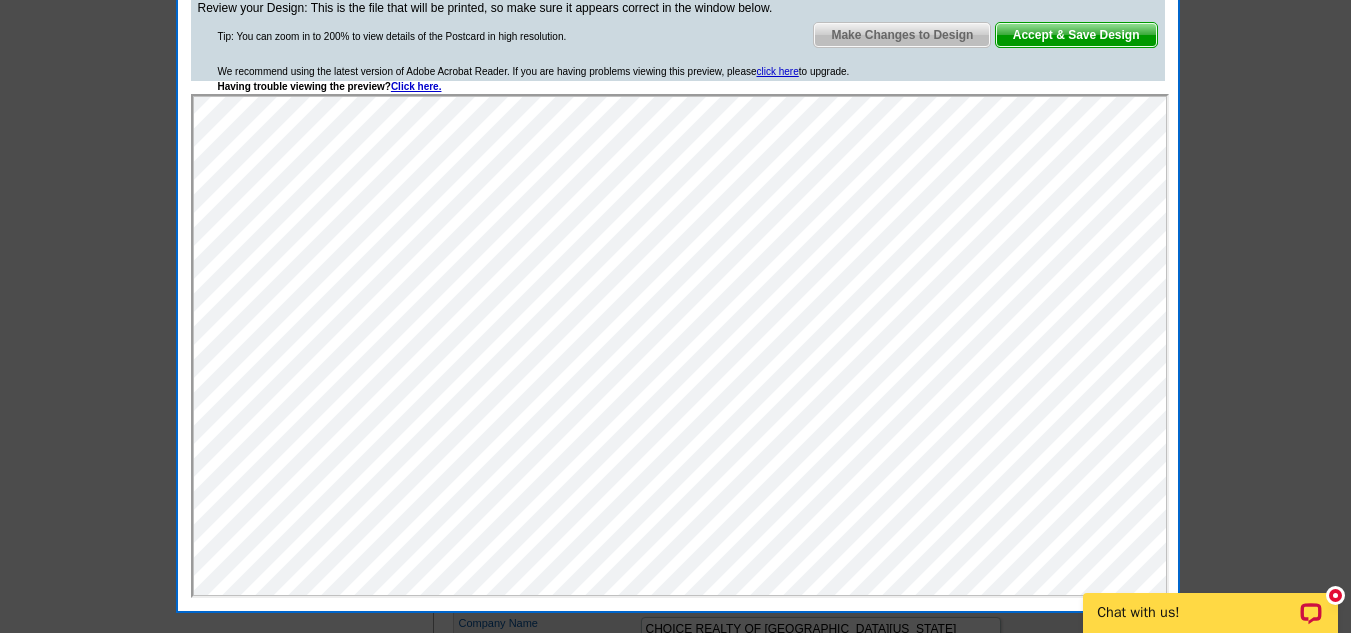 click on "Accept & Save Design" at bounding box center [1076, 35] 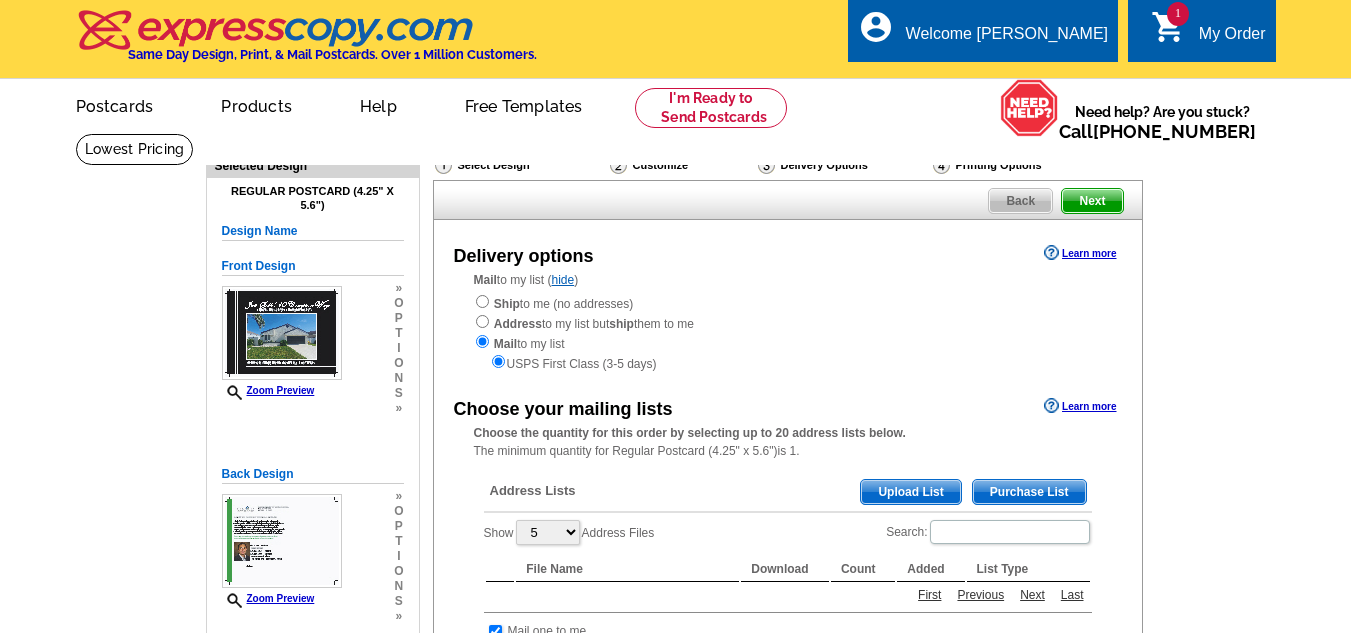 scroll, scrollTop: 0, scrollLeft: 0, axis: both 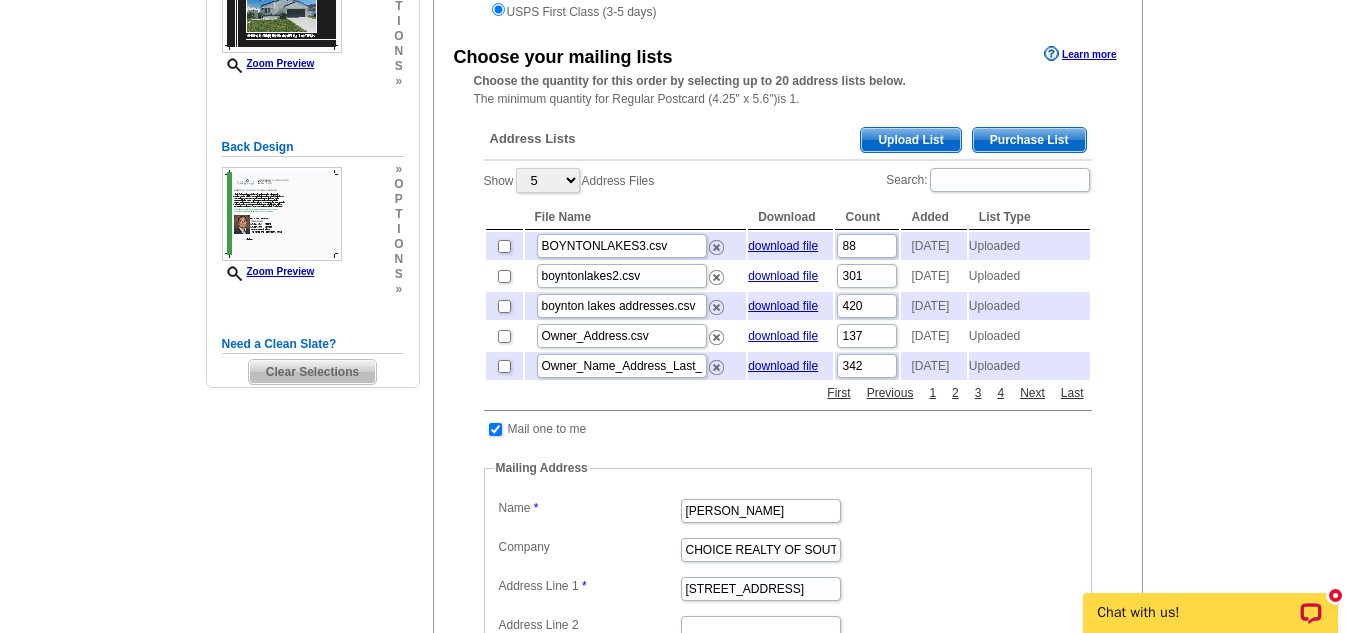 click on "Upload List" at bounding box center (910, 140) 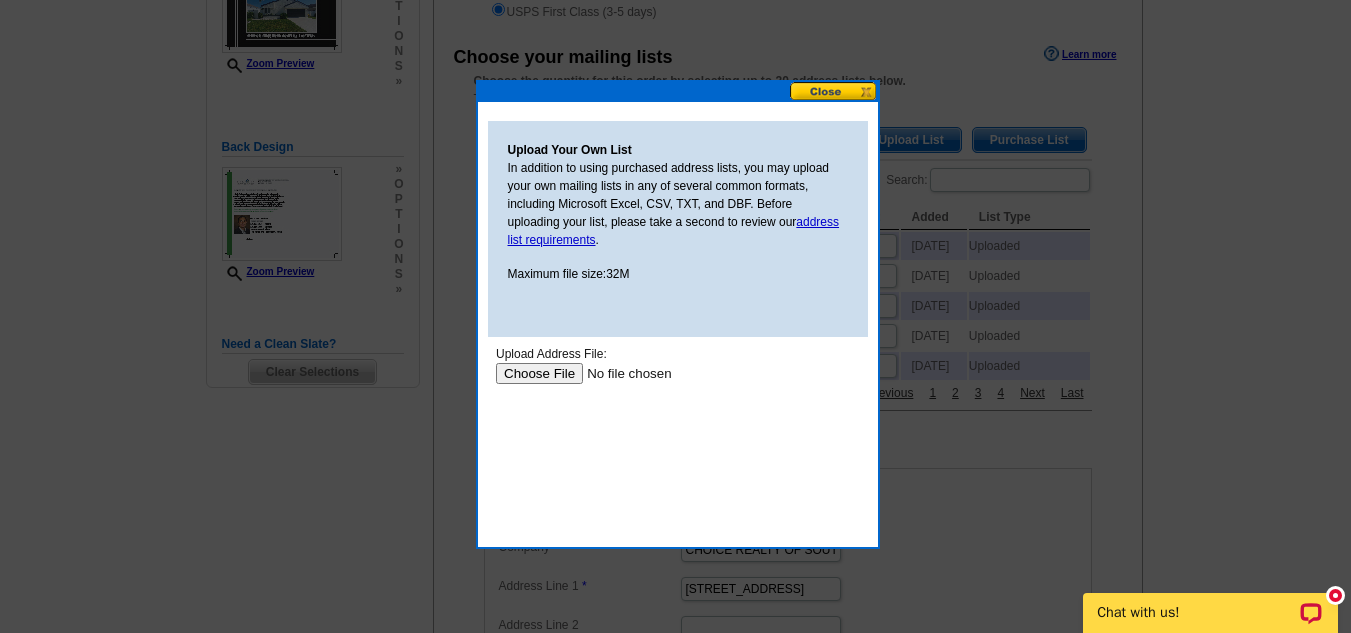 scroll, scrollTop: 0, scrollLeft: 0, axis: both 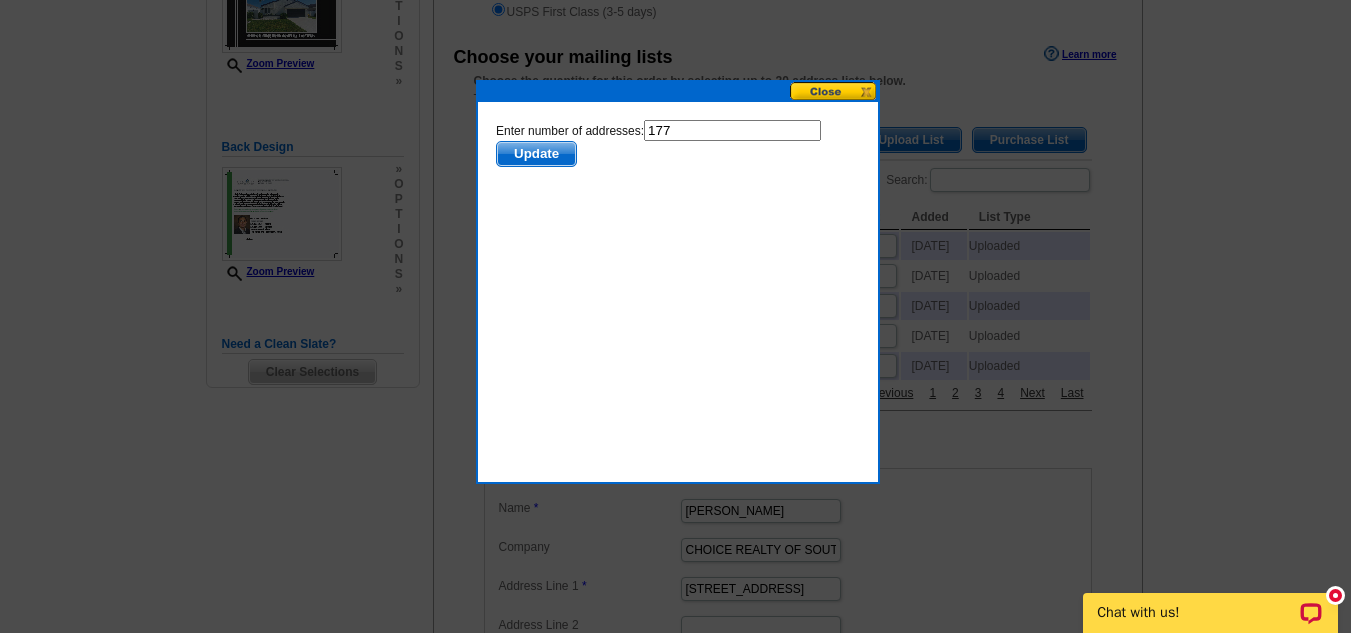 click on "Update" at bounding box center [535, 154] 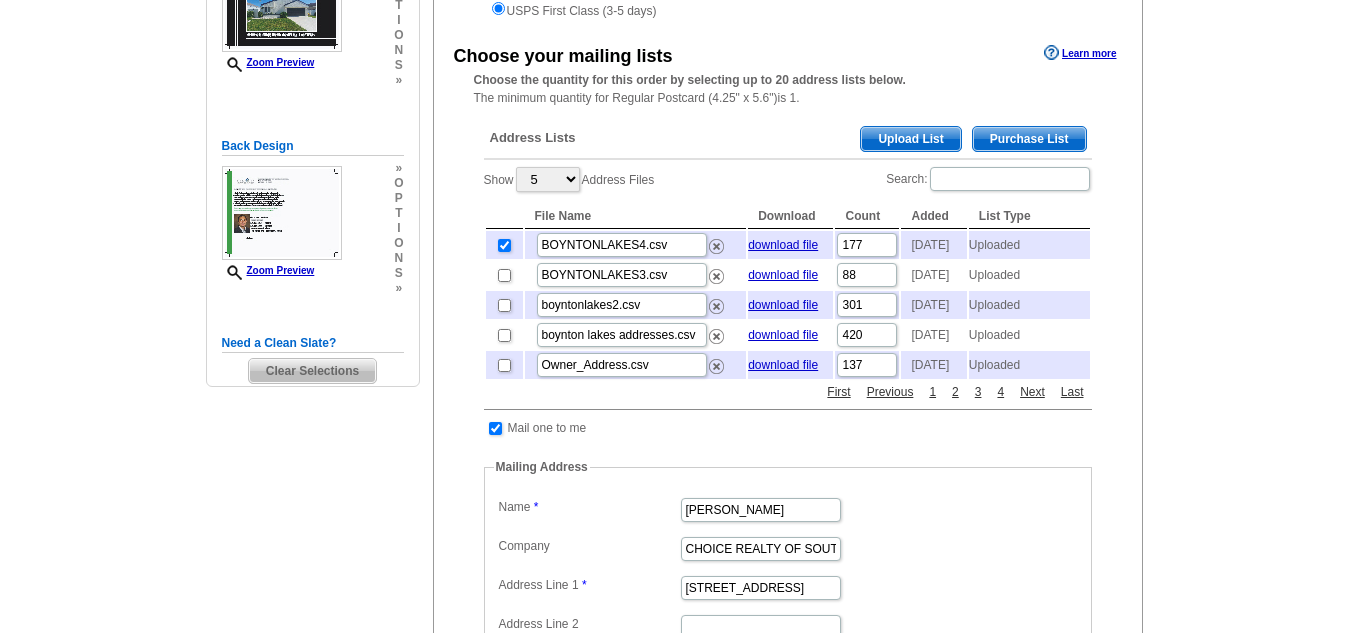 scroll, scrollTop: 352, scrollLeft: 0, axis: vertical 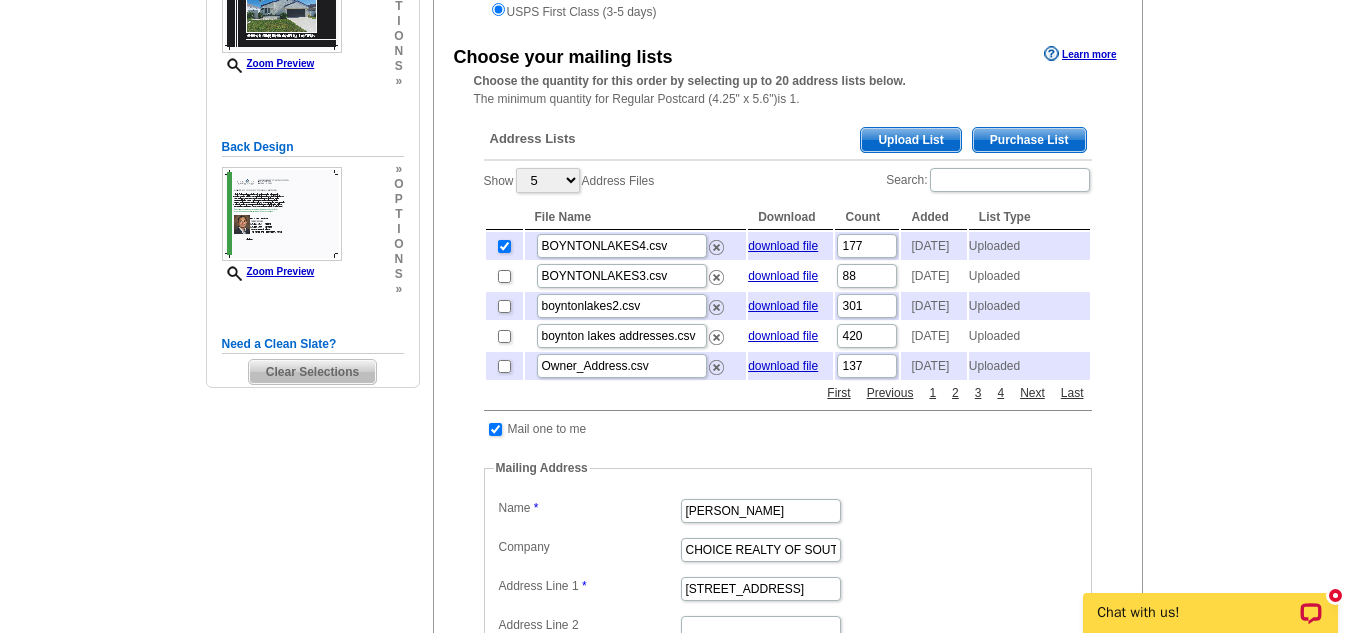 drag, startPoint x: 1350, startPoint y: 262, endPoint x: 1365, endPoint y: 454, distance: 192.58505 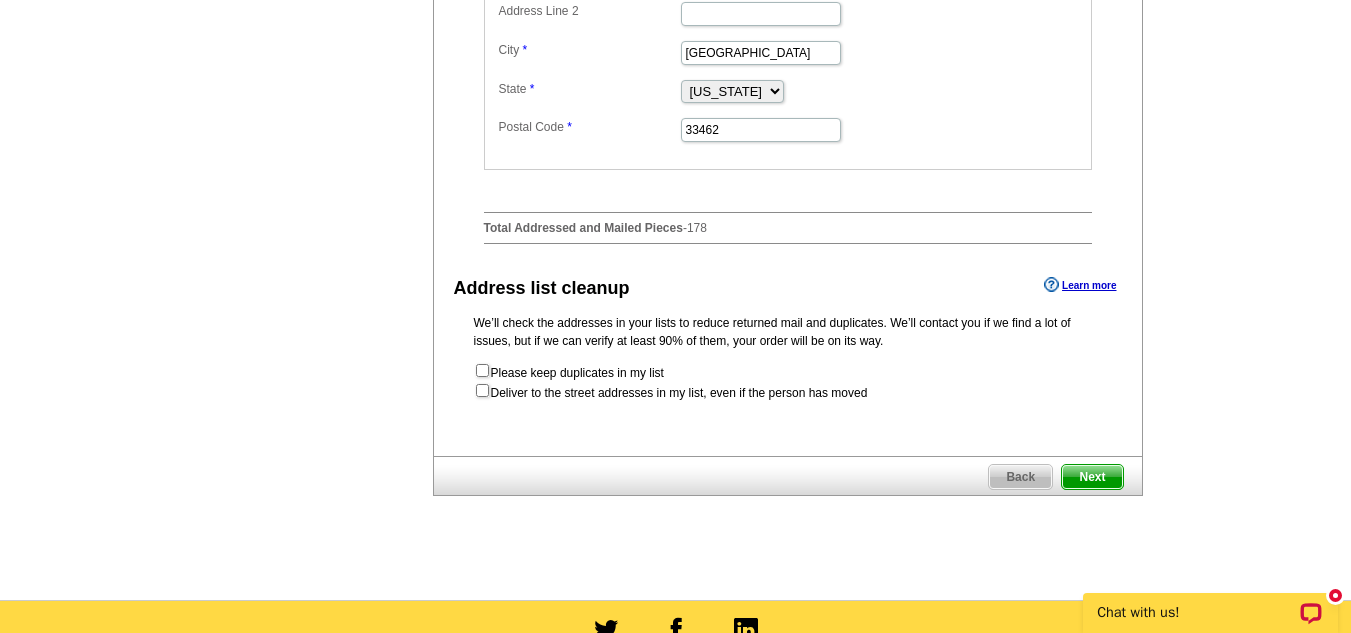 scroll, scrollTop: 935, scrollLeft: 0, axis: vertical 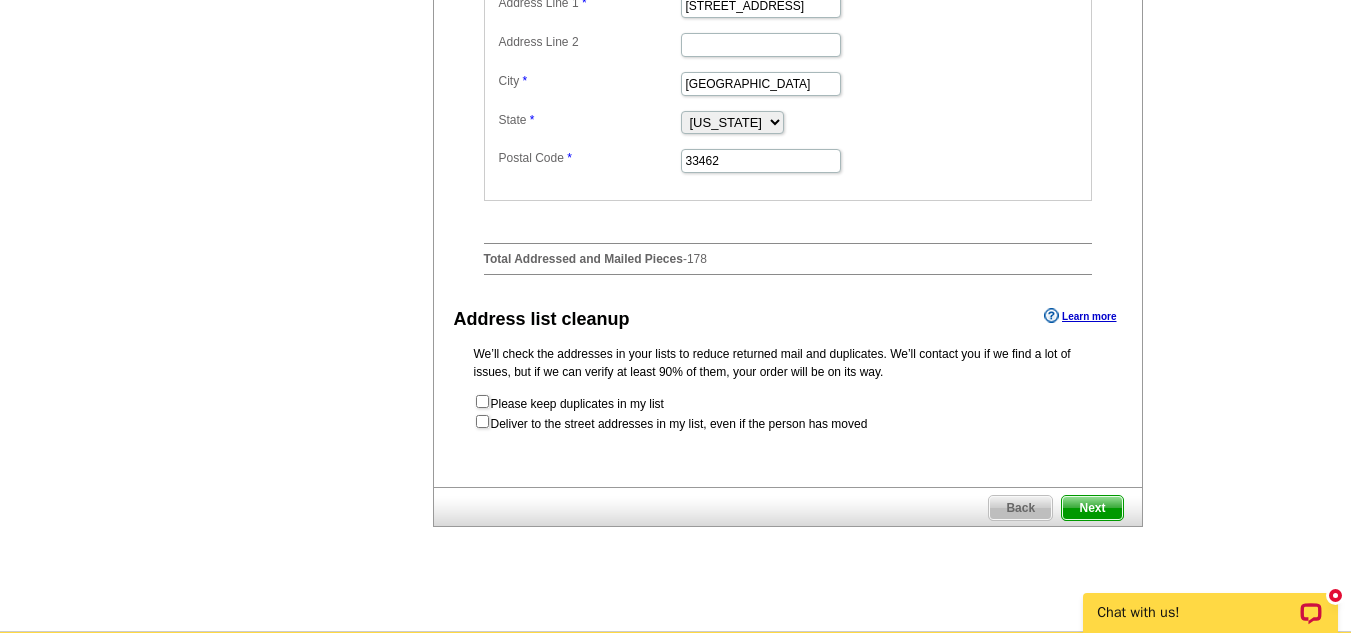 click on "Next" at bounding box center [1092, 508] 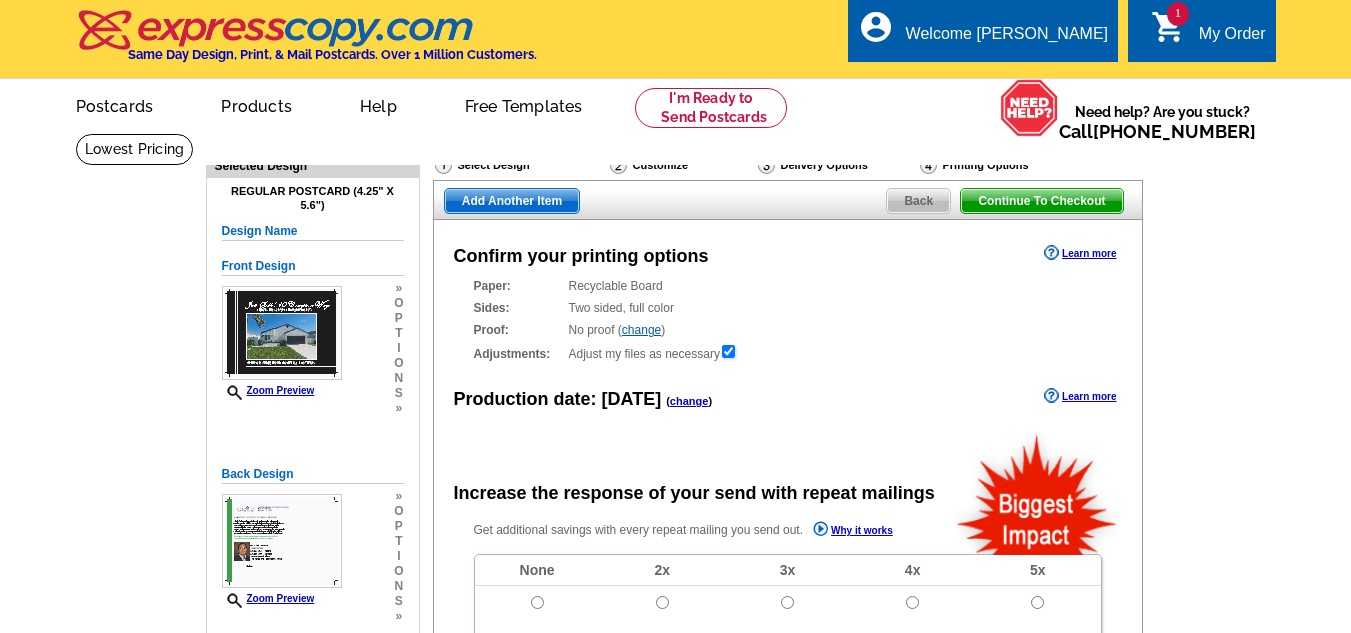 scroll, scrollTop: 0, scrollLeft: 0, axis: both 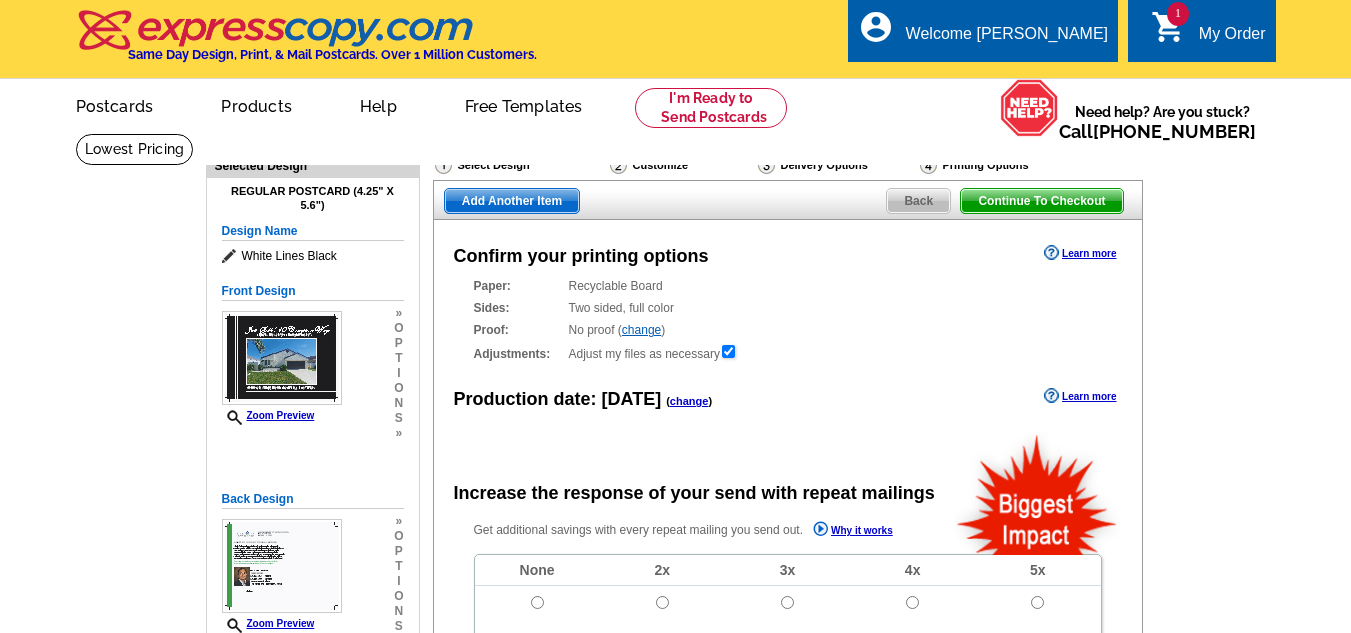 radio on "false" 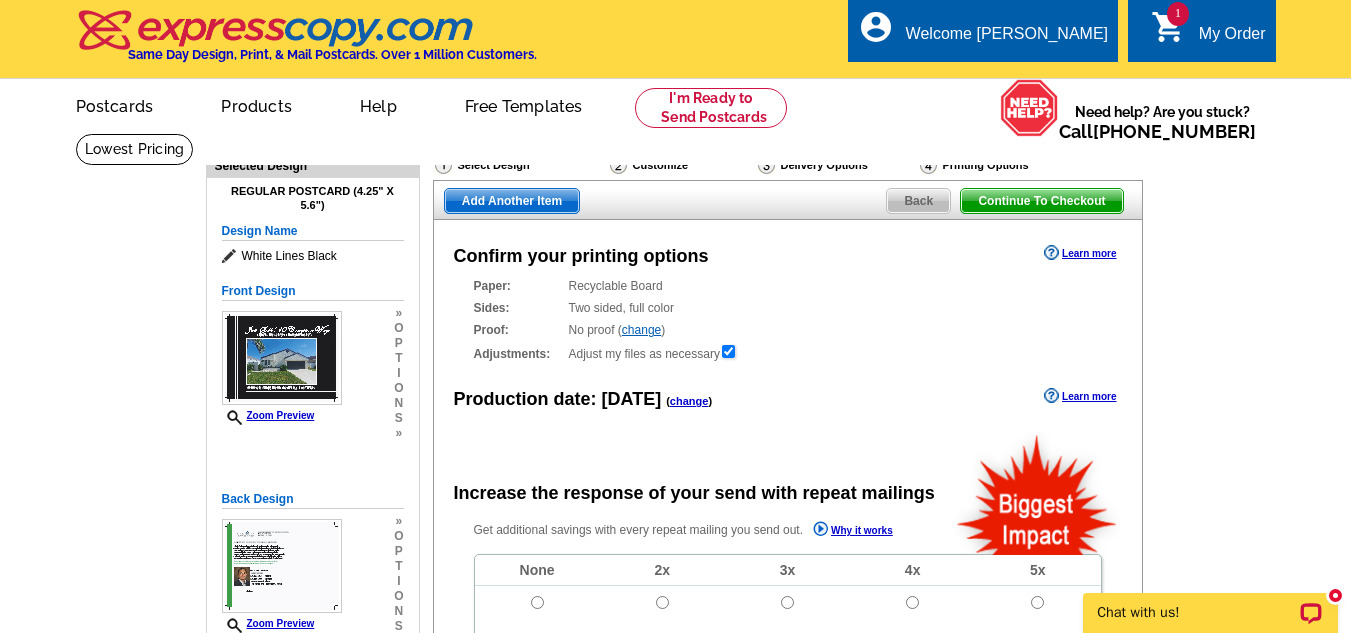 scroll, scrollTop: 0, scrollLeft: 0, axis: both 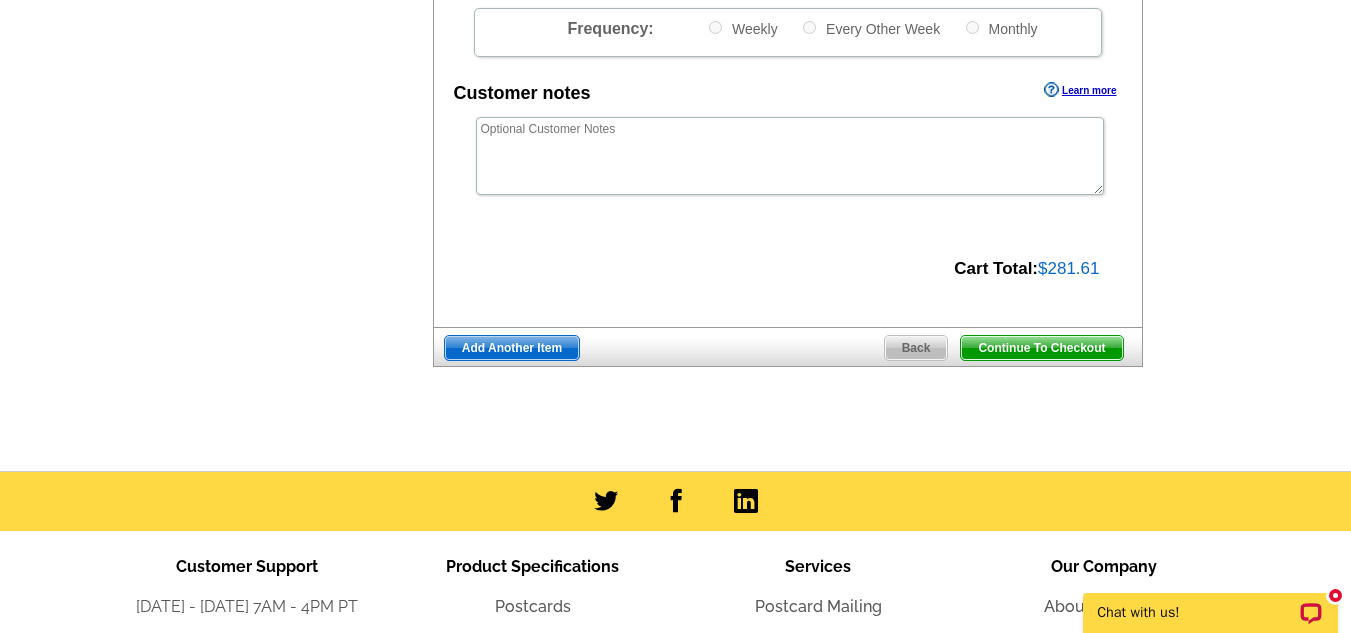 click on "Continue To Checkout" at bounding box center [1041, 348] 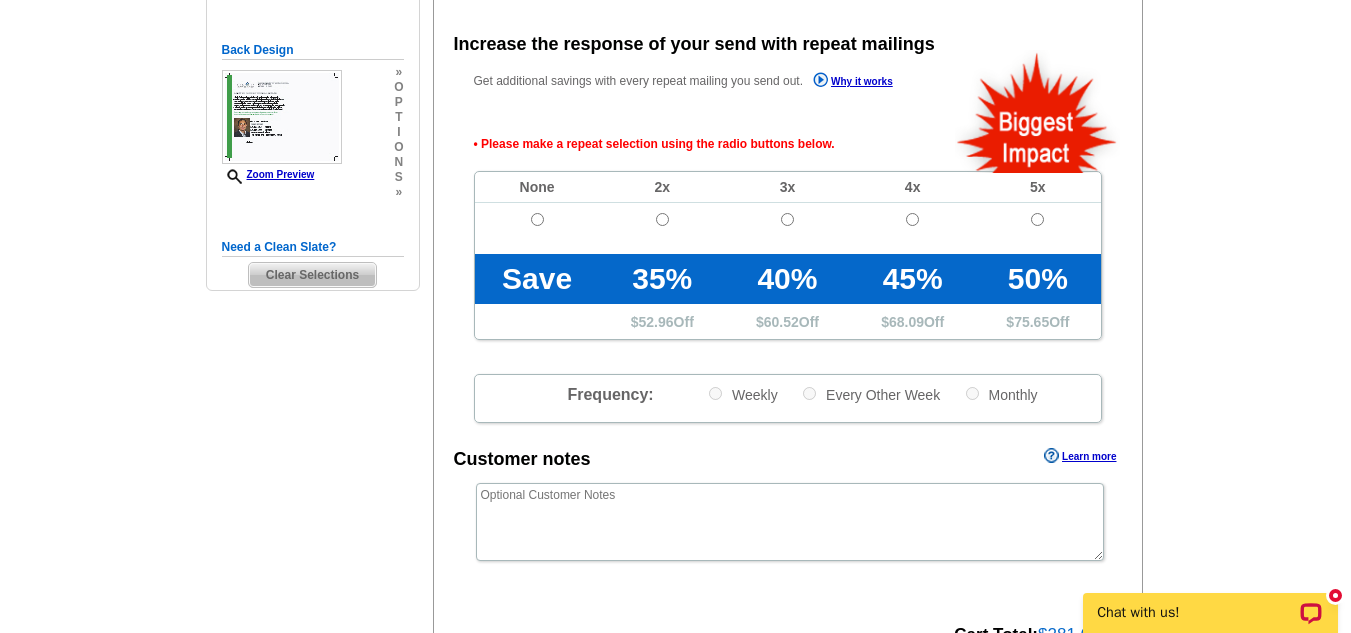 scroll, scrollTop: 448, scrollLeft: 0, axis: vertical 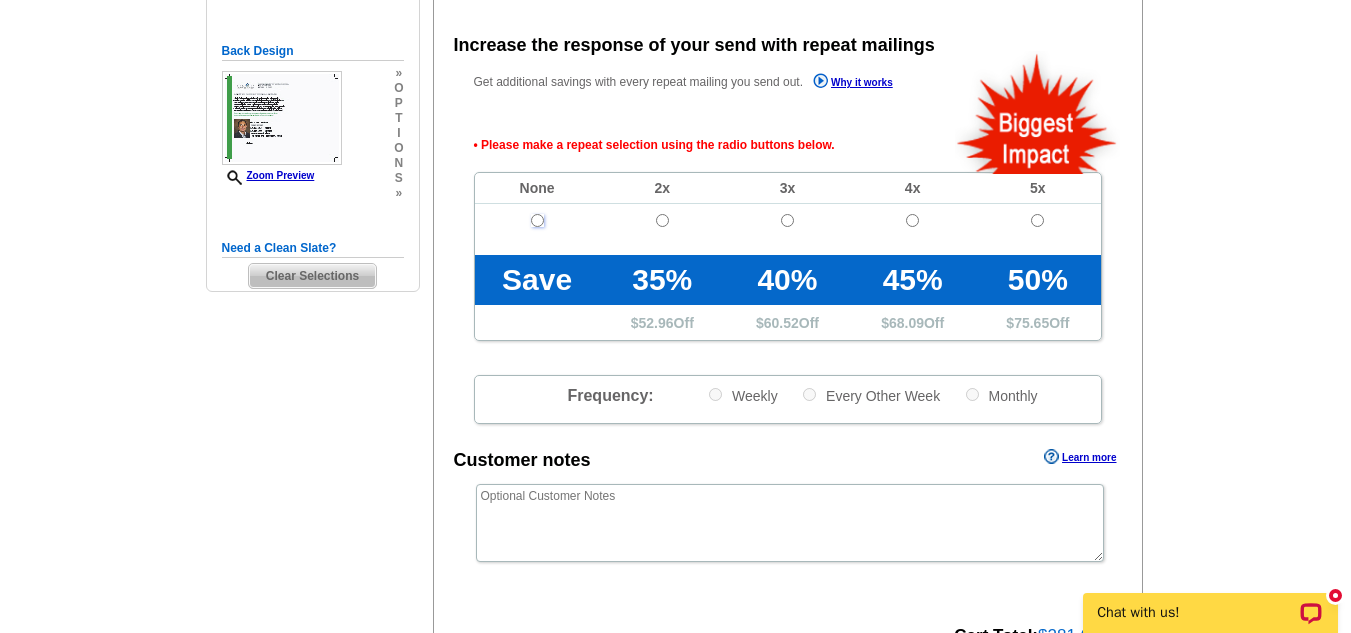 click at bounding box center [537, 220] 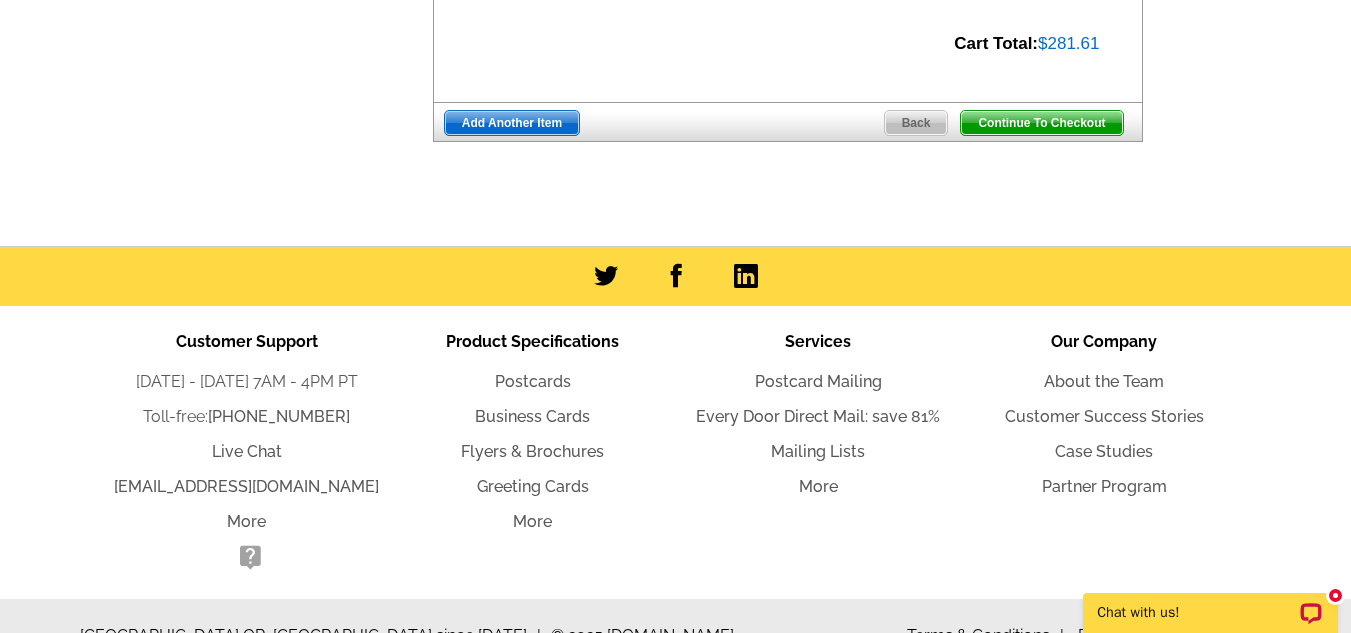 scroll, scrollTop: 1048, scrollLeft: 0, axis: vertical 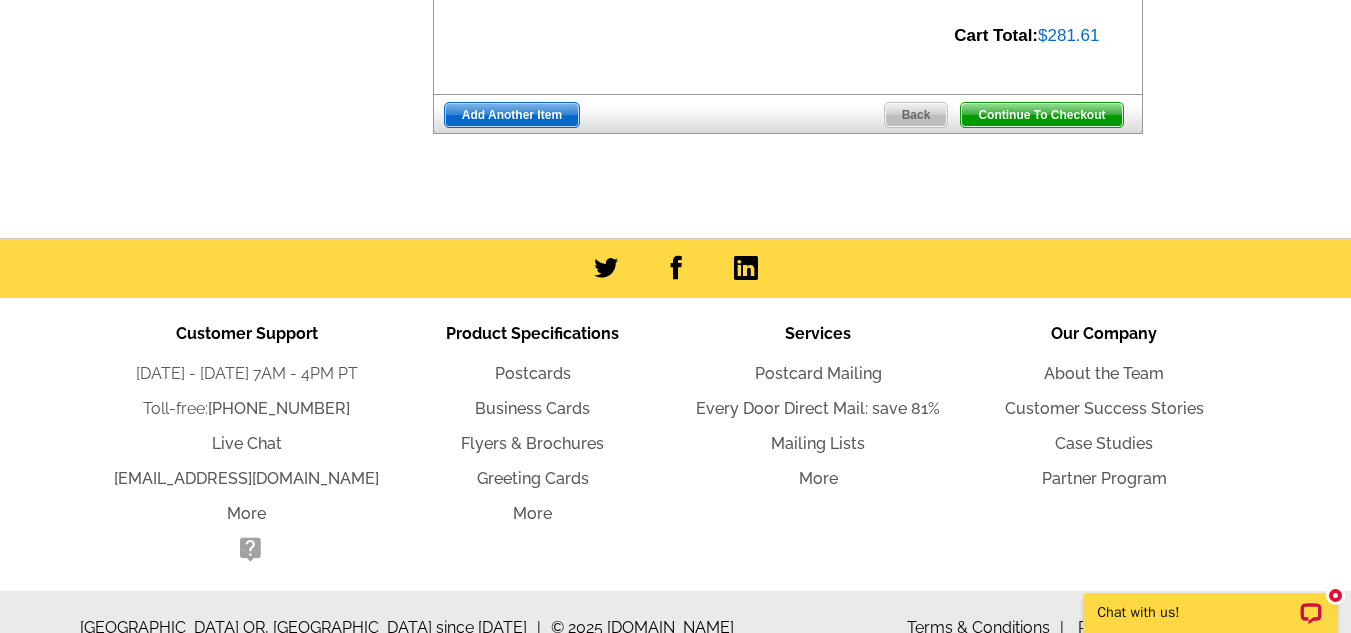 click on "Continue To Checkout" at bounding box center [1041, 115] 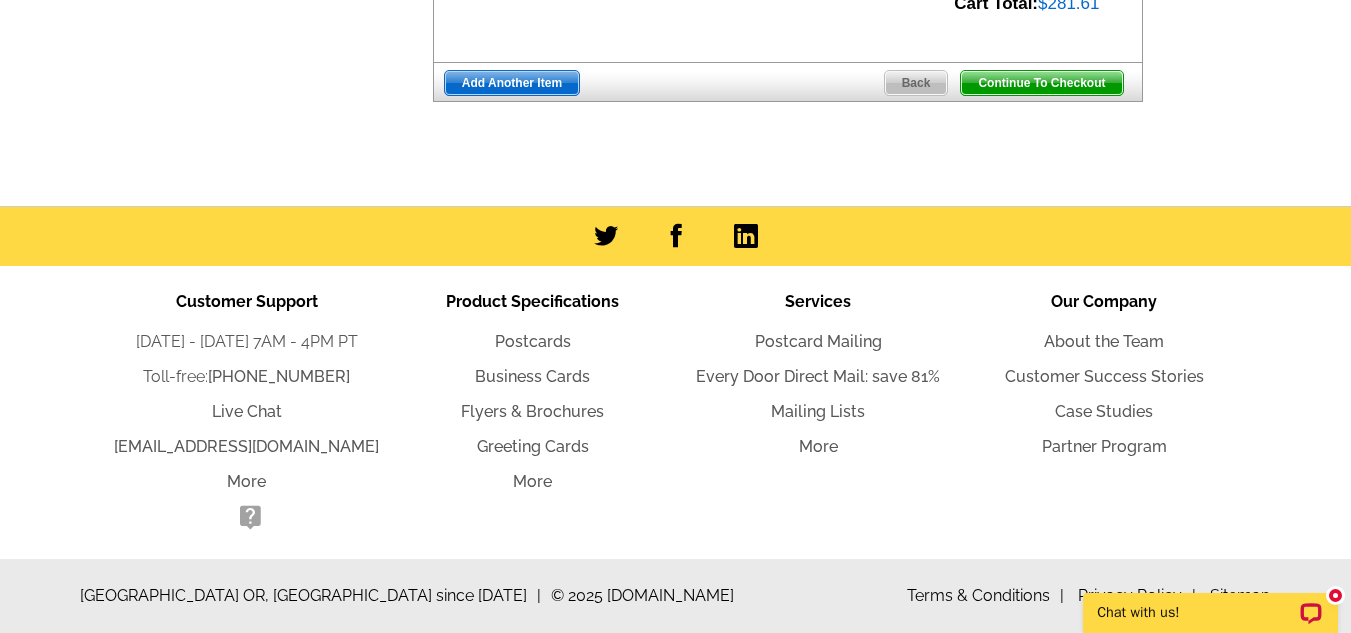 scroll, scrollTop: 982, scrollLeft: 0, axis: vertical 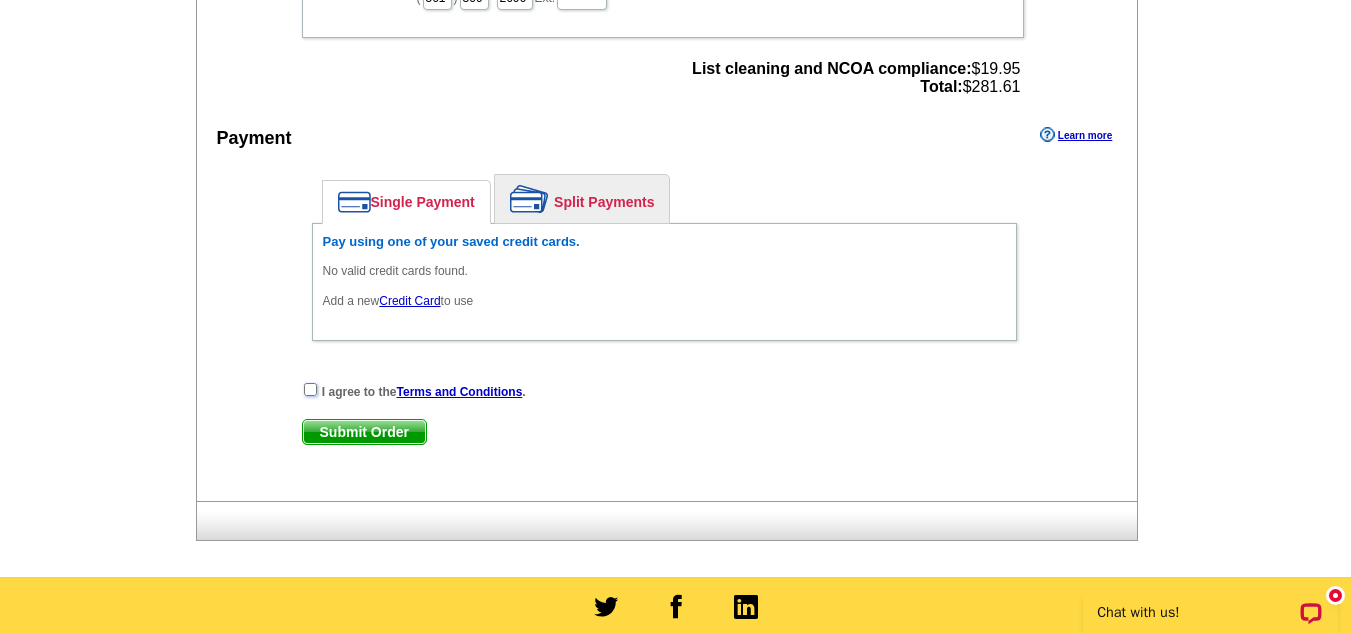 click at bounding box center [310, 389] 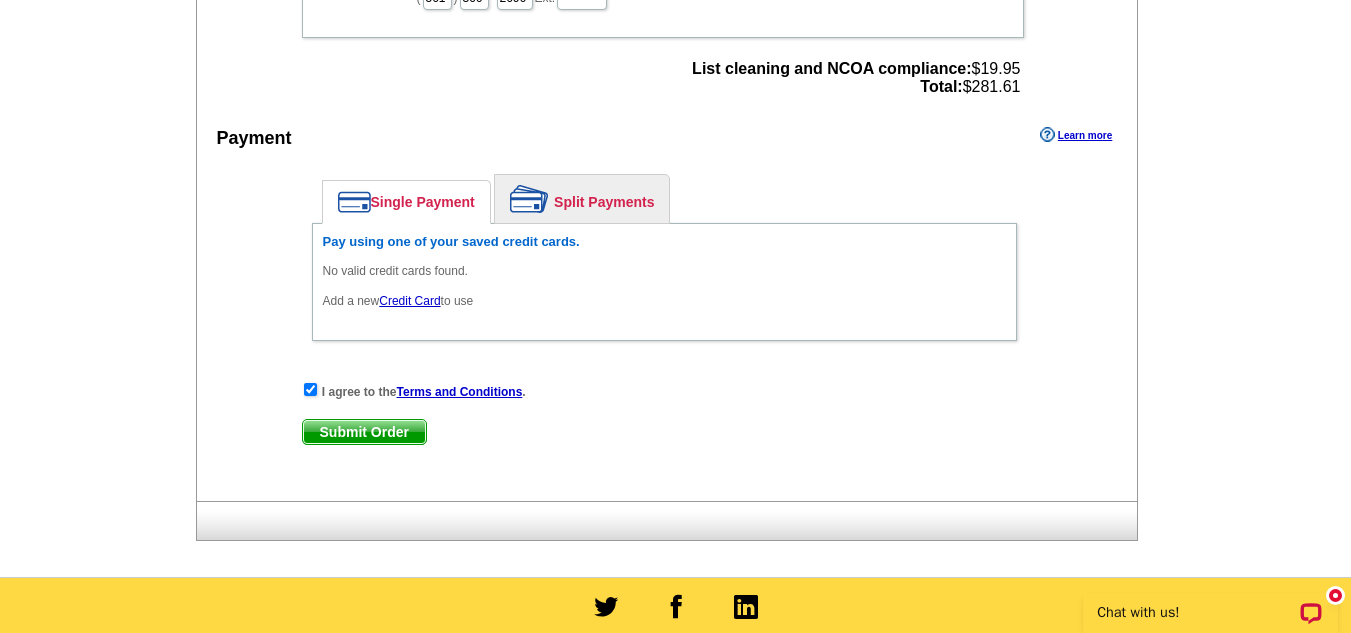 click on "Credit Card" at bounding box center (409, 301) 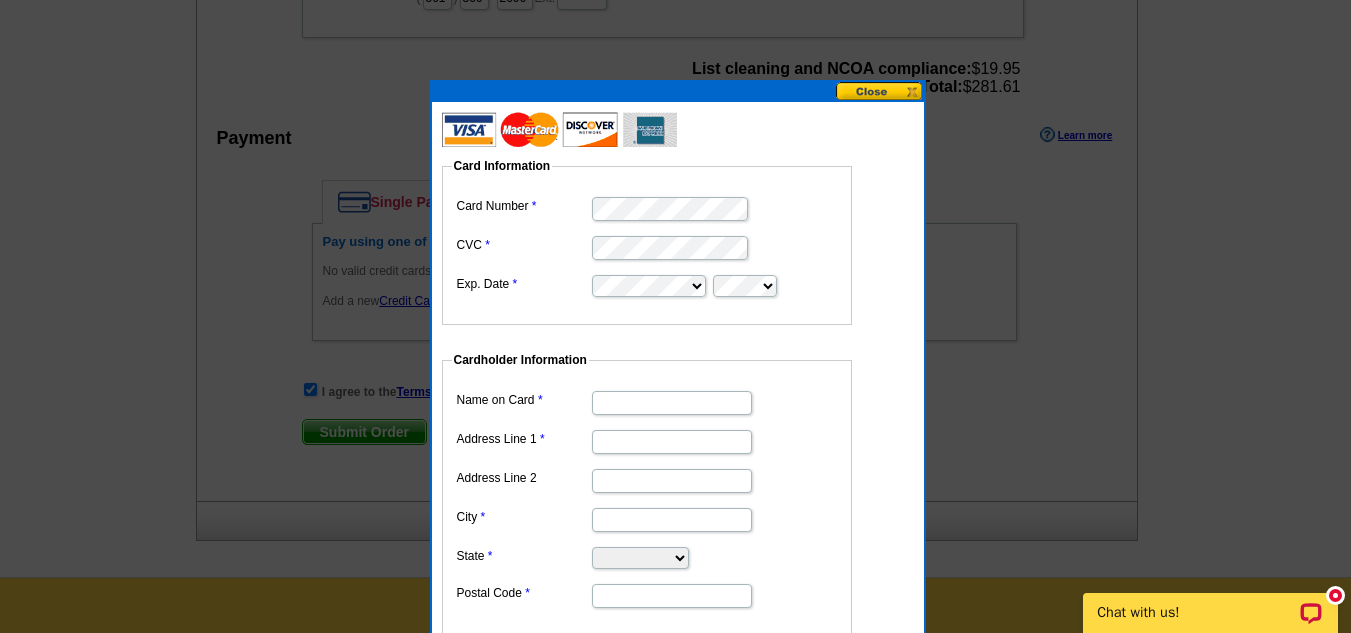 type on "[PERSON_NAME]" 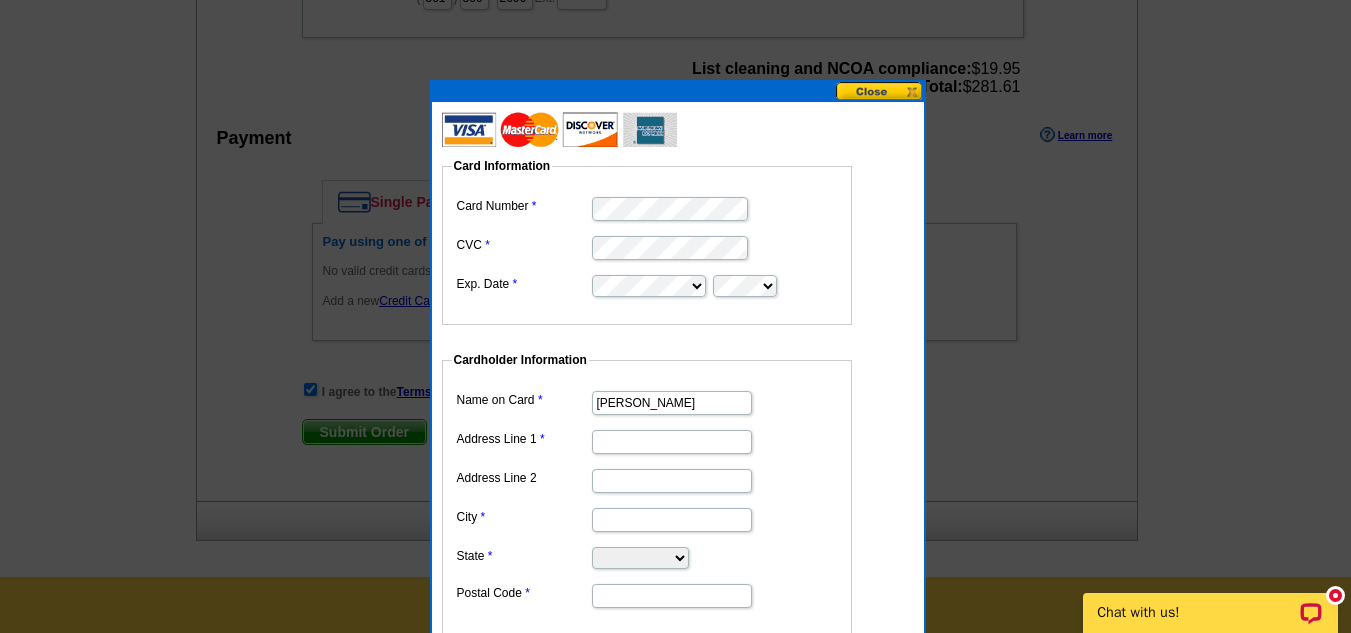 scroll, scrollTop: 0, scrollLeft: 0, axis: both 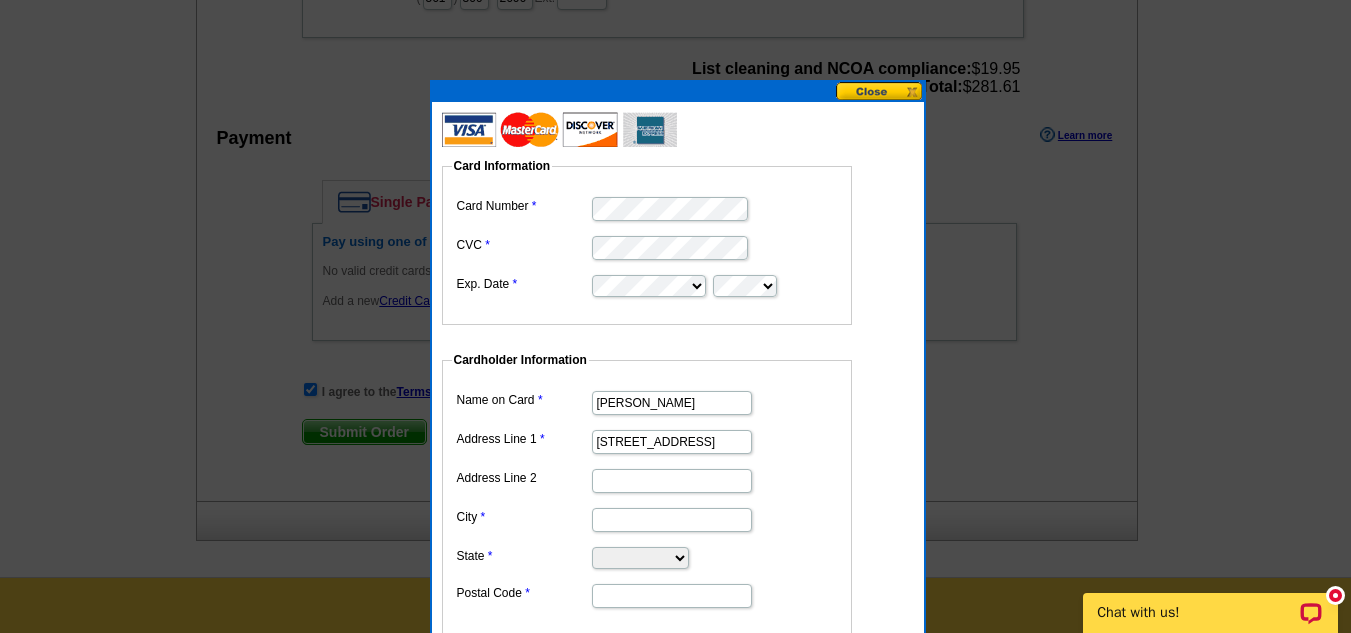 type on "lantana" 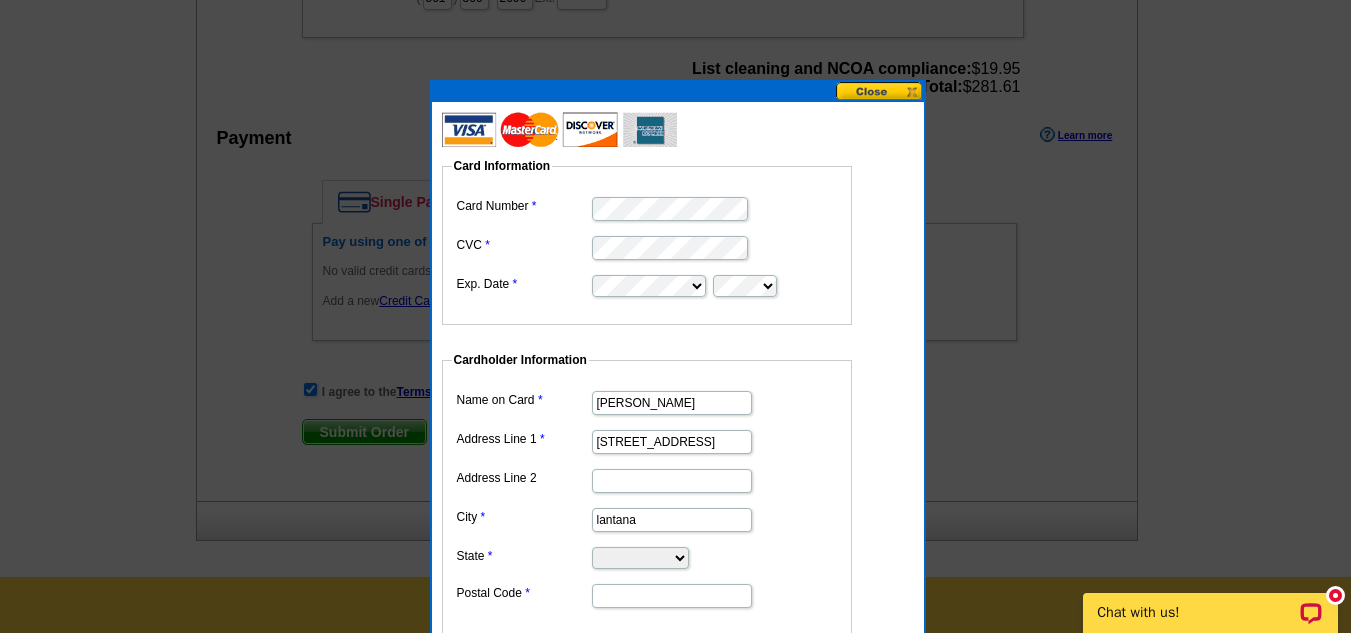 select on "FL" 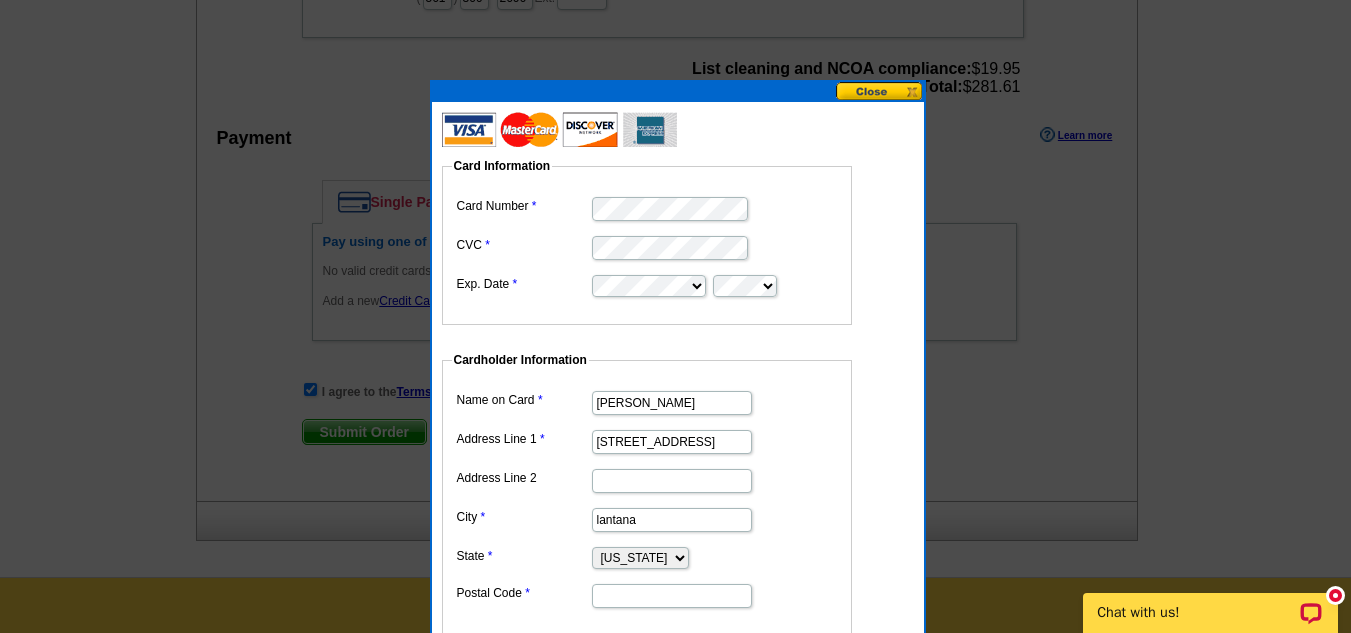 type on "33462" 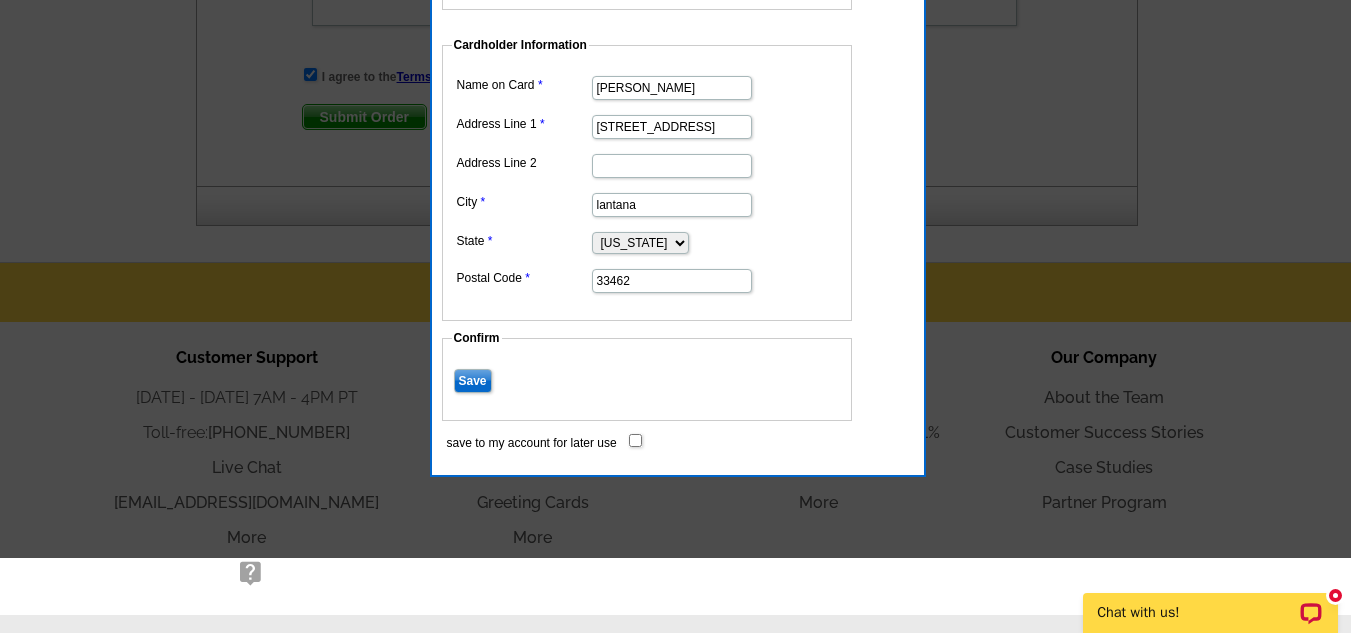 scroll, scrollTop: 1150, scrollLeft: 0, axis: vertical 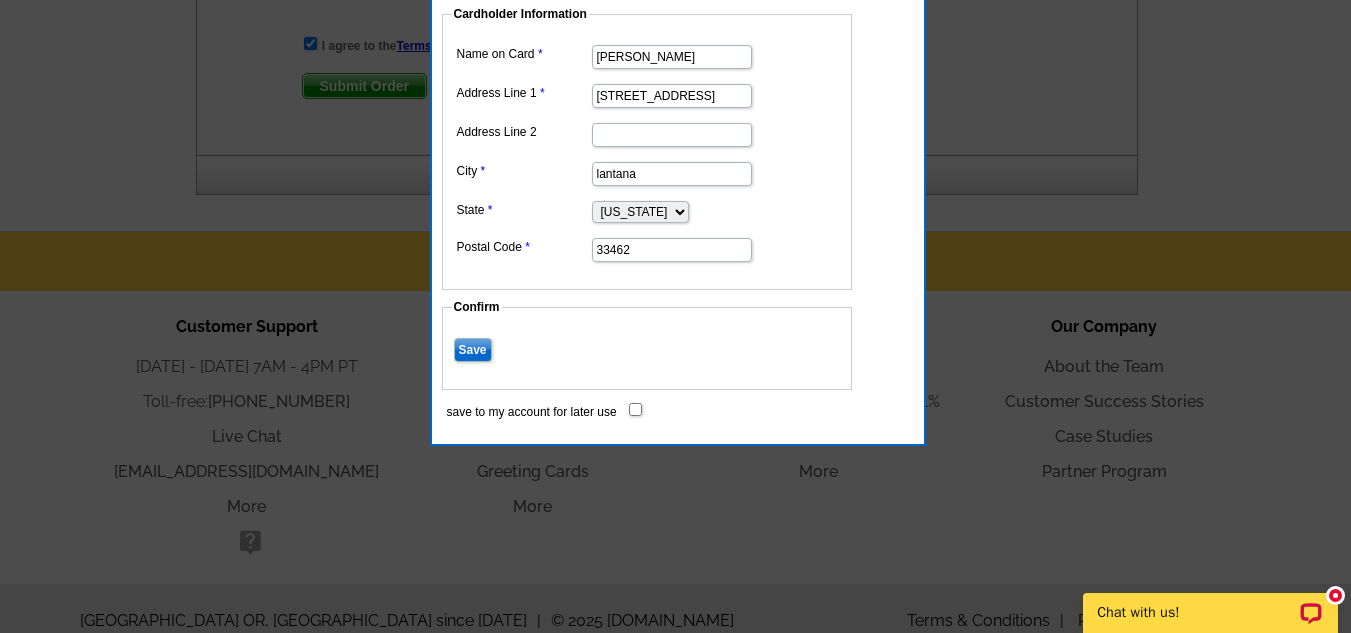 click on "Save" at bounding box center [473, 350] 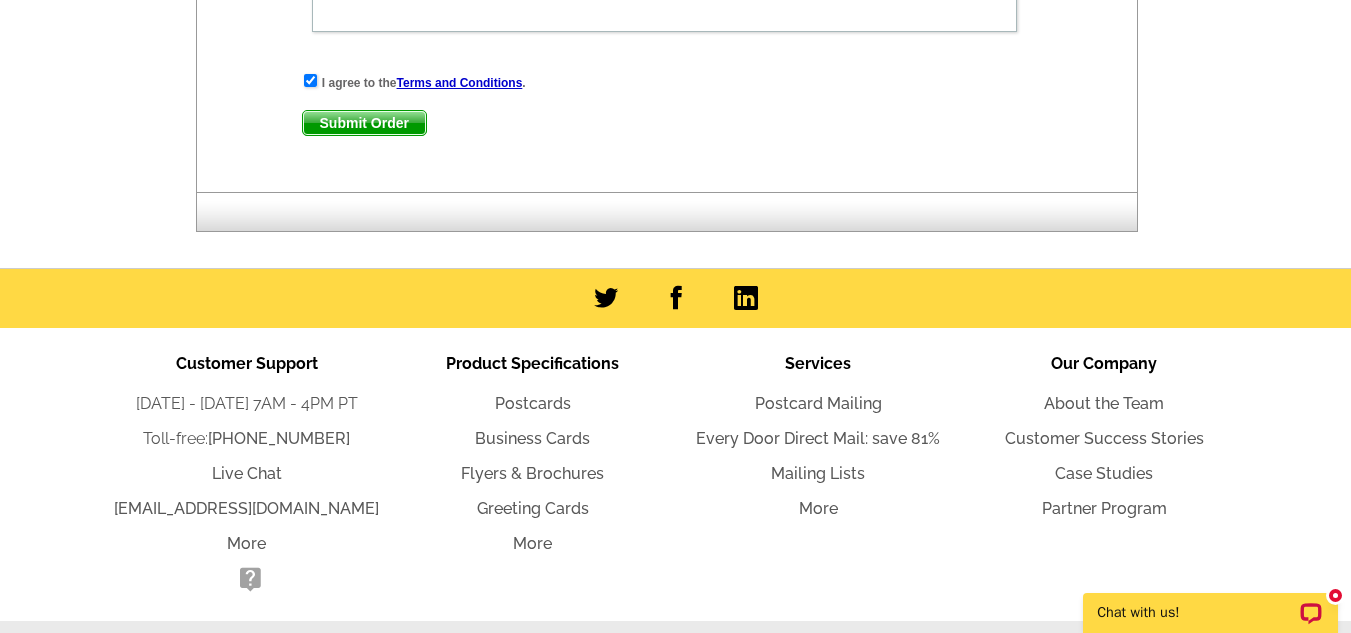 scroll, scrollTop: 746, scrollLeft: 0, axis: vertical 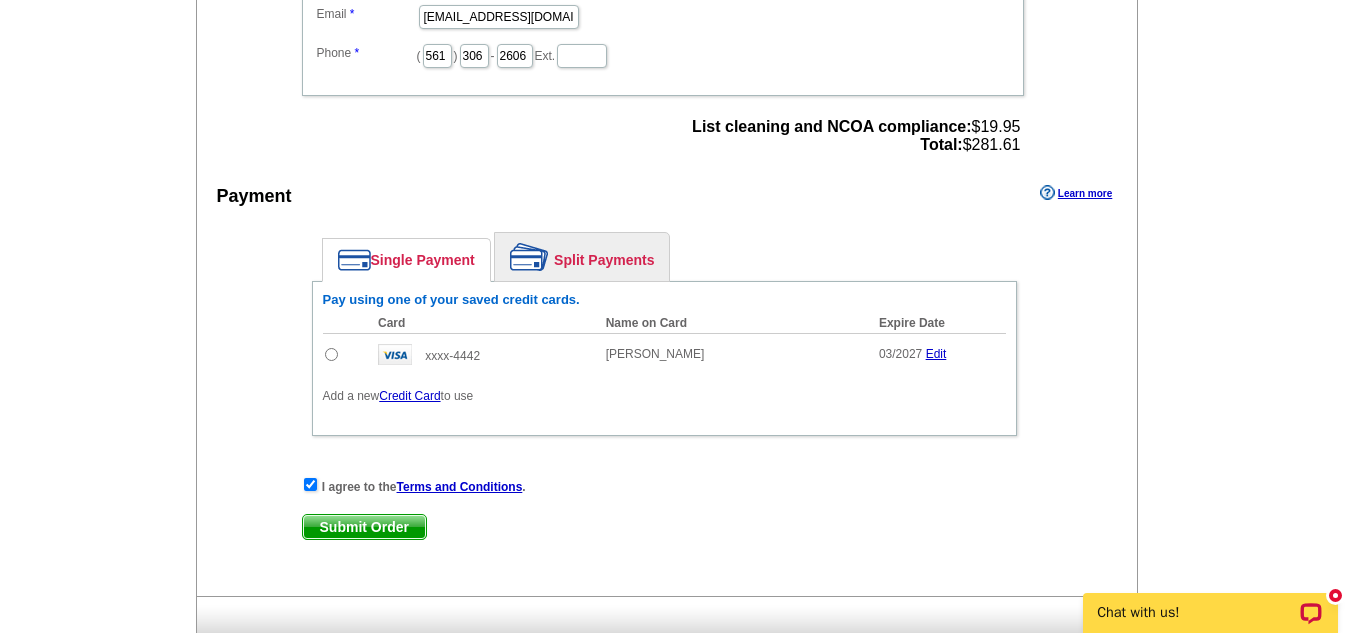 click at bounding box center (331, 354) 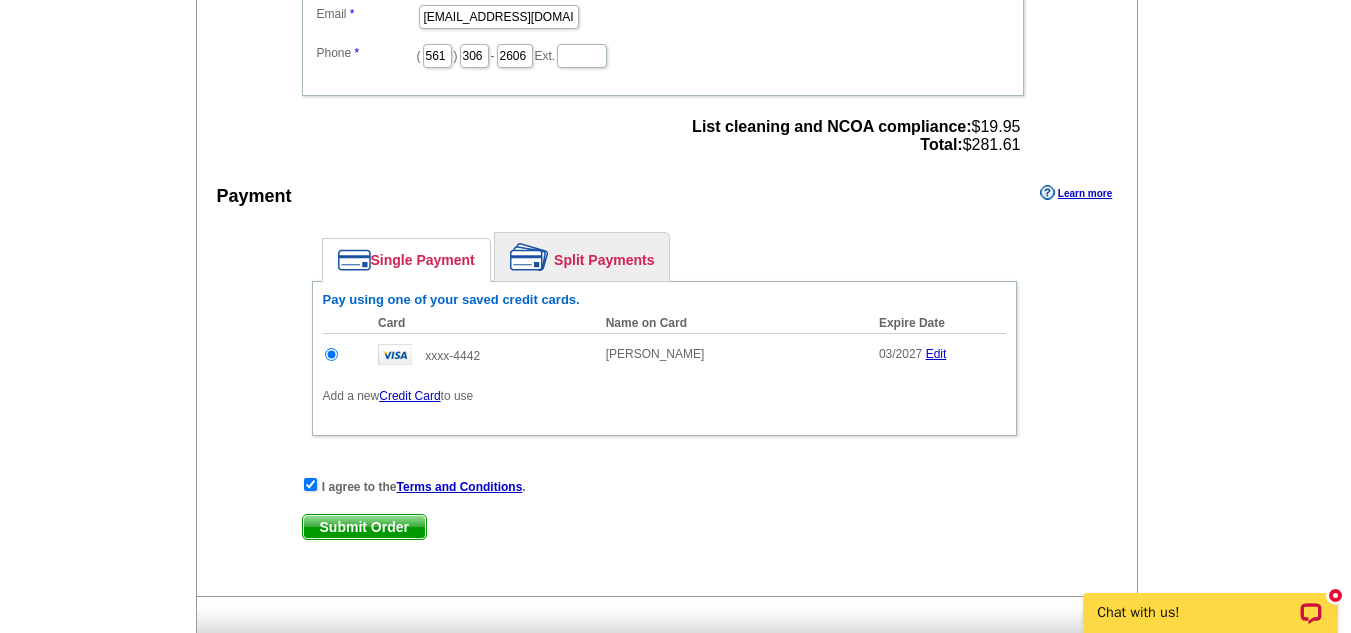 click on "Submit Order" at bounding box center [364, 527] 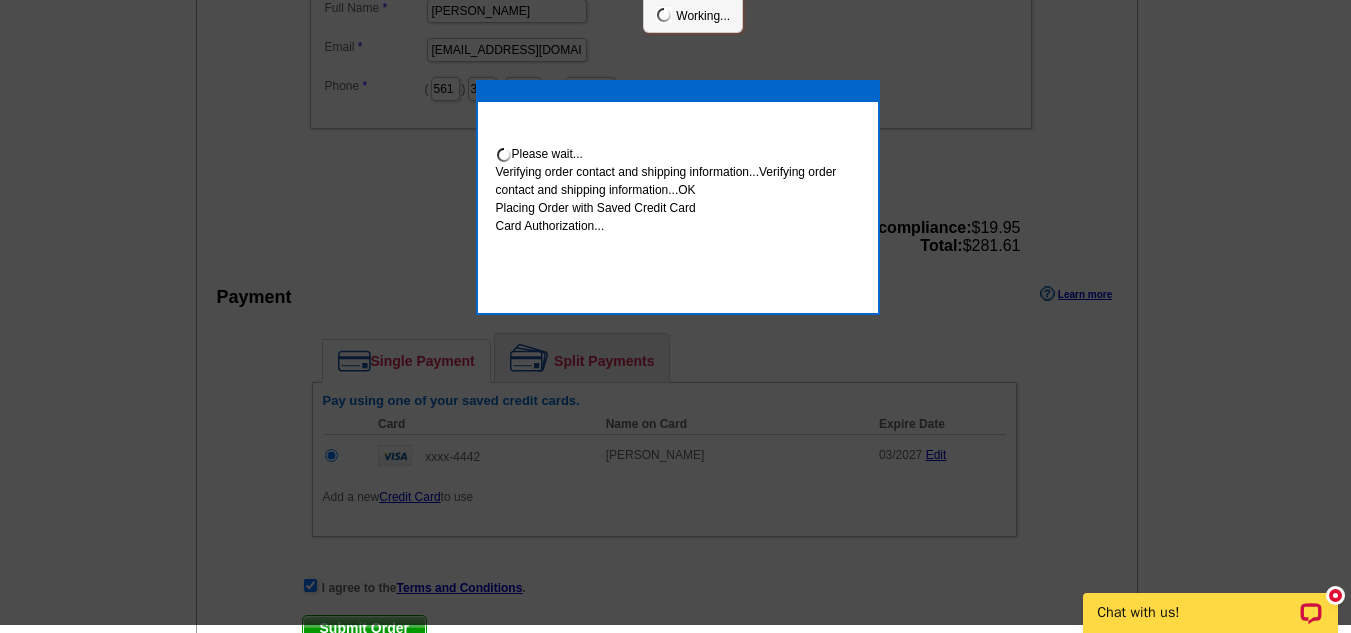 scroll, scrollTop: 738, scrollLeft: 0, axis: vertical 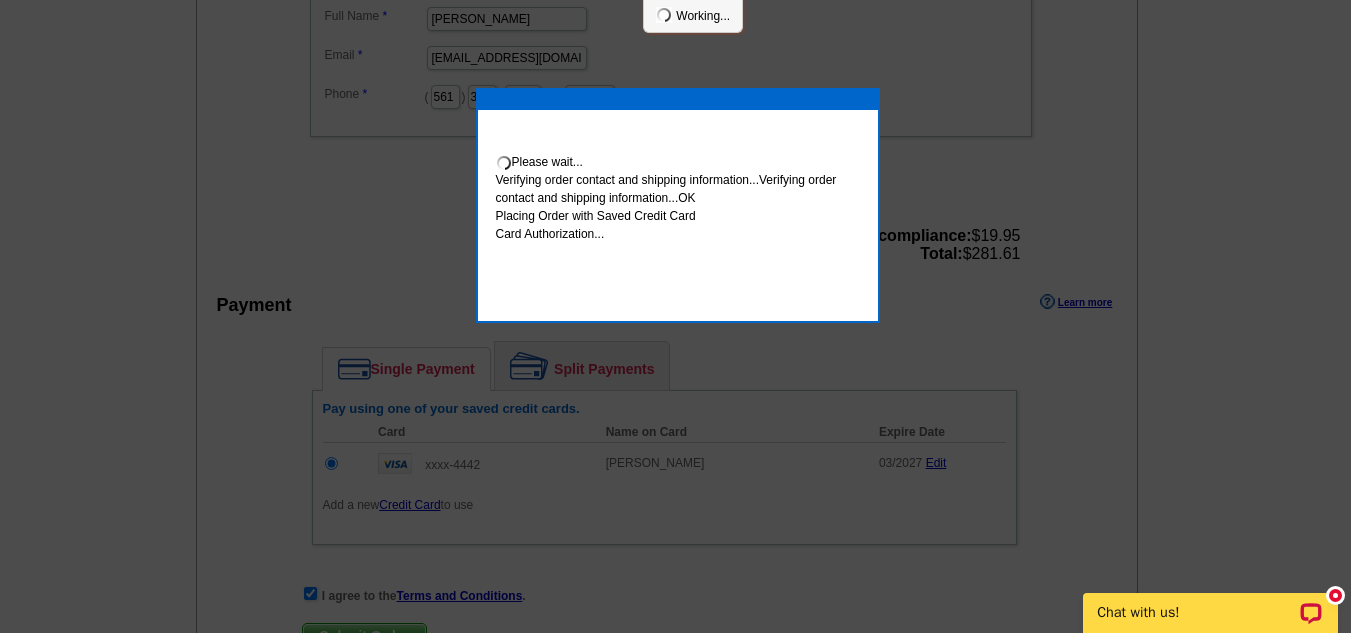 click at bounding box center [675, -53] 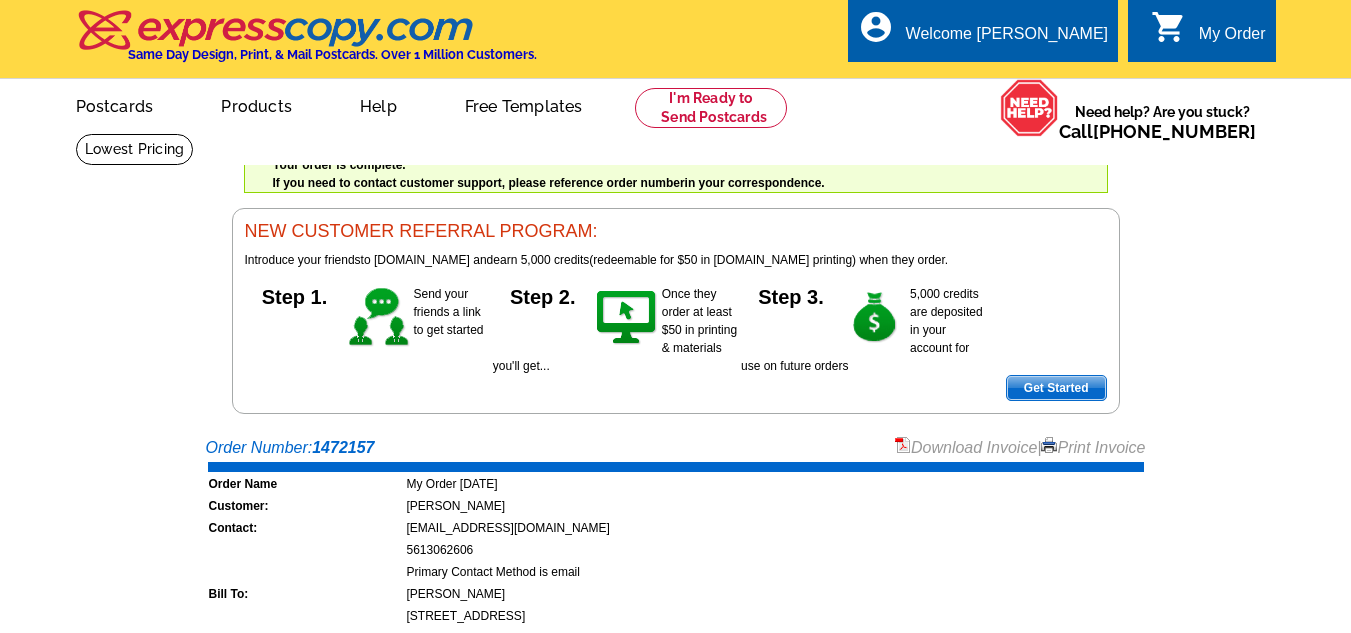 scroll, scrollTop: 0, scrollLeft: 0, axis: both 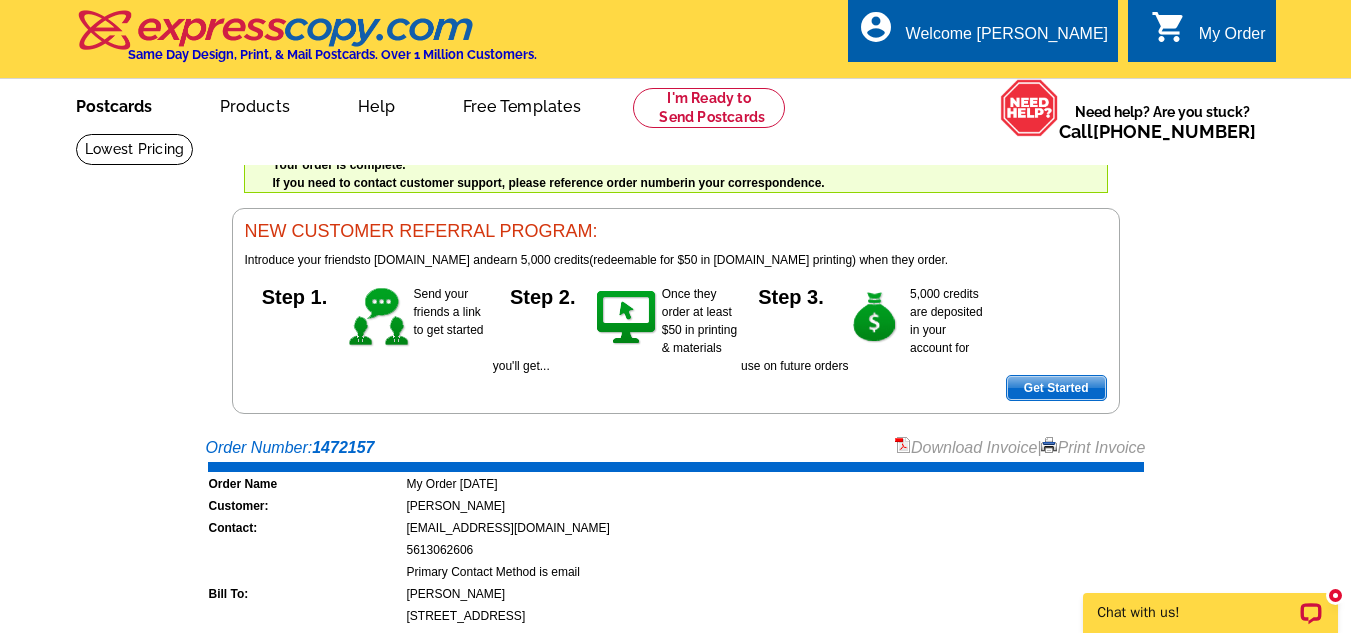 click on "Postcards" at bounding box center [114, 104] 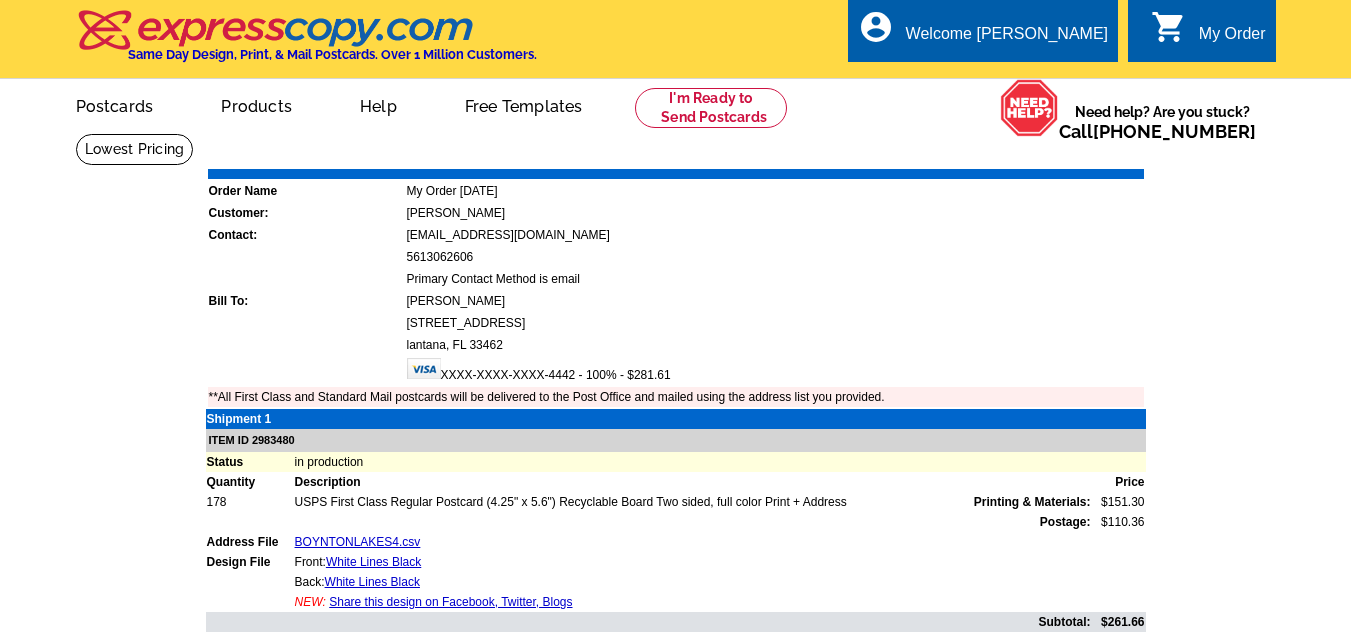 scroll, scrollTop: 0, scrollLeft: 0, axis: both 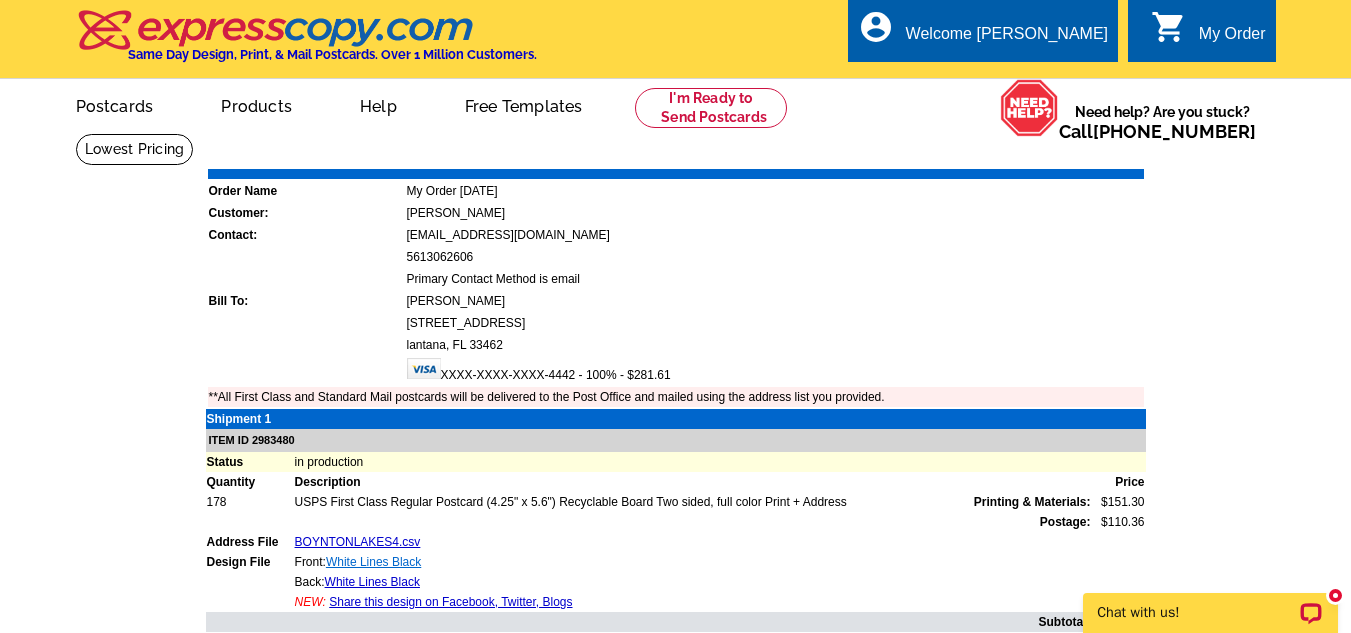 click on "White Lines Black" at bounding box center (373, 562) 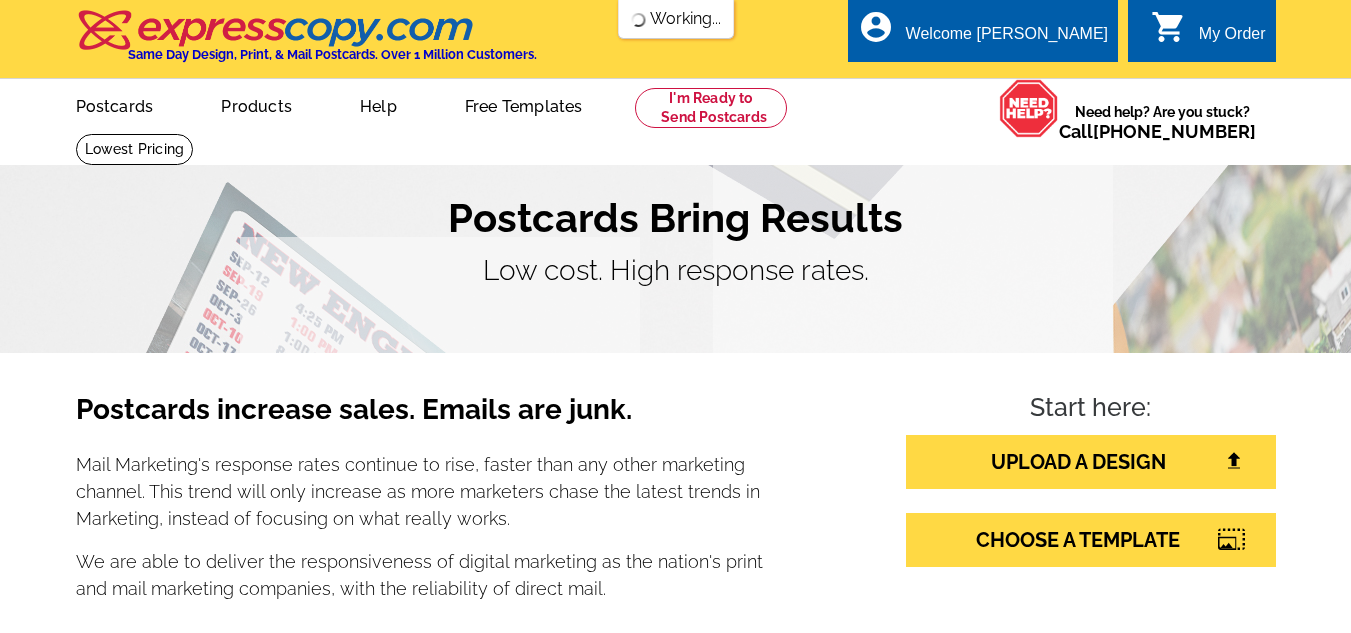 scroll, scrollTop: 0, scrollLeft: 0, axis: both 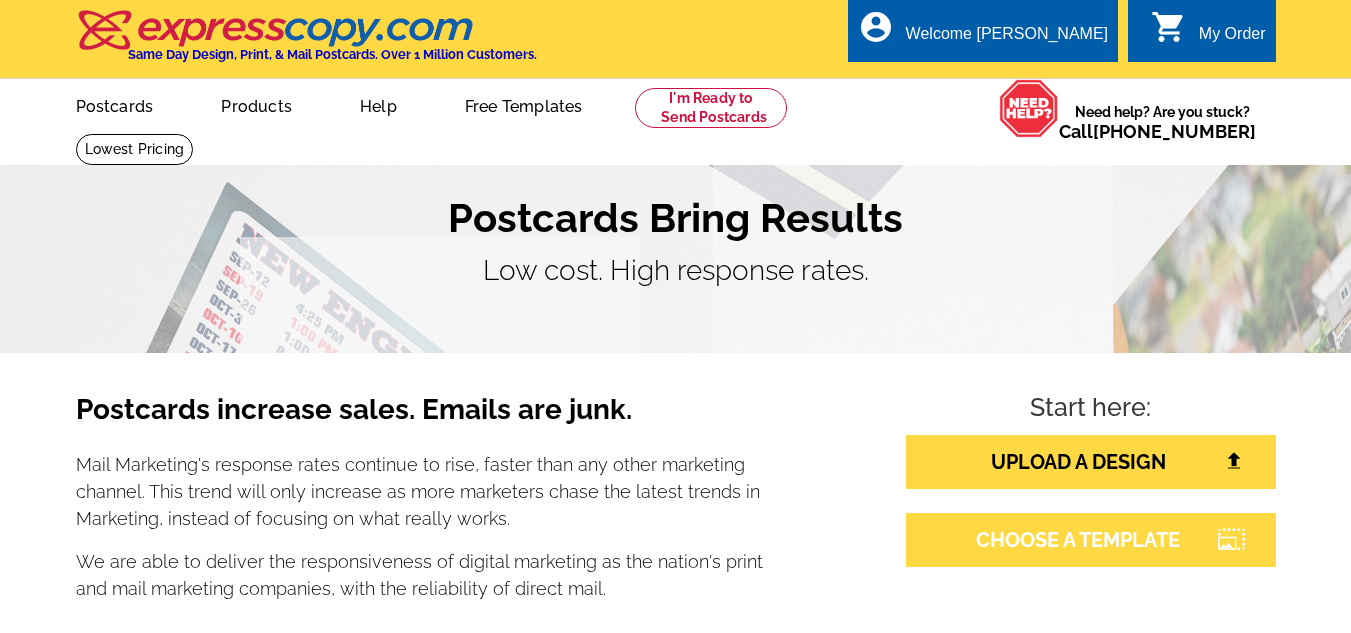 click on "CHOOSE
A TEMPLATE" at bounding box center (1091, 540) 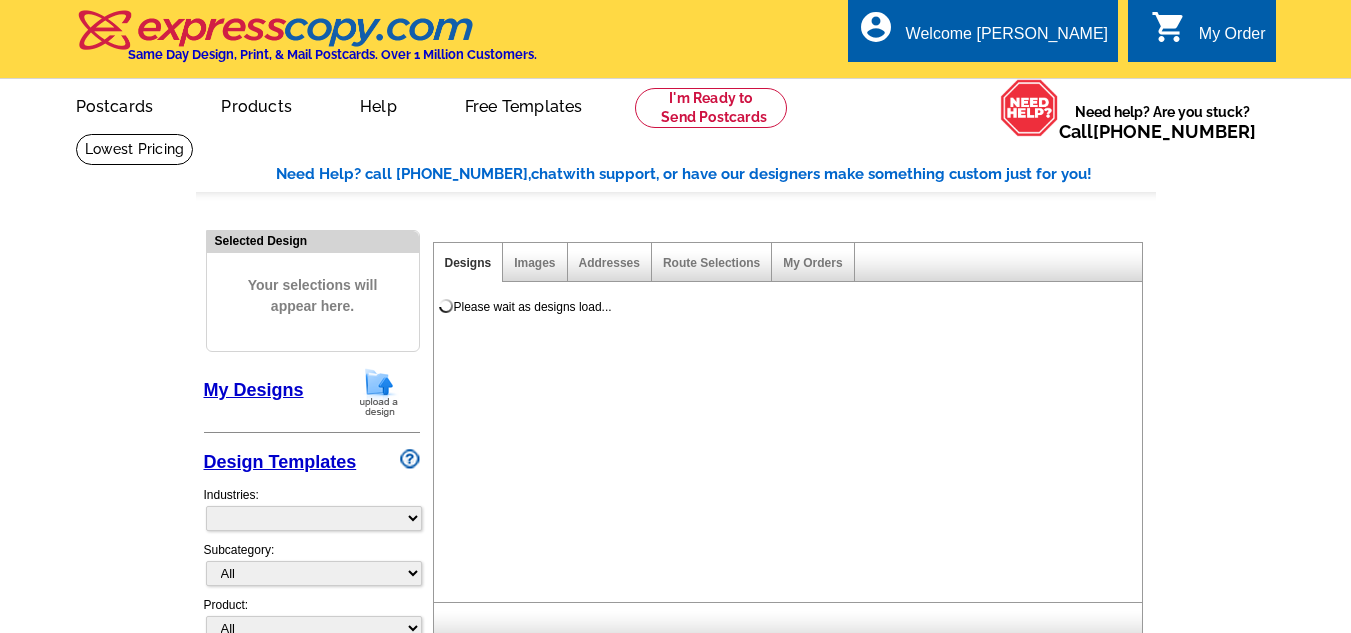 scroll, scrollTop: 0, scrollLeft: 0, axis: both 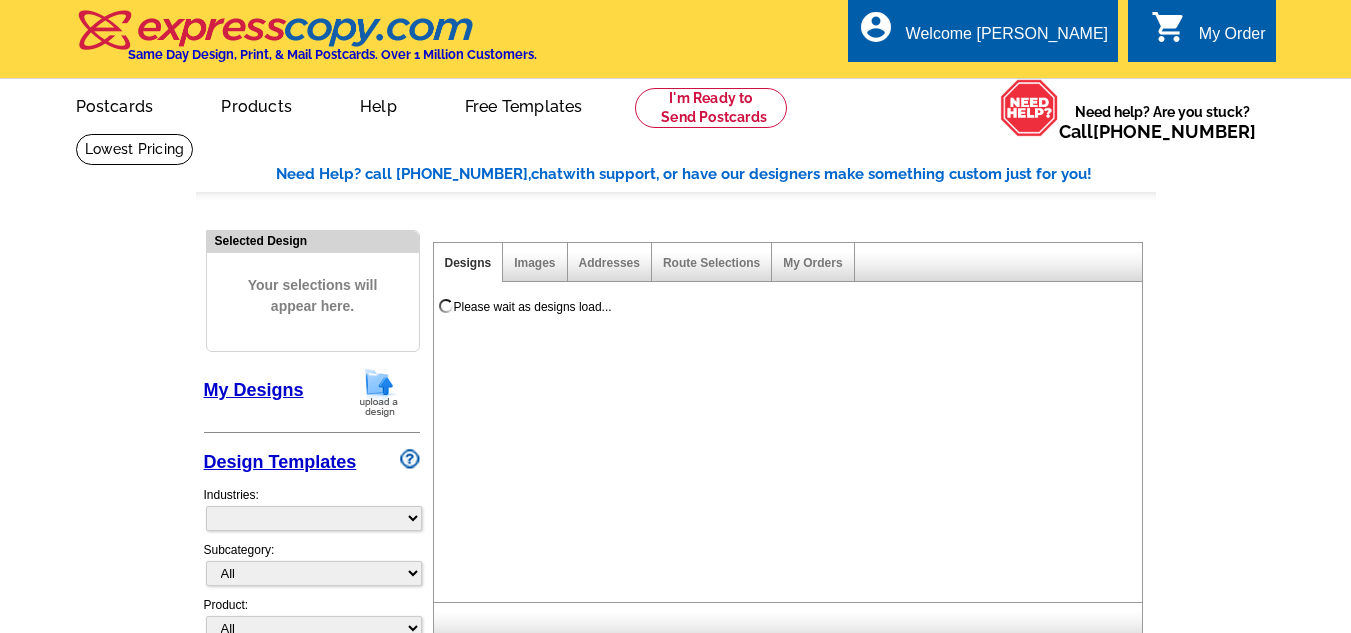 select on "785" 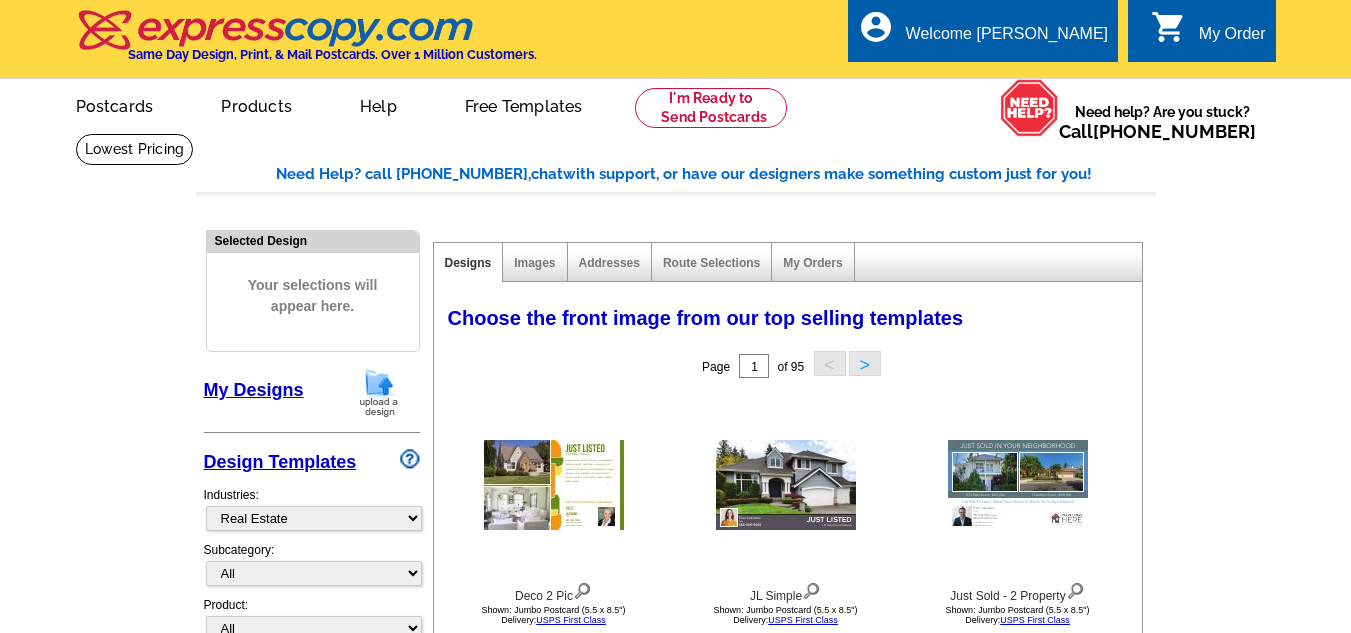scroll, scrollTop: 0, scrollLeft: 0, axis: both 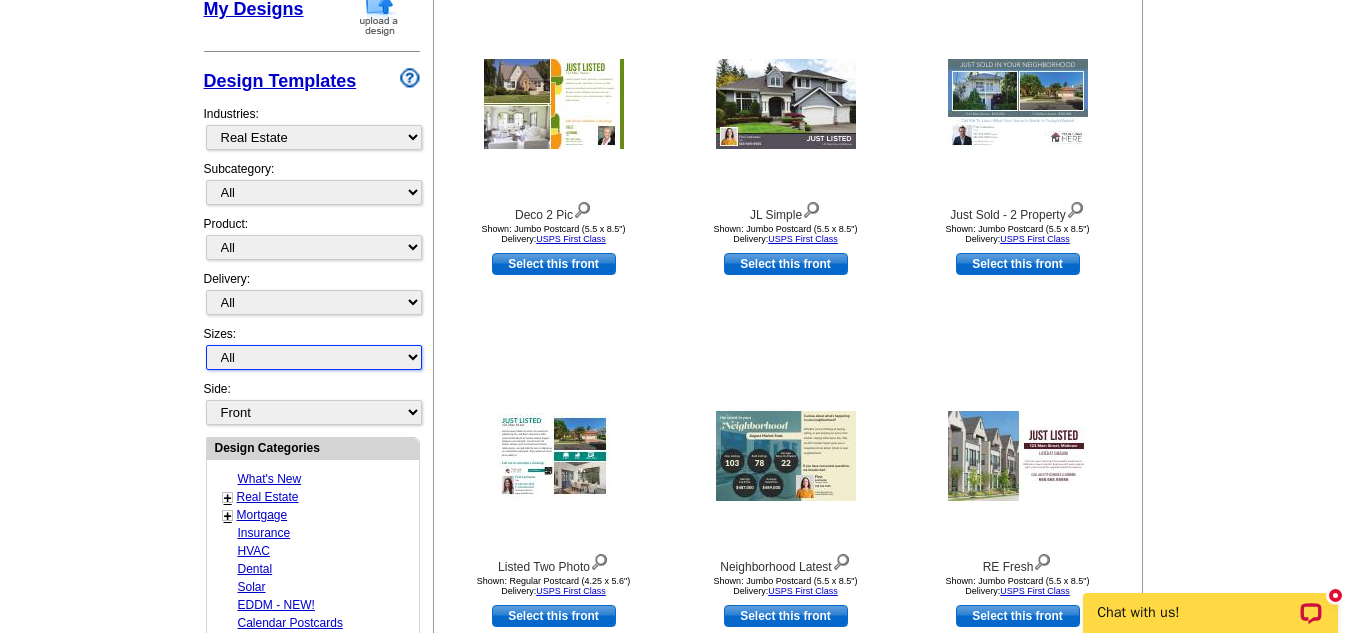 click on "All Jumbo Postcard (5.5" x 8.5") Regular Postcard (4.25" x 5.6") Panoramic Postcard (5.75" x 11.25") Giant Postcard (8.5" x 11") EDDM Postcard (6.125" x 8.25") Business Card (3.5" x 2") Letter Flyer (8.5" x 11") Tabloid Flyer (11" x 17") Greeting Card (4.5" x 6") Greeting Card - Large (8.5" x 5.5") Door Hanger (4" x 11")" at bounding box center [314, 357] 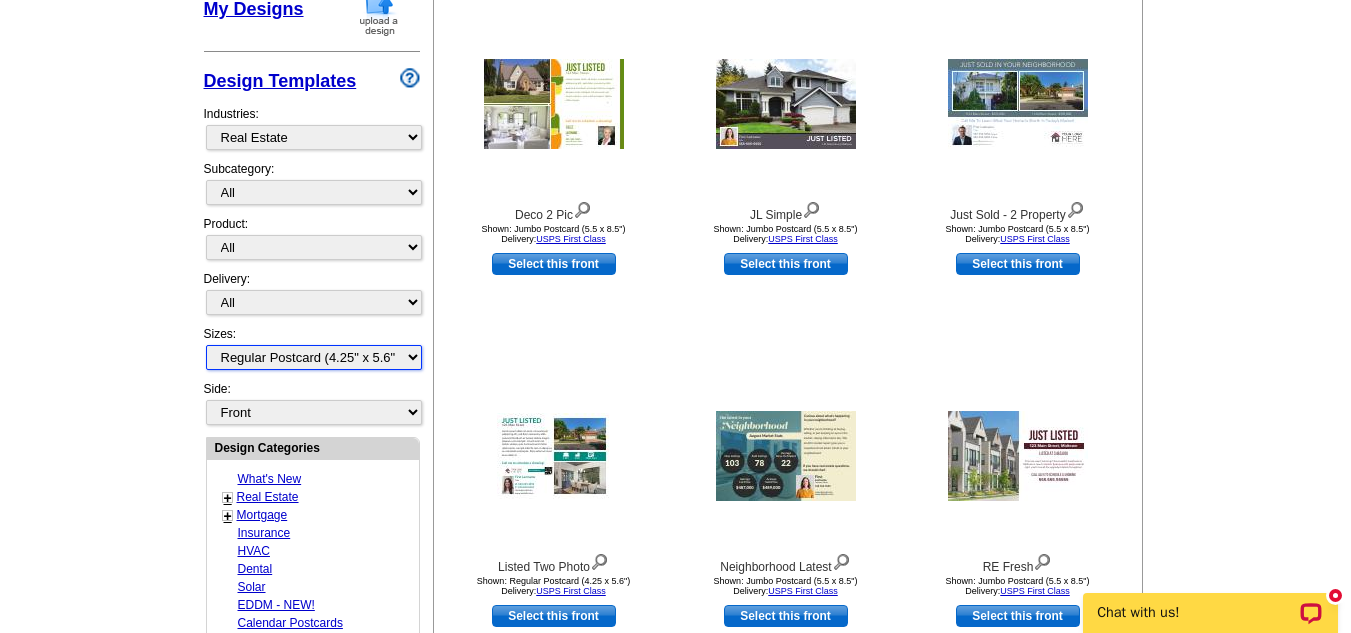 click on "All Jumbo Postcard (5.5" x 8.5") Regular Postcard (4.25" x 5.6") Panoramic Postcard (5.75" x 11.25") Giant Postcard (8.5" x 11") EDDM Postcard (6.125" x 8.25") Business Card (3.5" x 2") Letter Flyer (8.5" x 11") Tabloid Flyer (11" x 17") Greeting Card (4.5" x 6") Greeting Card - Large (8.5" x 5.5") Door Hanger (4" x 11")" at bounding box center [314, 357] 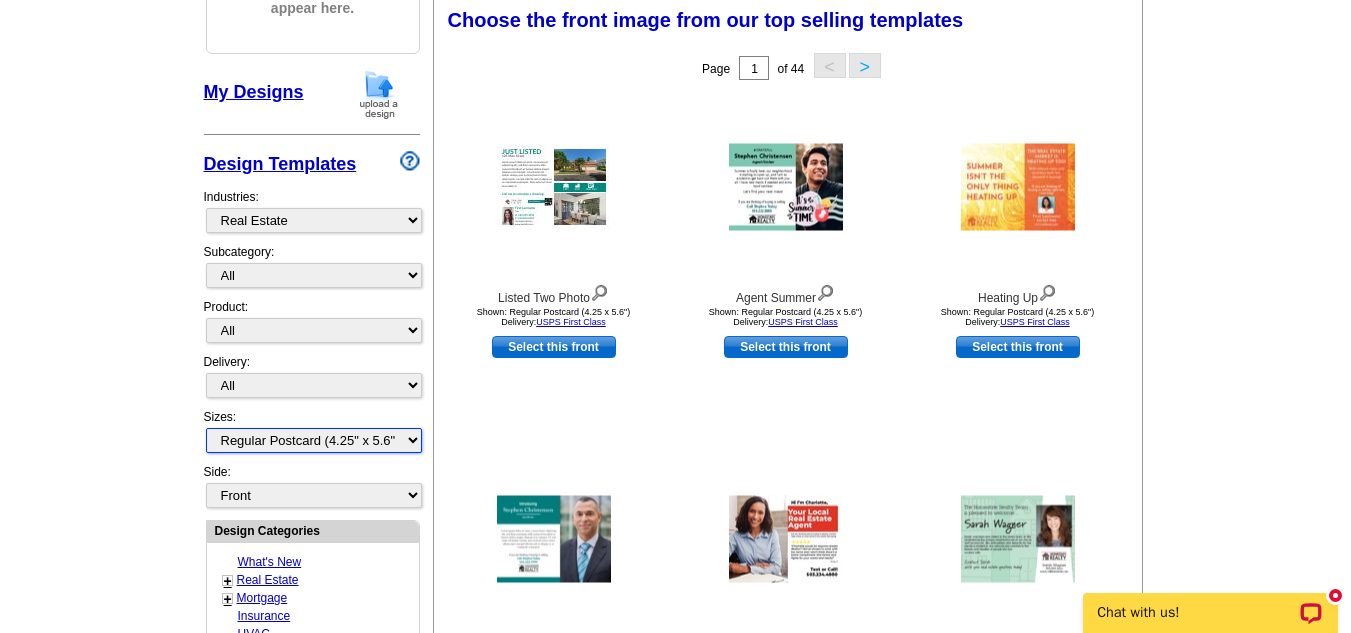 scroll, scrollTop: 296, scrollLeft: 0, axis: vertical 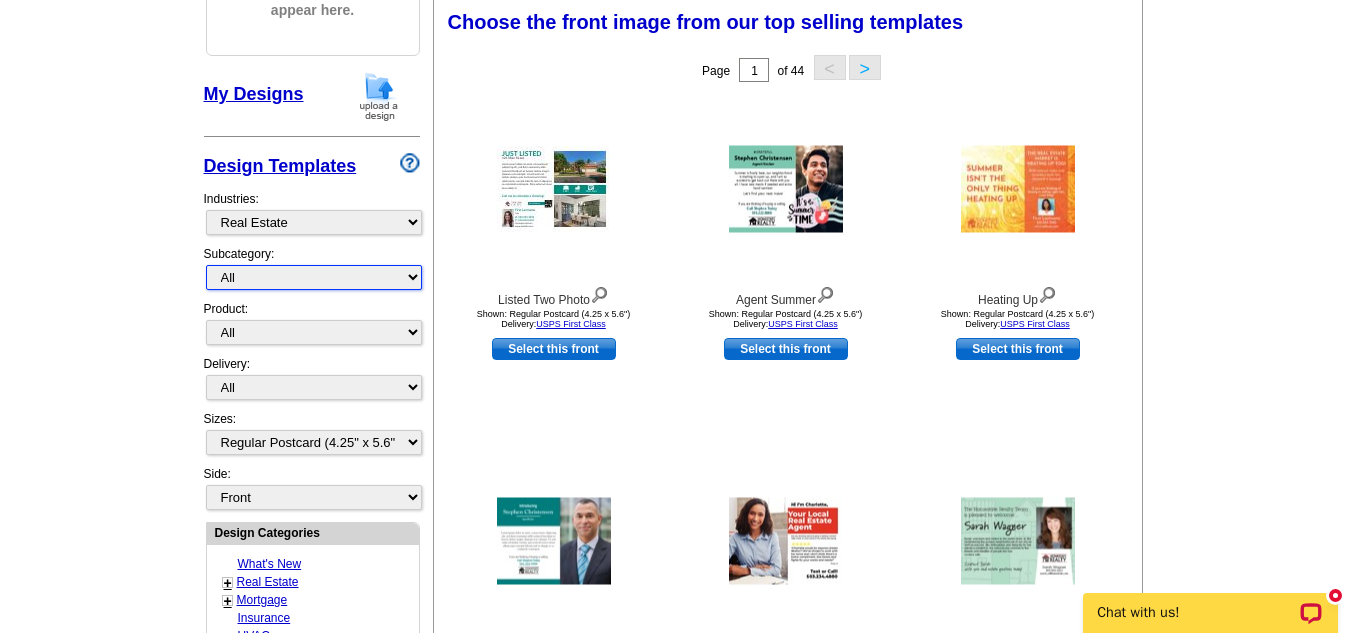 click on "All RE/MAX® Referrals [PERSON_NAME]® Berkshire Hathaway Home Services Century 21 Commercial Real Estate QR Code Cards 1st Time Home Buyer Distressed Homeowners Social Networking Farming Just Listed Just Sold Open House Market Report" at bounding box center (314, 277) 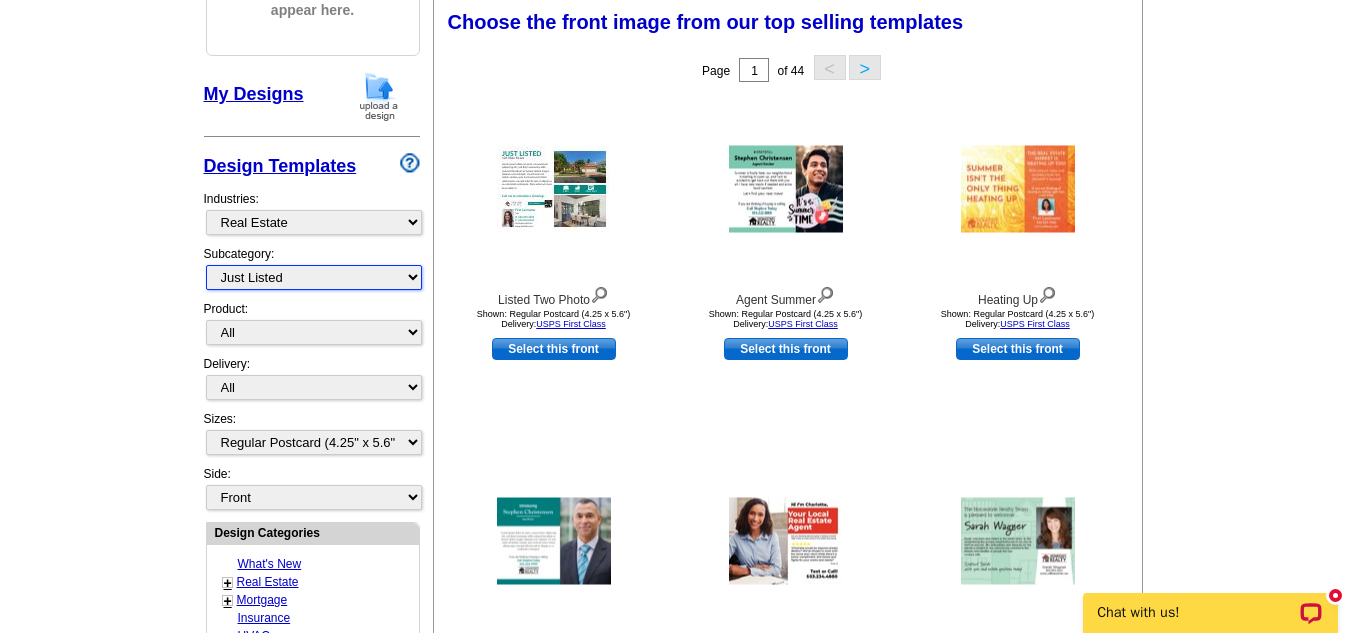 click on "All RE/MAX® Referrals Keller Williams® Berkshire Hathaway Home Services Century 21 Commercial Real Estate QR Code Cards 1st Time Home Buyer Distressed Homeowners Social Networking Farming Just Listed Just Sold Open House Market Report" at bounding box center [314, 277] 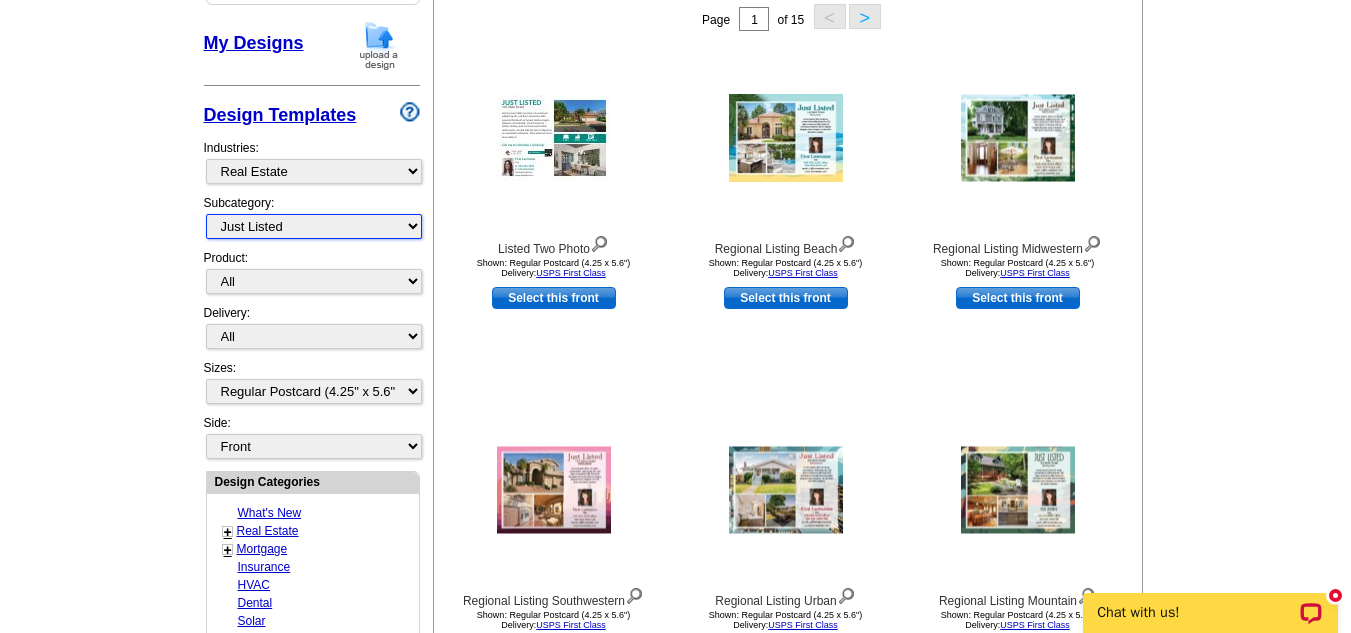scroll, scrollTop: 340, scrollLeft: 0, axis: vertical 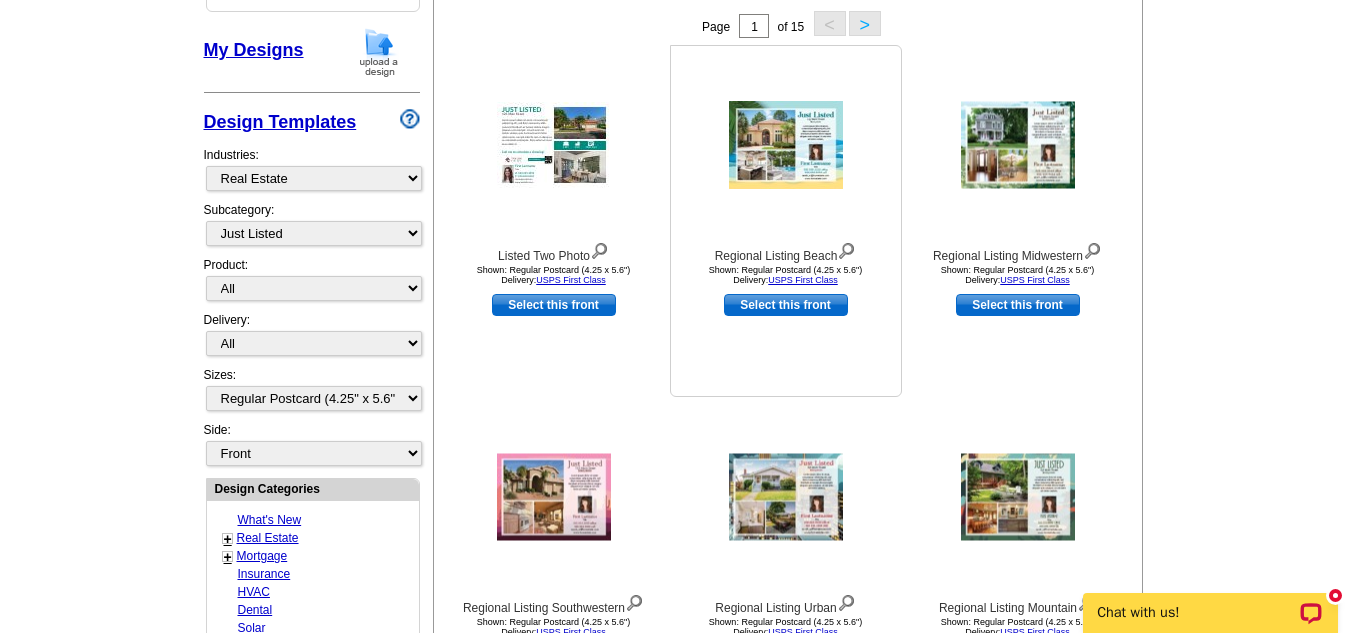 click on "Select this front" at bounding box center [786, 305] 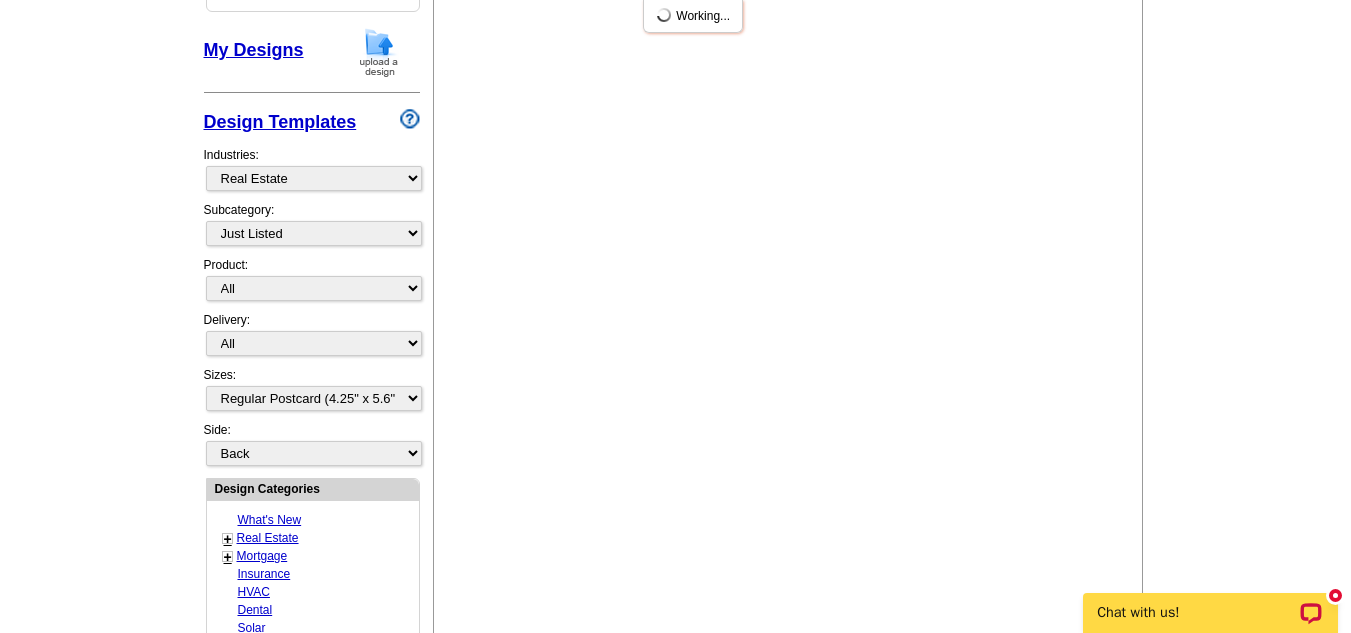 scroll, scrollTop: 0, scrollLeft: 0, axis: both 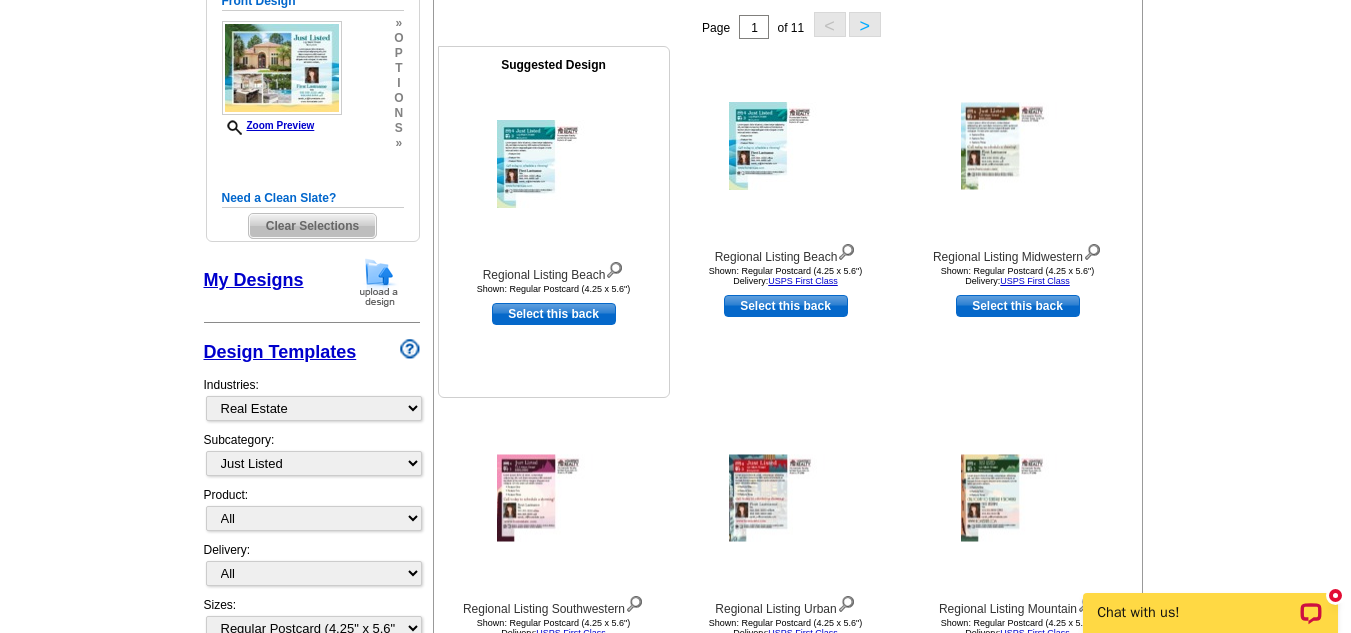 click at bounding box center [554, 164] 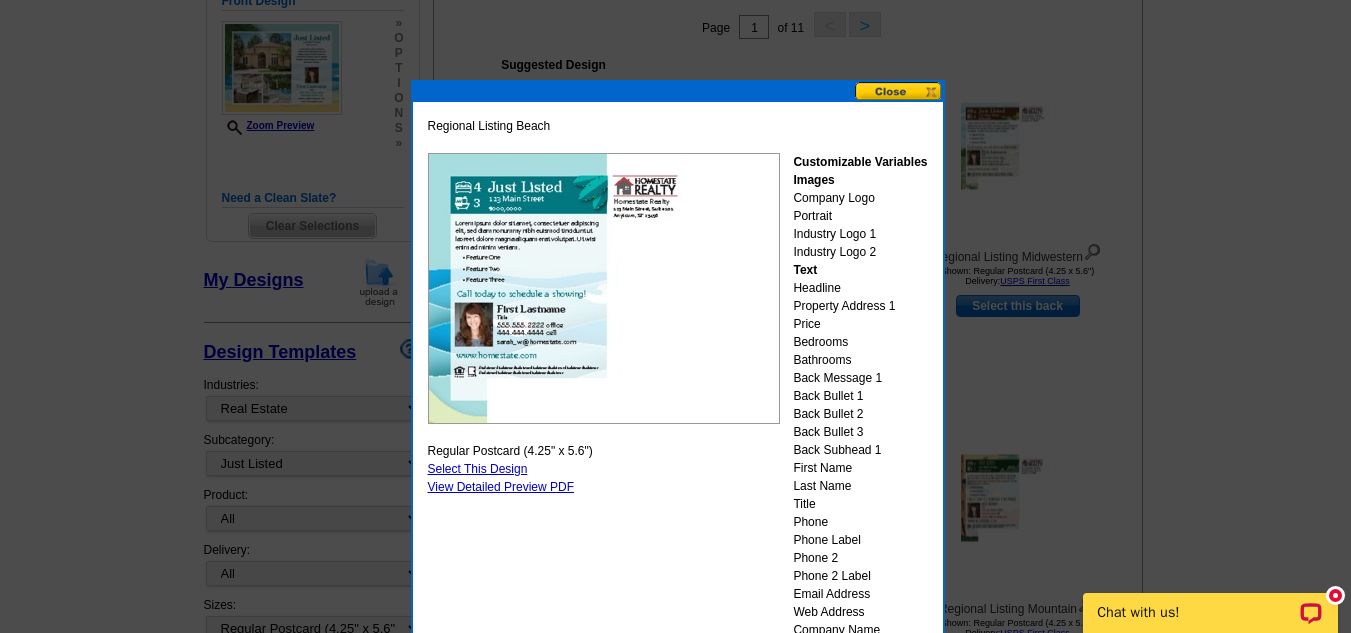 click at bounding box center (899, 91) 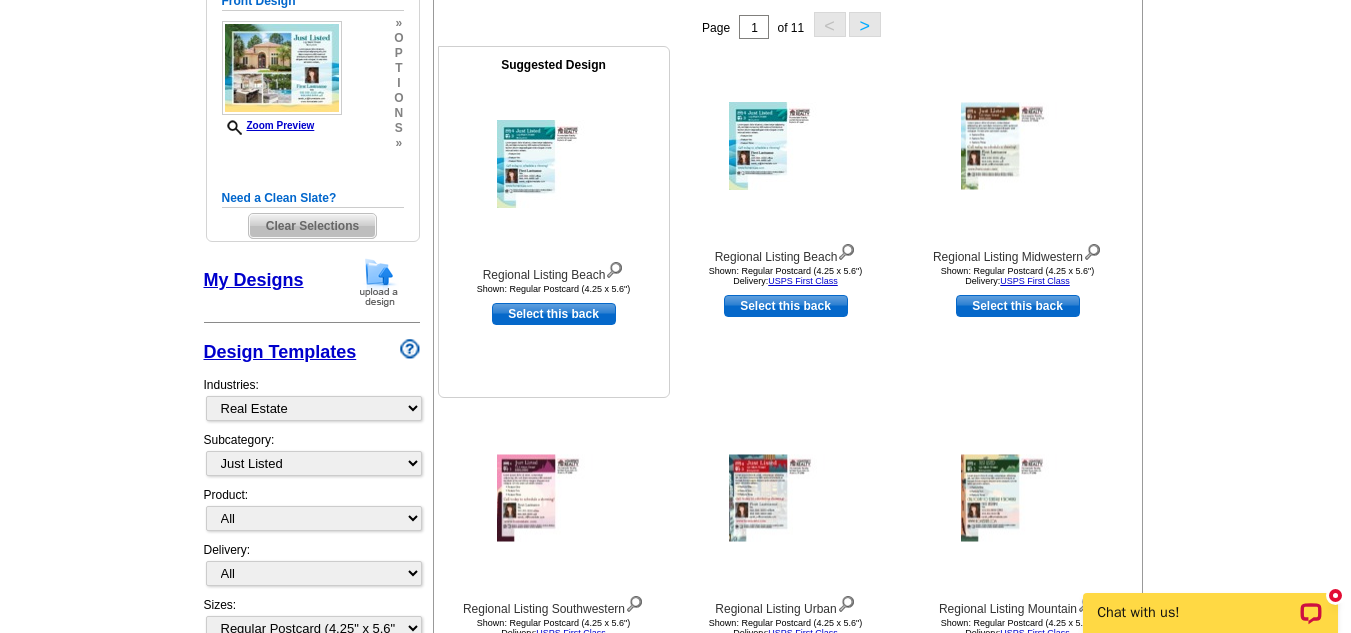 click on "Select this back" at bounding box center [554, 314] 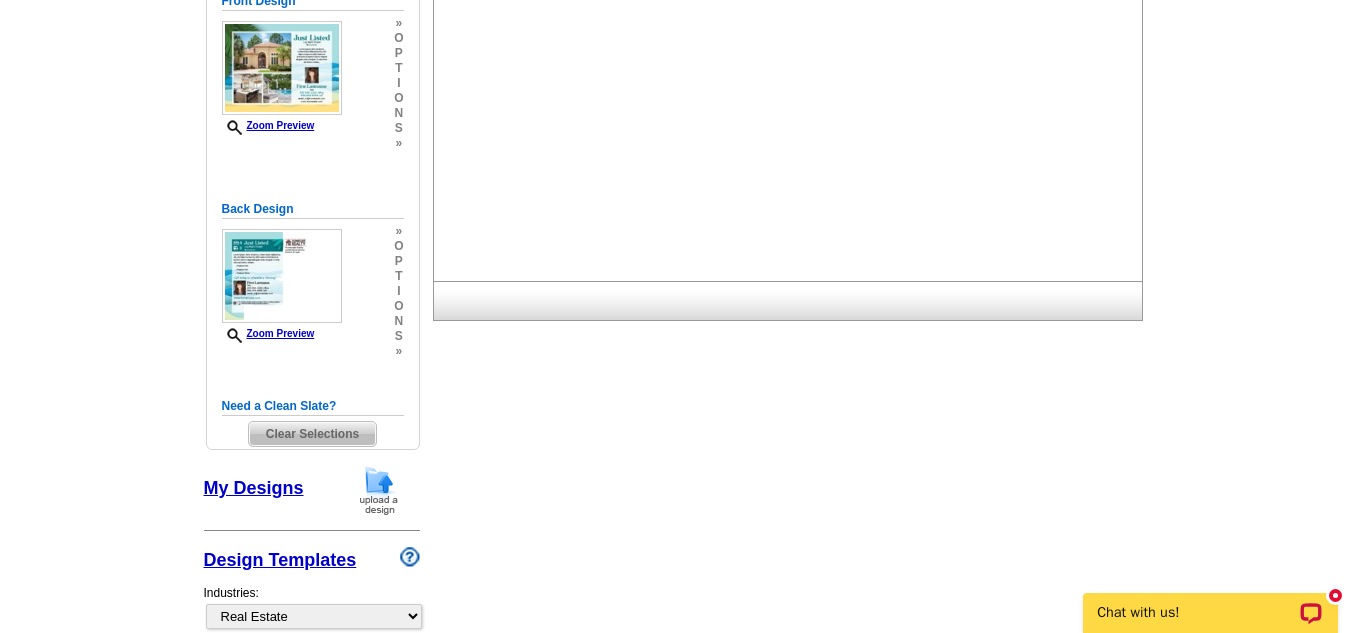 scroll, scrollTop: 0, scrollLeft: 0, axis: both 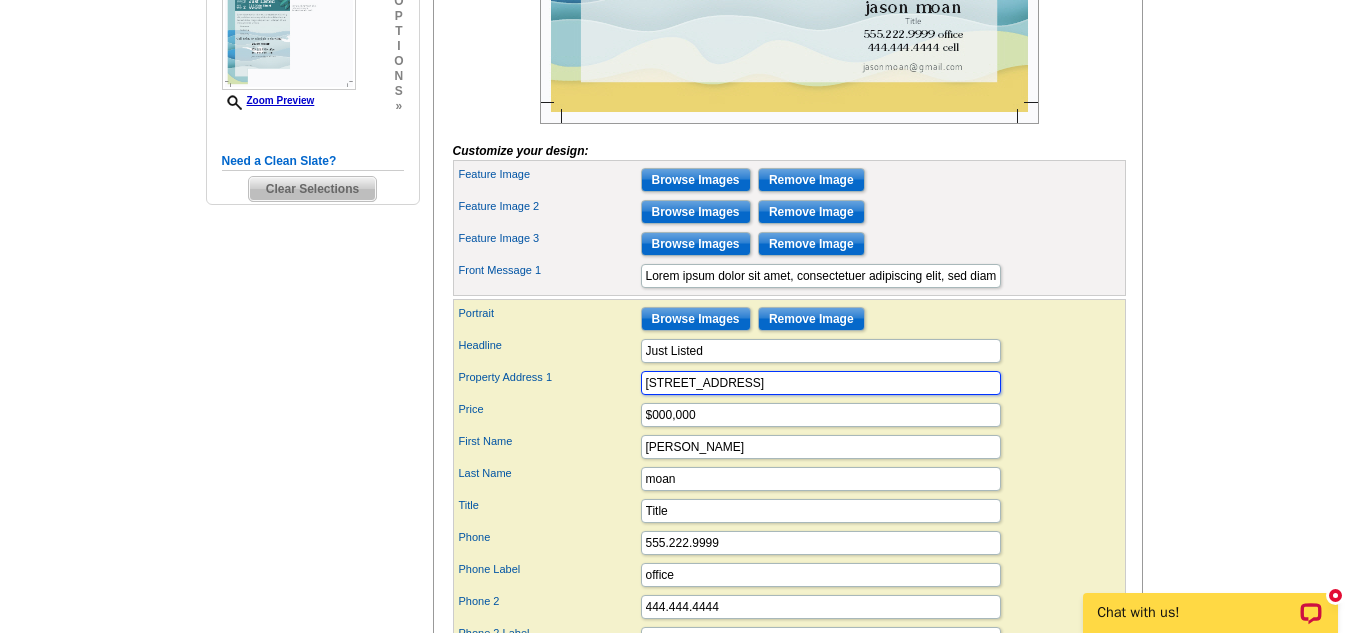 click on "[STREET_ADDRESS]" at bounding box center [821, 383] 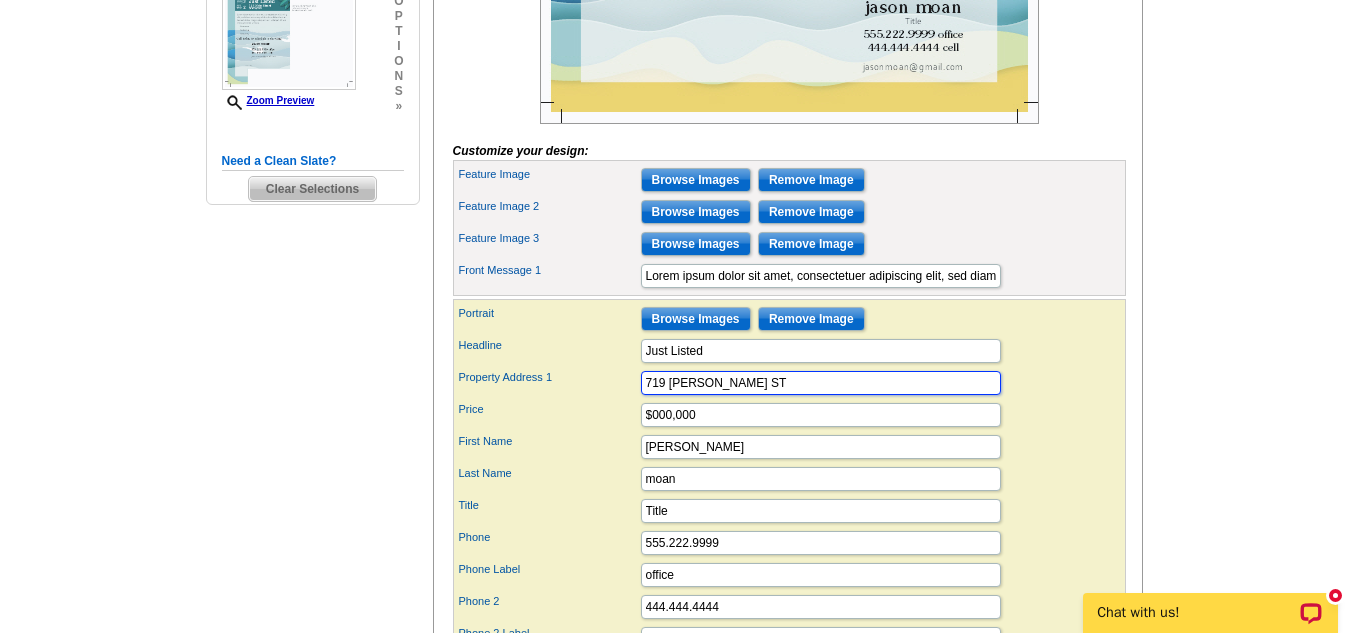 type on "719 [PERSON_NAME] ST" 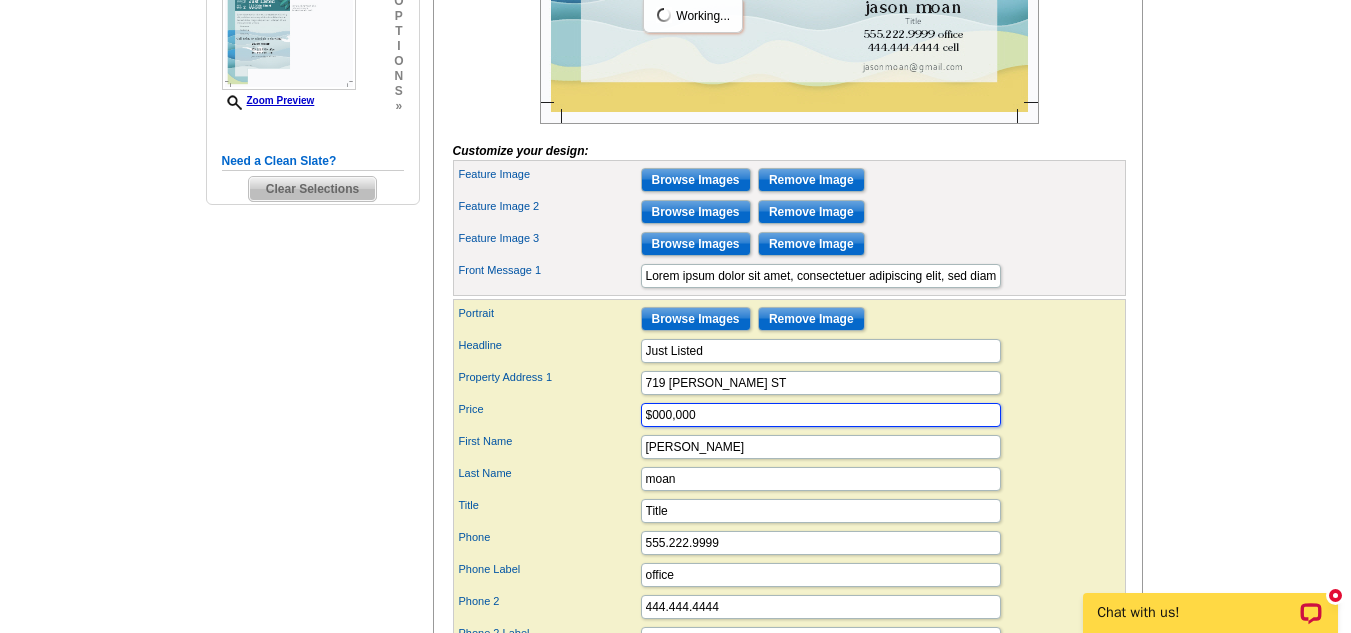 scroll, scrollTop: 0, scrollLeft: 0, axis: both 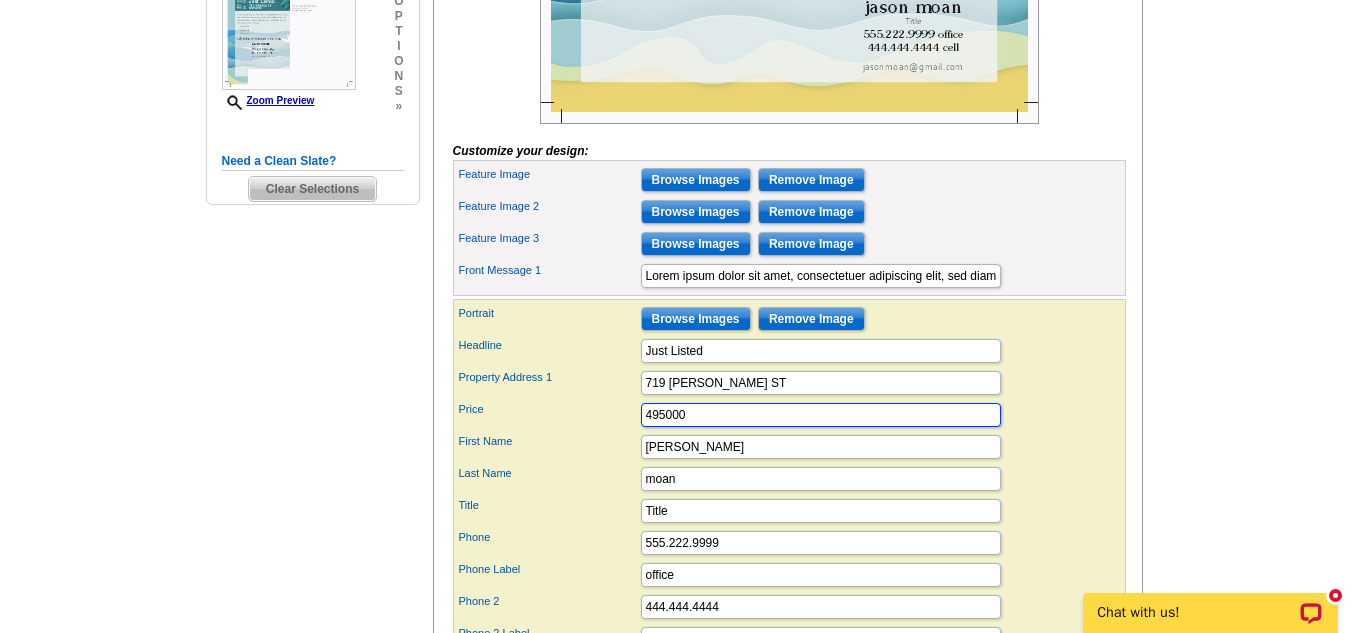 drag, startPoint x: 731, startPoint y: 457, endPoint x: 423, endPoint y: 484, distance: 309.18118 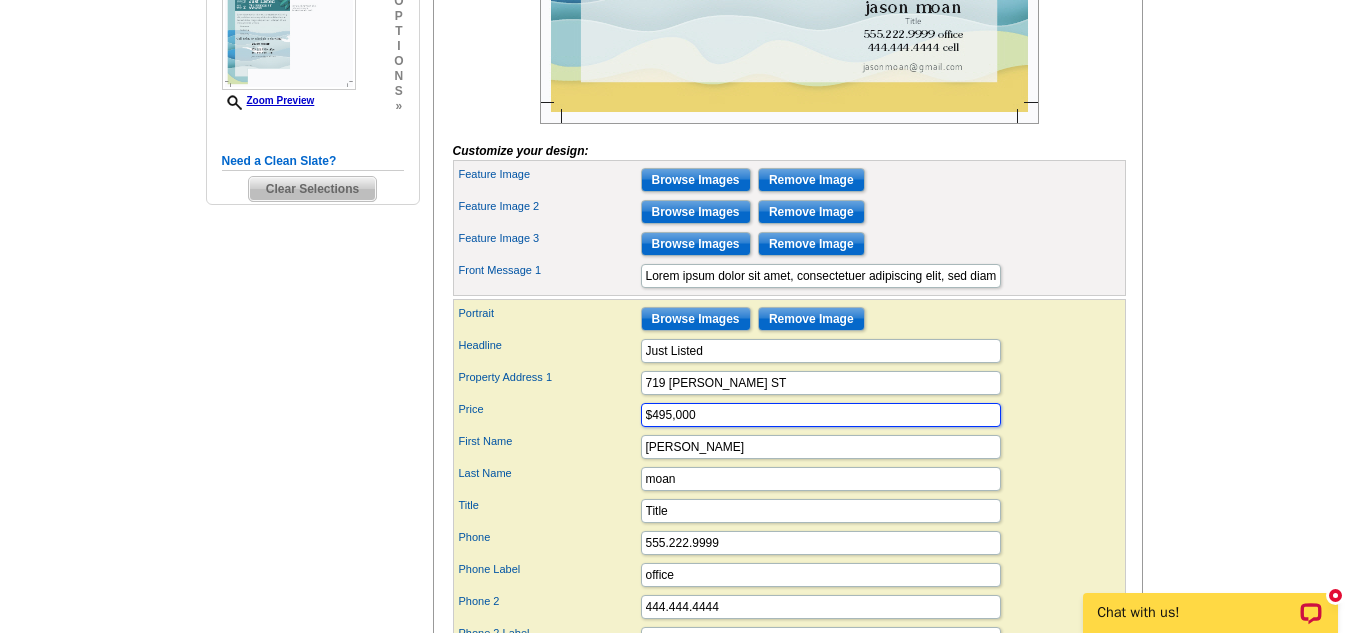 type on "$495,000" 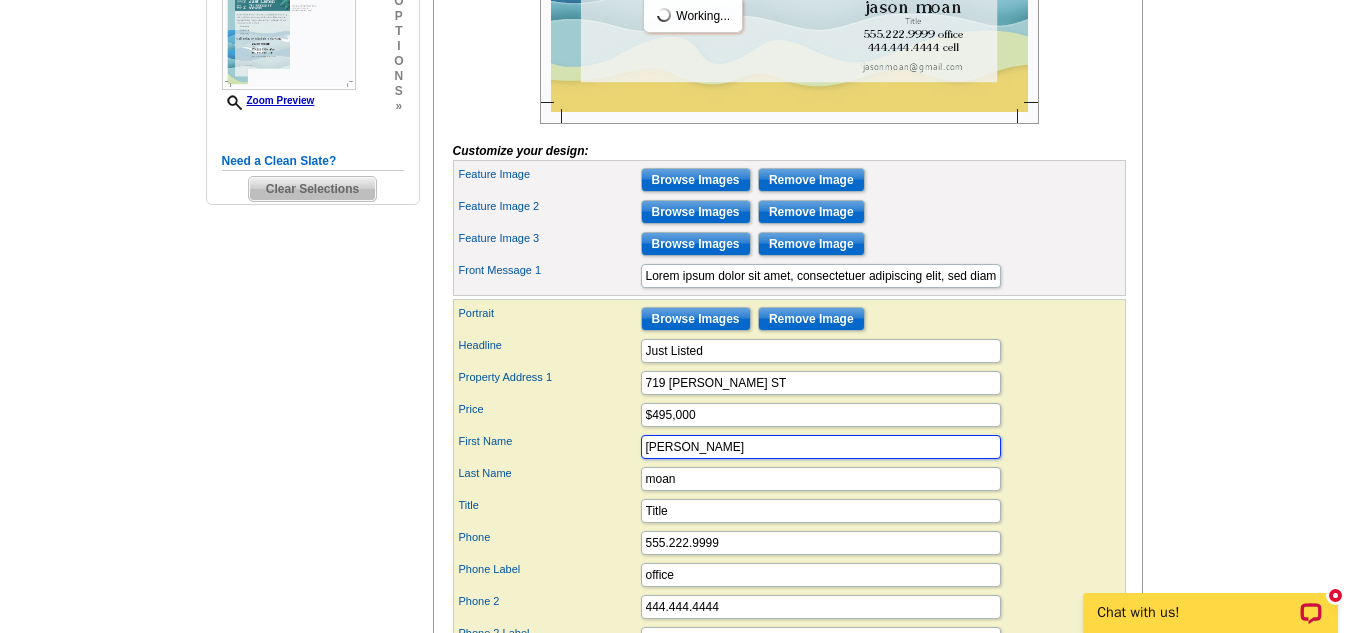 click on "[PERSON_NAME]" at bounding box center (821, 447) 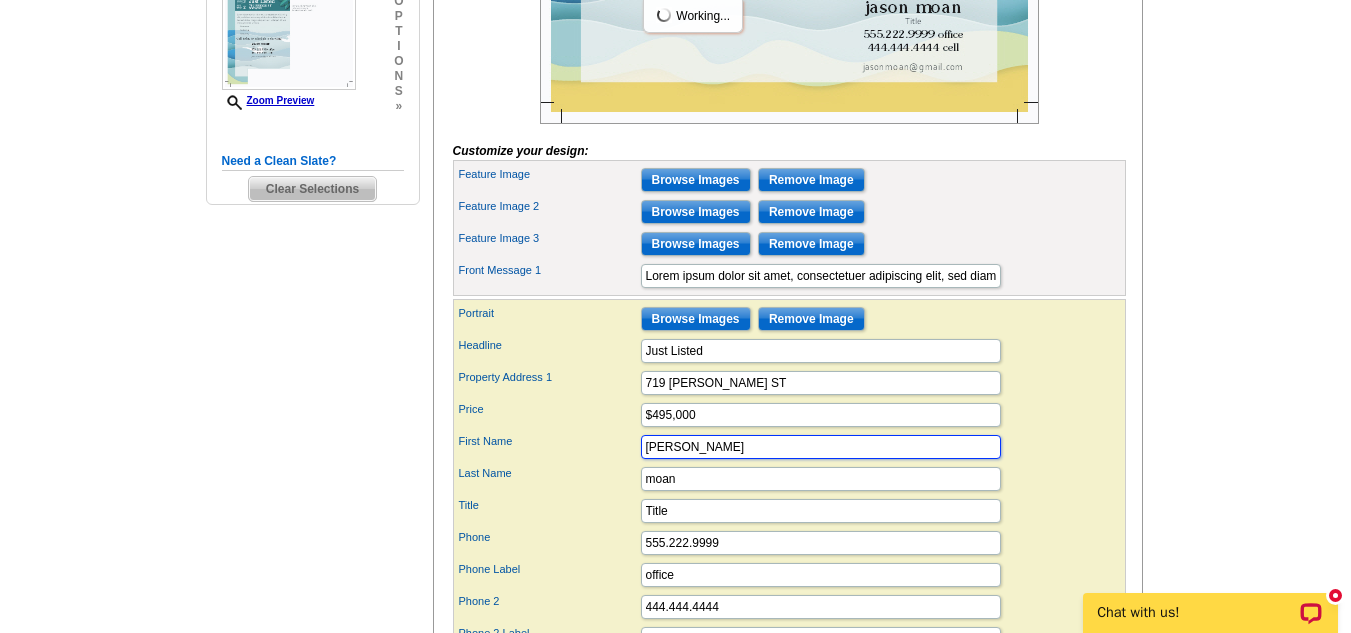 drag, startPoint x: 721, startPoint y: 476, endPoint x: 473, endPoint y: 498, distance: 248.97389 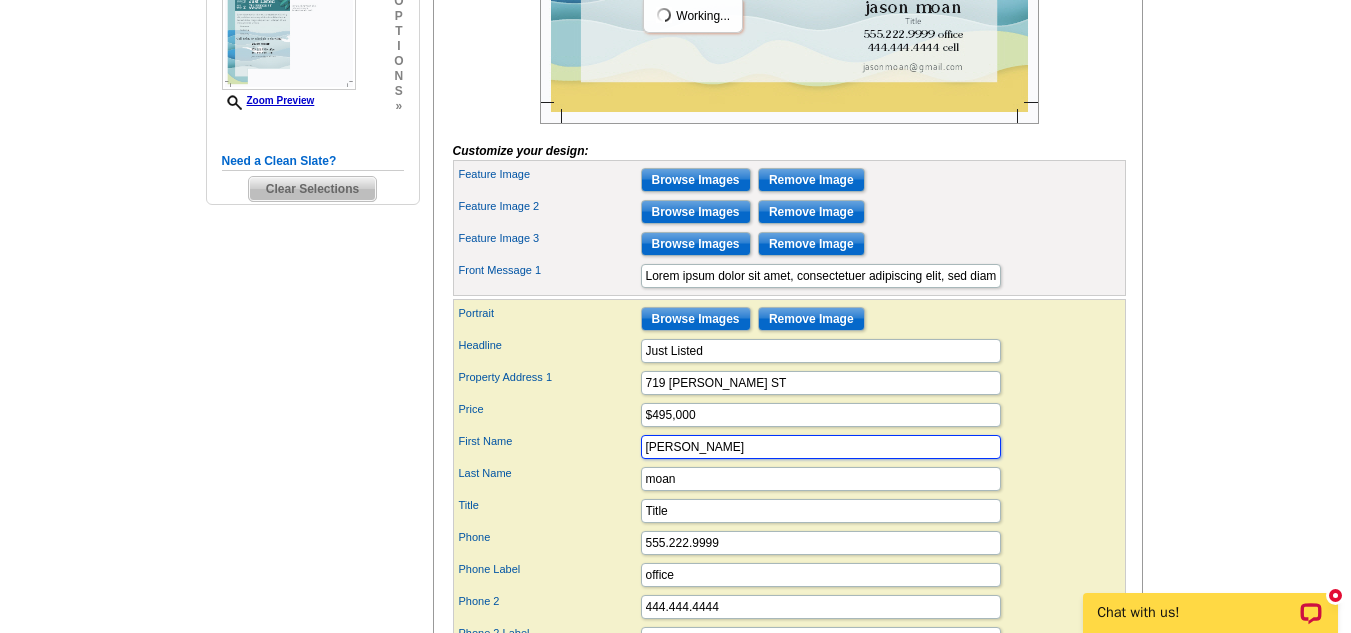 click on "Portrait
Browse Images
Remove Image
Headline
Just Listed
Property Address [STREET_ADDRESS][PERSON_NAME]
Price $495,000 [PERSON_NAME]" at bounding box center [789, 511] 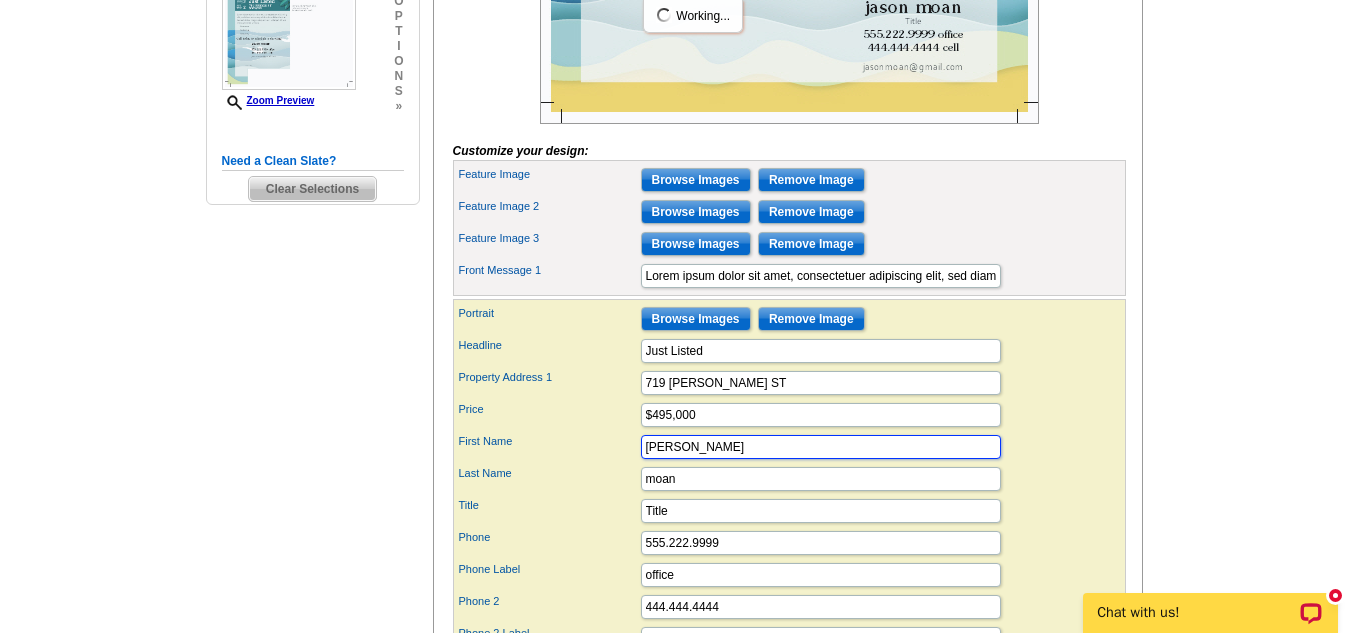 type on "[PERSON_NAME]" 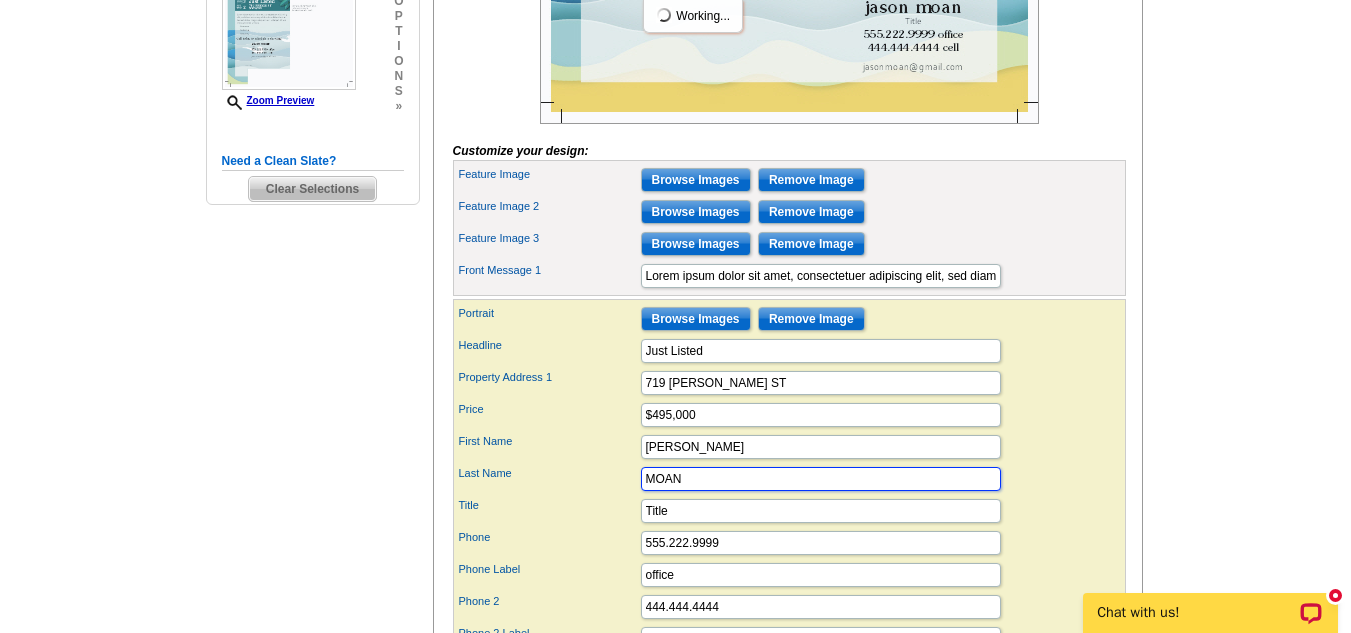 type on "MOAN" 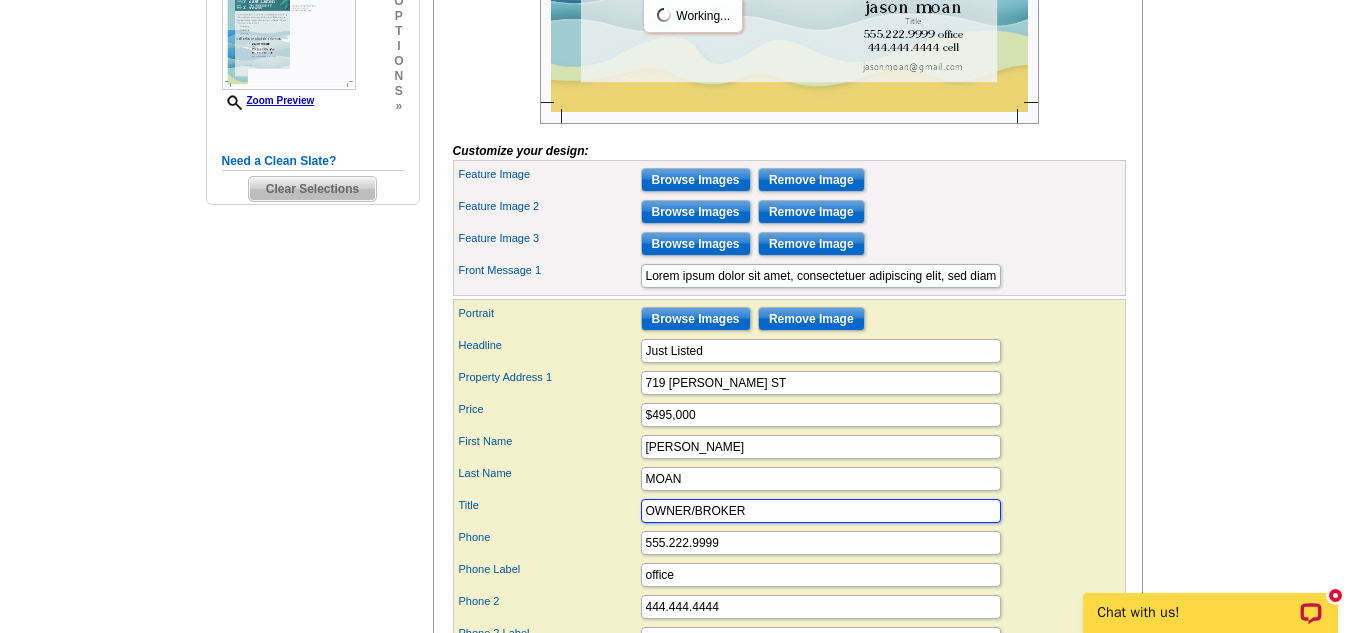 type on "OWNER/BROKER" 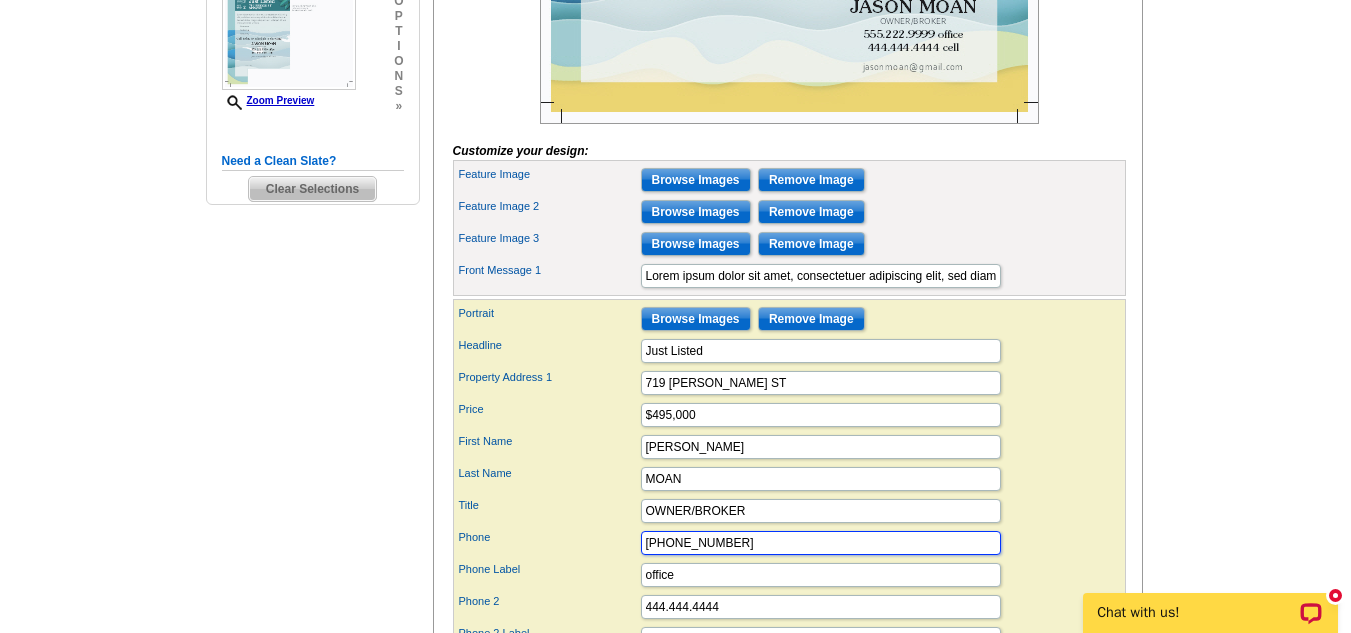 type on "[PHONE_NUMBER]" 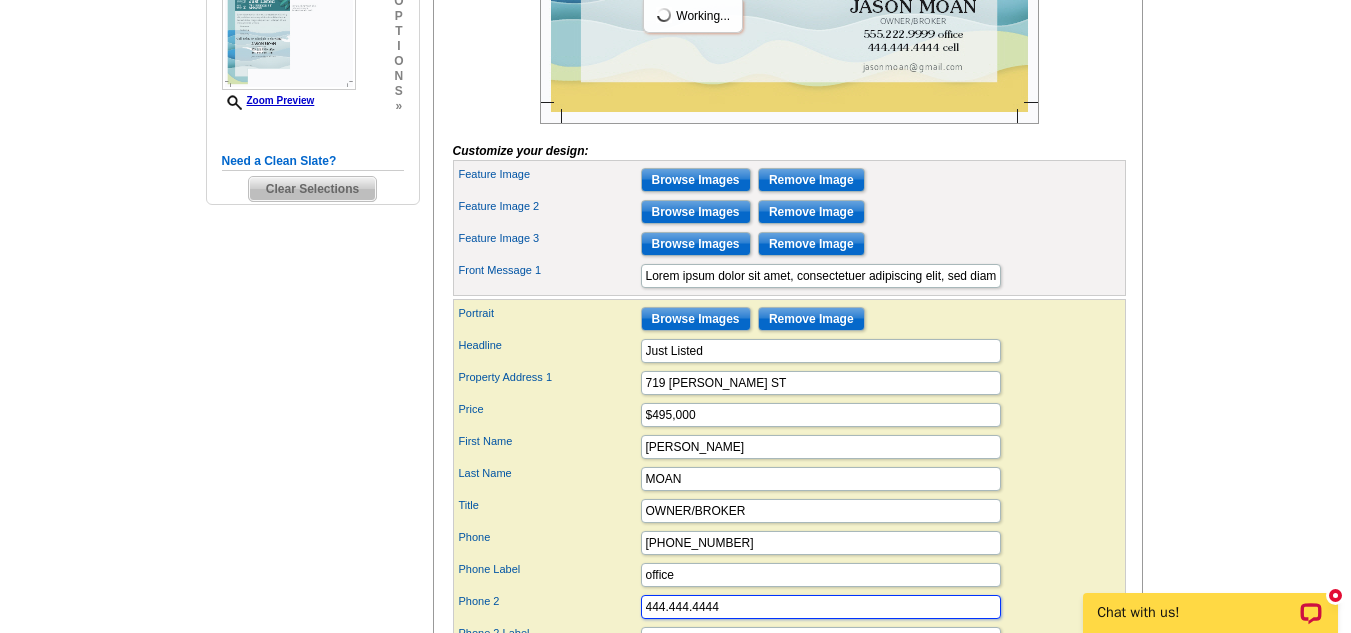 scroll, scrollTop: 630, scrollLeft: 0, axis: vertical 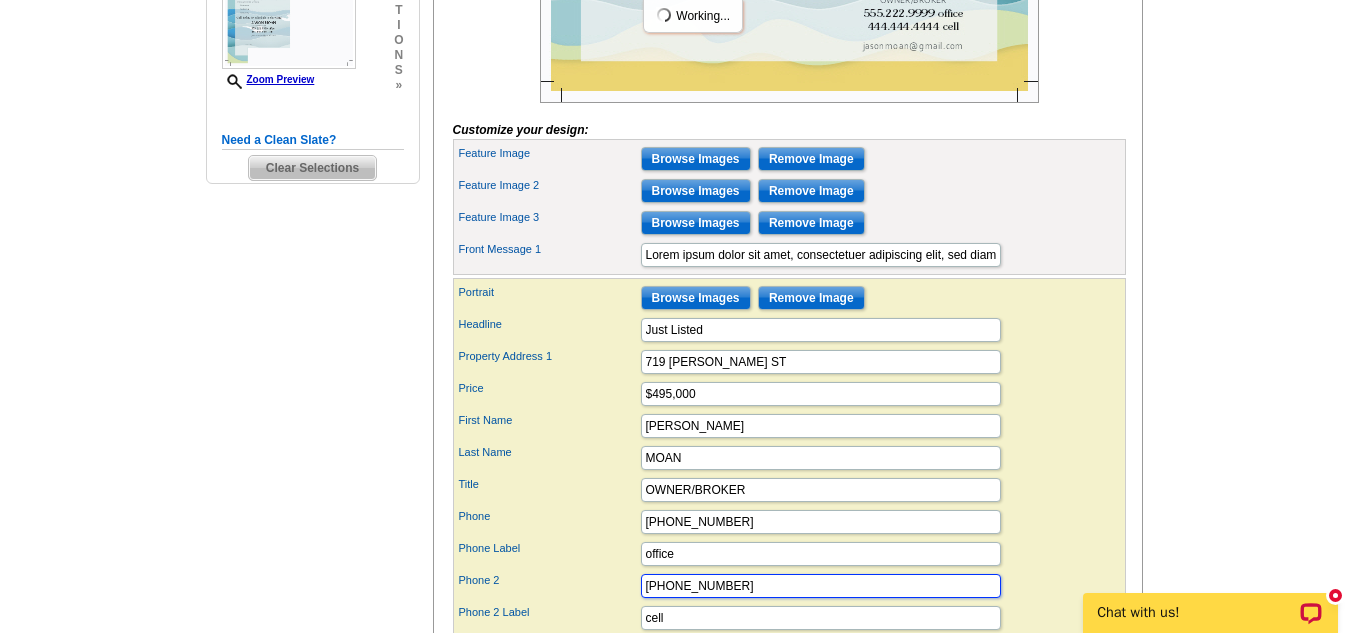 type on "[PHONE_NUMBER]" 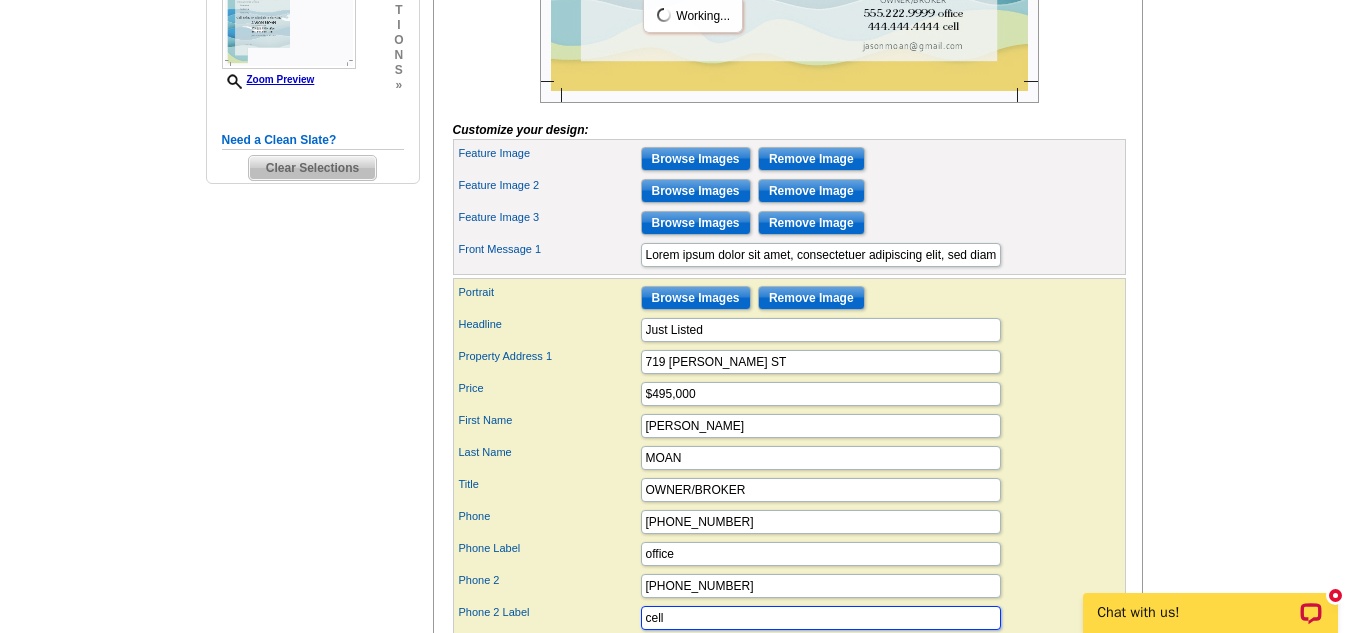 scroll, scrollTop: 966, scrollLeft: 0, axis: vertical 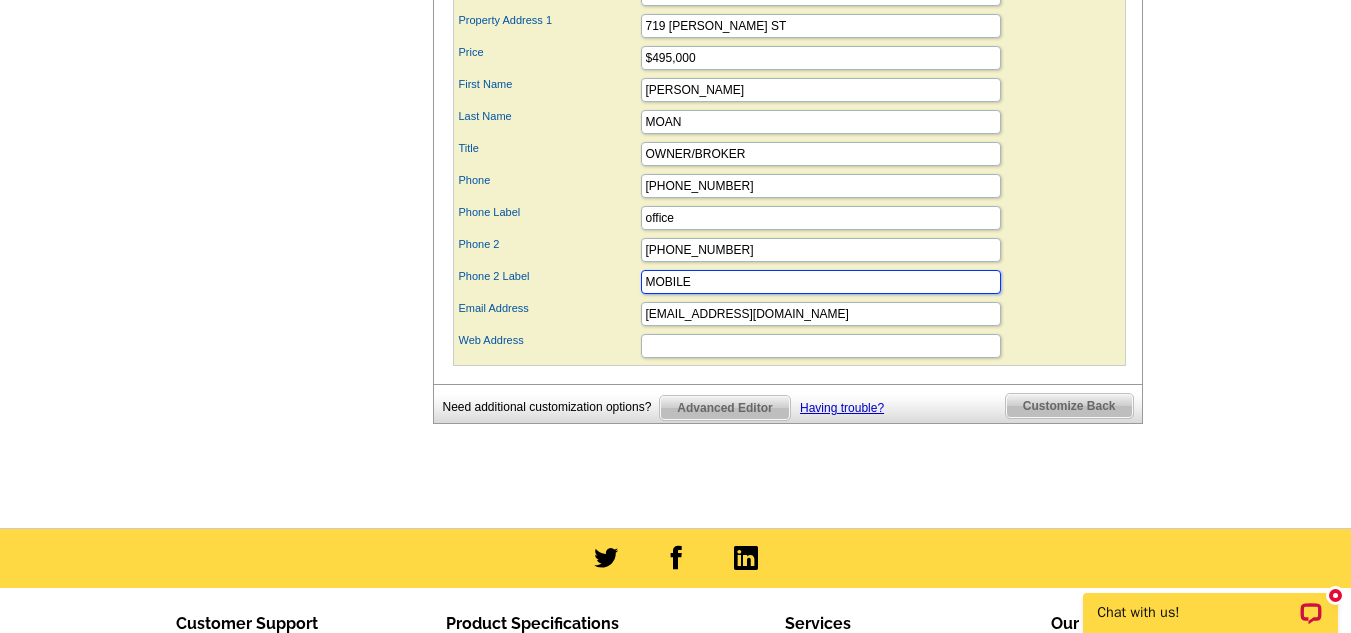 type on "MOBILE" 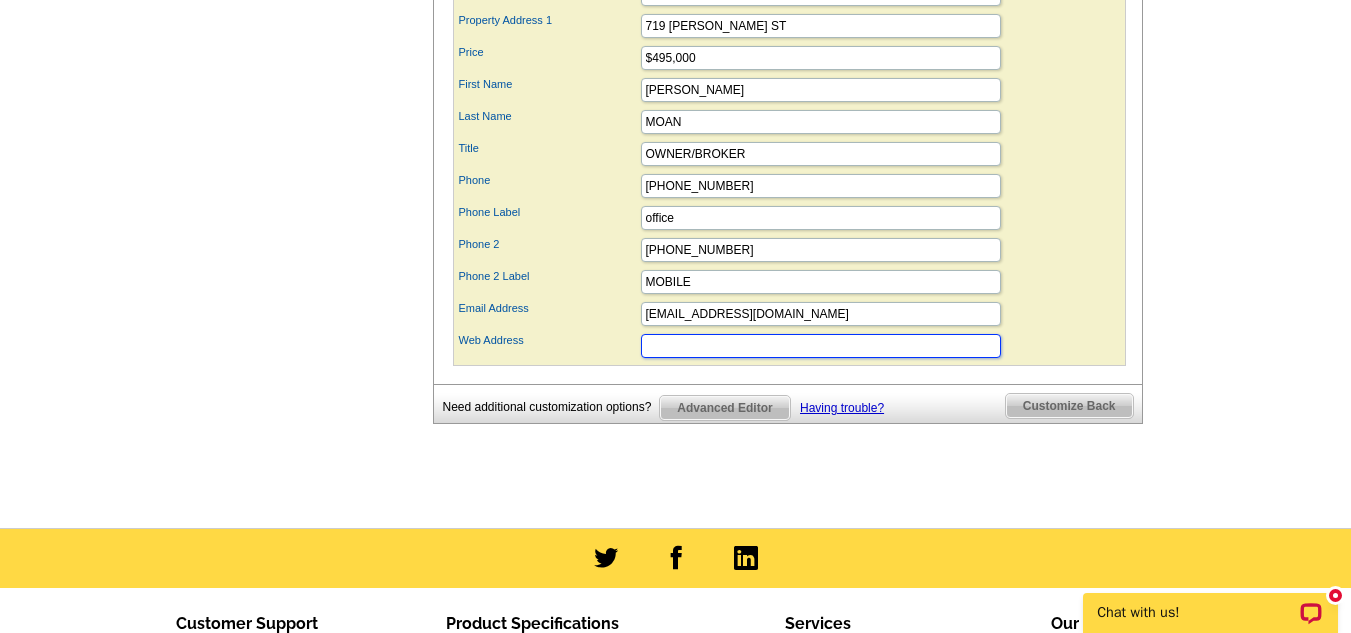 click on "Web Address" at bounding box center [821, 346] 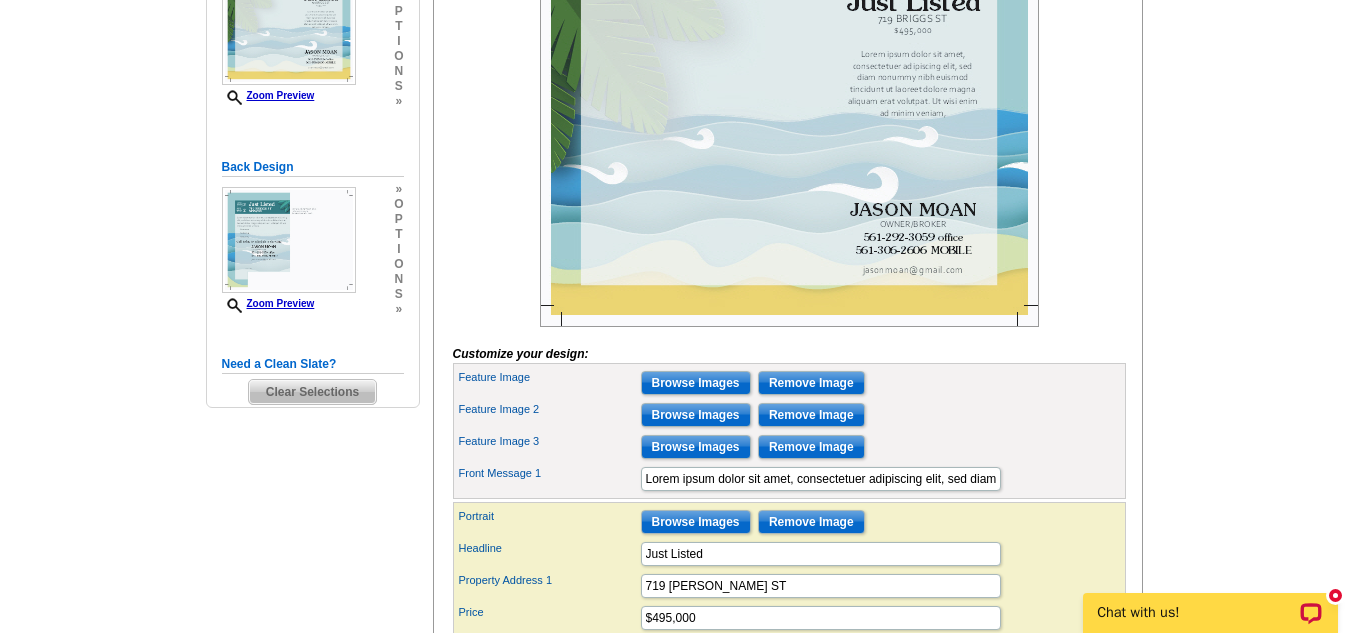 scroll, scrollTop: 396, scrollLeft: 0, axis: vertical 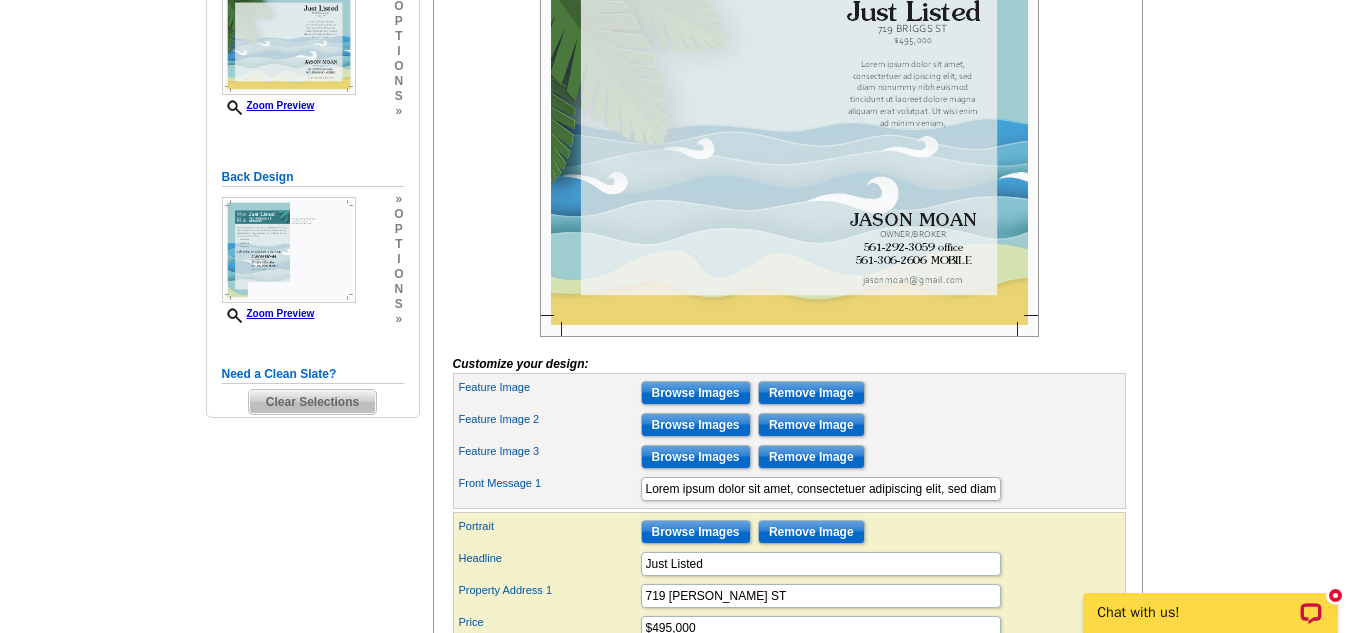 type on "CHOICEREALTYFLORIDA,COM" 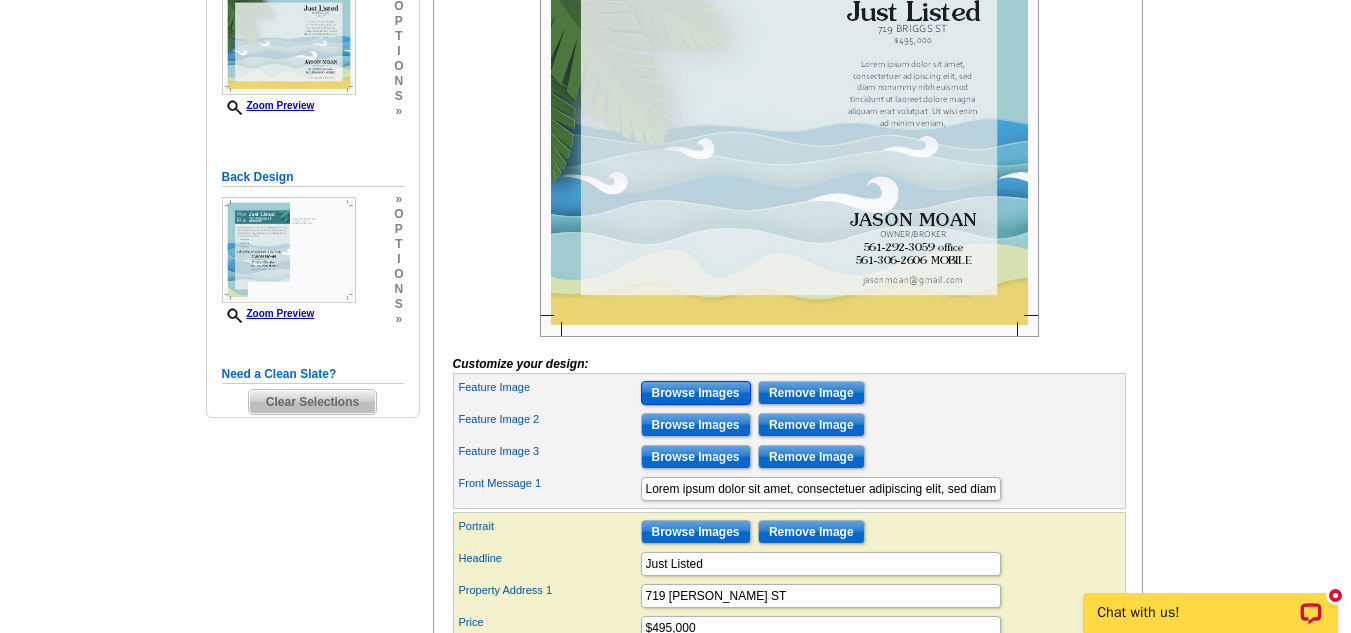 click on "Browse Images" at bounding box center [696, 393] 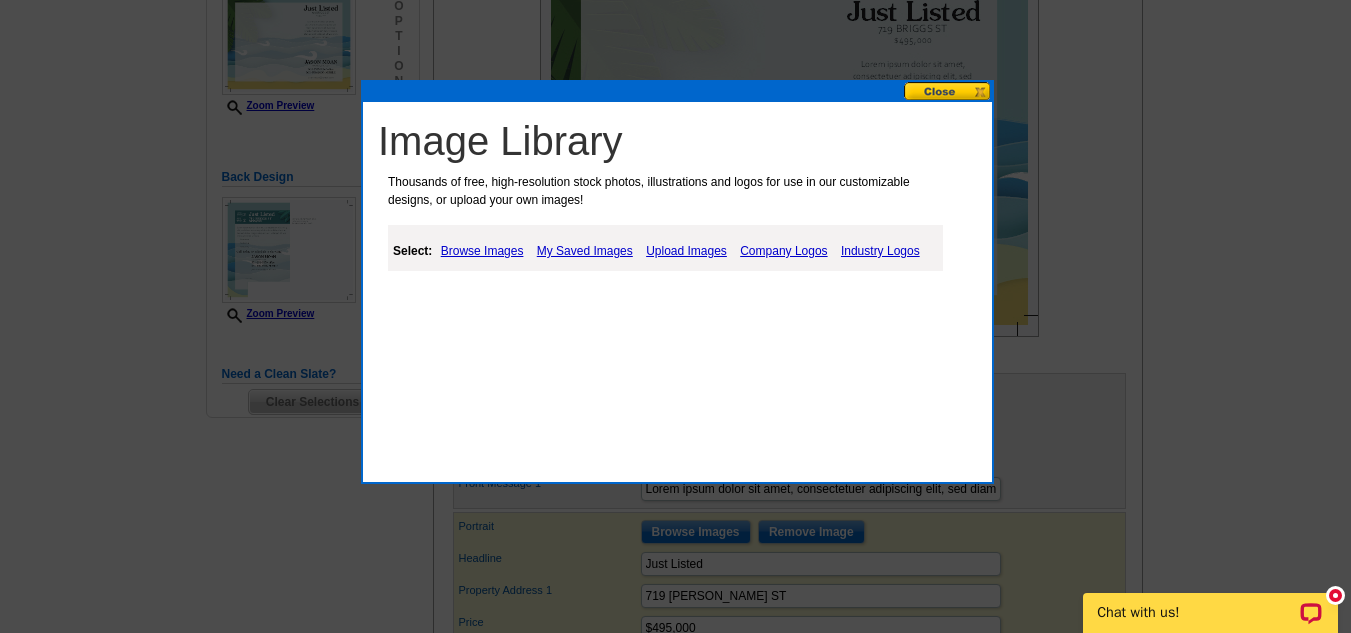 click on "Upload Images" at bounding box center (686, 251) 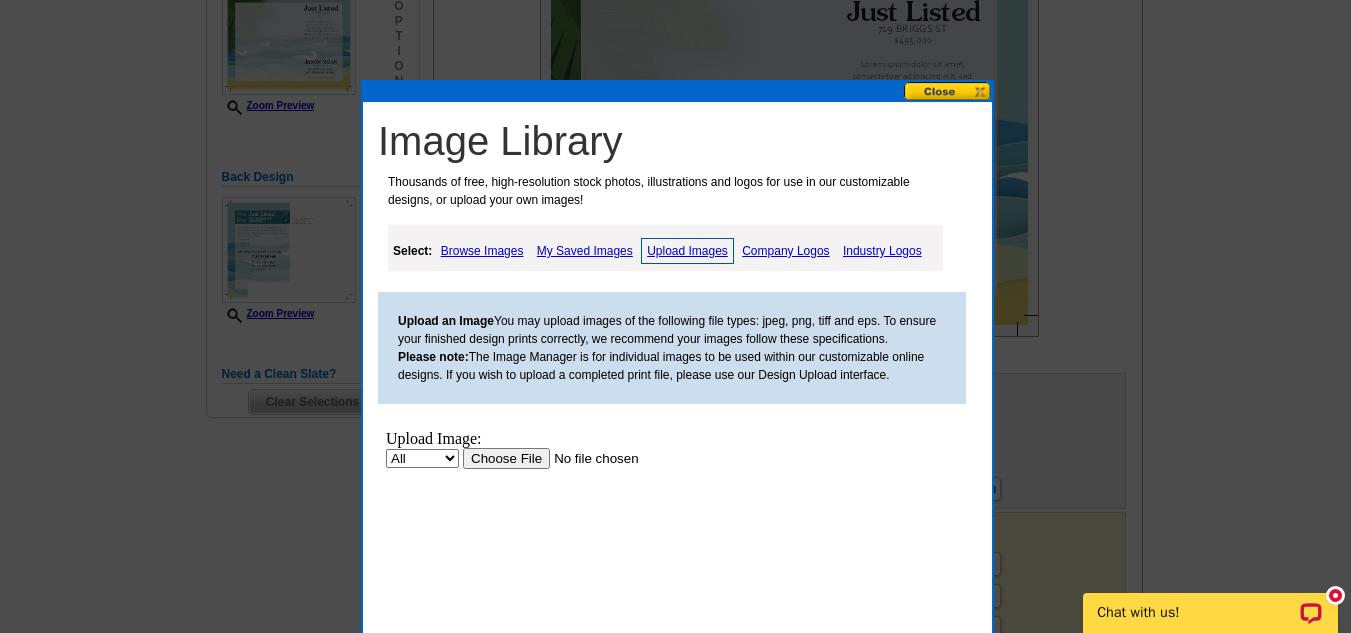 scroll, scrollTop: 0, scrollLeft: 0, axis: both 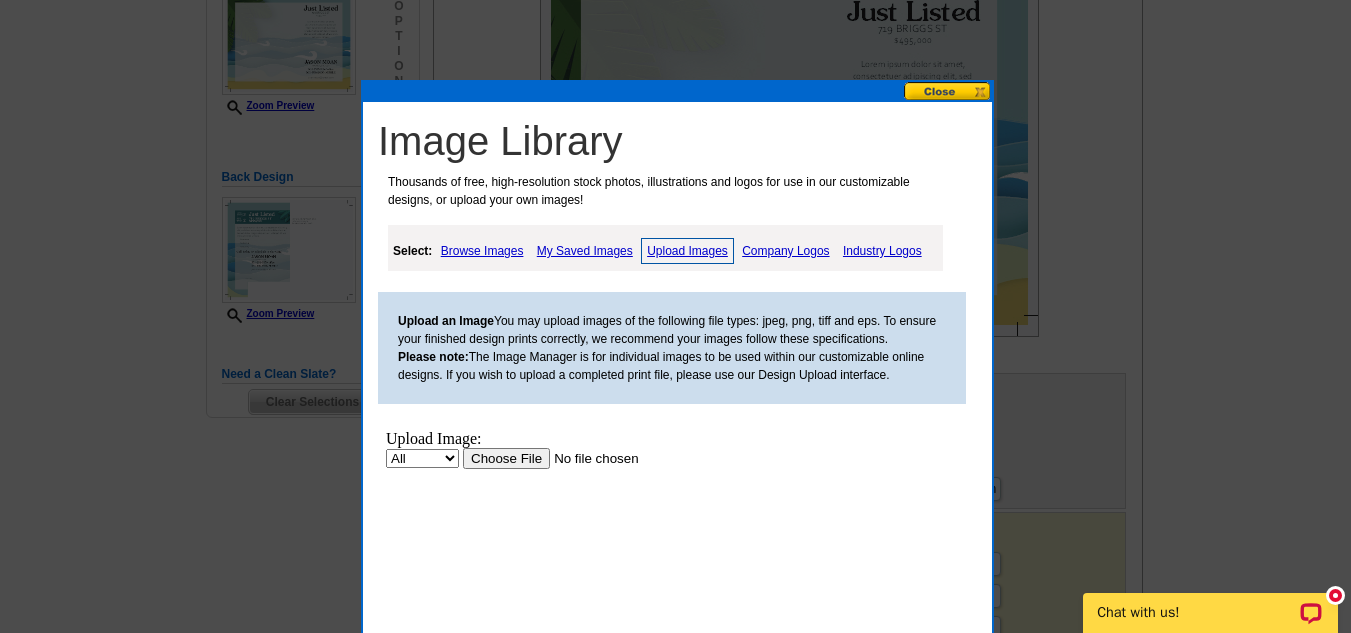 click at bounding box center (589, 458) 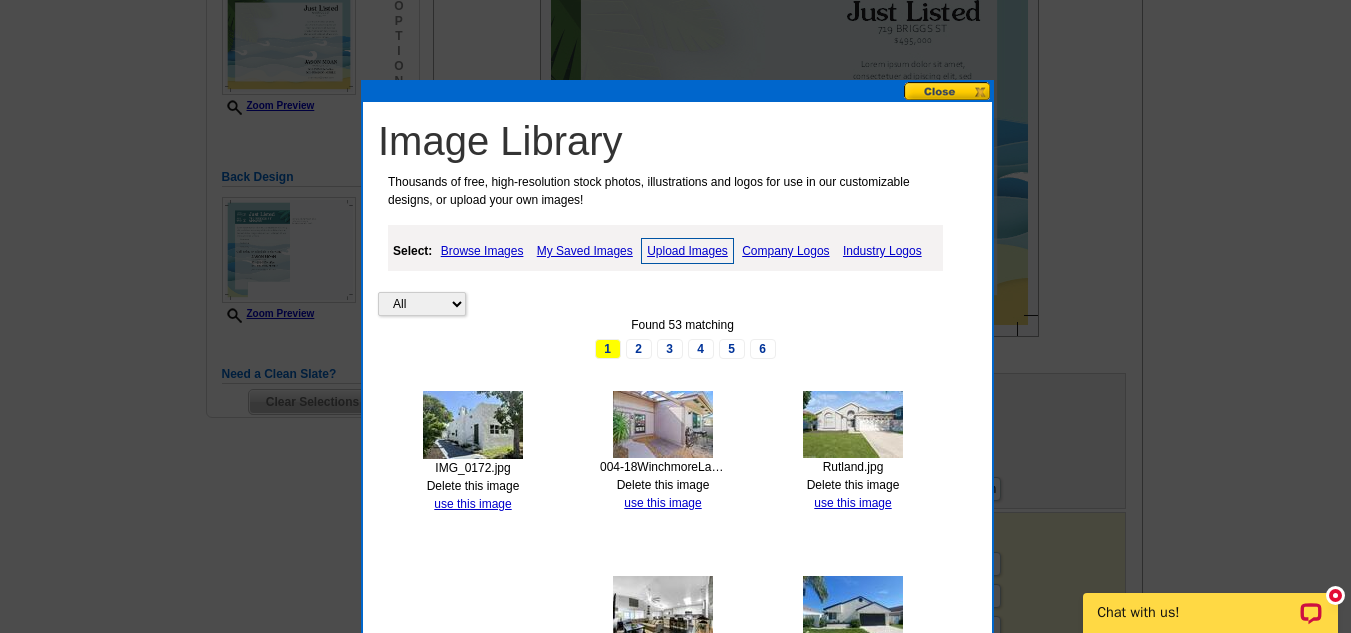 click on "Upload Images" at bounding box center [687, 251] 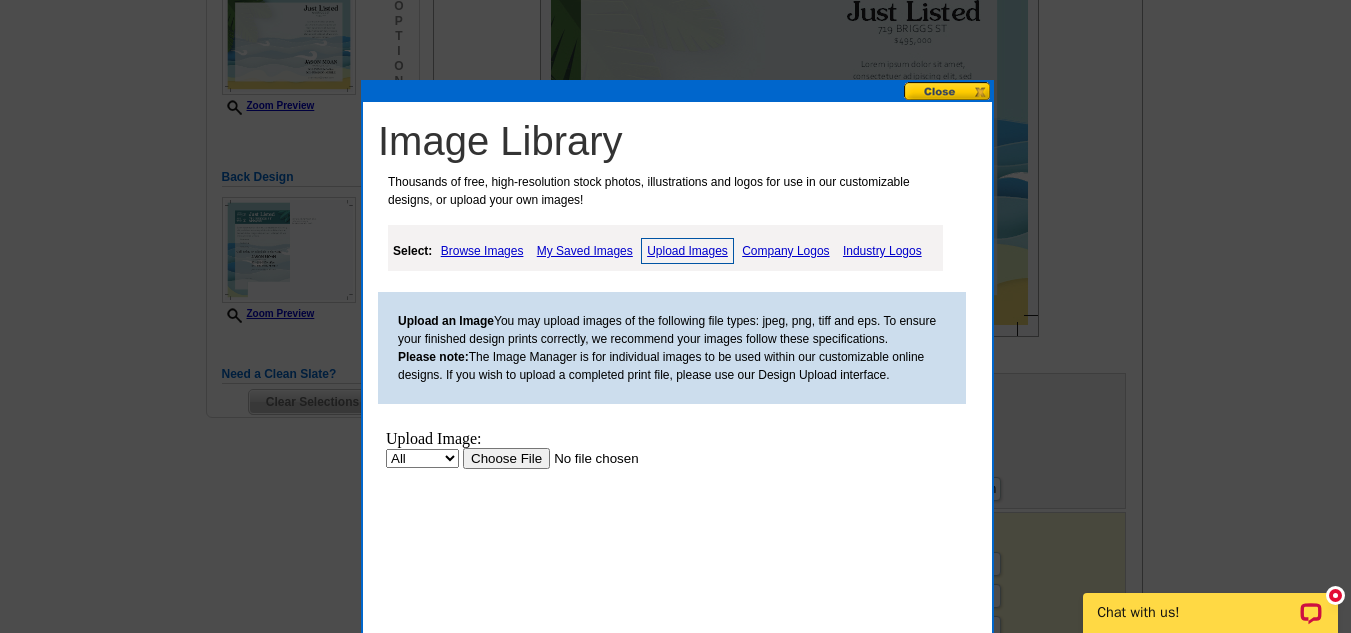 scroll, scrollTop: 0, scrollLeft: 0, axis: both 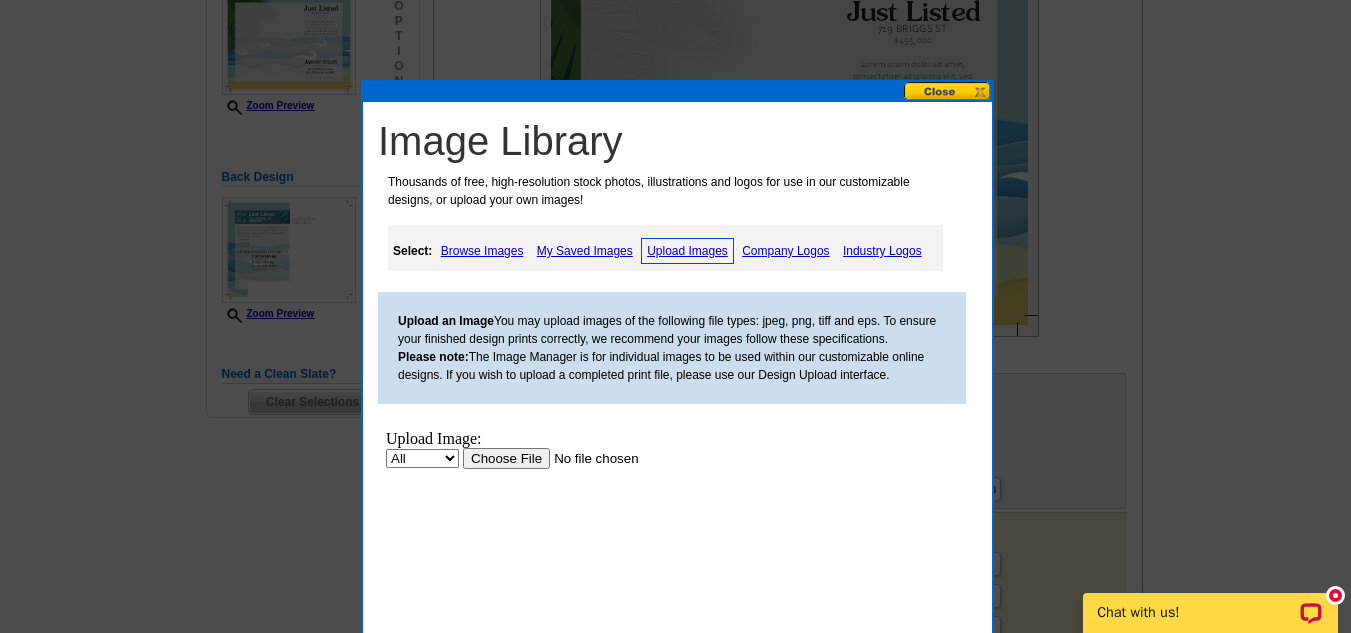 click at bounding box center [589, 458] 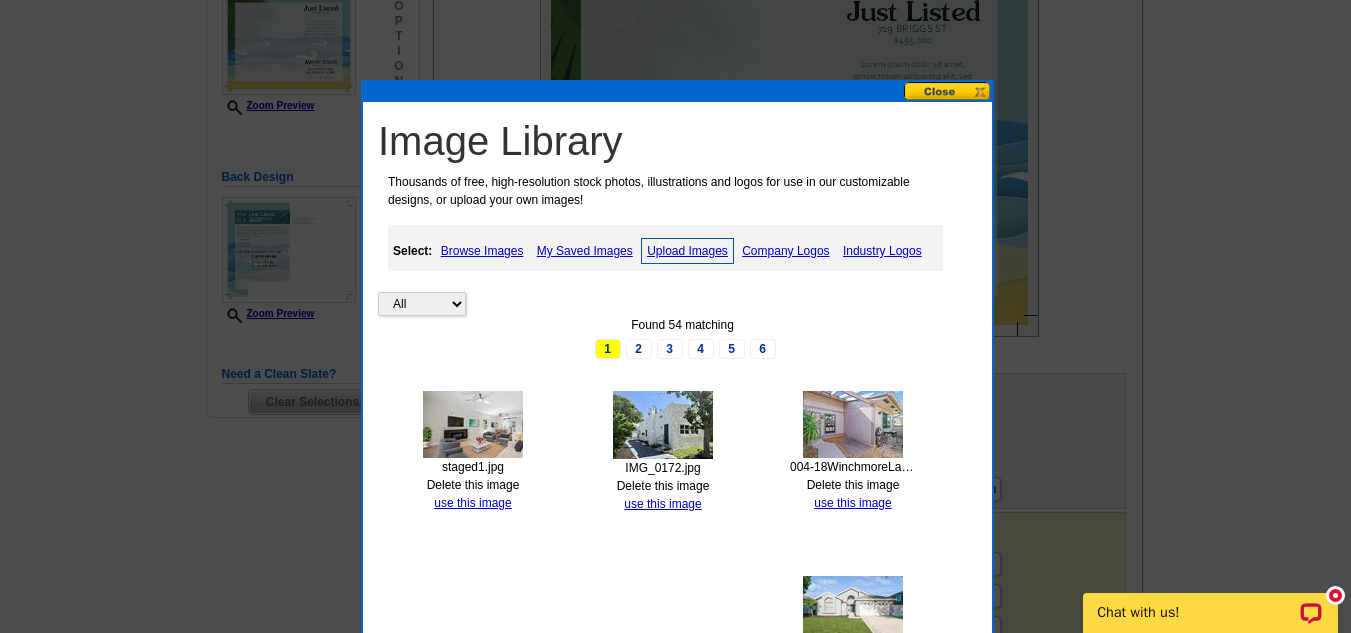 click on "Upload Images" at bounding box center [687, 251] 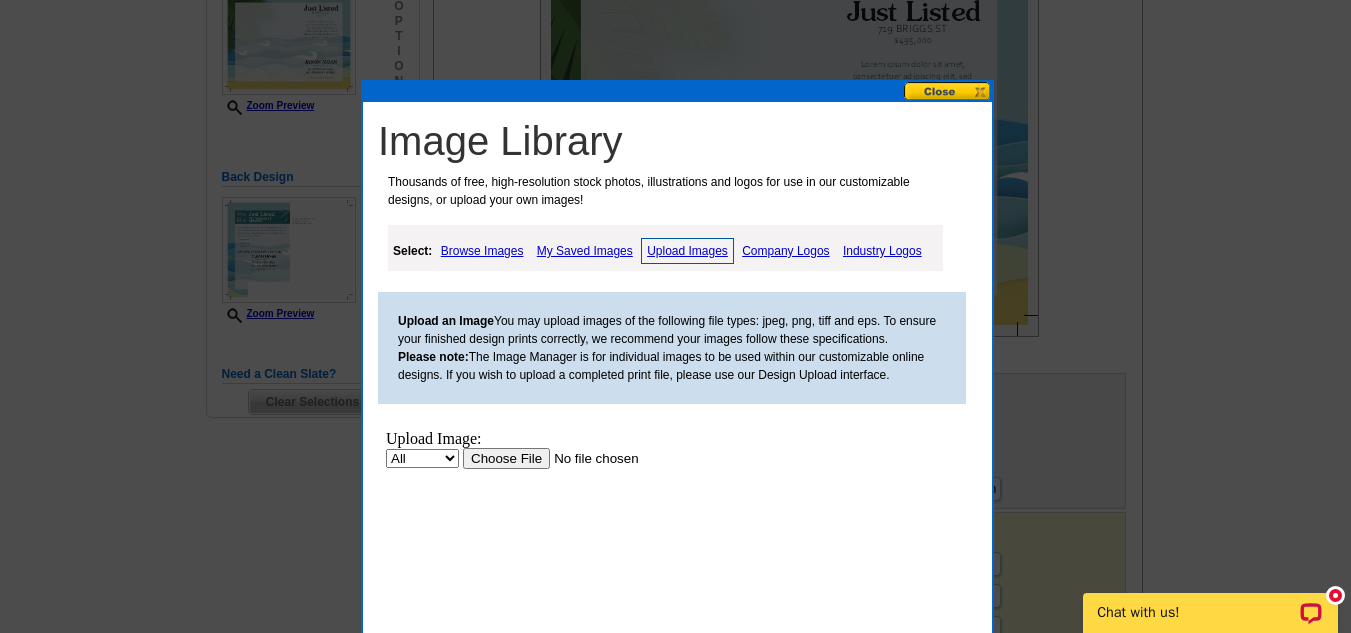 scroll, scrollTop: 0, scrollLeft: 0, axis: both 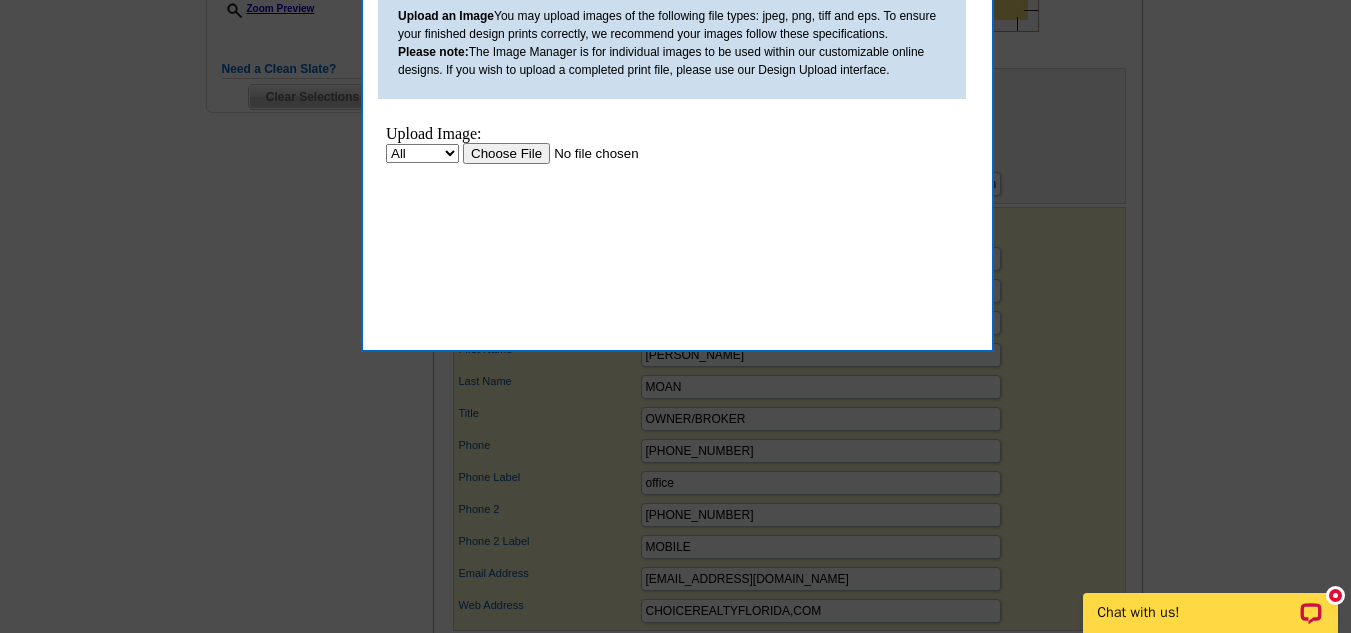 click at bounding box center [589, 153] 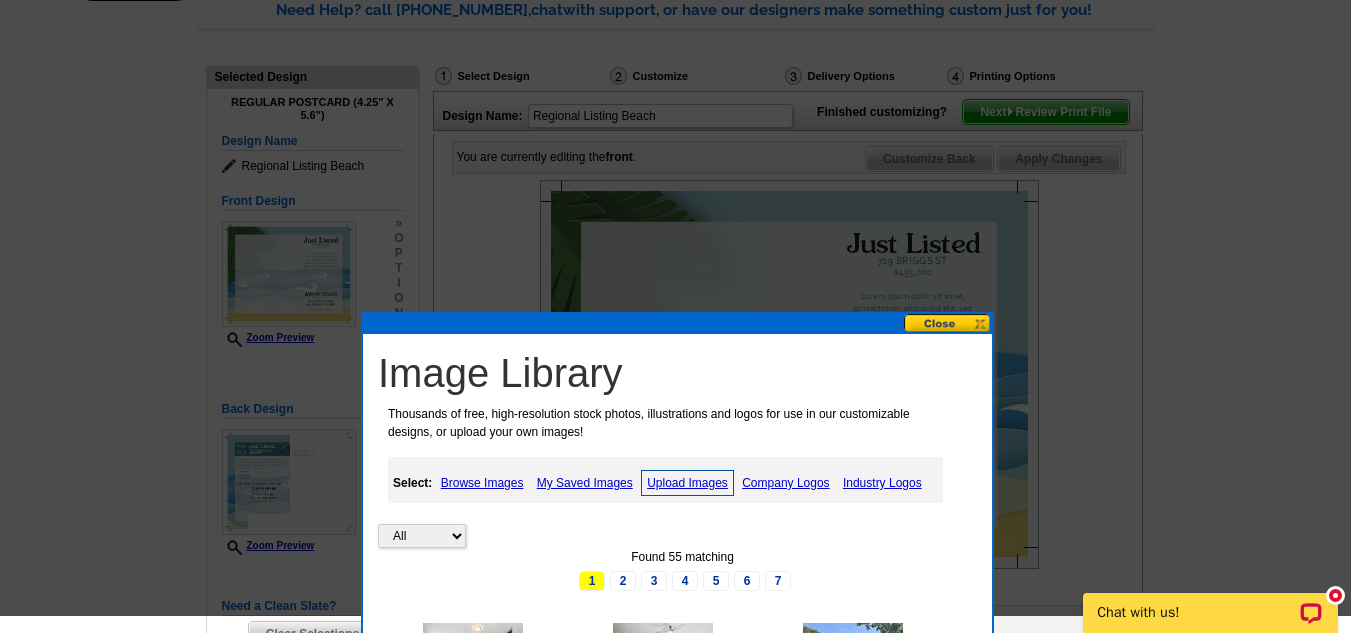 scroll, scrollTop: 147, scrollLeft: 0, axis: vertical 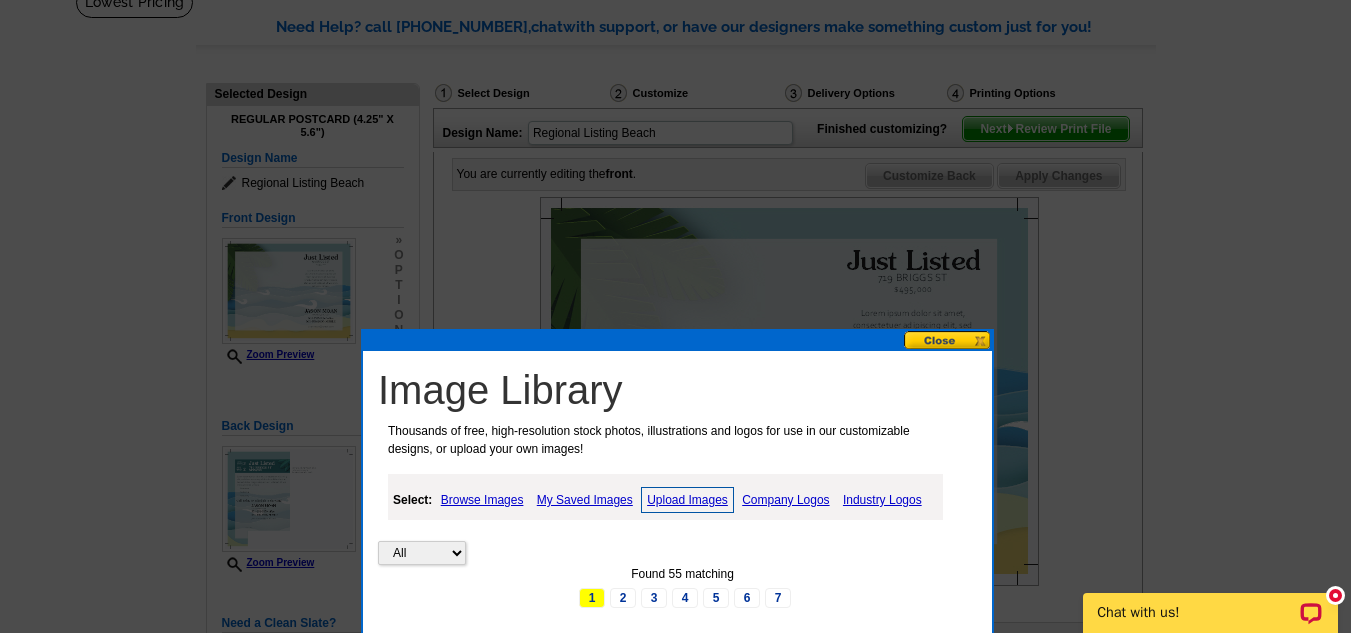 click at bounding box center (948, 340) 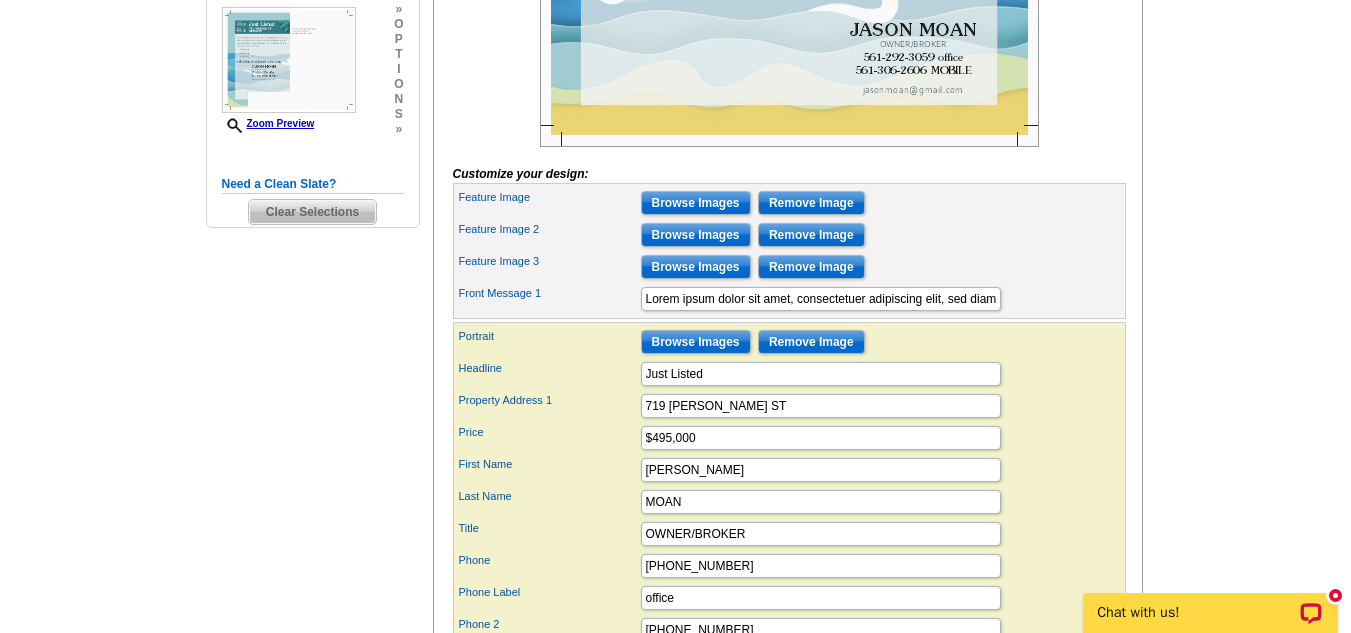 scroll, scrollTop: 590, scrollLeft: 0, axis: vertical 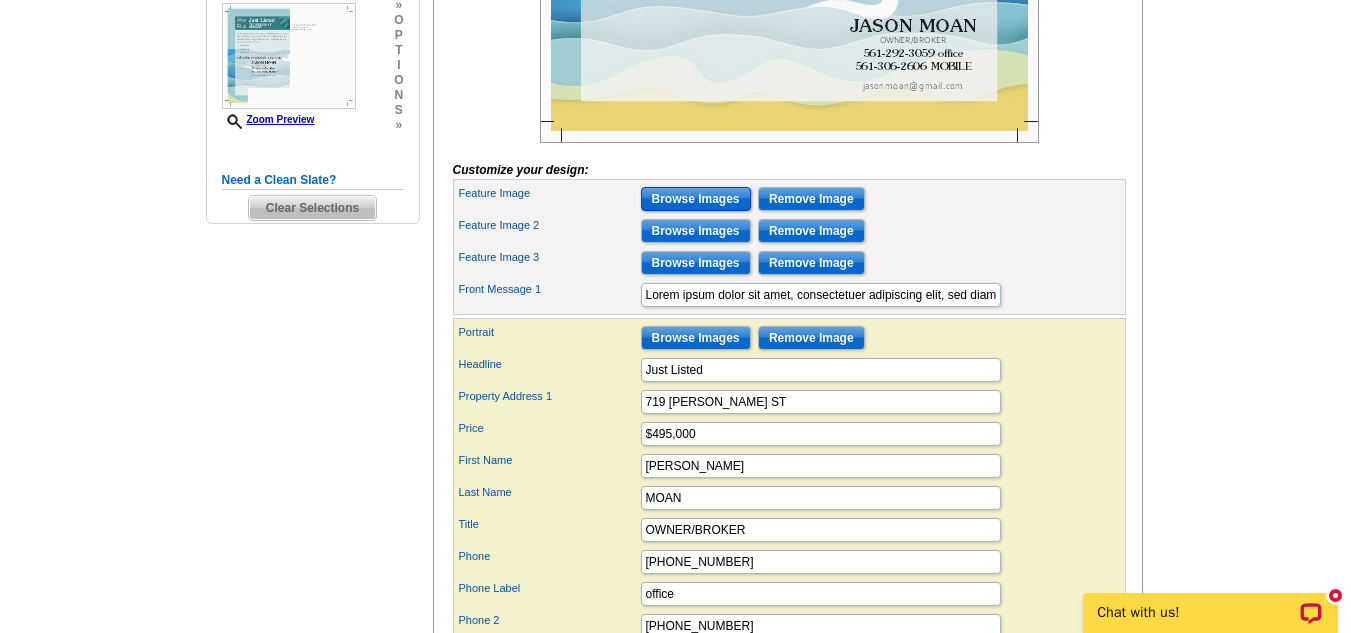 click on "Browse Images" at bounding box center (696, 199) 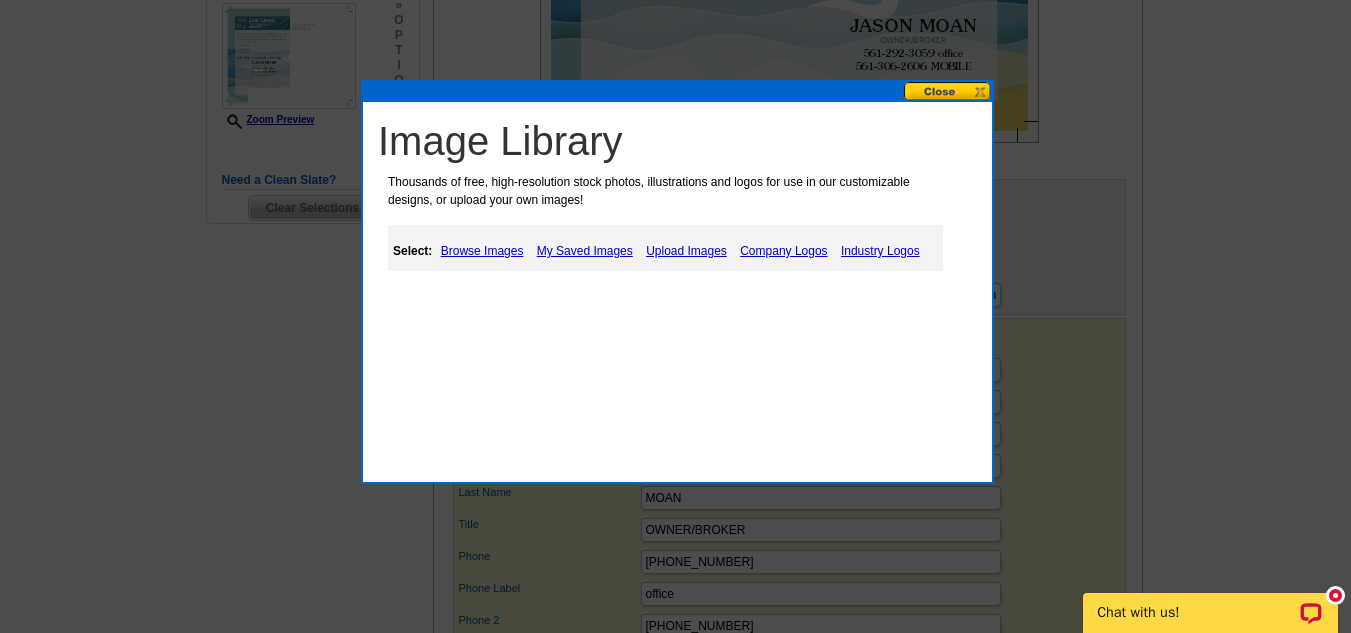 click on "My Saved Images" at bounding box center [585, 251] 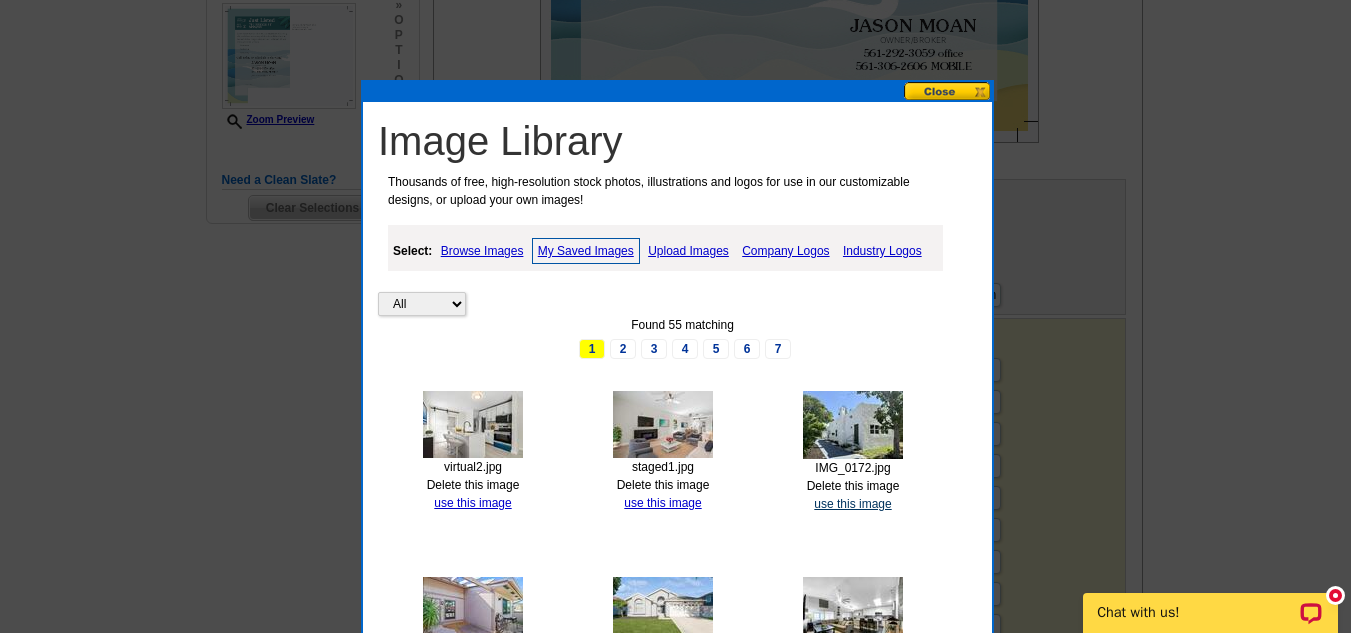 click on "use this image" at bounding box center [852, 504] 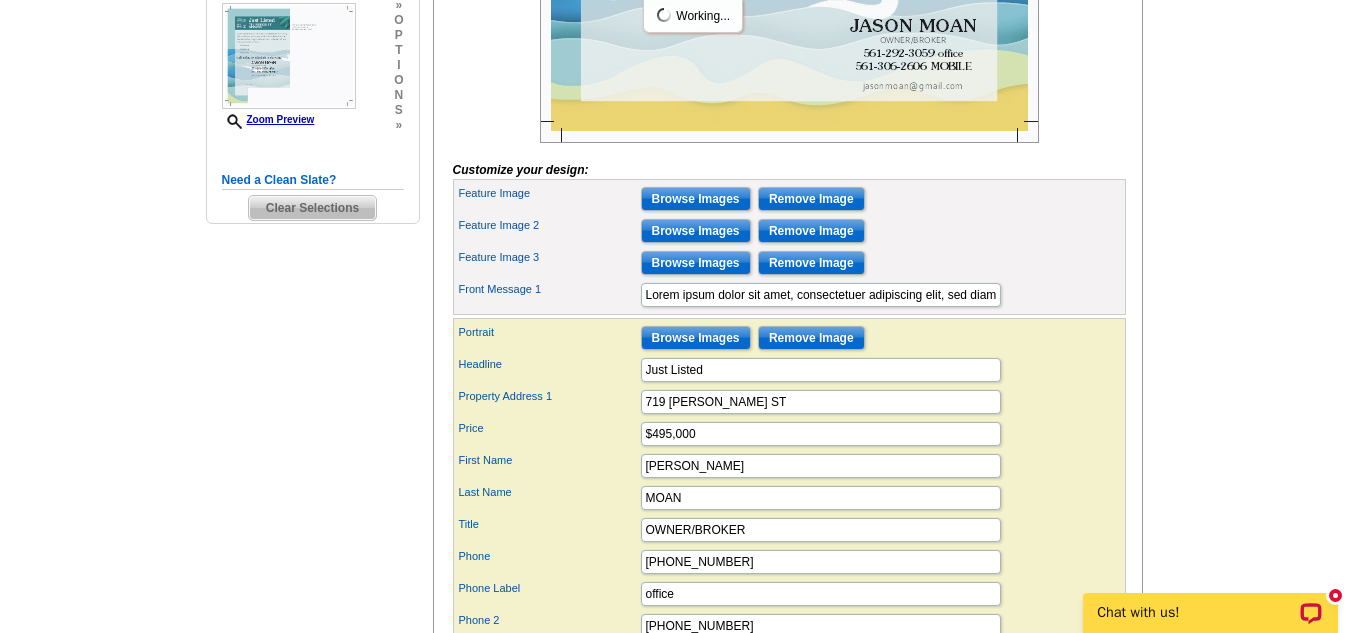 scroll, scrollTop: 0, scrollLeft: 0, axis: both 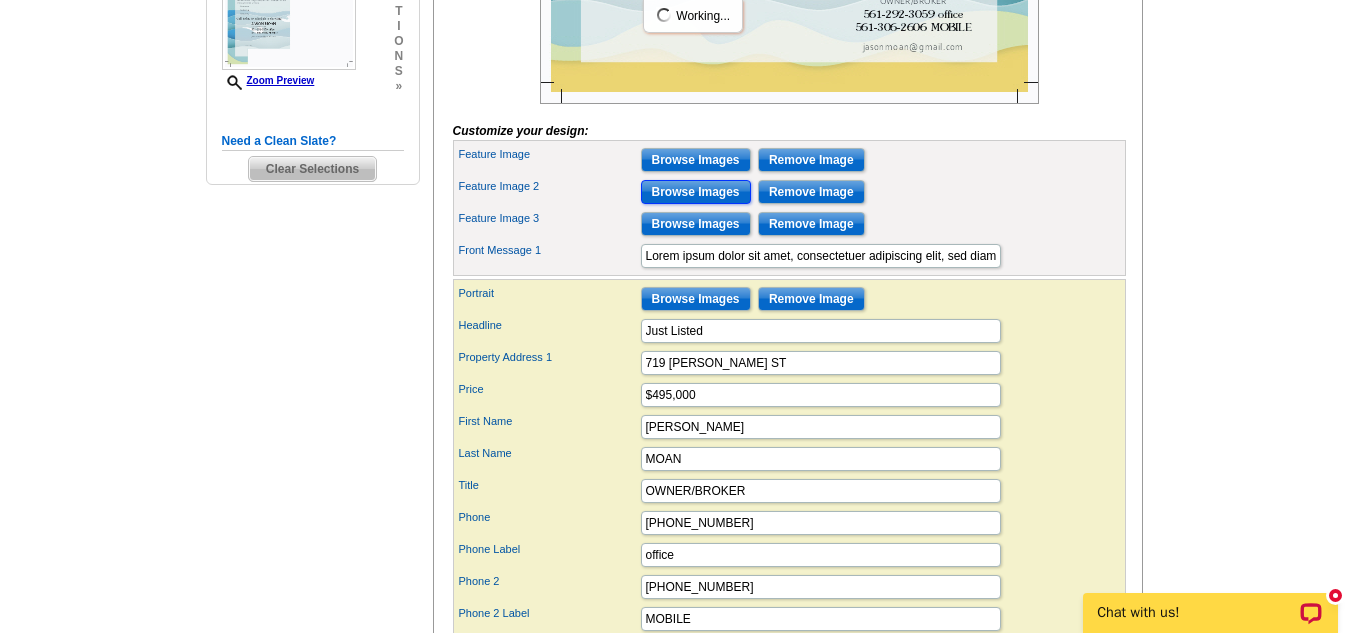 click on "Browse Images" at bounding box center (696, 192) 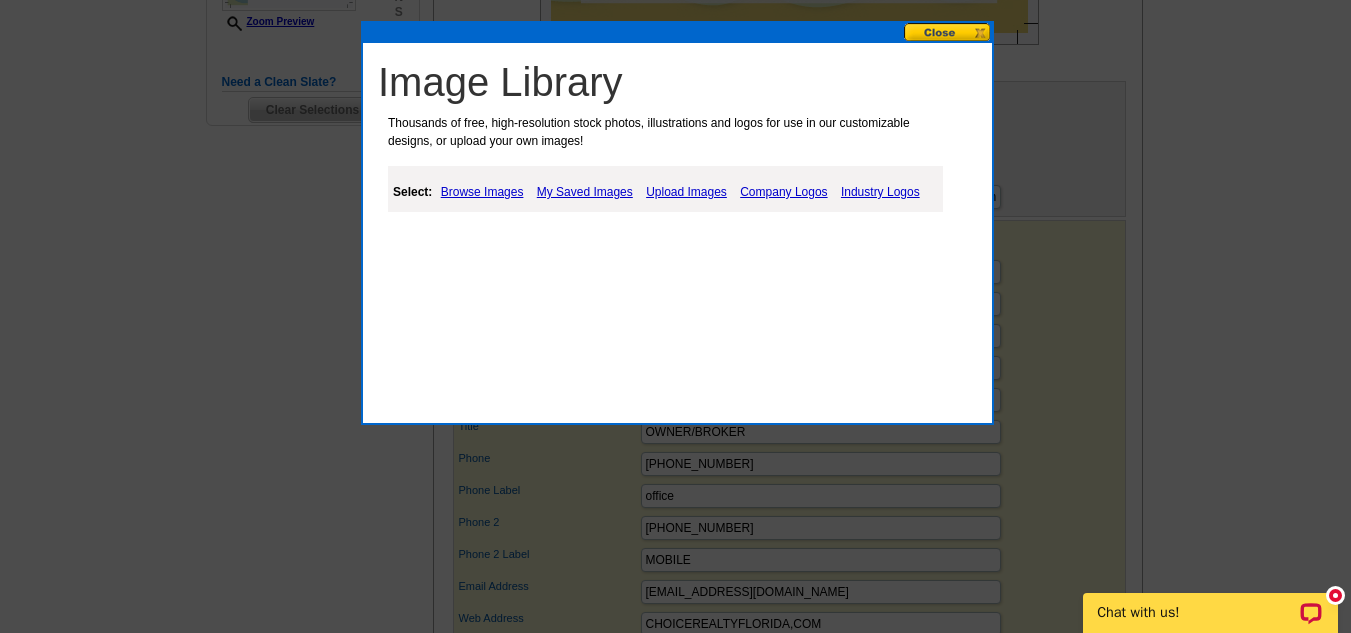 scroll, scrollTop: 698, scrollLeft: 0, axis: vertical 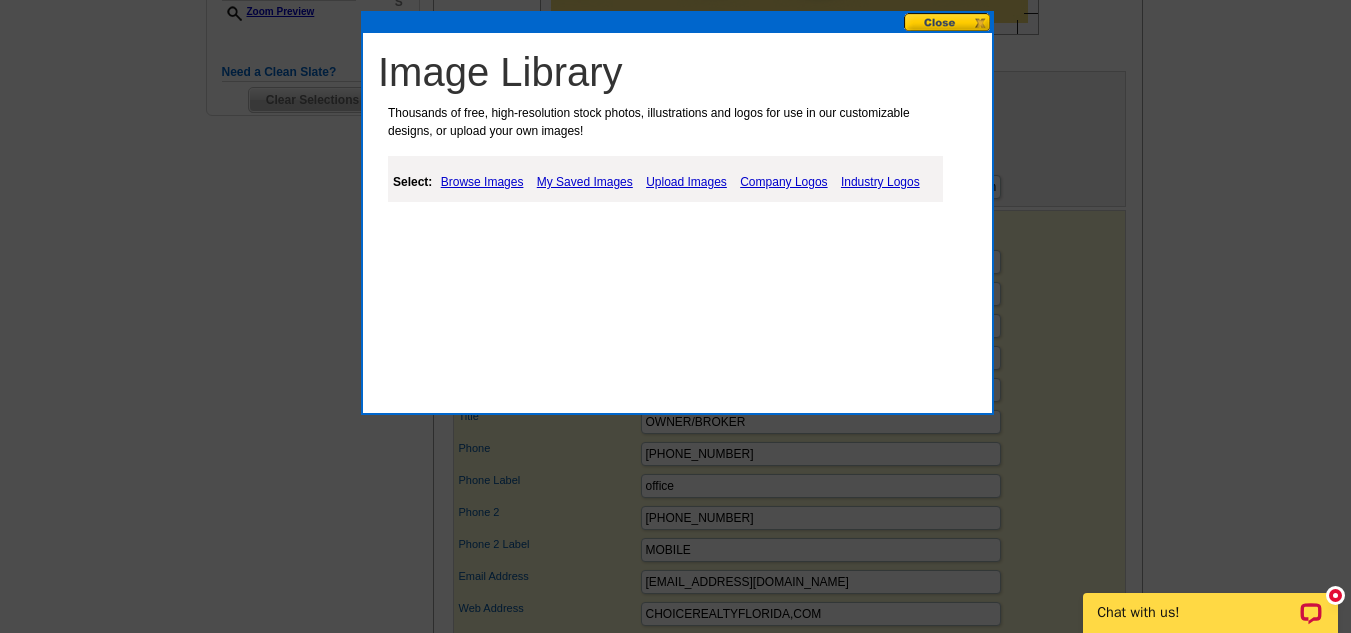 click on "My Saved Images" at bounding box center [585, 182] 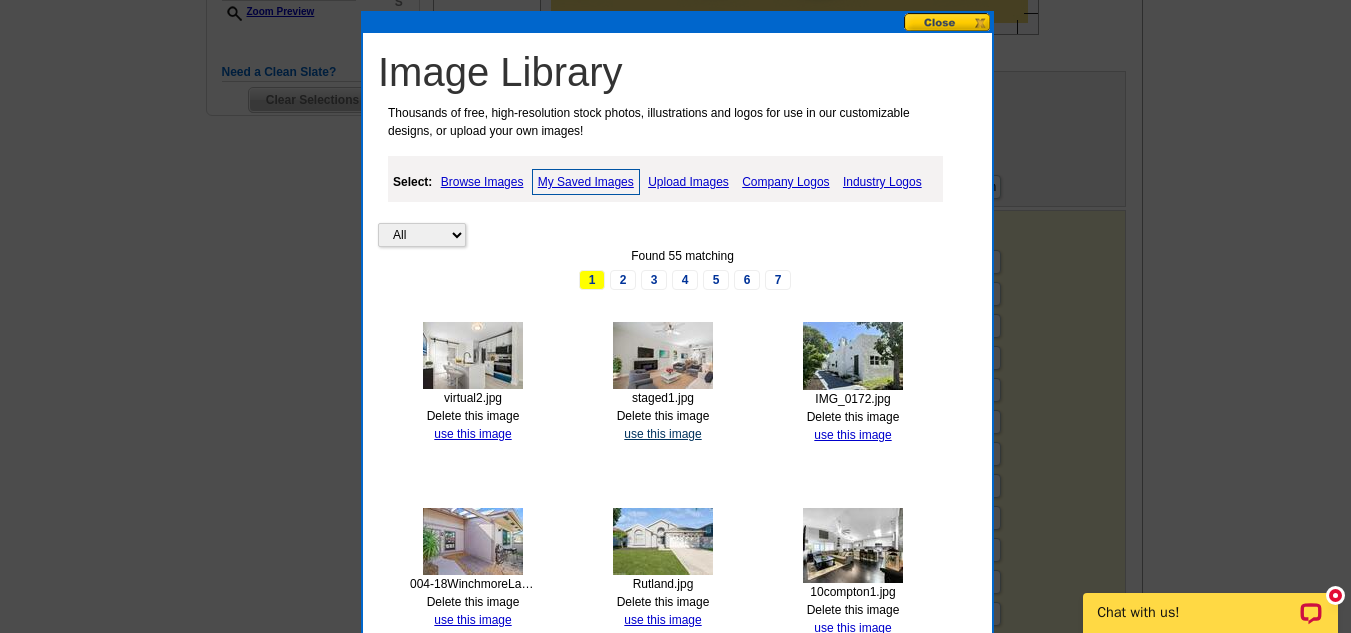 click on "use this image" at bounding box center [662, 434] 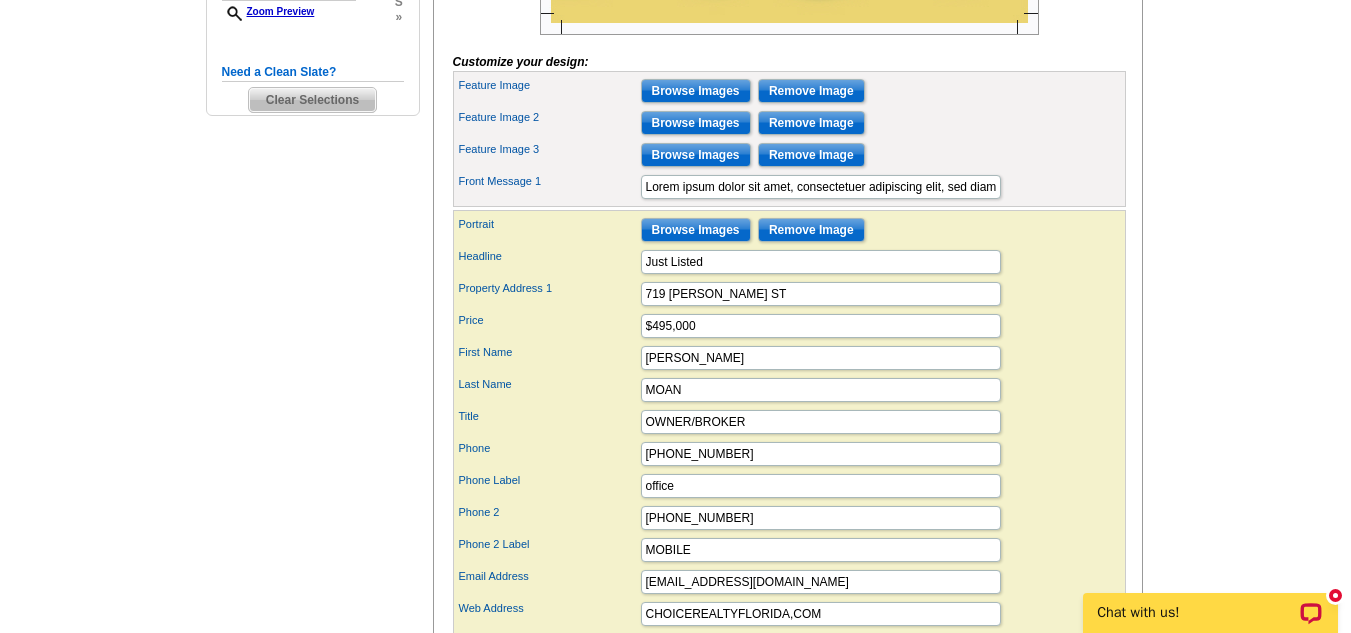 scroll, scrollTop: 0, scrollLeft: 0, axis: both 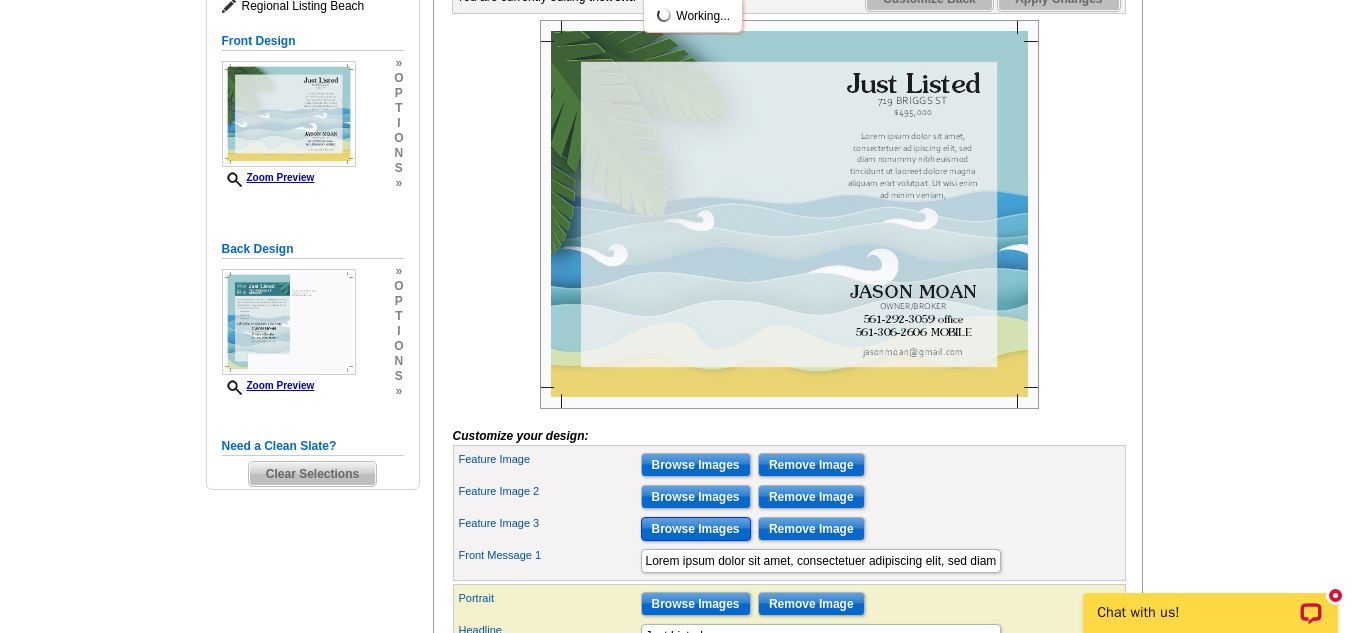 click on "Browse Images" at bounding box center (696, 529) 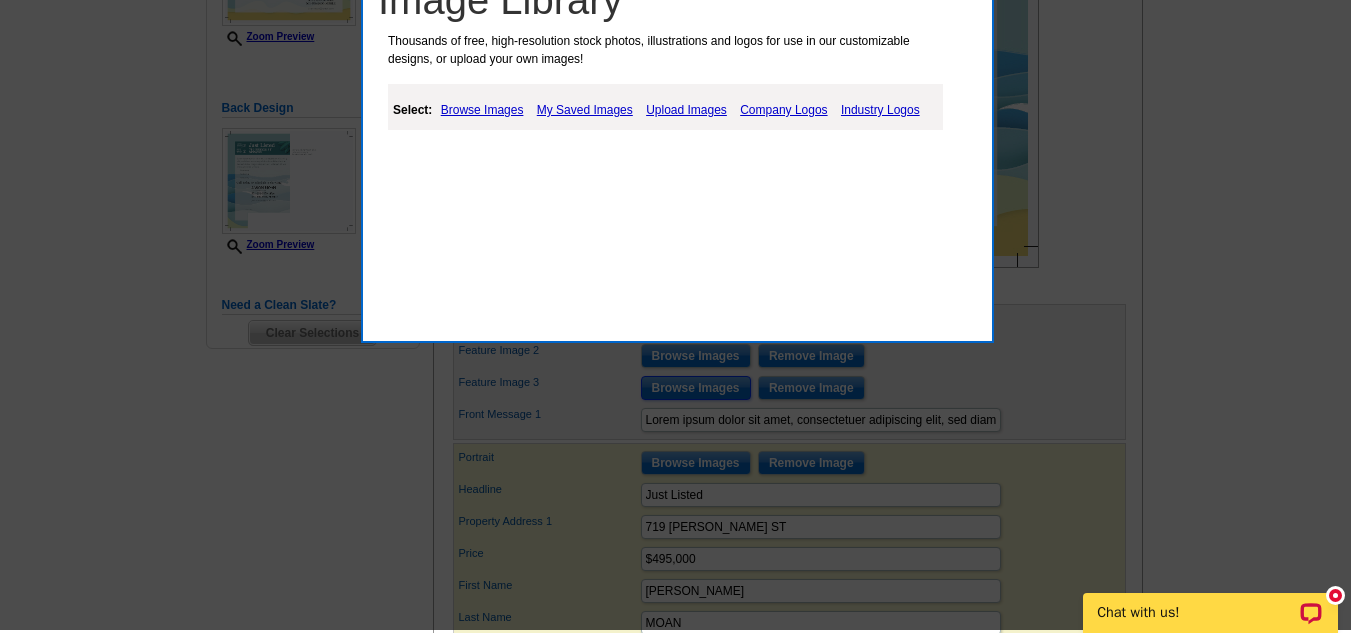 scroll, scrollTop: 455, scrollLeft: 0, axis: vertical 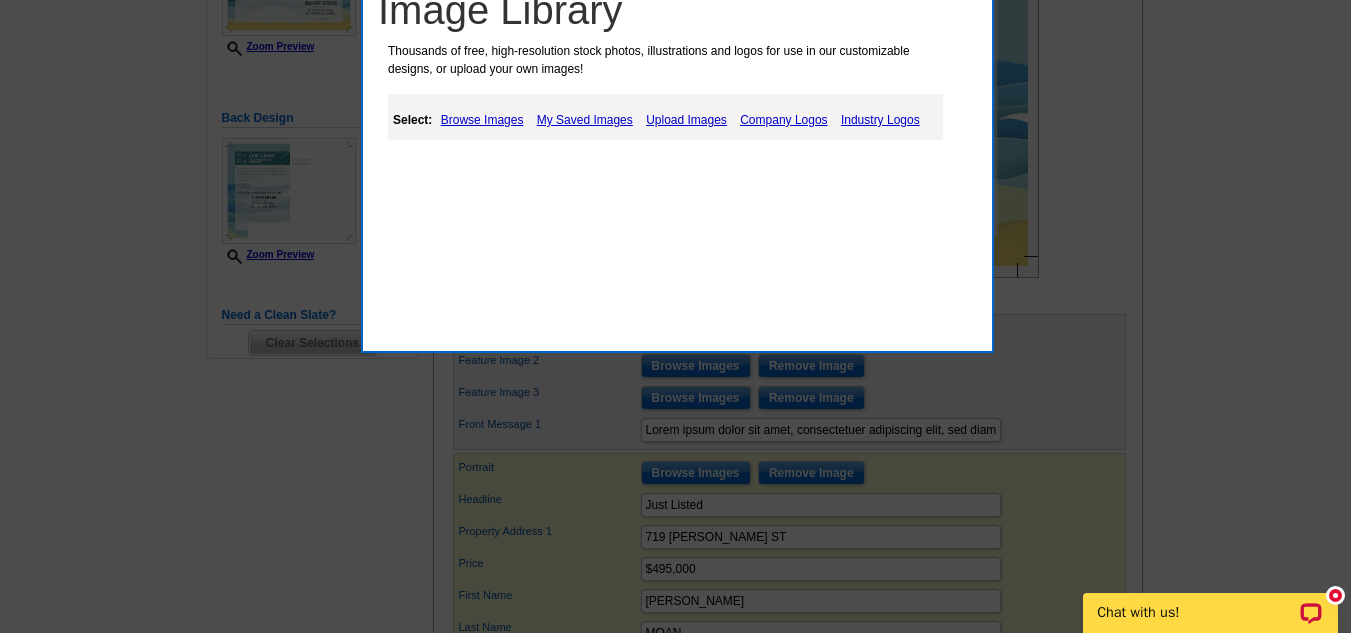 click on "My Saved Images" at bounding box center [585, 120] 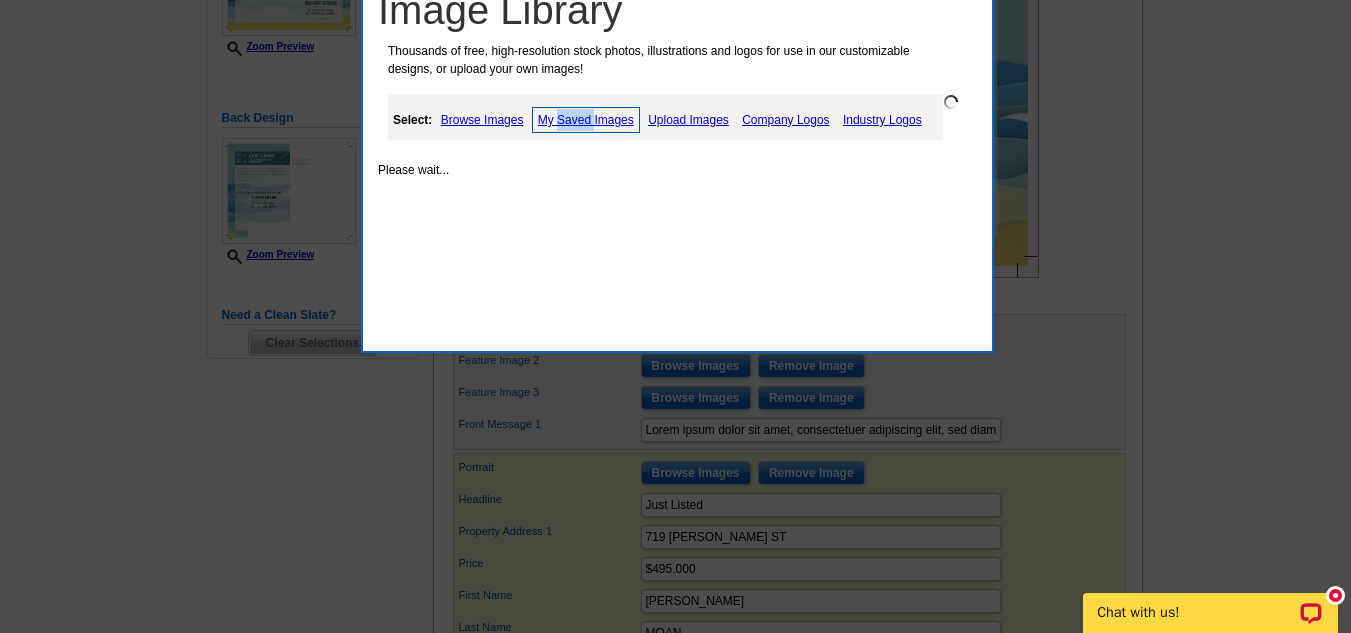 click on "My Saved Images" at bounding box center [586, 120] 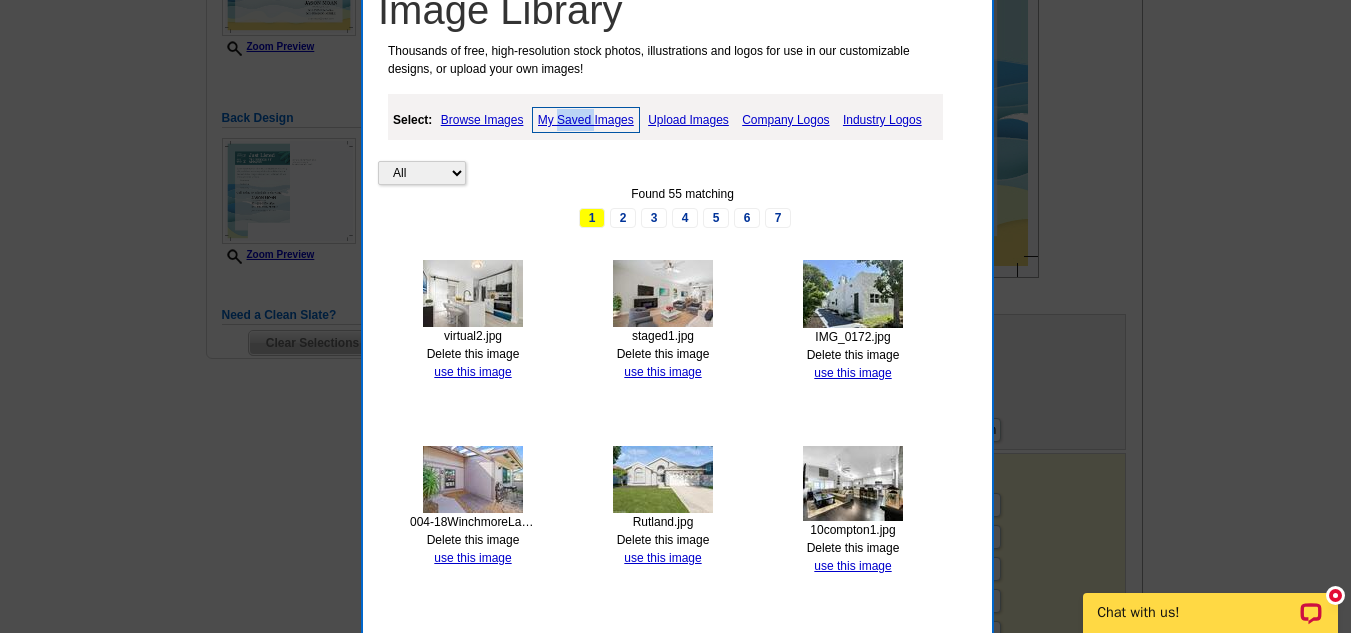 click at bounding box center [473, 293] 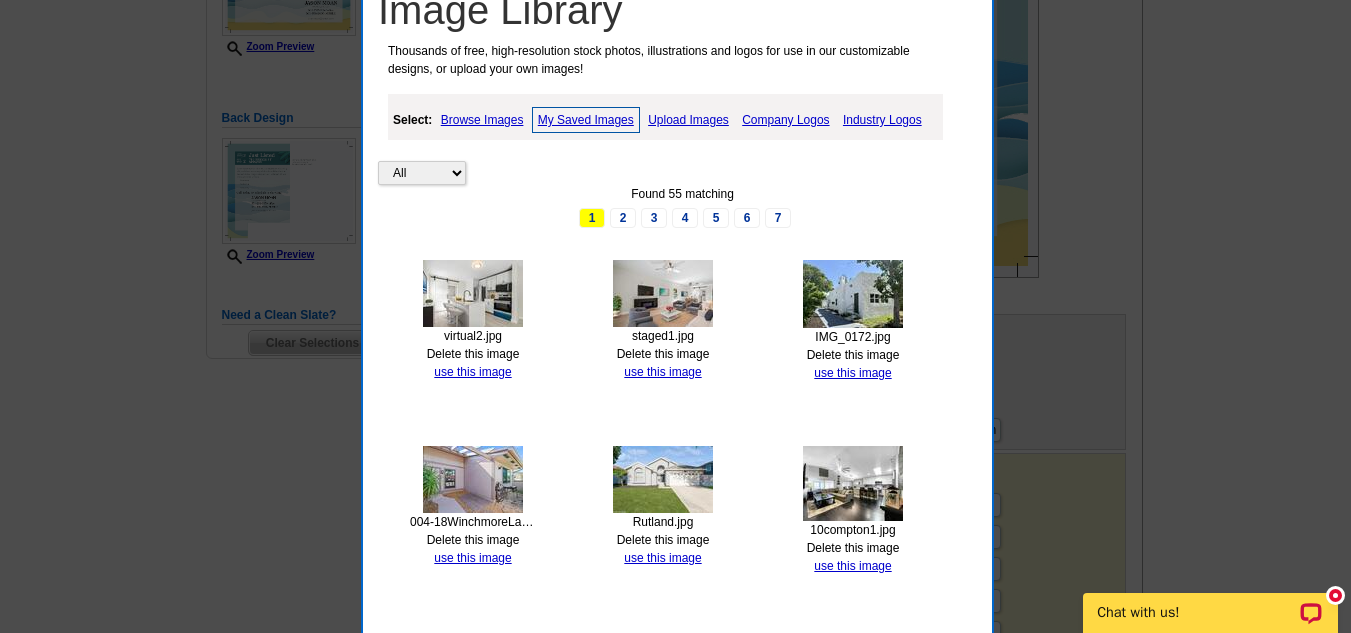 click on "All Property Found 55 matching 1 2 3 4 5 6 7 virtual2.jpg  Delete this image  use this image staged1.jpg  Delete this image  use this image IMG_0172.jpg  Delete this image  use this image 004-18WinchmoreLane-BoyntonBeach-FL-33426-SMALL.jpg  Delete this image  use this image Rutland.jpg  Delete this image  use this image 10compton1.jpg  Delete this image  use this image 10compton.jpg  Delete this image  use this image 009-18WinchmoreLane-BoyntonBeach-FL-33426-SMALL.jpg  Delete this image  use this image 004-18WinchmoreLane-BoyntonBeach-FL-33426-SMALL.jpg  Delete this image  use this image Found 55 matching 1 2 3 4 5 6 7" at bounding box center (682, 468) 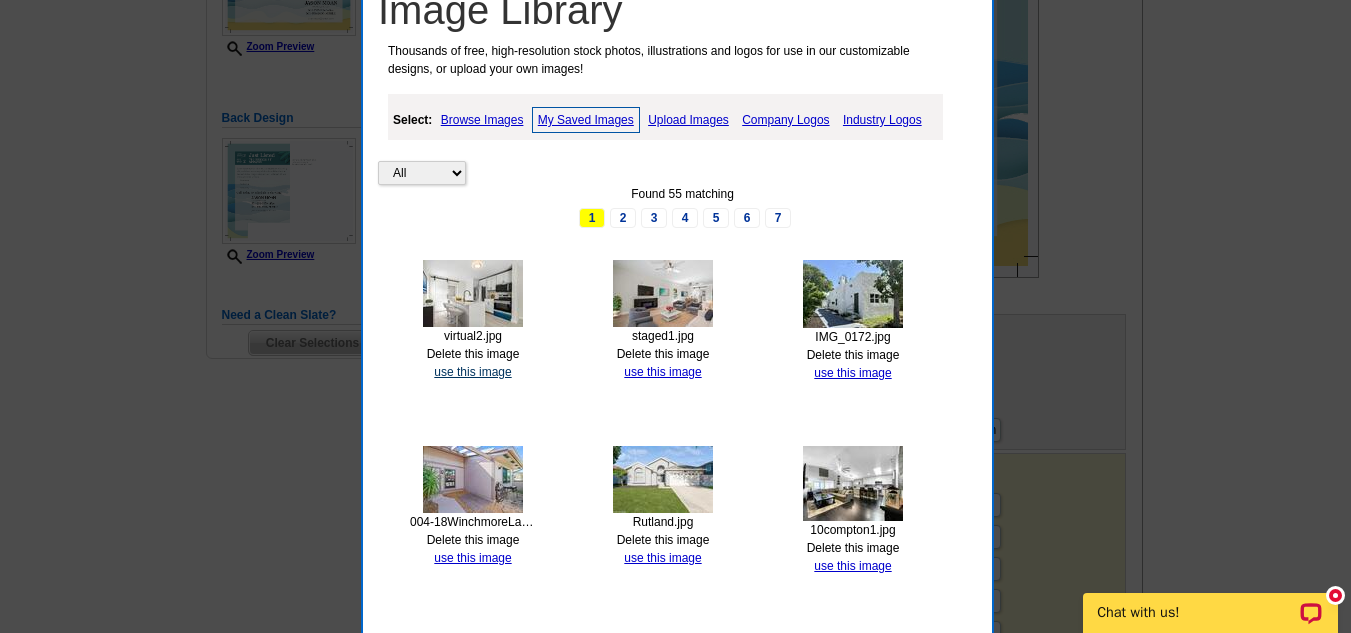 click on "use this image" at bounding box center [472, 372] 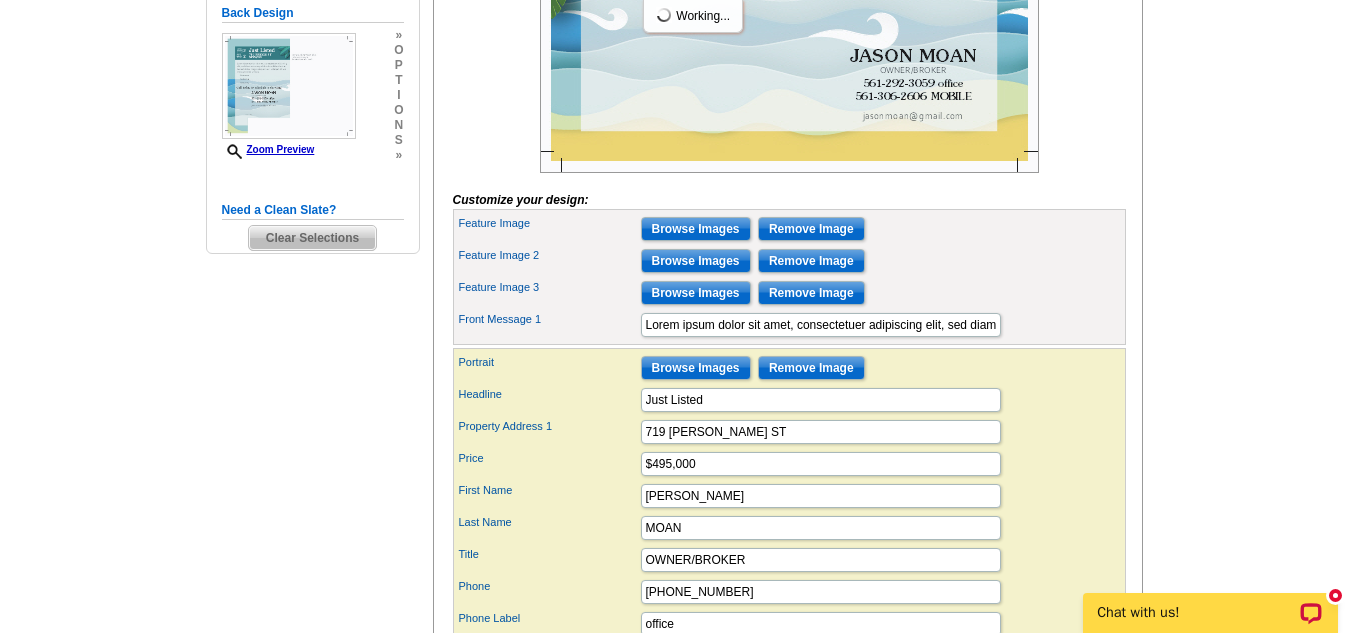 scroll, scrollTop: 583, scrollLeft: 0, axis: vertical 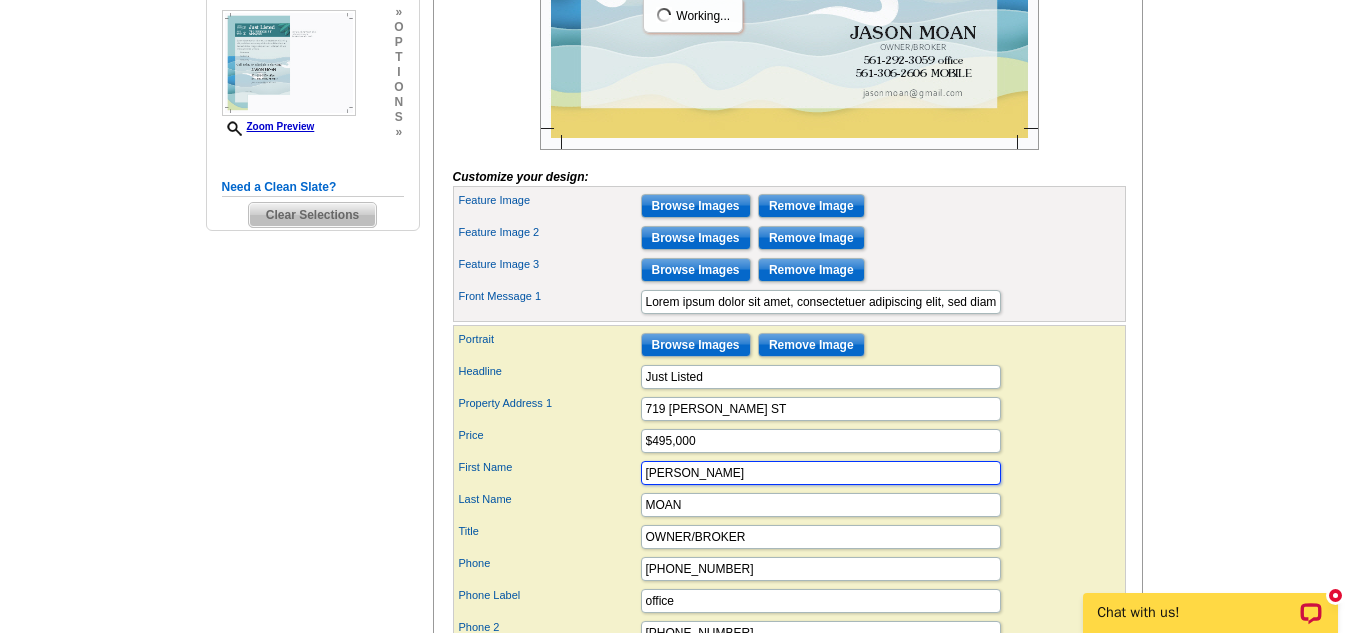 click on "[PERSON_NAME]" at bounding box center (821, 473) 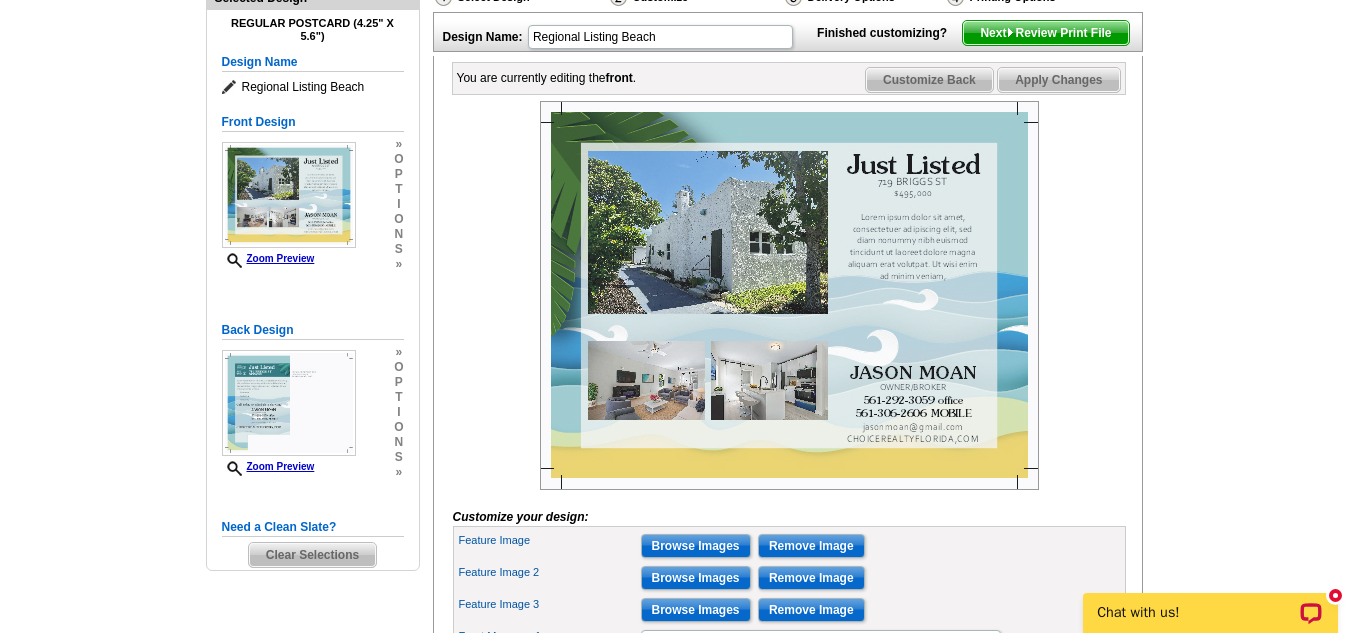 scroll, scrollTop: 269, scrollLeft: 0, axis: vertical 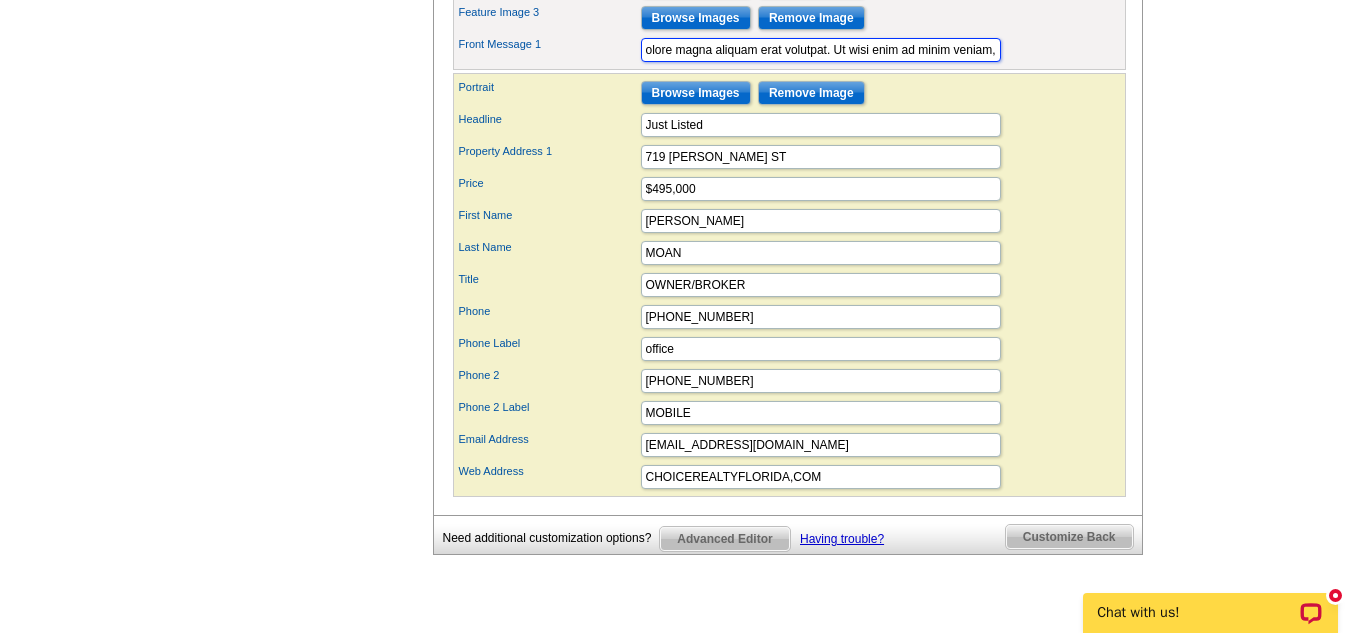 drag, startPoint x: 643, startPoint y: 84, endPoint x: 1290, endPoint y: 98, distance: 647.1514 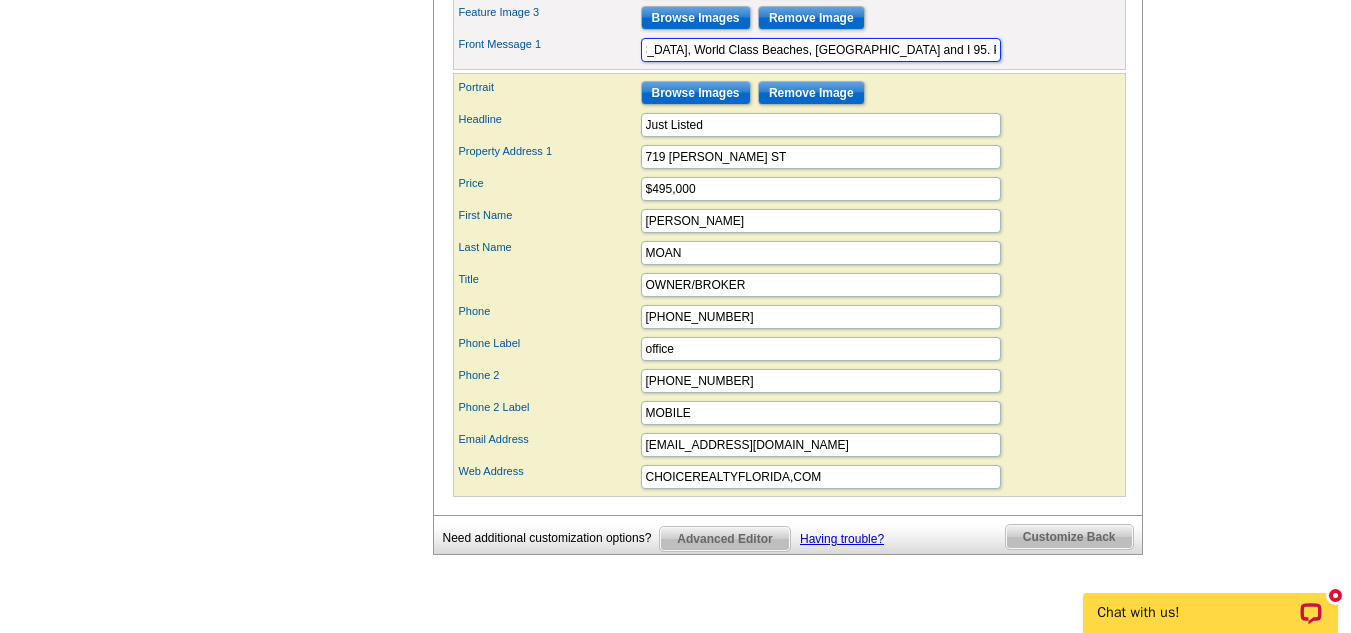 scroll, scrollTop: 0, scrollLeft: 1257, axis: horizontal 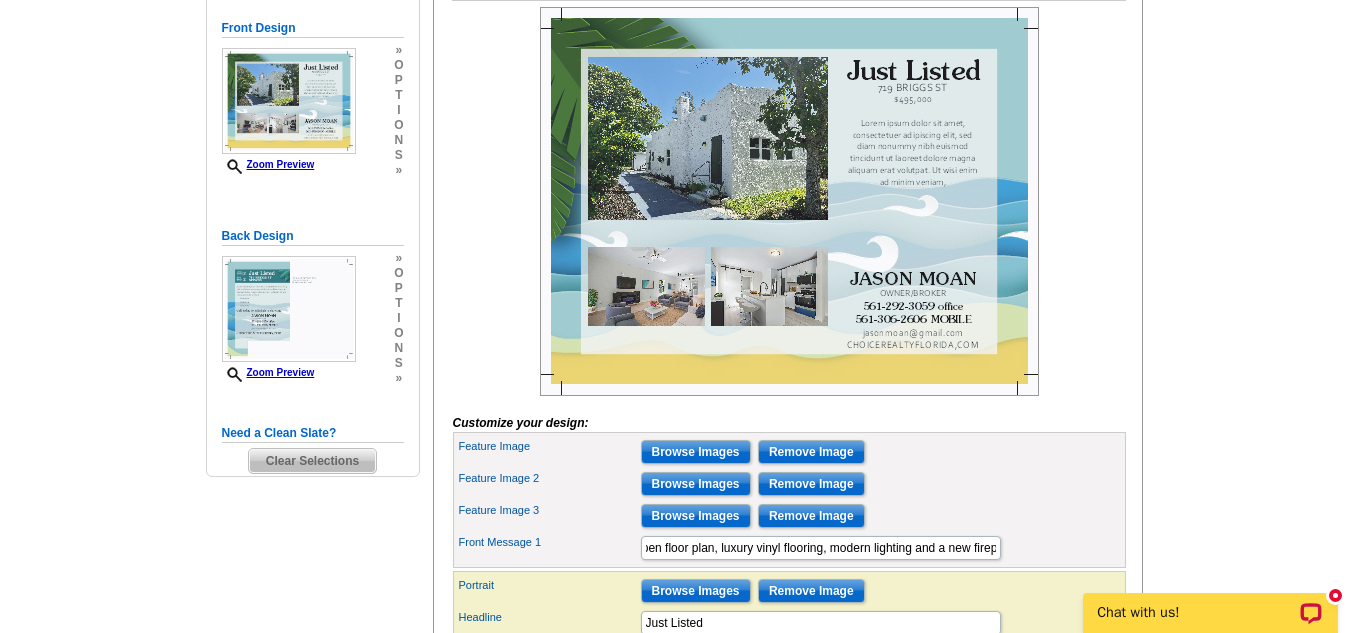 click on "Need Help? call 800-260-5887,  chat  with support, or have our designers make something custom just for you!
Got it, no need for the selection guide next time.
Show Results
Selected Design
Regular Postcard (4.25" x 5.6")
Design Name
Regional Listing Beach
Front Design
Zoom Preview
»
o
p
t
i
o
n
s
»" at bounding box center (675, 476) 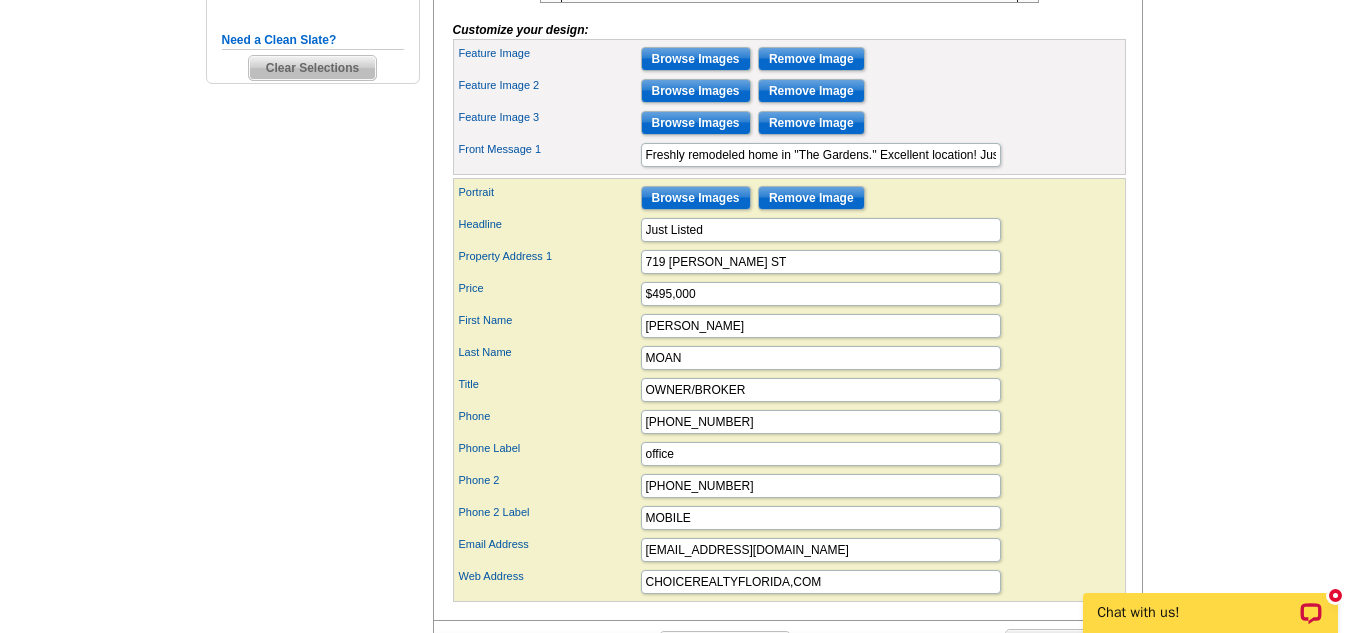 scroll, scrollTop: 734, scrollLeft: 0, axis: vertical 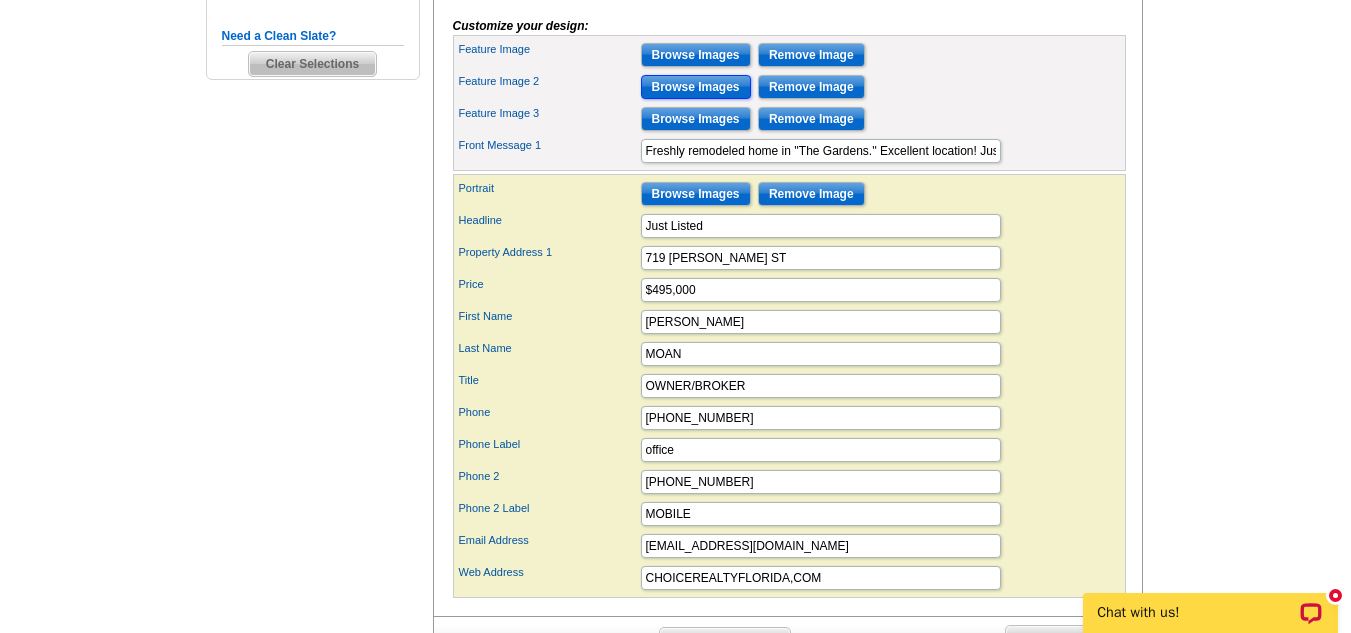 click on "Browse Images" at bounding box center [696, 87] 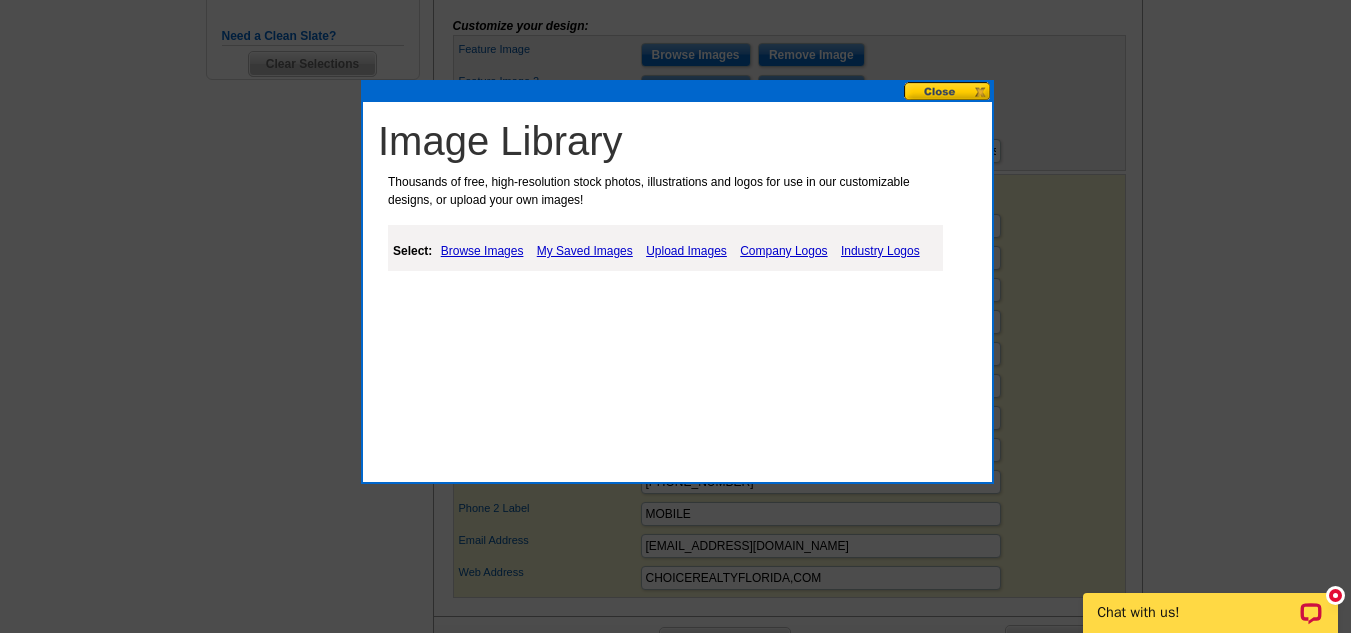 click on "Upload Images" at bounding box center (686, 251) 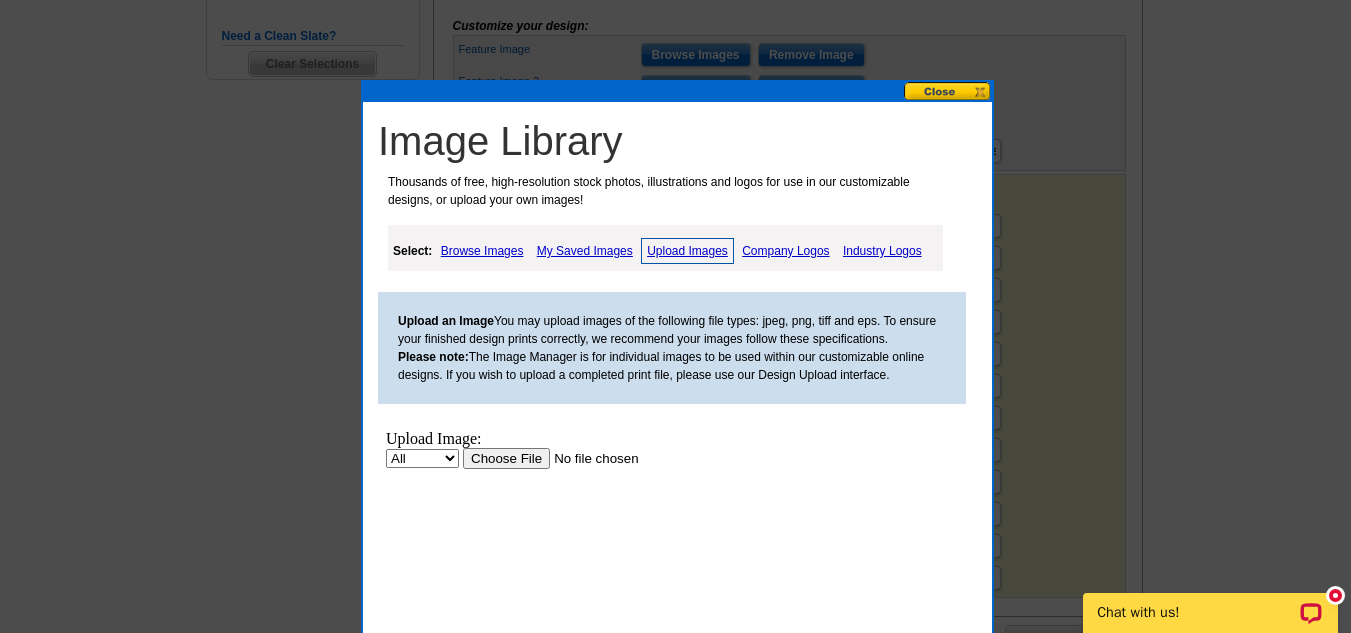 scroll, scrollTop: 0, scrollLeft: 0, axis: both 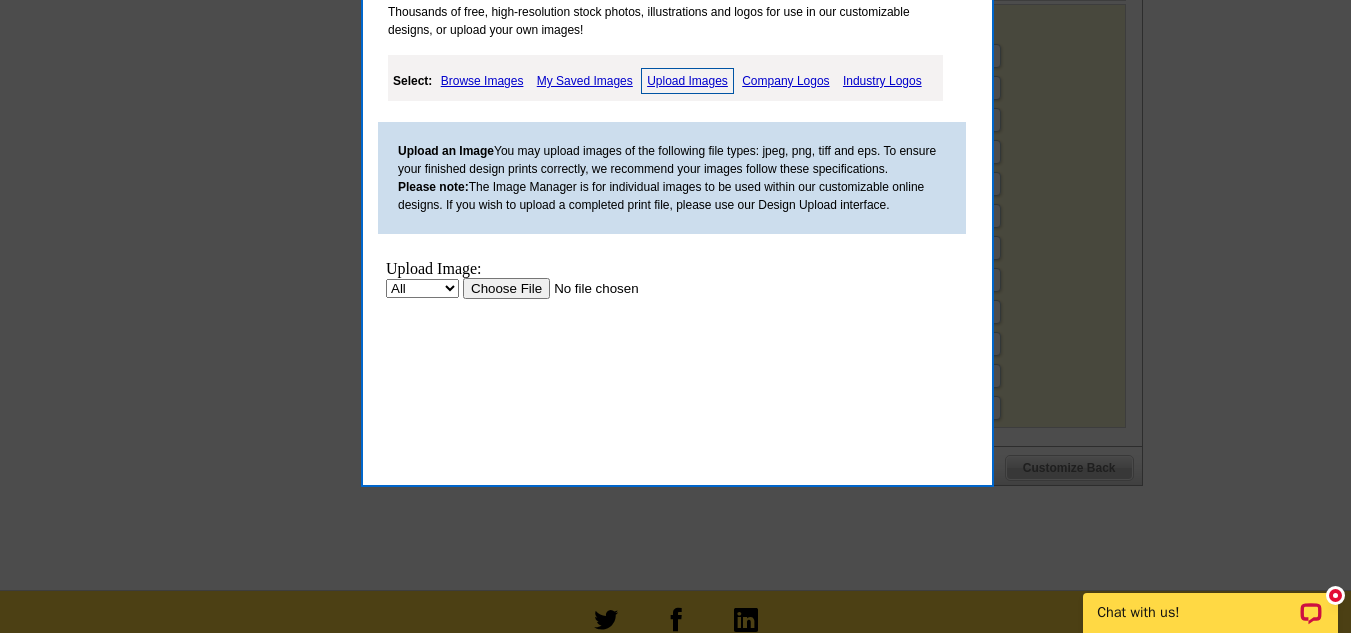 click at bounding box center (589, 288) 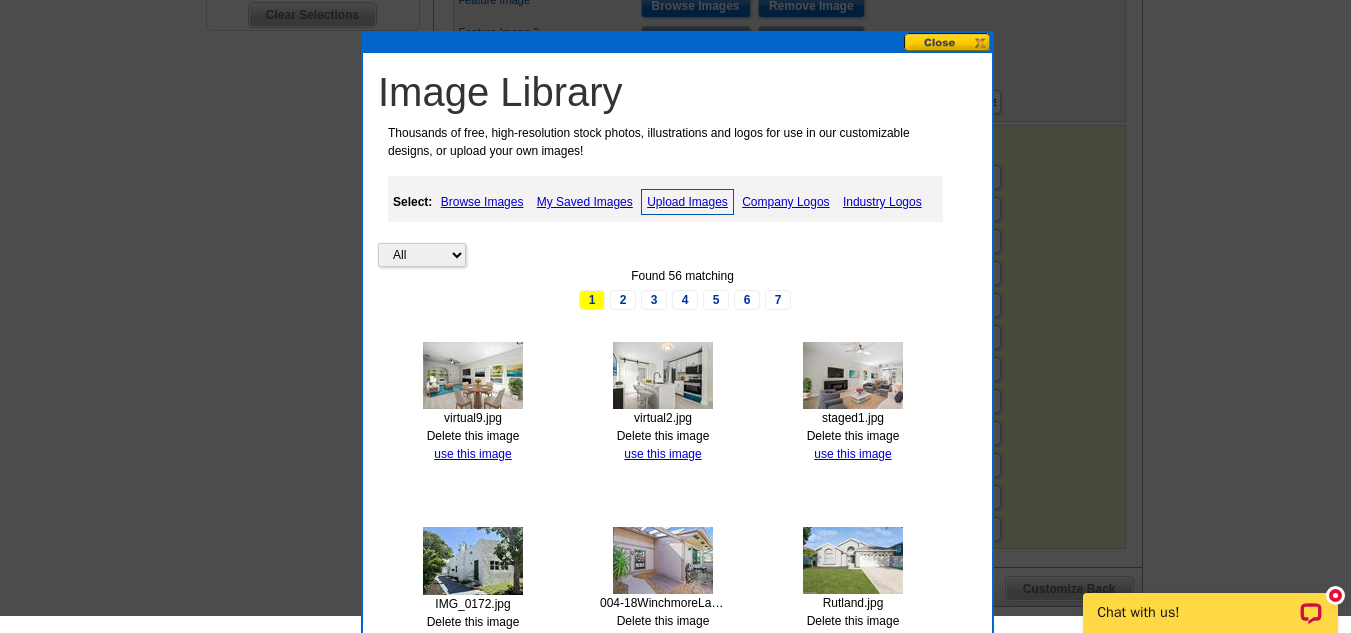 scroll, scrollTop: 757, scrollLeft: 0, axis: vertical 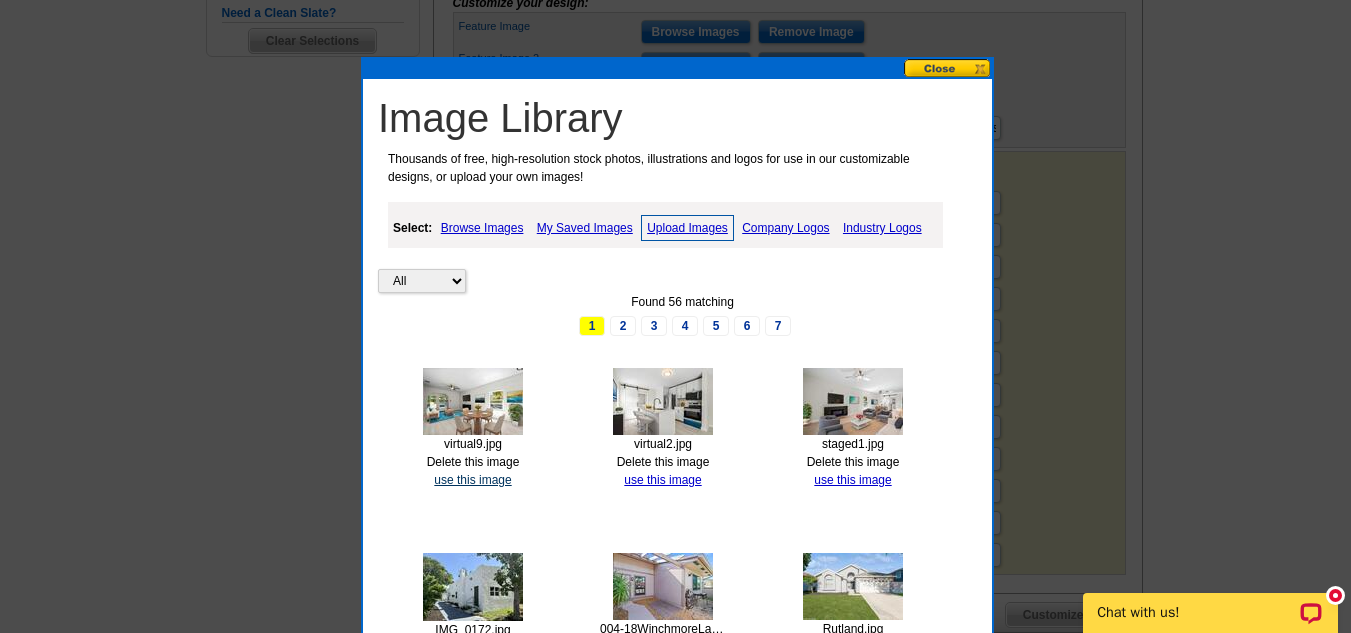 click on "use this image" at bounding box center (472, 480) 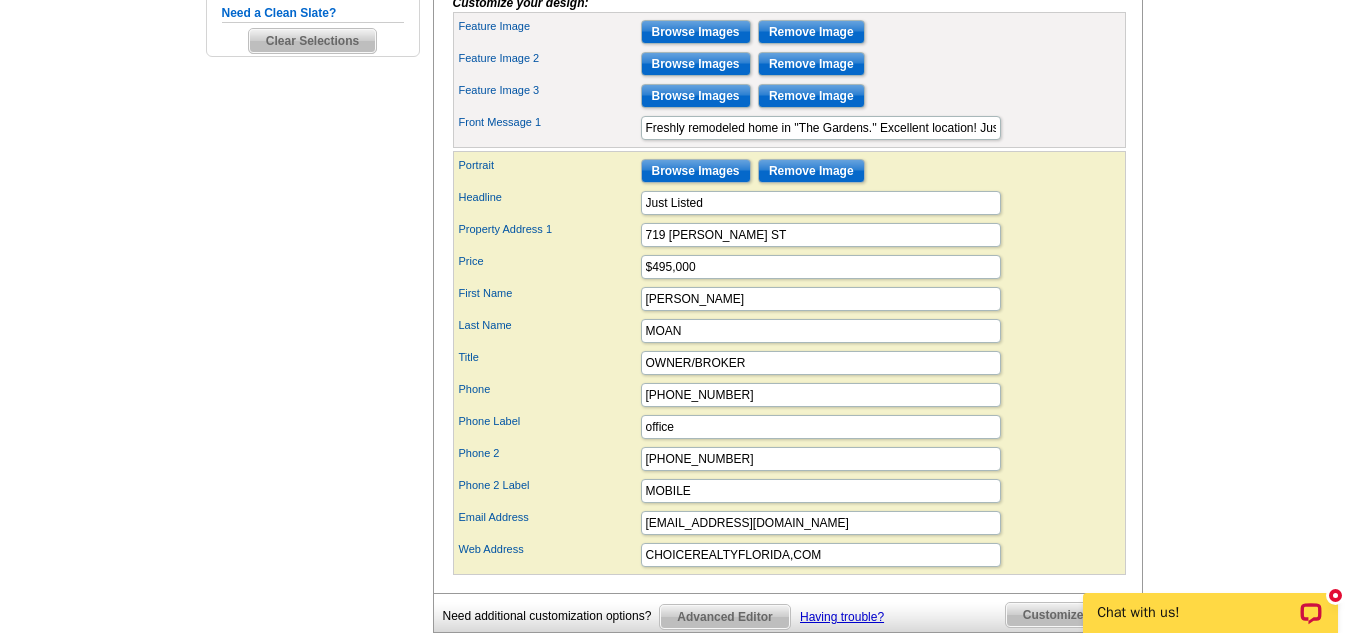 scroll, scrollTop: 0, scrollLeft: 0, axis: both 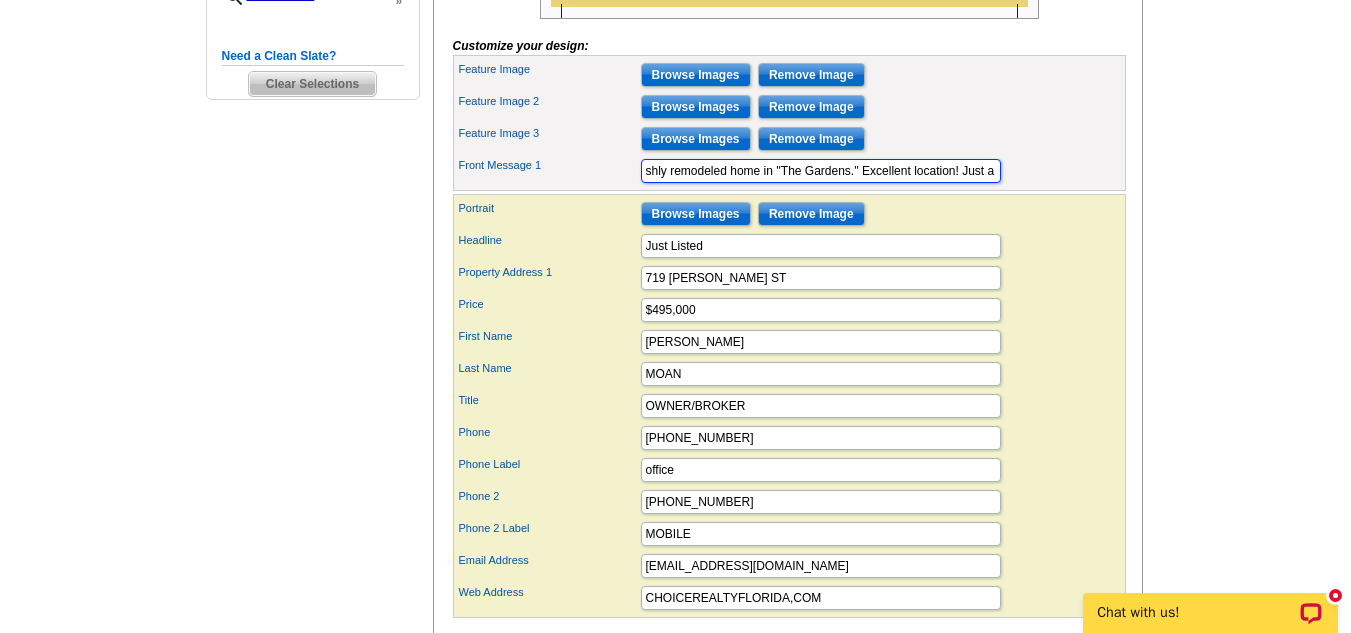 drag, startPoint x: 984, startPoint y: 205, endPoint x: 947, endPoint y: 205, distance: 37 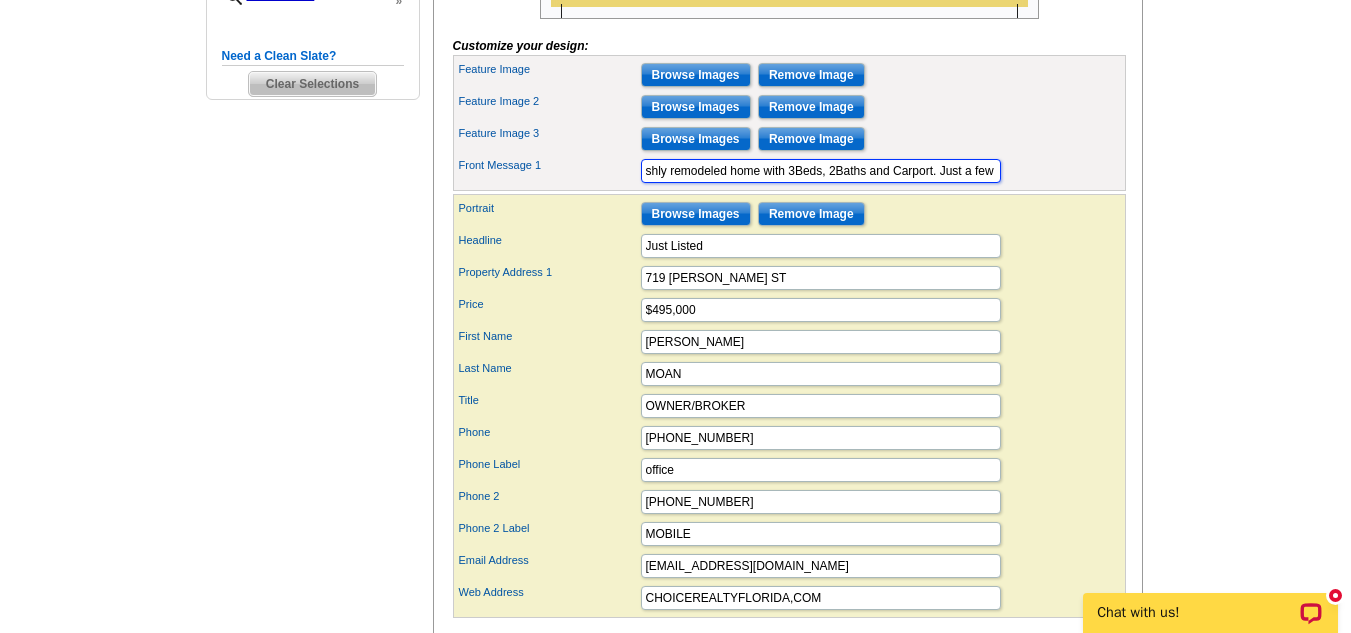 click on "Freshly remodeled home with 3Beds, 2Baths and Carport. Just a few minutes to Downtown West Palm Beach, World Class Beaches, Mar-A-Lago, PBI Airport and I 95. Perfect for entertaining, this light bright home features an open floor plan, luxury vinyl flooring, modern lighting and a new fireplace." at bounding box center [821, 171] 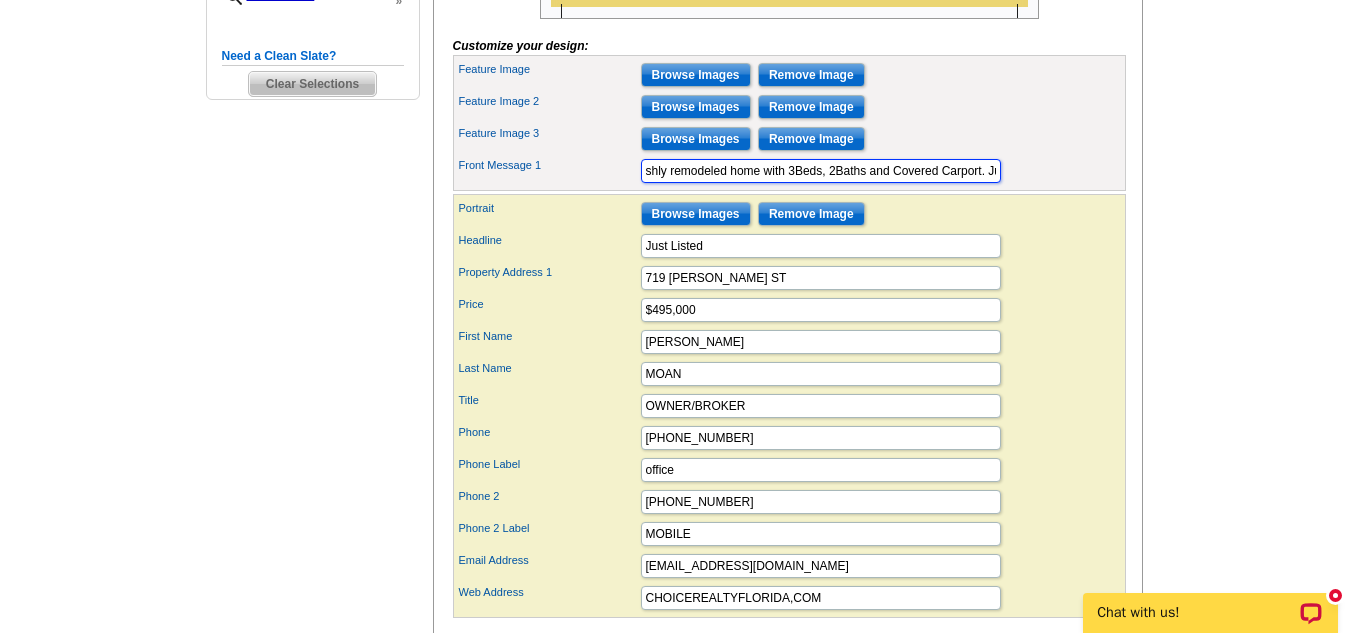 type on "Freshly remodeled home with 3Beds, 2Baths and Covered Carport. Just a few minutes to Downtown [GEOGRAPHIC_DATA], World Class Beaches, [GEOGRAPHIC_DATA] and I 95. Perfect for entertaining, this light bright home features an open floor plan, luxury vinyl flooring, modern lighting and a new fireplace." 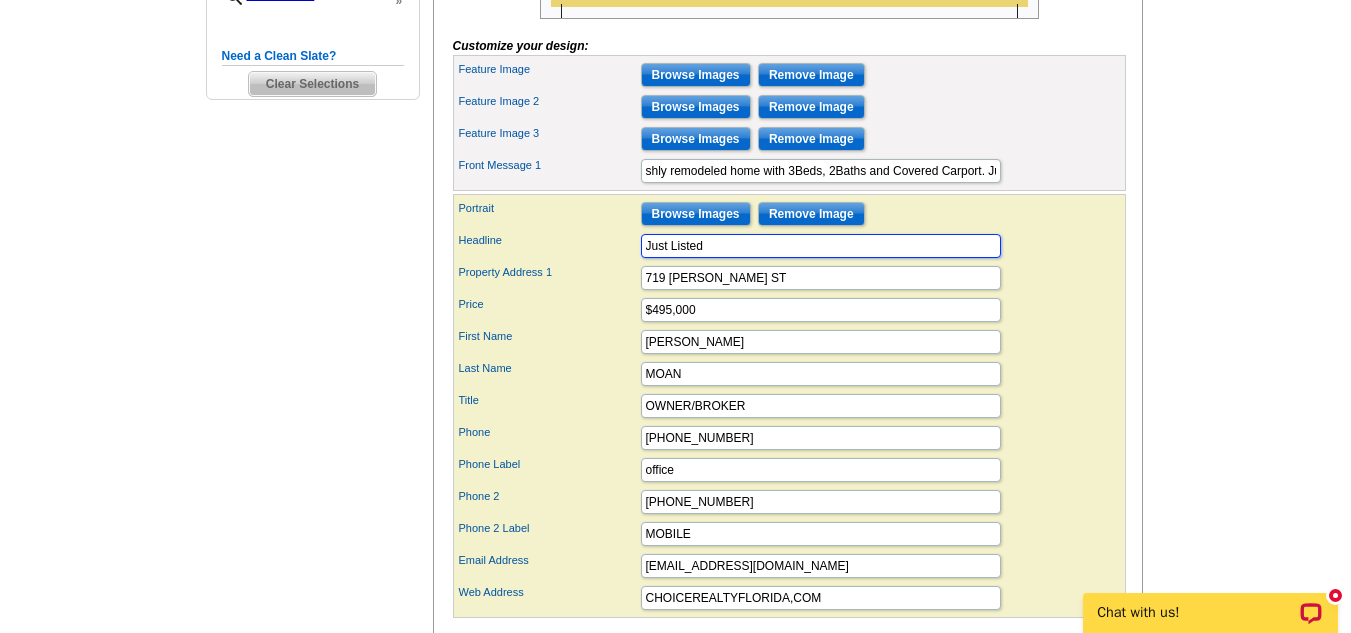 click on "Just Listed" at bounding box center [821, 246] 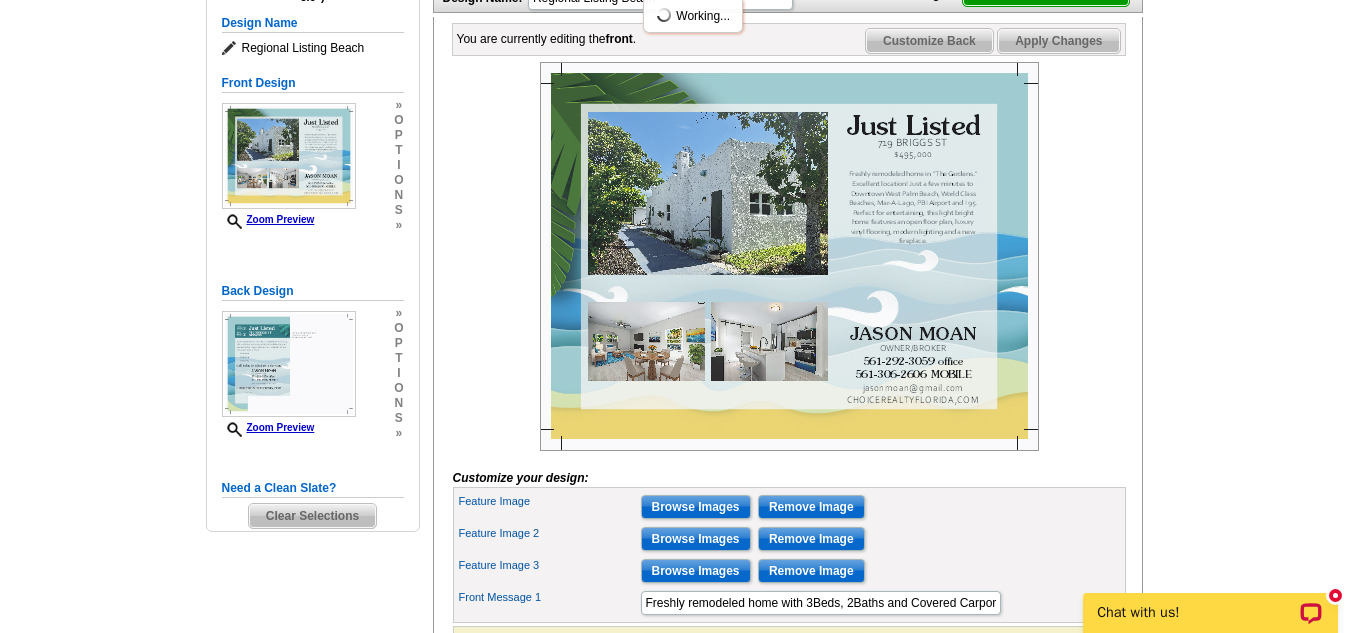scroll, scrollTop: 278, scrollLeft: 0, axis: vertical 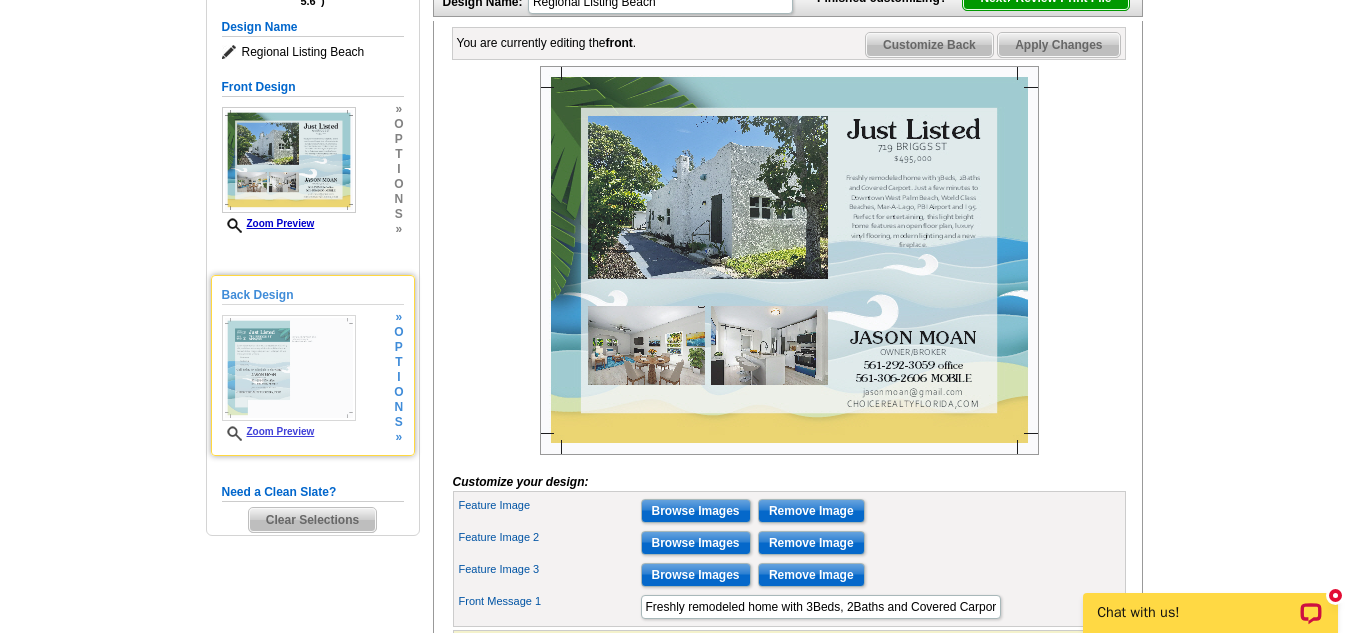 click at bounding box center [289, 368] 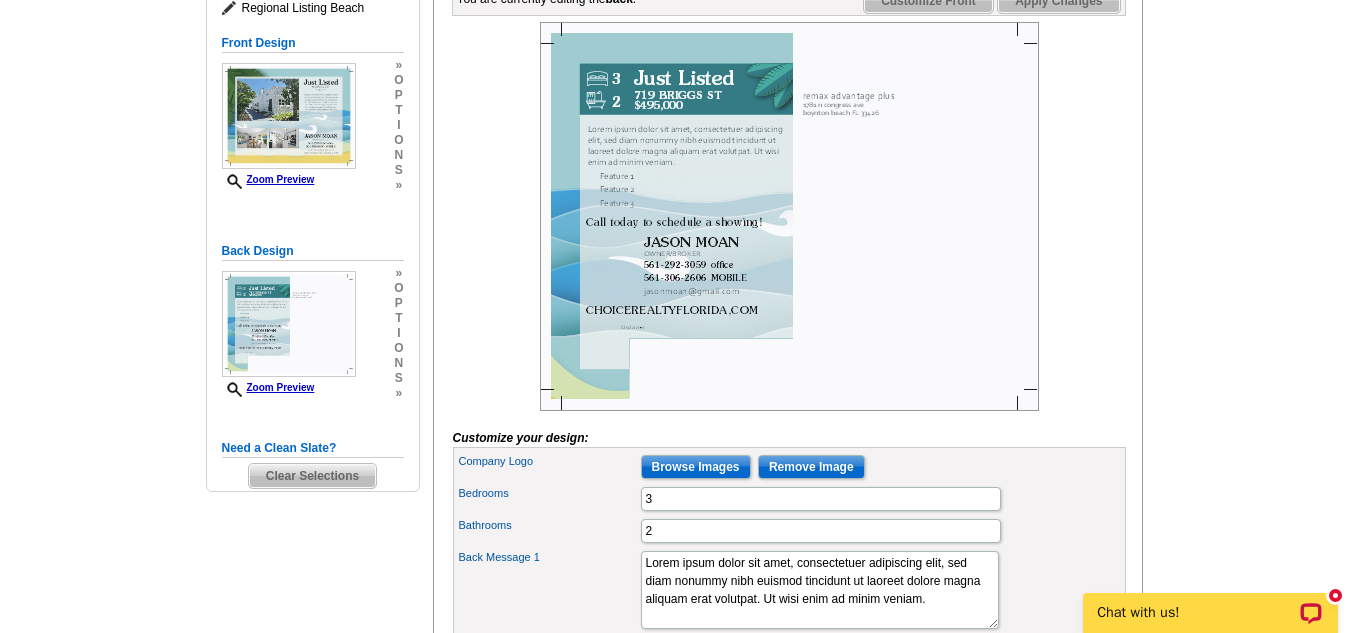 scroll, scrollTop: 306, scrollLeft: 0, axis: vertical 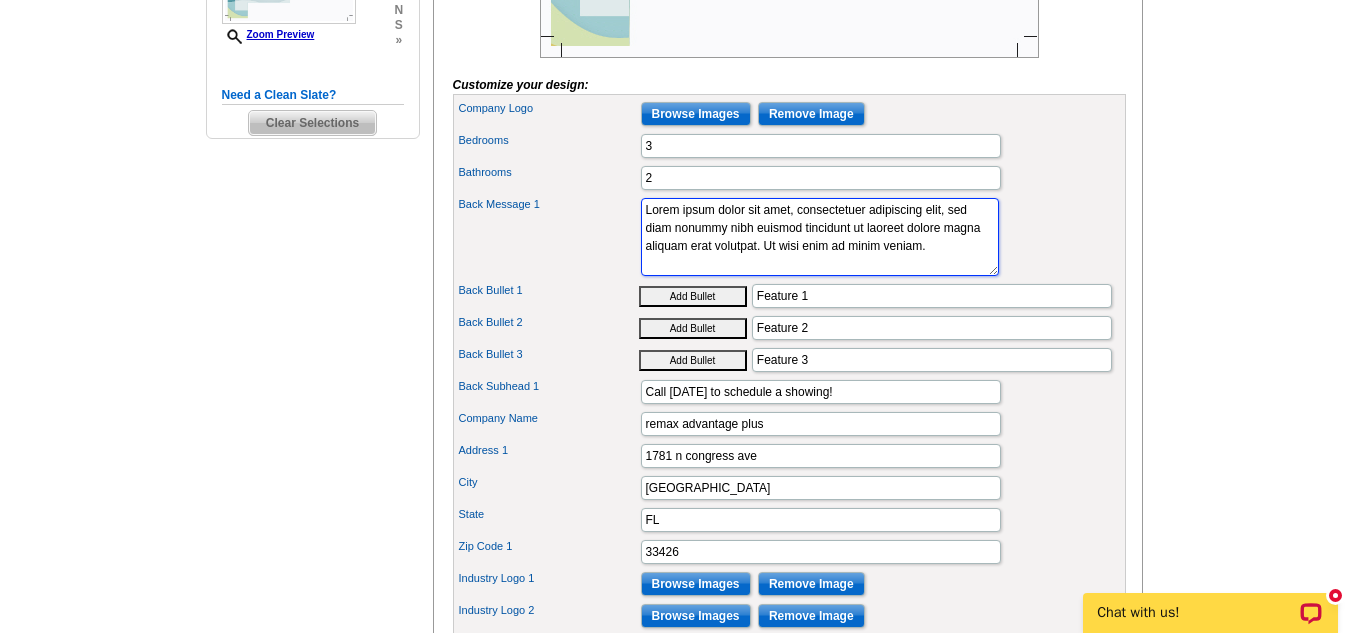 drag, startPoint x: 785, startPoint y: 303, endPoint x: 573, endPoint y: 232, distance: 223.57326 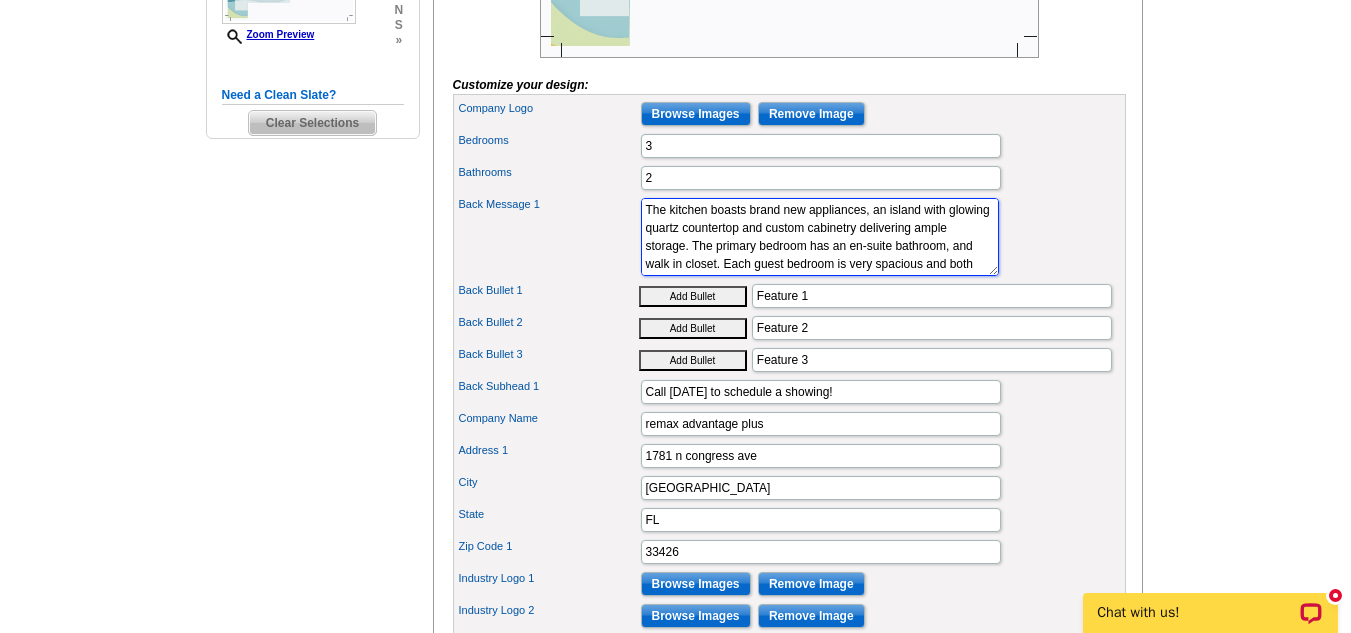 scroll, scrollTop: 212, scrollLeft: 0, axis: vertical 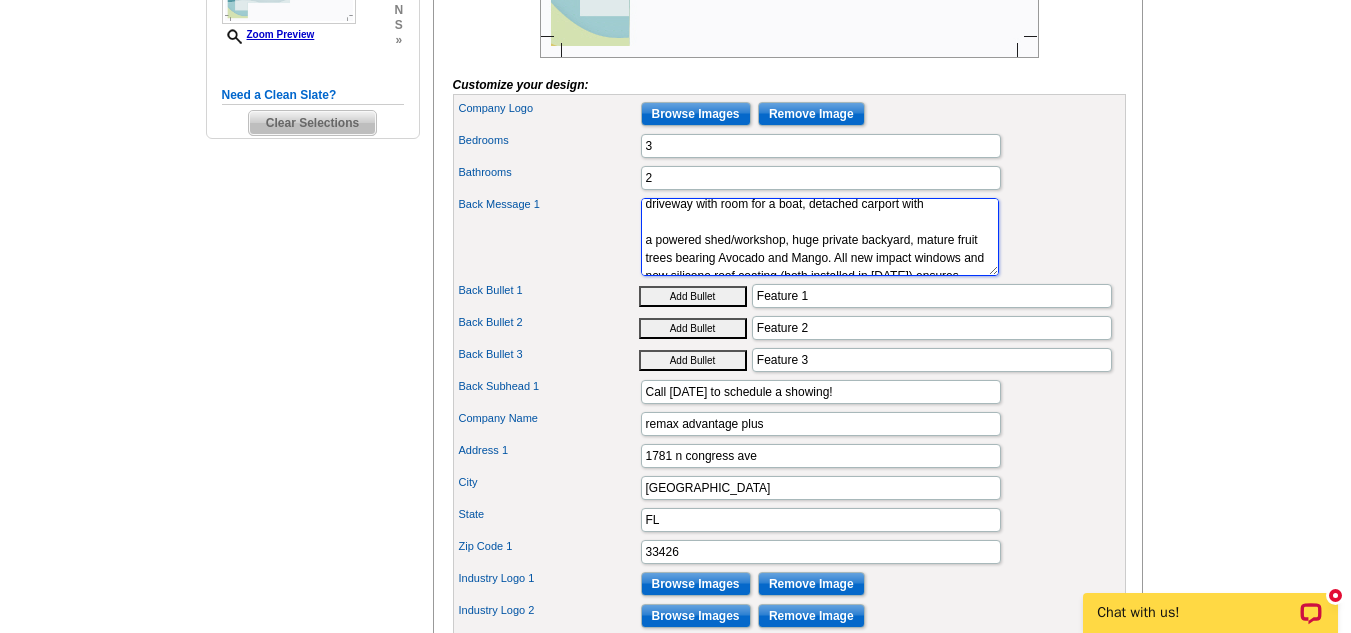 click on "Lorem ipsum dolor sit amet, consectetuer adipiscing elit, sed diam nonummy nibh euismod tincidunt ut laoreet dolore magna aliquam erat volutpat. Ut wisi enim ad minim veniam." at bounding box center (820, 237) 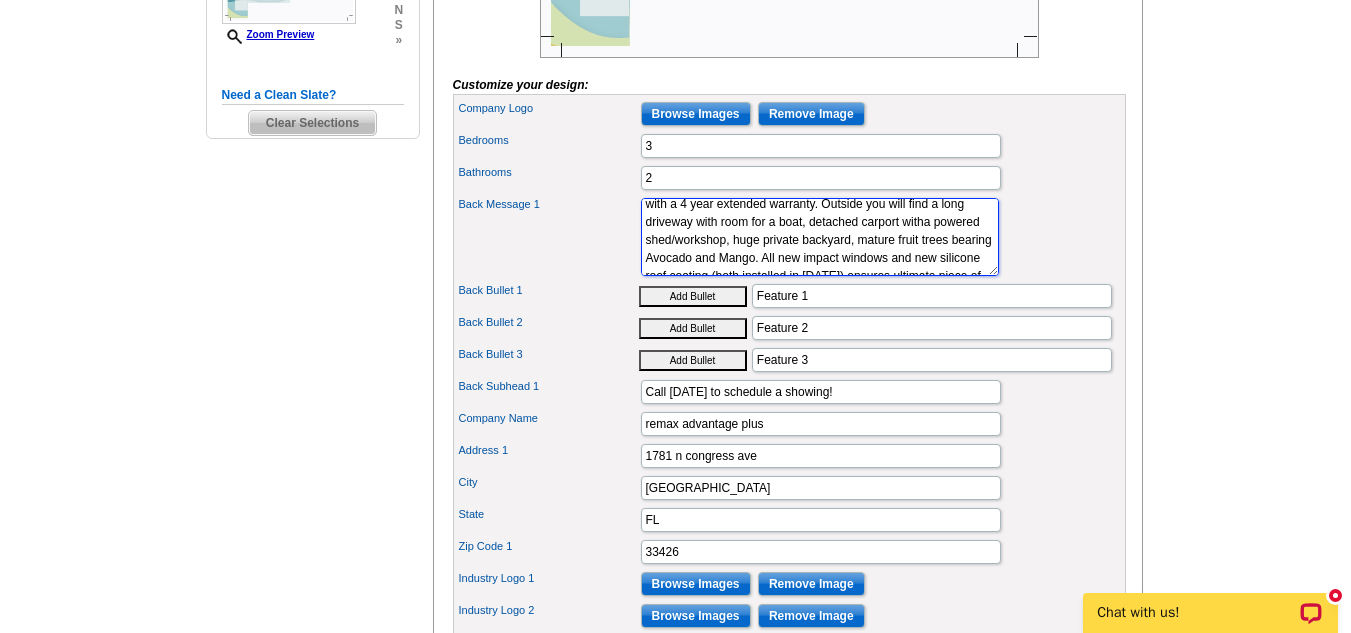 scroll, scrollTop: 104, scrollLeft: 0, axis: vertical 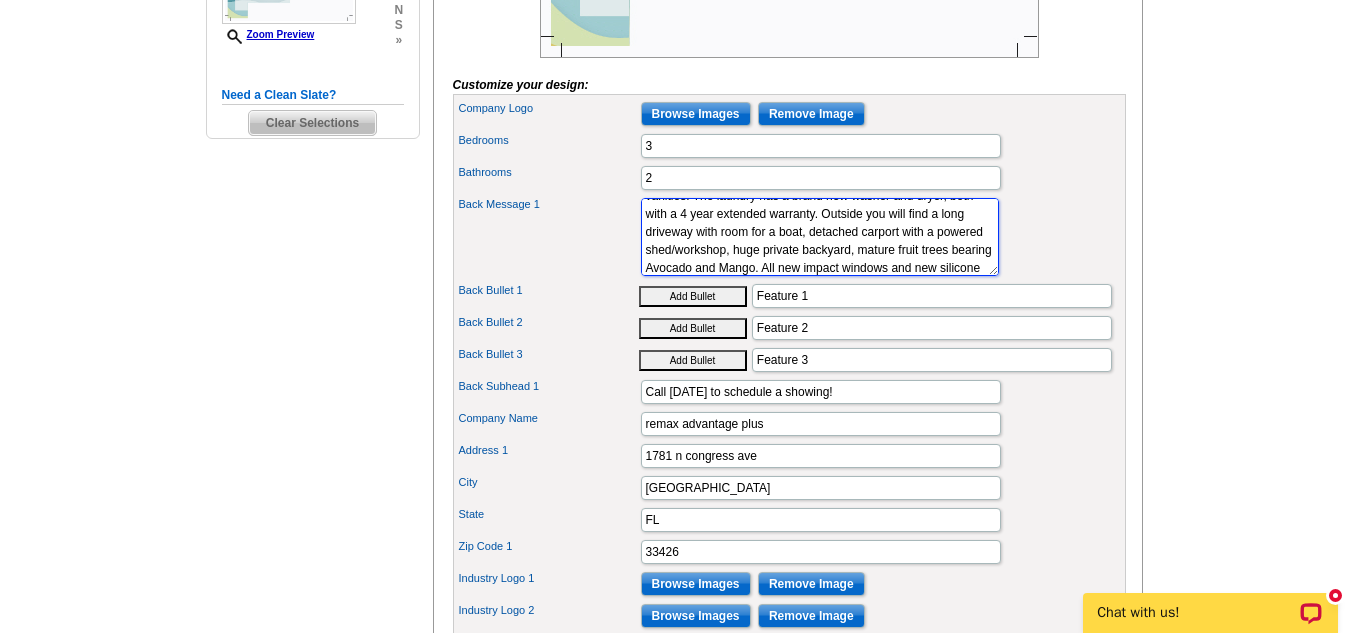 type on "The kitchen boasts brand new appliances, an island with glowing quartz countertop and custom cabinetry delivering ample storage. The primary bedroom has an en-suite bathroom, and walk in closet. Each guest bedroom is very spacious and both bathrooms have been remodeled with new tile, lighting and vanities. The laundry has a brand new washer and dryer, both with a 4 year extended warranty. Outside you will find a long driveway with room for a boat, detached carport with a powered shed/workshop, huge private backyard, mature fruit trees bearing Avocado and Mango. All new impact windows and new silicone roof coating (both installed in 2025) ensures ultimate piece of mind." 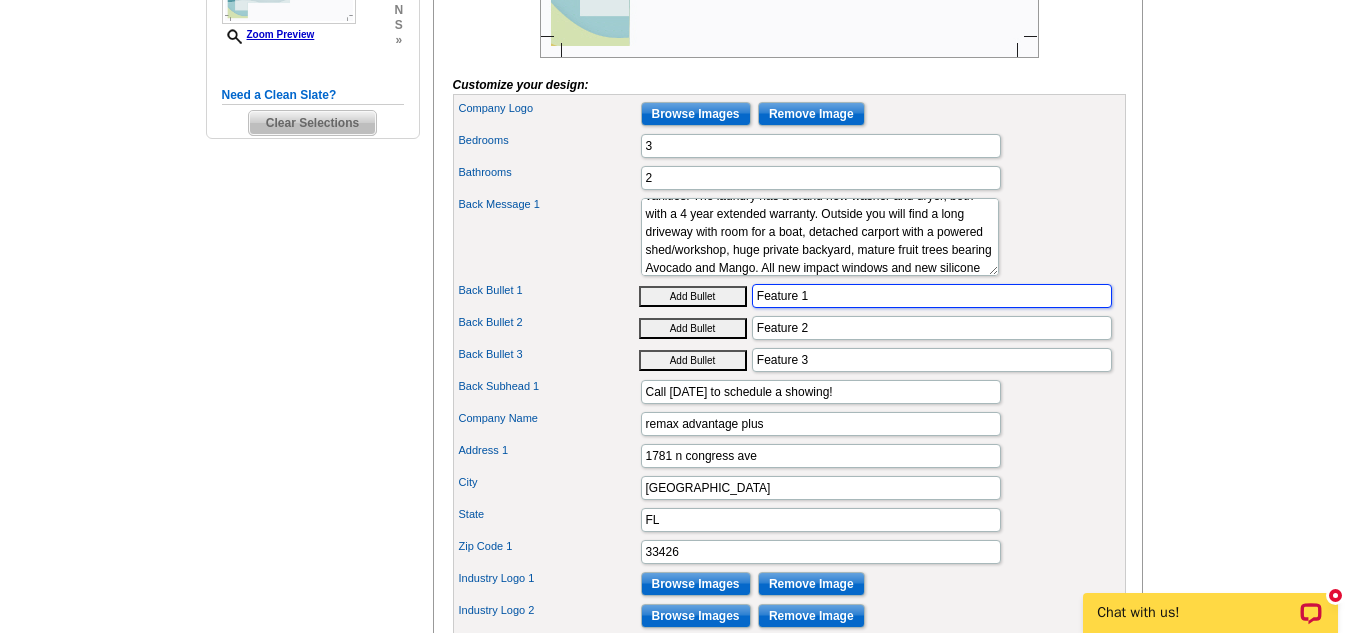 click on "Feature 1" at bounding box center (932, 296) 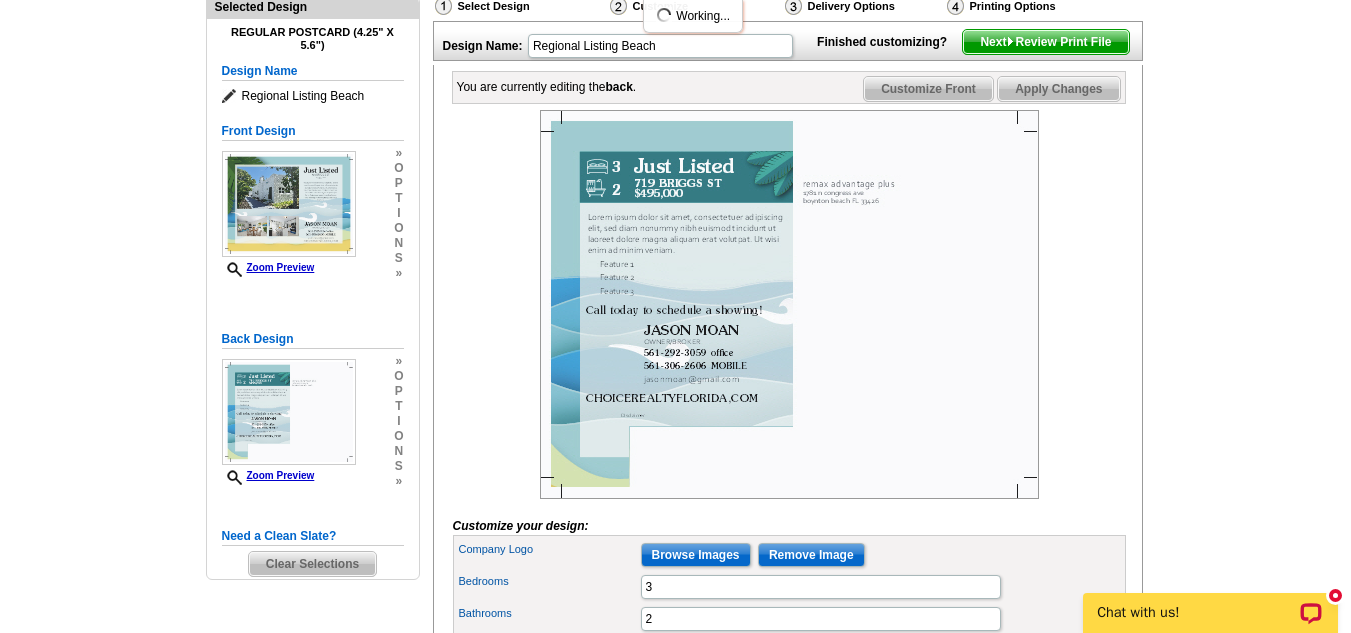 scroll, scrollTop: 226, scrollLeft: 0, axis: vertical 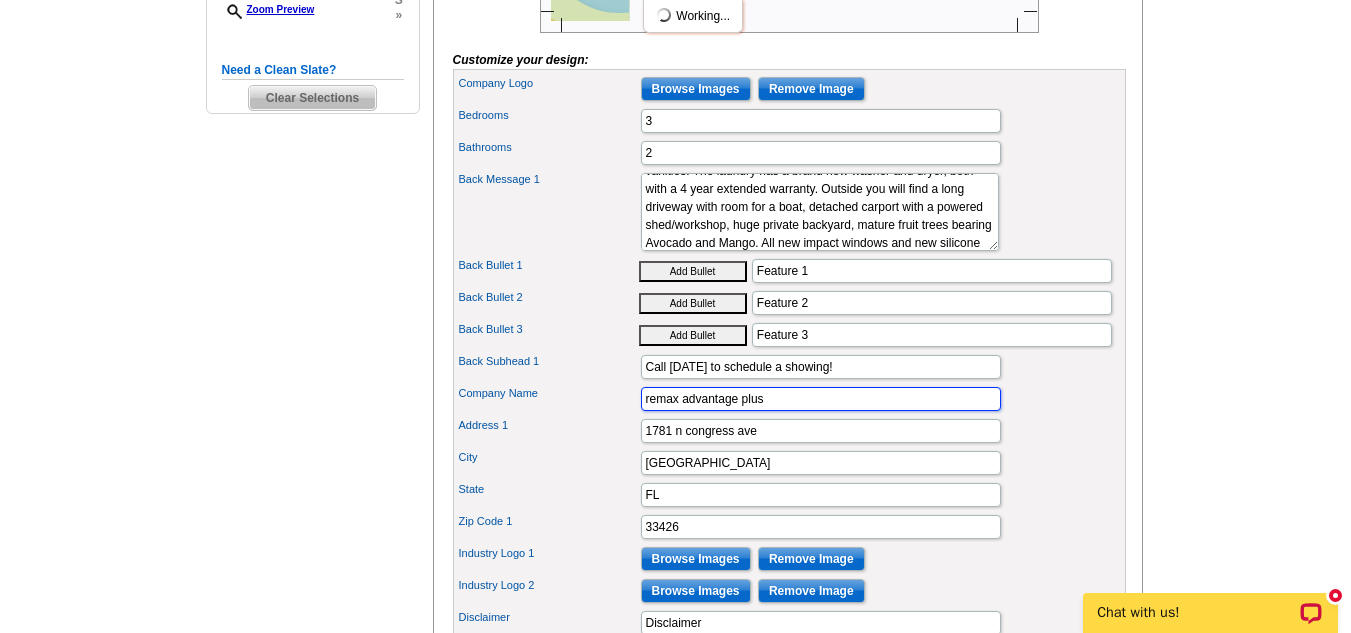 click on "remax advantage plus" at bounding box center (821, 399) 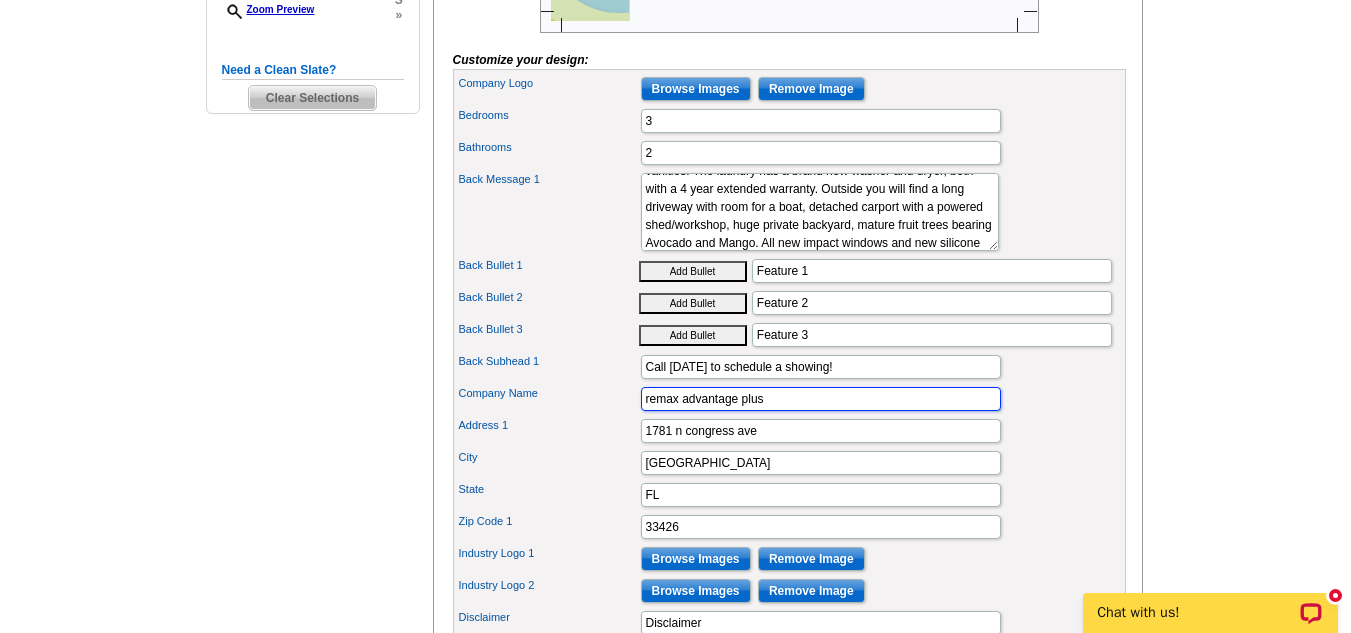 drag, startPoint x: 842, startPoint y: 434, endPoint x: 336, endPoint y: 409, distance: 506.61722 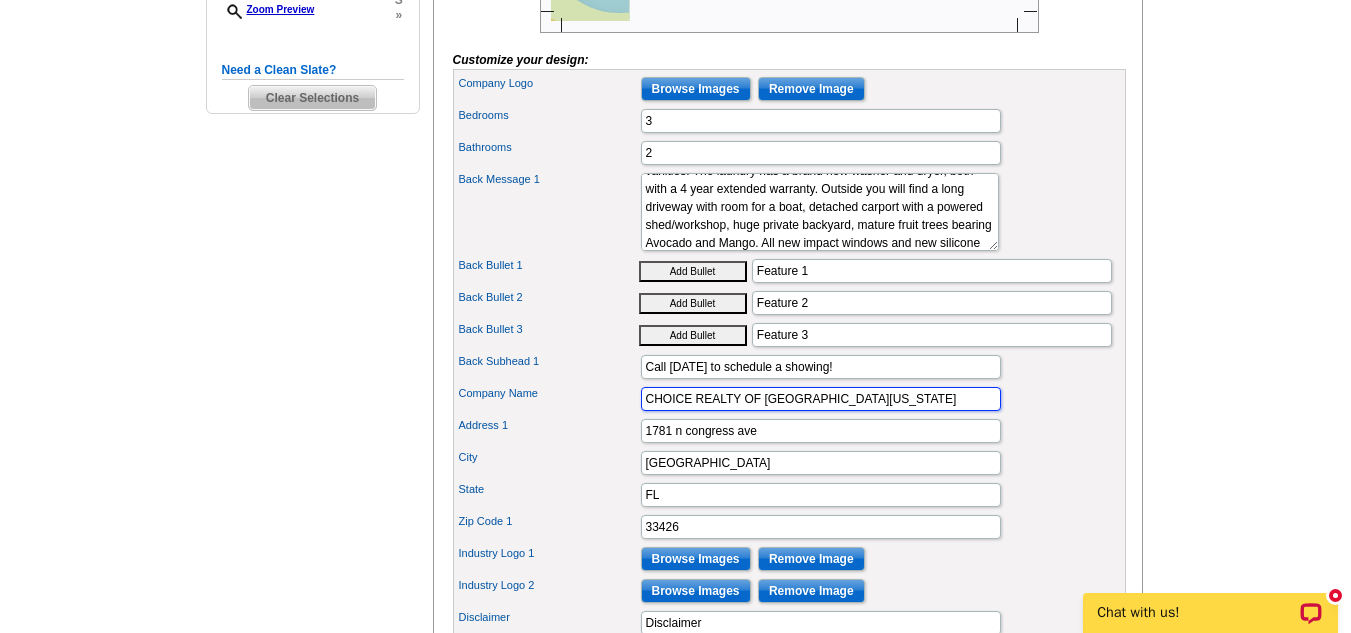 type on "CHOICE REALTY OF SOUTH FLORIDA" 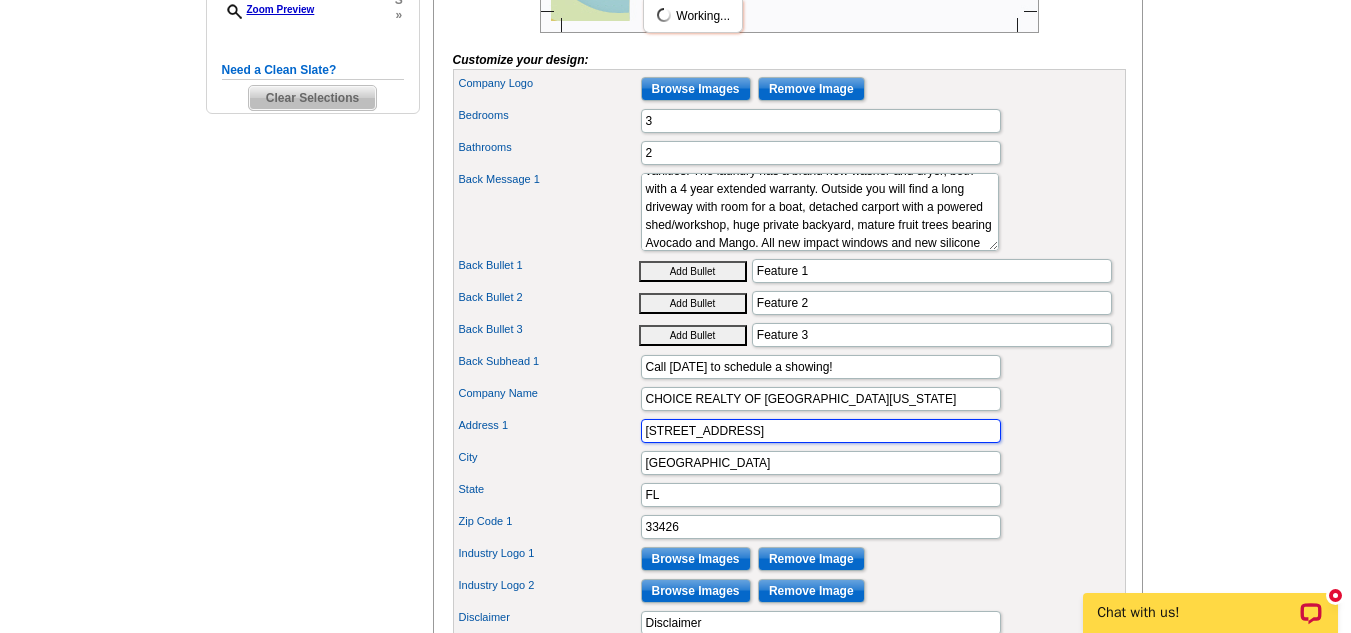 type on "402 S Atlantic Dr" 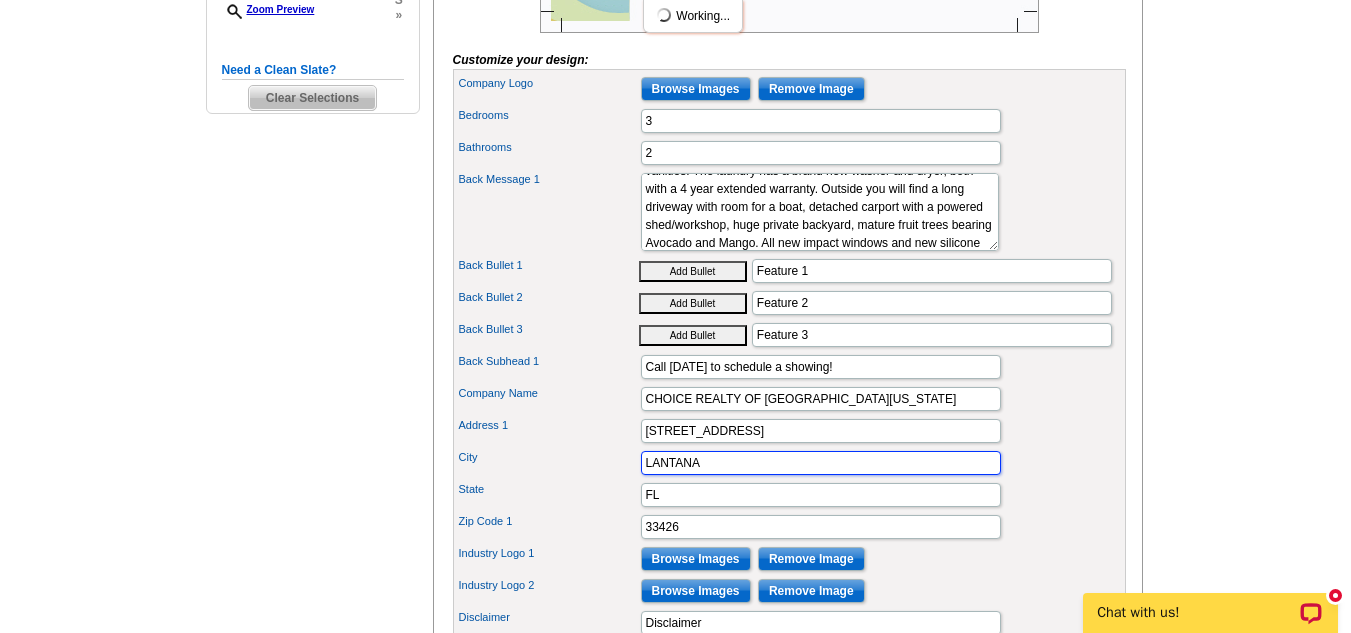 type on "LANTANA" 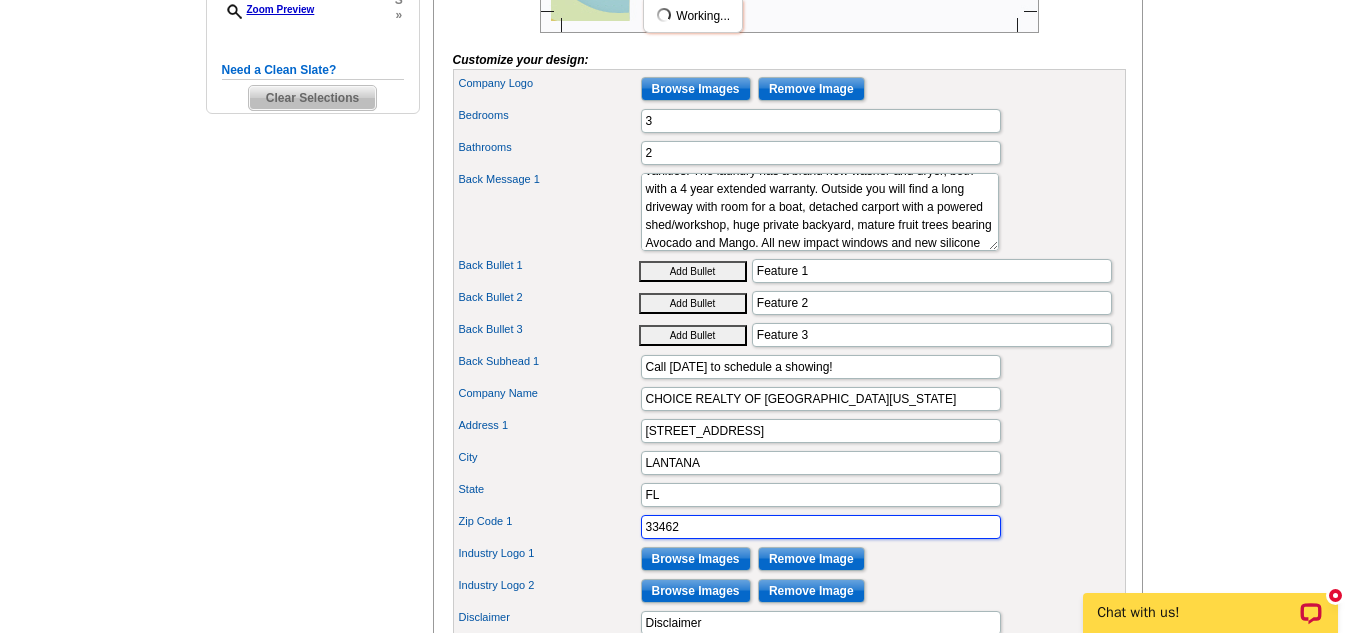 type on "33462" 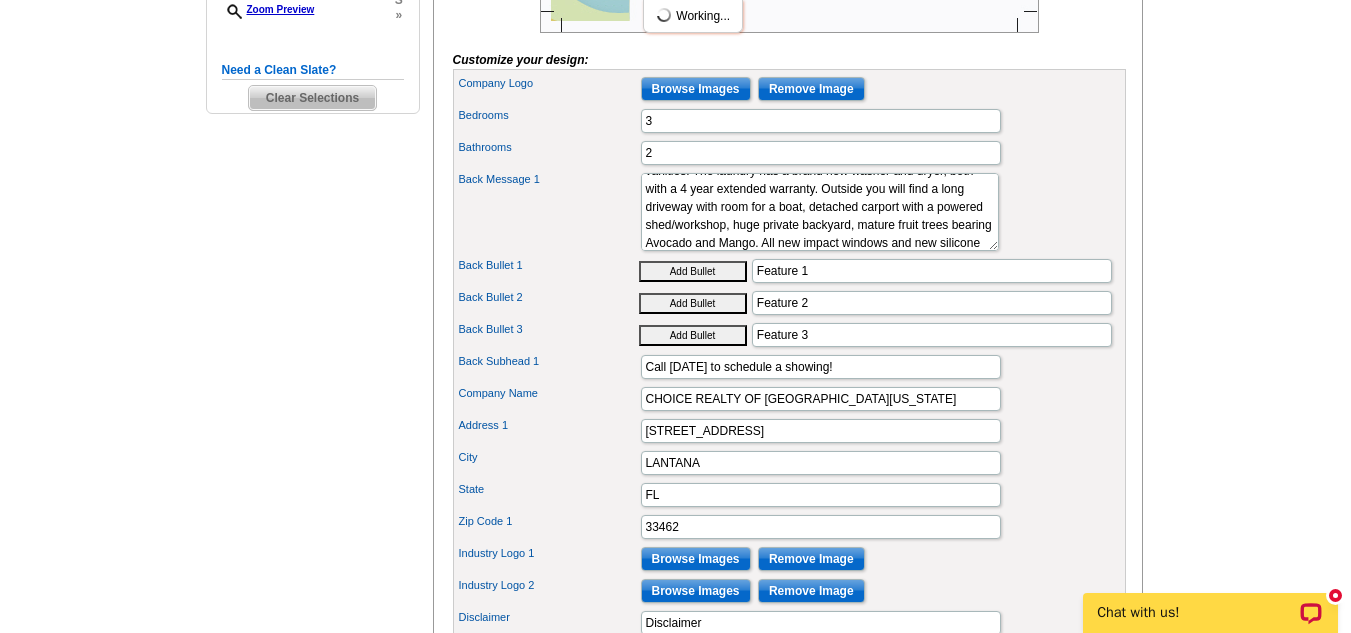 click on "State
FL" at bounding box center (789, 495) 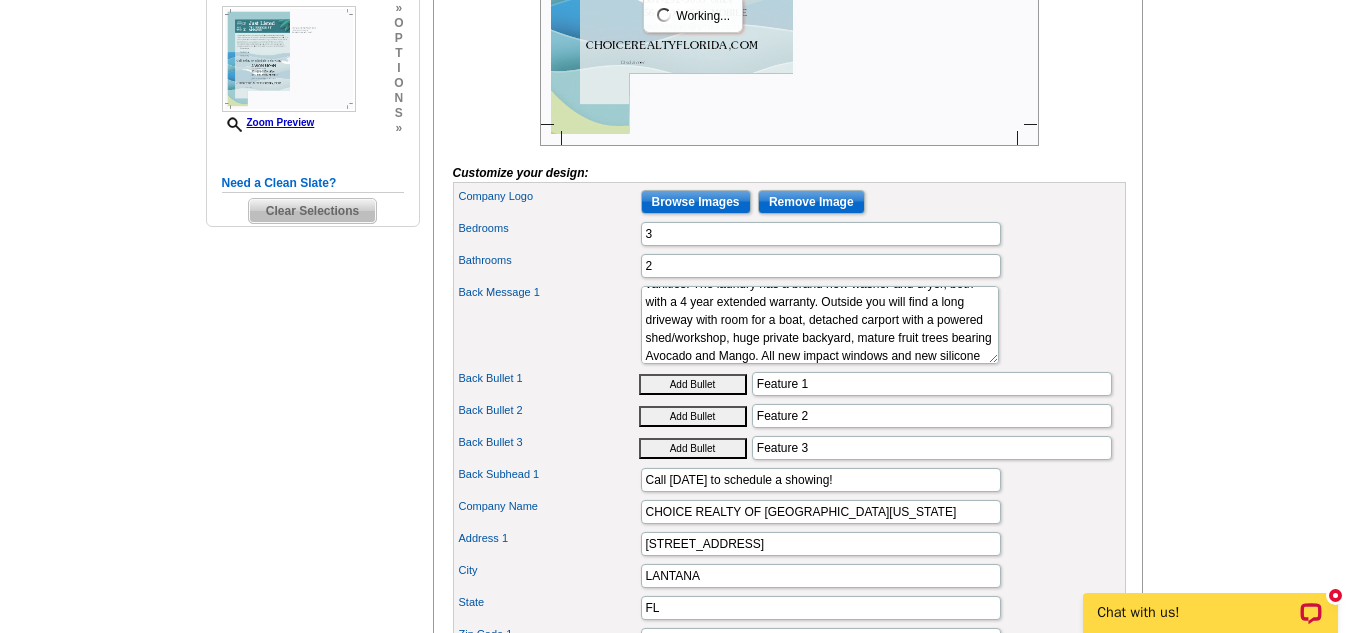 scroll, scrollTop: 583, scrollLeft: 0, axis: vertical 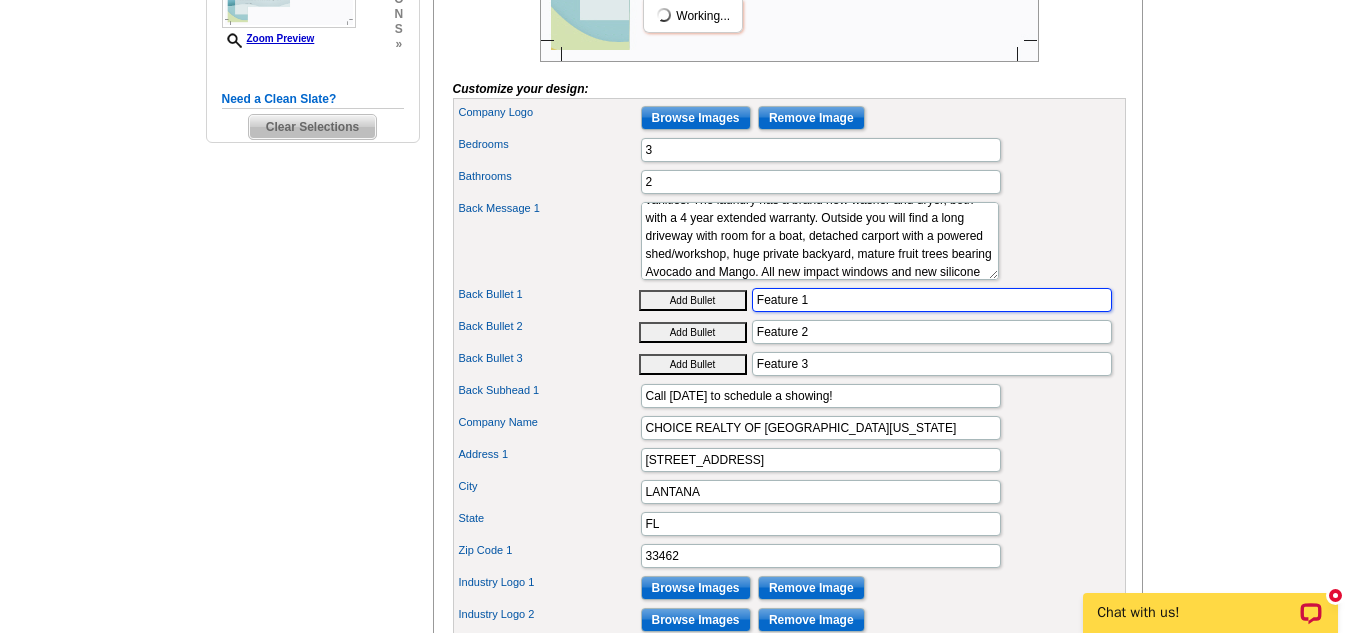 drag, startPoint x: 861, startPoint y: 344, endPoint x: 553, endPoint y: 340, distance: 308.02597 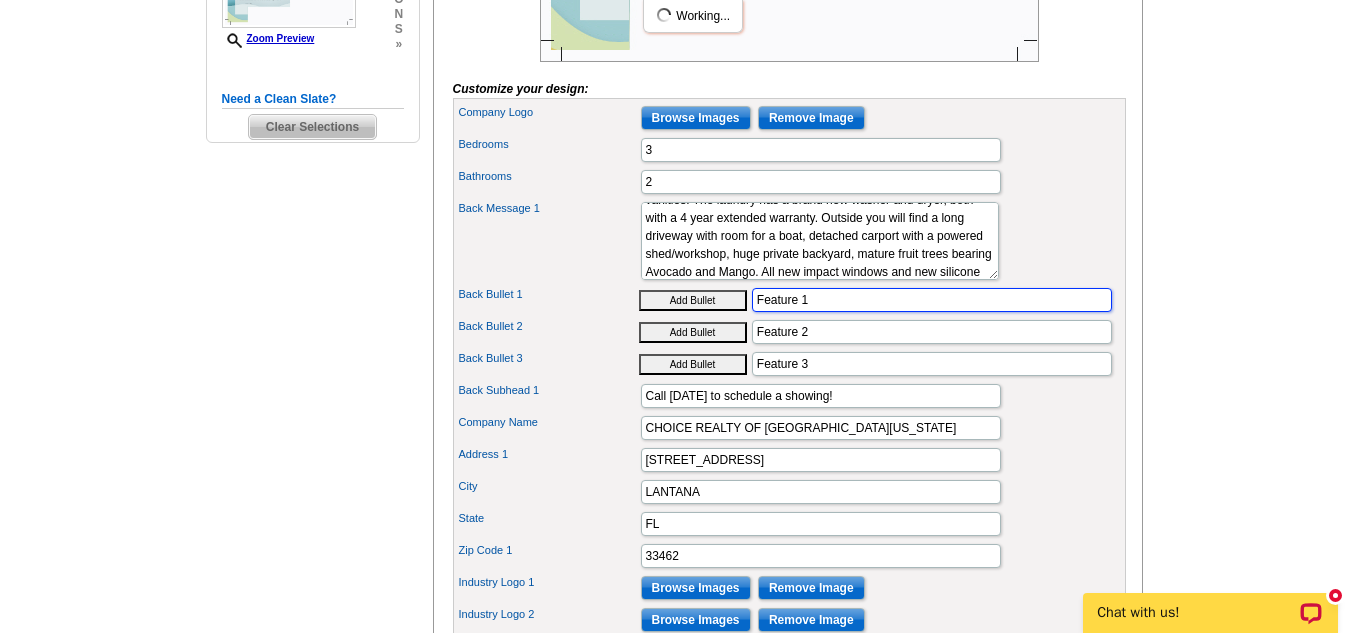 click on "Back Bullet 1
Add Bullet
Feature 1" at bounding box center [789, 300] 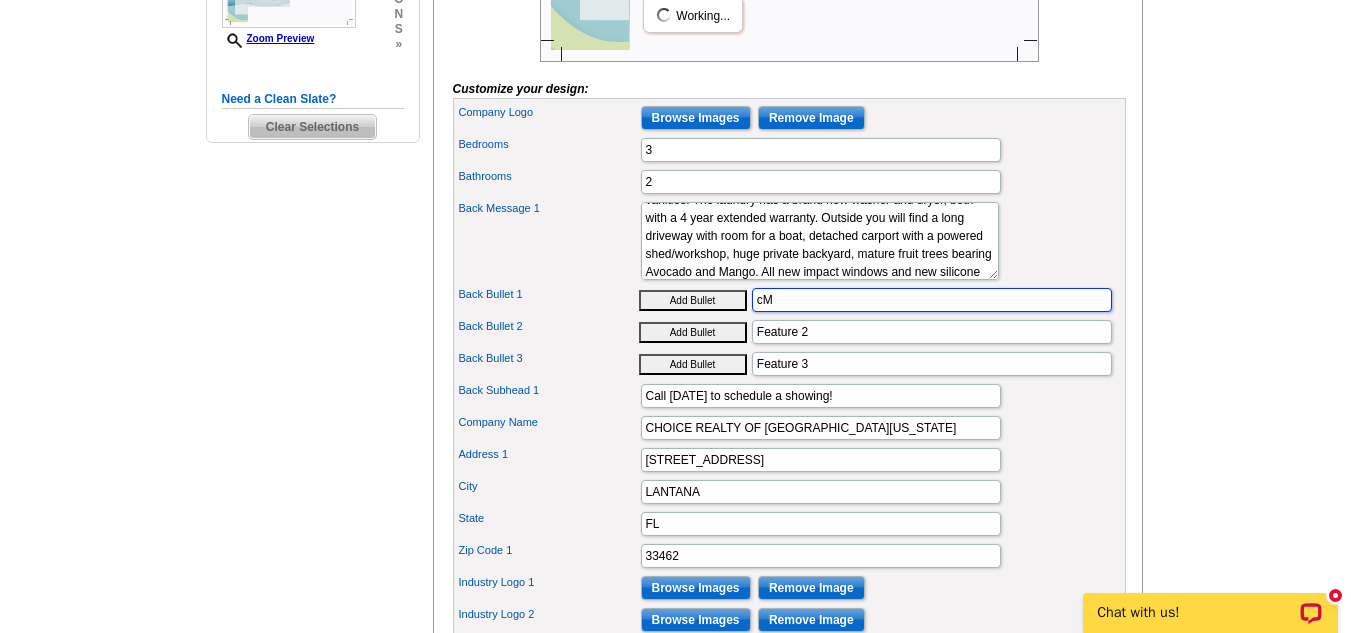 type on "c" 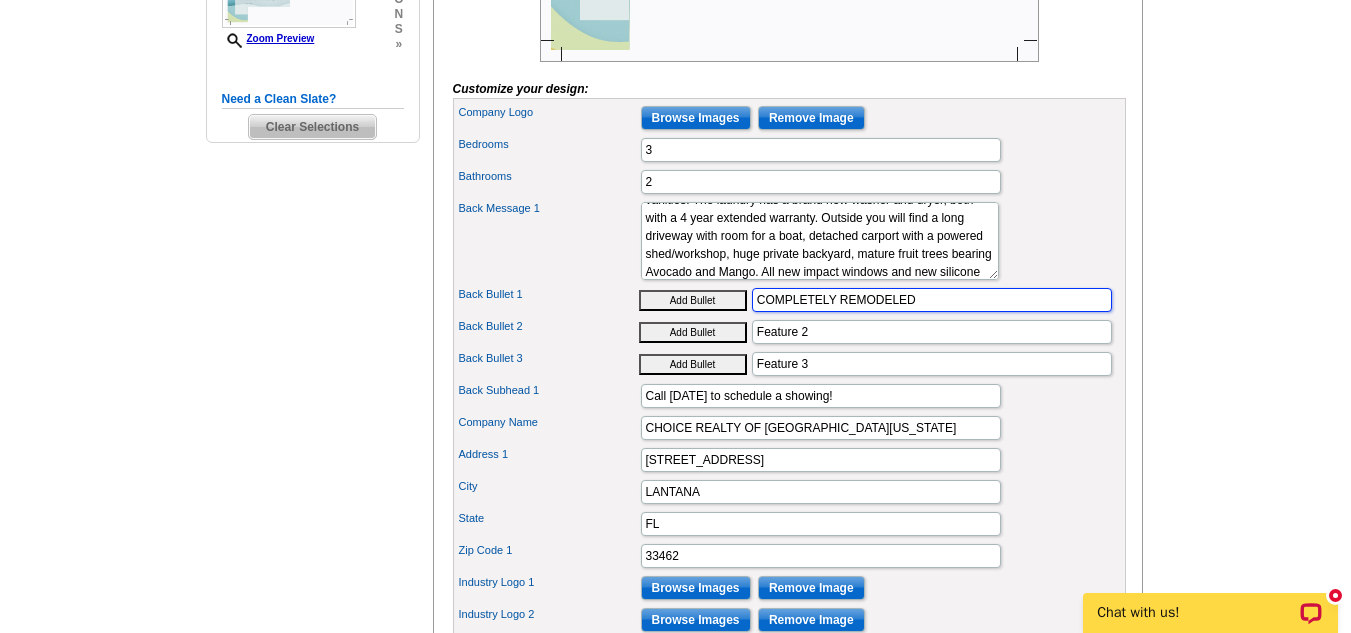 type on "COMPLETELY REMODELED" 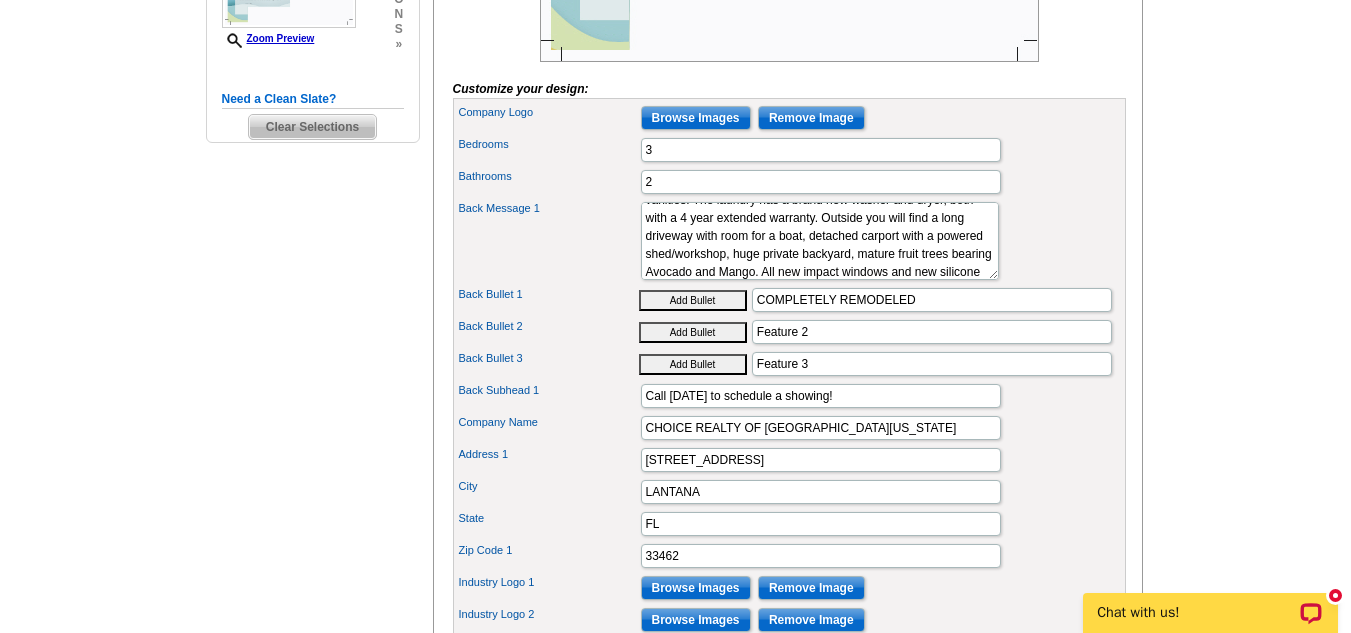 type 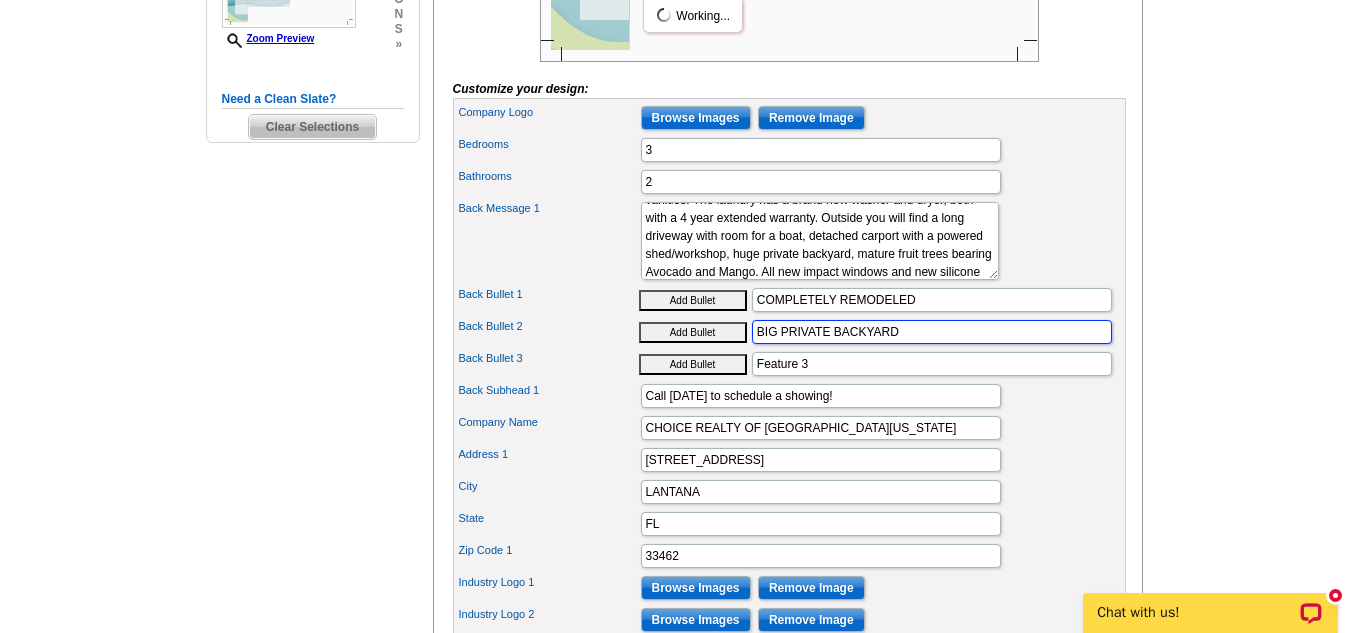 type on "BIG PRIVATE BACKYARD" 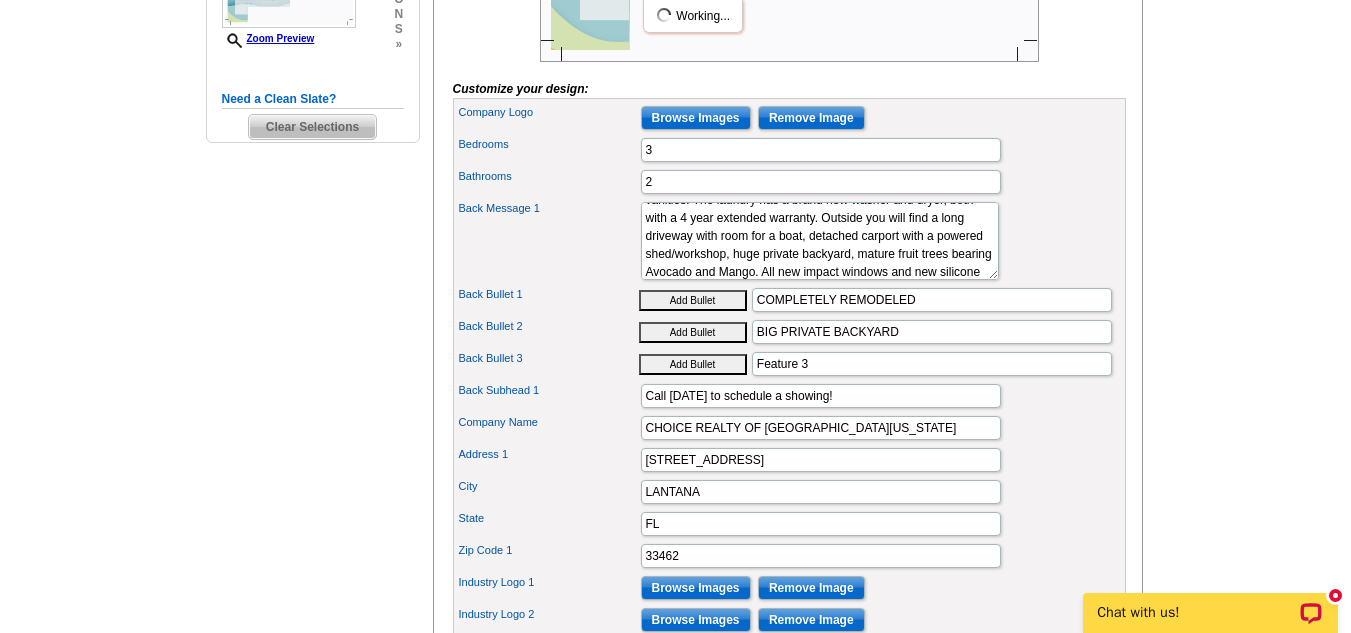 type 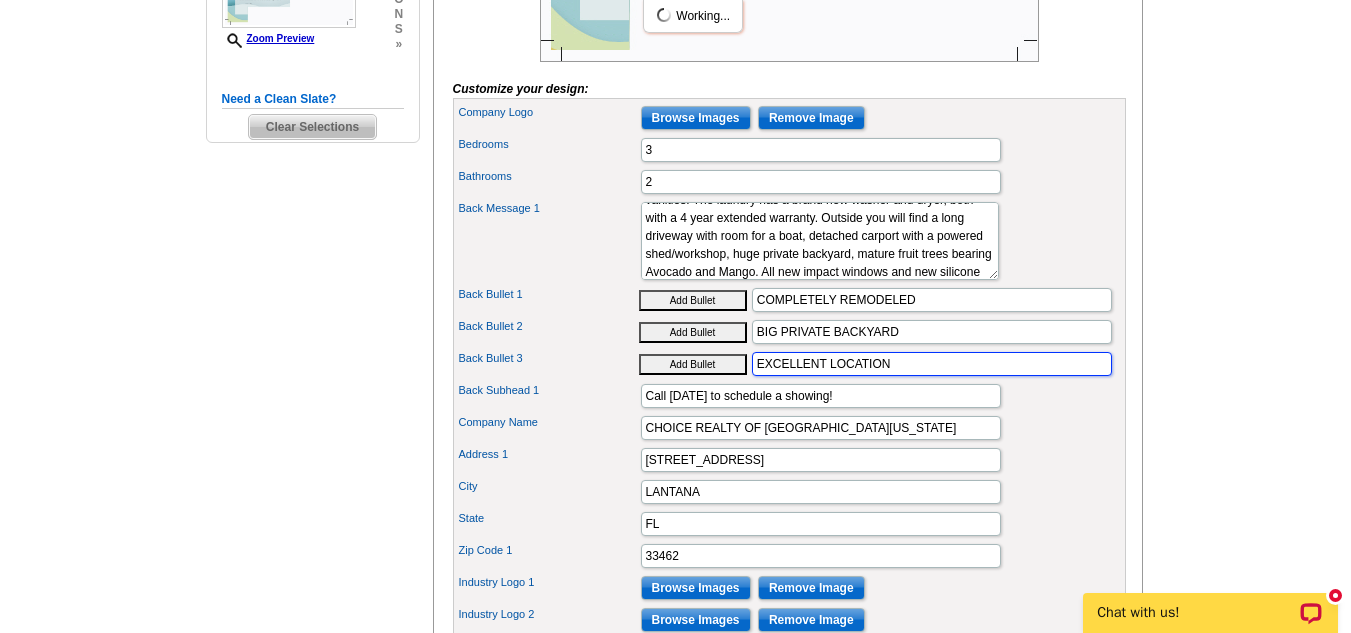type on "EXCELLENT LOCATION" 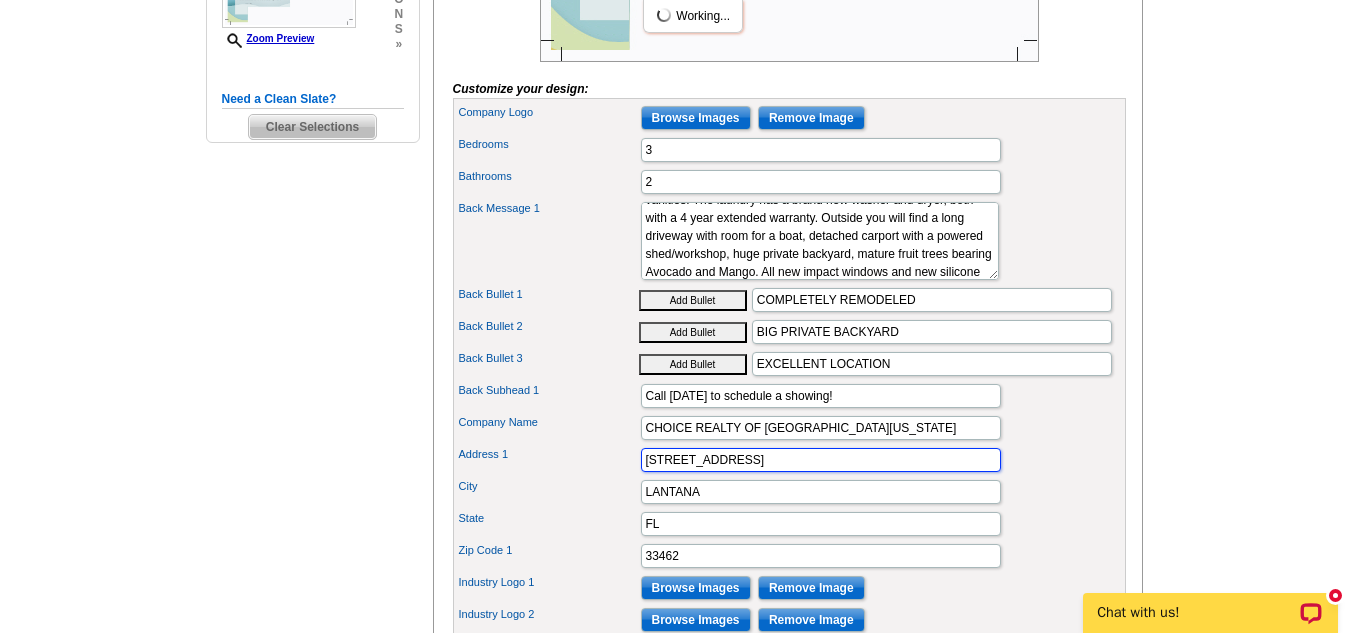 click on "402 S Atlantic Dr" at bounding box center [821, 460] 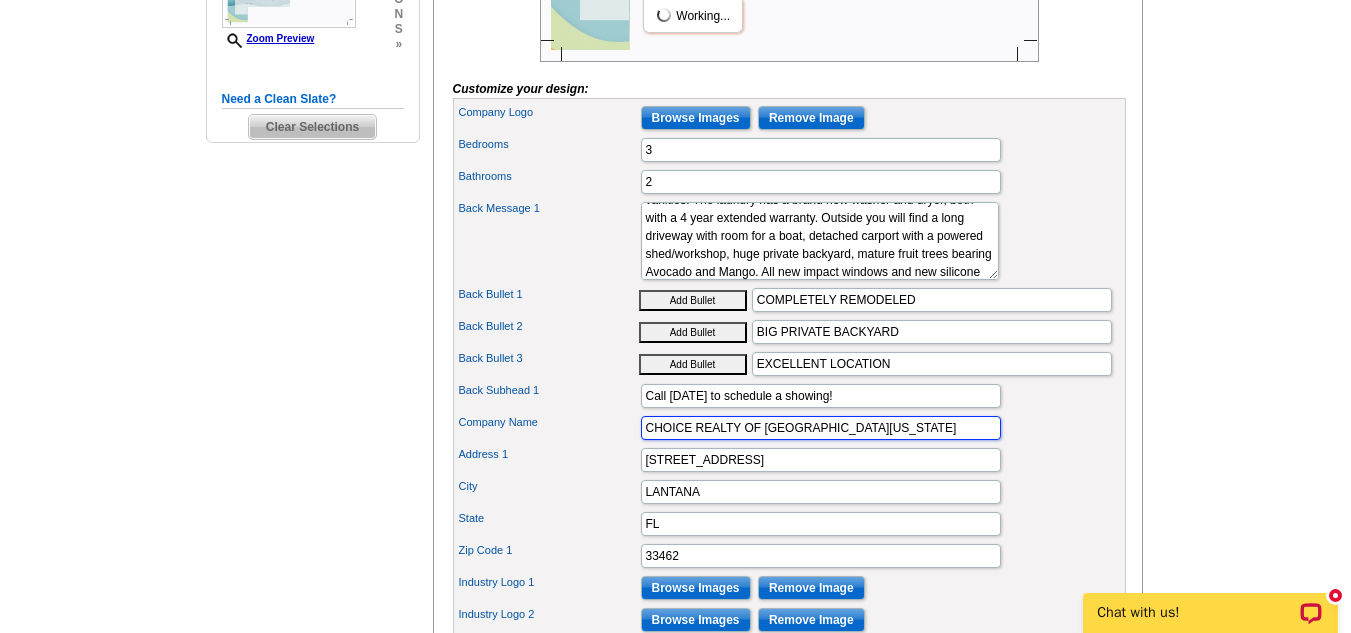 click on "CHOICE REALTY OF SOUTH FLORIDA" at bounding box center (821, 428) 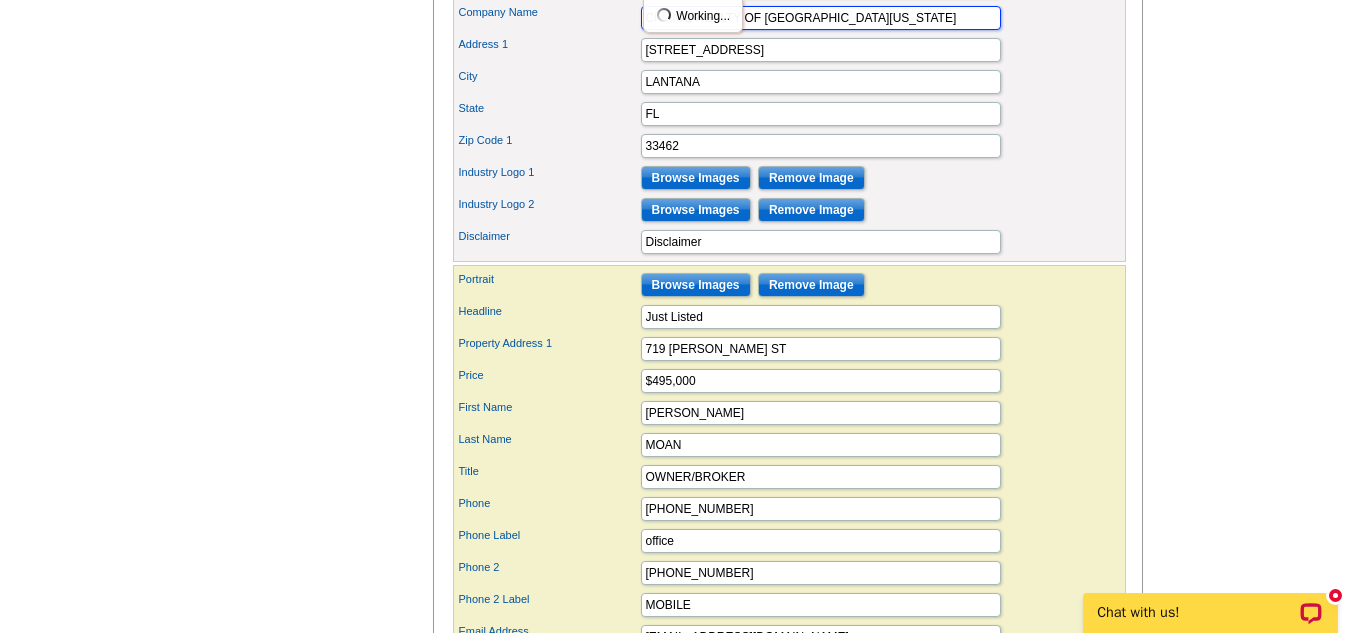 scroll, scrollTop: 1105, scrollLeft: 0, axis: vertical 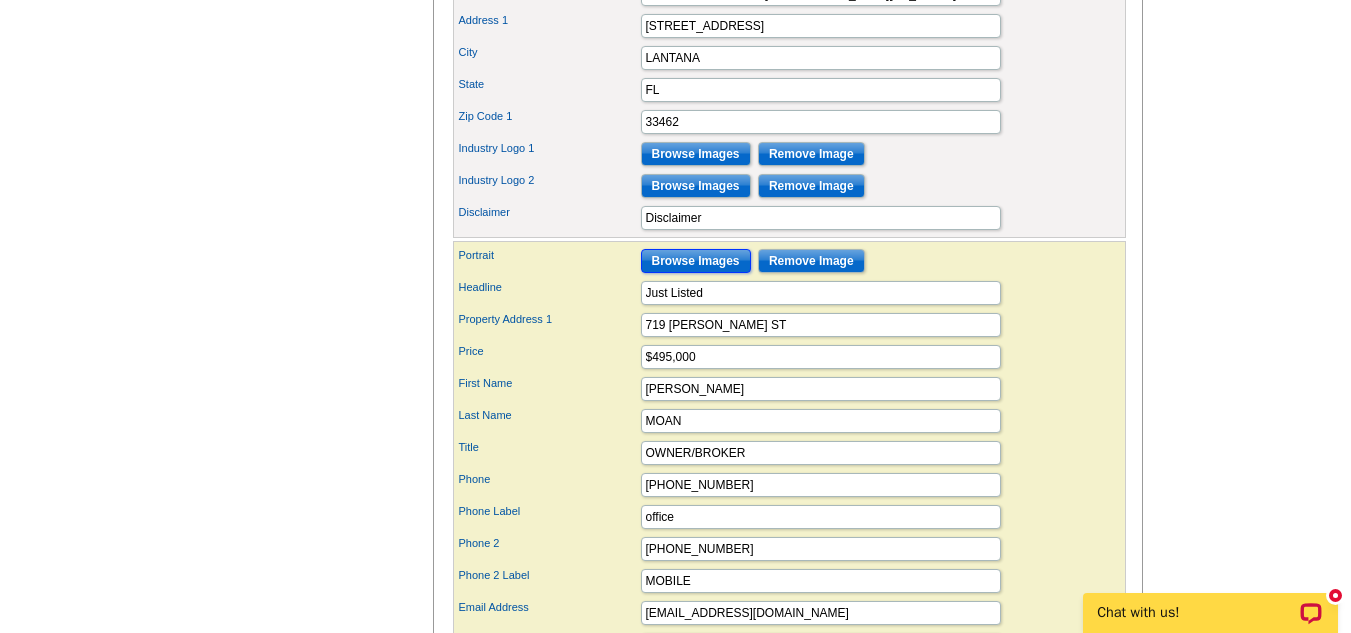 click on "Browse Images" at bounding box center (696, 261) 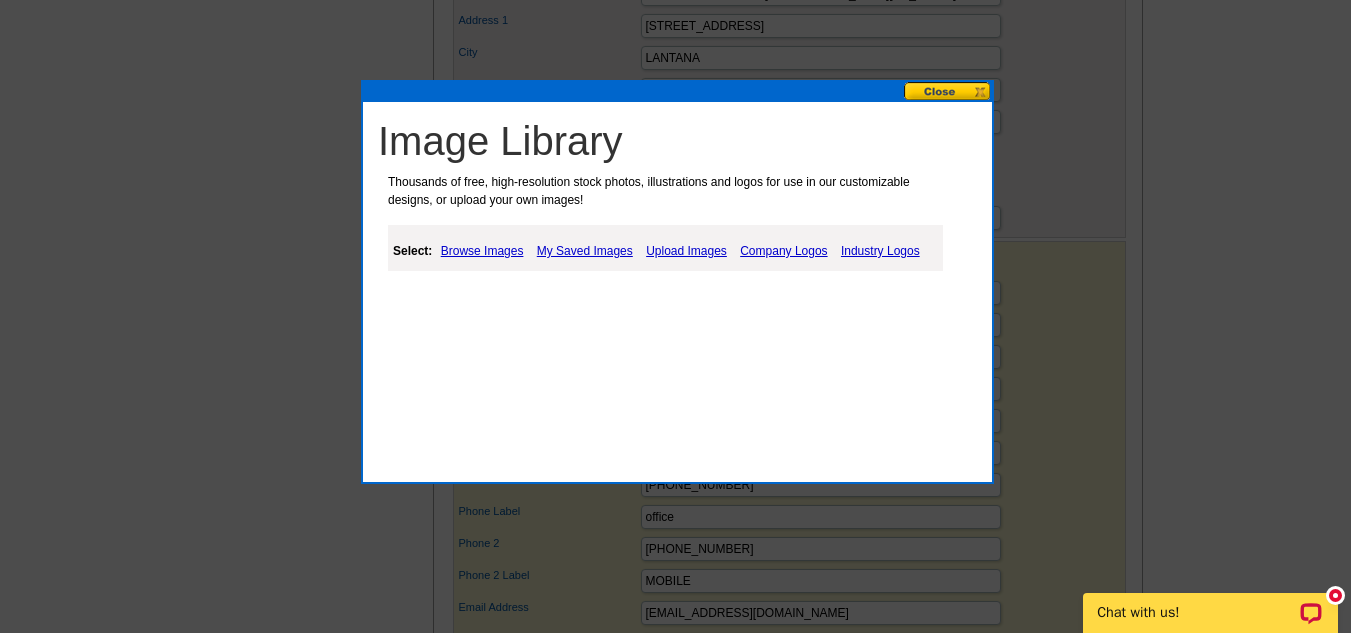 click on "My Saved Images" at bounding box center (585, 251) 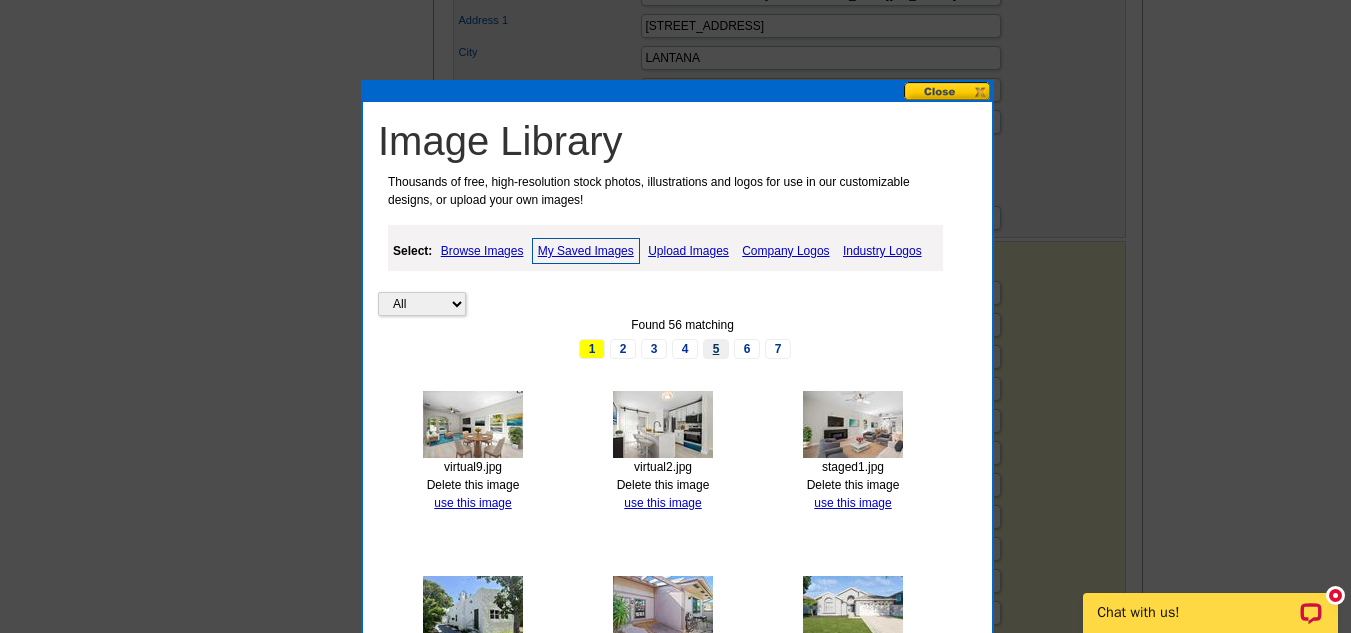 click on "5" at bounding box center (716, 349) 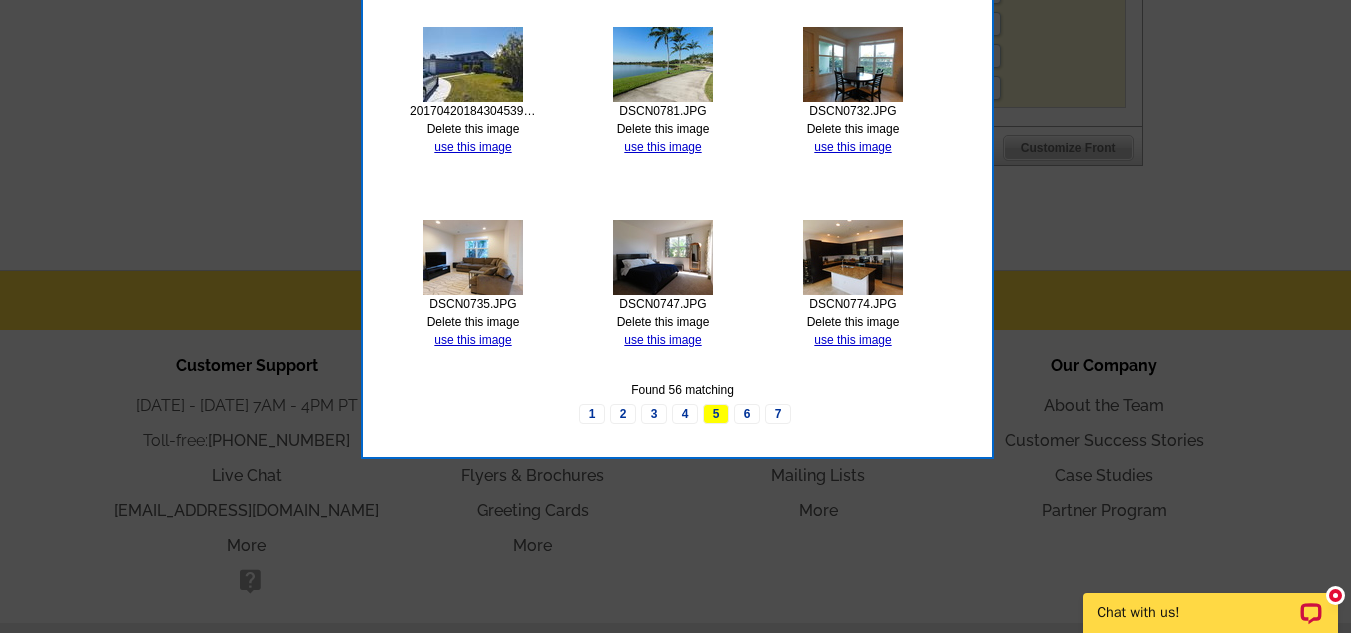 scroll, scrollTop: 1761, scrollLeft: 0, axis: vertical 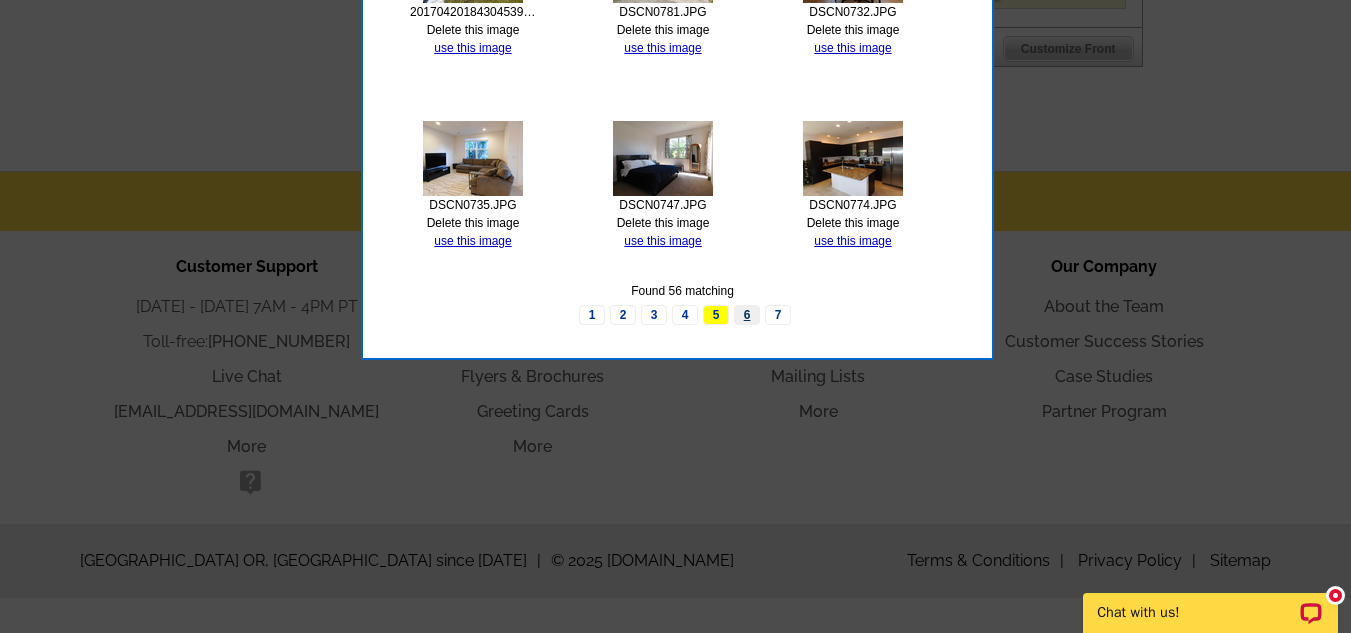 click on "6" at bounding box center (747, 315) 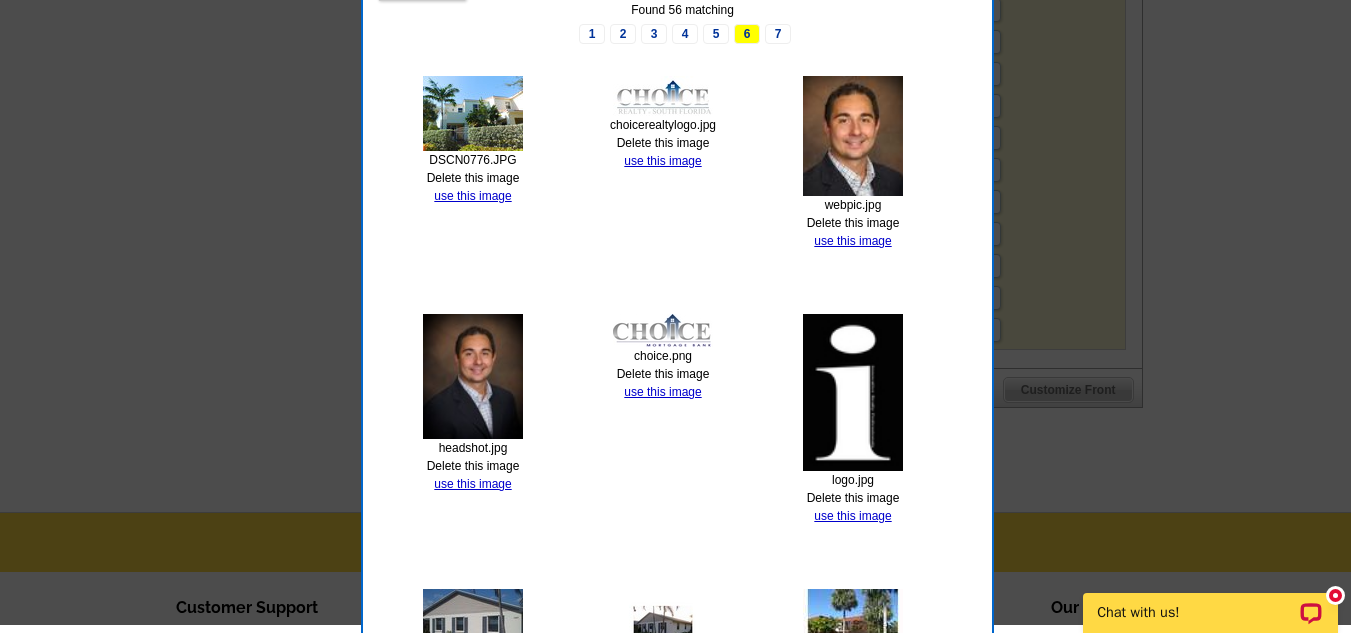 scroll, scrollTop: 1404, scrollLeft: 0, axis: vertical 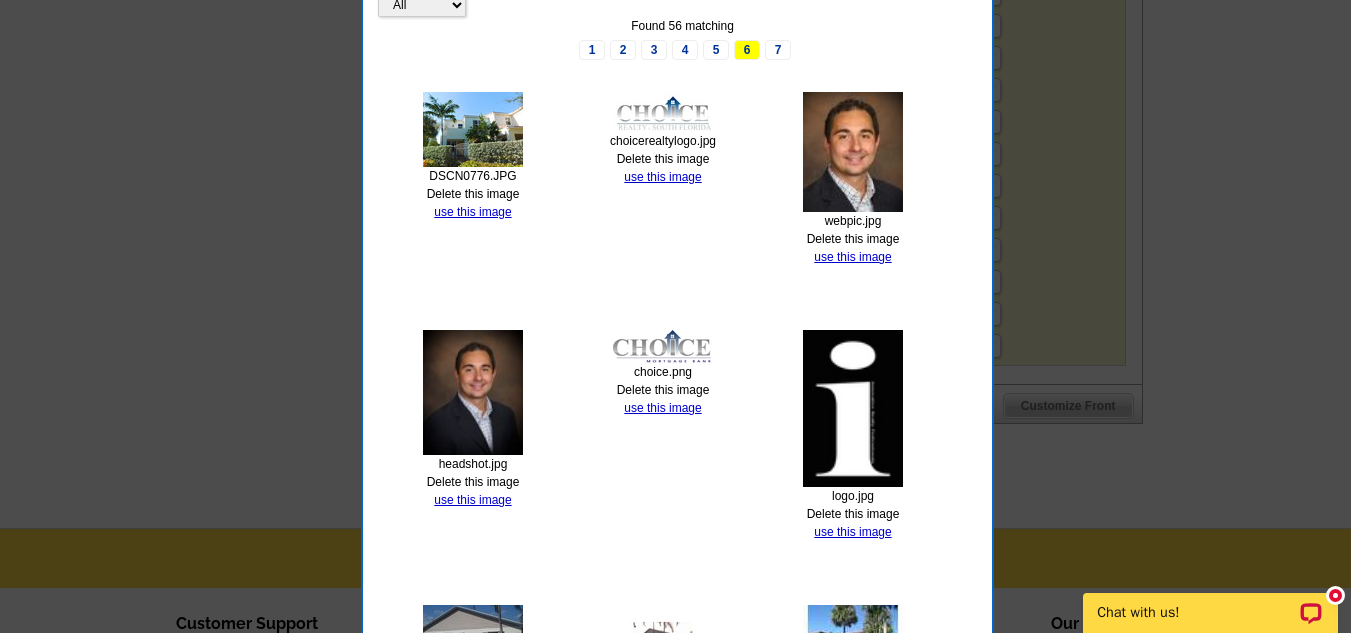 click on "webpic.jpg  Delete this image  use this image" at bounding box center (853, 179) 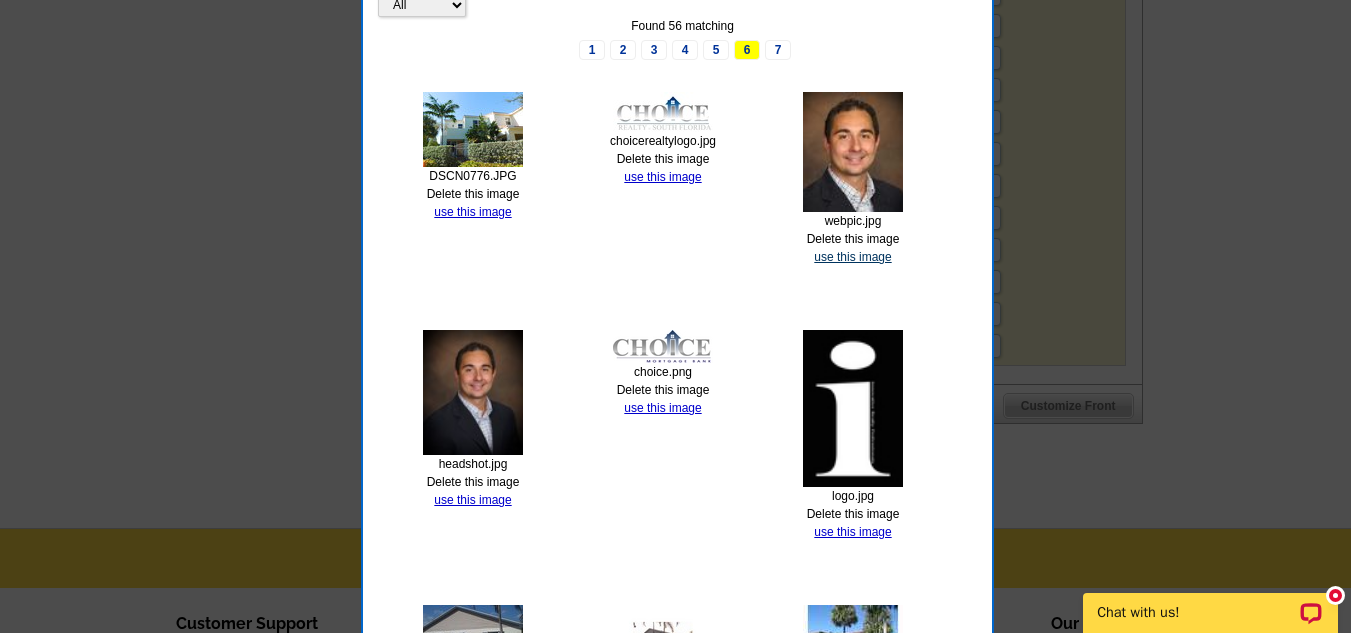 click on "use this image" at bounding box center (852, 257) 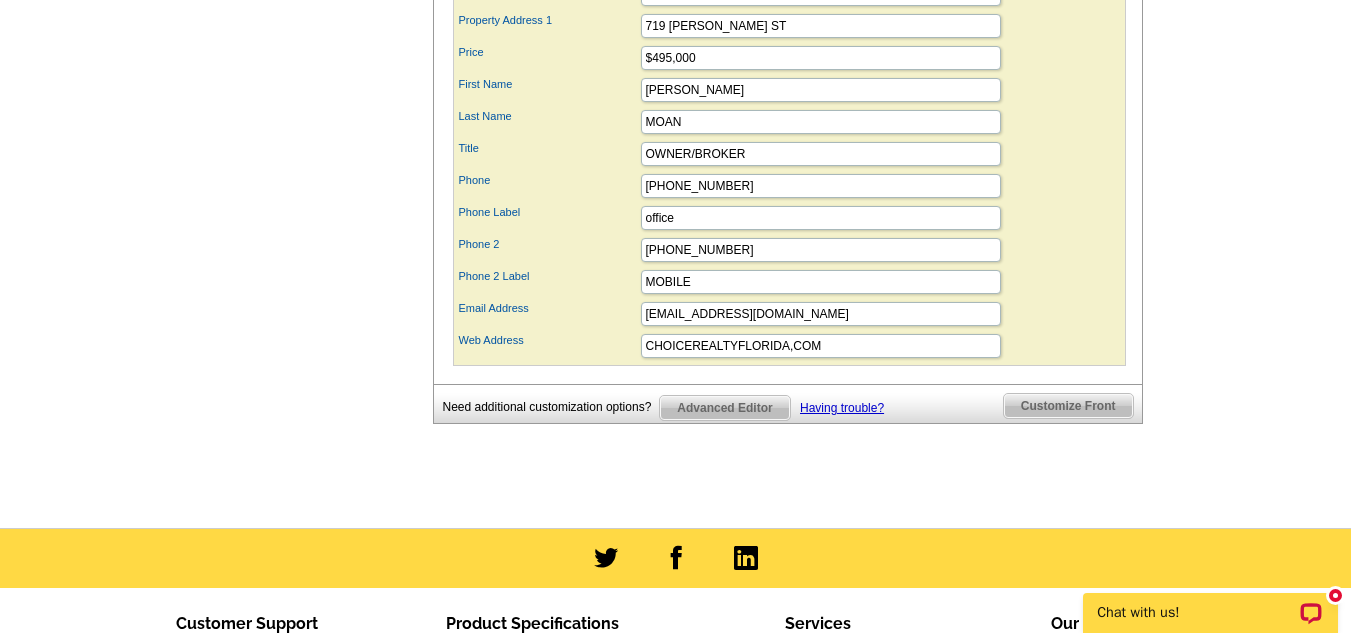 scroll, scrollTop: 0, scrollLeft: 0, axis: both 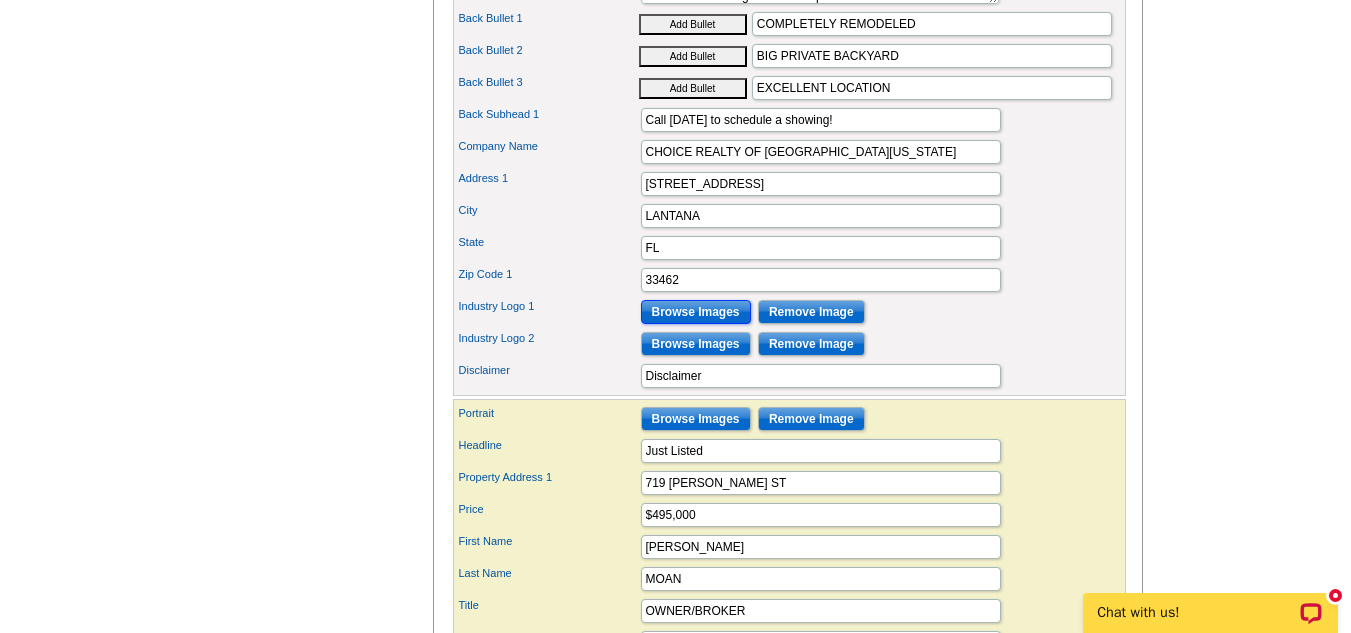 click on "Browse Images" at bounding box center (696, 312) 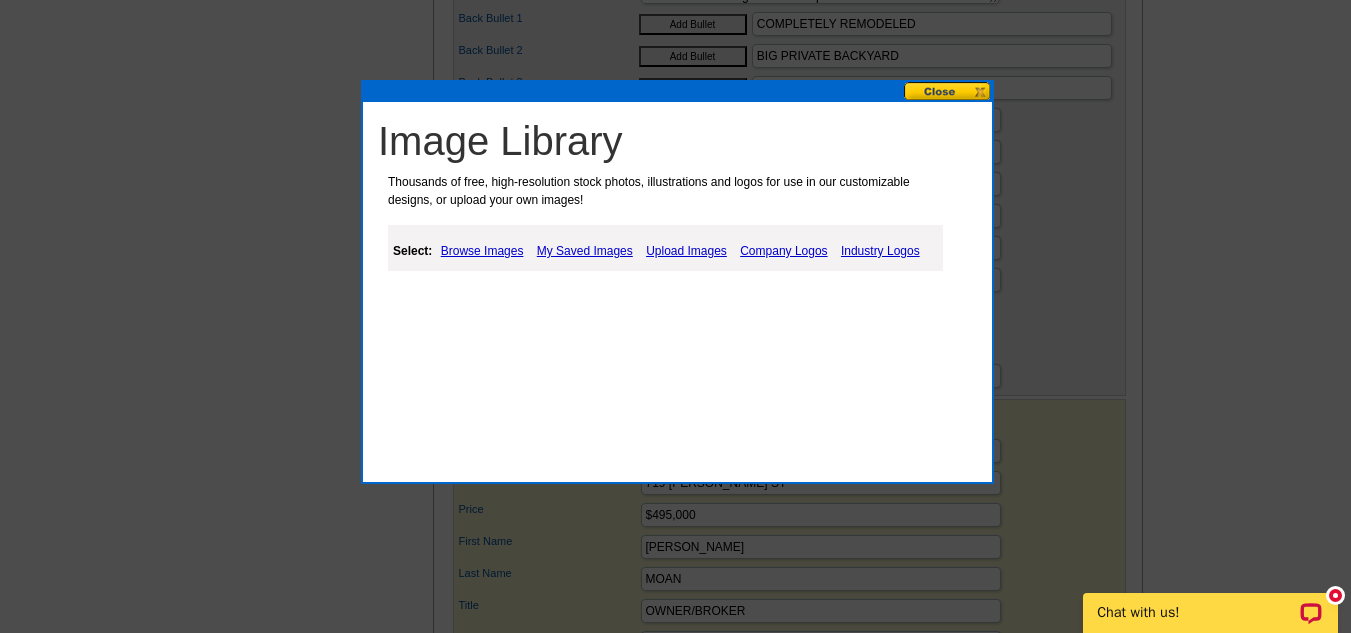 click on "My Saved Images" at bounding box center [585, 251] 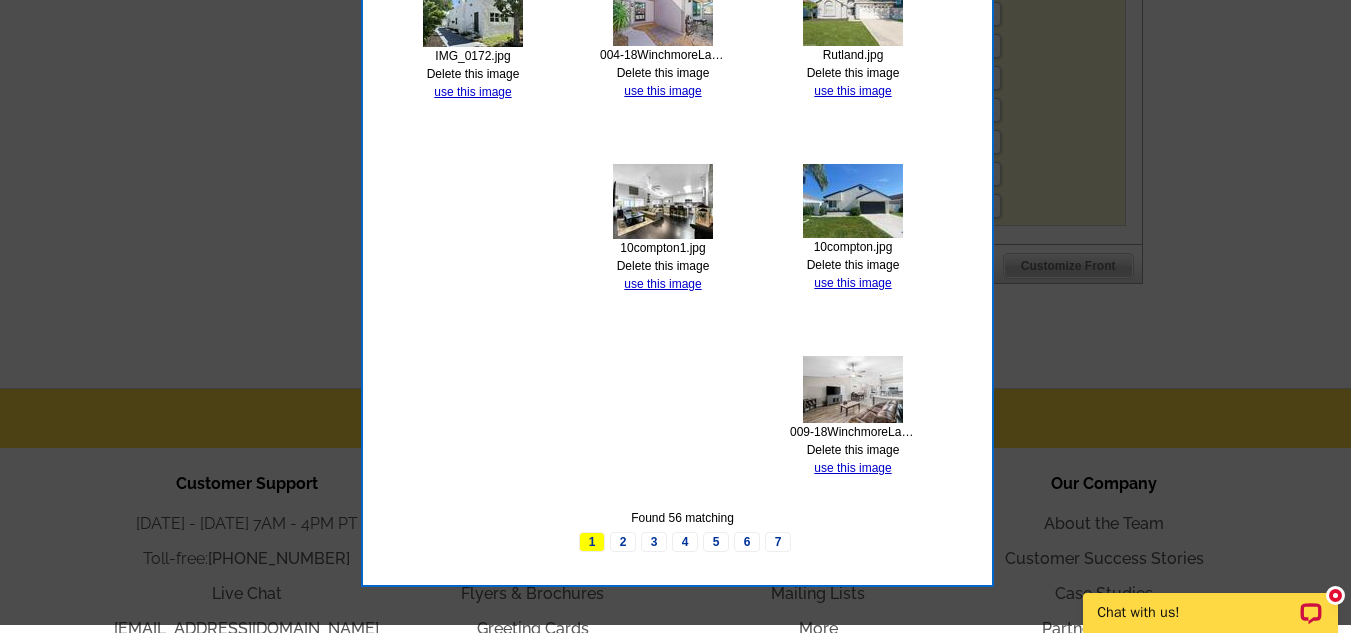 scroll, scrollTop: 1552, scrollLeft: 0, axis: vertical 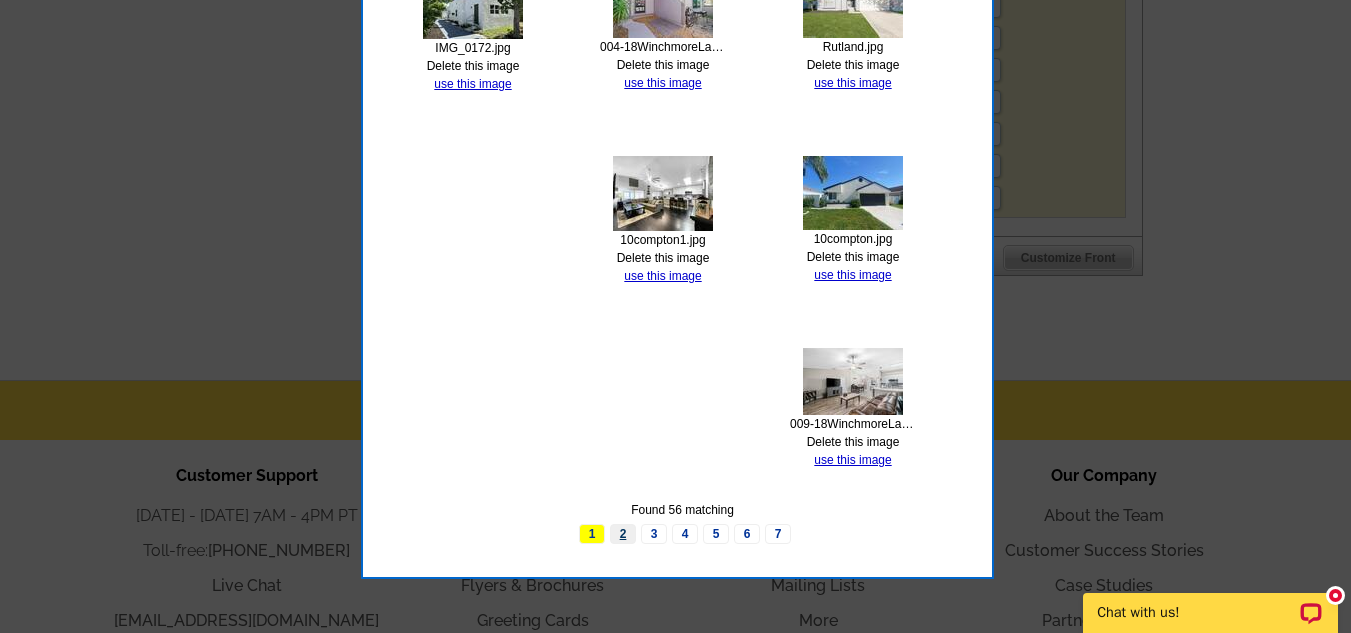 click on "2" at bounding box center (623, 534) 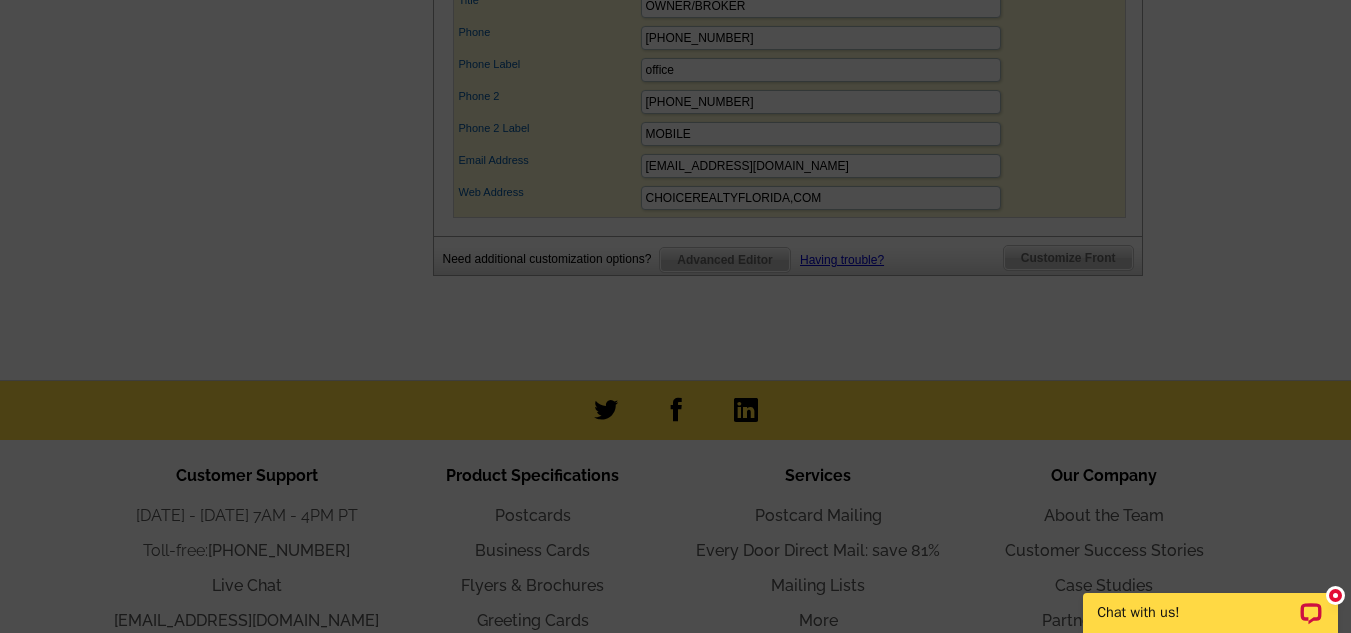 click at bounding box center [675, -460] 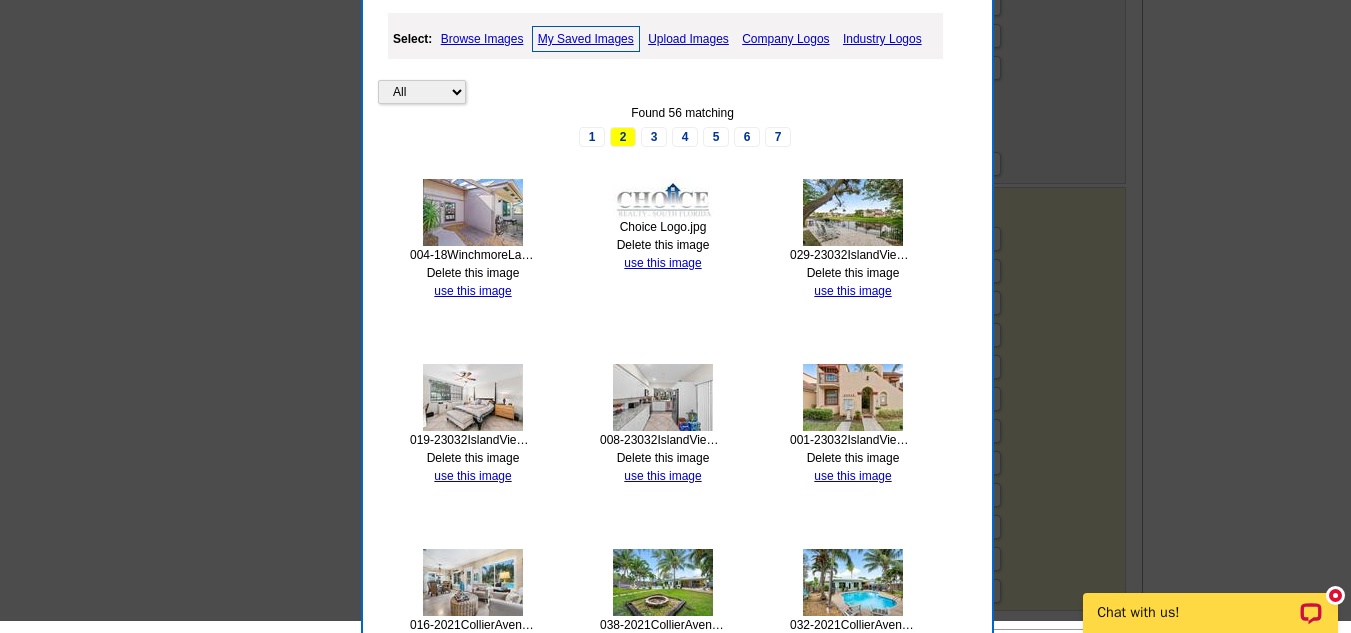scroll, scrollTop: 1139, scrollLeft: 0, axis: vertical 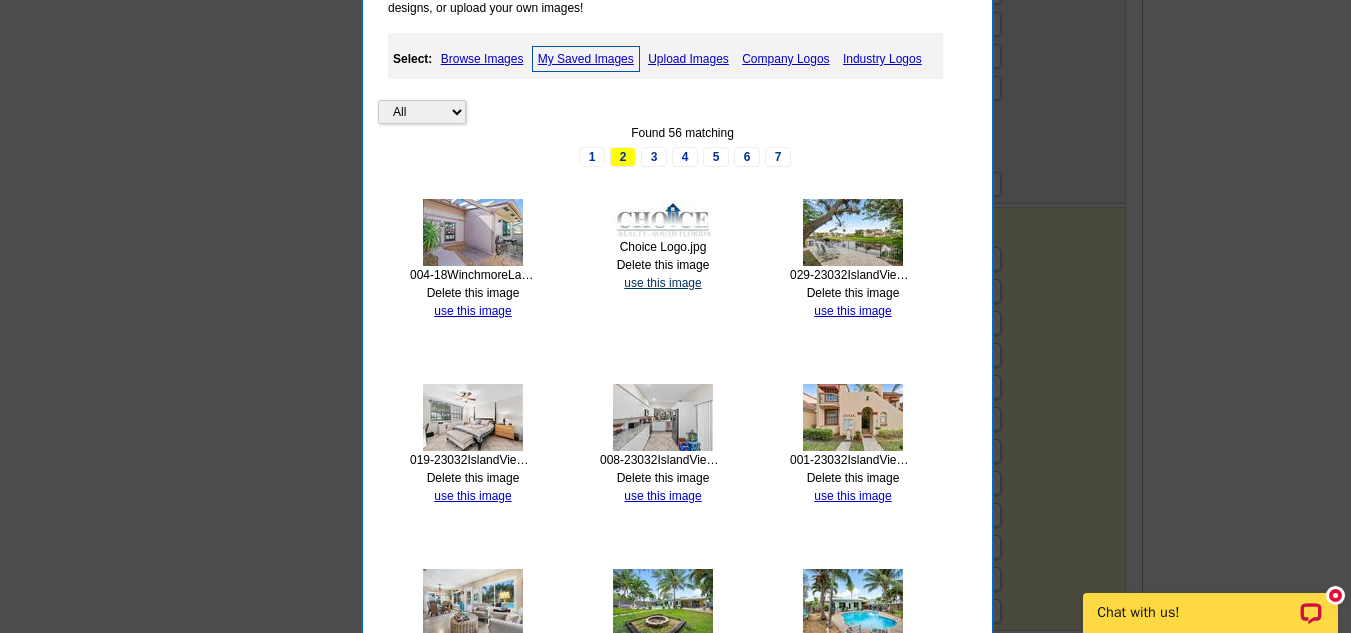click on "use this image" at bounding box center [662, 283] 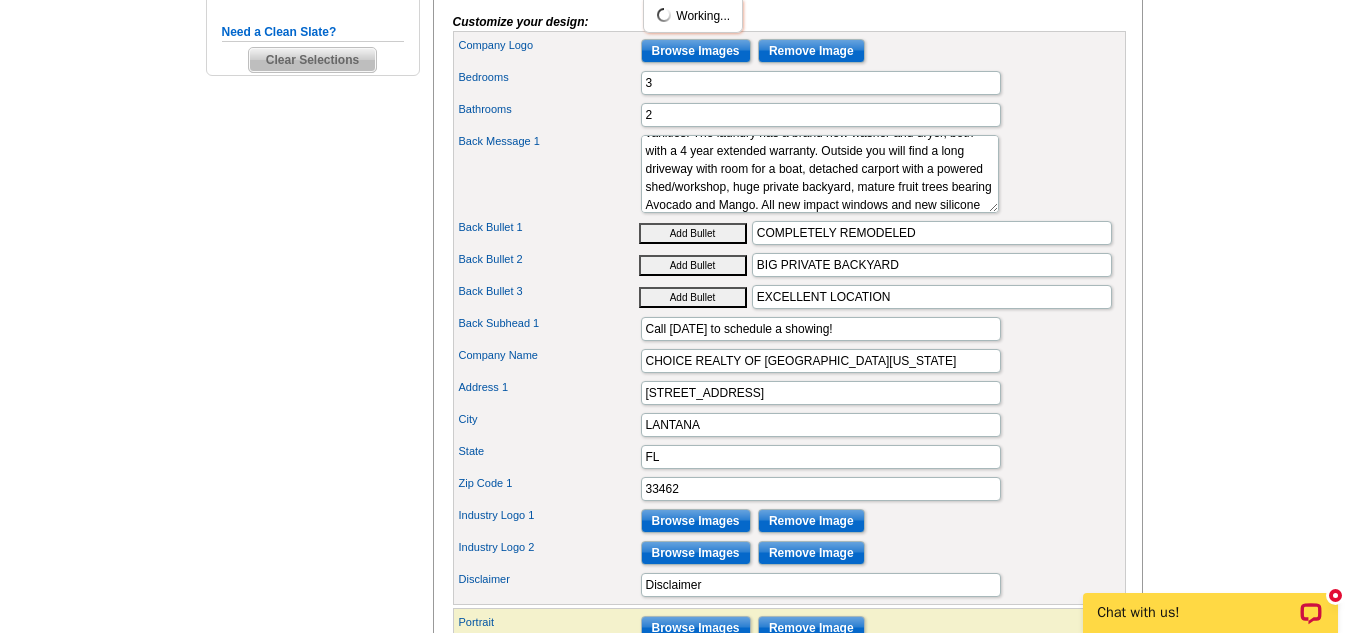 scroll, scrollTop: 742, scrollLeft: 0, axis: vertical 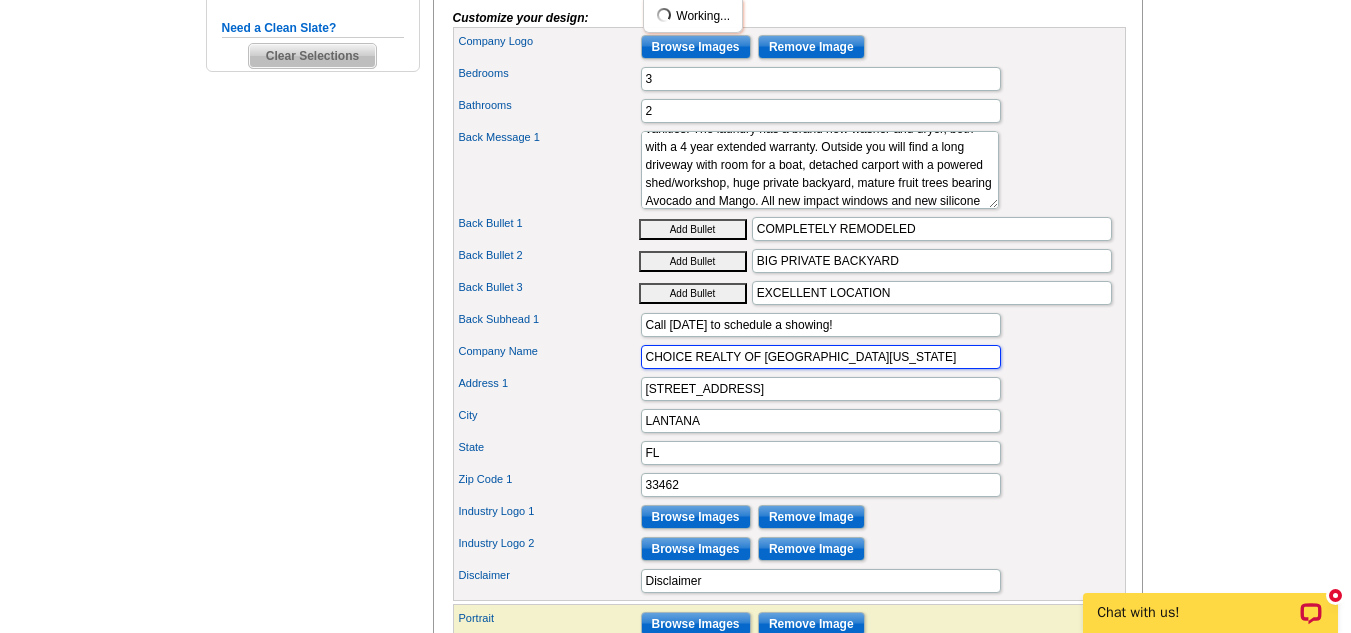 click on "CHOICE REALTY OF SOUTH FLORIDA" at bounding box center (821, 357) 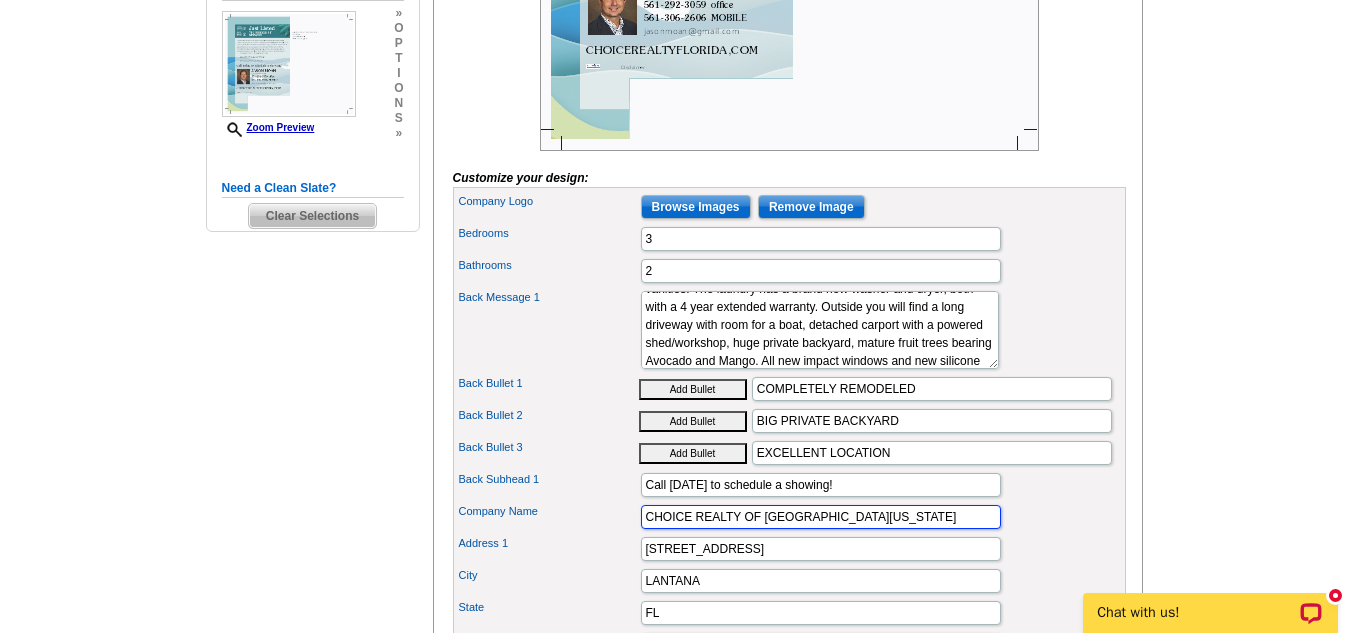 scroll, scrollTop: 586, scrollLeft: 0, axis: vertical 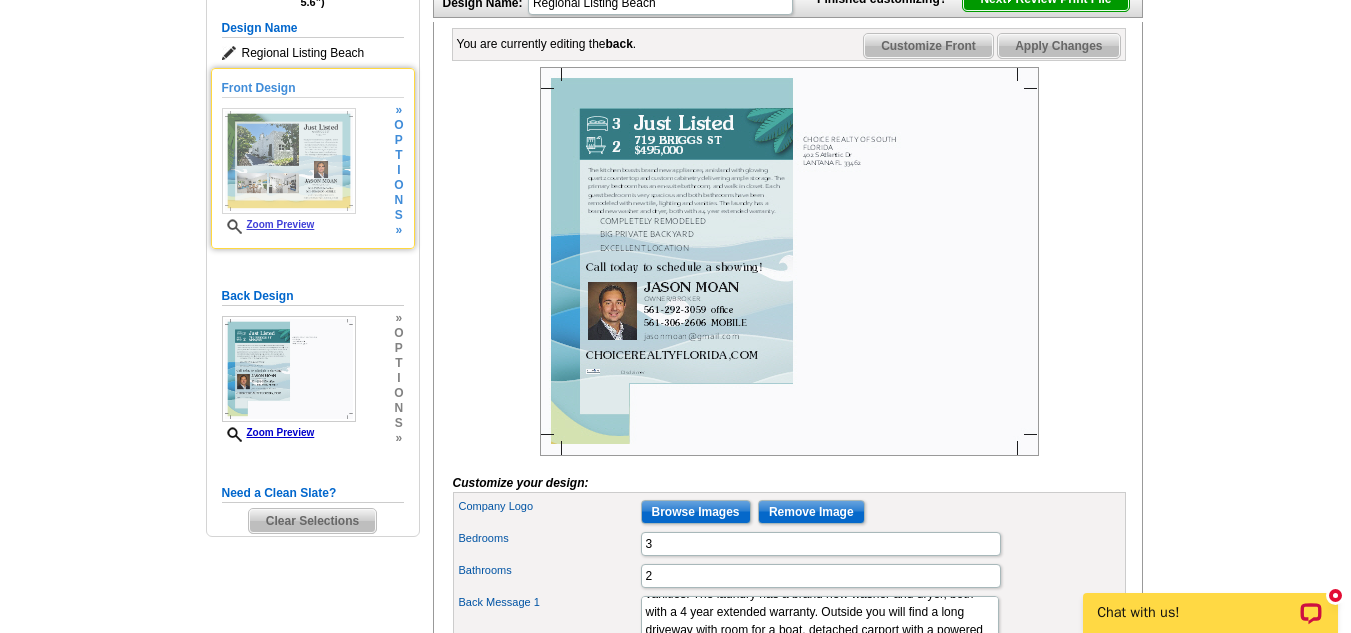 click on "Zoom Preview" at bounding box center (268, 224) 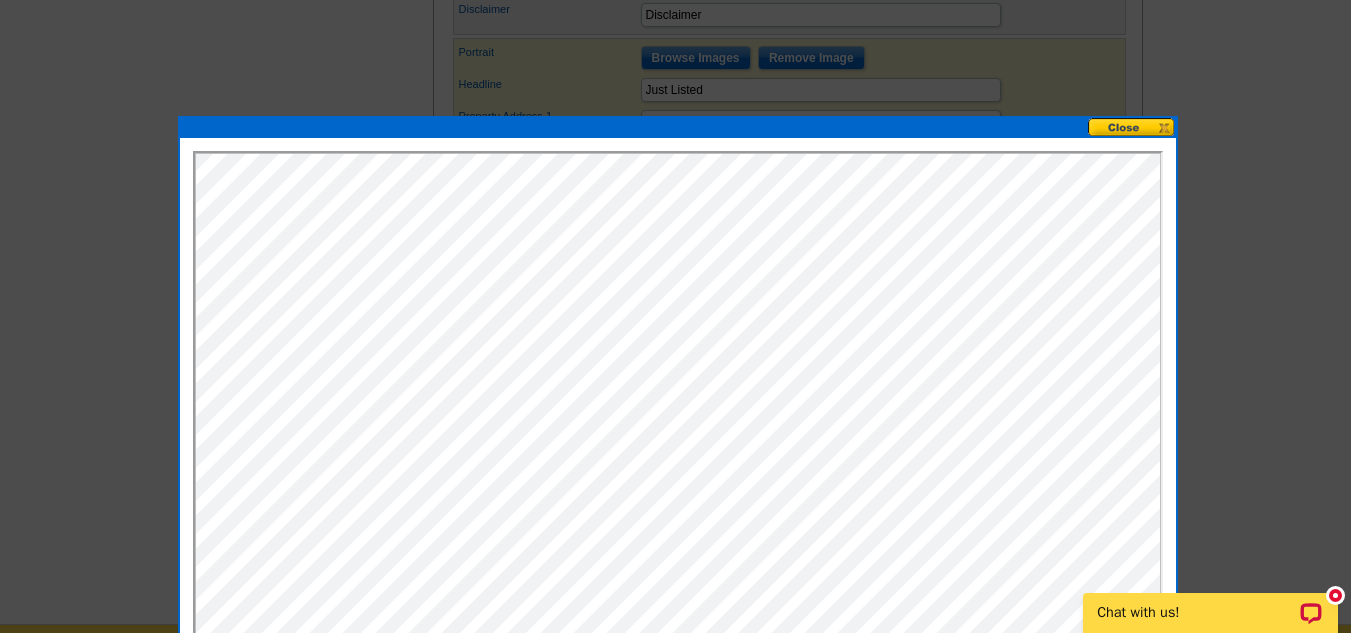 scroll, scrollTop: 1312, scrollLeft: 0, axis: vertical 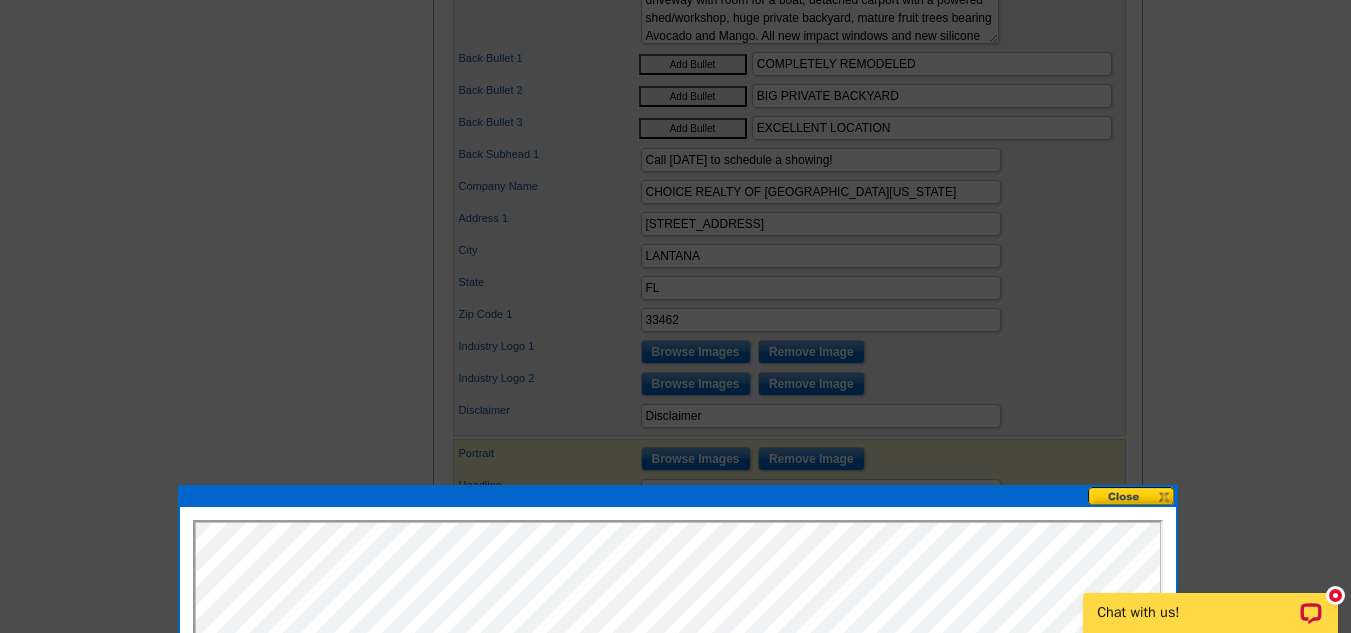 click at bounding box center [1132, 528] 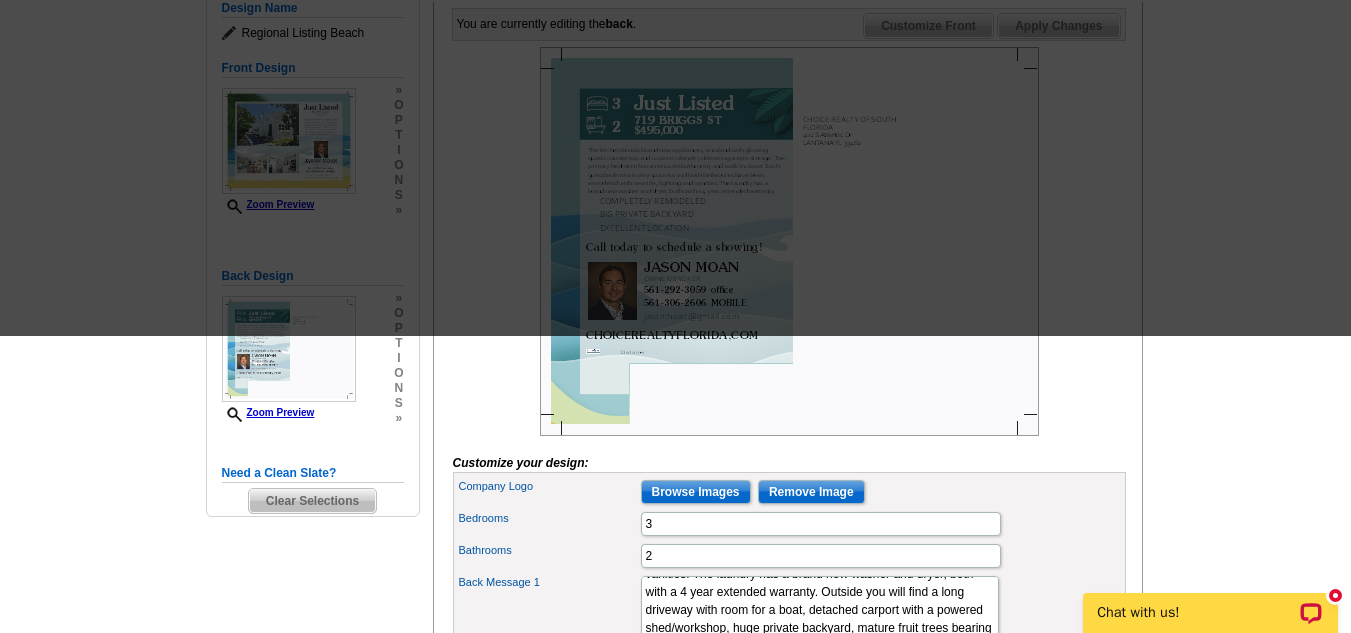 scroll, scrollTop: 269, scrollLeft: 0, axis: vertical 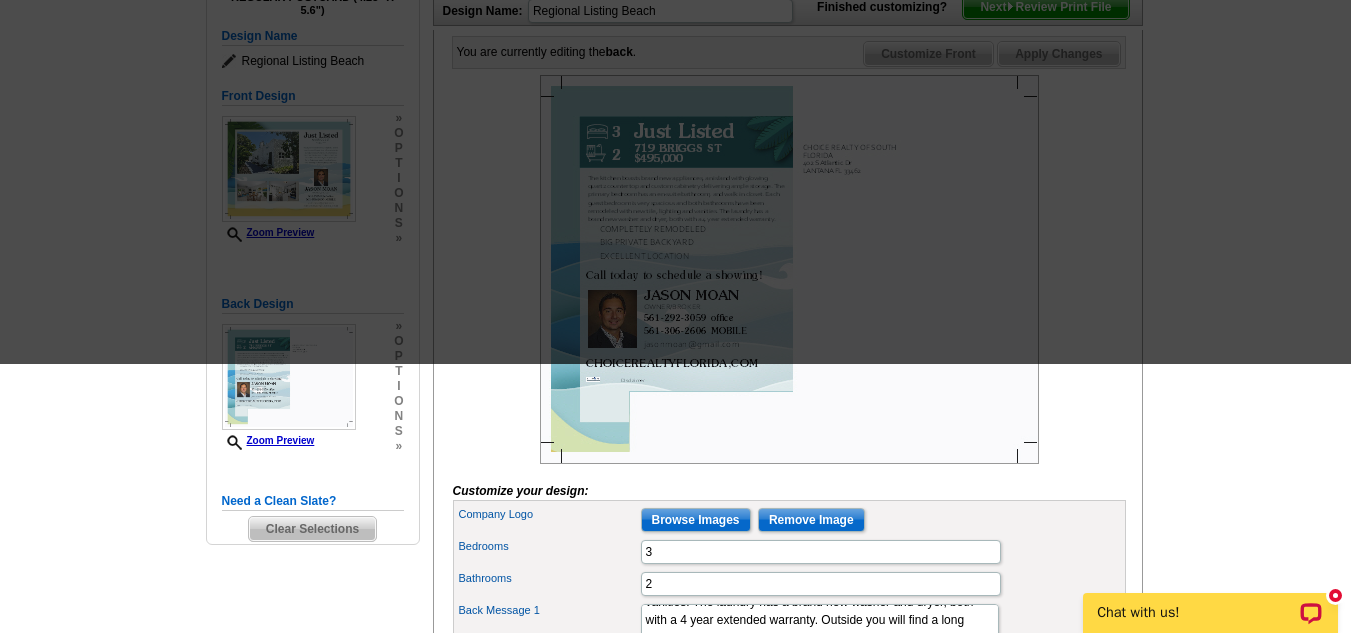 click at bounding box center [789, 269] 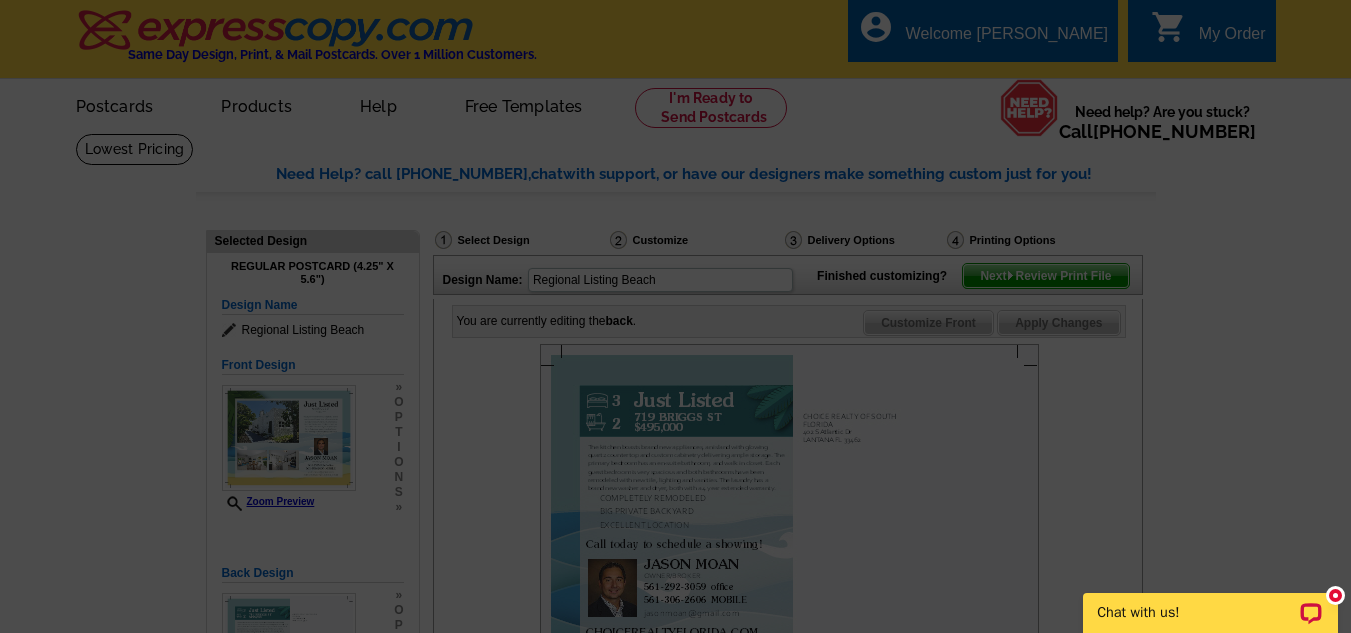 click at bounding box center [675, 316] 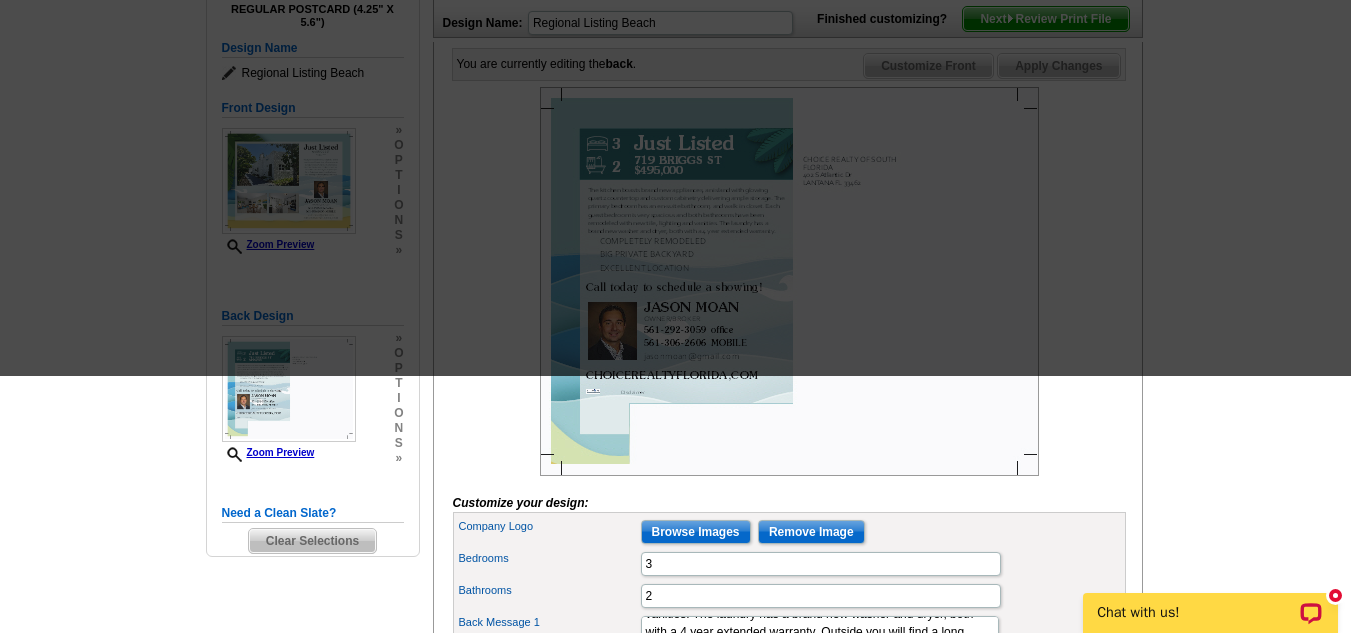 scroll, scrollTop: 269, scrollLeft: 0, axis: vertical 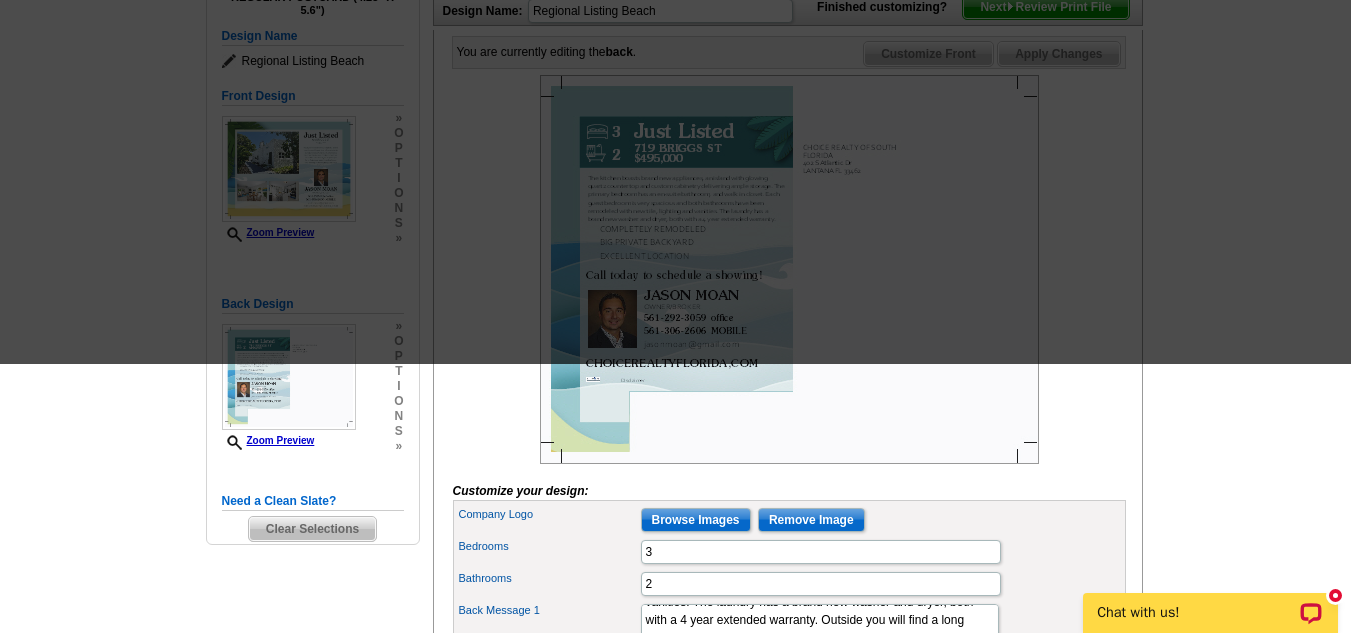 click at bounding box center (789, 269) 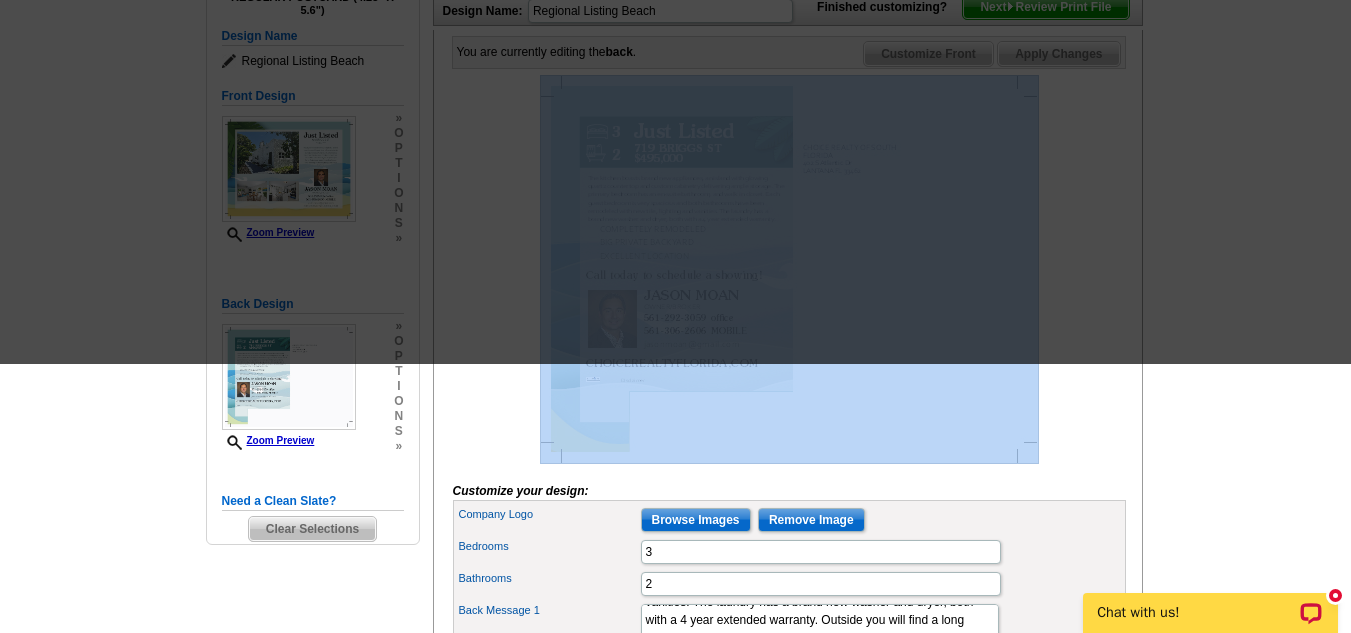 click at bounding box center [789, 269] 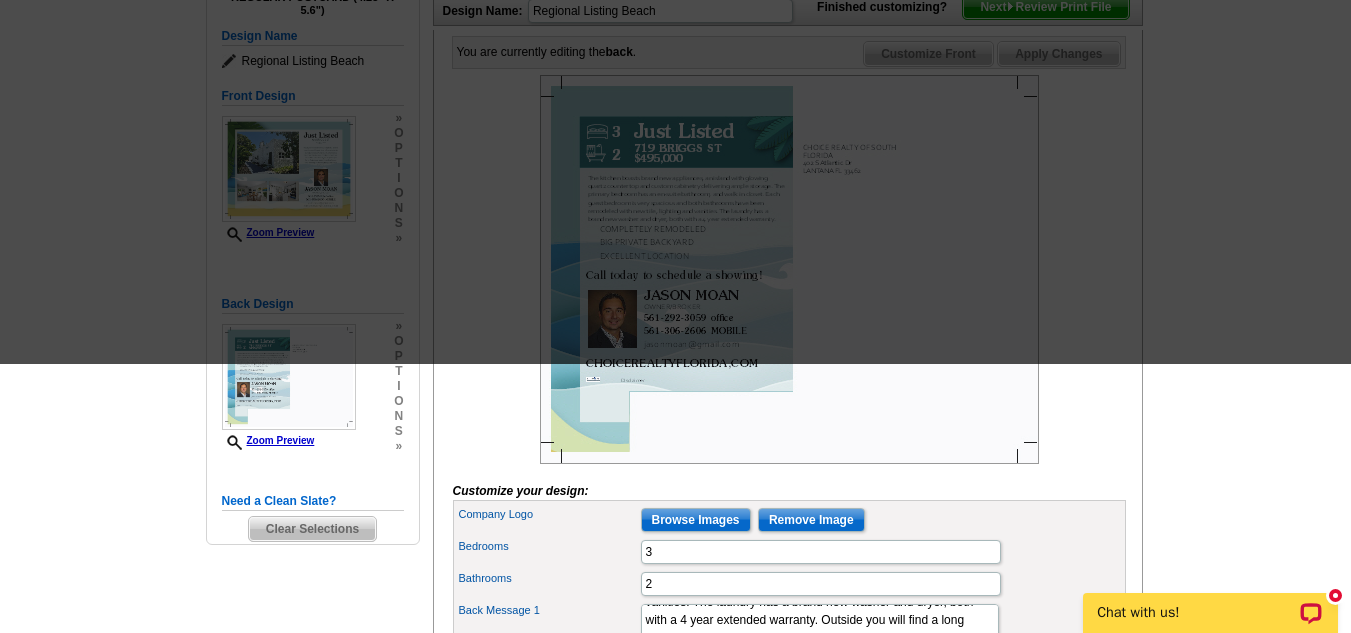 click on "Selected Design
Regular Postcard (4.25" x 5.6")
Design Name
Regional Listing Beach
Front Design
Zoom Preview
»
o
p
t
i
o
n
s
»
Change Your Design
Edit Design" at bounding box center [312, 257] 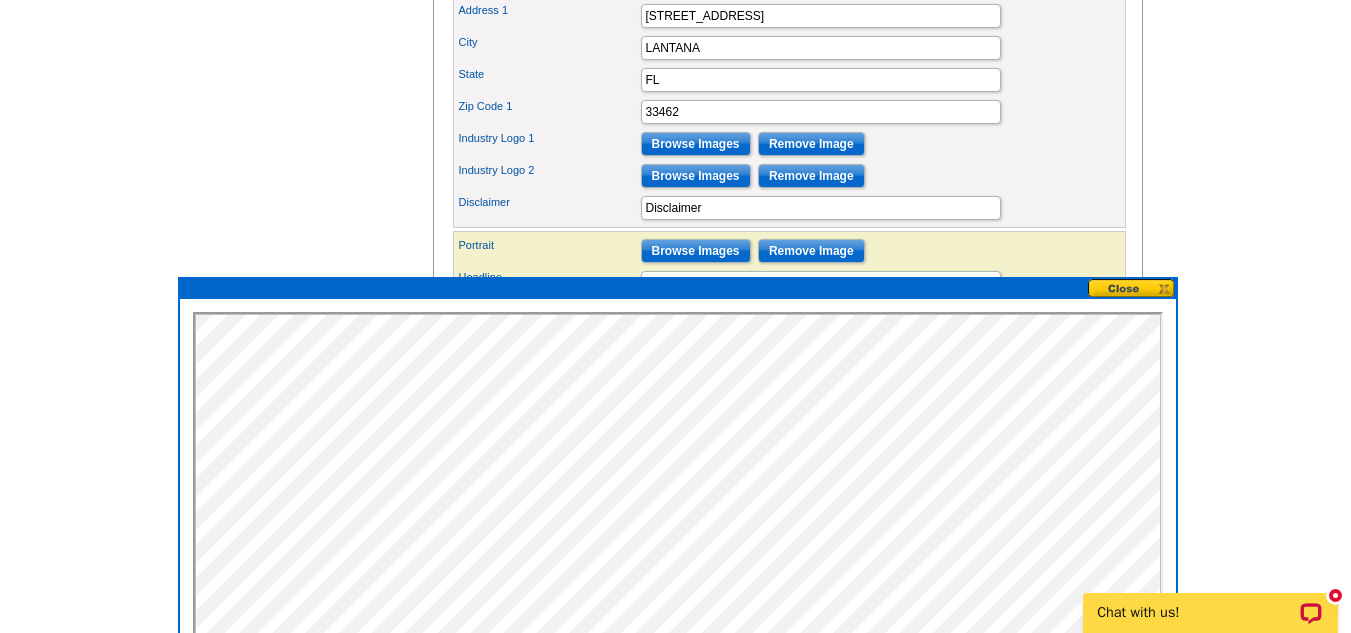 scroll, scrollTop: 1123, scrollLeft: 0, axis: vertical 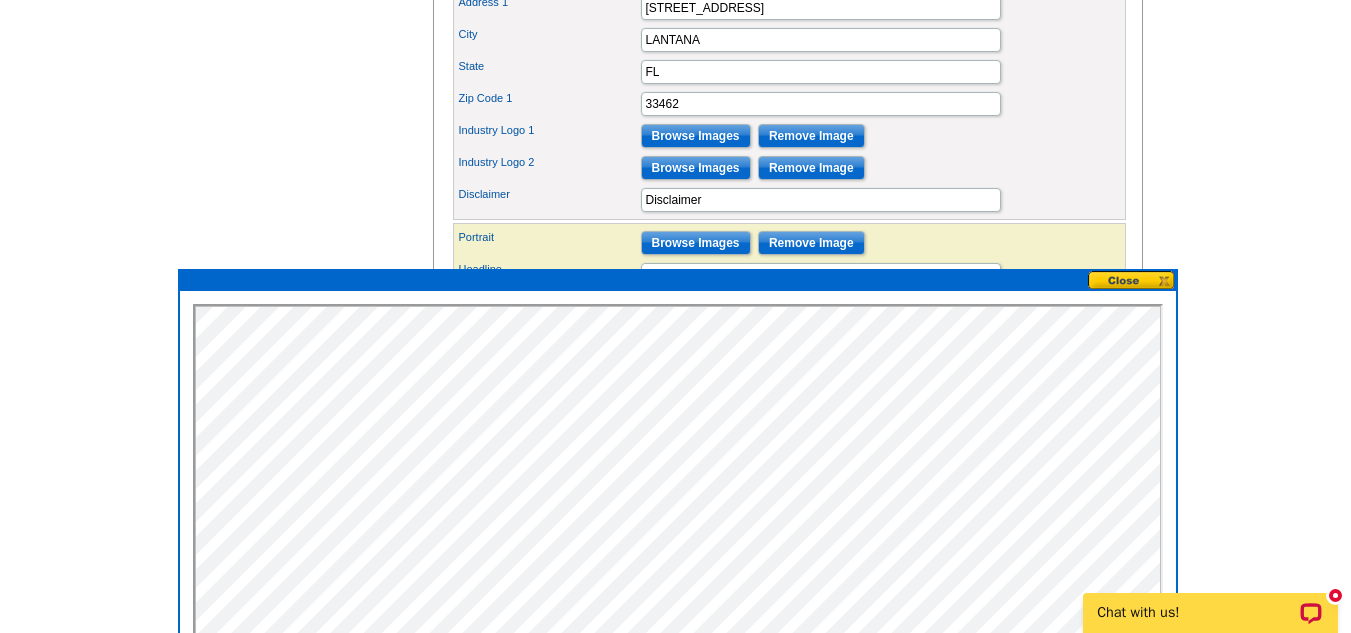 click at bounding box center (1132, 280) 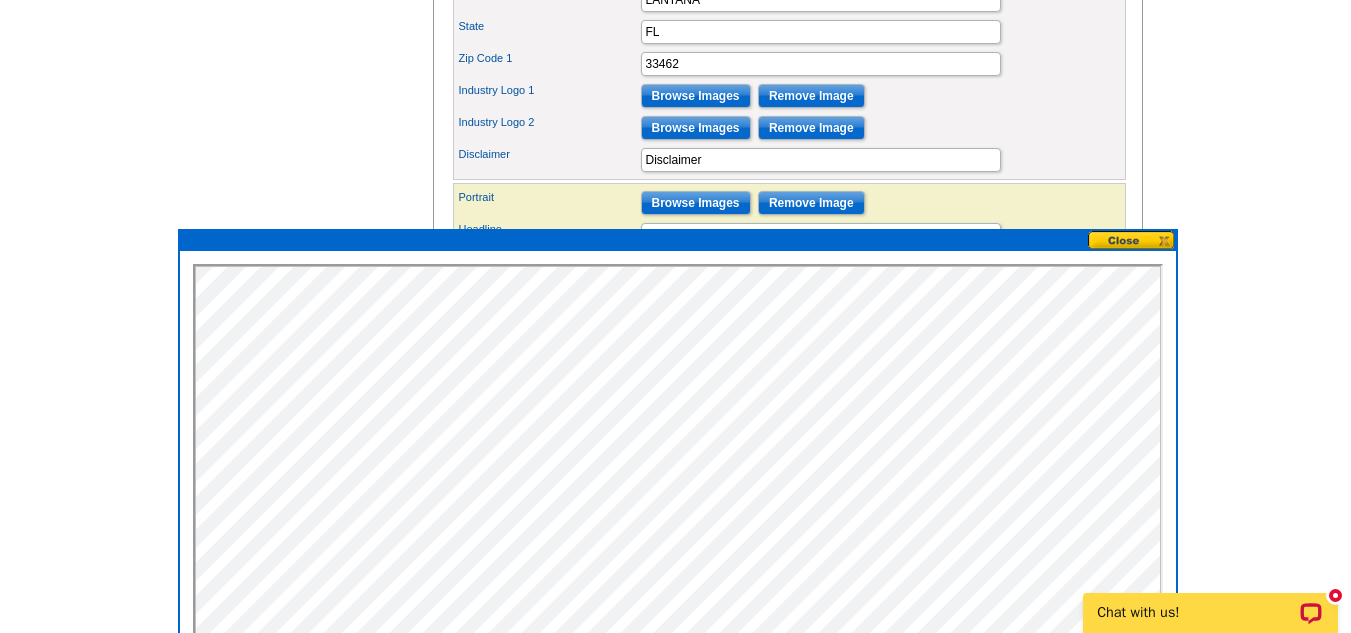 scroll, scrollTop: 1288, scrollLeft: 0, axis: vertical 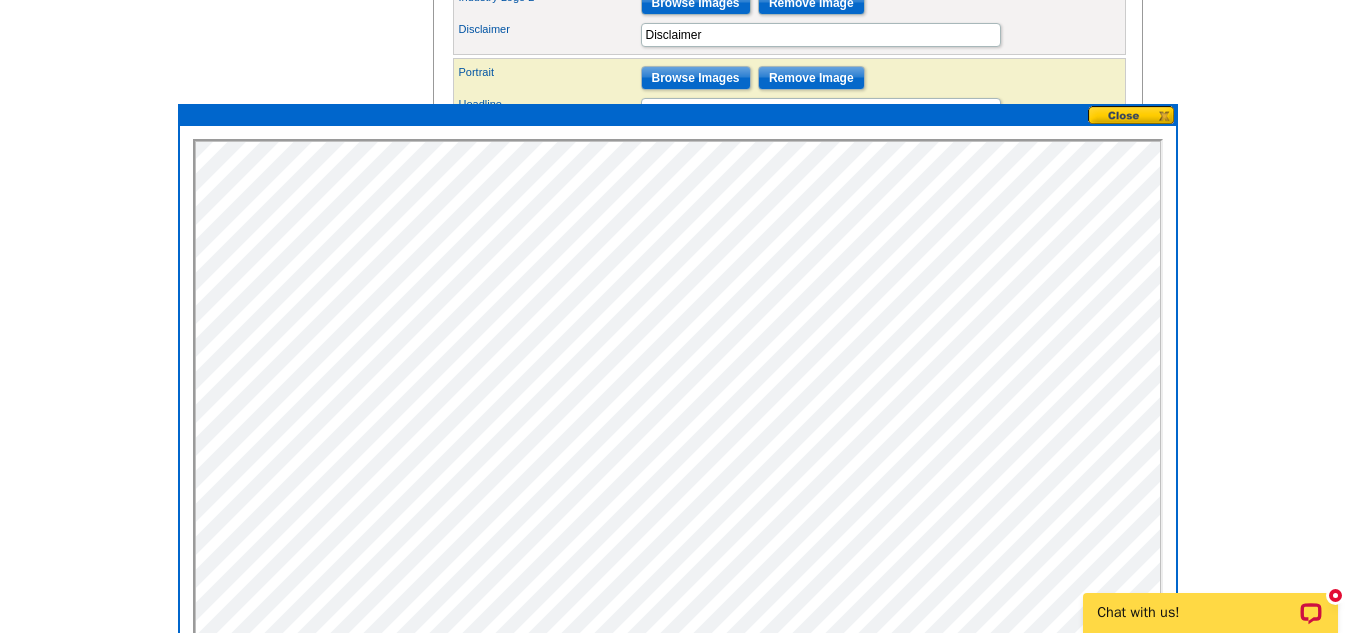 click on "Need Help? call 800-260-5887,  chat  with support, or have our designers make something custom just for you!
Got it, no need for the selection guide next time.
Show Results
Selected Design
Regular Postcard (4.25" x 5.6")
Design Name
Regional Listing Beach
Front Design
Zoom Preview
»
o
p
t
i
o
n
s
»" at bounding box center [675, -256] 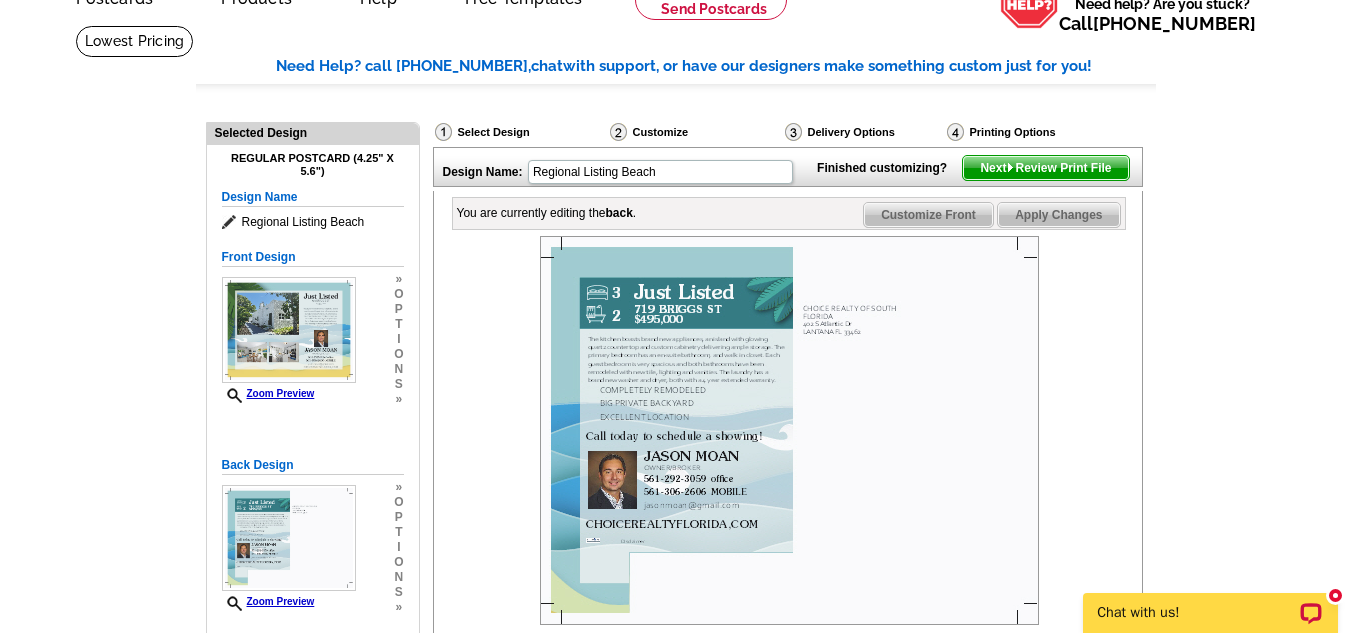 scroll, scrollTop: 281, scrollLeft: 0, axis: vertical 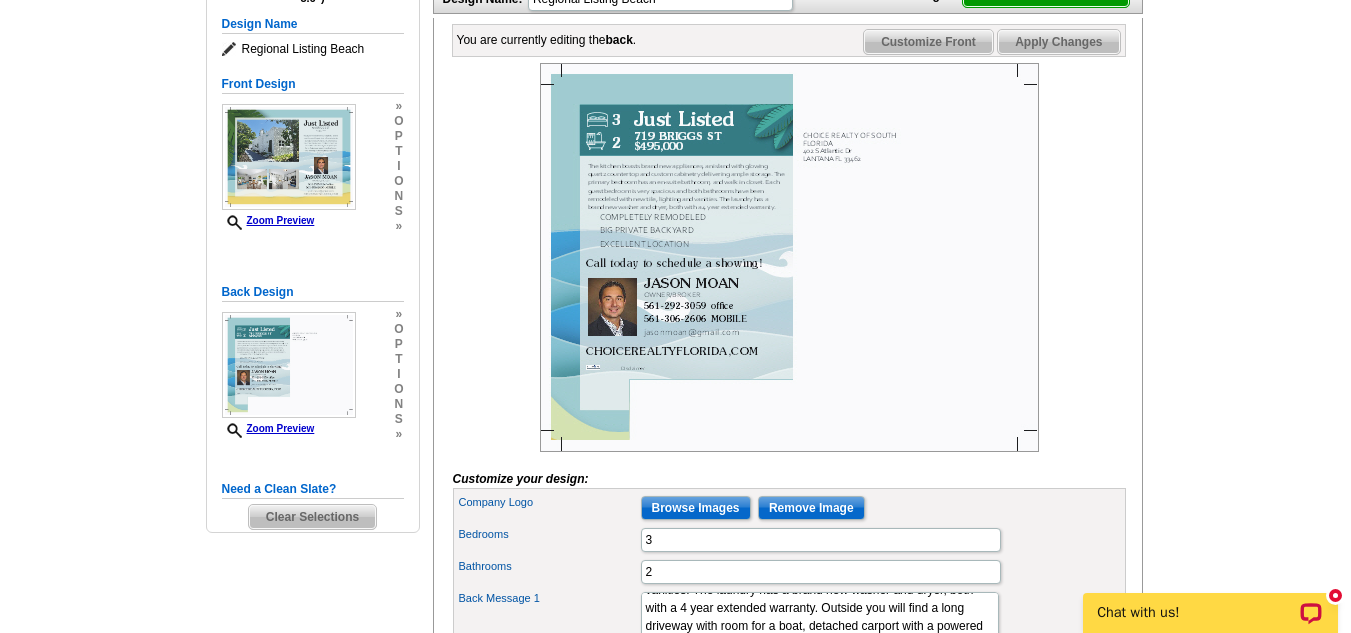 click on "Need Help? call 800-260-5887,  chat  with support, or have our designers make something custom just for you!
Got it, no need for the selection guide next time.
Show Results
Selected Design
Regular Postcard (4.25" x 5.6")
Design Name
Regional Listing Beach
Front Design
Zoom Preview
»
o
p
t
i
o
n
s
»" at bounding box center [675, 751] 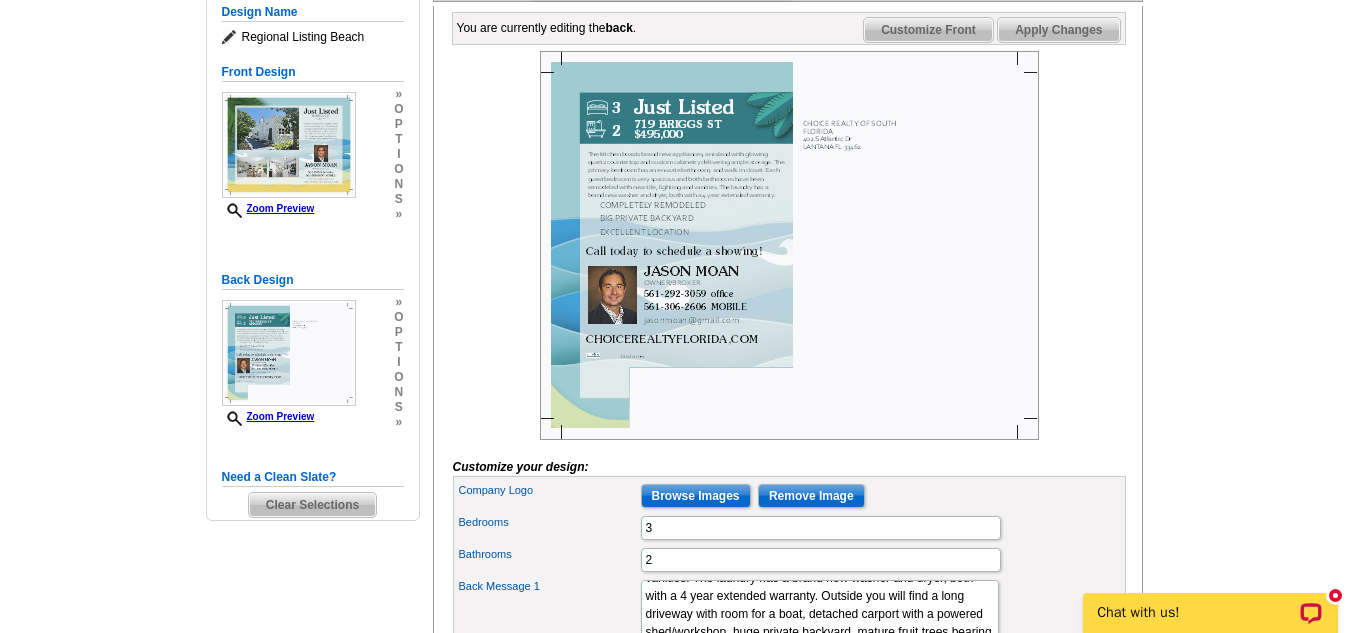 scroll, scrollTop: 281, scrollLeft: 0, axis: vertical 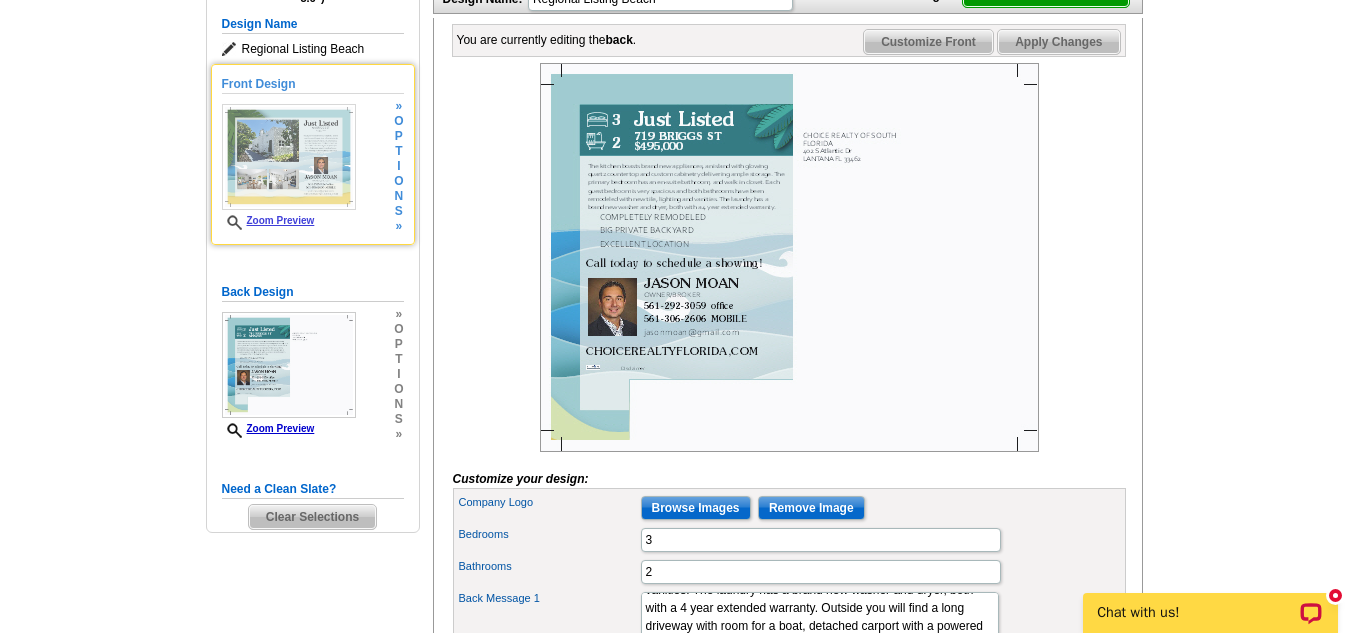 click on "Front Design
Zoom Preview
»
o
p
t
i
o
n
s
»" at bounding box center (313, 154) 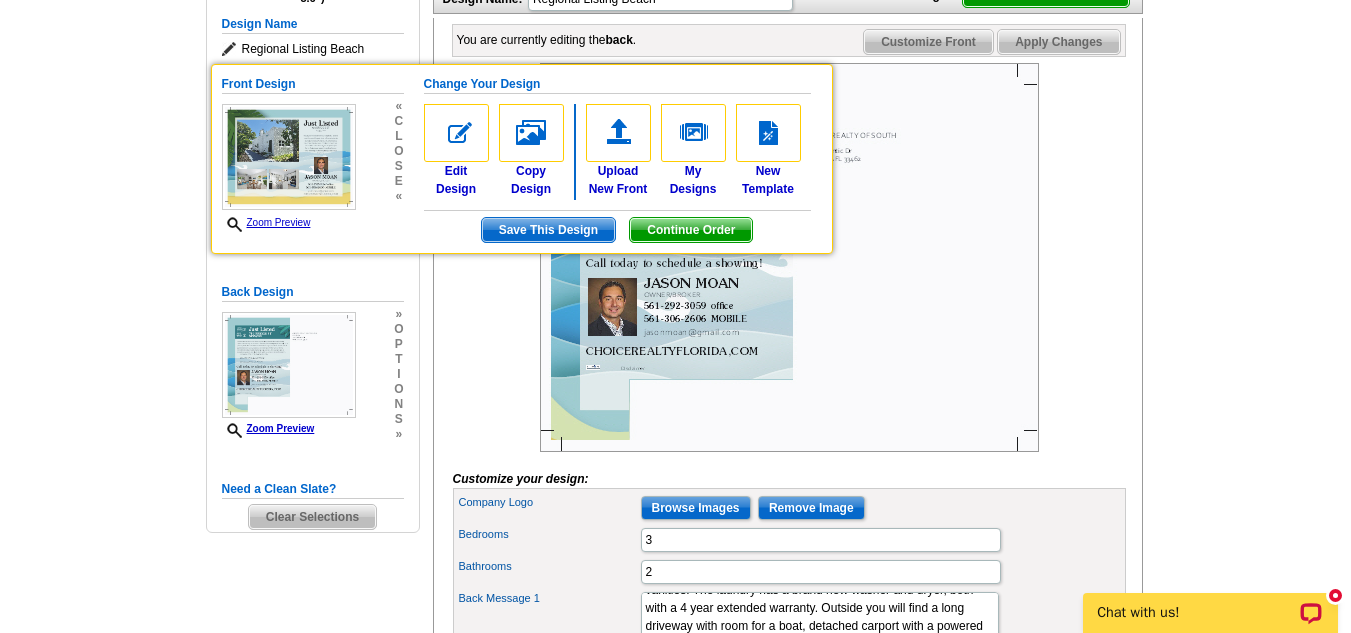 click at bounding box center [789, 257] 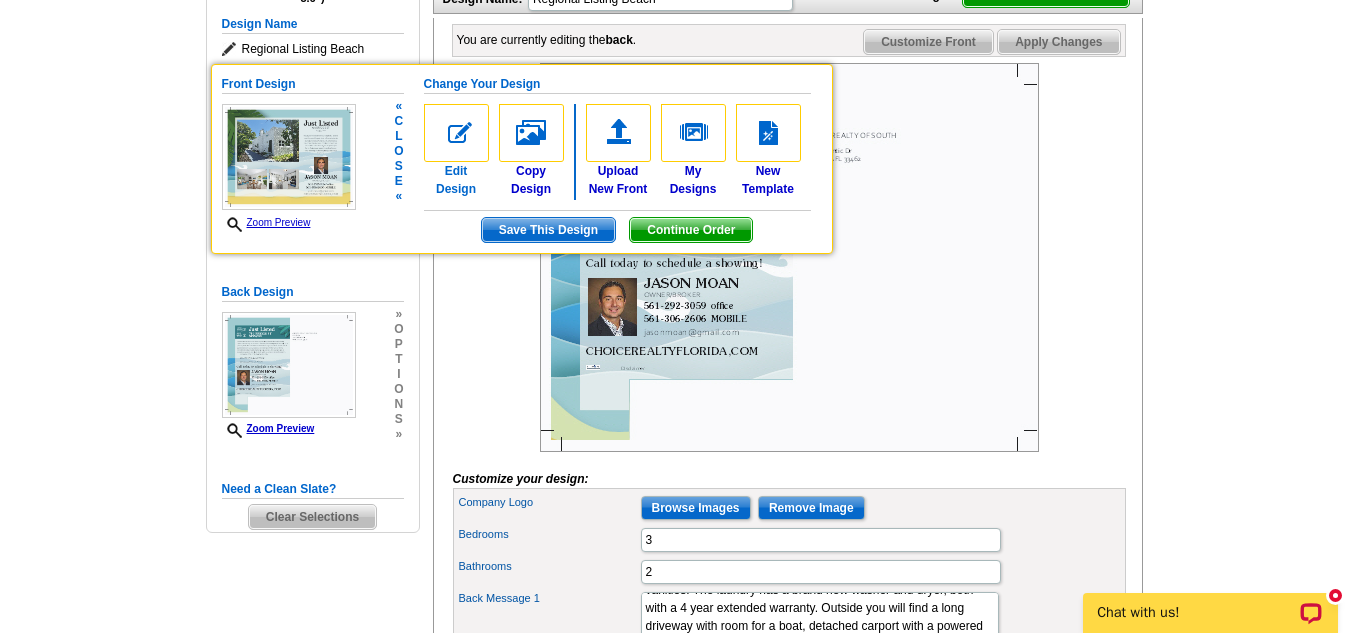 click at bounding box center (456, 133) 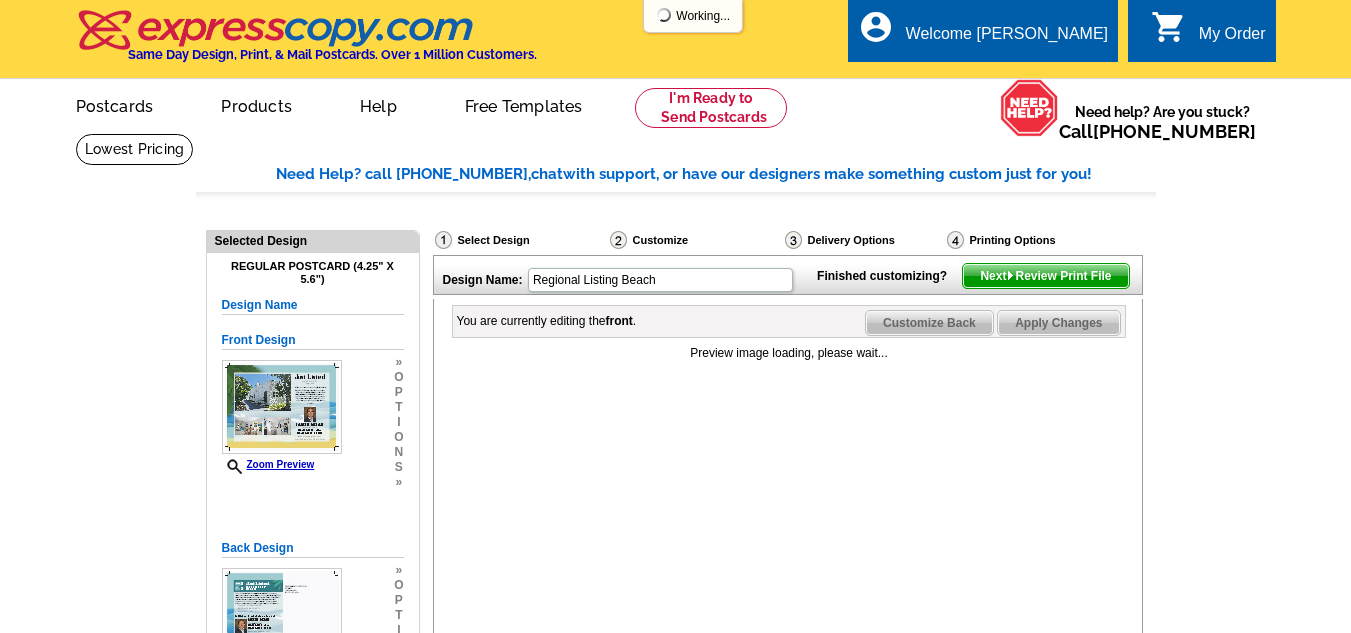 scroll, scrollTop: 0, scrollLeft: 0, axis: both 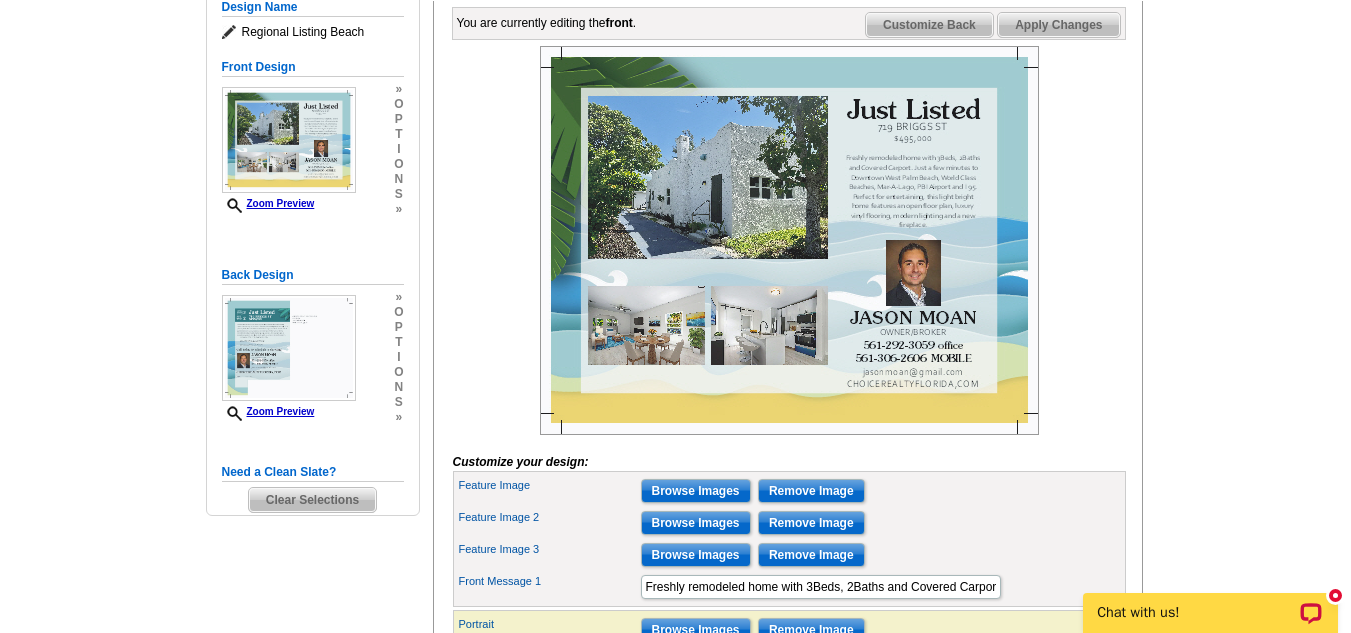 drag, startPoint x: 1350, startPoint y: 152, endPoint x: 1365, endPoint y: 315, distance: 163.68874 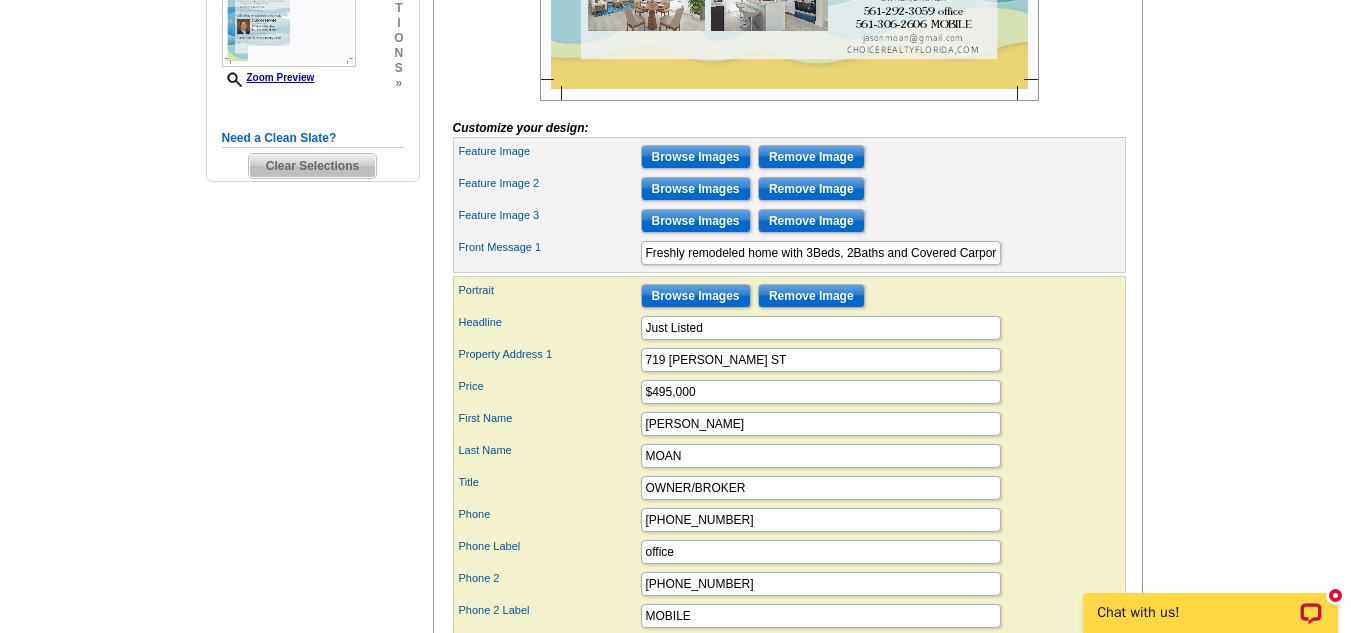 scroll, scrollTop: 619, scrollLeft: 0, axis: vertical 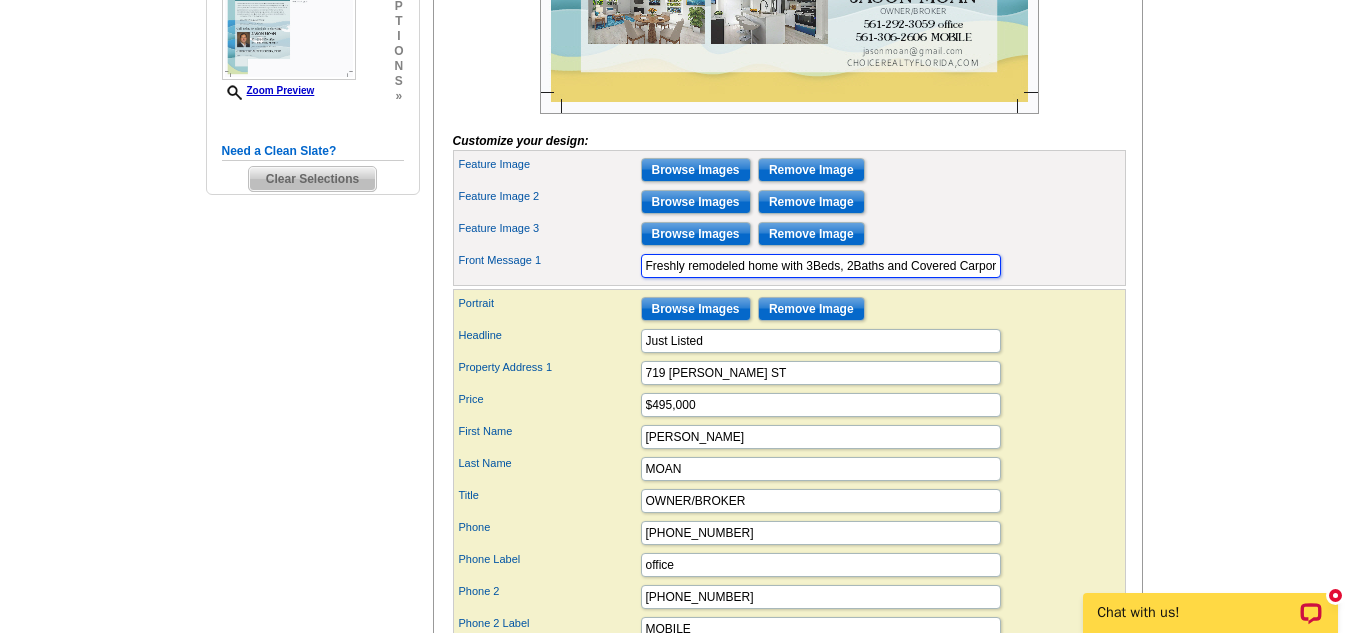 click on "Freshly remodeled home with 3Beds, 2Baths and Covered Carport. Just a few minutes to Downtown [GEOGRAPHIC_DATA], World Class Beaches, [GEOGRAPHIC_DATA] and I 95. Perfect for entertaining, this light bright home features an open floor plan, luxury vinyl flooring, modern lighting and a new fireplace." at bounding box center [821, 266] 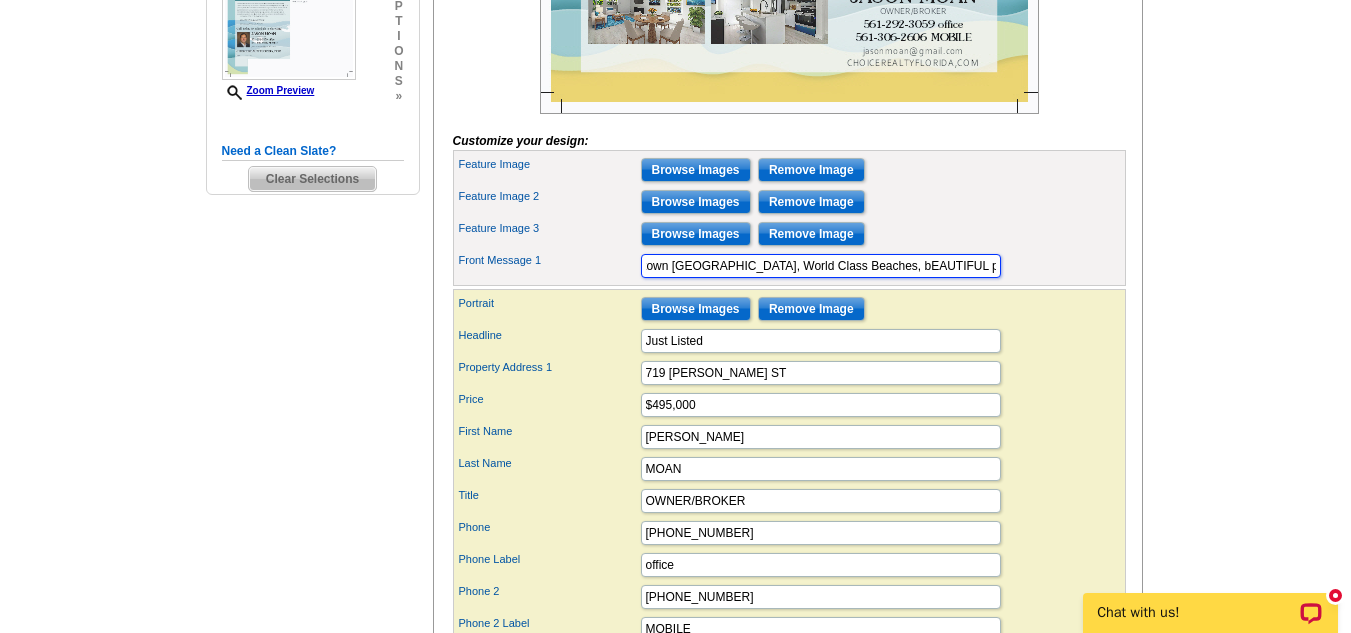 scroll, scrollTop: 0, scrollLeft: 518, axis: horizontal 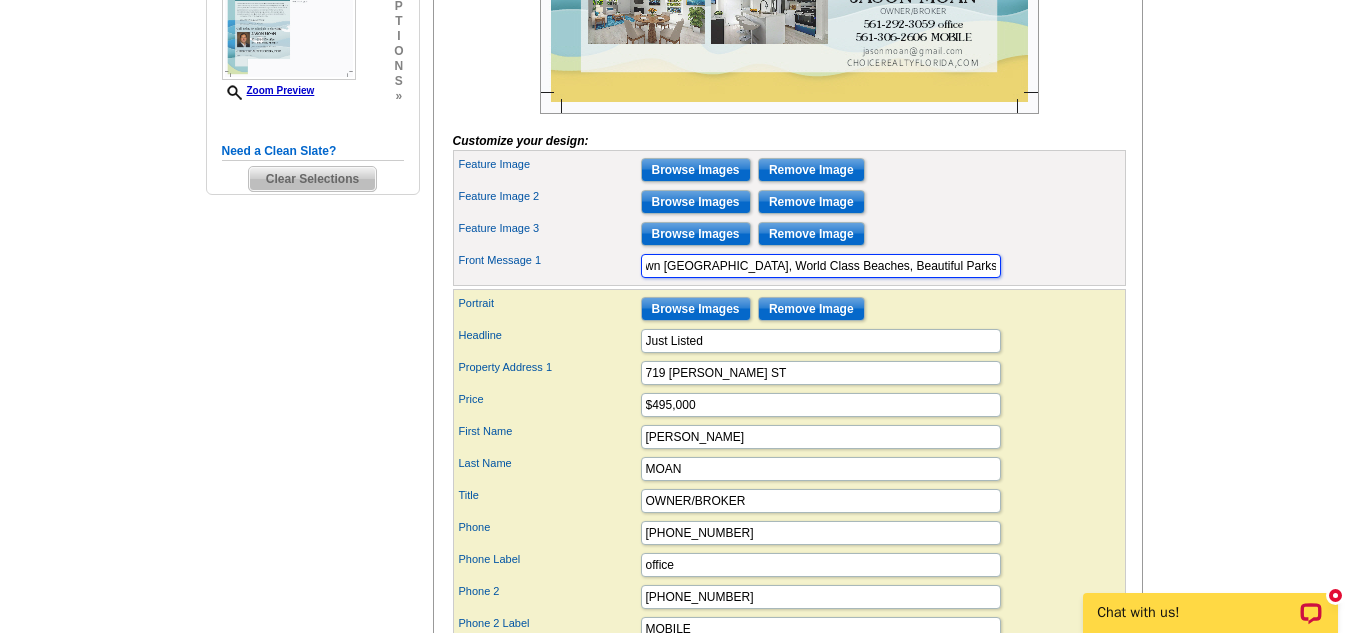 type on "Freshly remodeled home with 3Beds, 2Baths and Covered Carport. Just a few minutes to Downtown [GEOGRAPHIC_DATA], World Class Beaches, Beautiful Parks,  [GEOGRAPHIC_DATA] and I 95. Perfect for entertaining, this light bright home features an open floor plan, luxury vinyl flooring, modern lighting and a new fireplace." 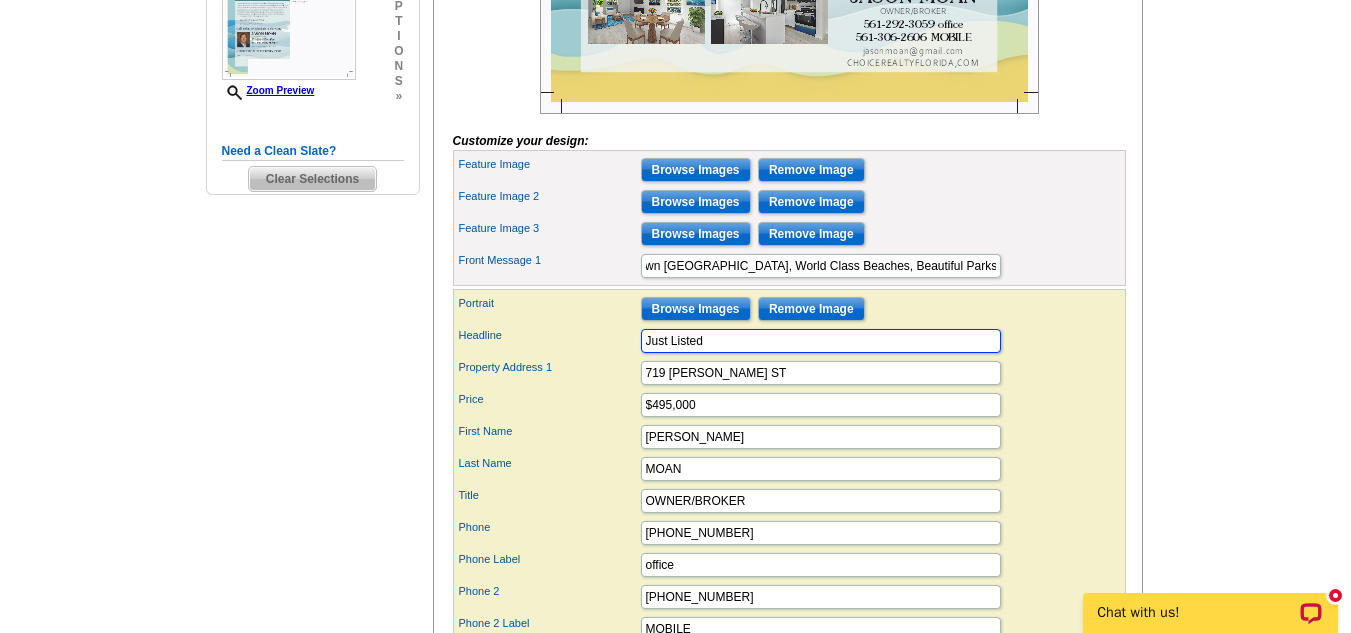 click on "Just Listed" at bounding box center [821, 341] 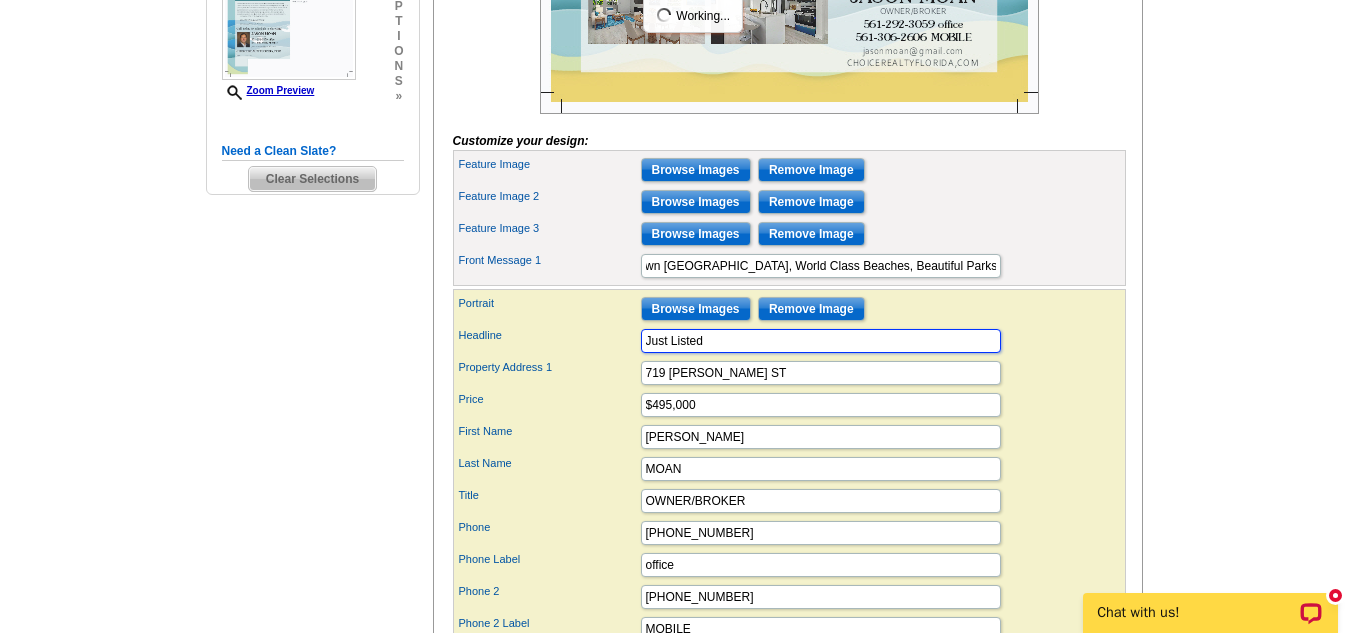 scroll, scrollTop: 0, scrollLeft: 0, axis: both 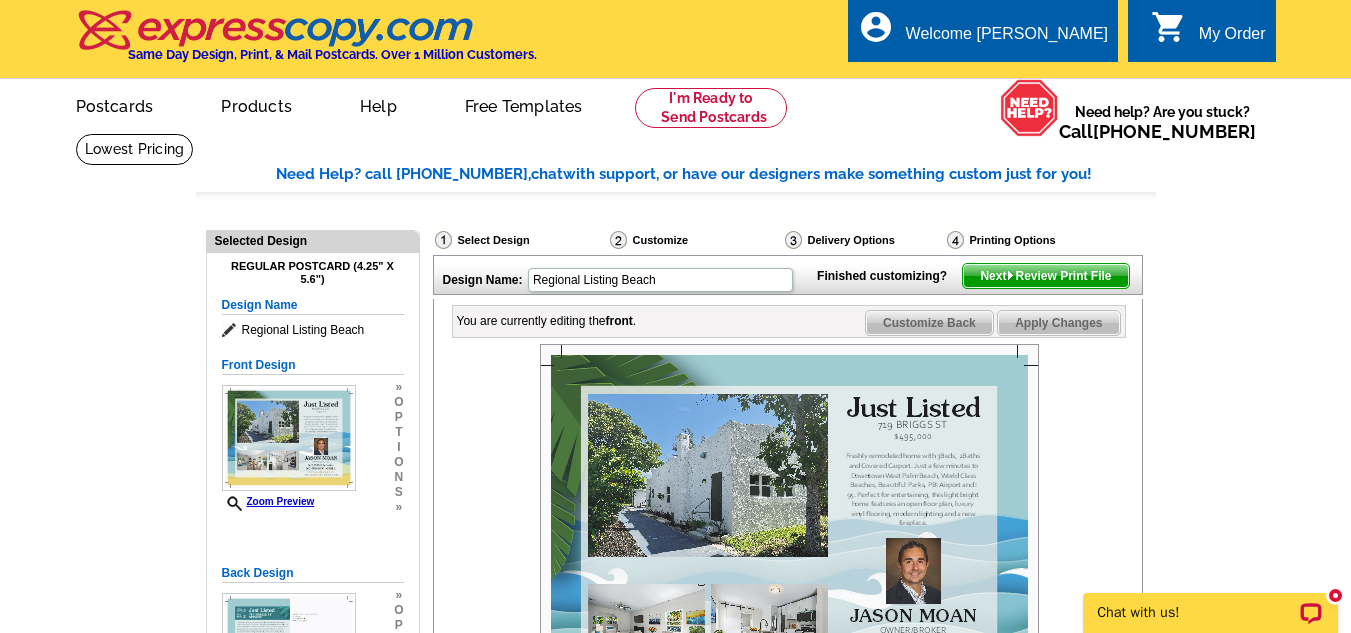 click on "Next   Review Print File" at bounding box center [1045, 276] 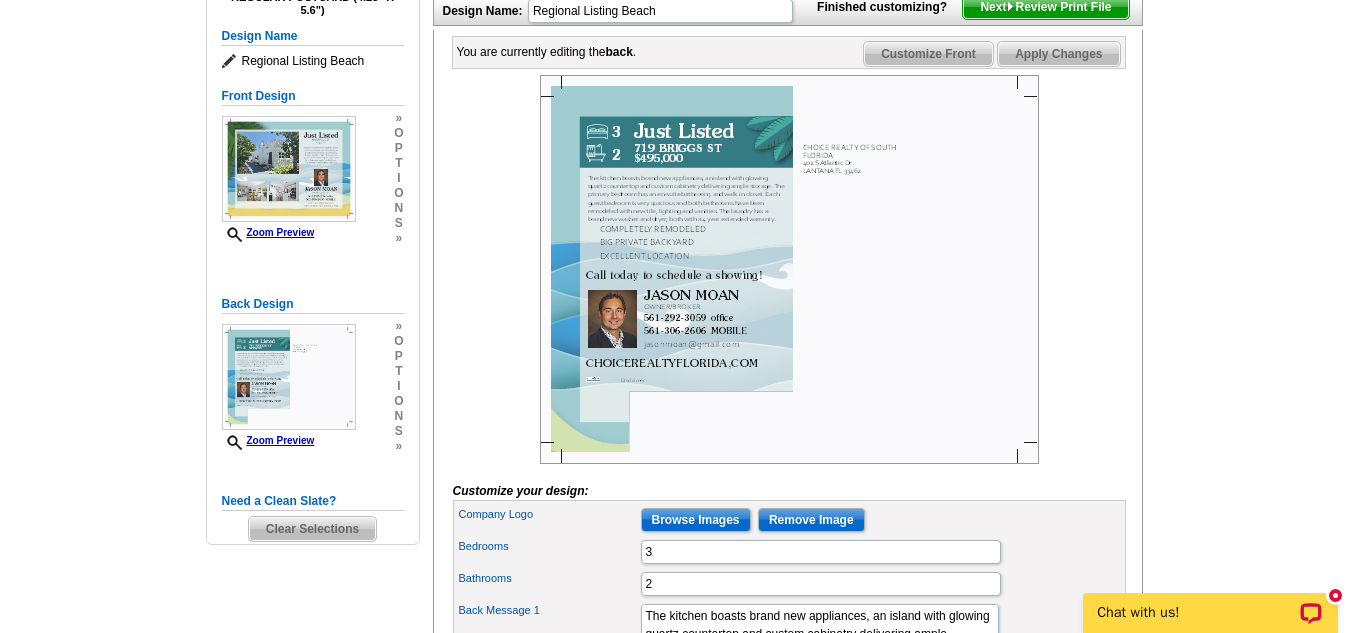 scroll, scrollTop: 281, scrollLeft: 0, axis: vertical 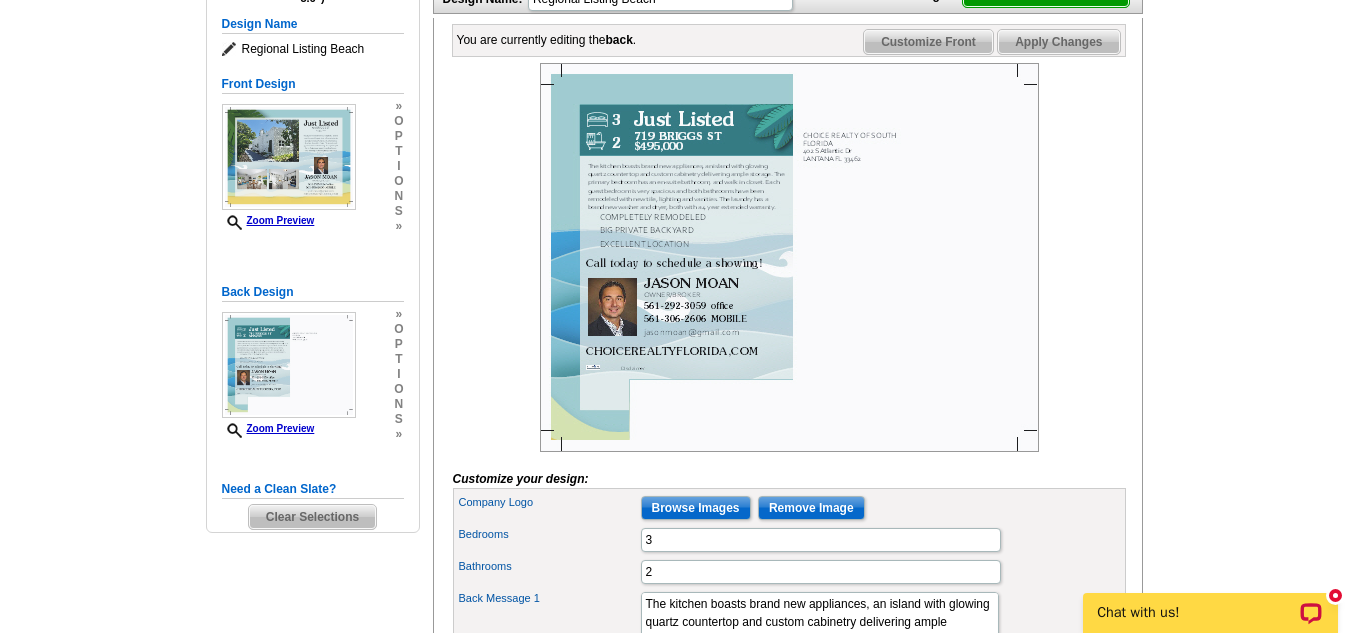 click on "Next   Review Print File" at bounding box center [1045, -5] 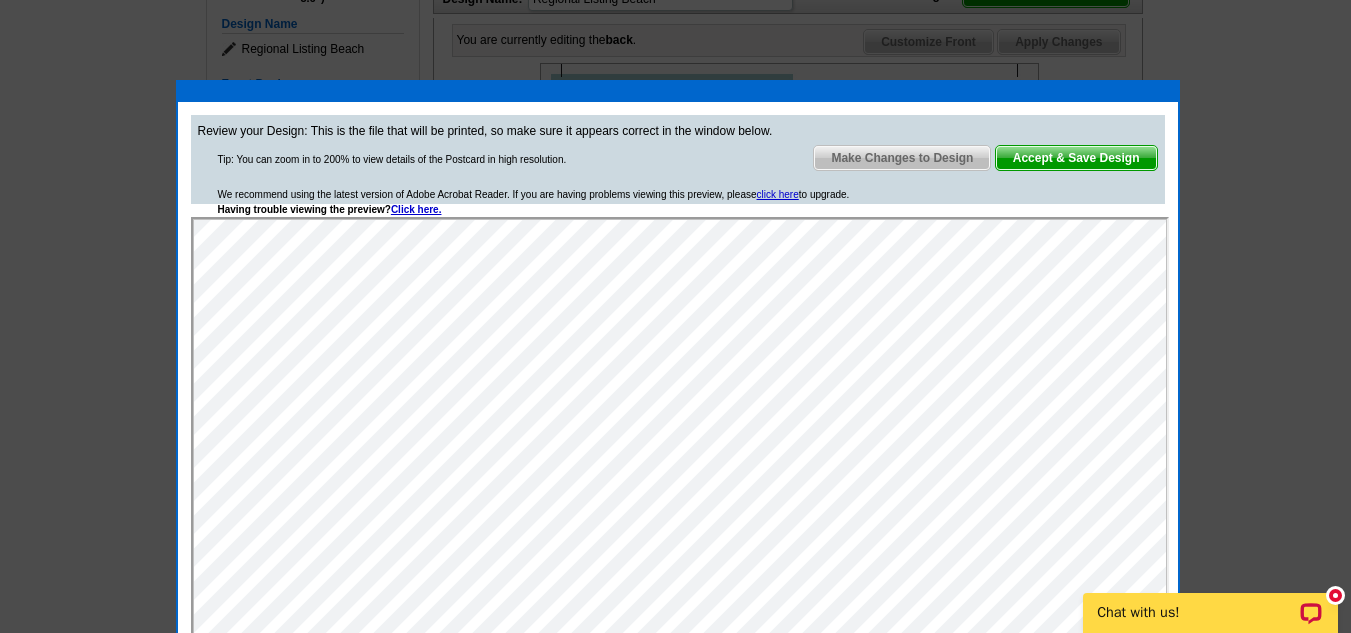 scroll, scrollTop: 0, scrollLeft: 0, axis: both 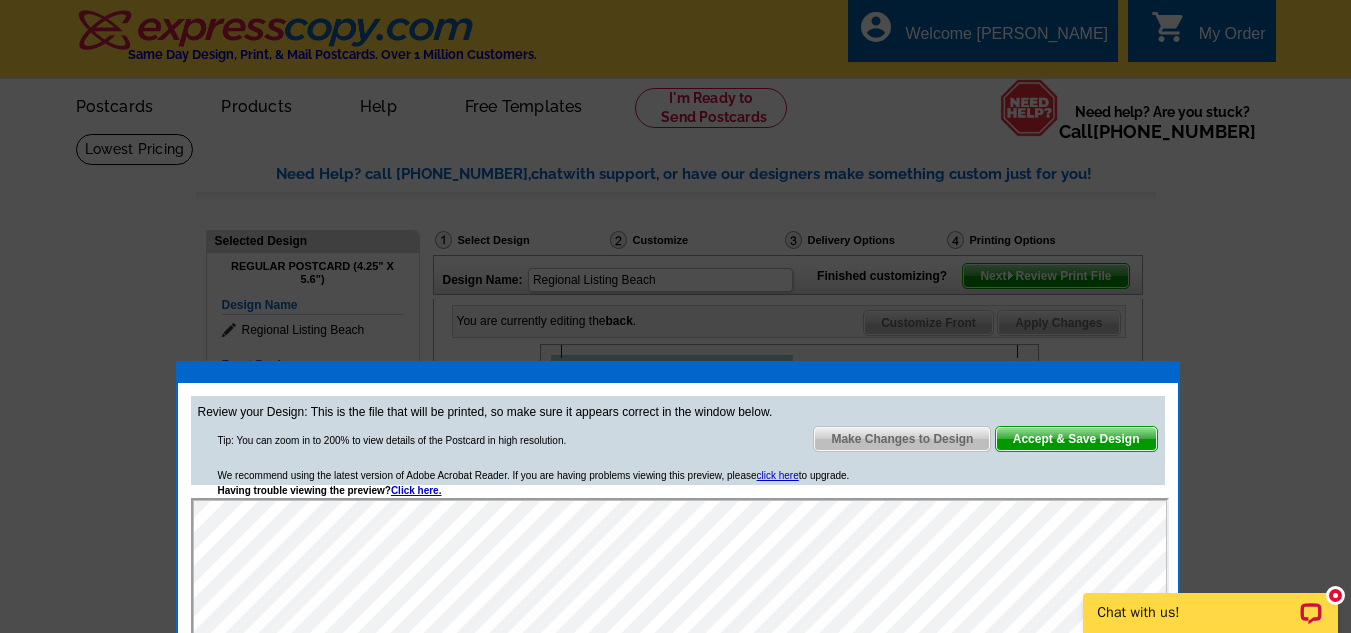 click on "Accept & Save Design" at bounding box center (1076, 439) 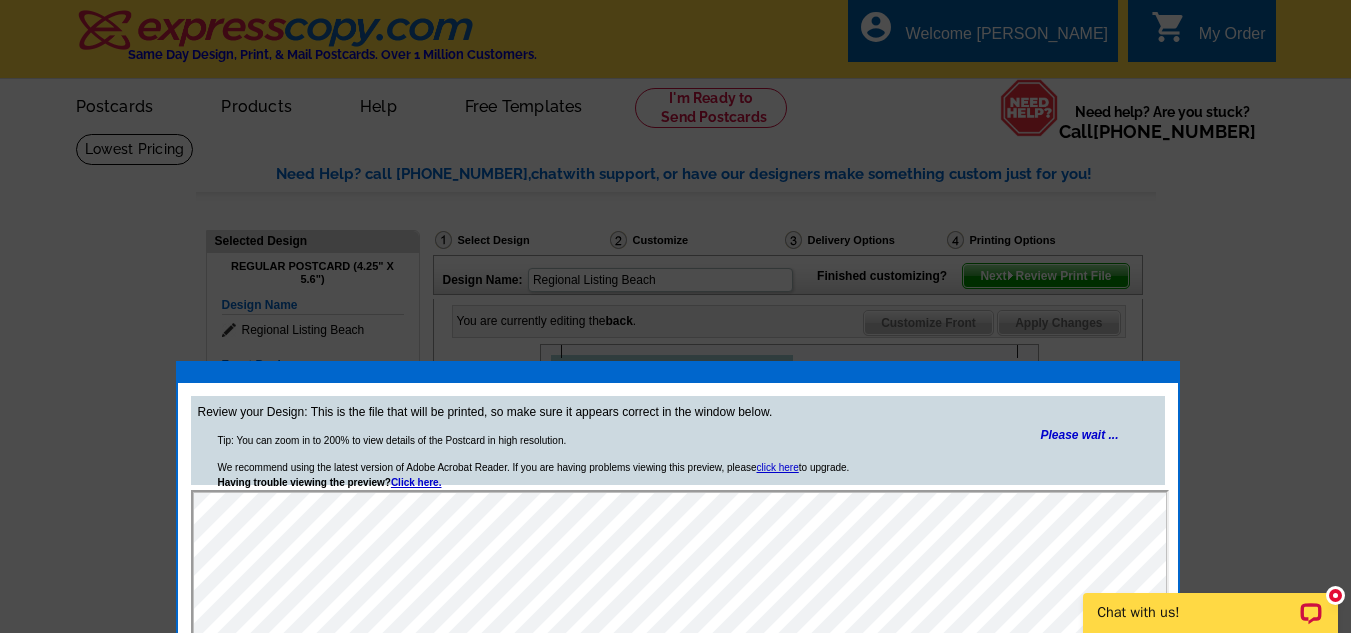 drag, startPoint x: 1350, startPoint y: 110, endPoint x: 1365, endPoint y: 166, distance: 57.974133 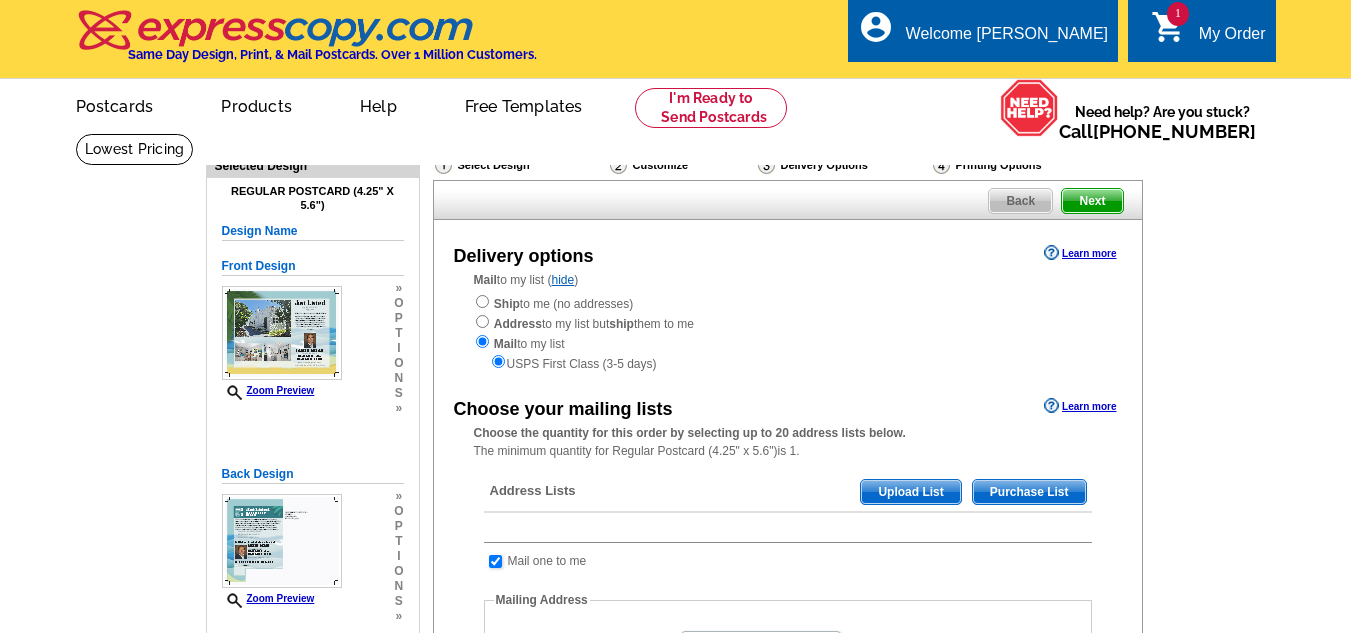 scroll, scrollTop: 0, scrollLeft: 0, axis: both 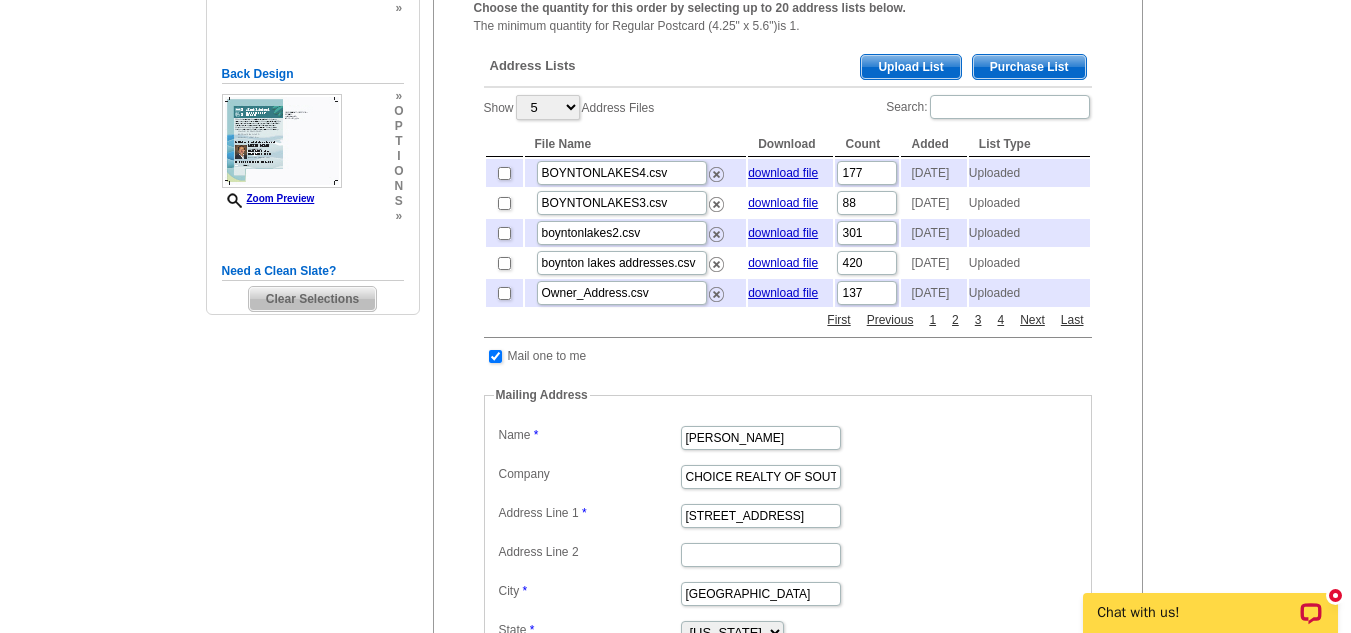 click on "Upload List" at bounding box center [910, 67] 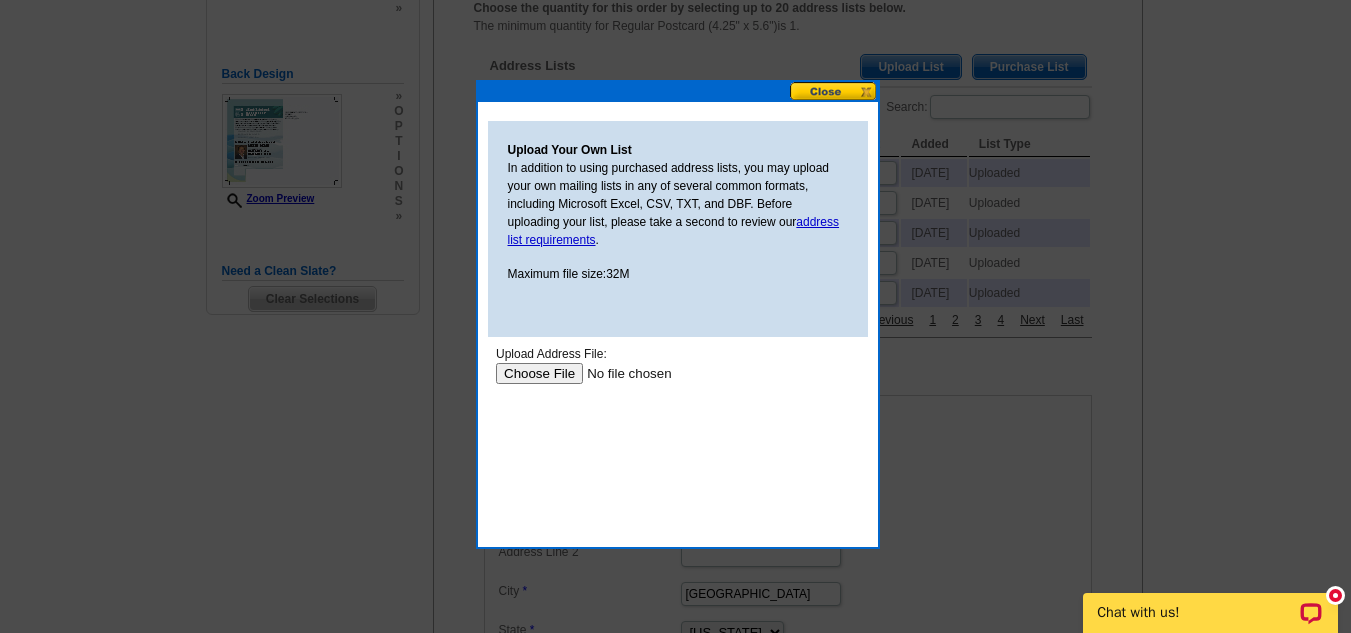scroll, scrollTop: 0, scrollLeft: 0, axis: both 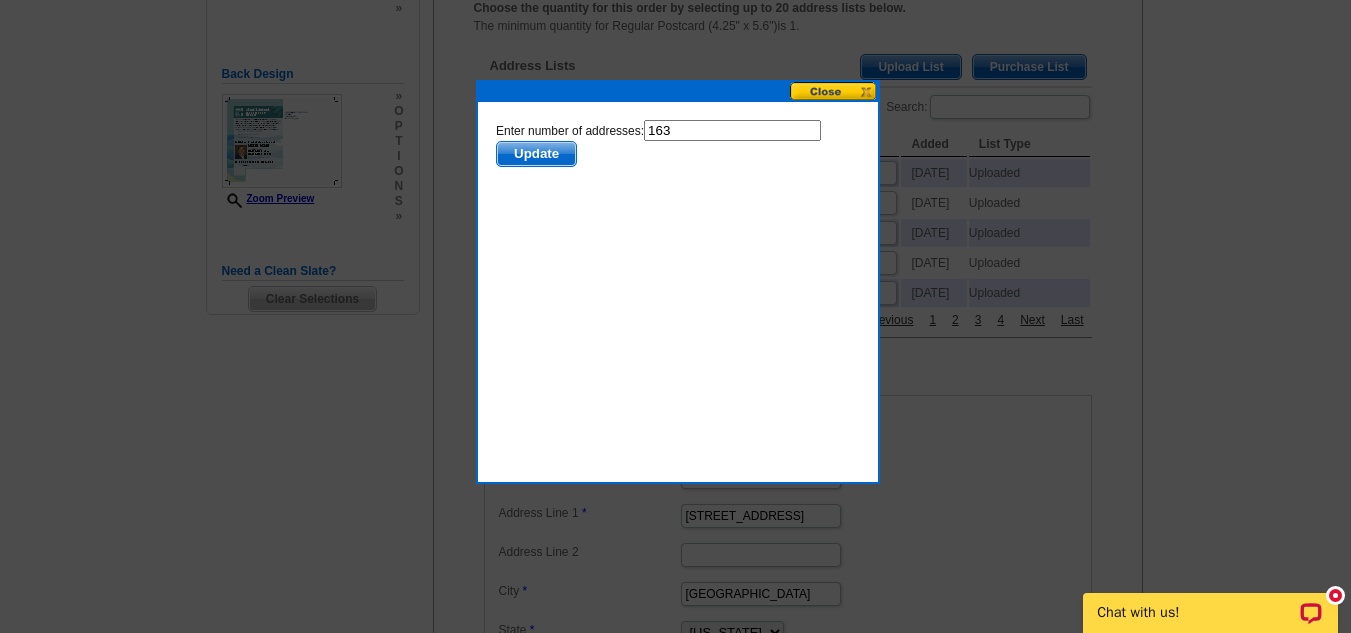 click on "Update" at bounding box center [535, 154] 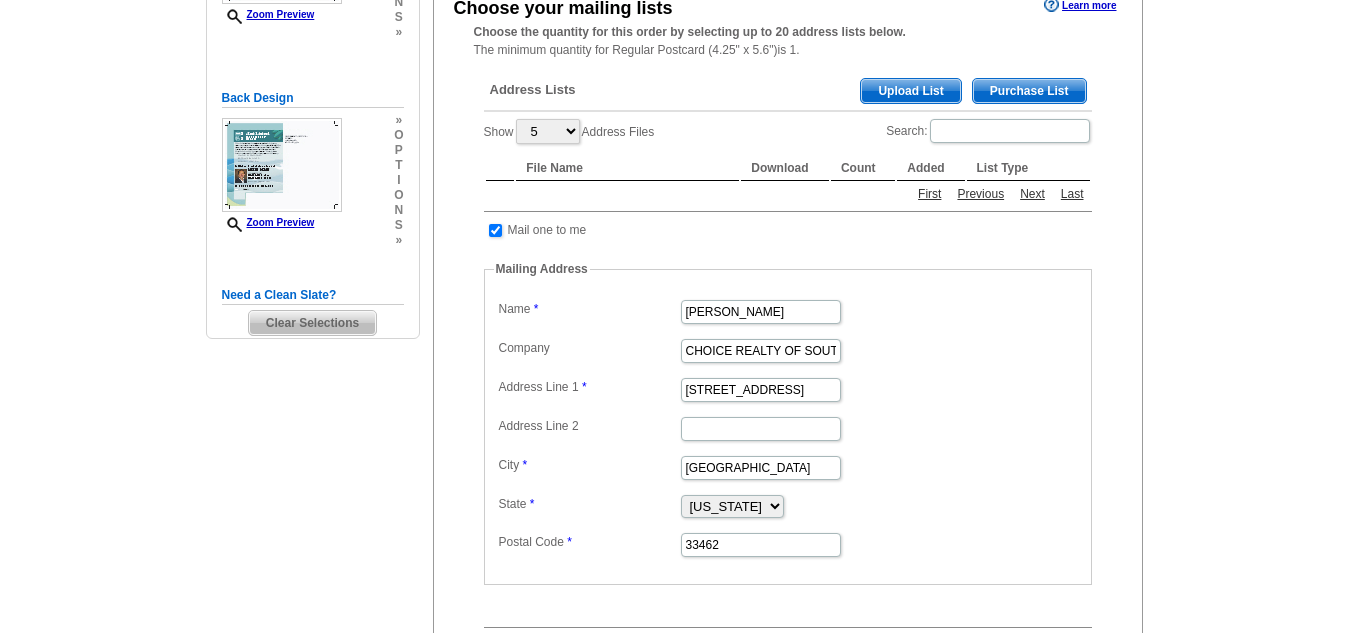 scroll, scrollTop: 425, scrollLeft: 0, axis: vertical 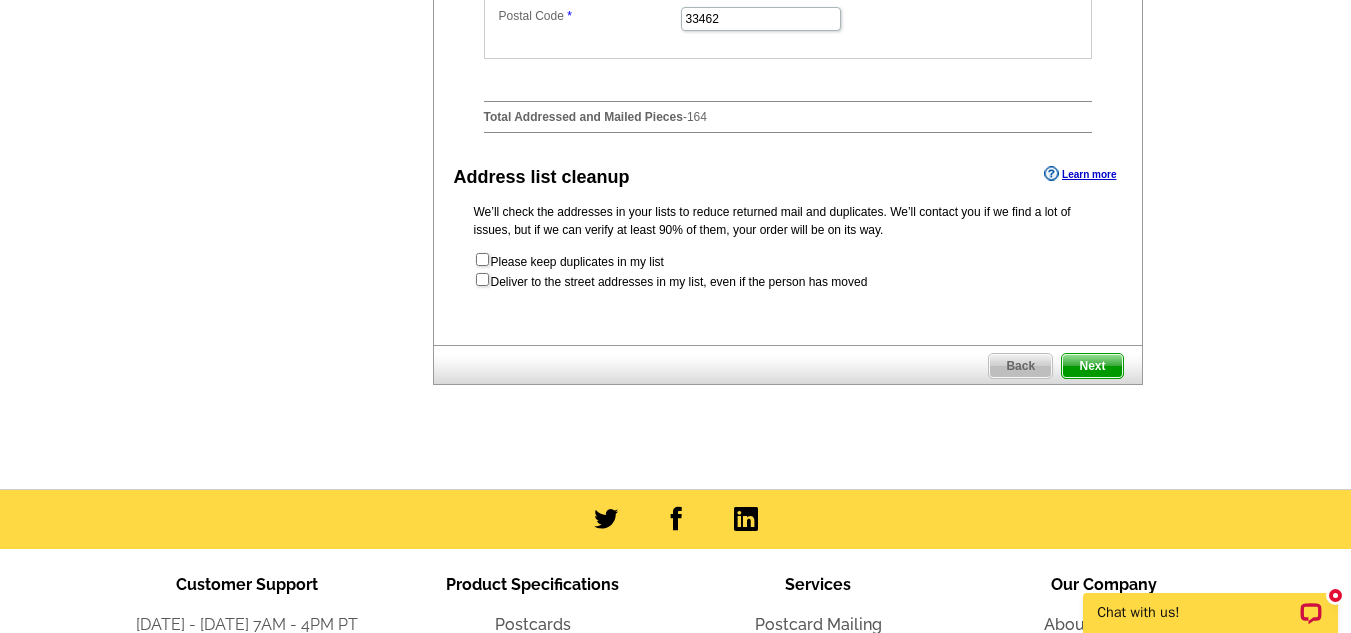 click on "Next" at bounding box center [1092, 366] 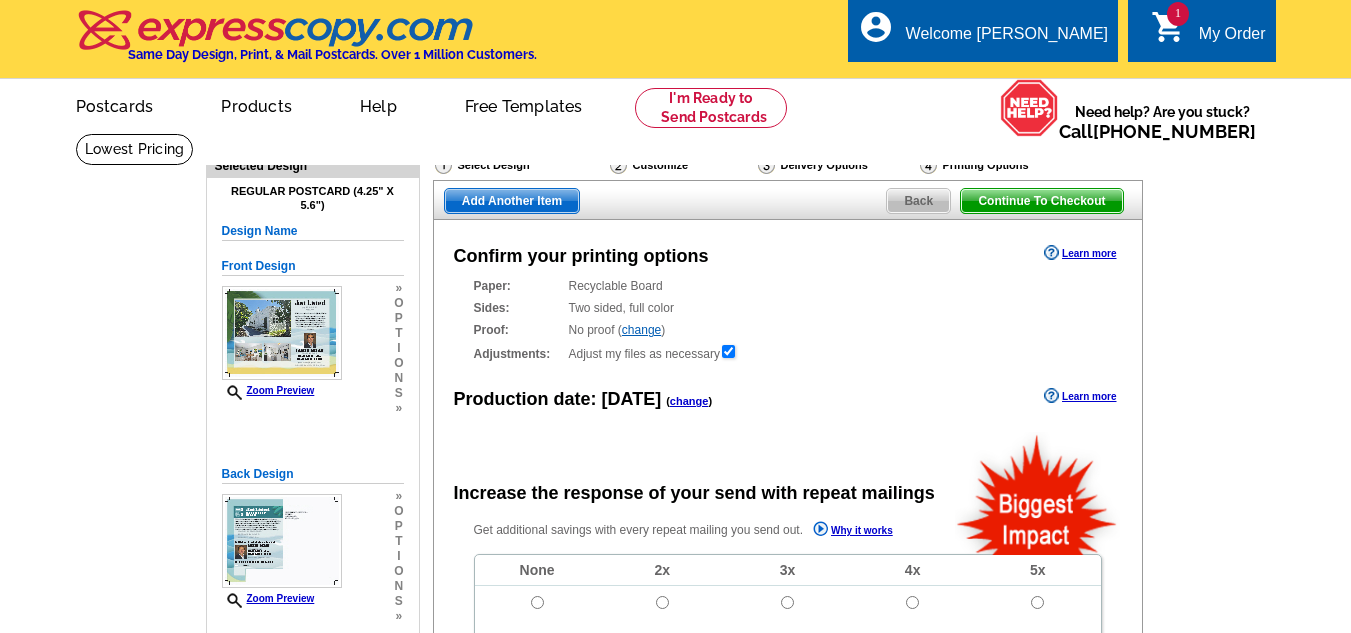 scroll, scrollTop: 0, scrollLeft: 0, axis: both 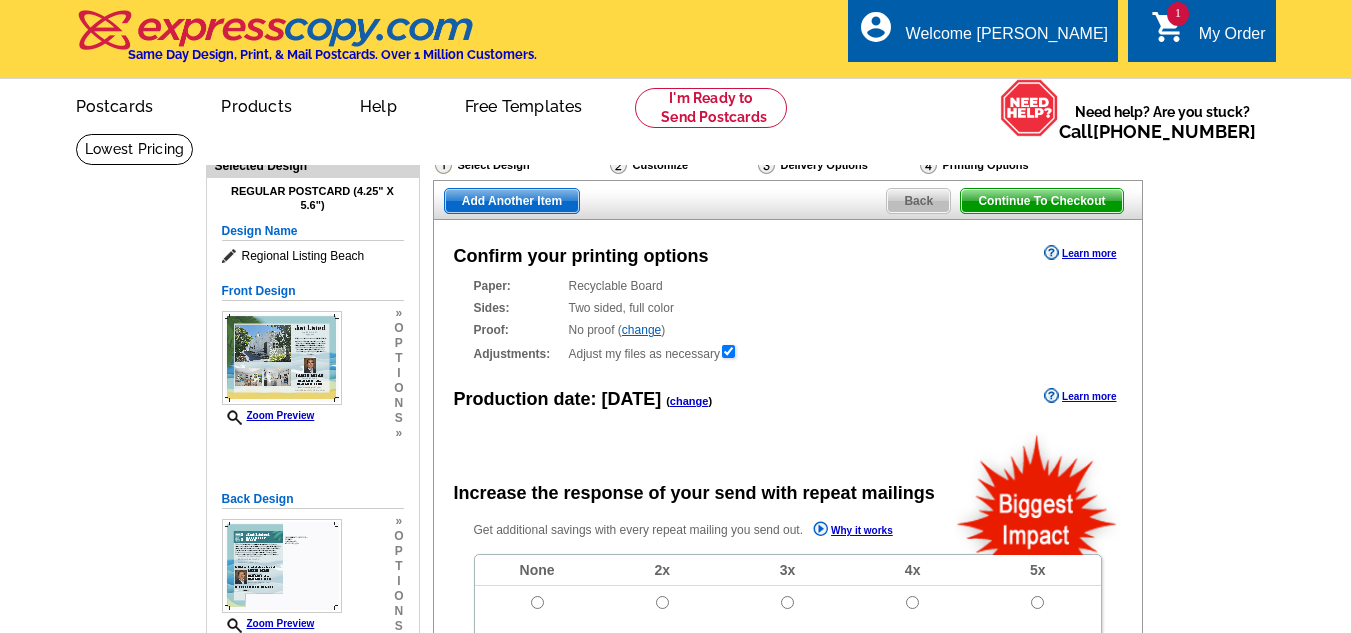 radio on "false" 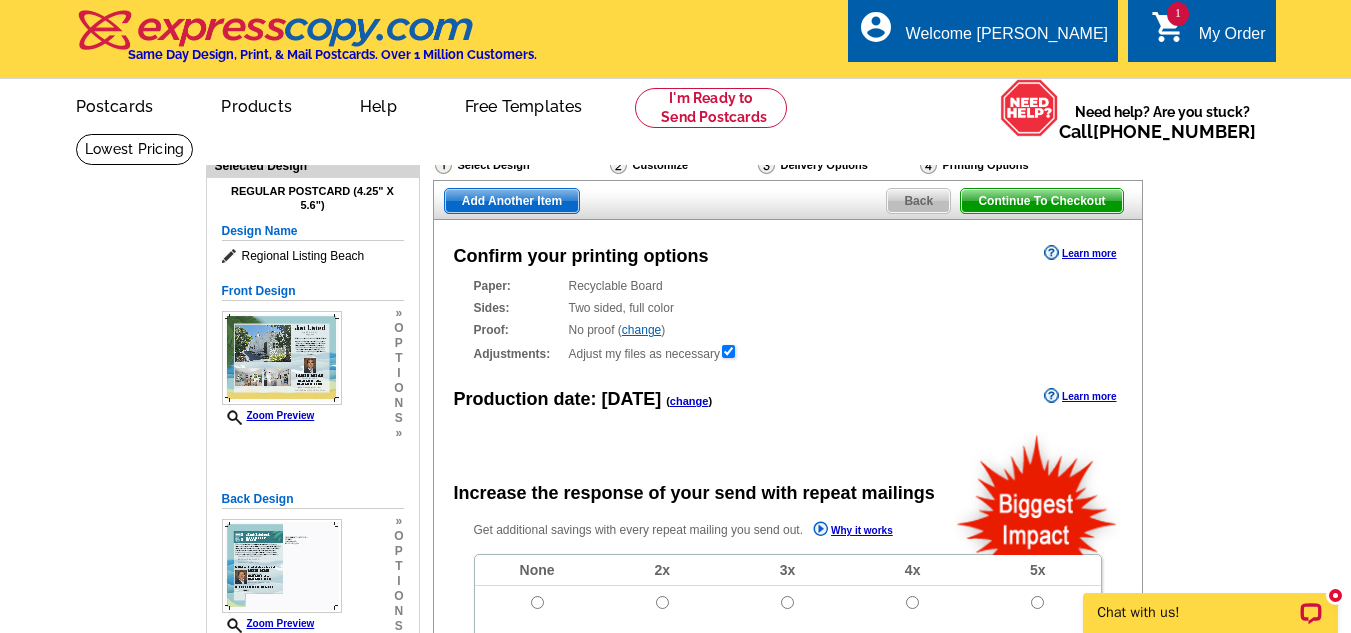 scroll, scrollTop: 0, scrollLeft: 0, axis: both 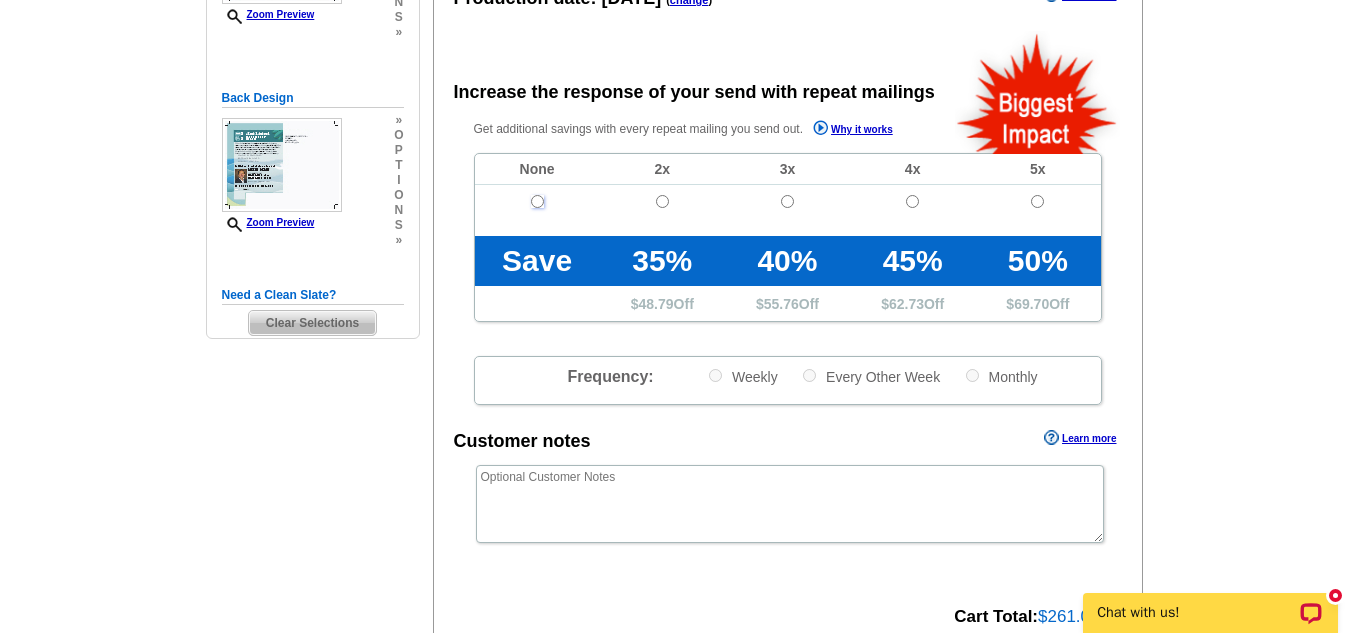 click at bounding box center [537, 201] 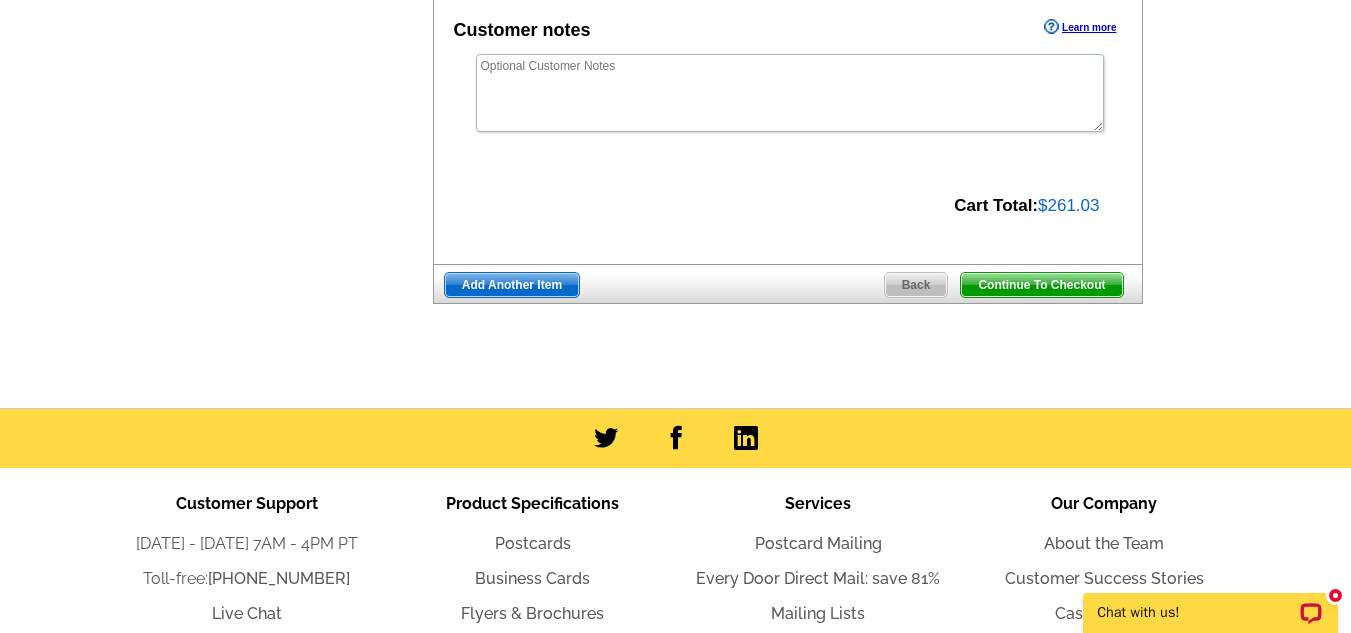 scroll, scrollTop: 815, scrollLeft: 0, axis: vertical 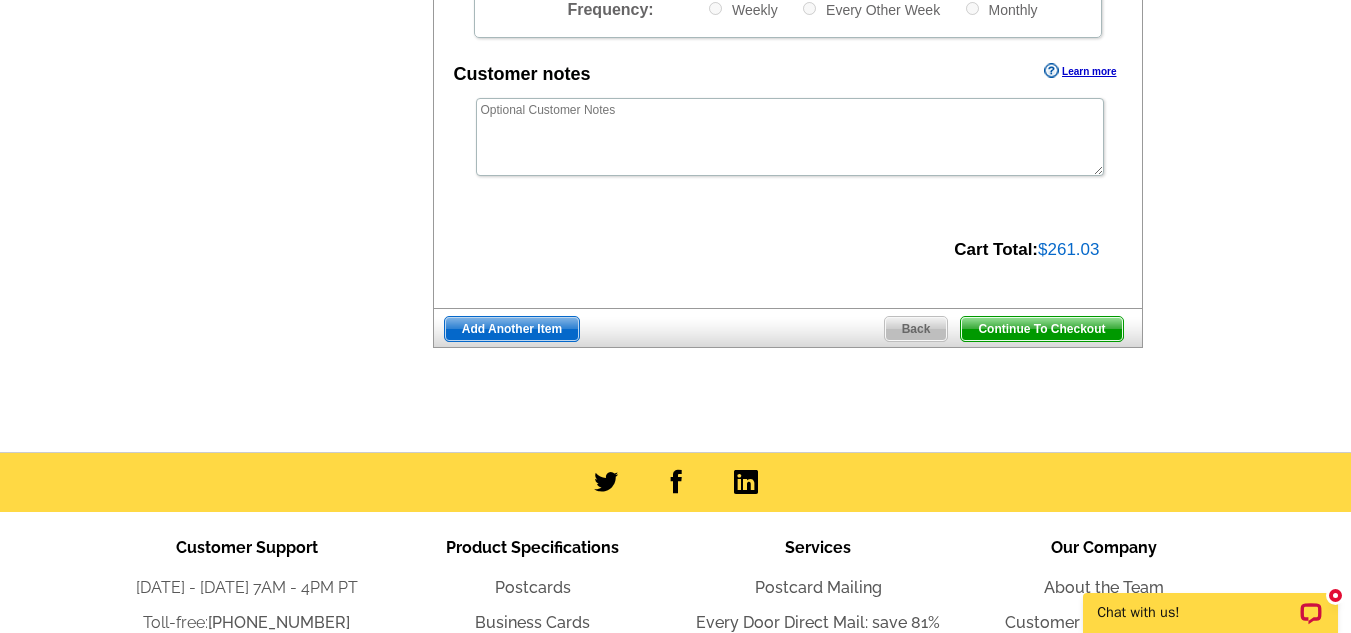 click on "Continue To Checkout" at bounding box center [1041, 329] 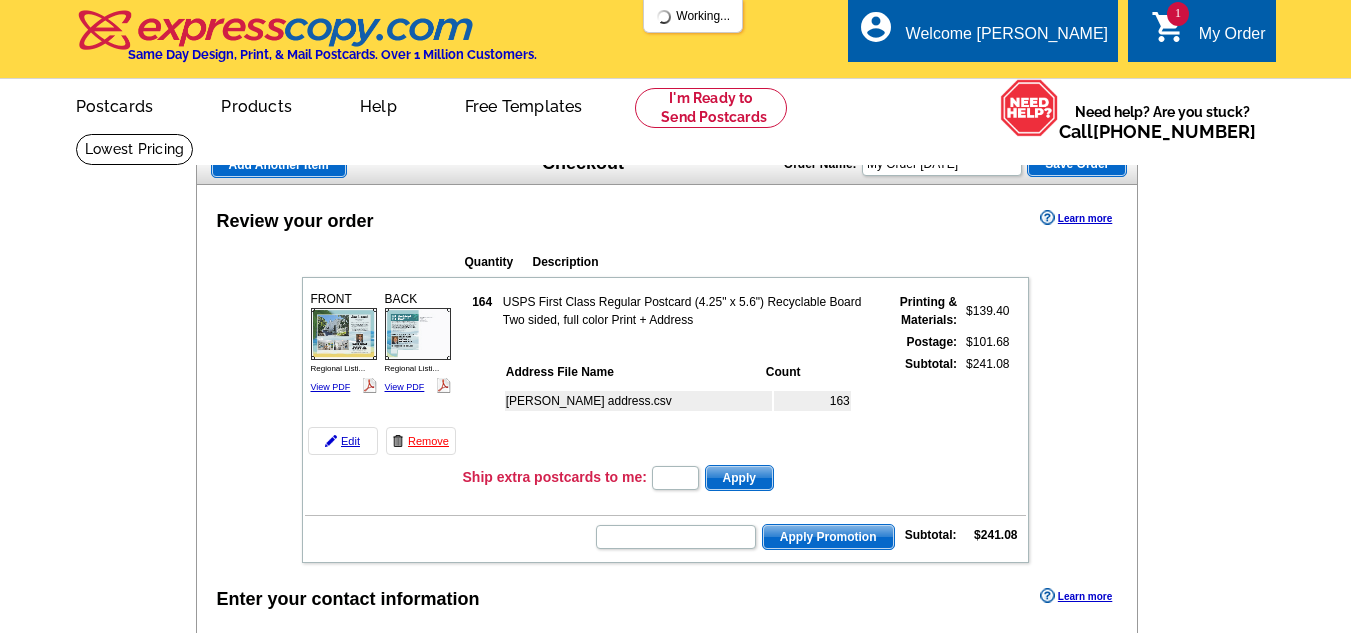 scroll, scrollTop: 0, scrollLeft: 0, axis: both 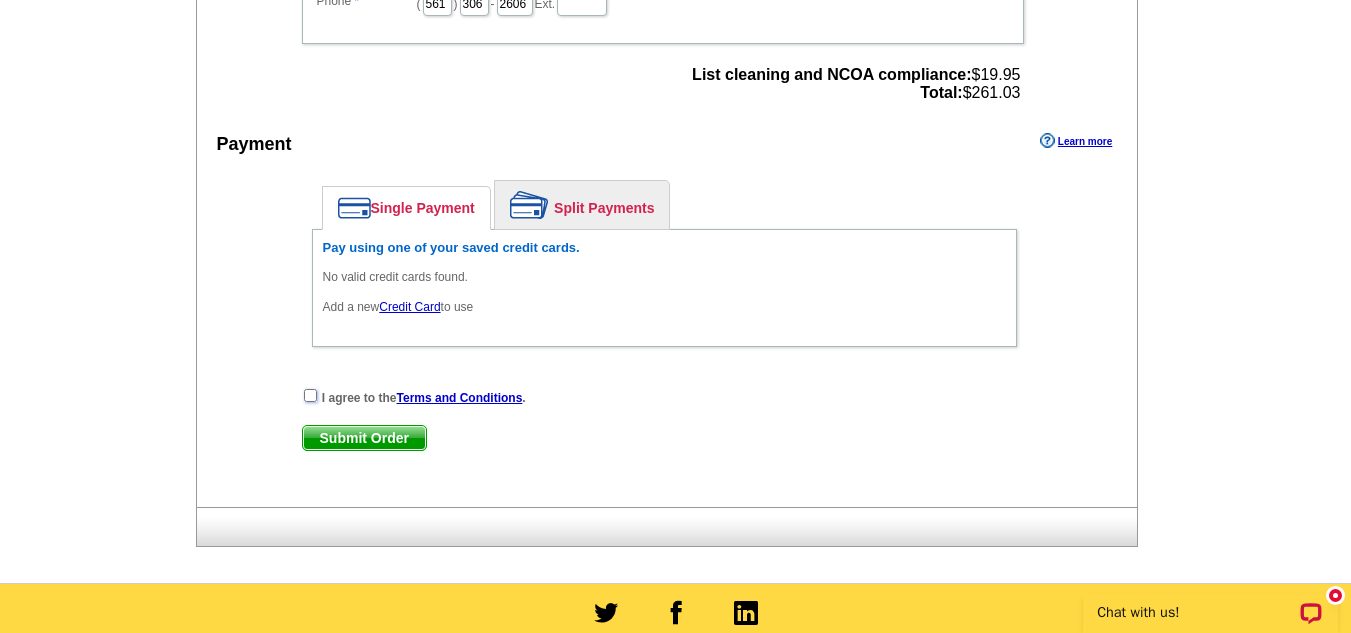 click at bounding box center [310, 395] 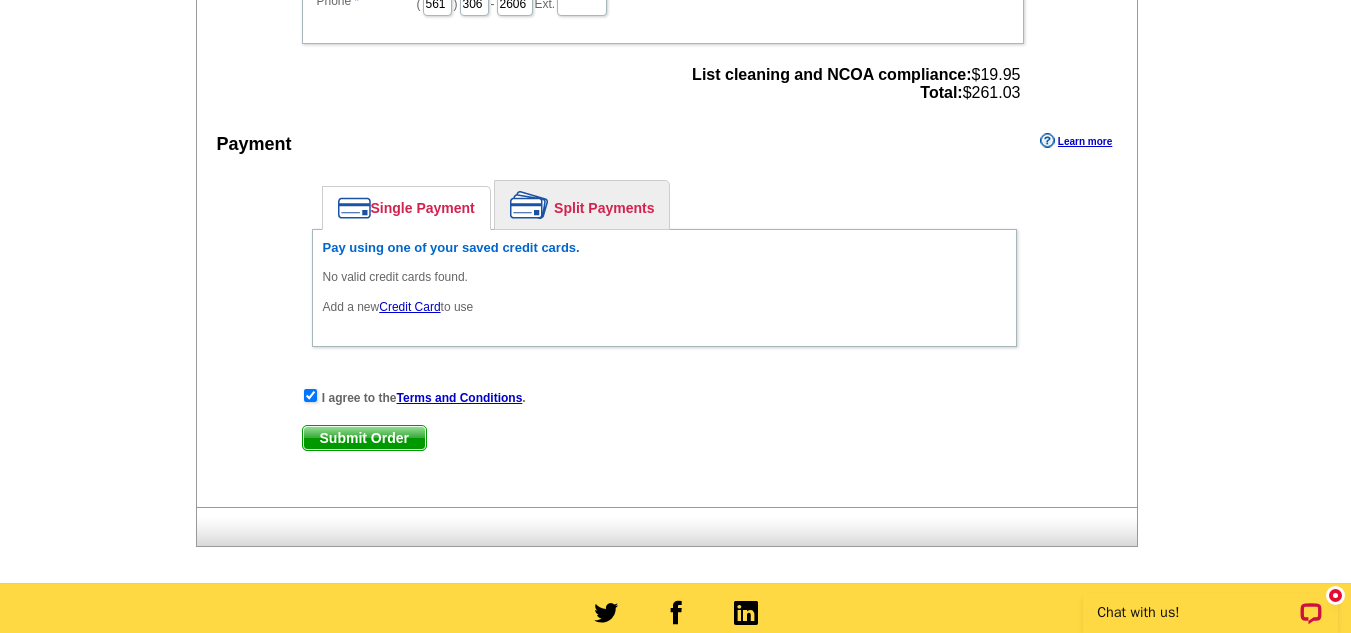 click on "Credit Card" at bounding box center (409, 307) 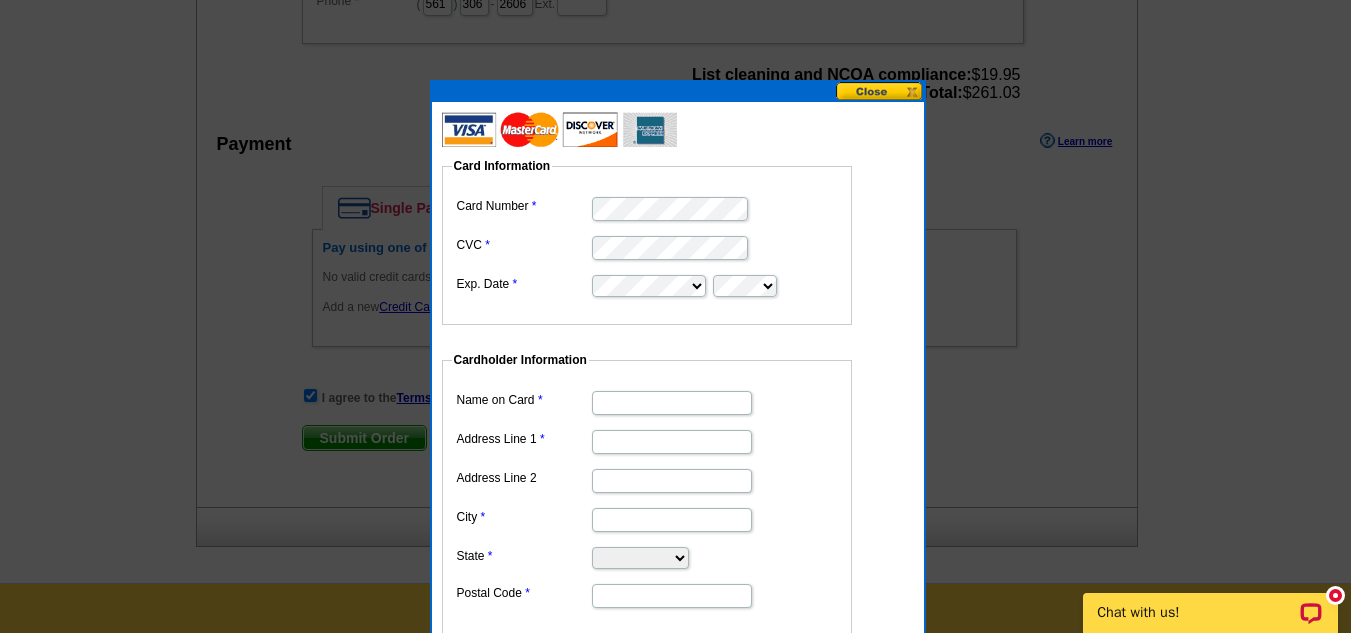 type on "[PERSON_NAME]" 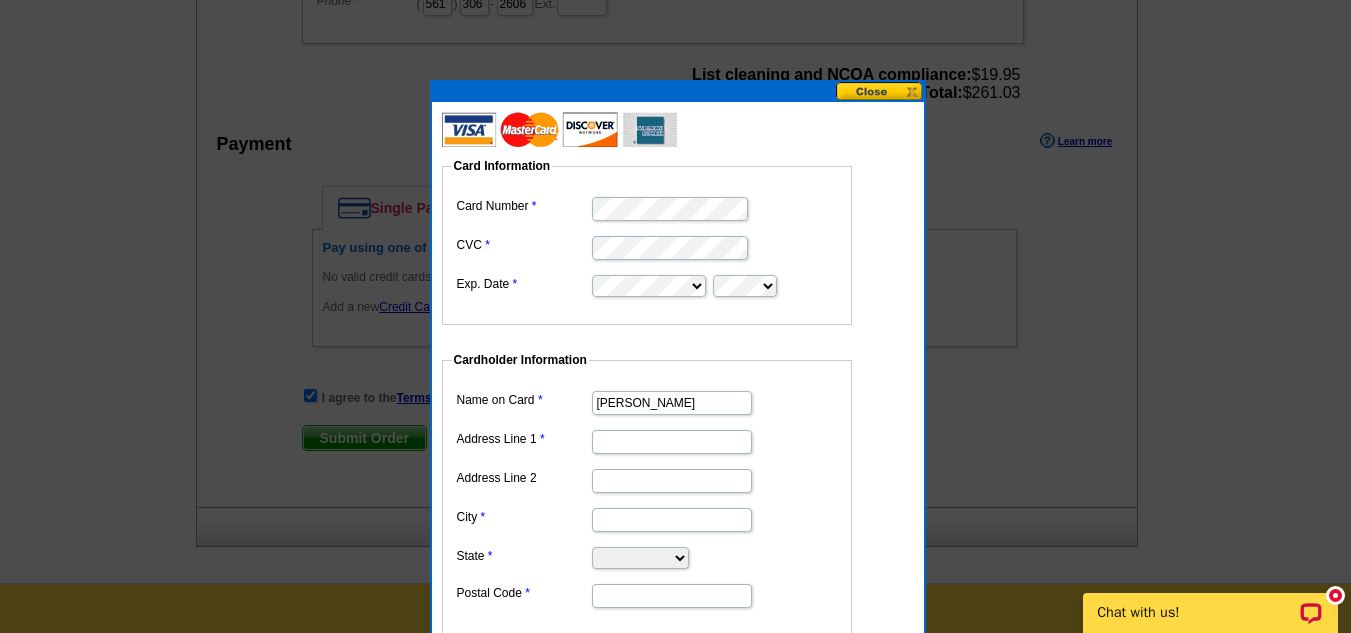 scroll, scrollTop: 0, scrollLeft: 0, axis: both 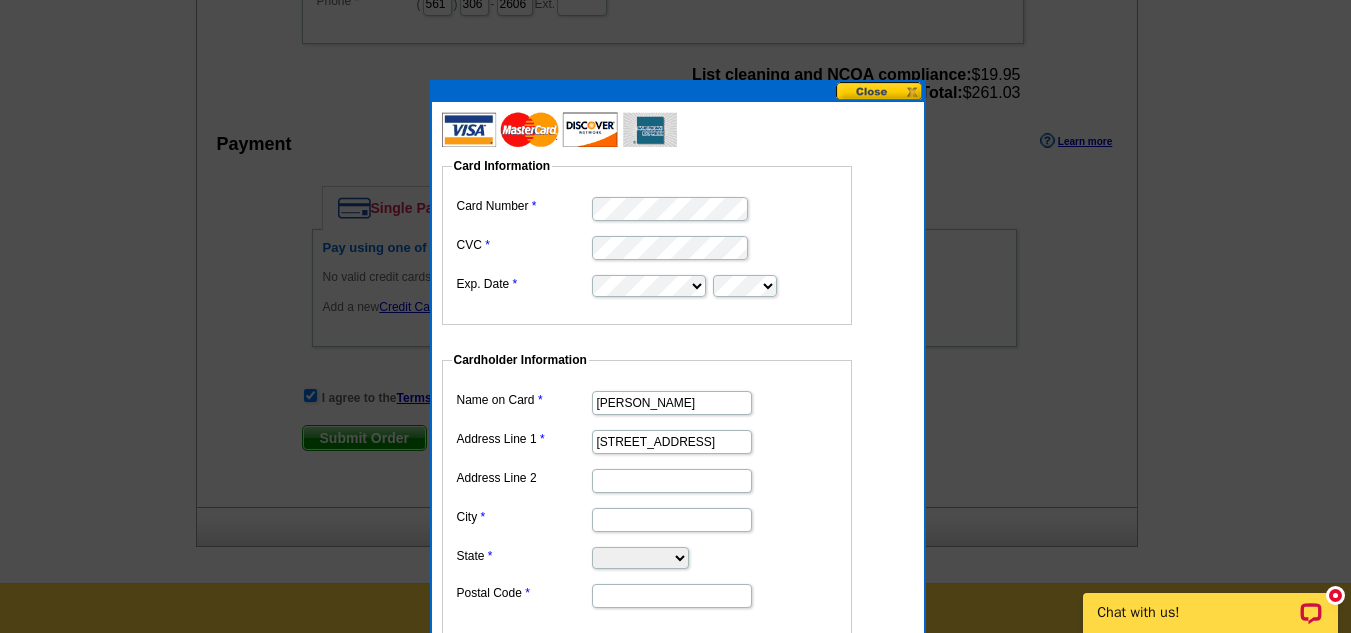 type on "lantana" 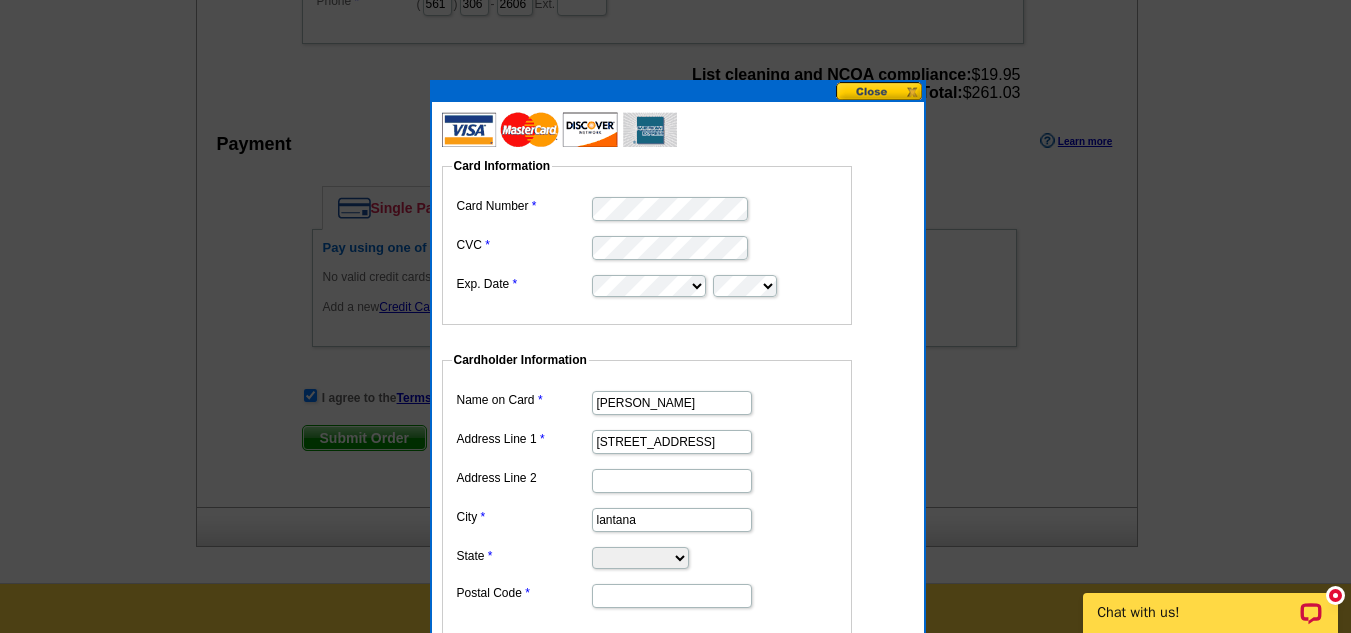 select on "FL" 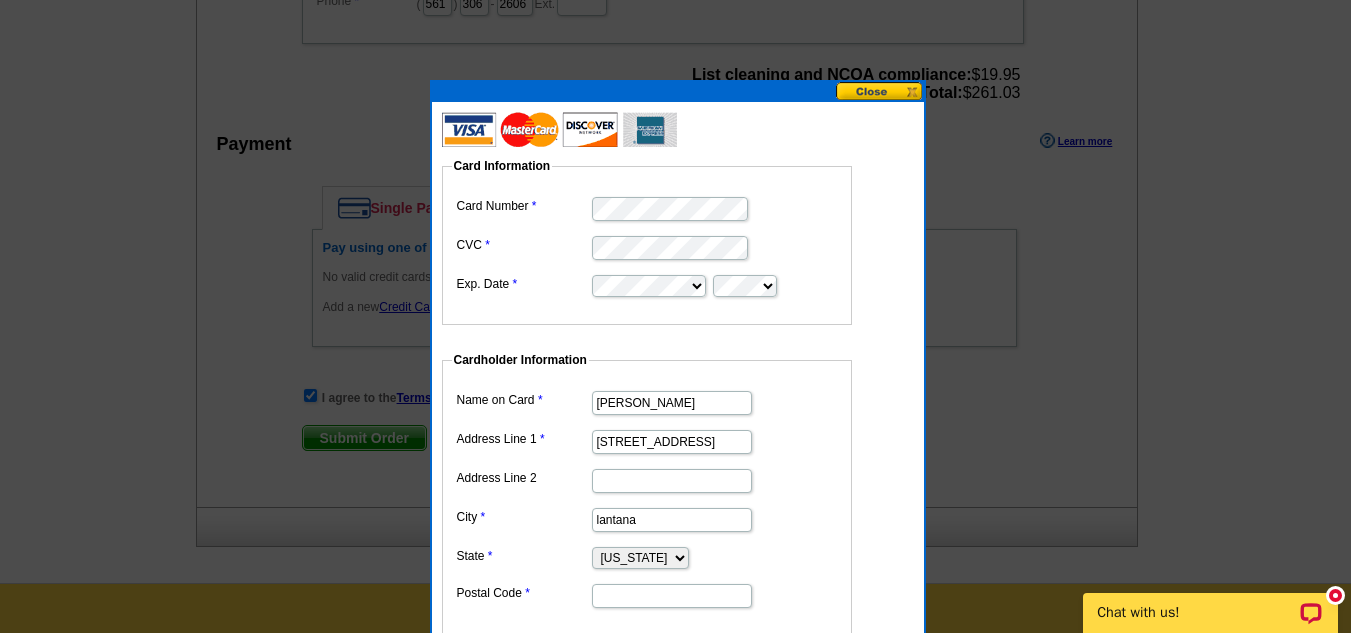 type on "33462" 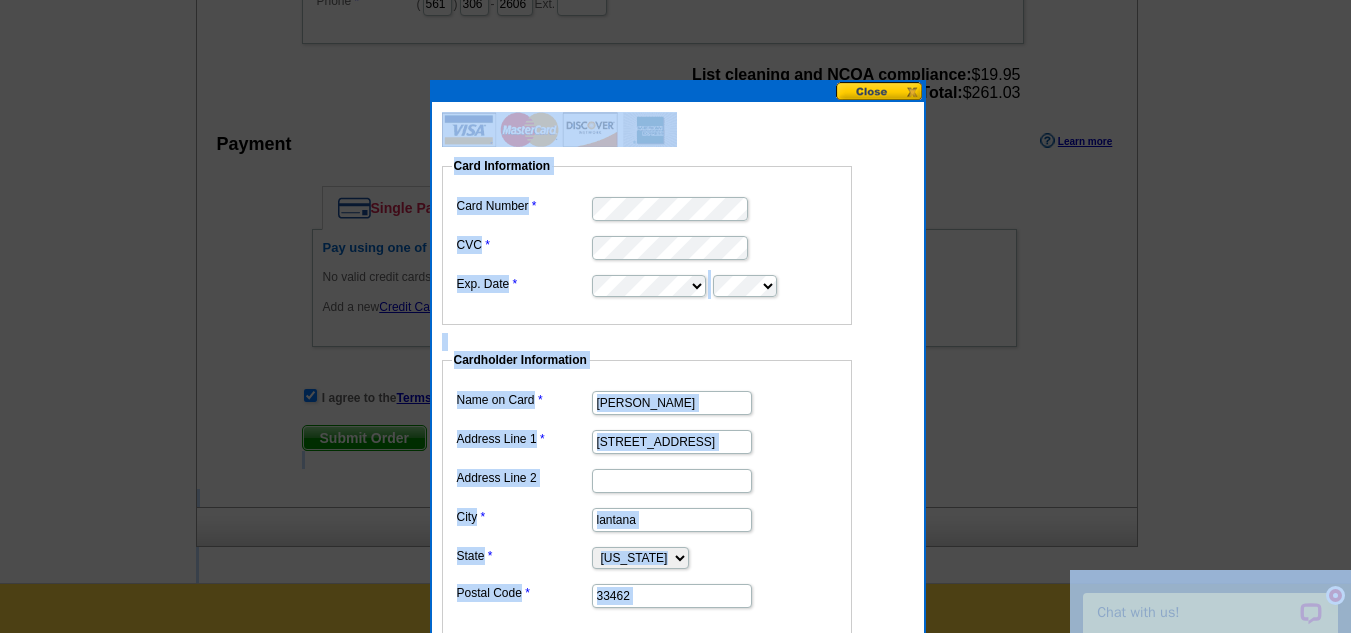 drag, startPoint x: 1350, startPoint y: 321, endPoint x: 1365, endPoint y: 434, distance: 113.99123 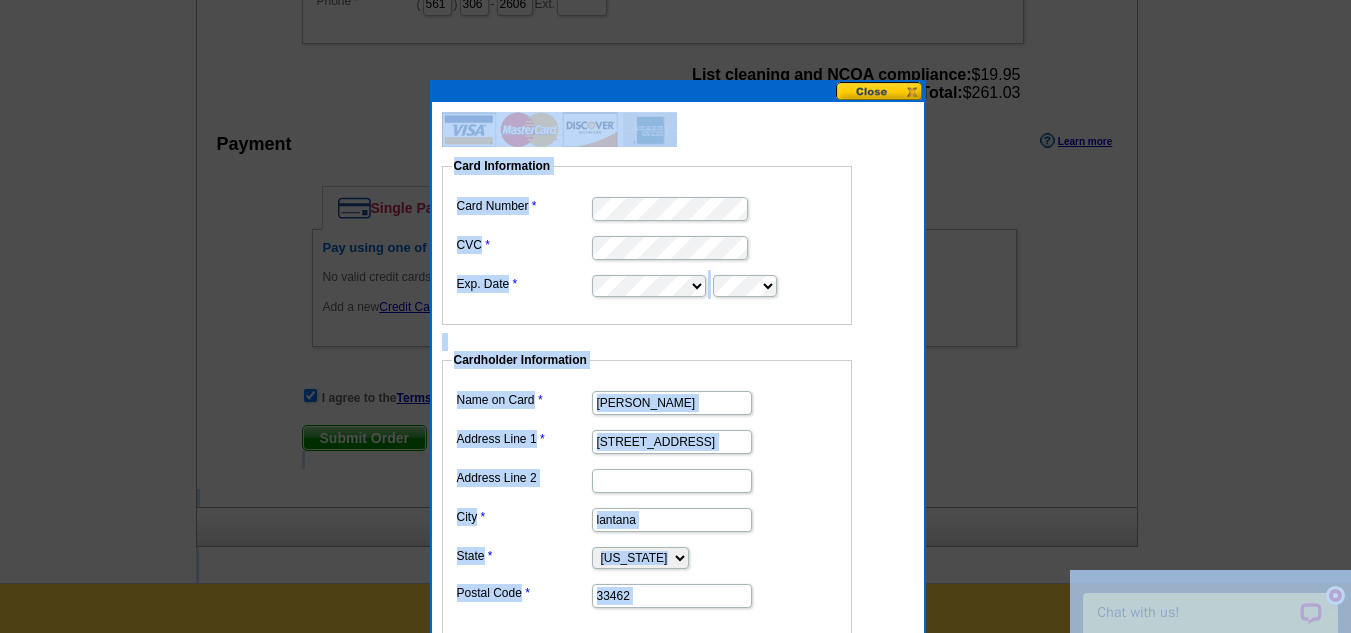 click at bounding box center (675, -83) 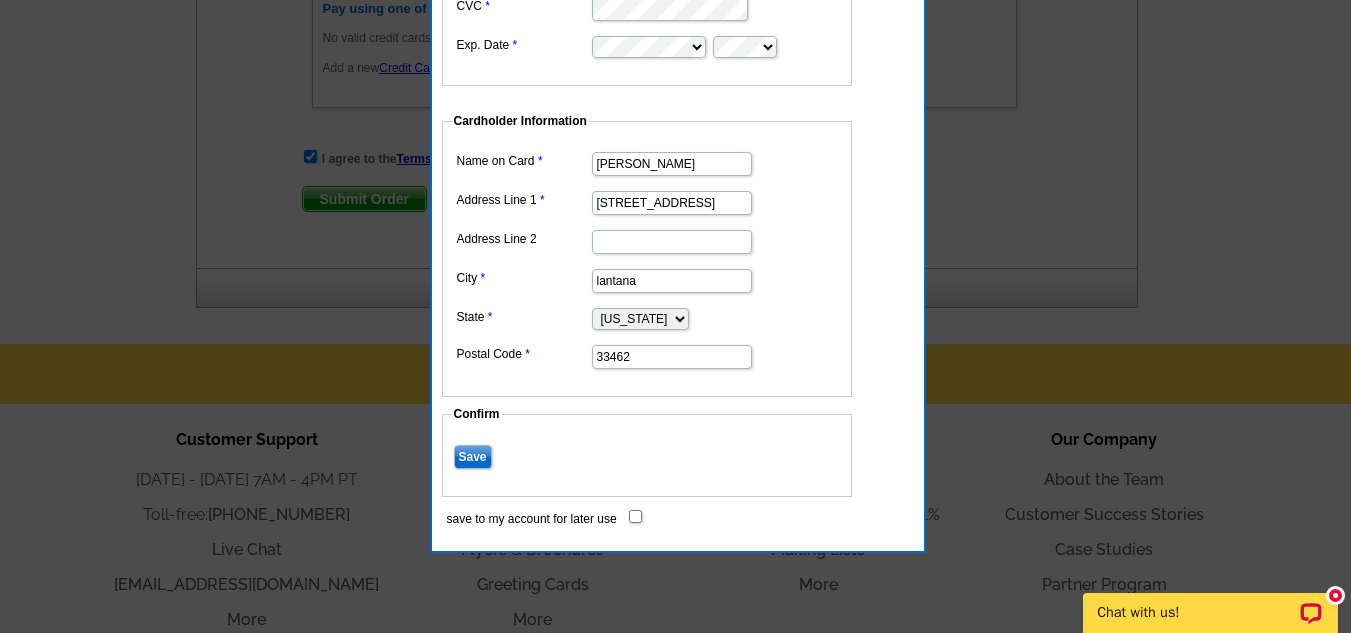 scroll, scrollTop: 1053, scrollLeft: 0, axis: vertical 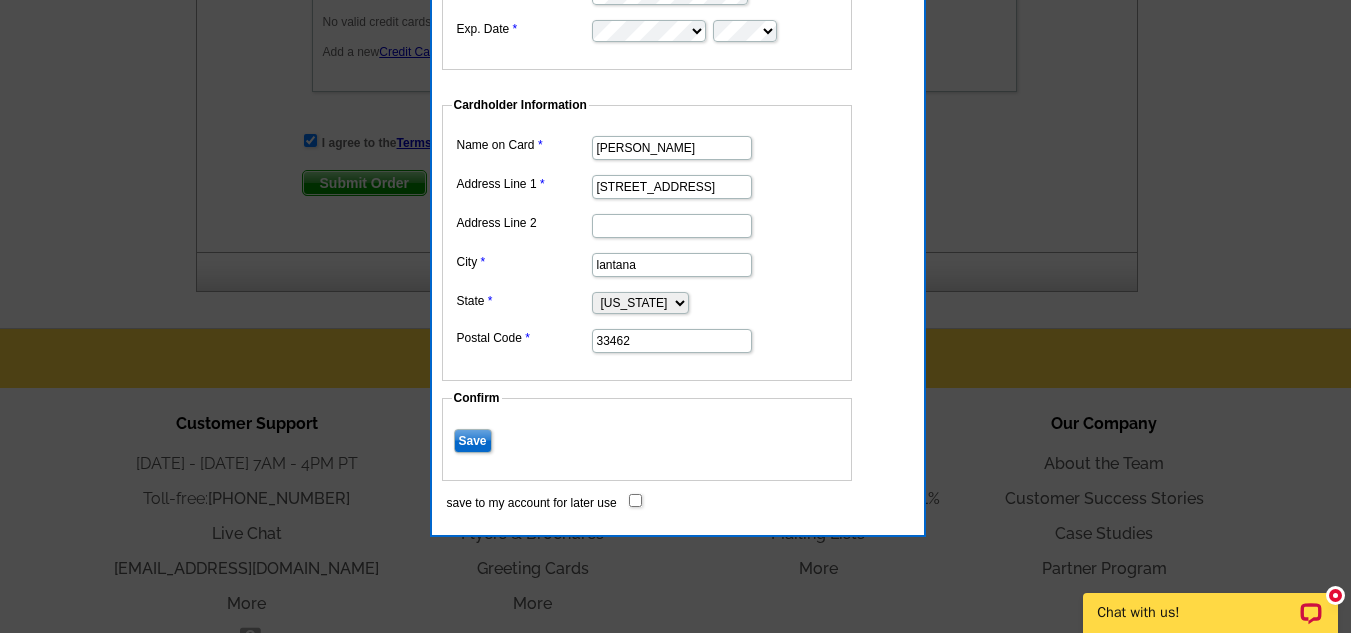 click at bounding box center [657, 499] 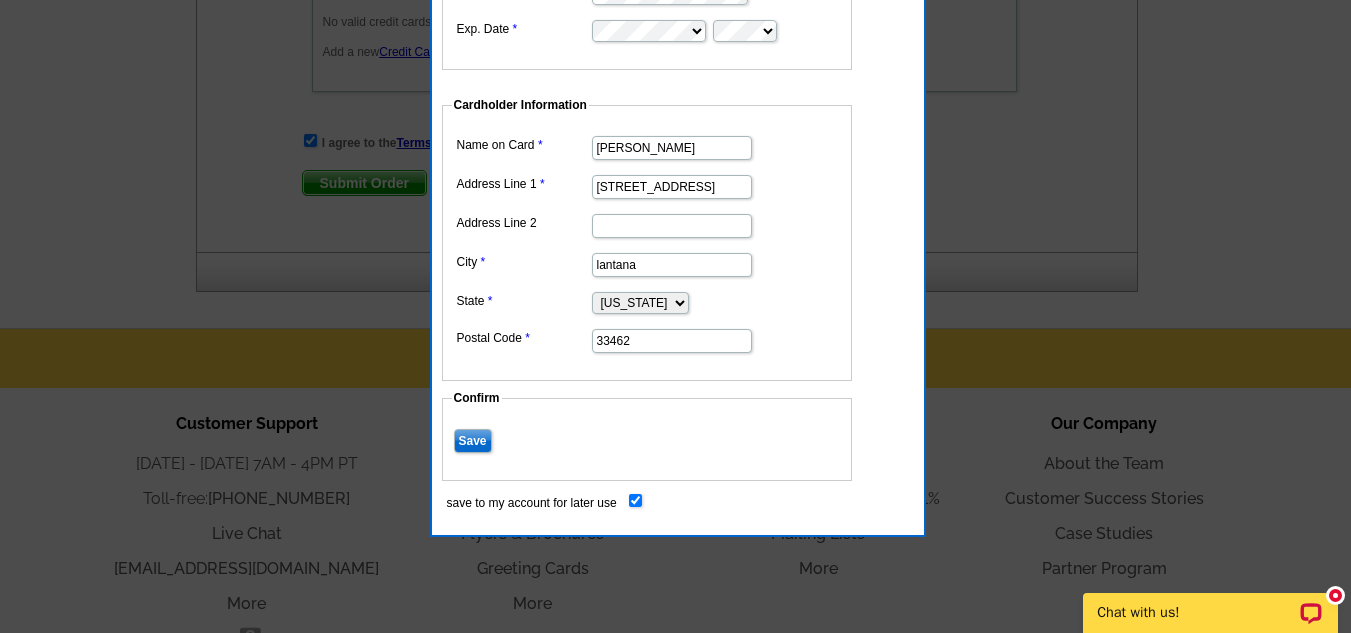 click on "Save" at bounding box center [473, 441] 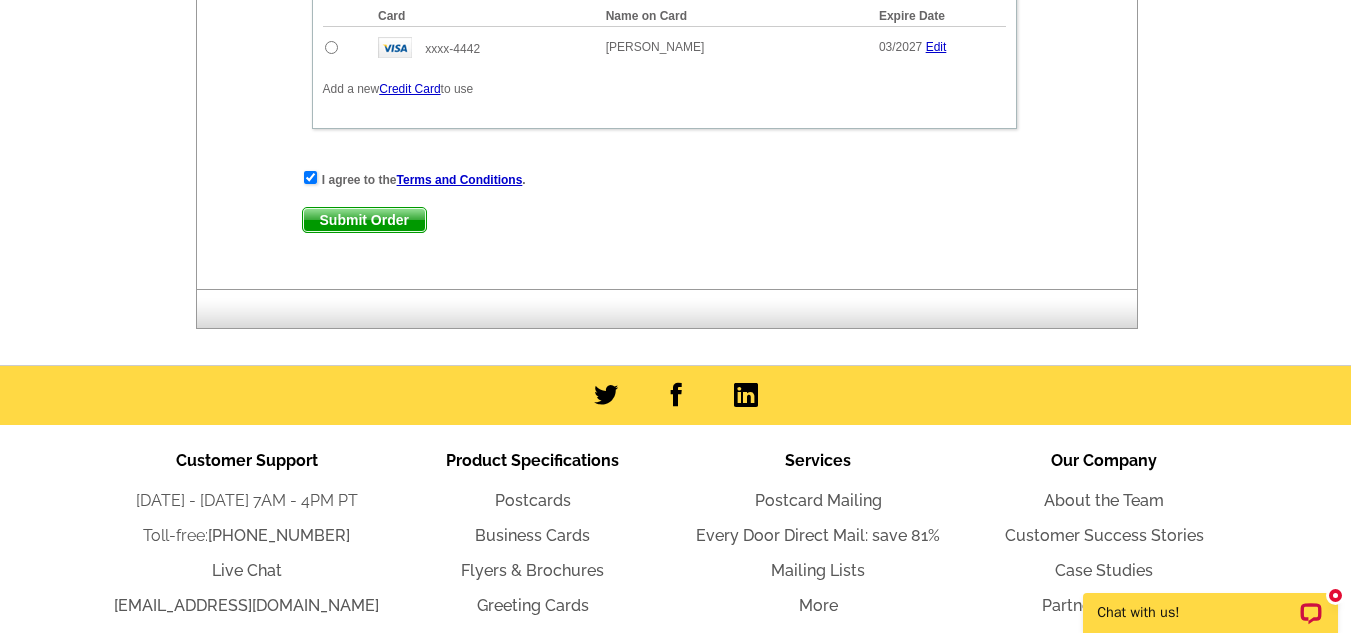 click on "Submit Order" at bounding box center (364, 220) 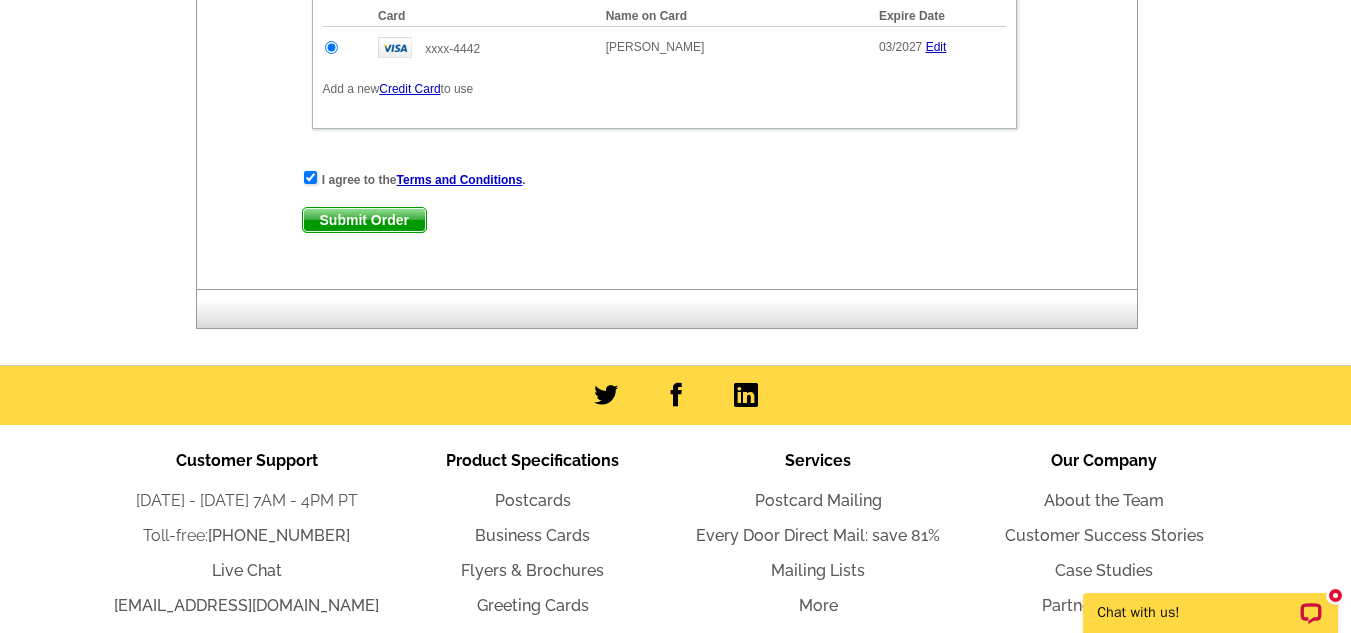 click on "Submit Order" at bounding box center [364, 220] 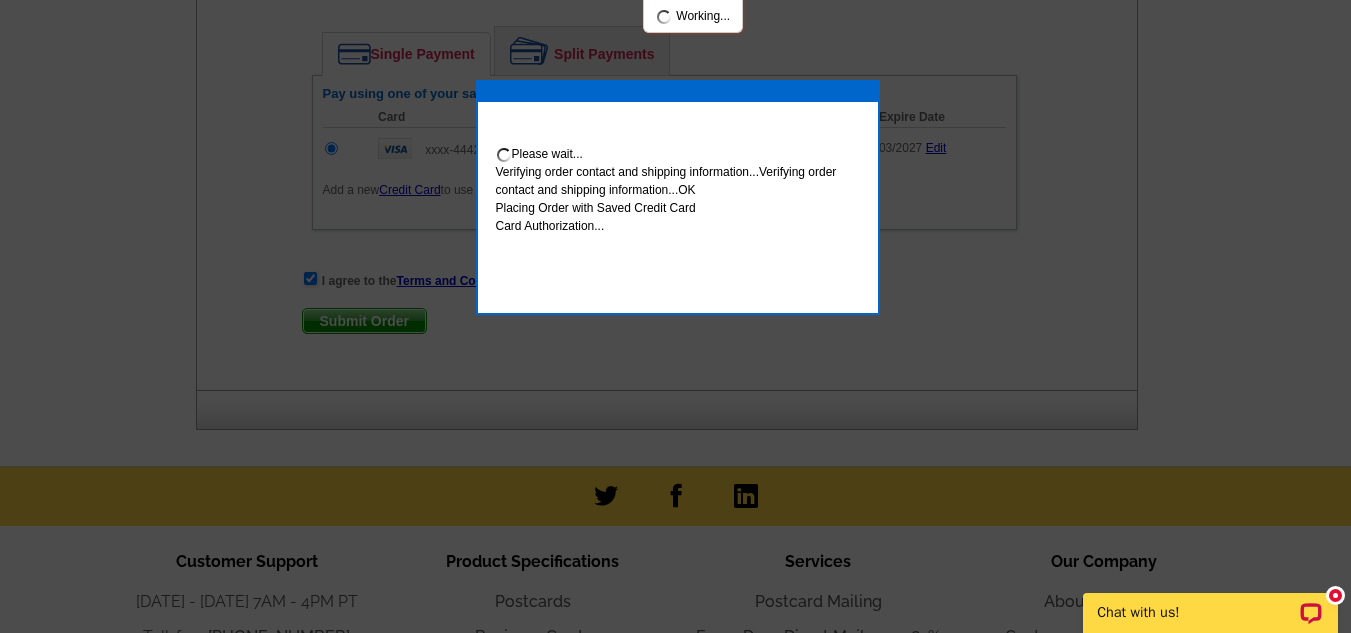 scroll, scrollTop: 1154, scrollLeft: 0, axis: vertical 